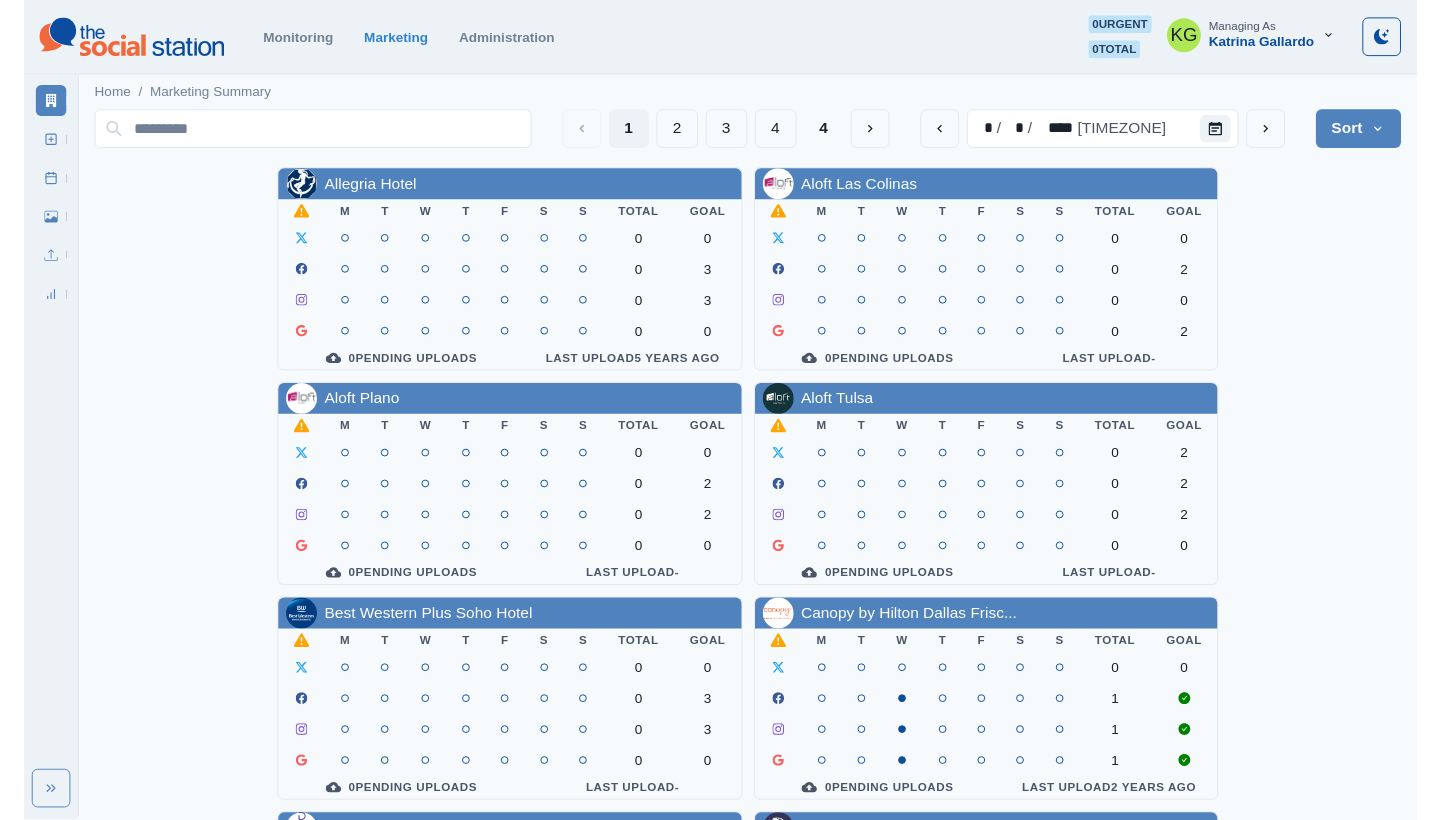 scroll, scrollTop: 691, scrollLeft: 0, axis: vertical 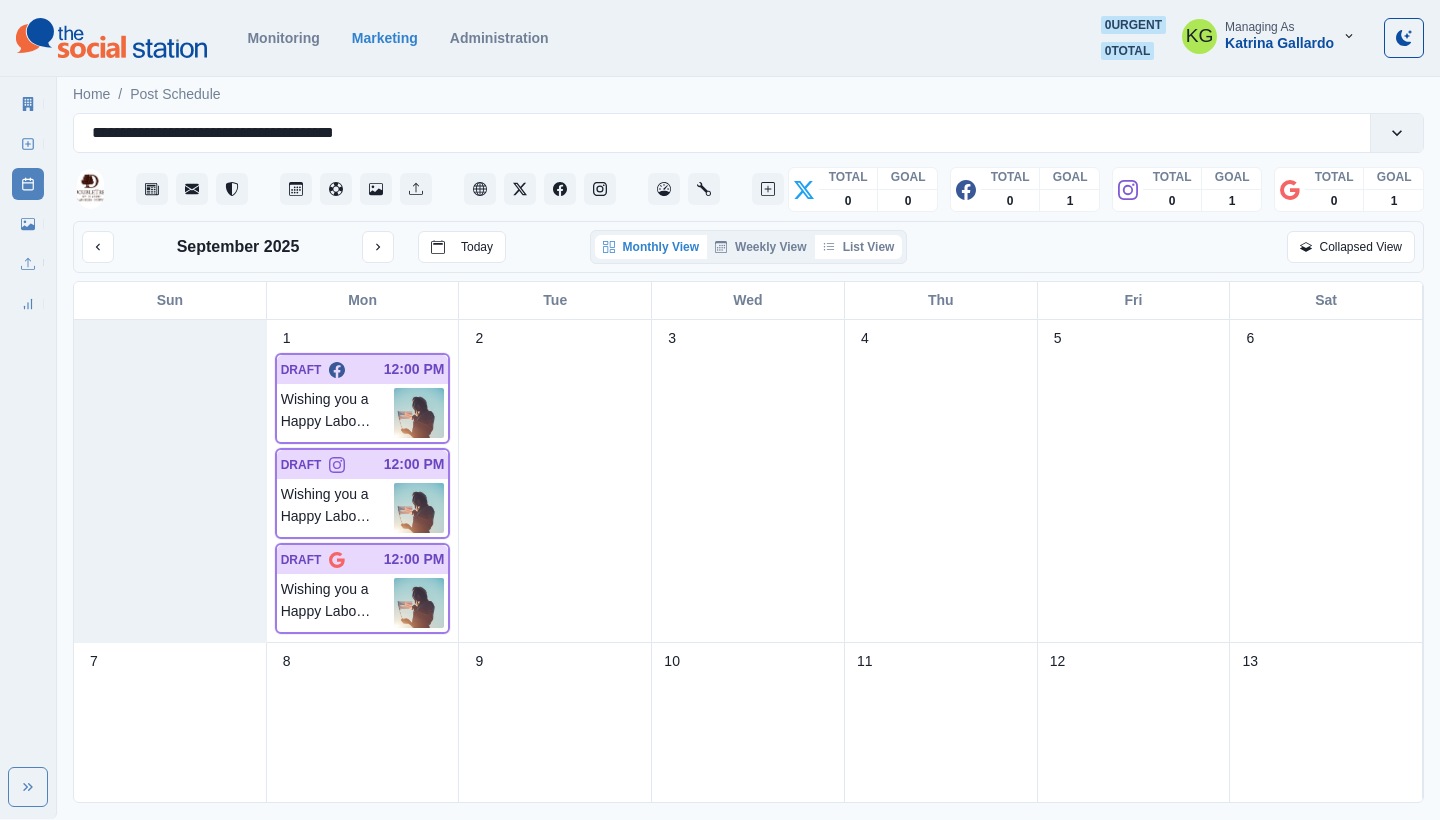 click on "List View" at bounding box center [859, 247] 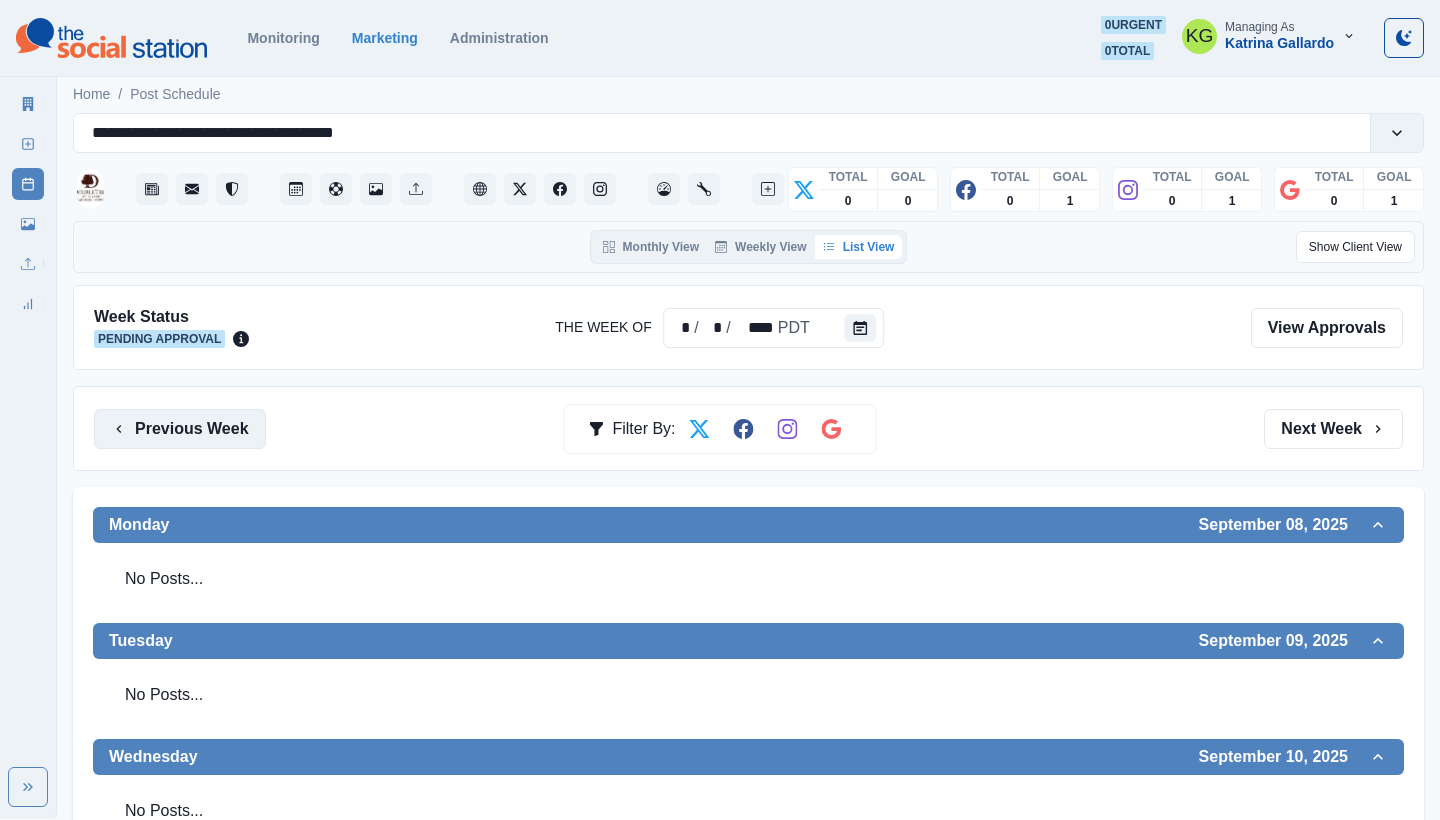 click on "Previous Week" at bounding box center (180, 429) 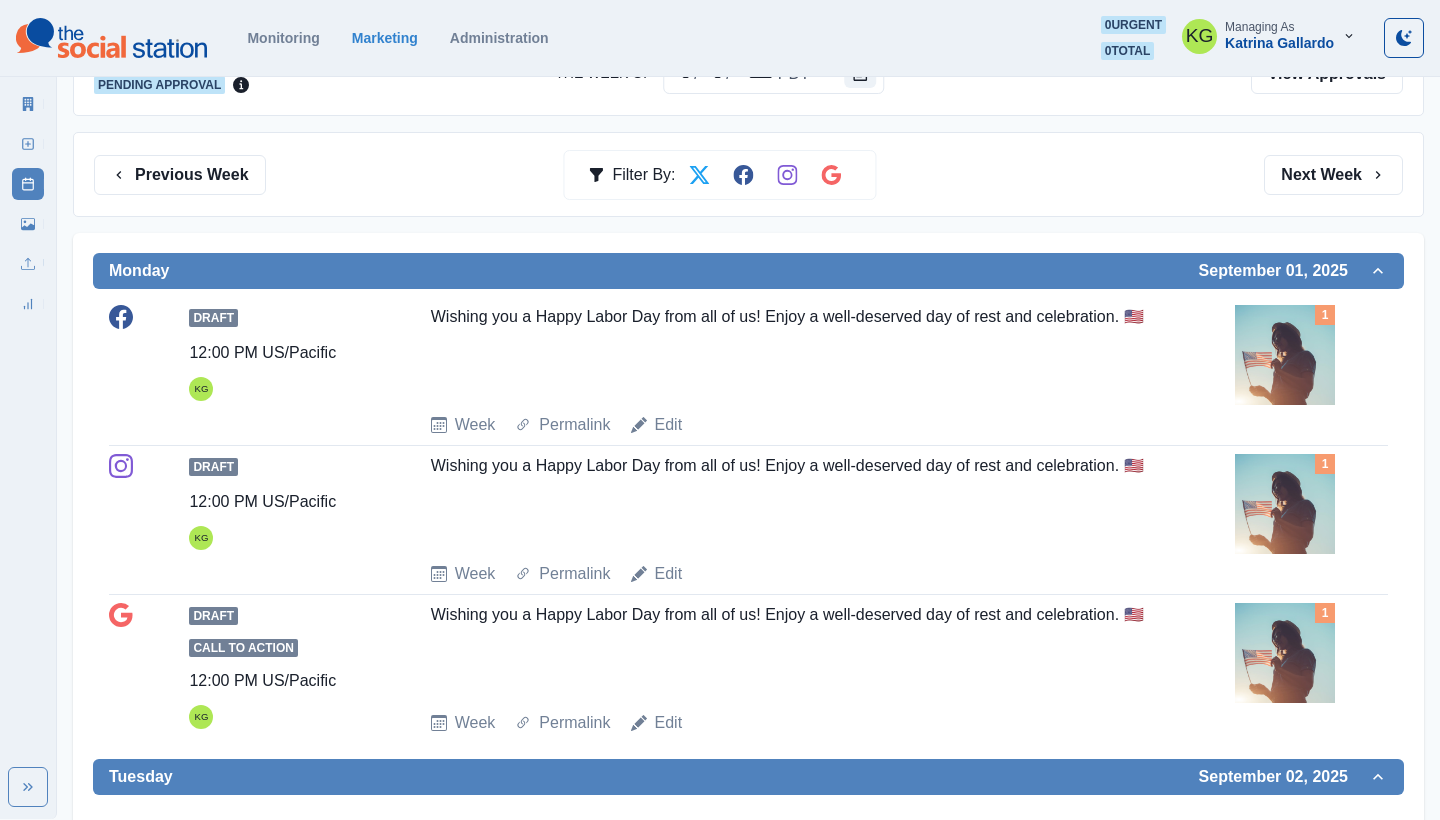 scroll, scrollTop: 167, scrollLeft: 0, axis: vertical 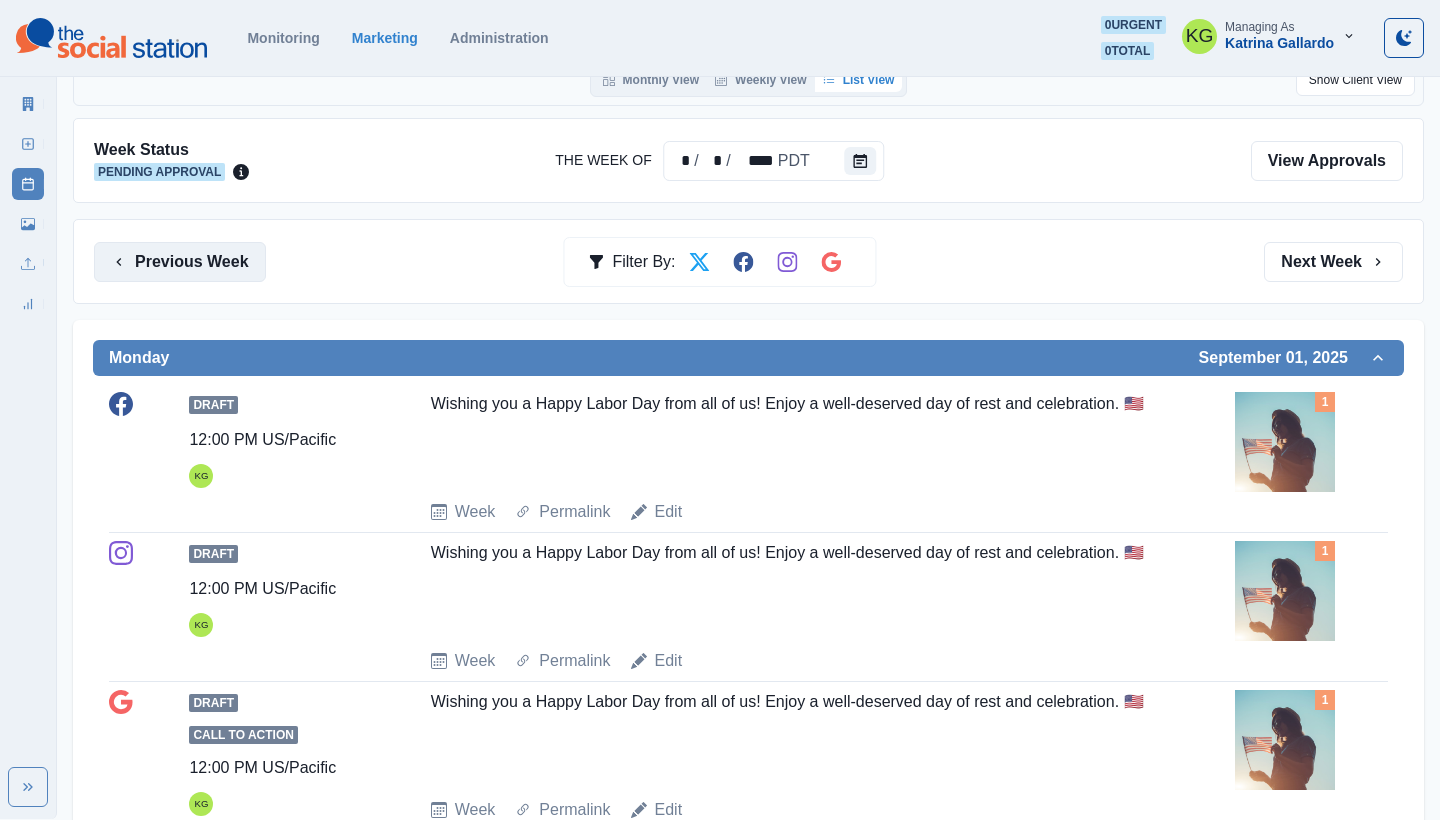 click on "Previous Week" at bounding box center (180, 262) 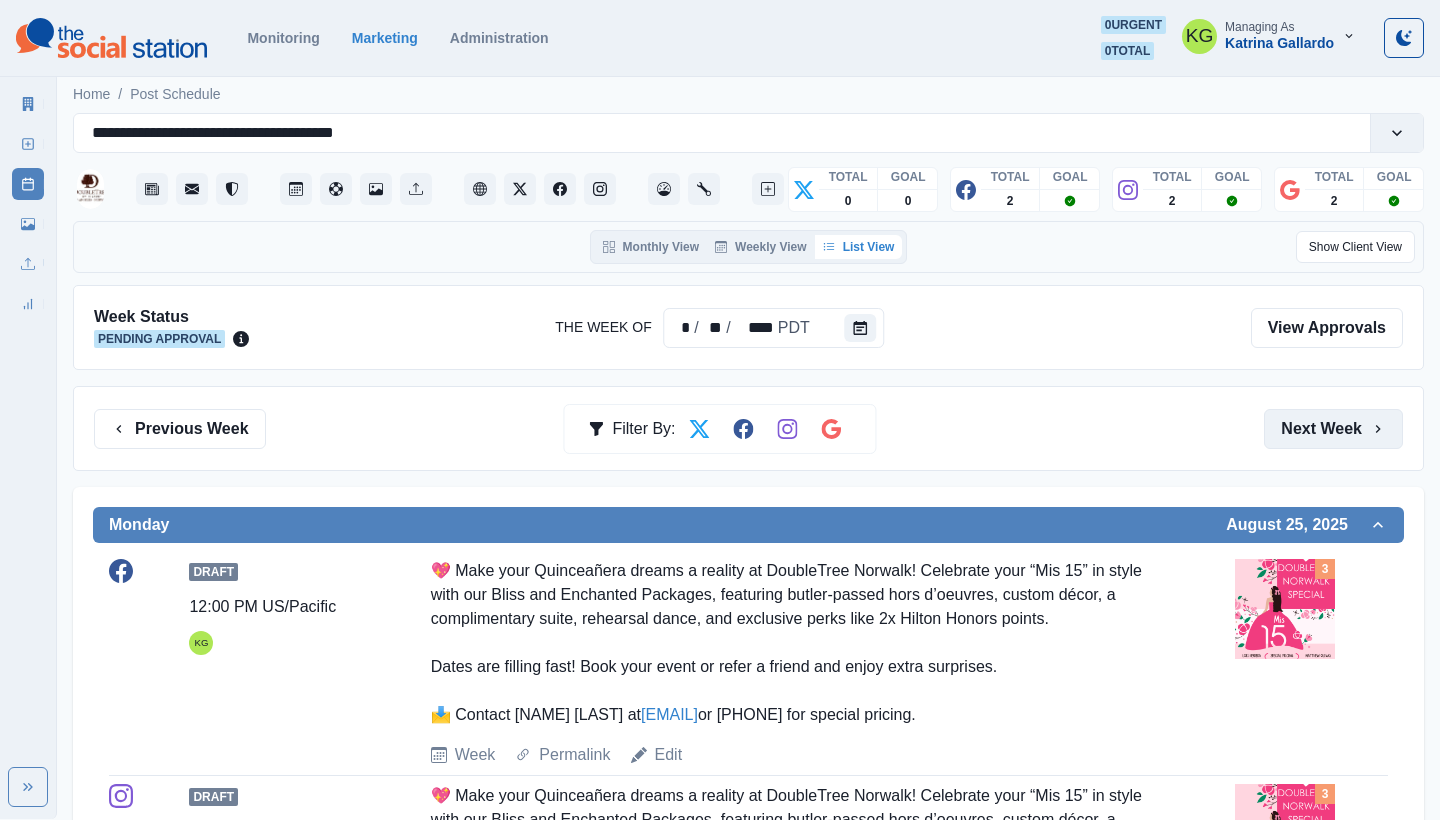 scroll, scrollTop: 0, scrollLeft: 0, axis: both 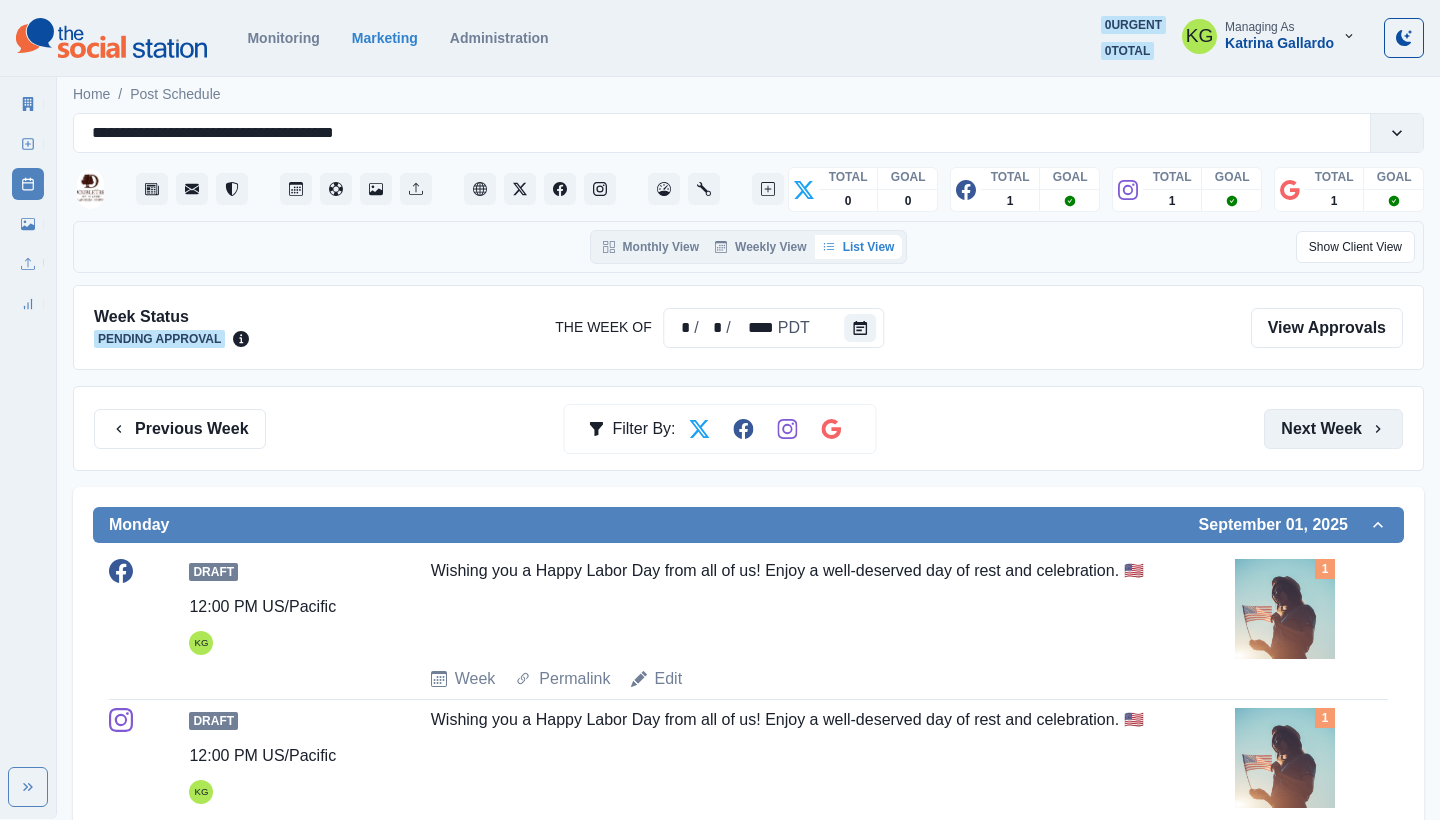 click on "Next Week" at bounding box center (1333, 429) 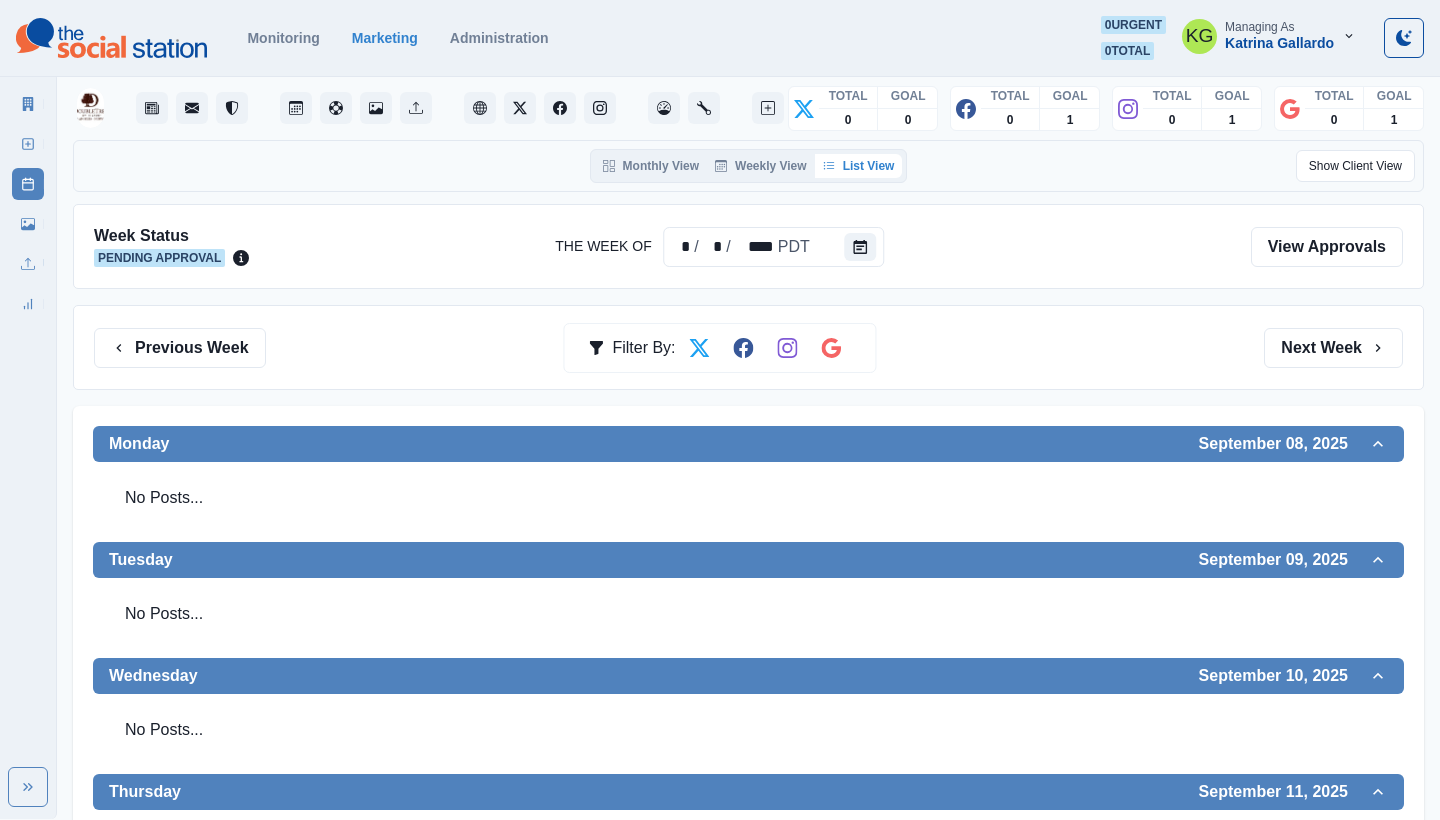 scroll, scrollTop: 90, scrollLeft: 0, axis: vertical 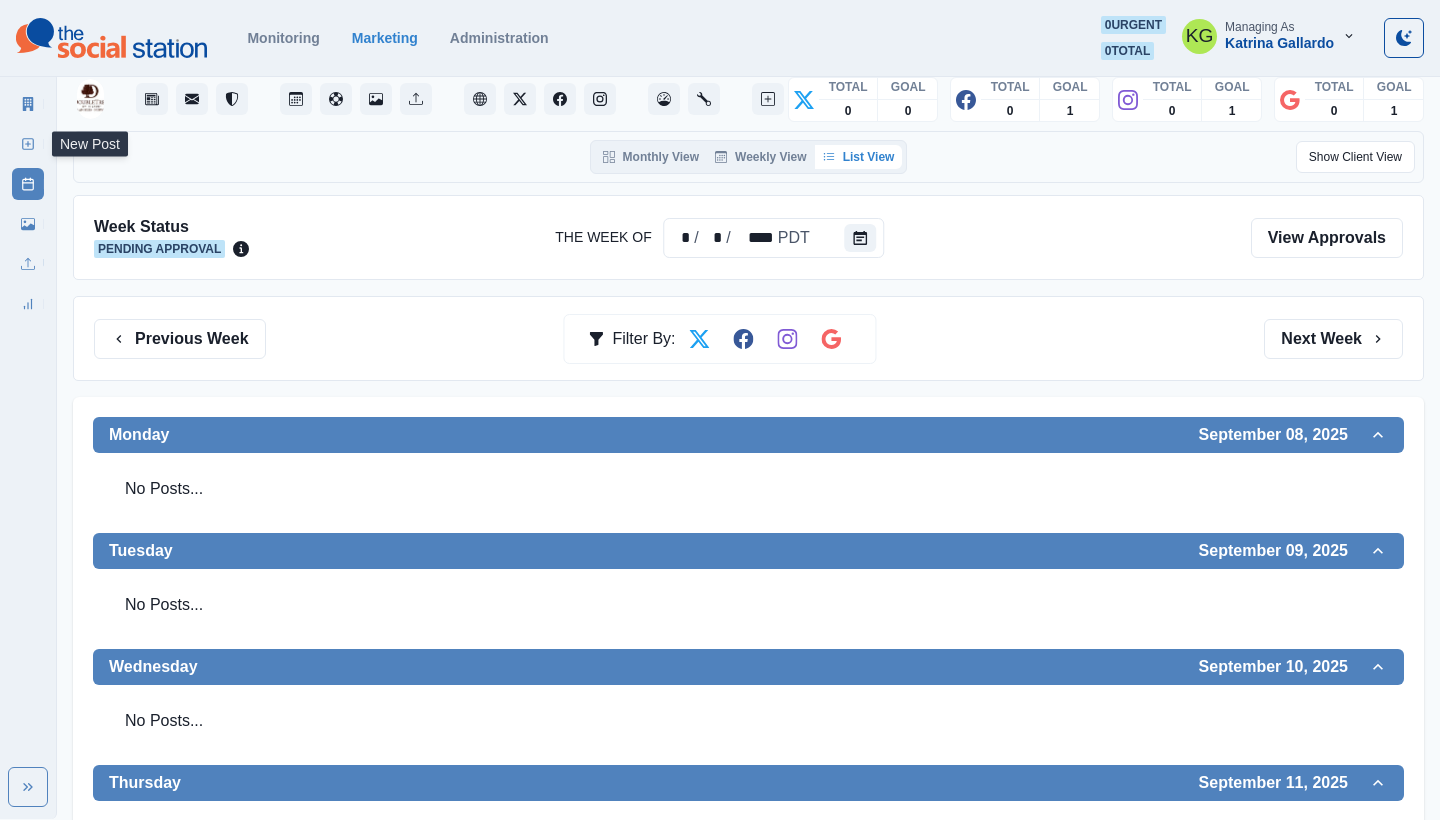 click 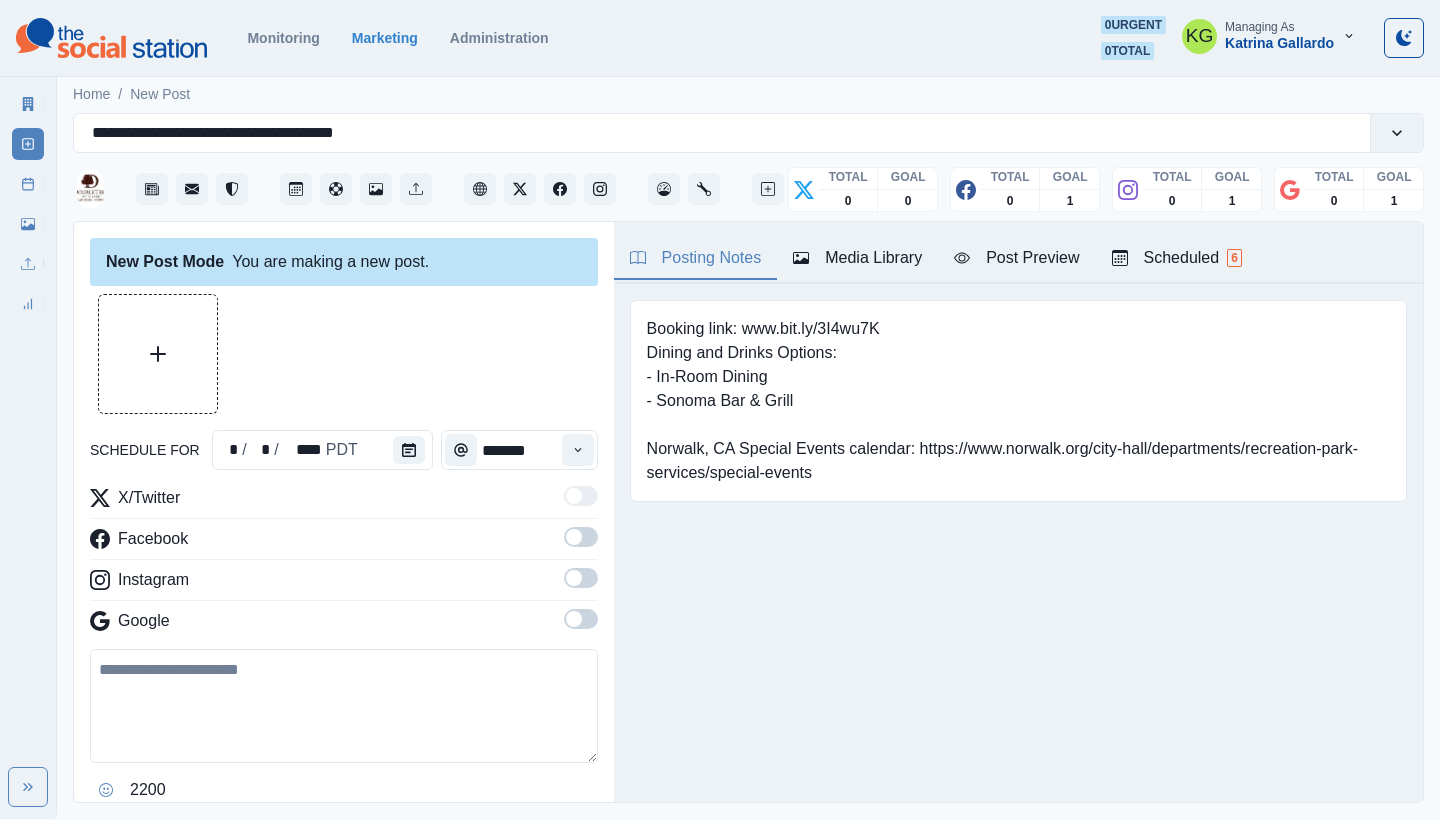 click on "Media Library" at bounding box center (857, 258) 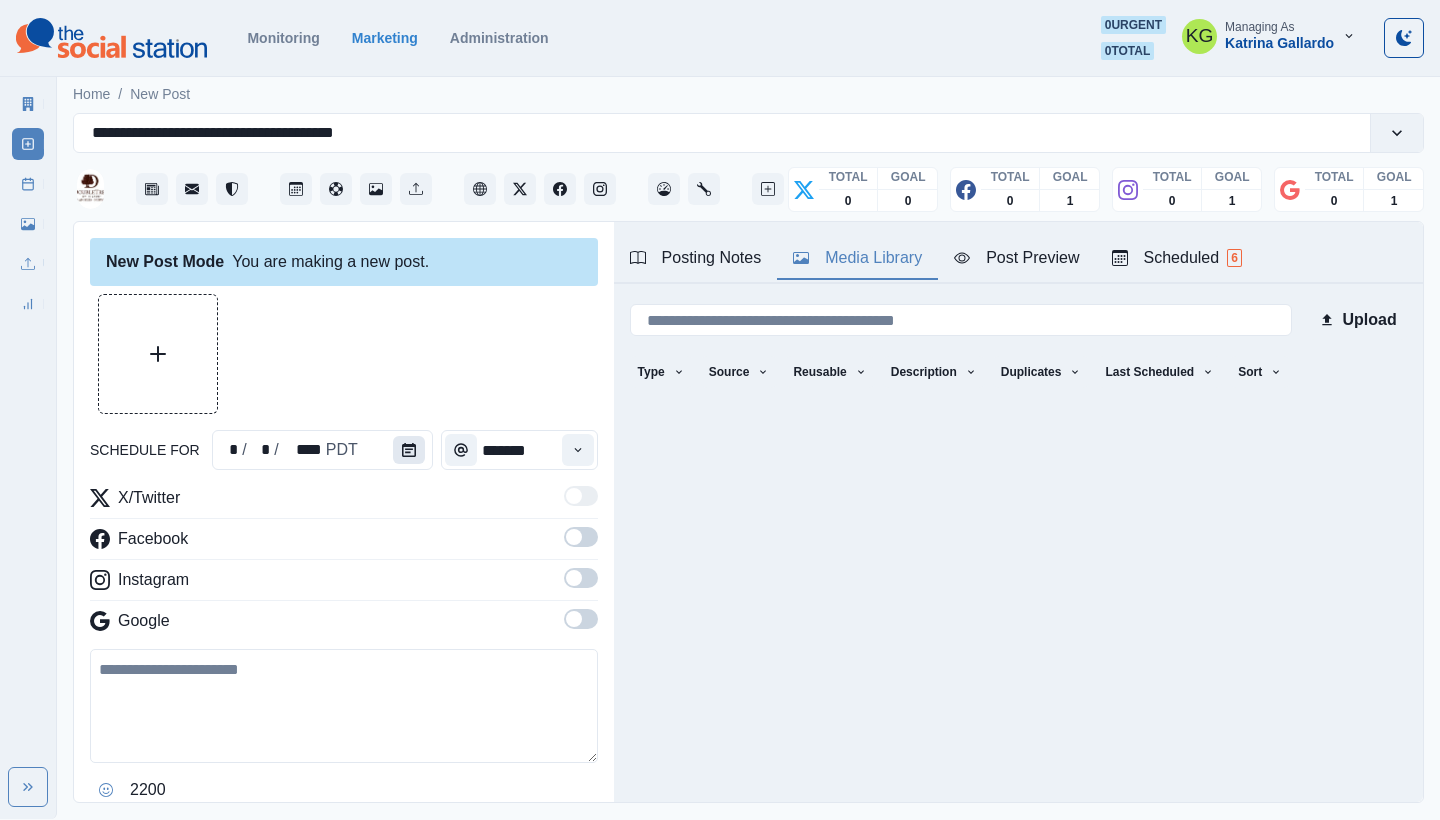 click at bounding box center [409, 450] 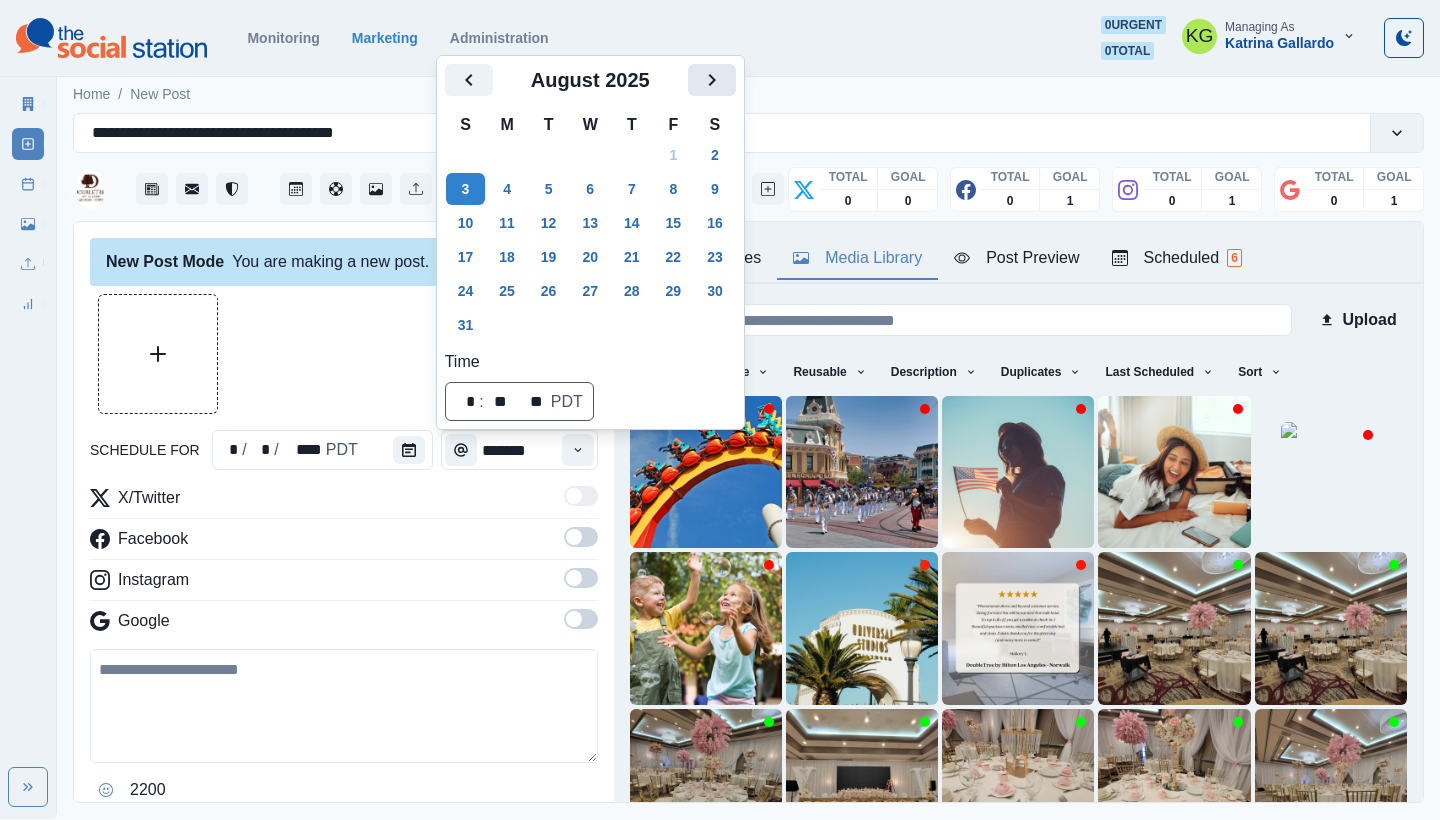 click 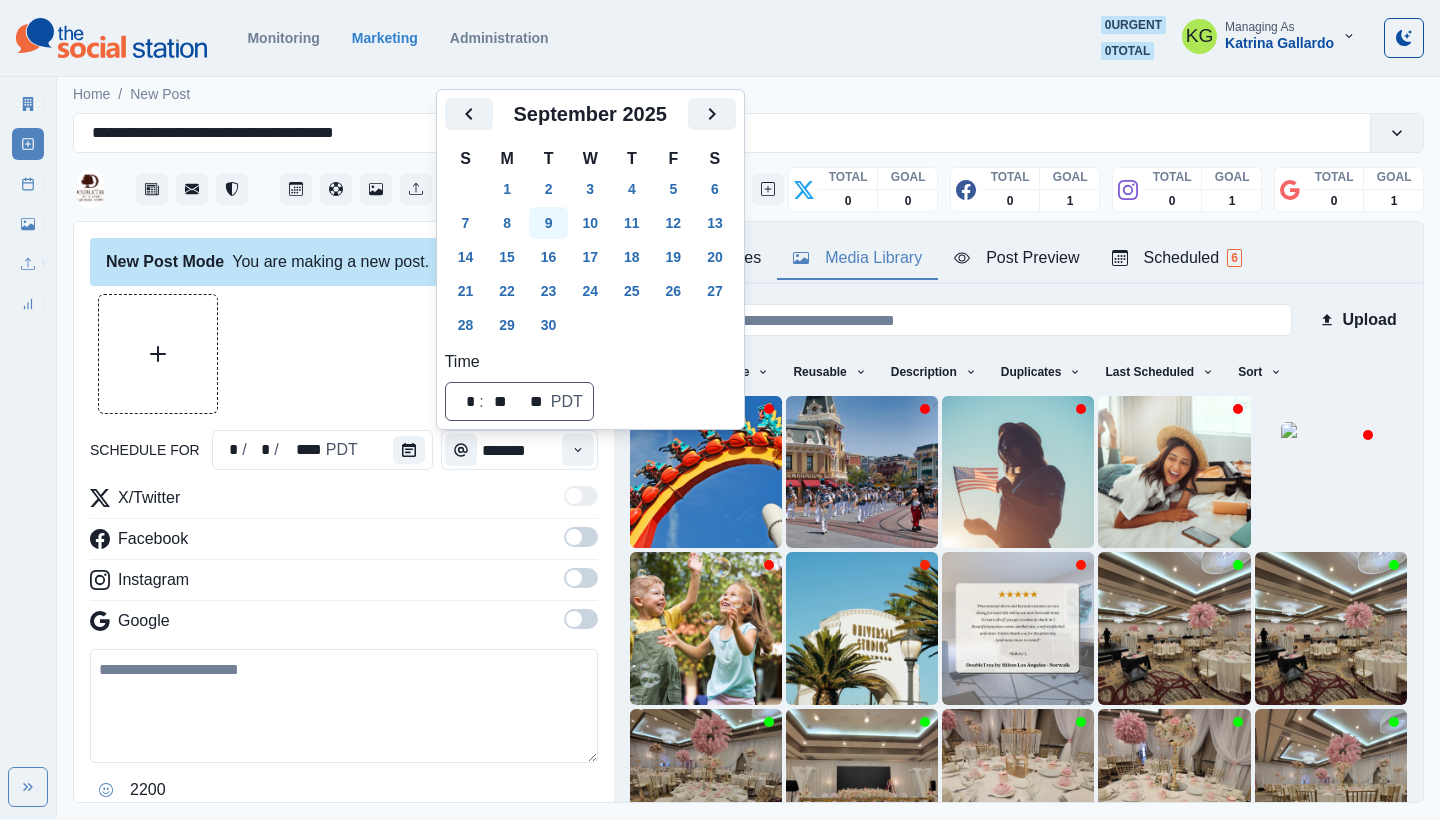 click on "9" at bounding box center [549, 223] 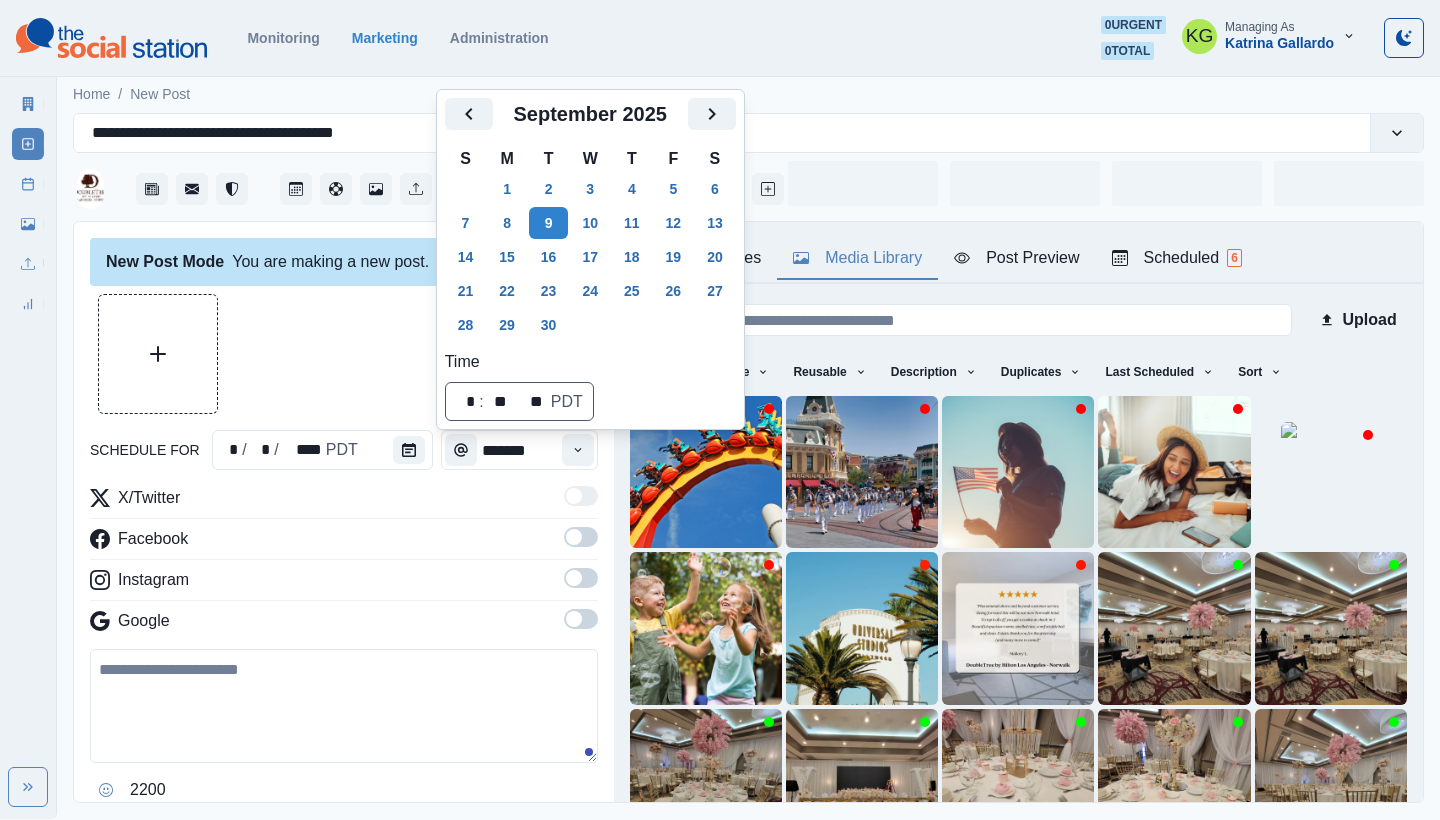 click at bounding box center [344, 354] 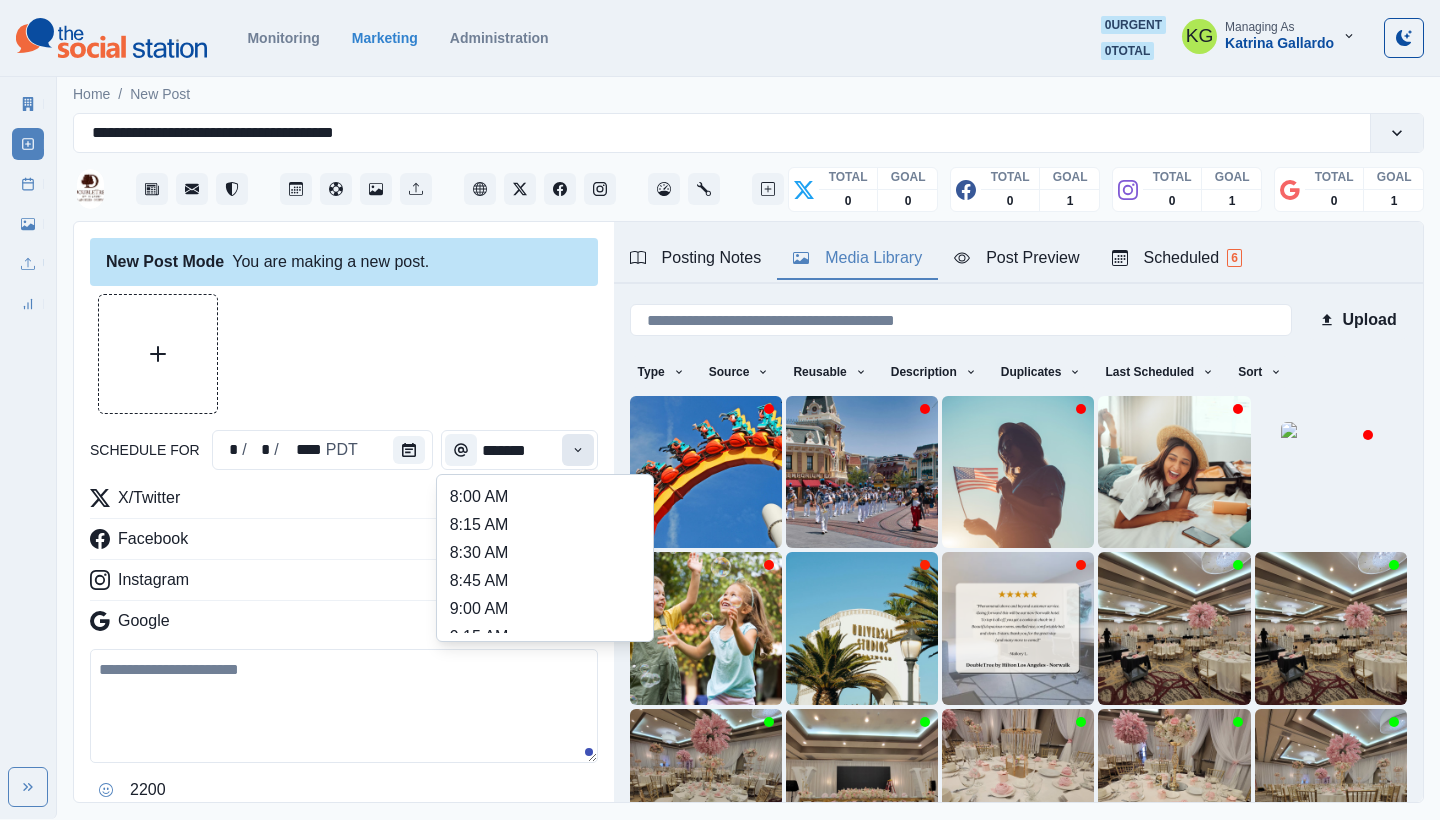 click at bounding box center [578, 450] 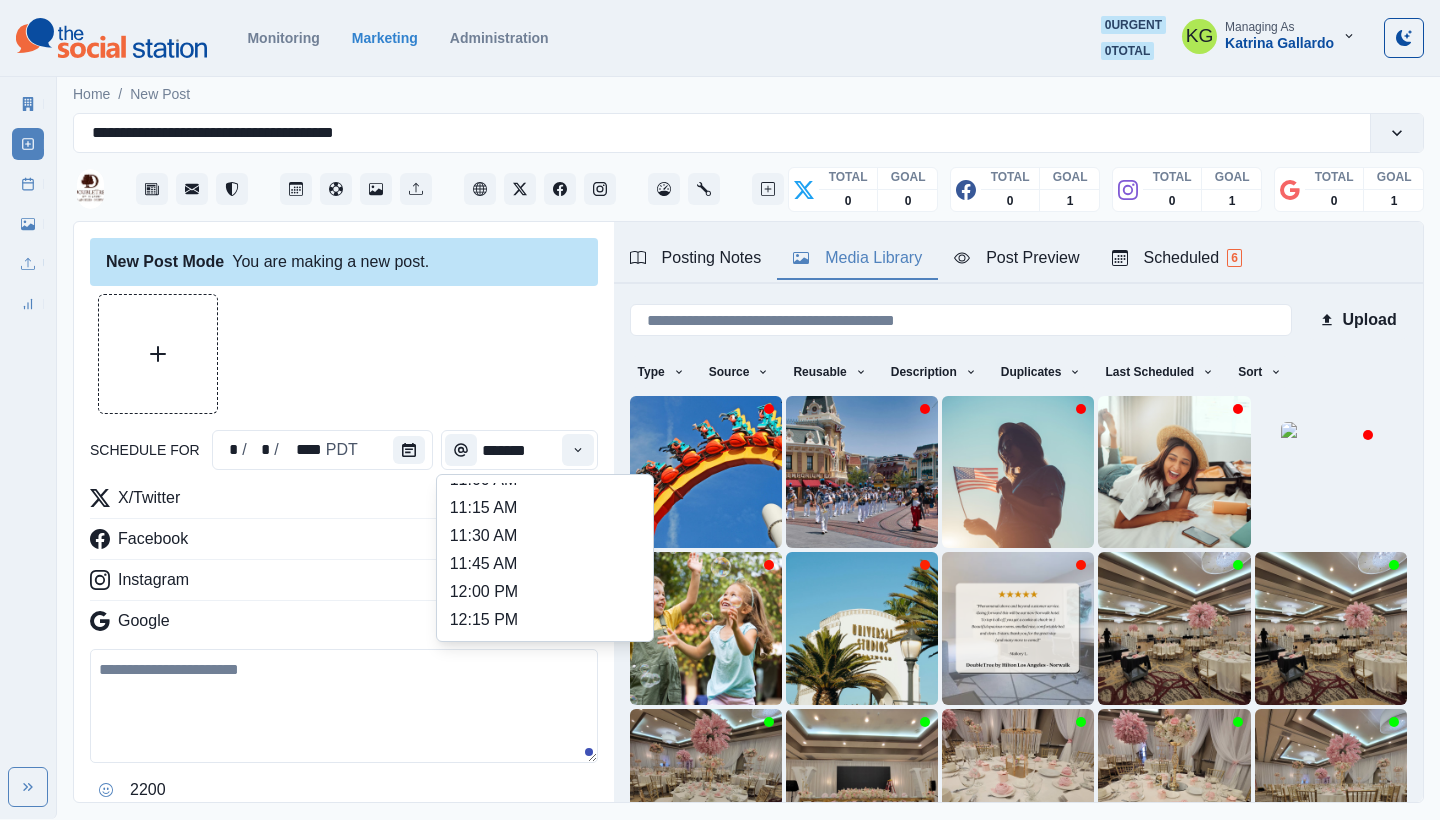 scroll, scrollTop: 355, scrollLeft: 0, axis: vertical 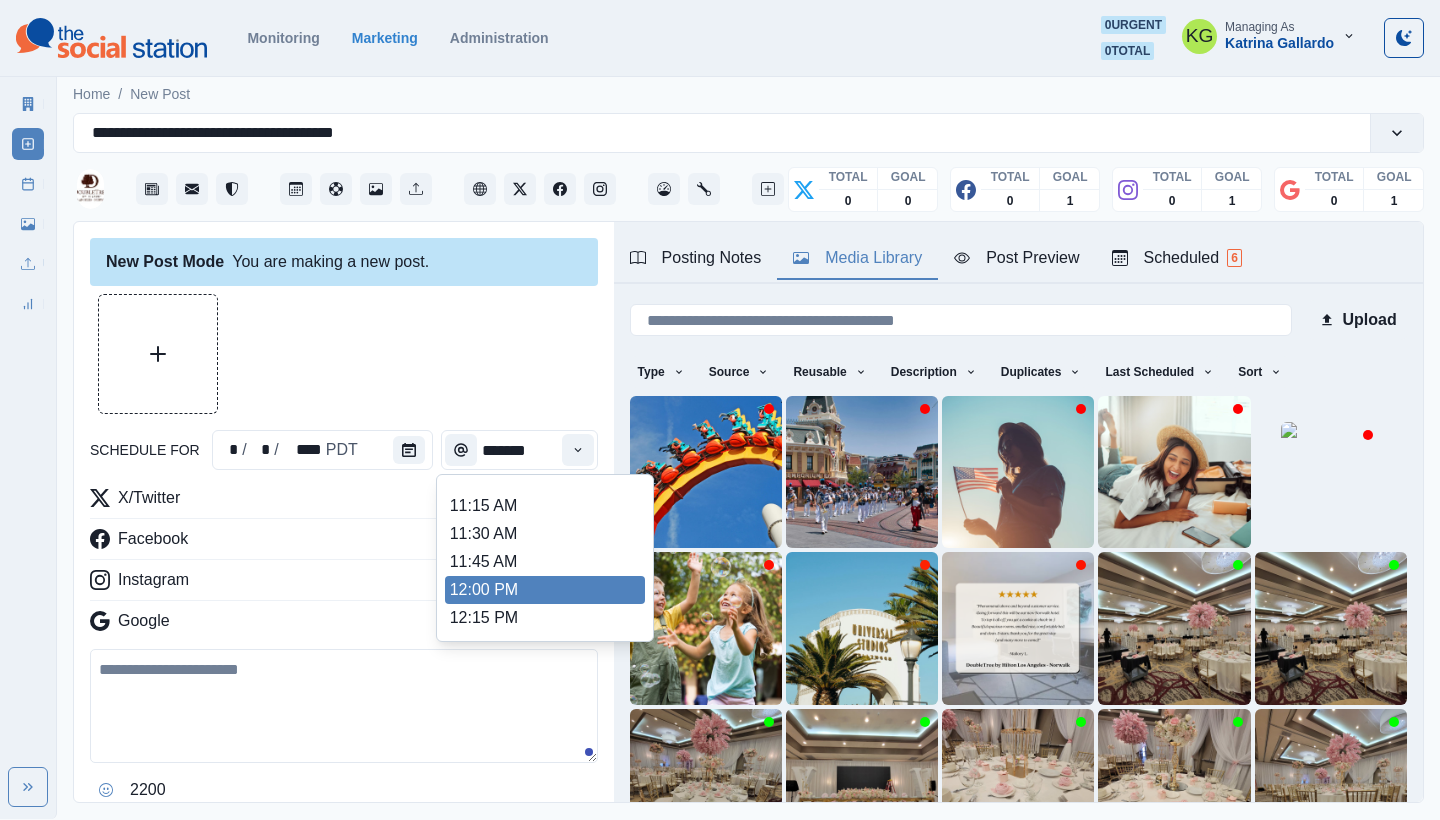 click on "12:00 PM" at bounding box center [545, 590] 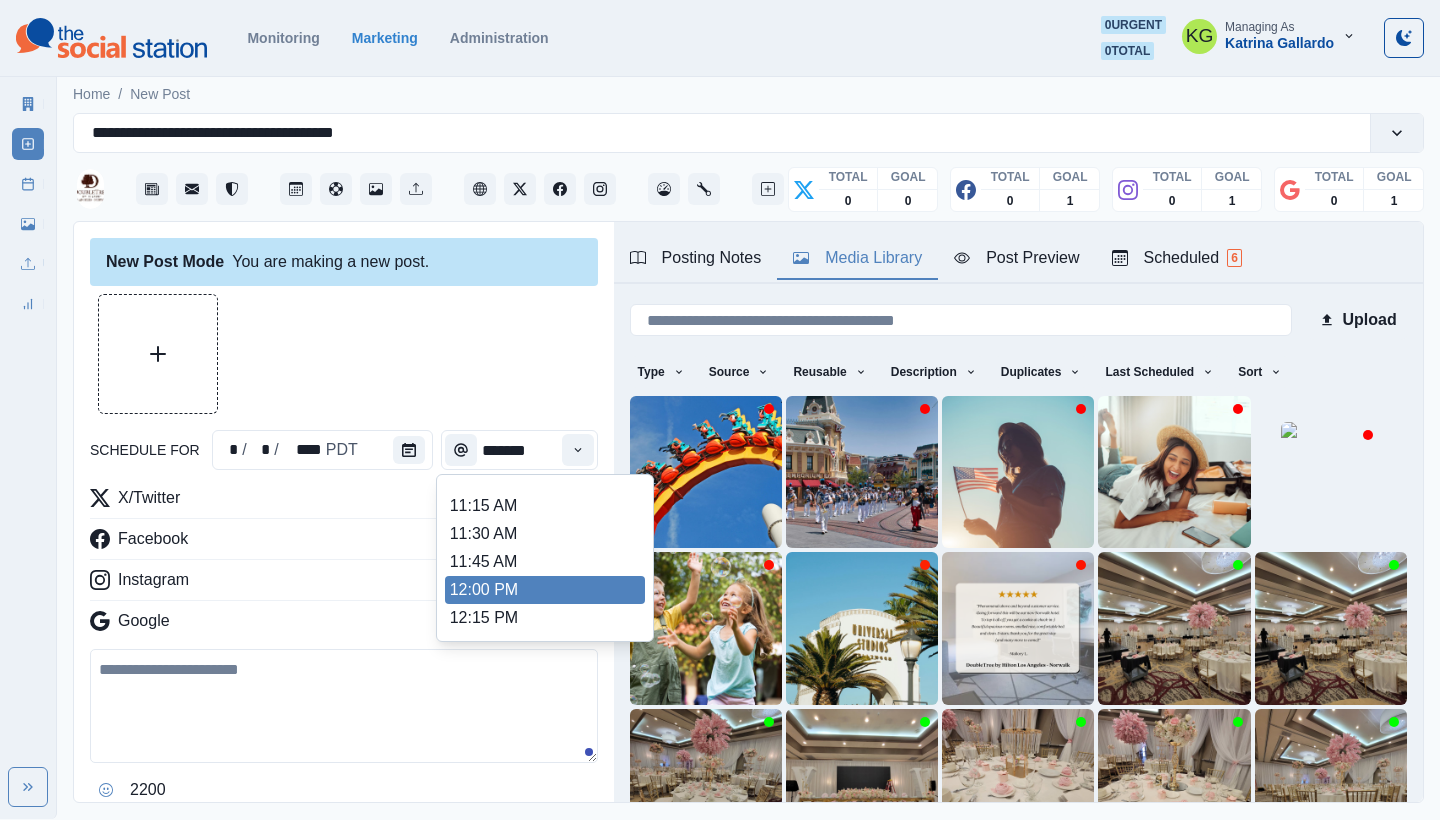 type on "********" 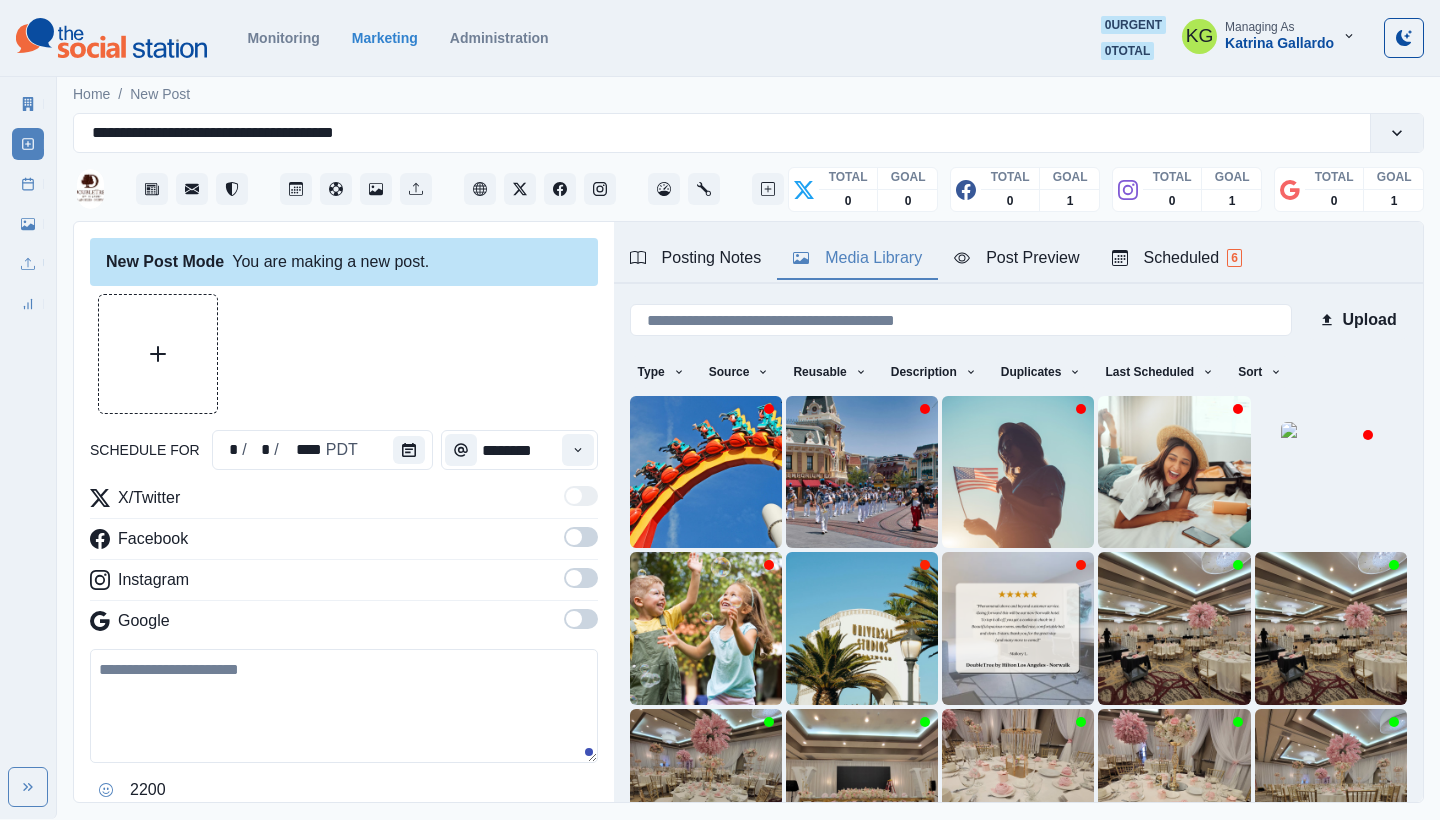 click at bounding box center [574, 619] 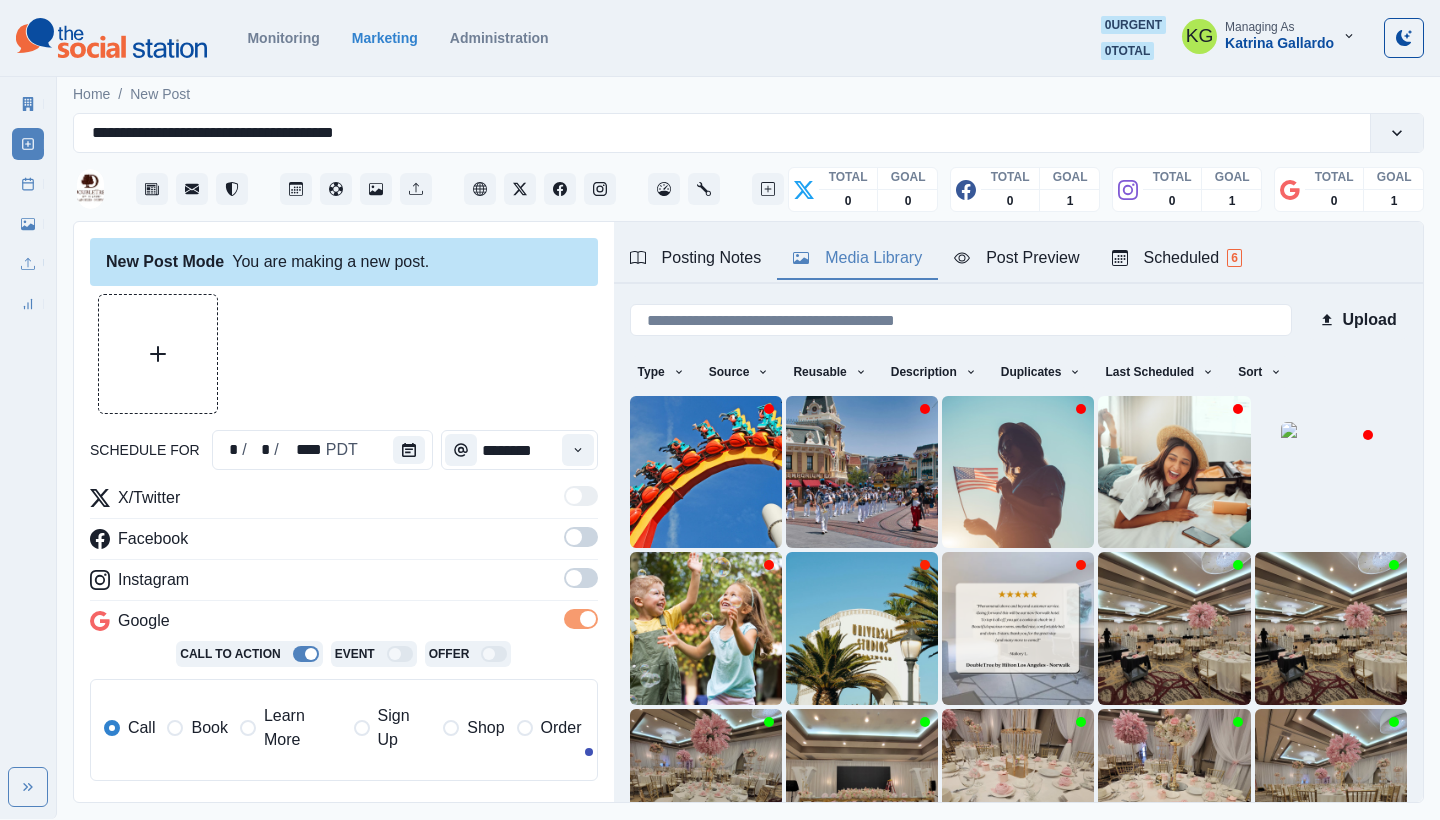 click at bounding box center [581, 584] 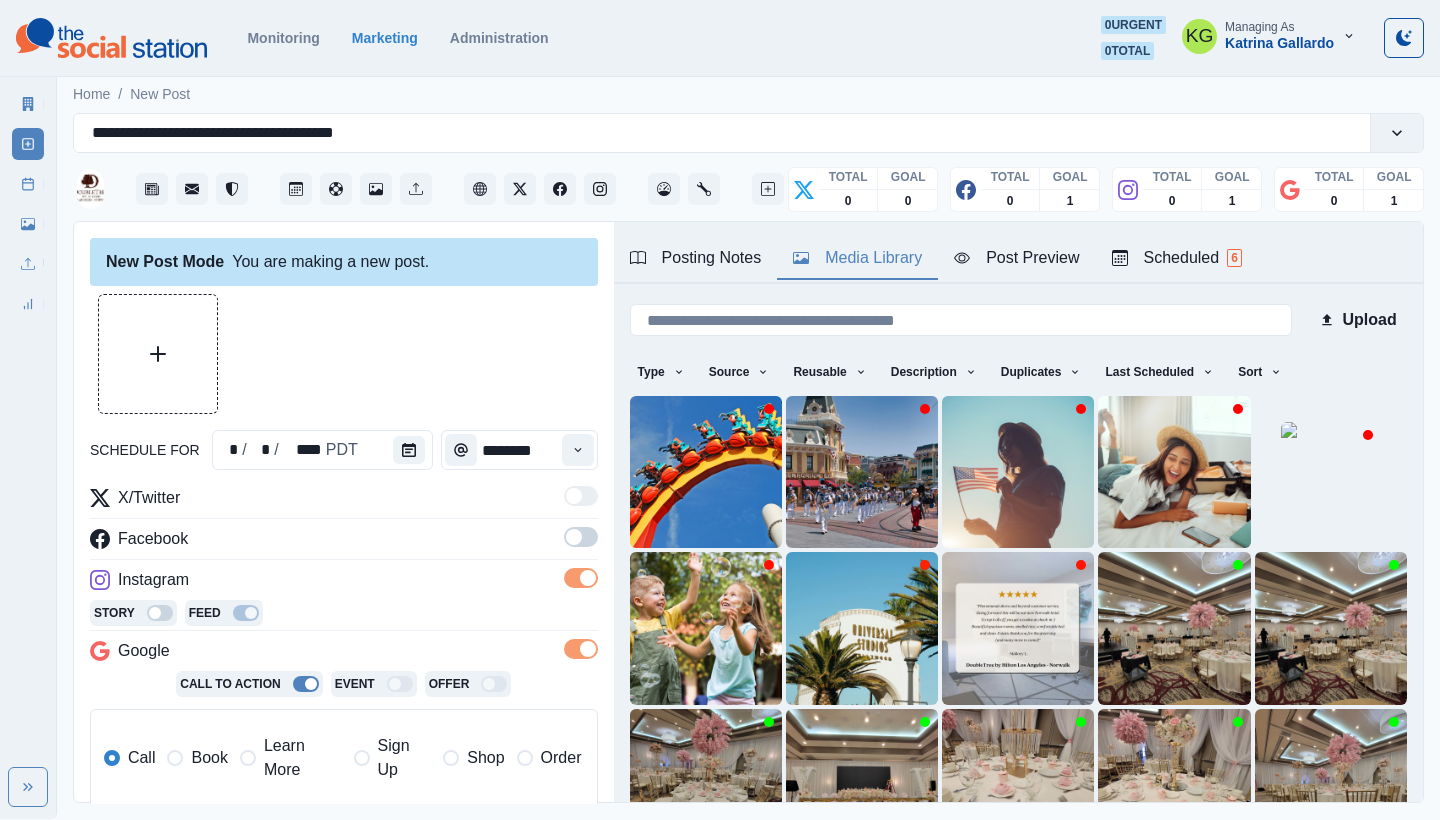 click at bounding box center [574, 537] 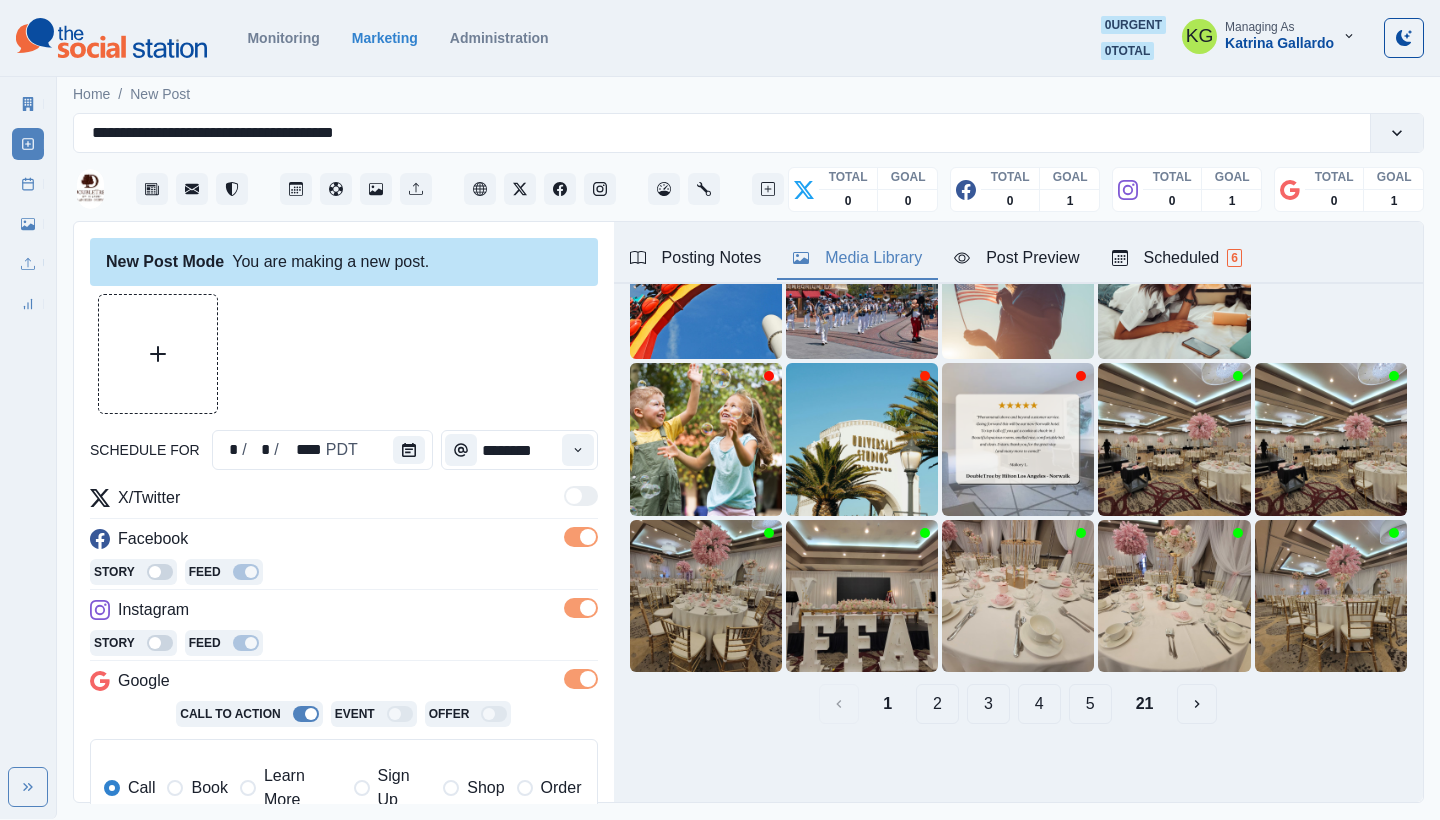 scroll, scrollTop: 189, scrollLeft: 0, axis: vertical 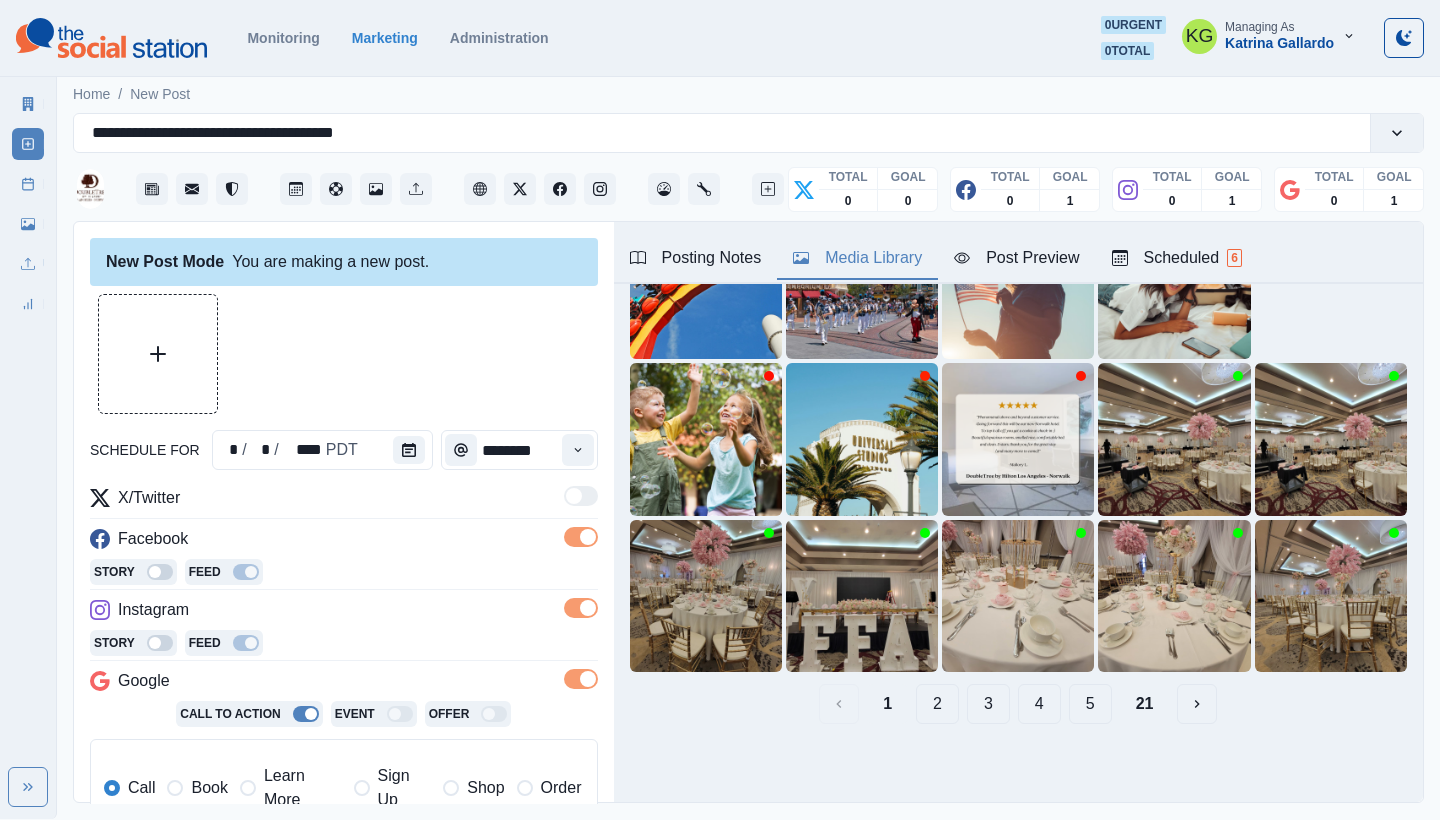 click on "2" at bounding box center [937, 704] 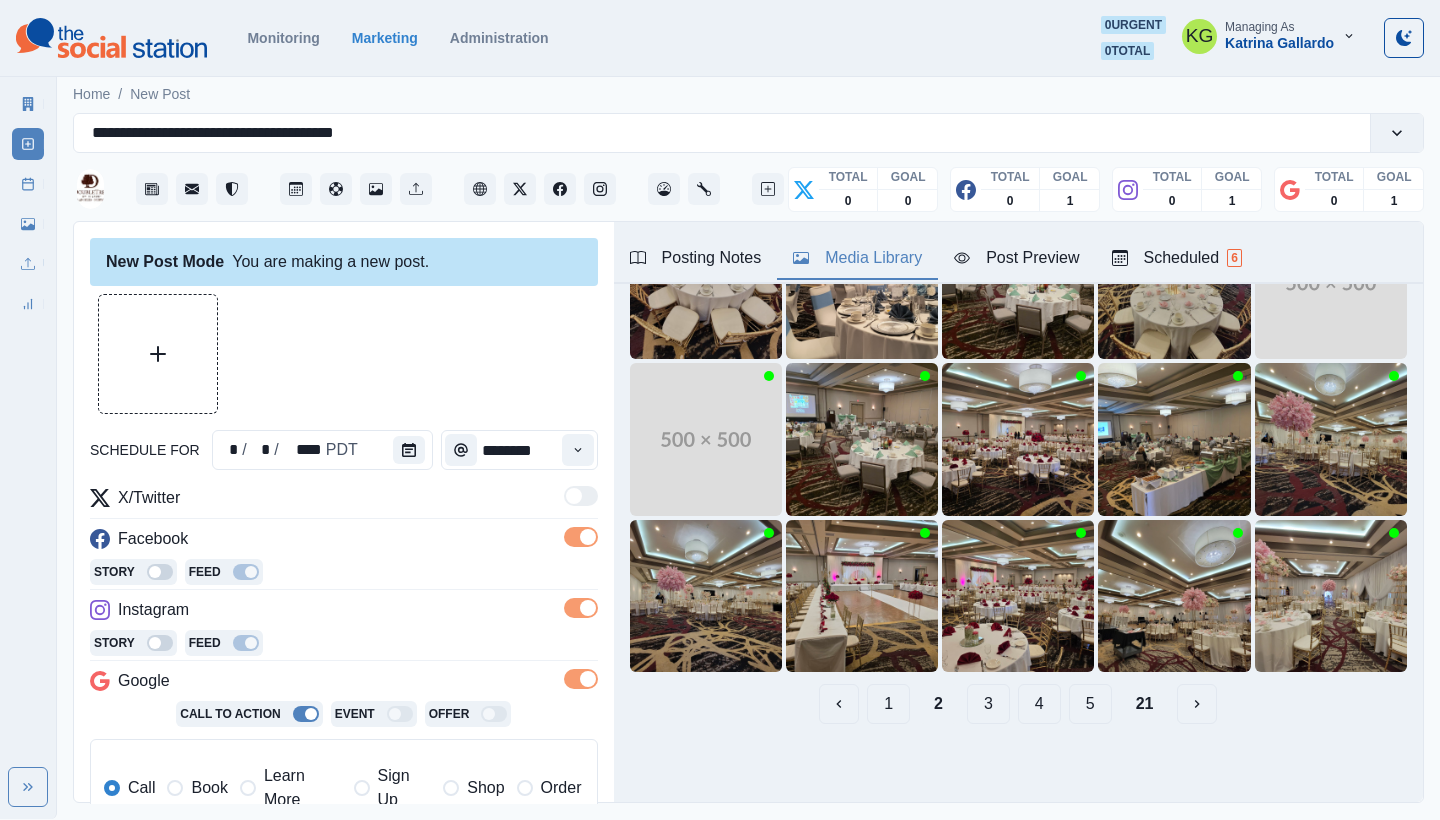 click on "3" at bounding box center [988, 704] 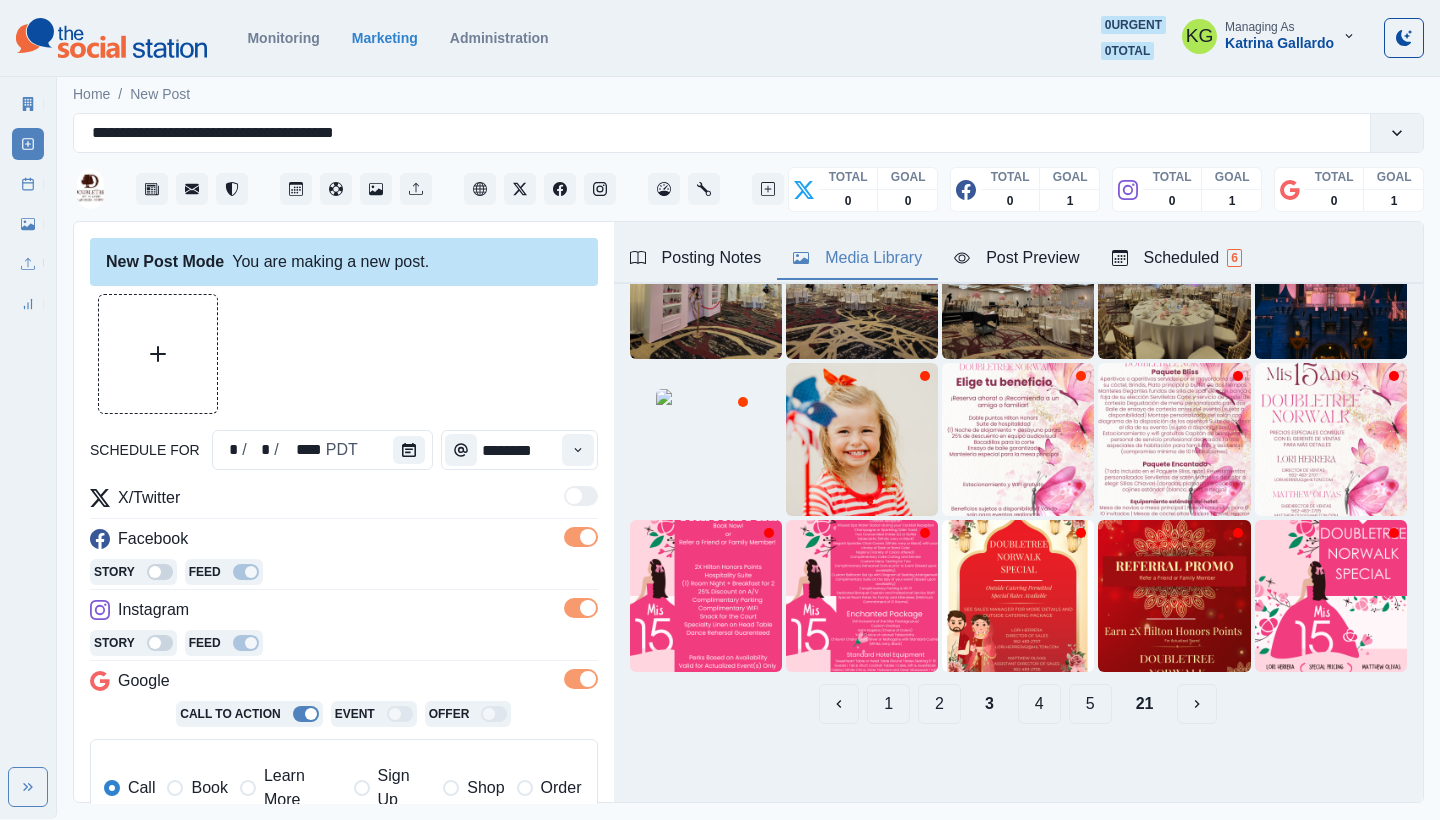scroll, scrollTop: 189, scrollLeft: 0, axis: vertical 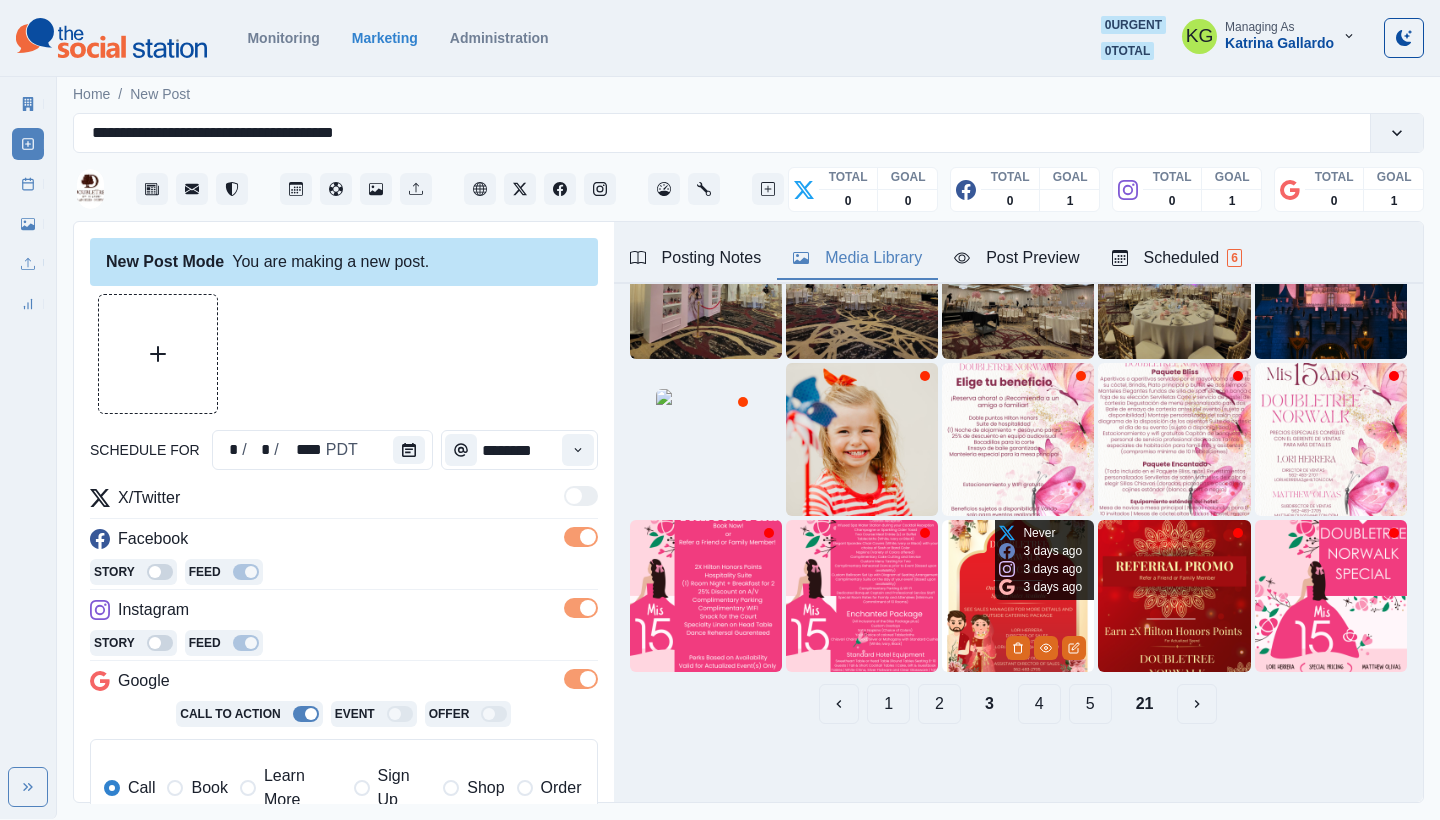 click at bounding box center [1018, 596] 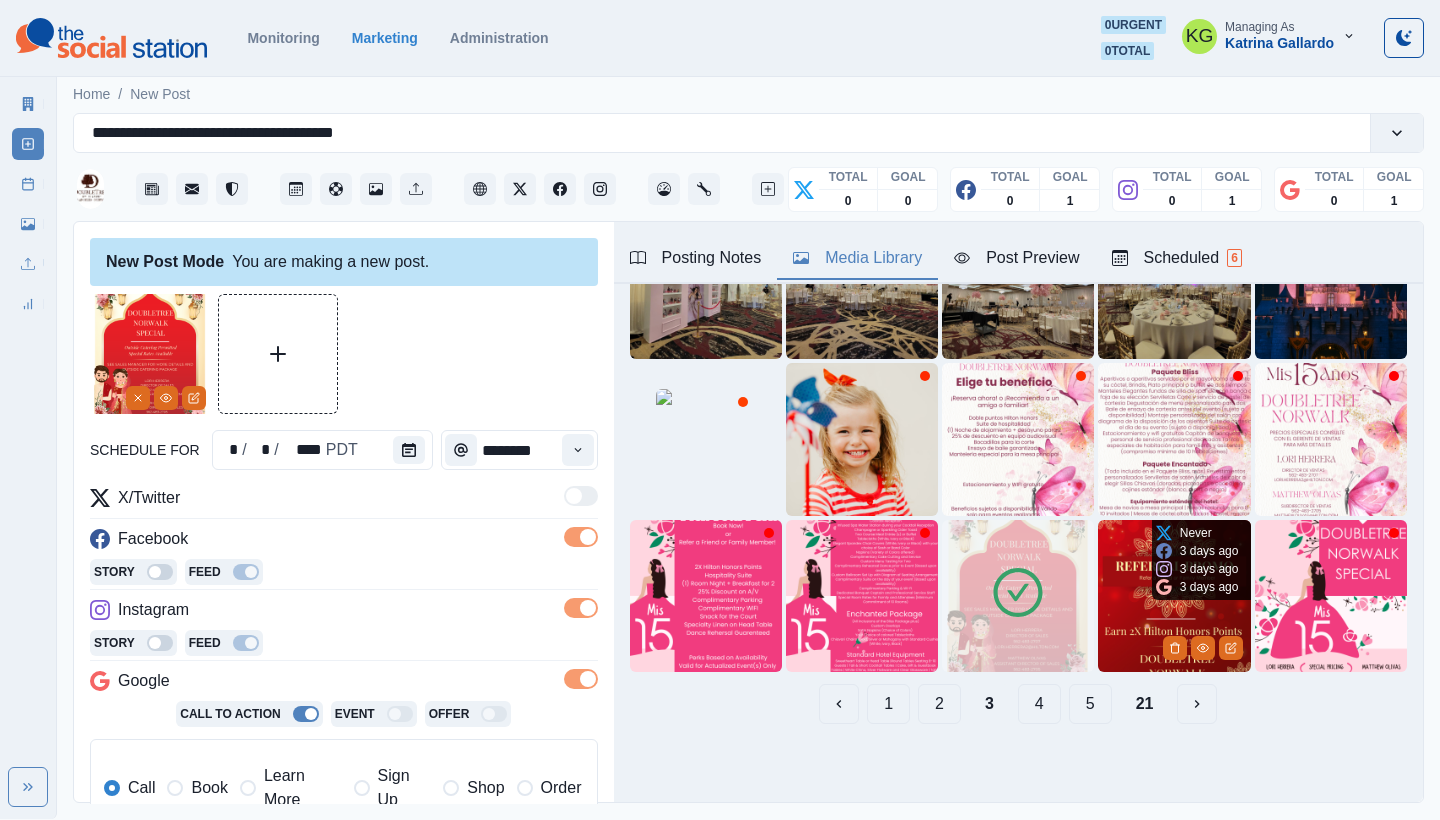 click at bounding box center (1174, 596) 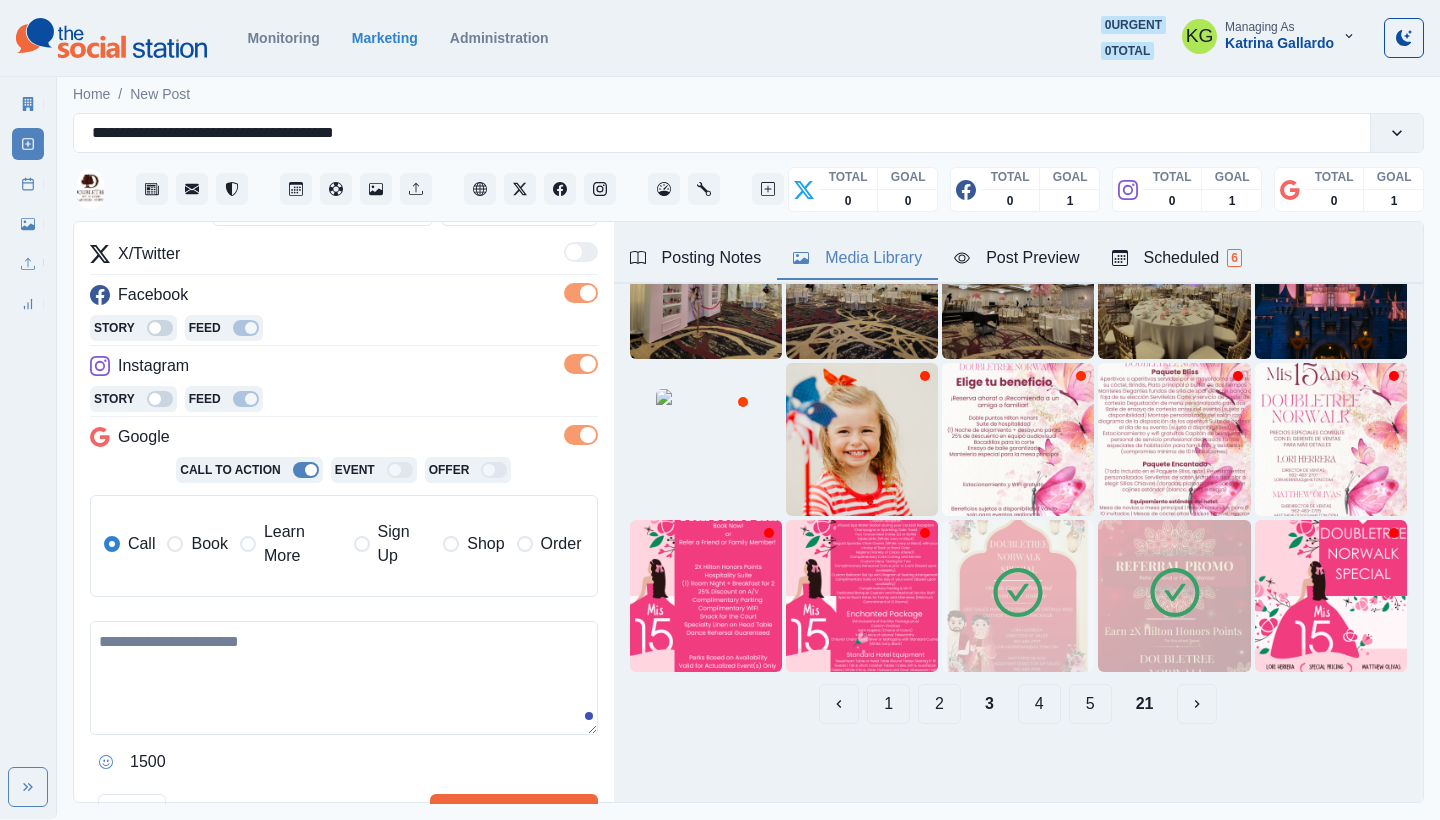scroll, scrollTop: 271, scrollLeft: 0, axis: vertical 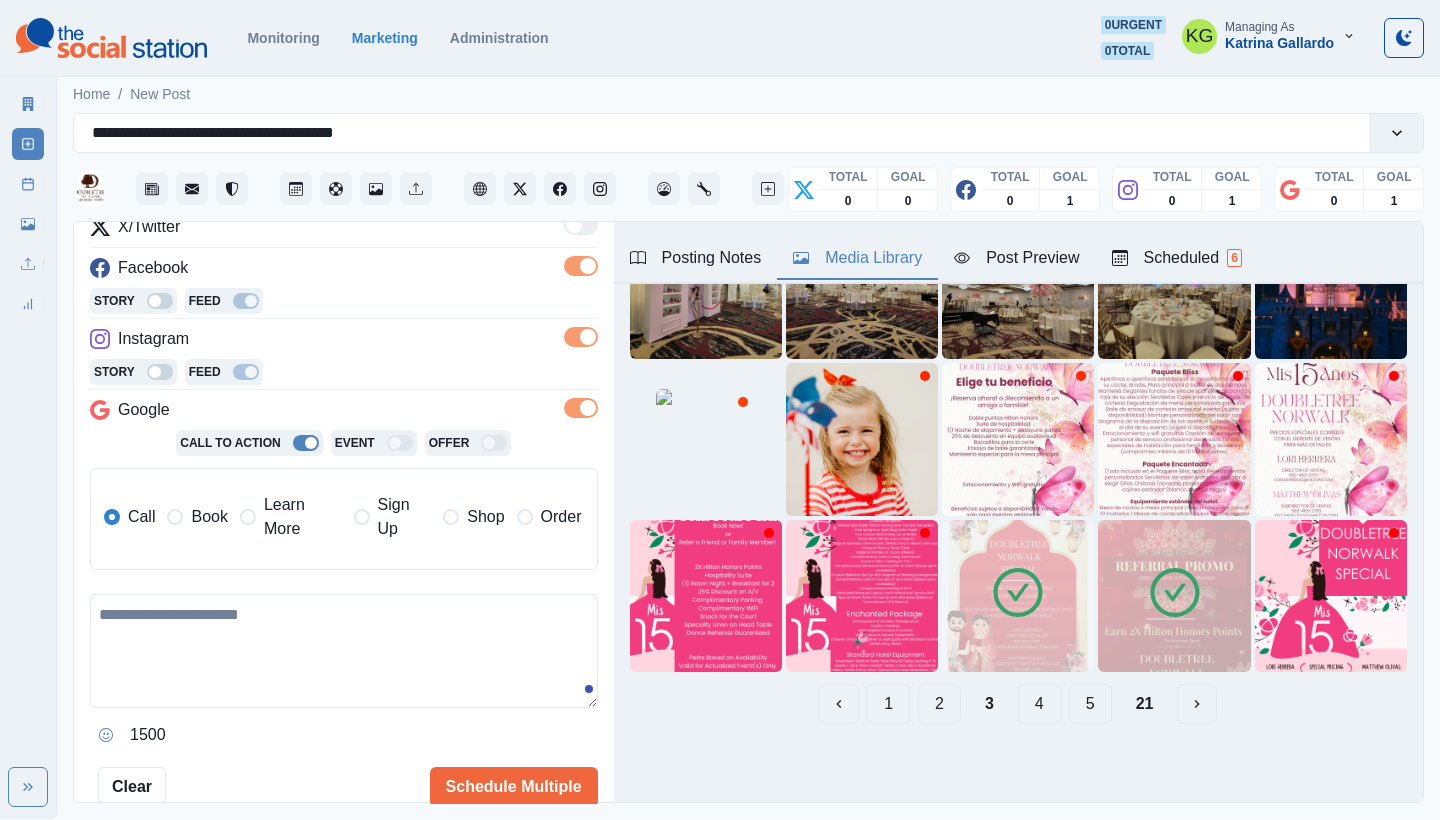 click on "Book" at bounding box center [197, 517] 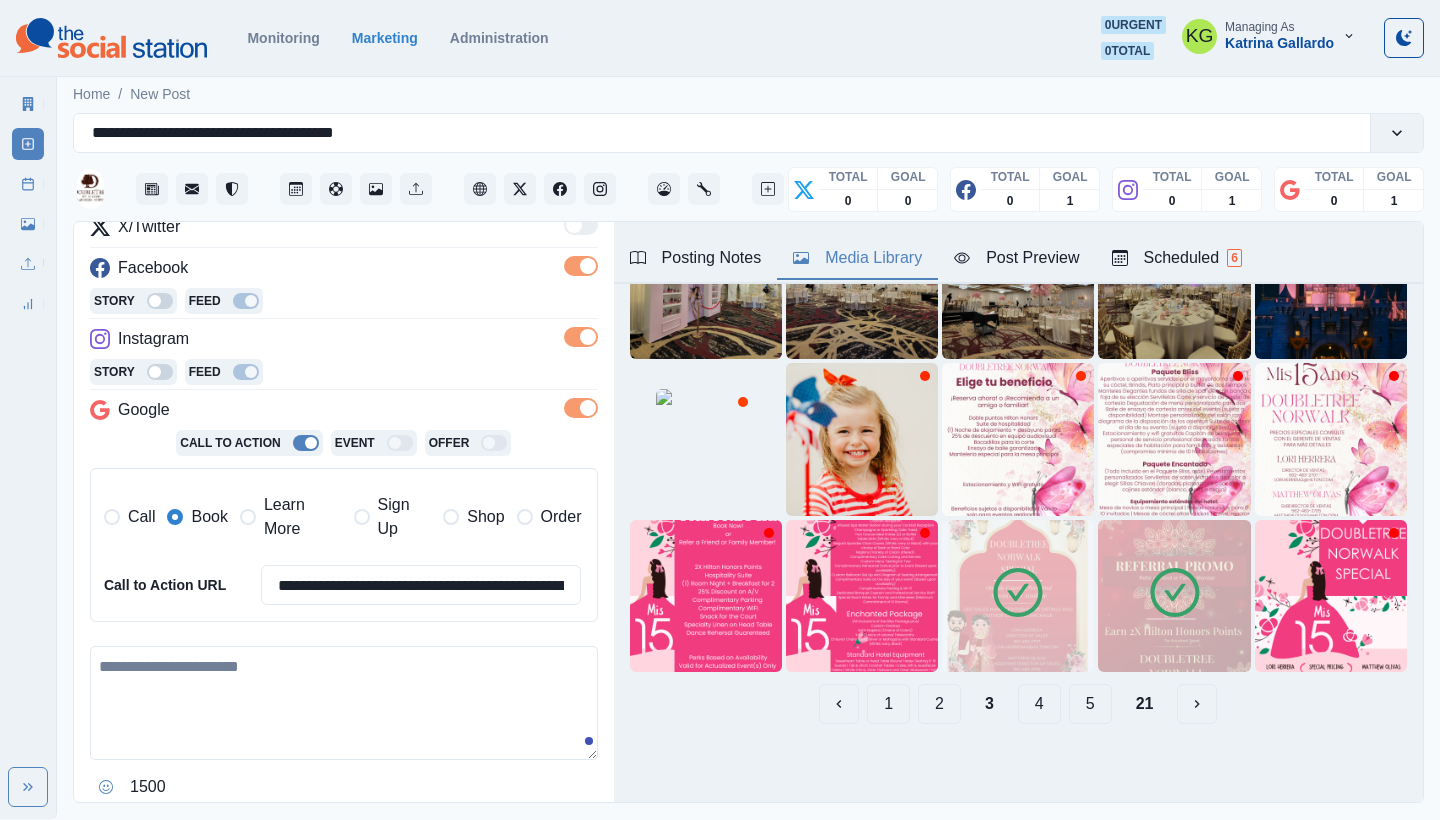 click at bounding box center (344, 703) 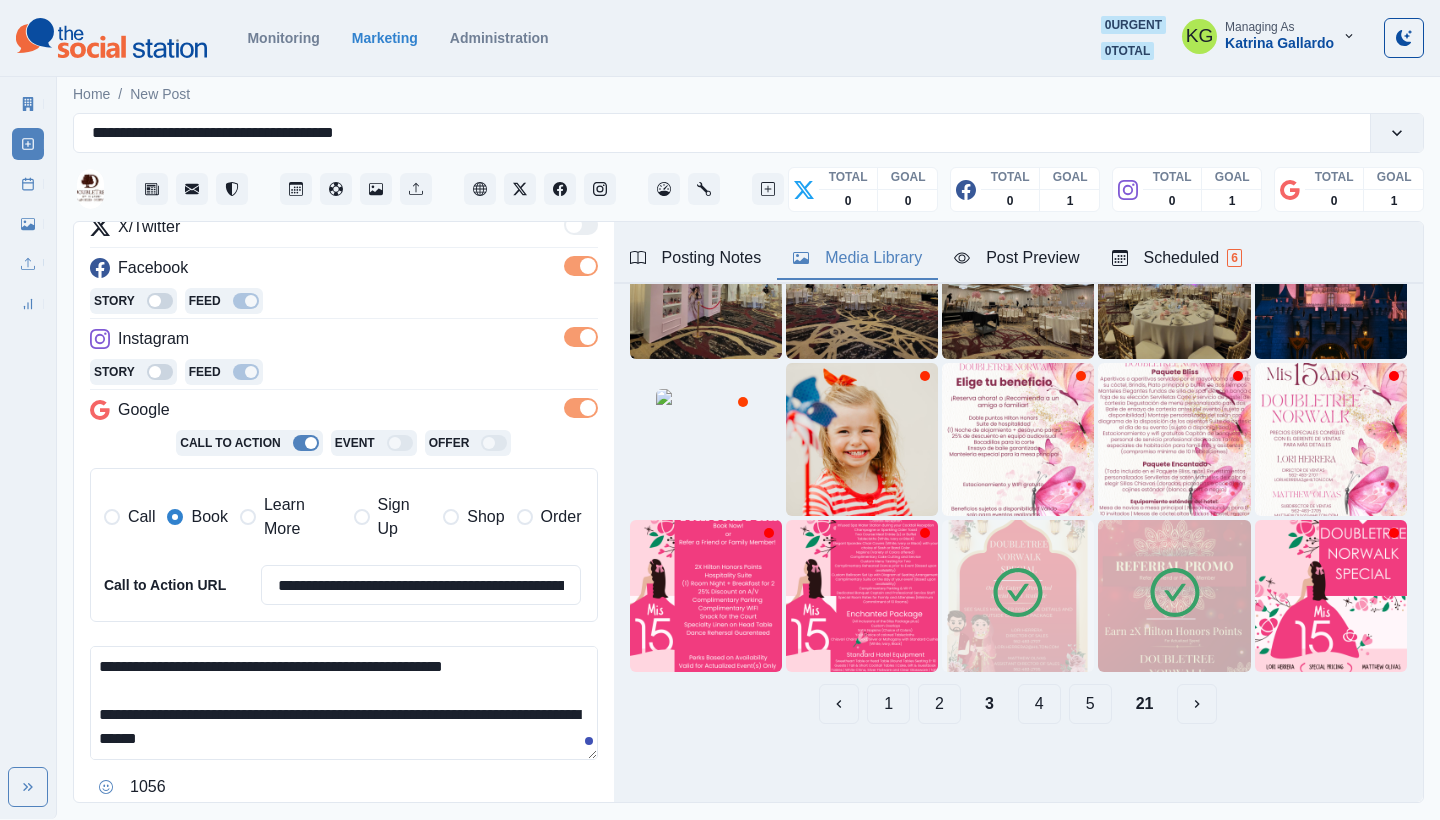 scroll, scrollTop: 192, scrollLeft: 0, axis: vertical 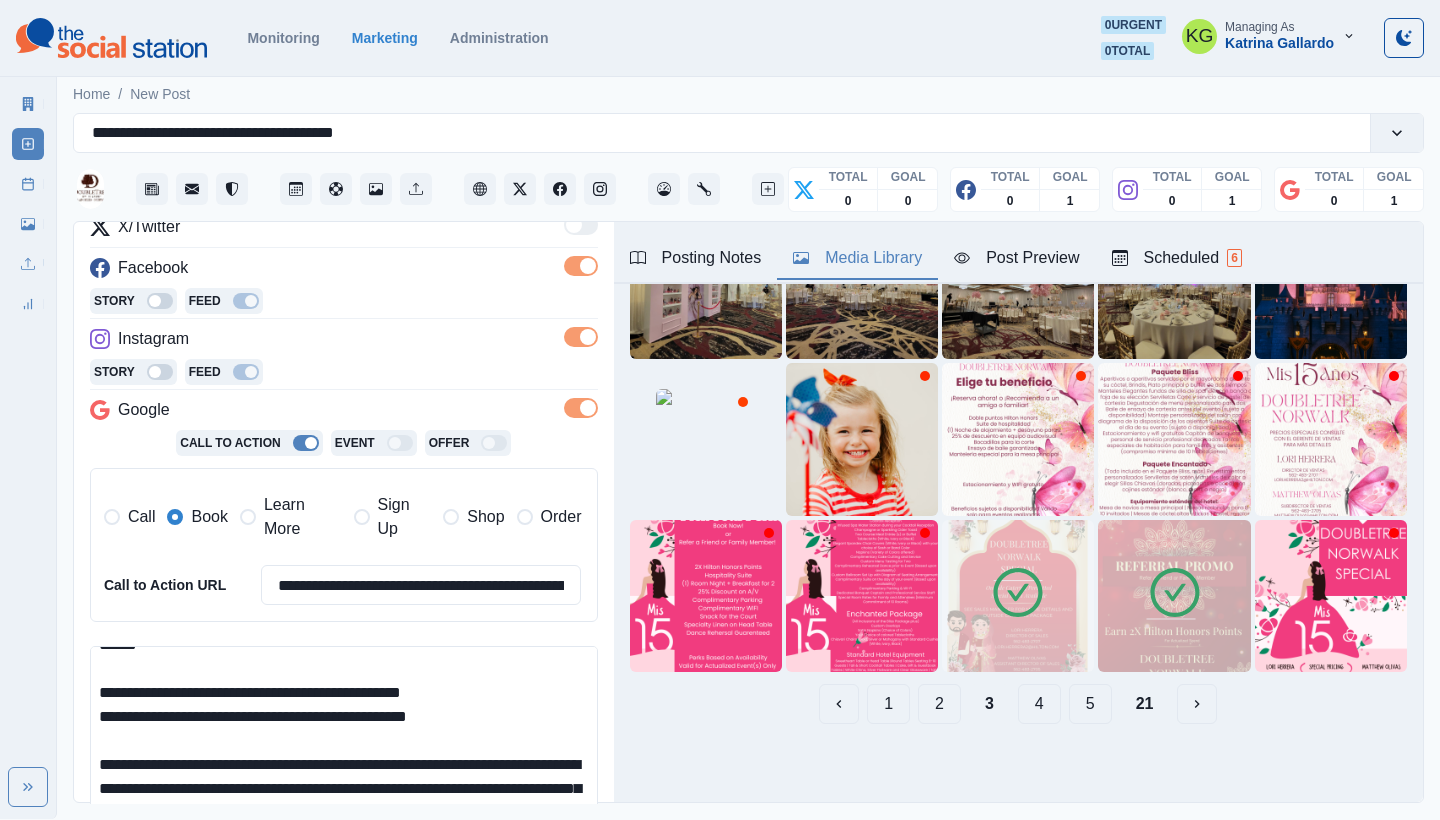 click on "**********" at bounding box center [748, 445] 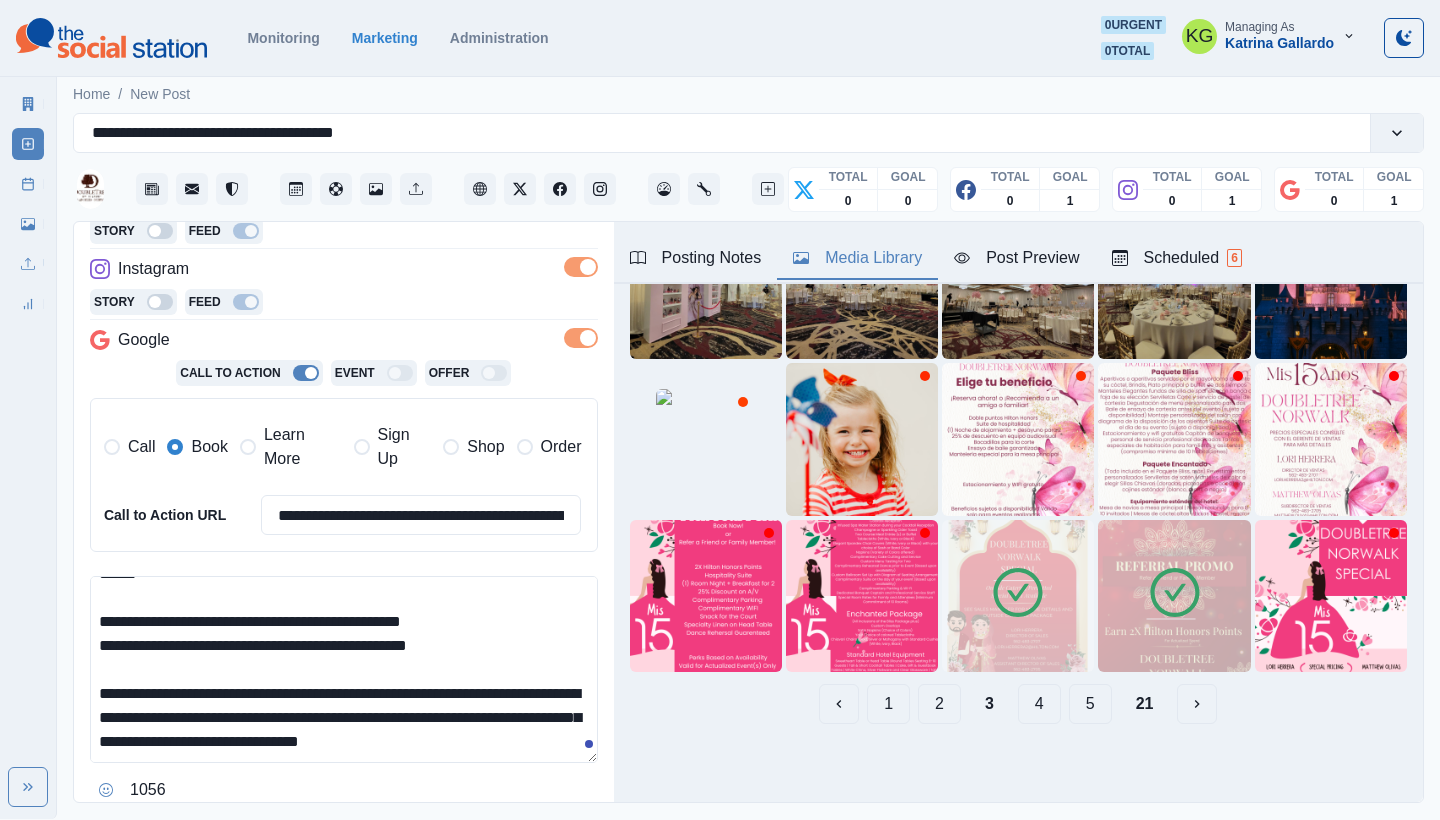 scroll, scrollTop: 345, scrollLeft: 0, axis: vertical 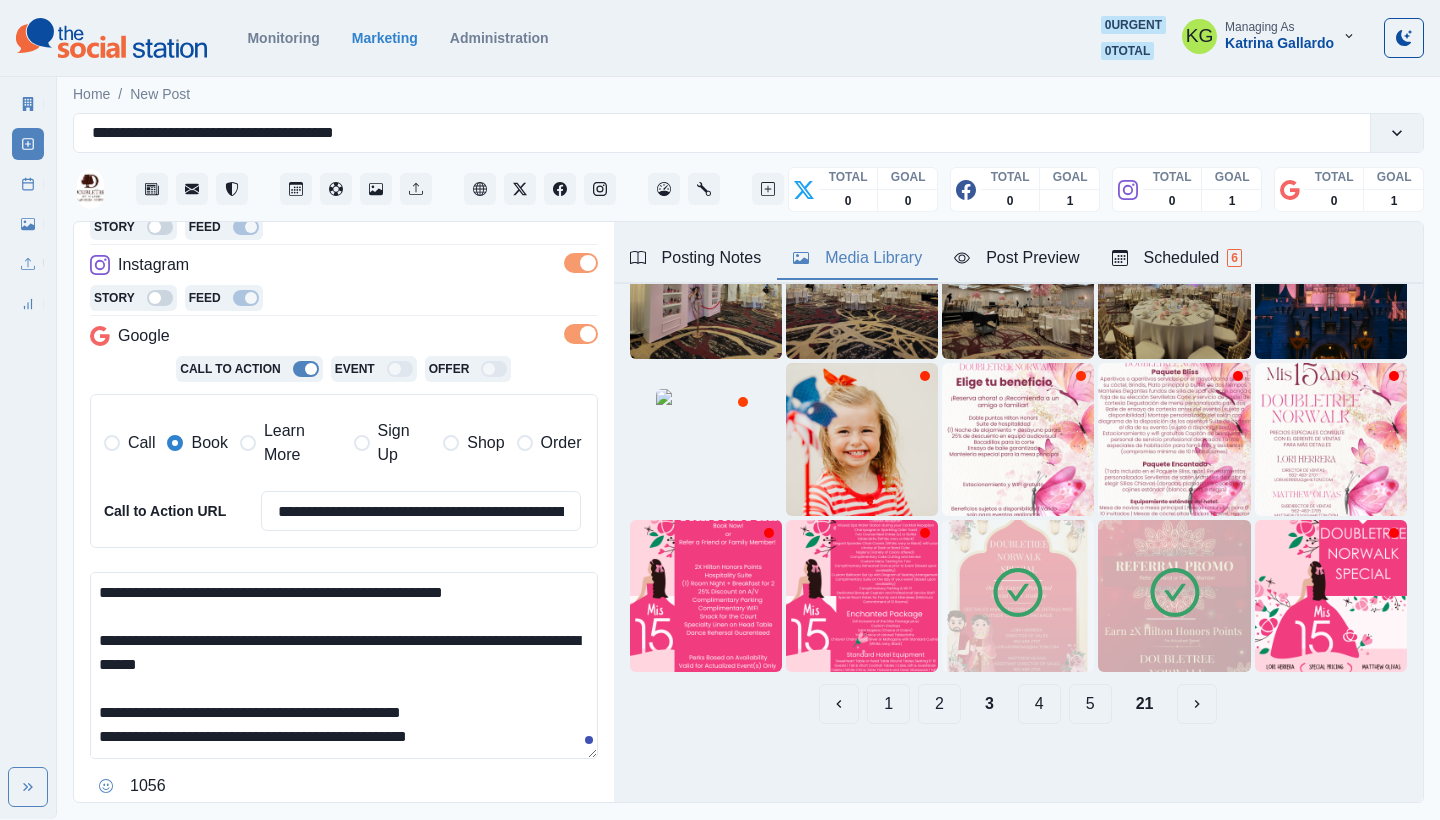 drag, startPoint x: 128, startPoint y: 580, endPoint x: 85, endPoint y: 580, distance: 43 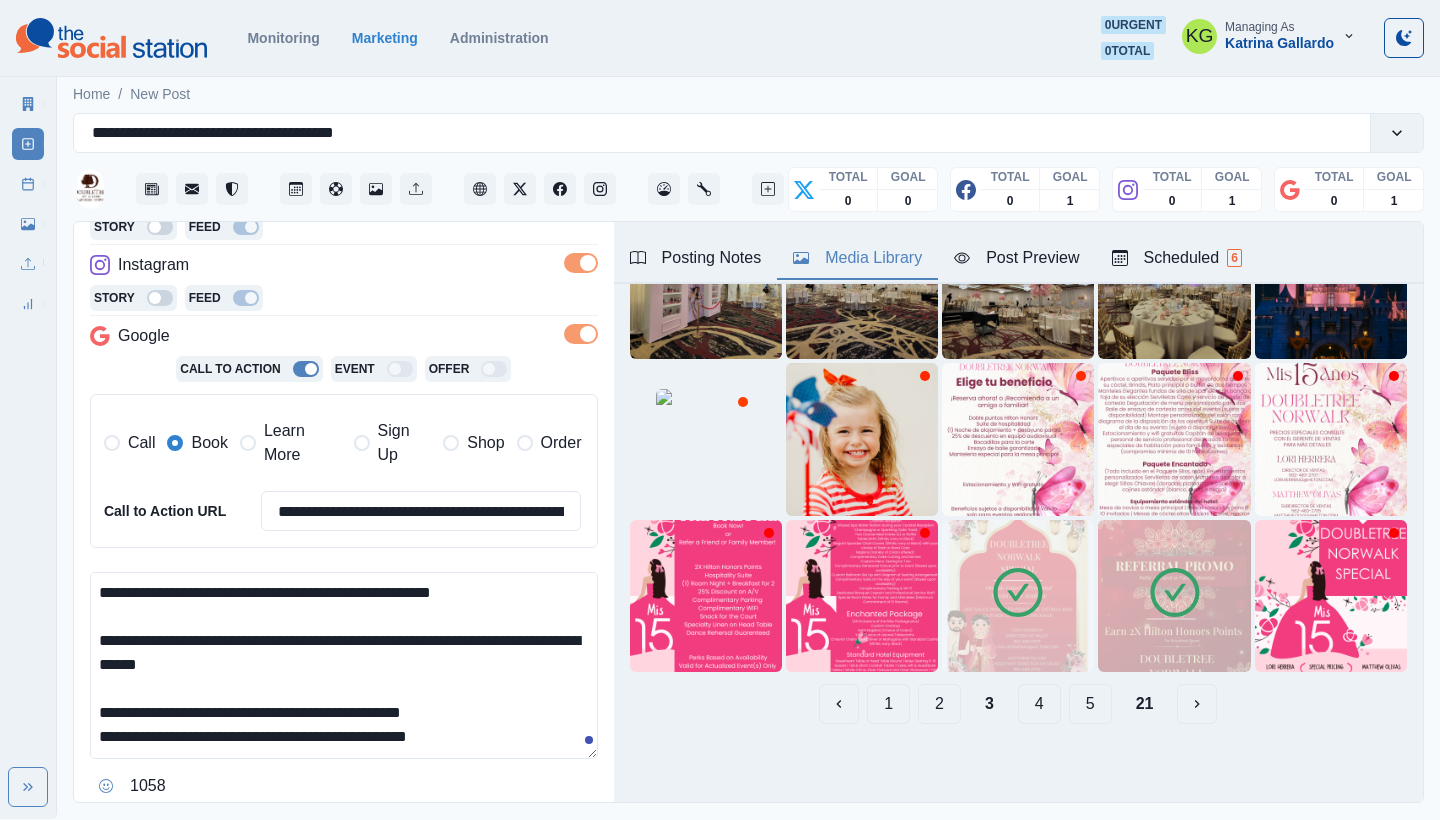 click on "**********" at bounding box center (344, 665) 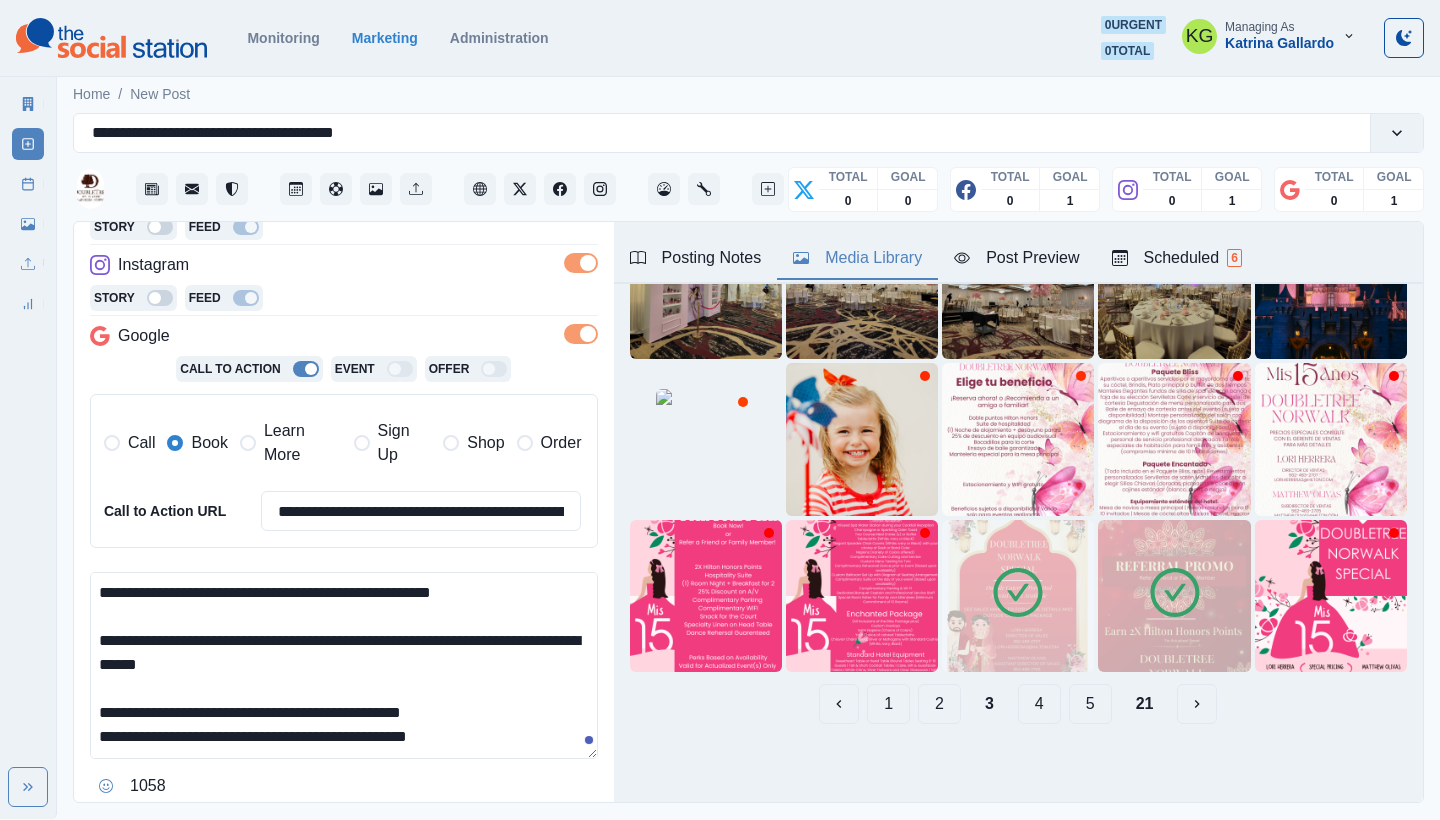 click on "**********" at bounding box center [344, 665] 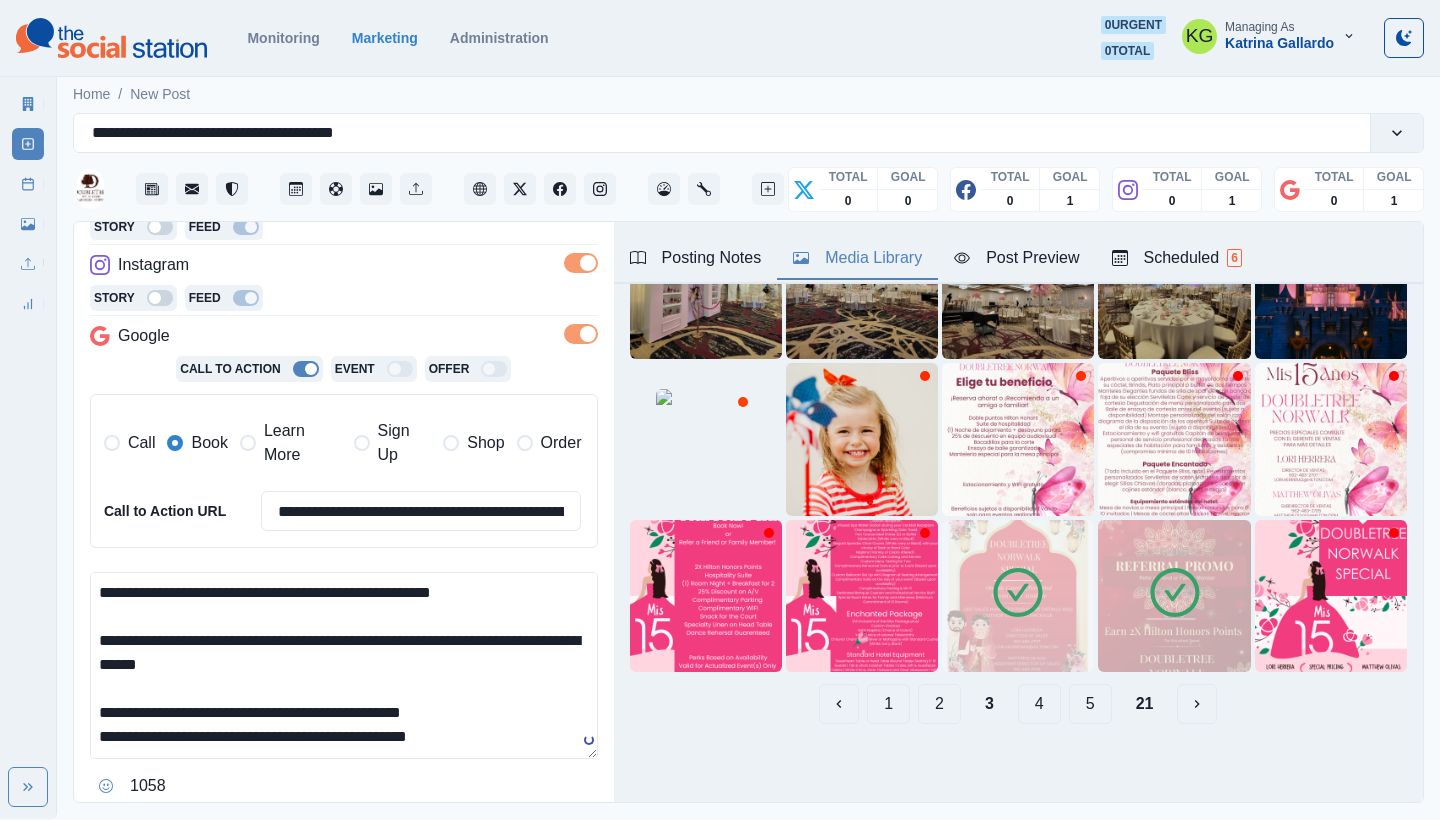 click on "**********" at bounding box center (344, 665) 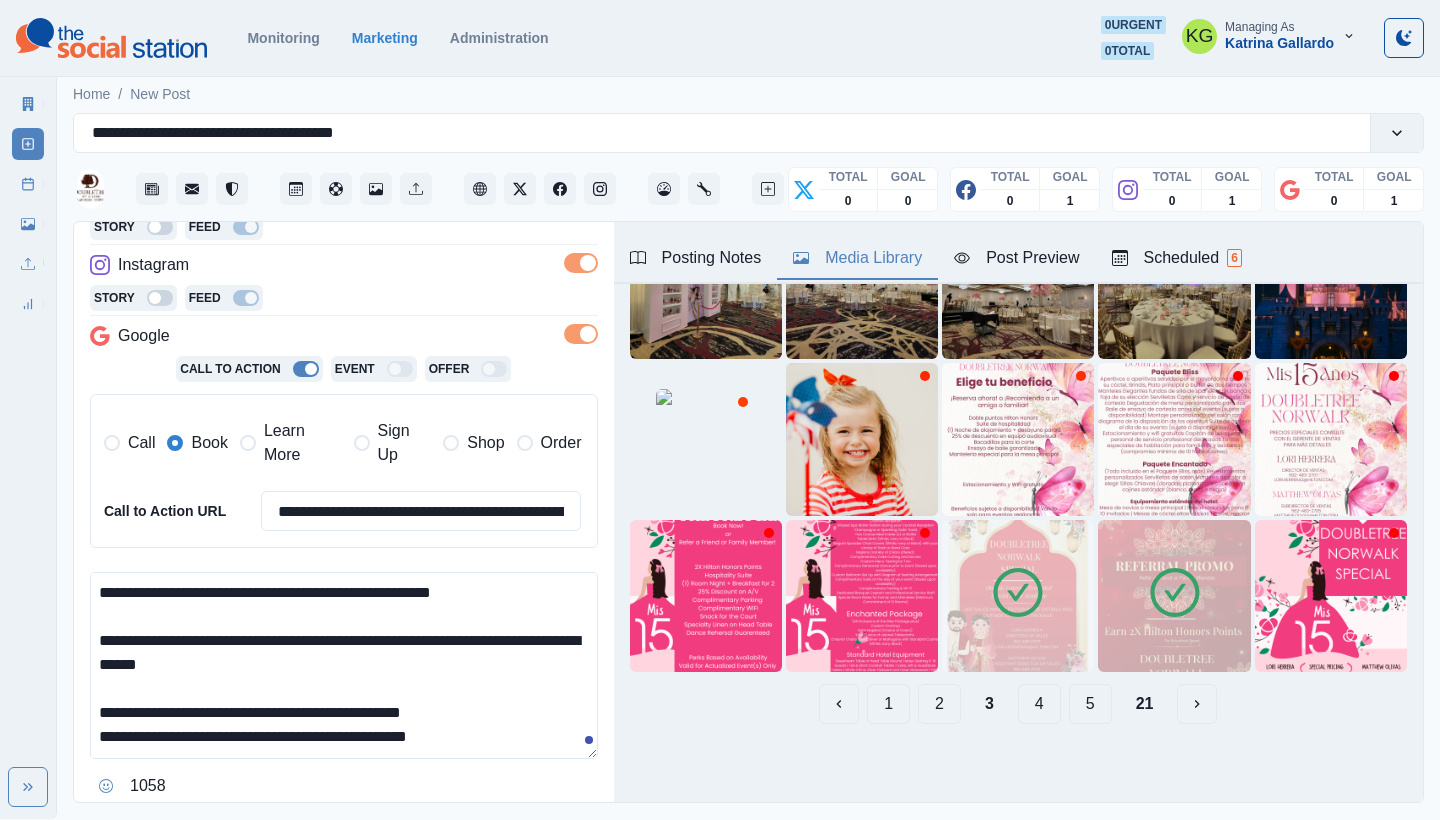 click on "**********" at bounding box center [344, 665] 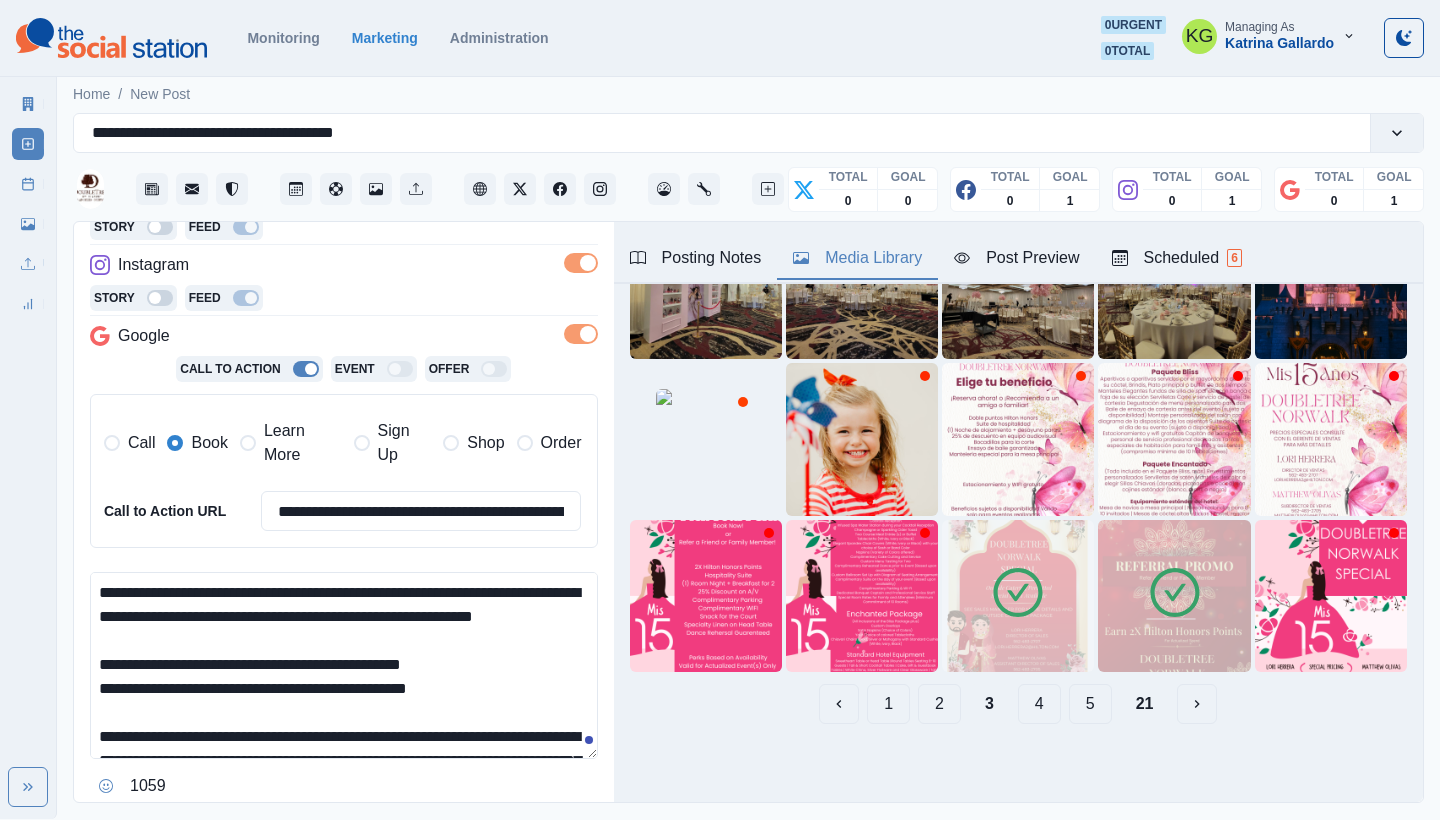 scroll, scrollTop: 34, scrollLeft: 0, axis: vertical 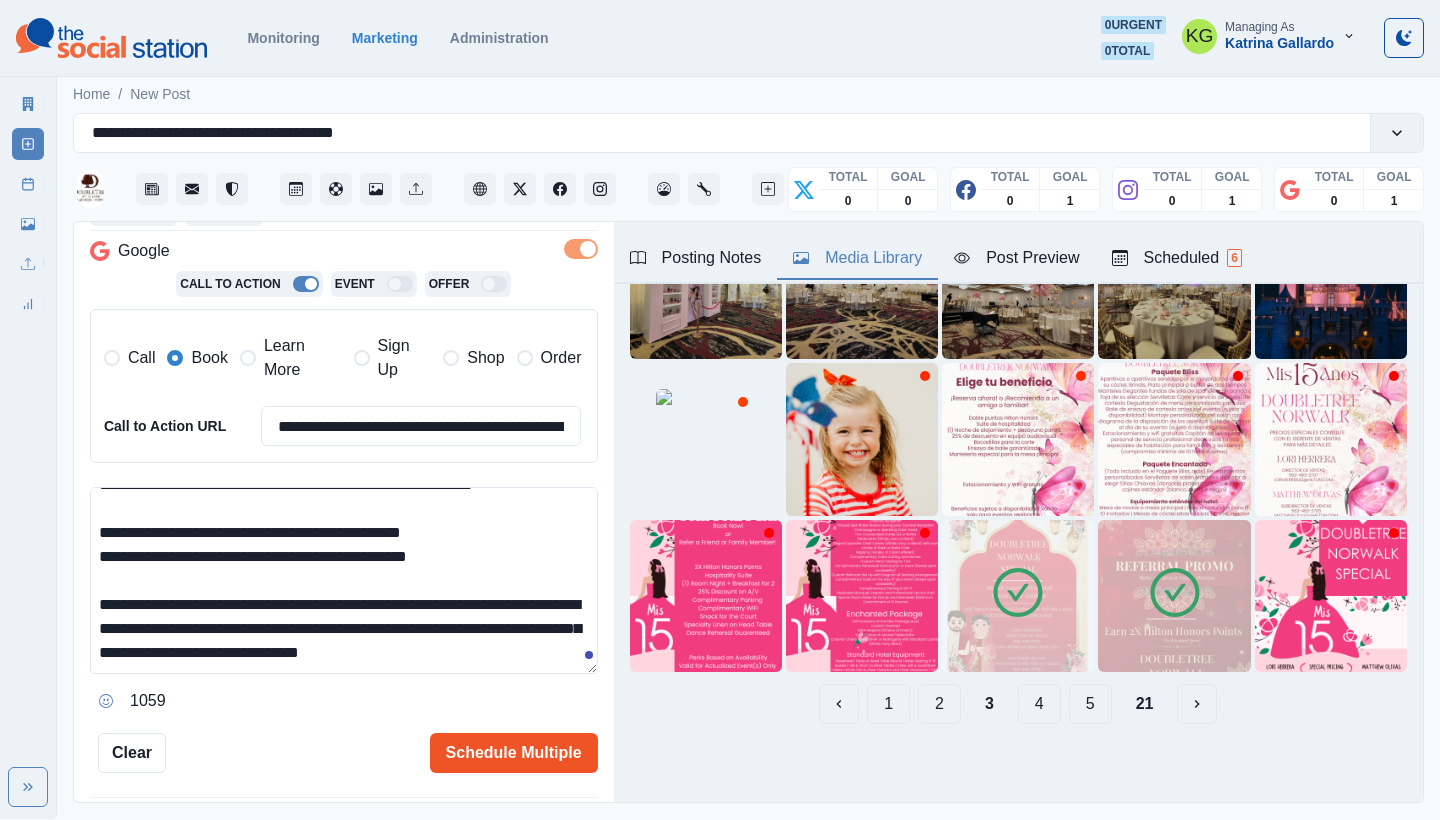type on "**********" 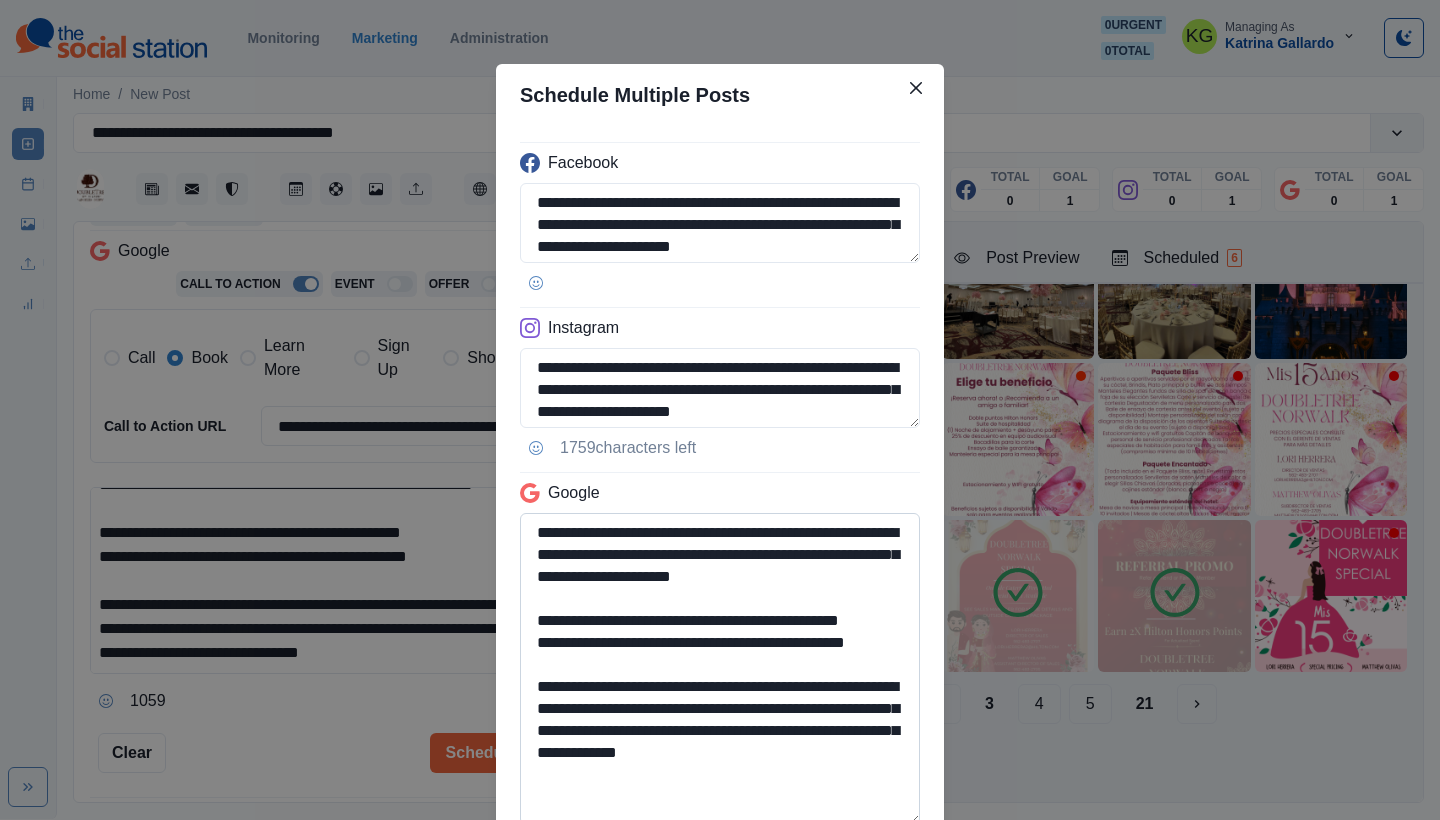 click on "**********" at bounding box center [720, 669] 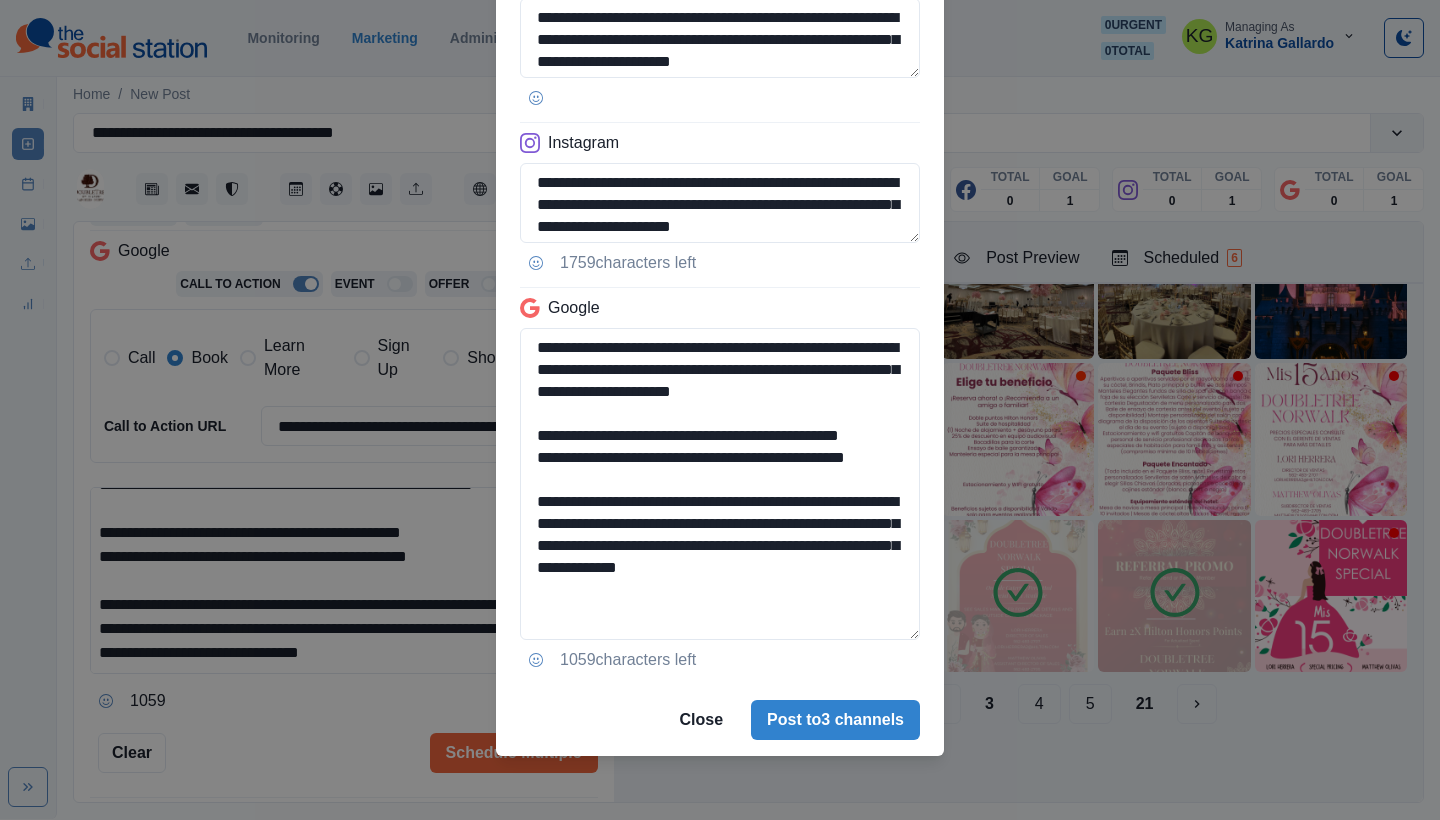 click on "Close Post to  3   channels" at bounding box center [720, 720] 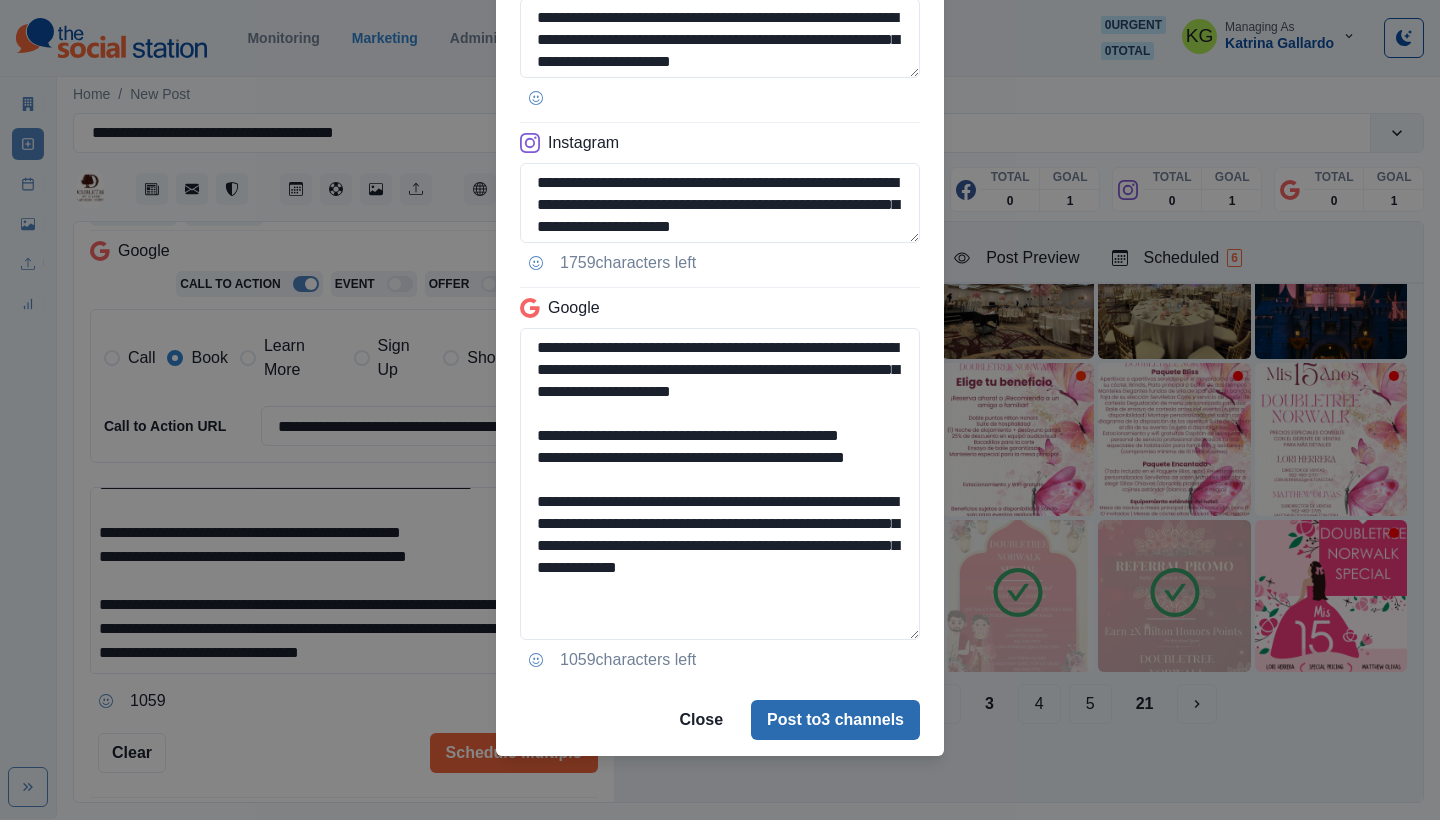 click on "Post to  3   channels" at bounding box center (835, 720) 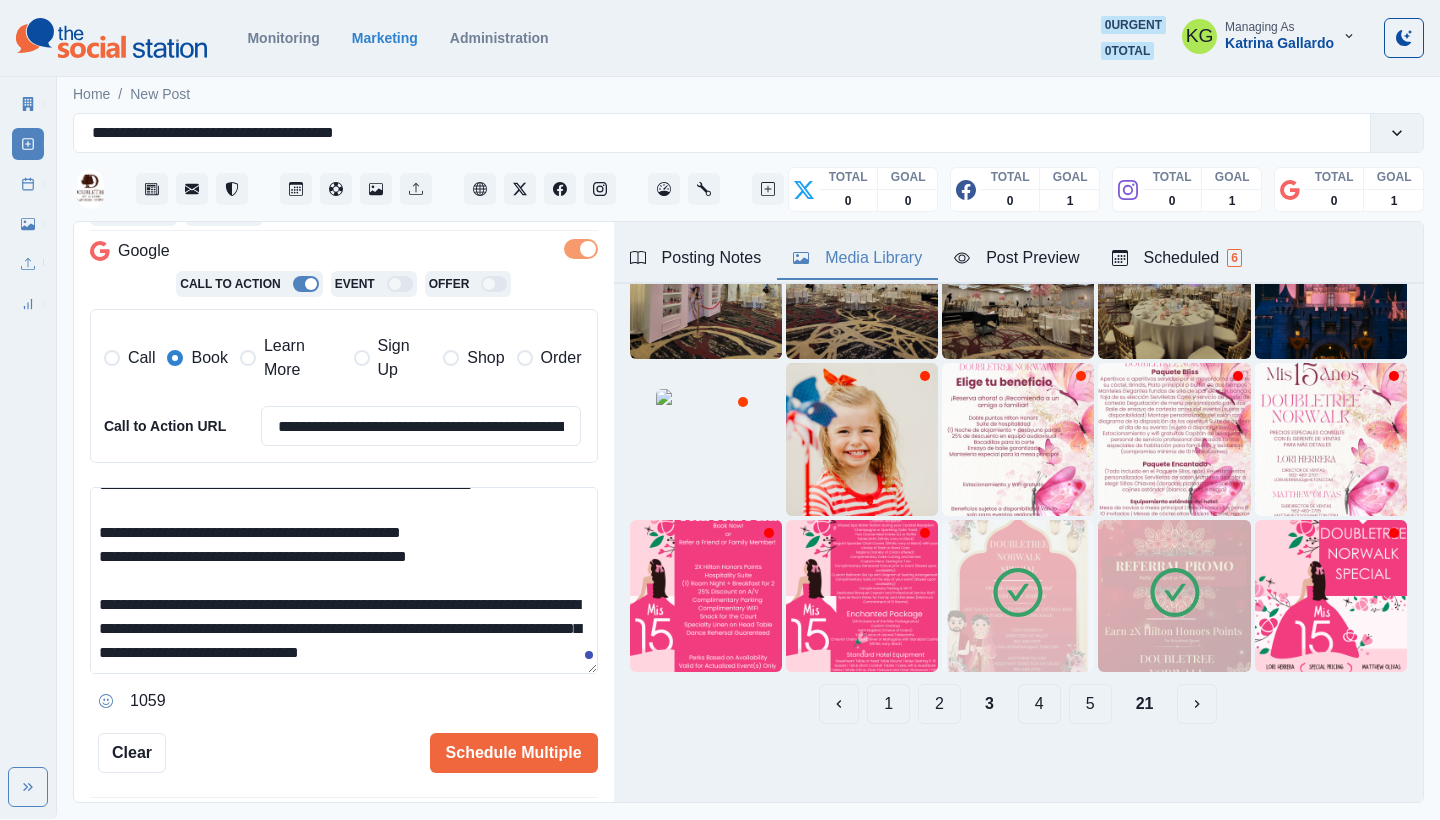 type 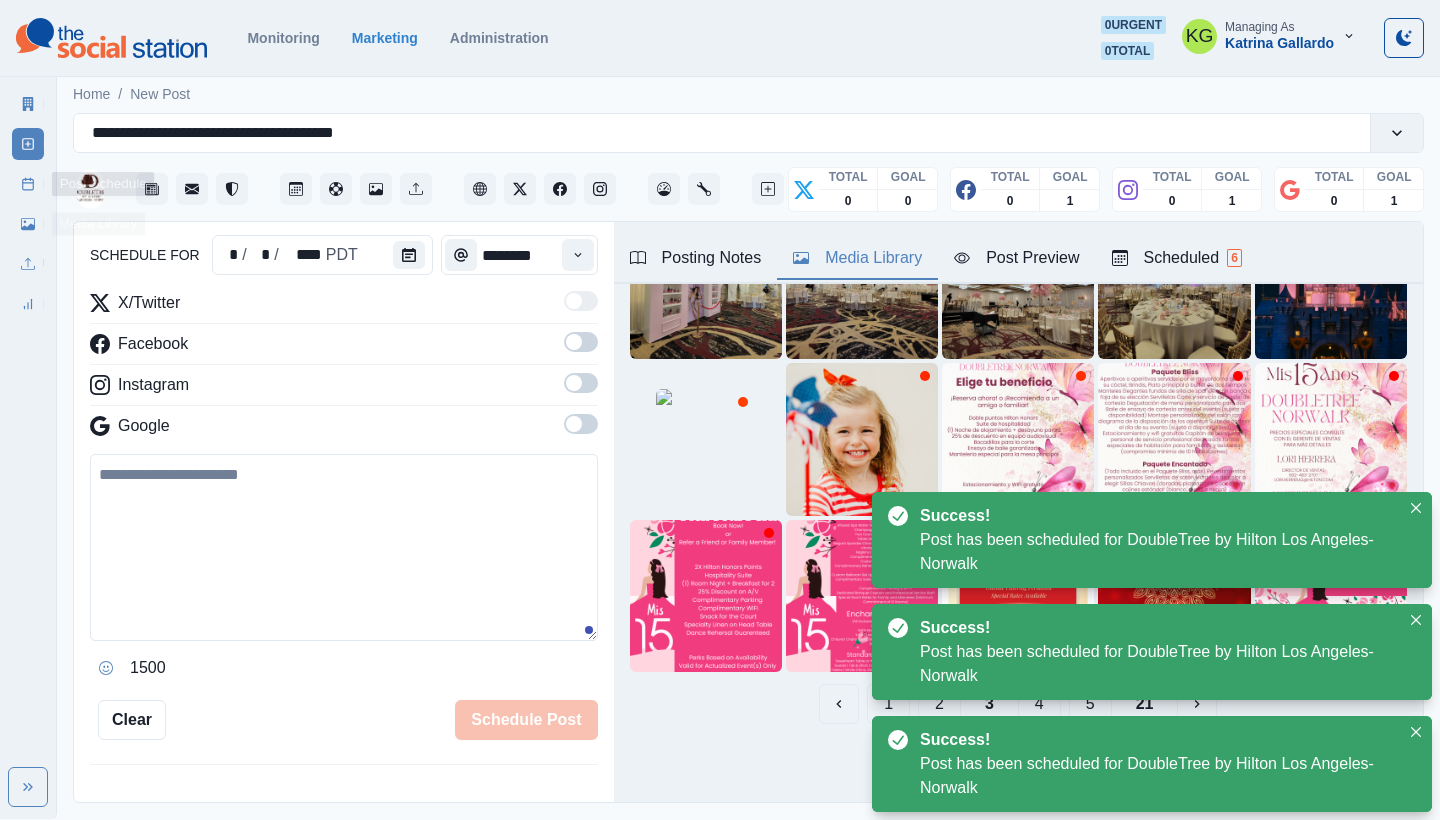 click on "Post Schedule" at bounding box center [28, 184] 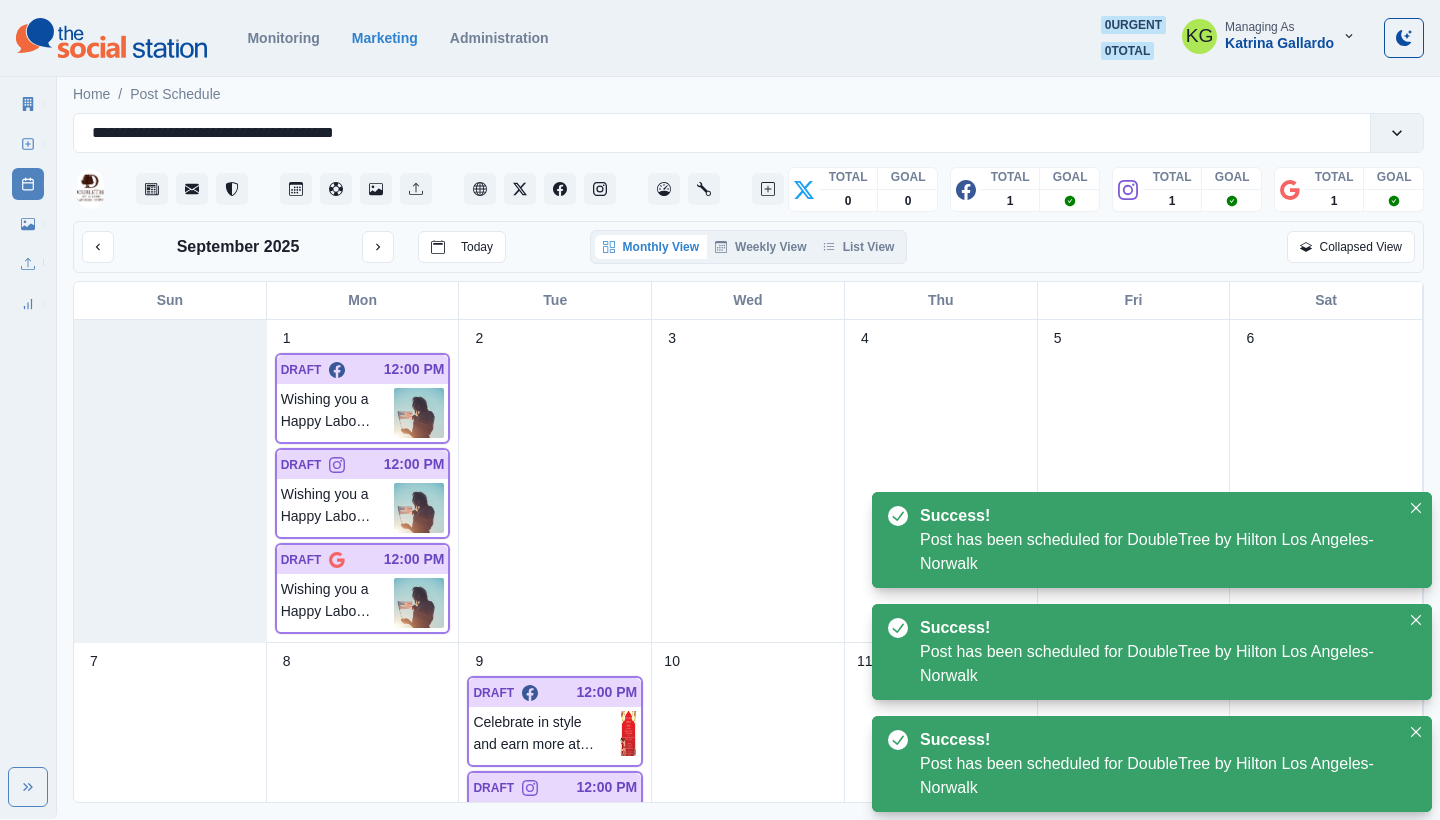 click on "Monthly View Weekly View List View" at bounding box center (749, 247) 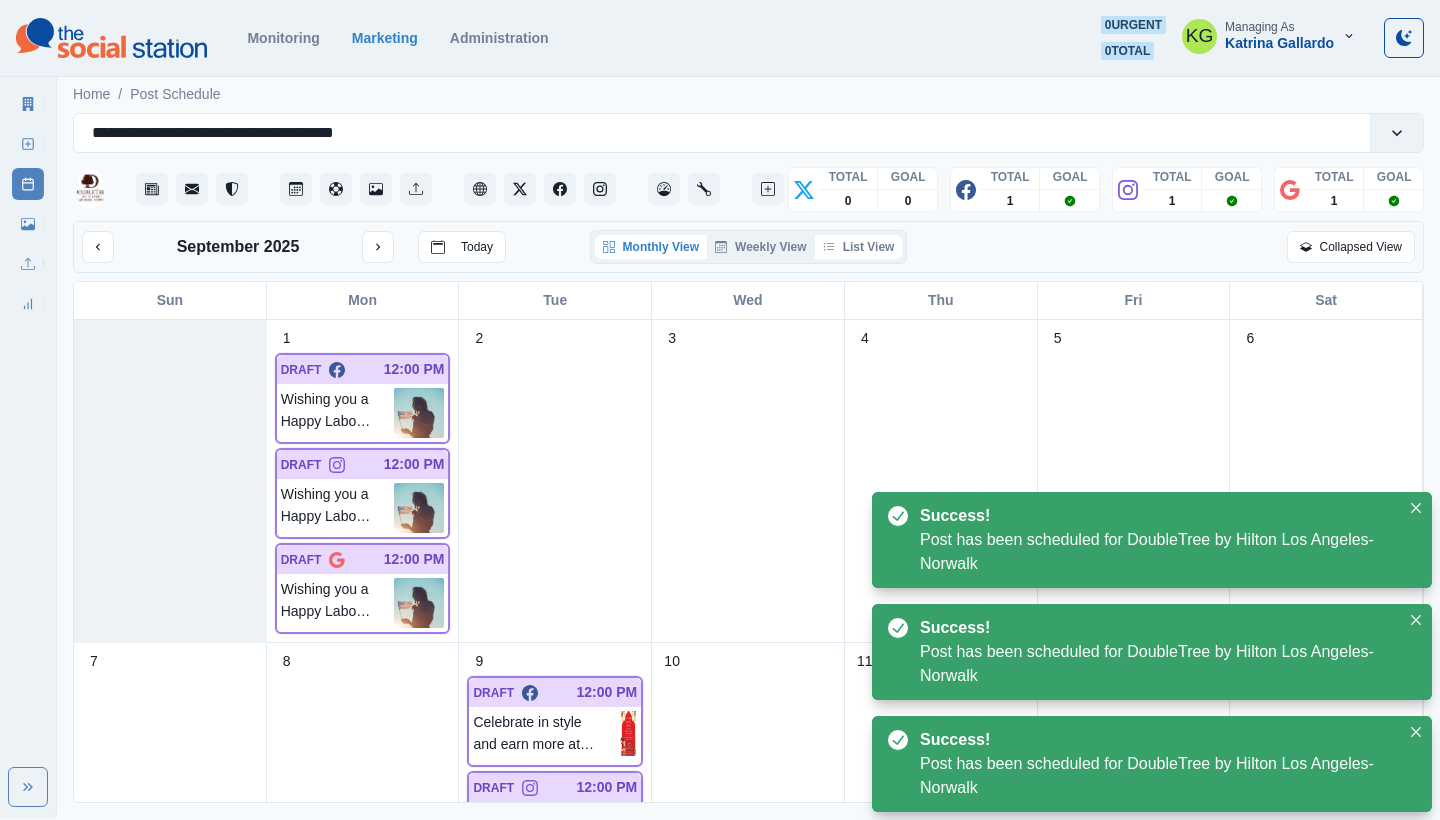 click on "List View" at bounding box center (859, 247) 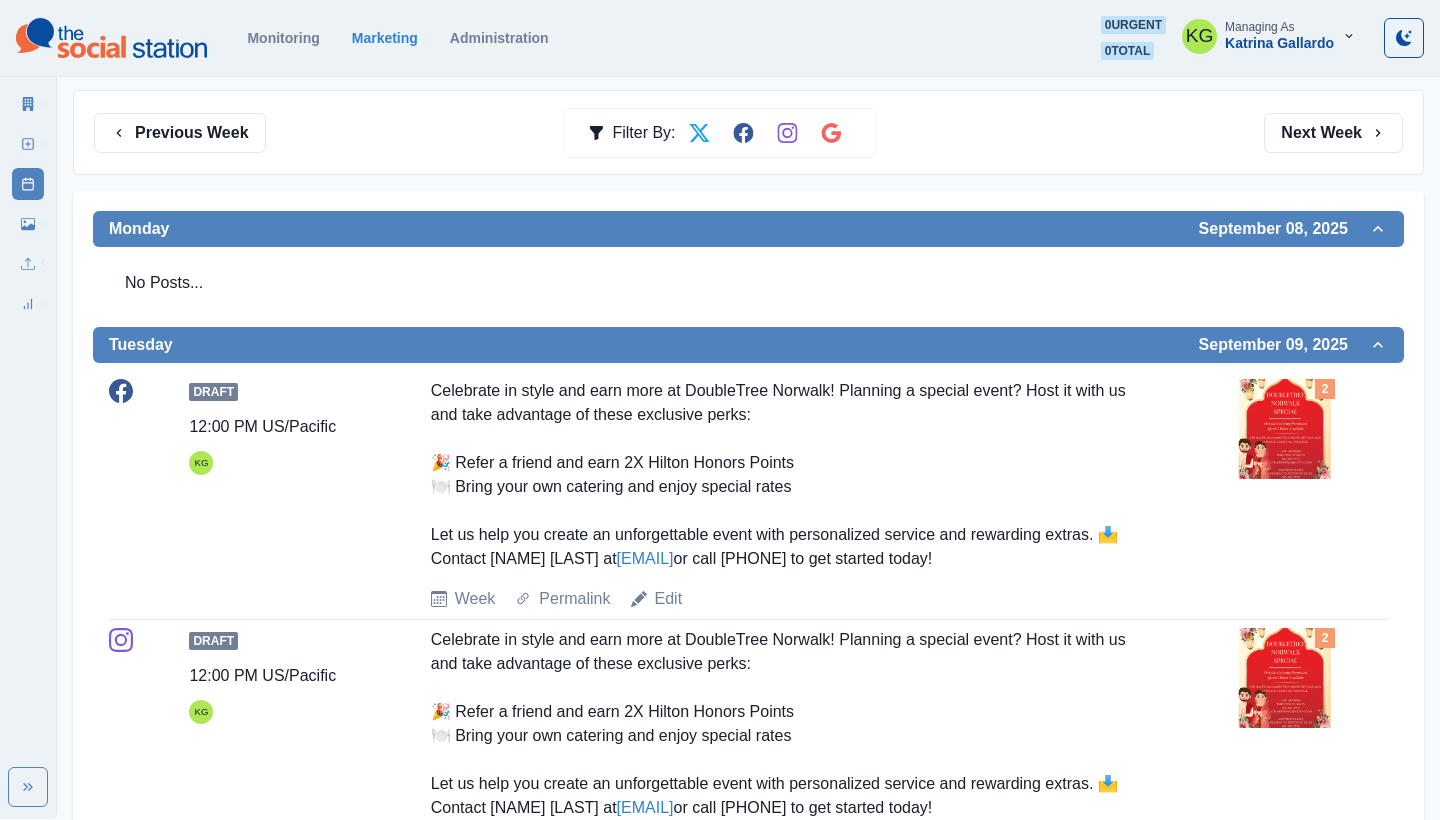 scroll, scrollTop: 289, scrollLeft: 0, axis: vertical 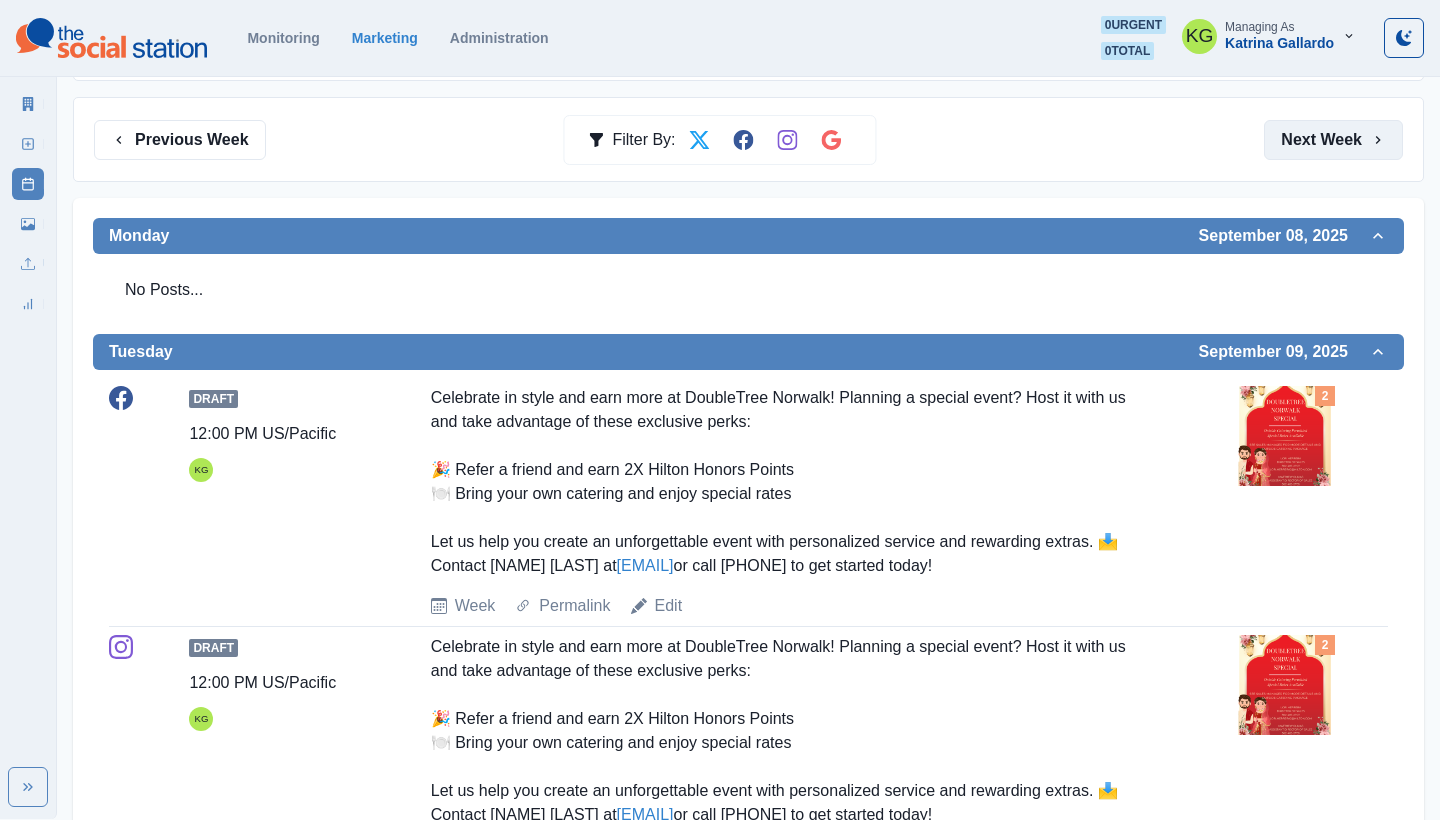 click on "Next Week" at bounding box center (1333, 140) 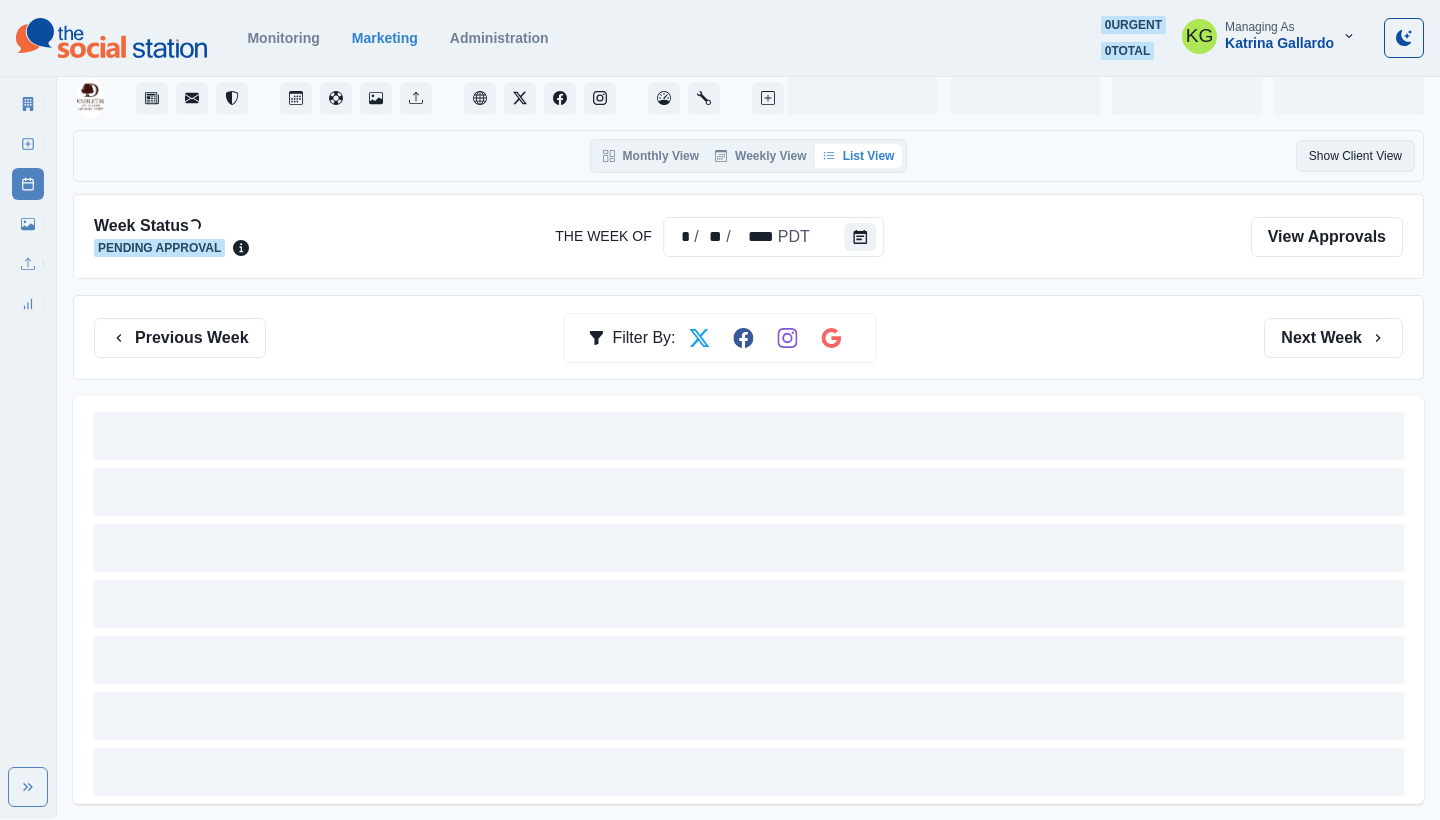 scroll, scrollTop: 0, scrollLeft: 0, axis: both 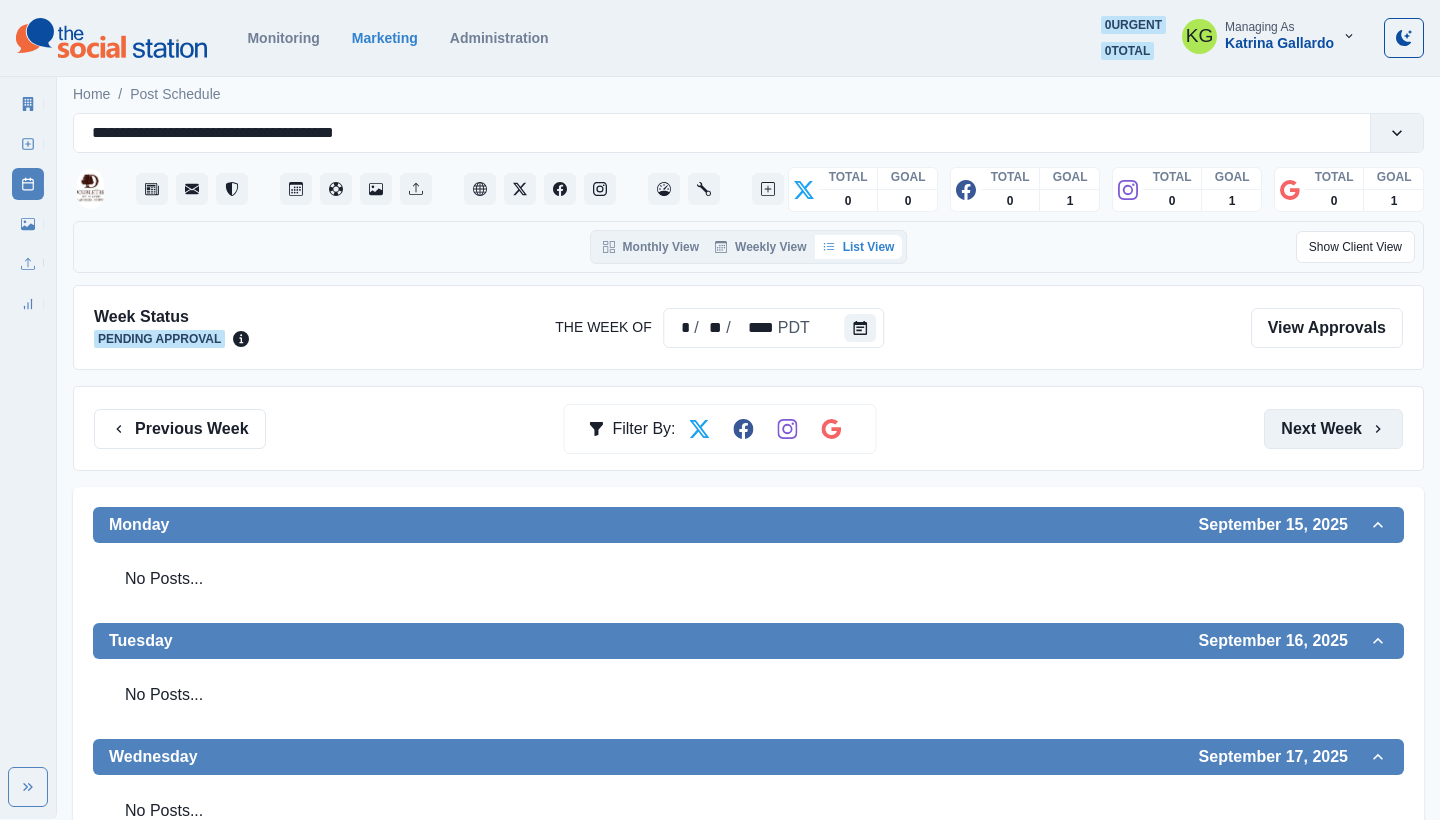 click on "Next Week" at bounding box center (1333, 429) 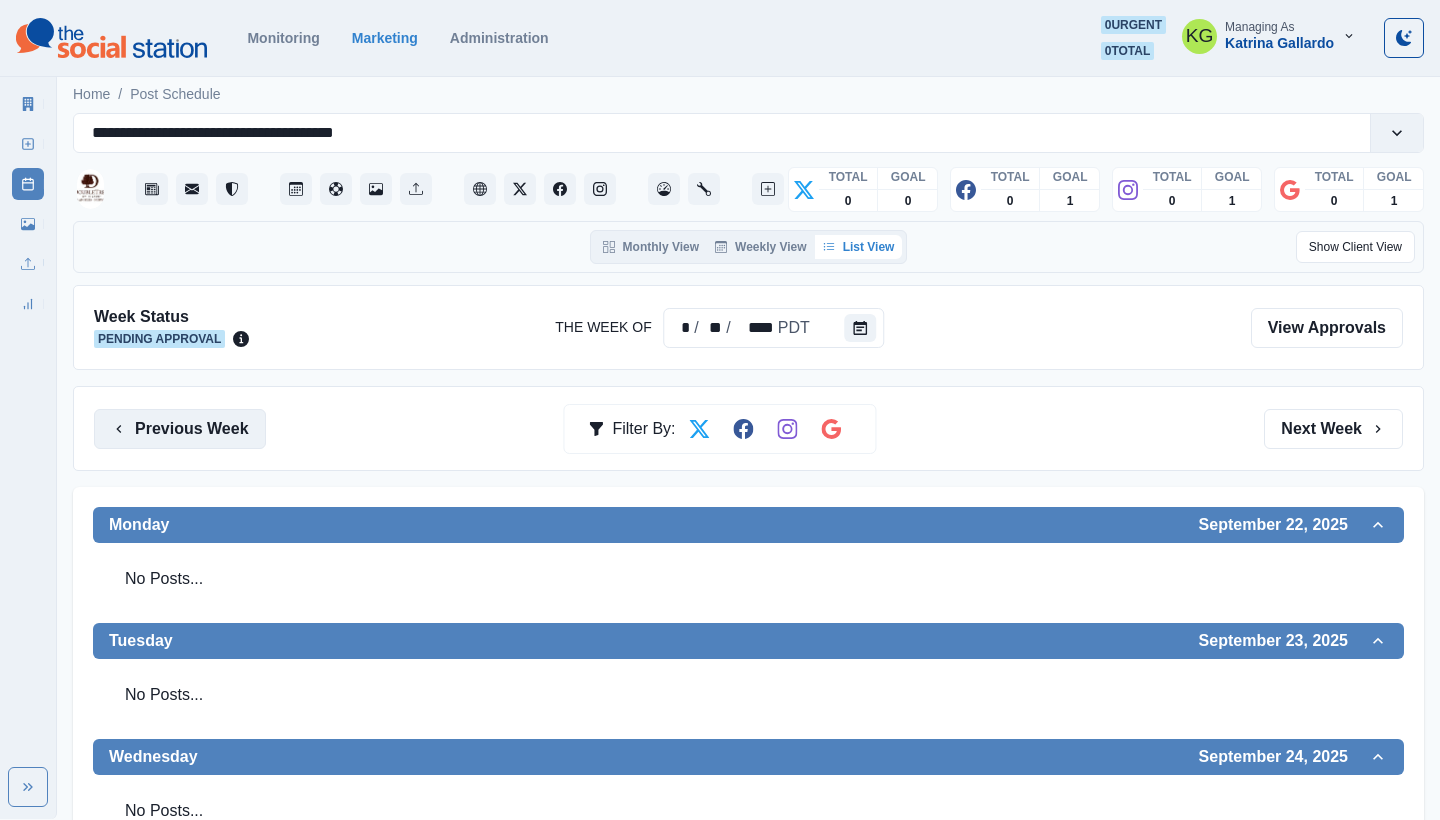 click on "Previous Week" at bounding box center [180, 429] 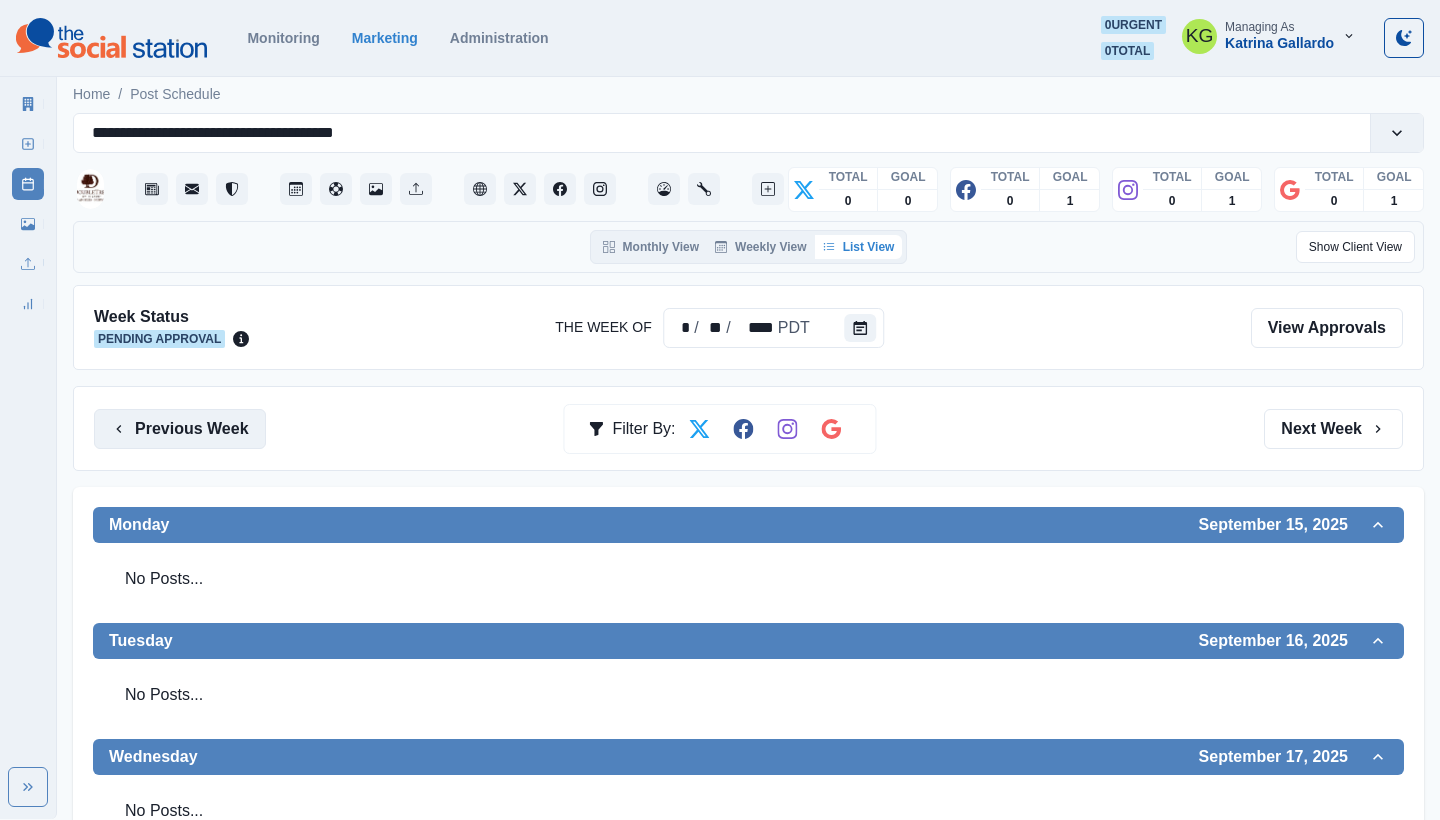 click on "Previous Week" at bounding box center (180, 429) 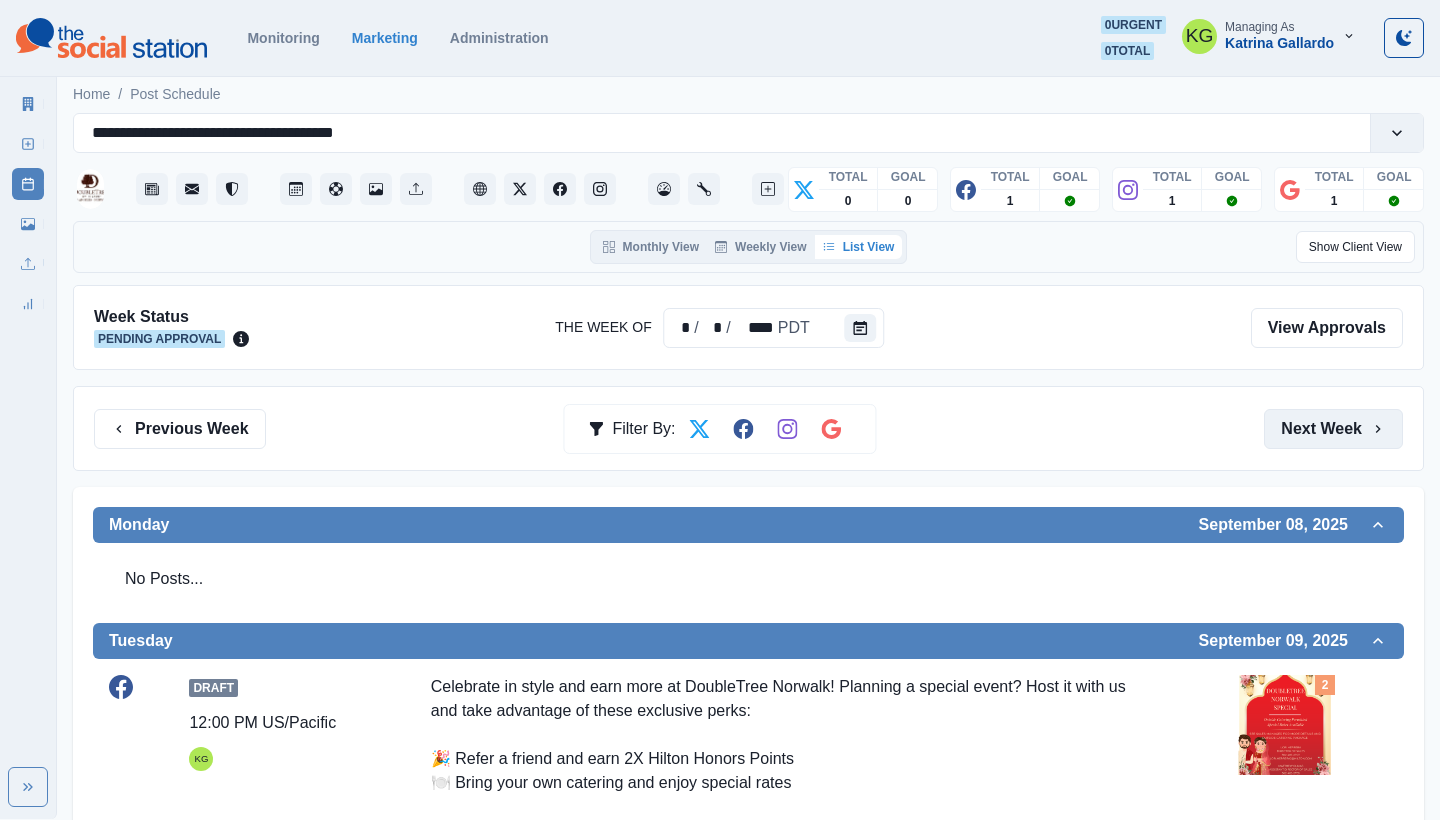 scroll, scrollTop: 0, scrollLeft: 0, axis: both 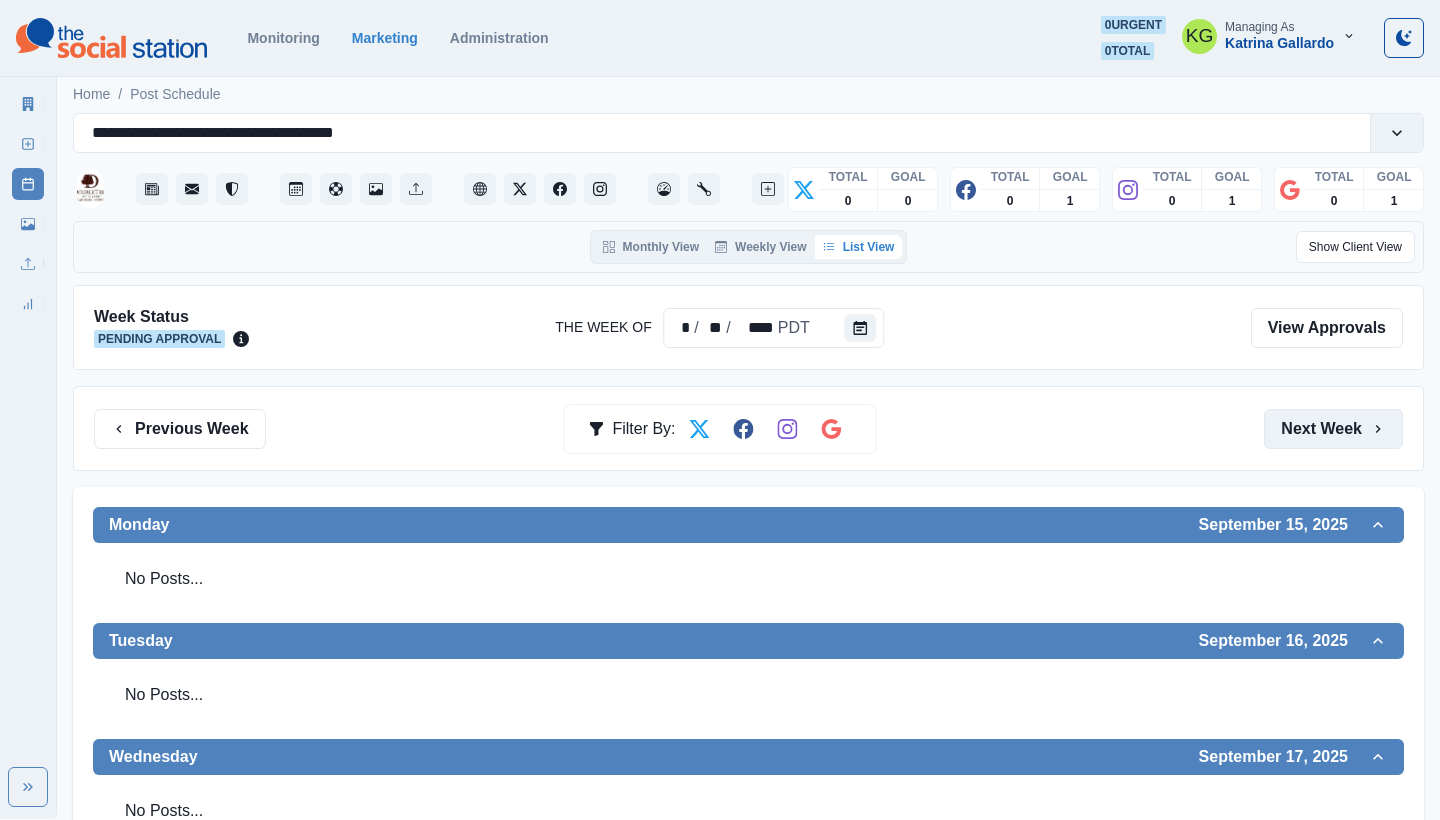 click on "Next Week" at bounding box center [1333, 429] 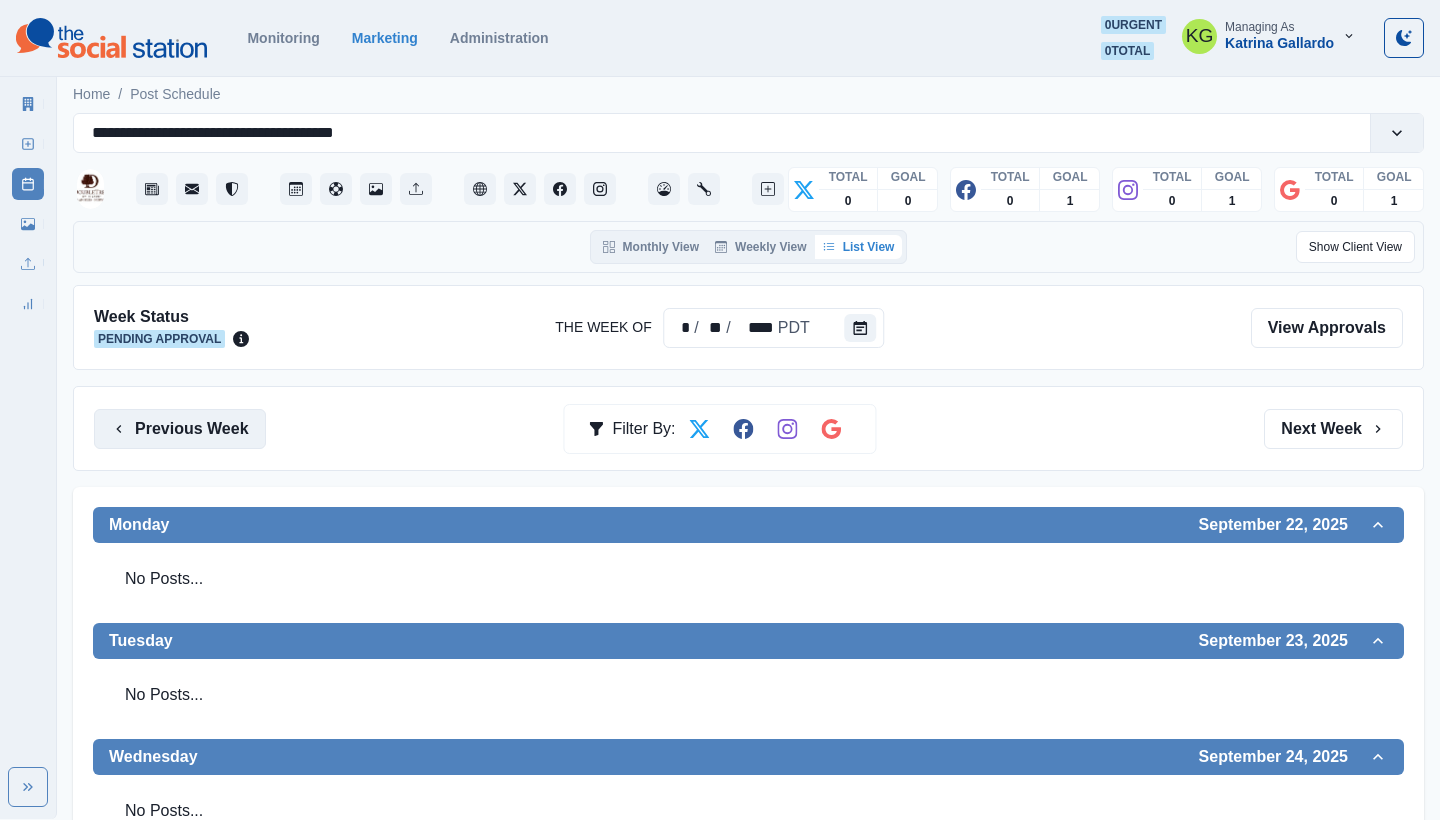 click on "Previous Week" at bounding box center (180, 429) 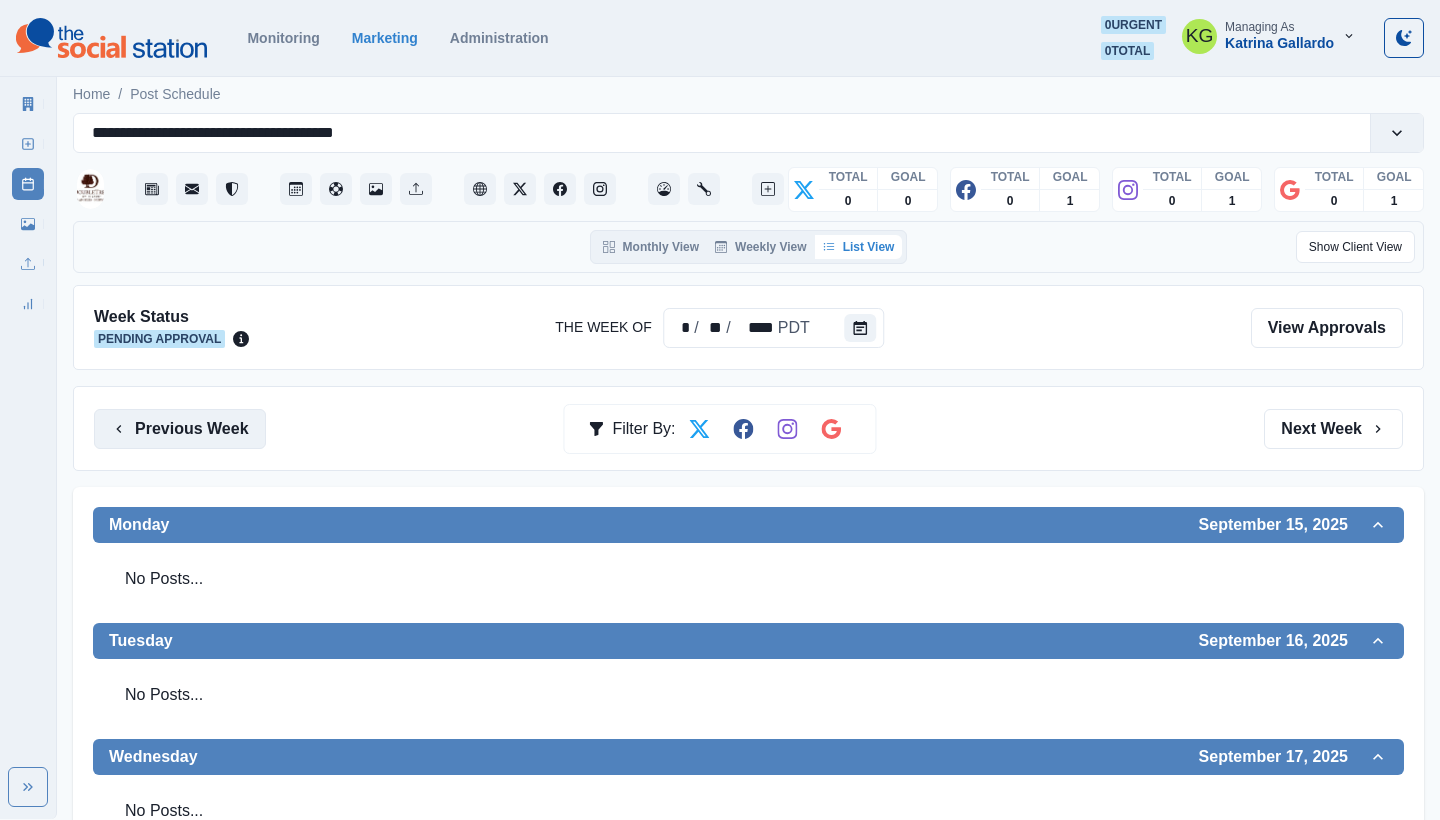 click on "Previous Week" at bounding box center (180, 429) 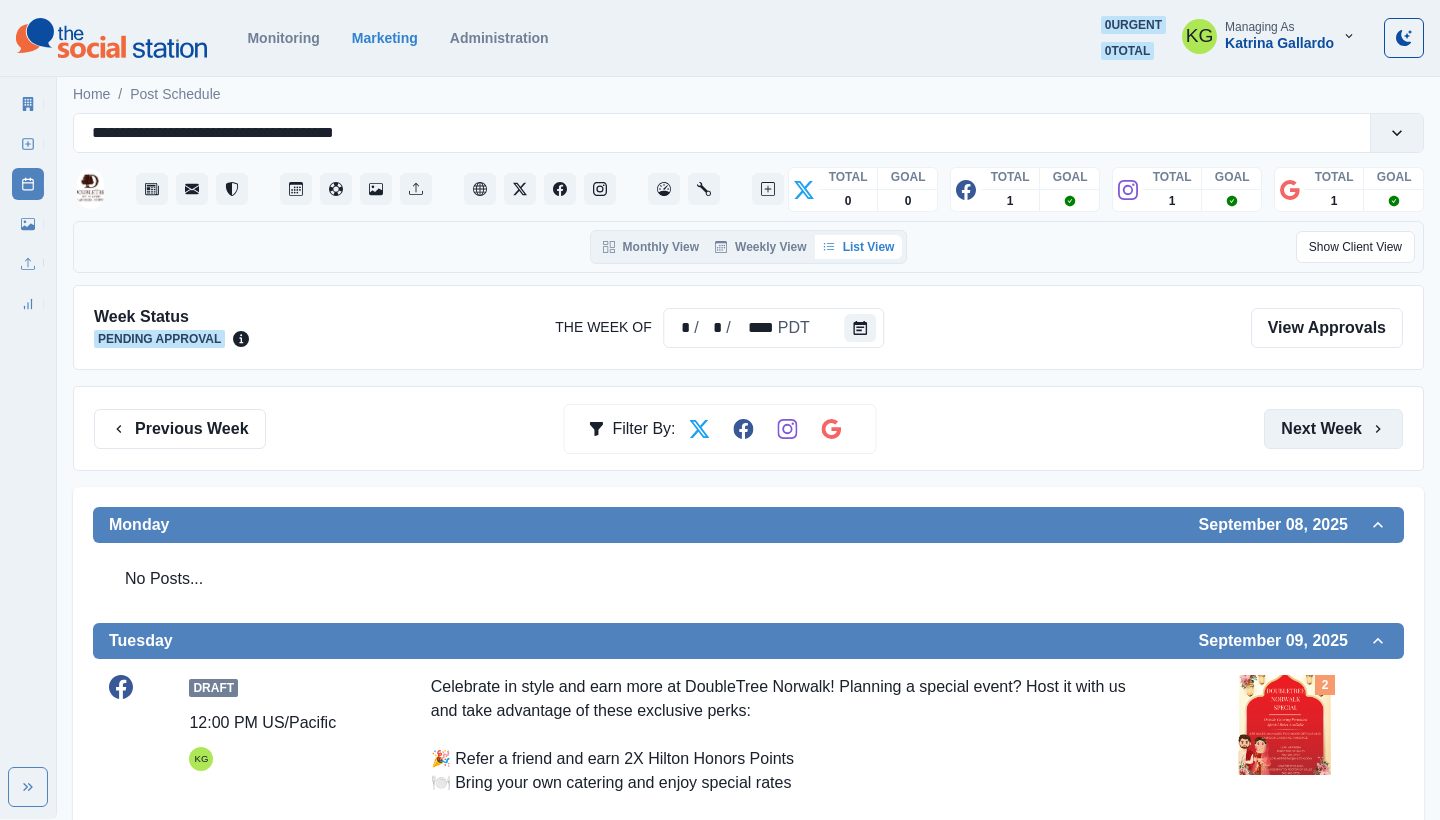 click on "Next Week" at bounding box center [1333, 429] 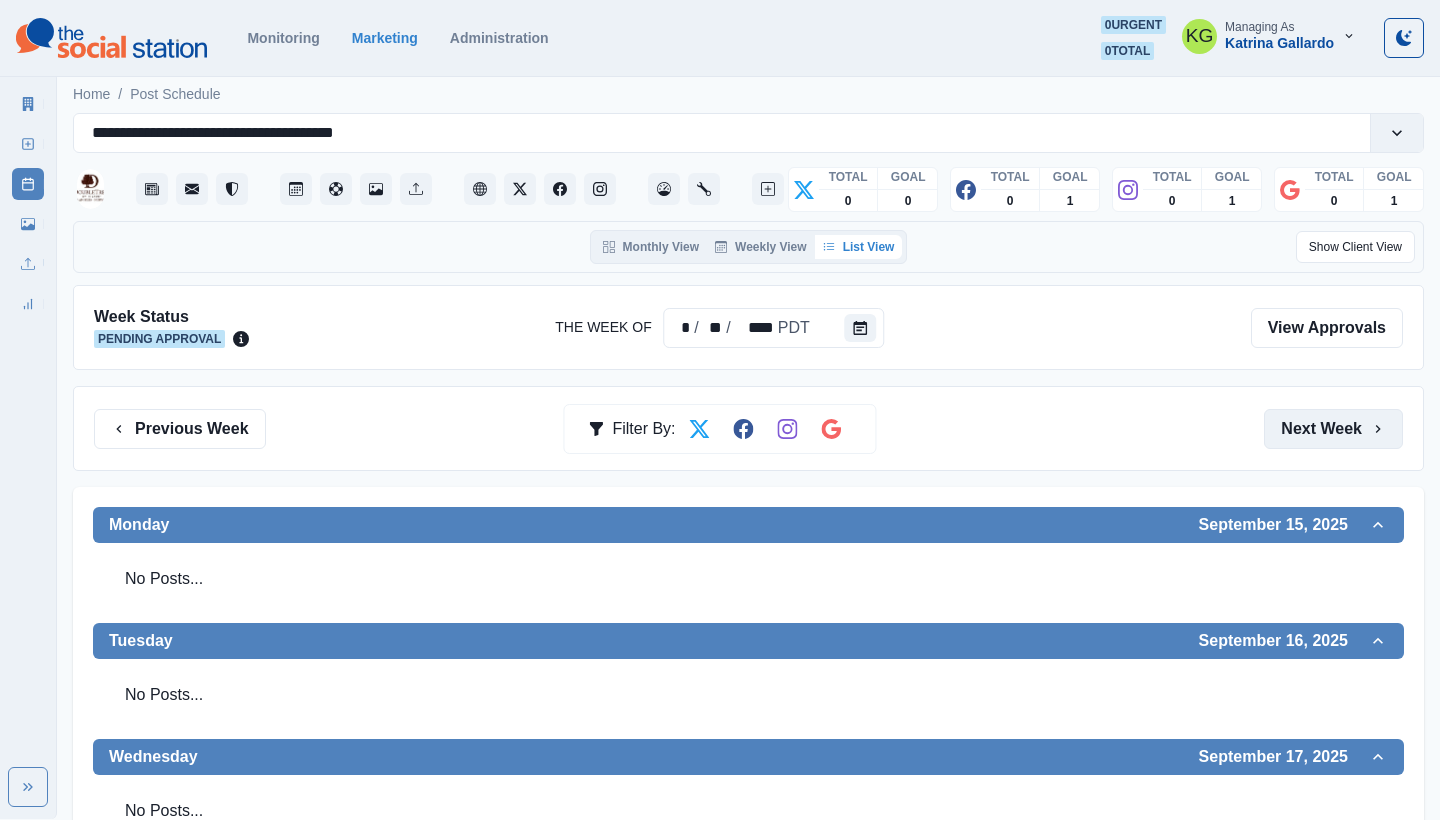click on "Next Week" at bounding box center (1333, 429) 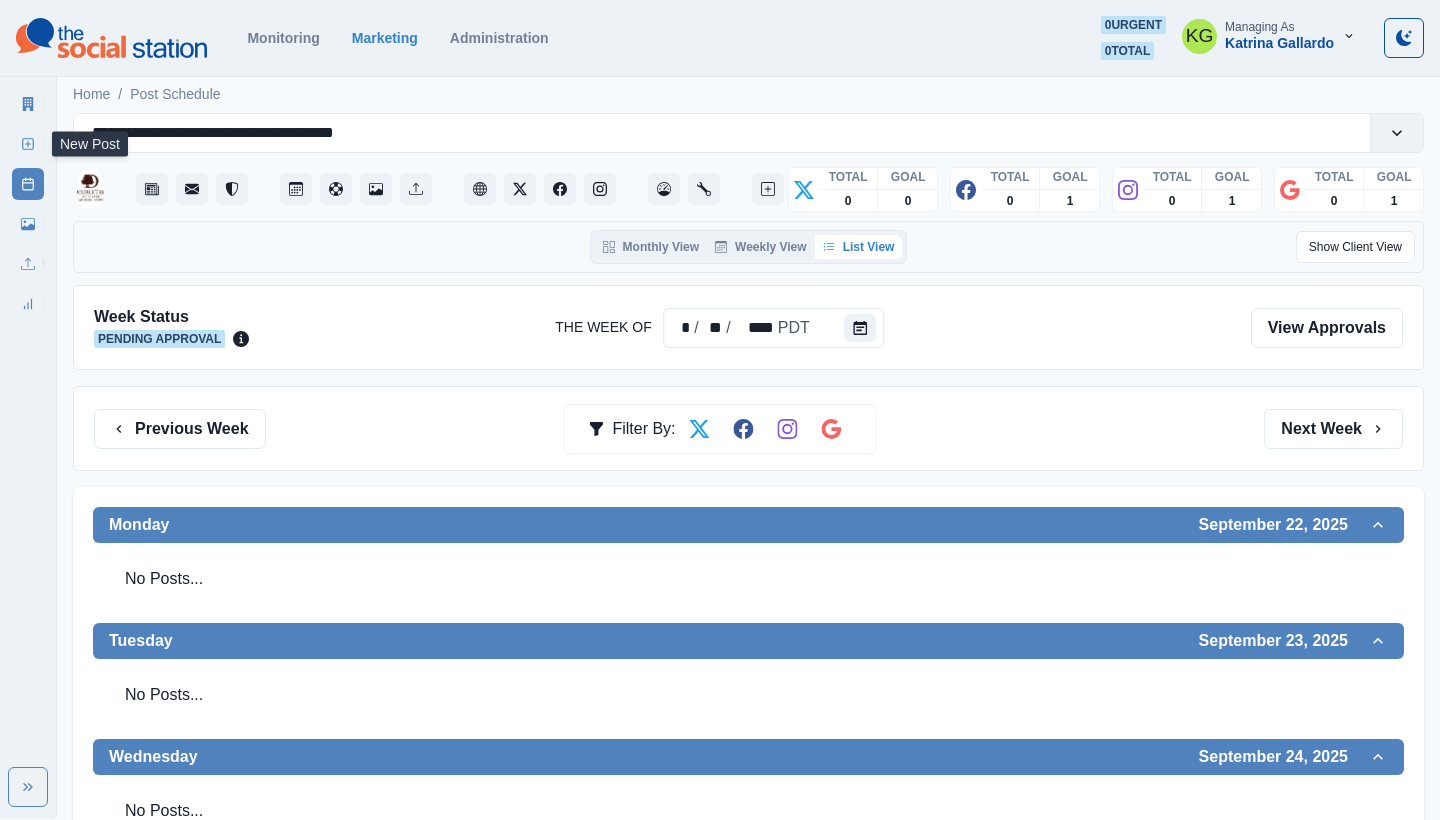 click 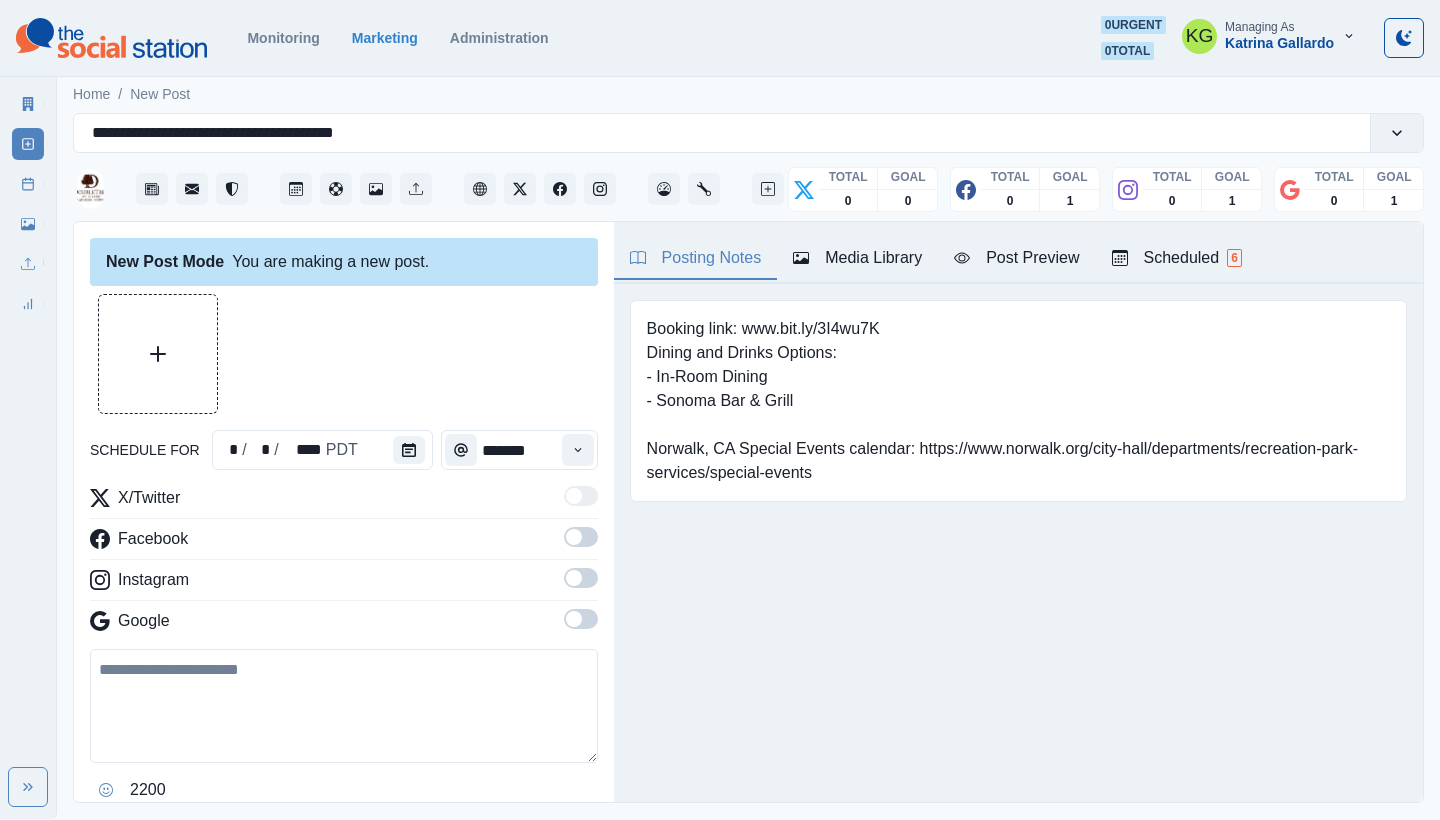 click on "Media Library" at bounding box center (857, 258) 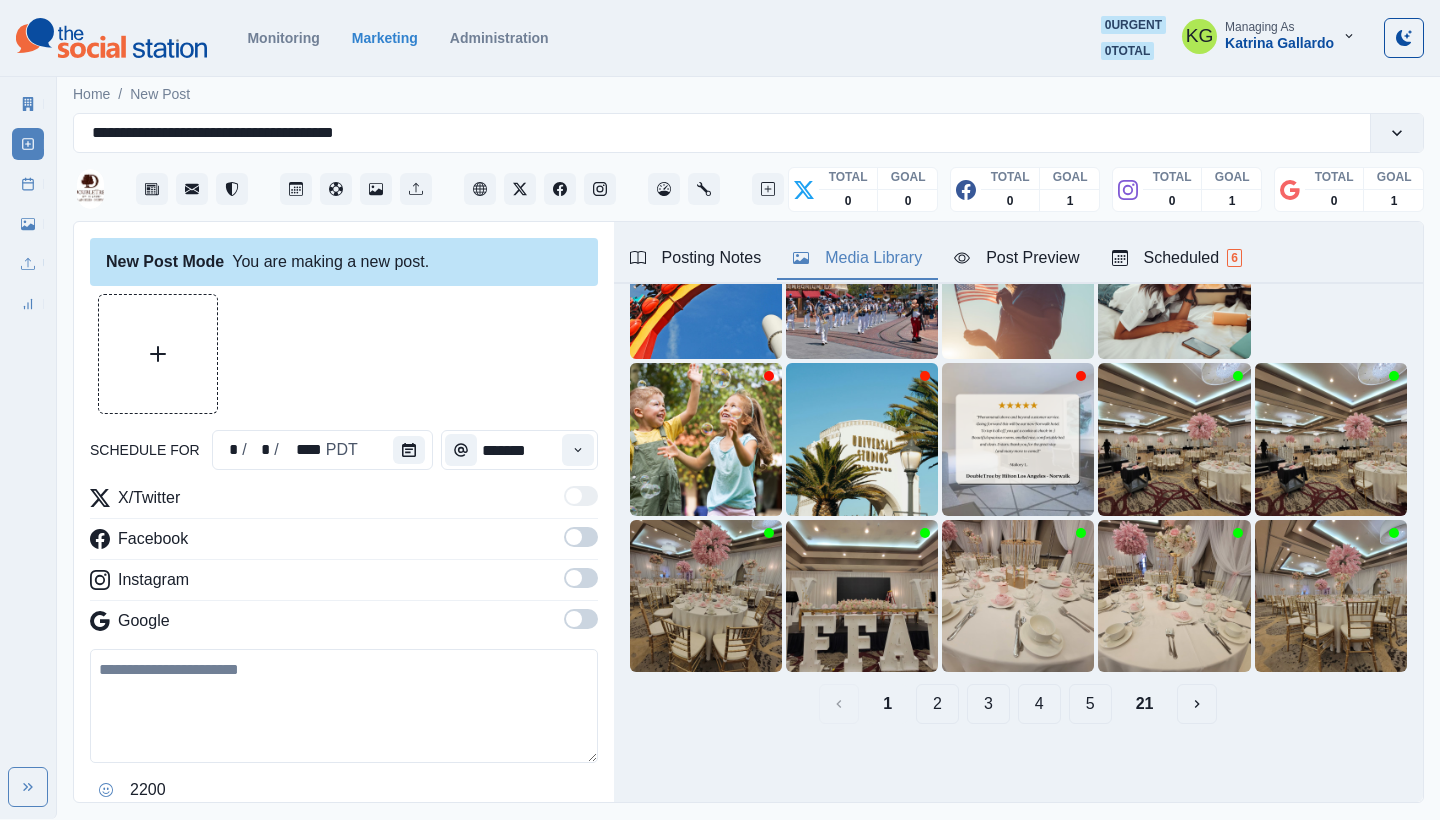 scroll, scrollTop: 189, scrollLeft: 0, axis: vertical 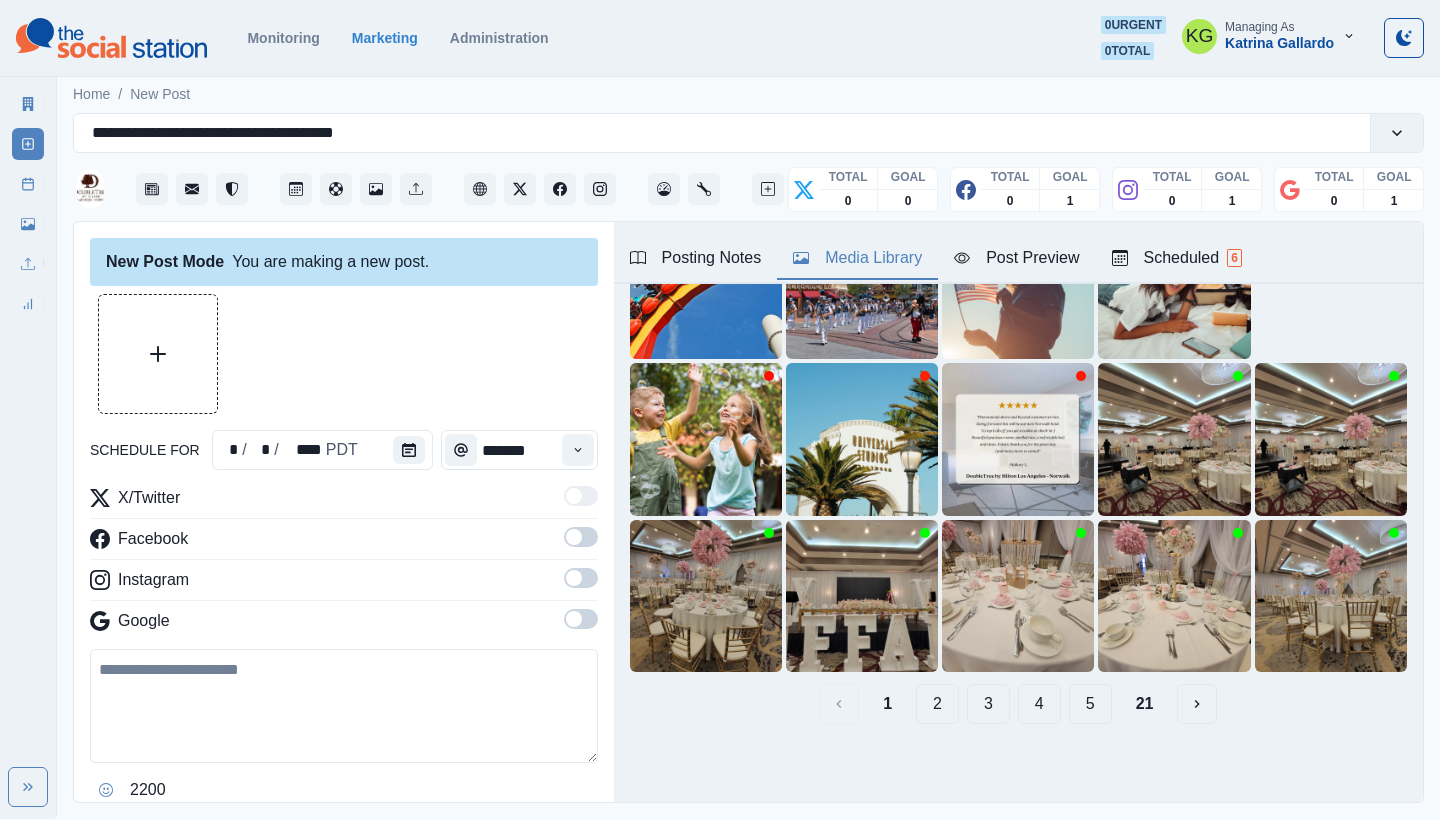 click on "2" at bounding box center (937, 704) 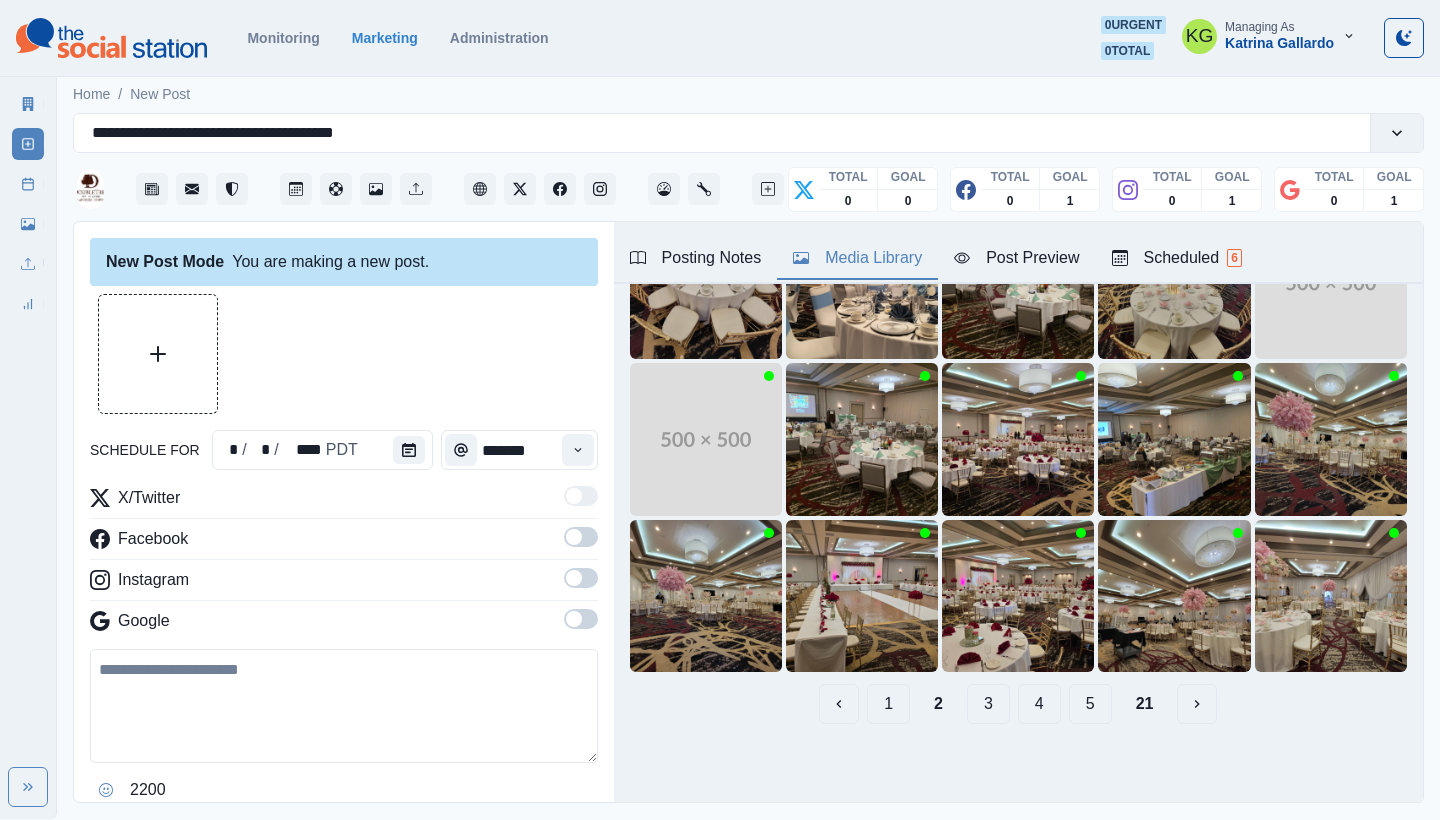 click on "3" at bounding box center (988, 704) 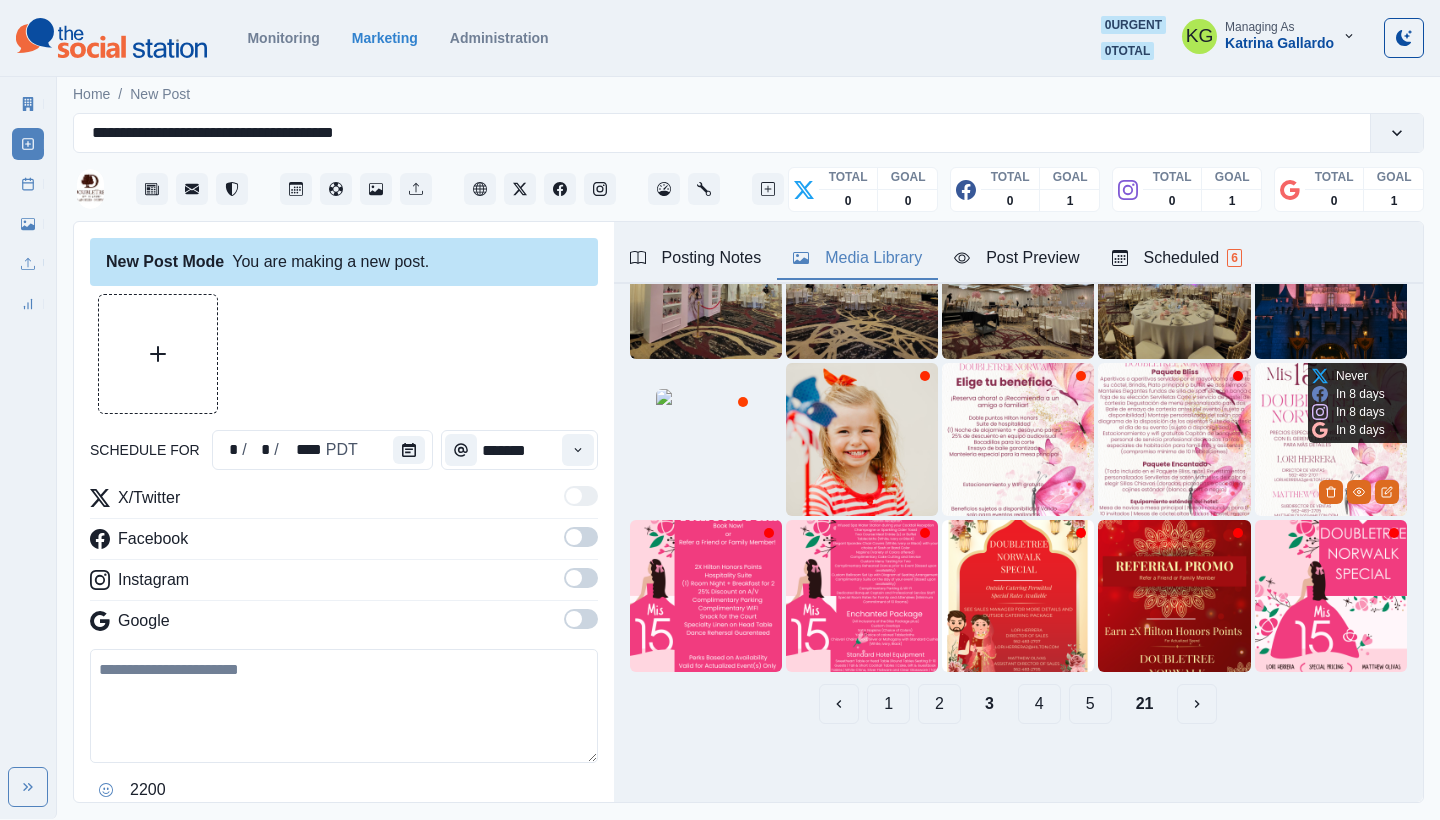 click at bounding box center (1331, 439) 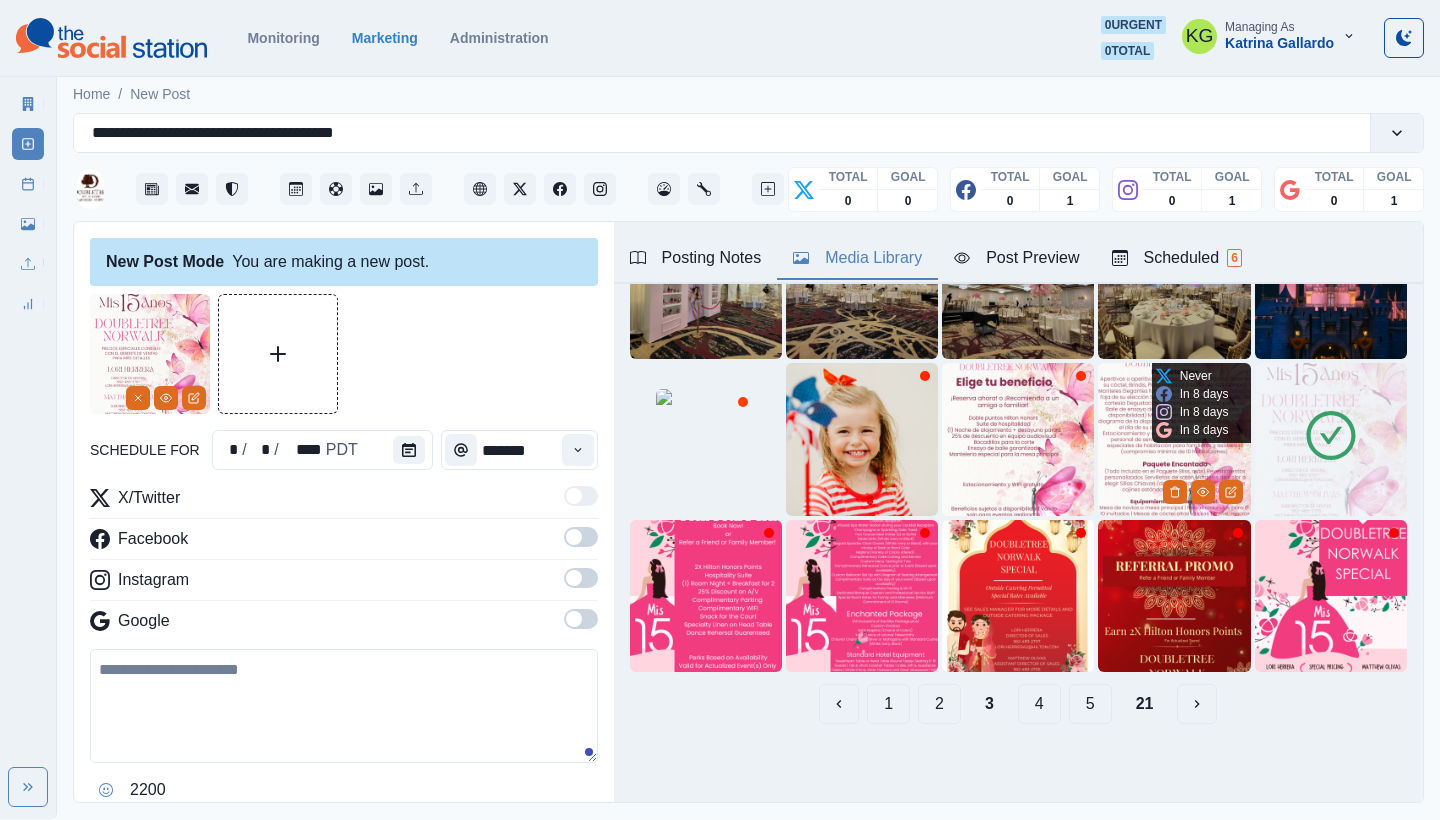 click on "In 8 days" at bounding box center [1192, 412] 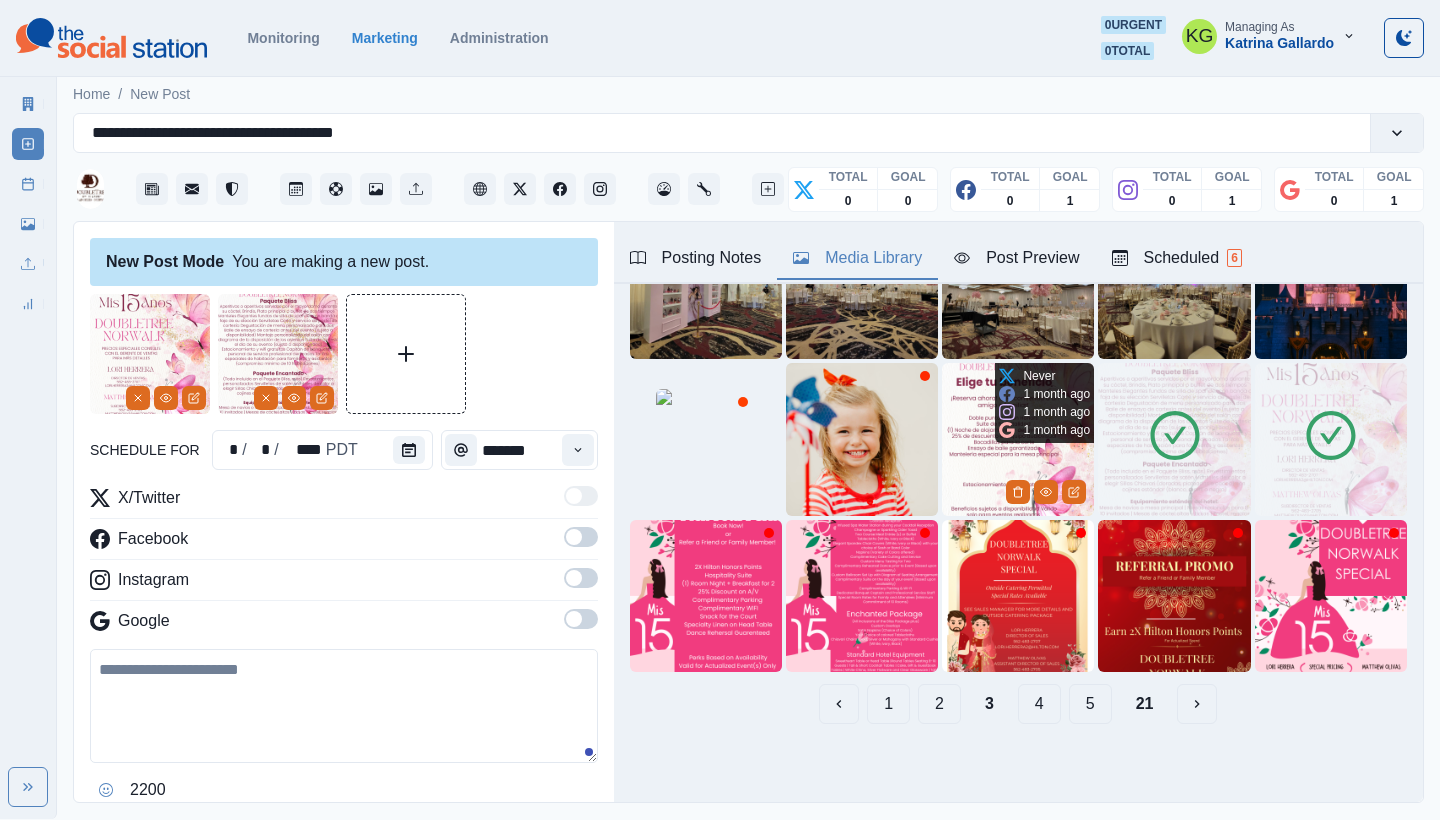 click 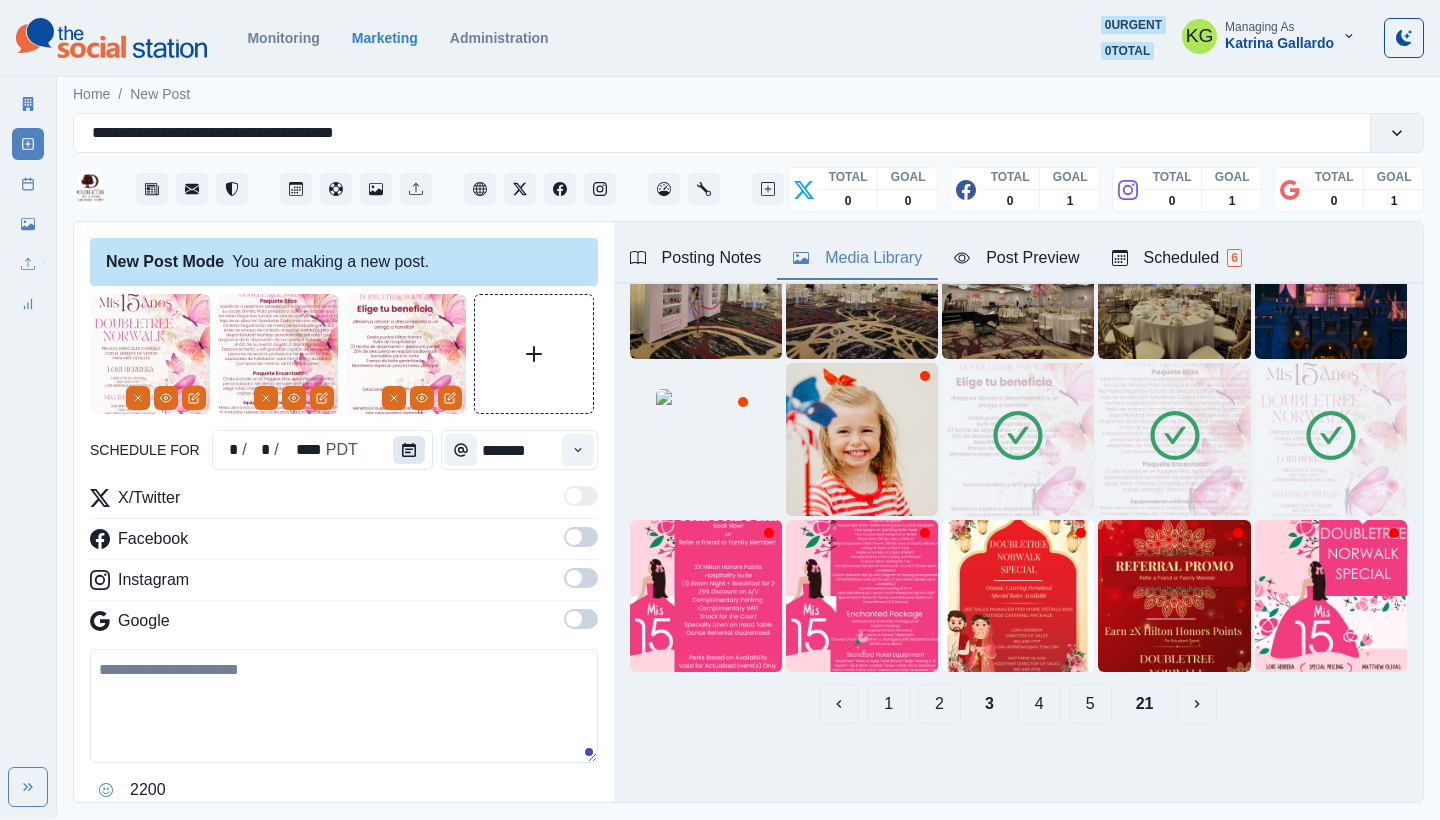 click 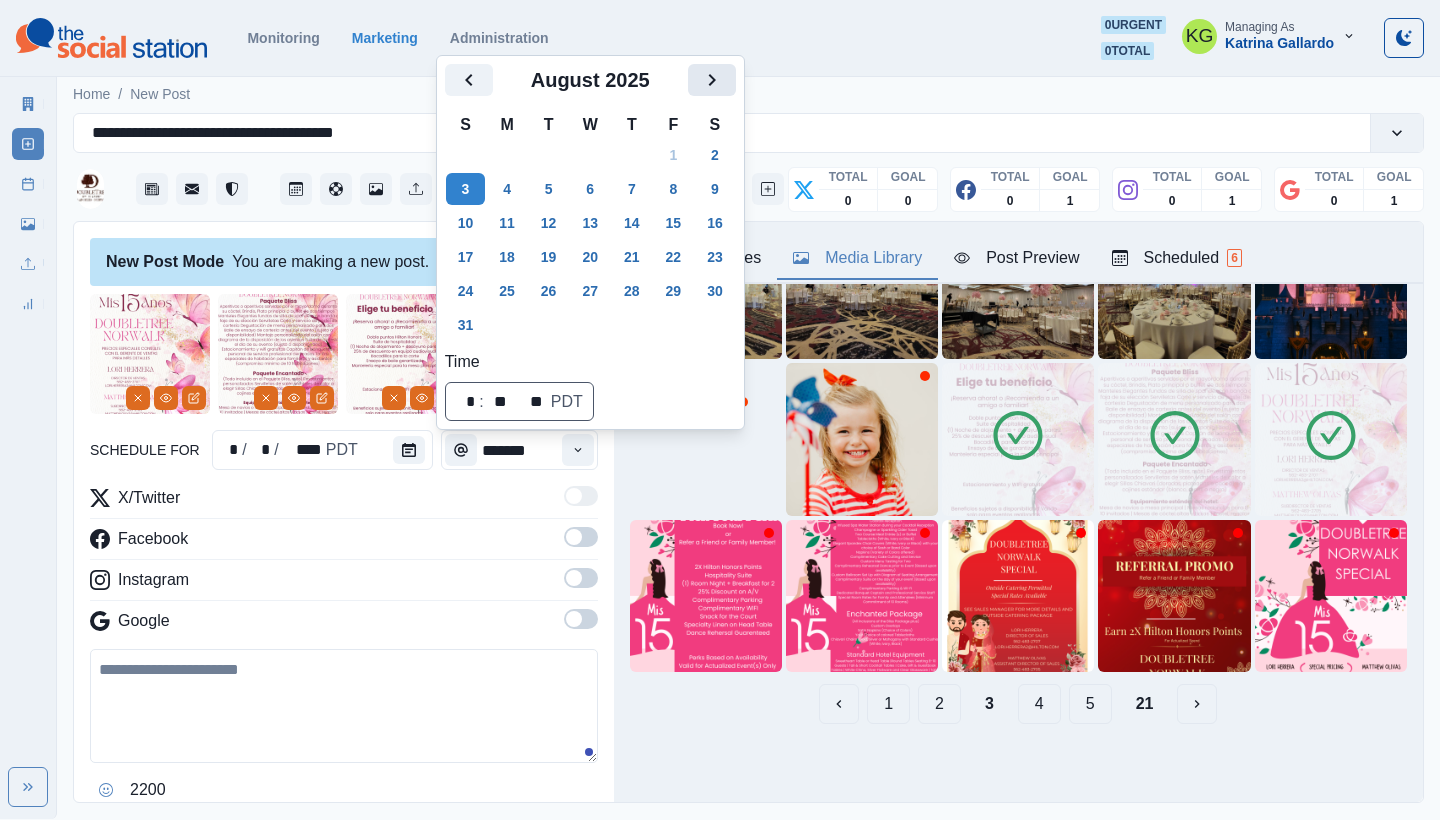 click 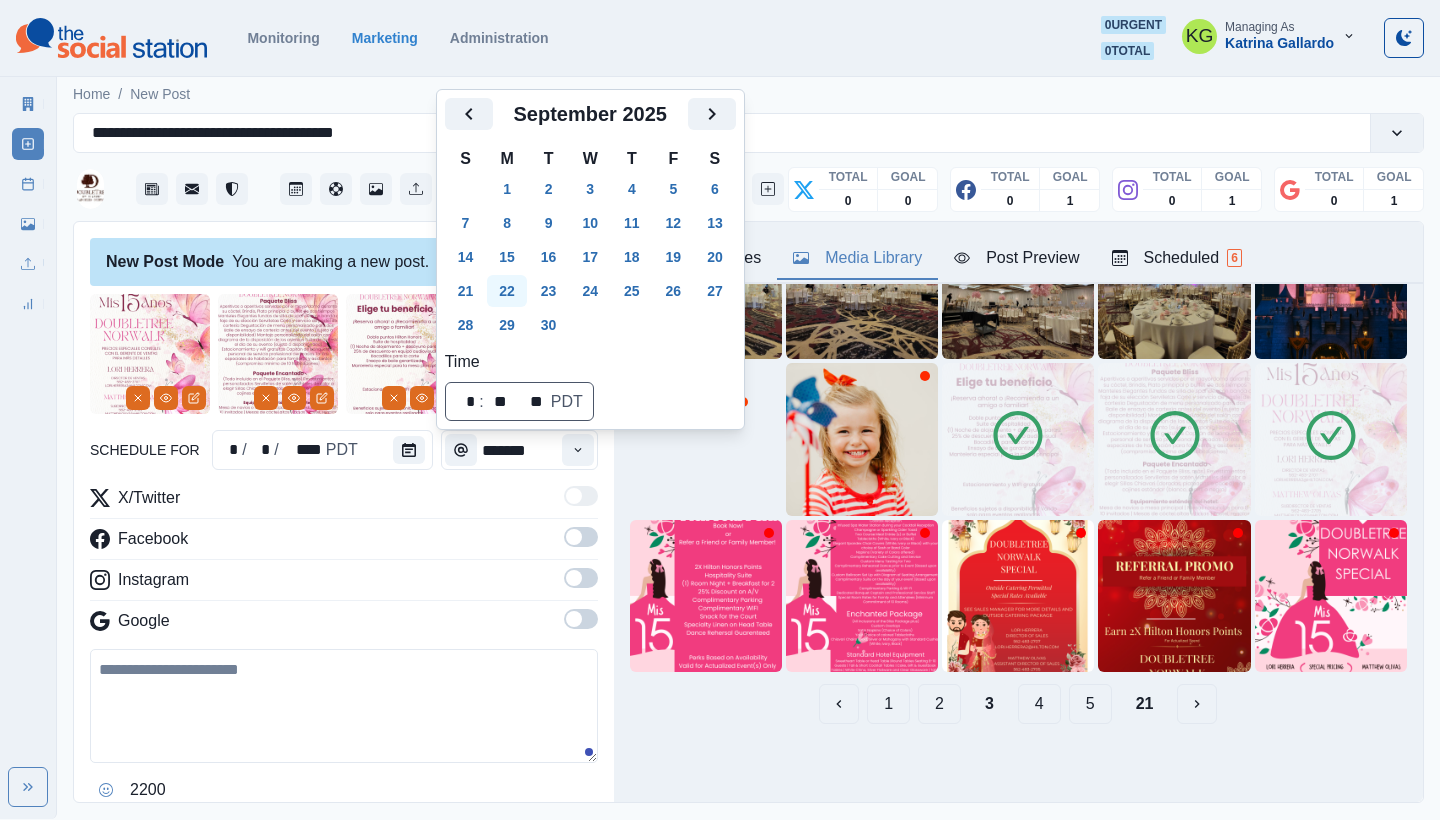 click on "22" at bounding box center [507, 291] 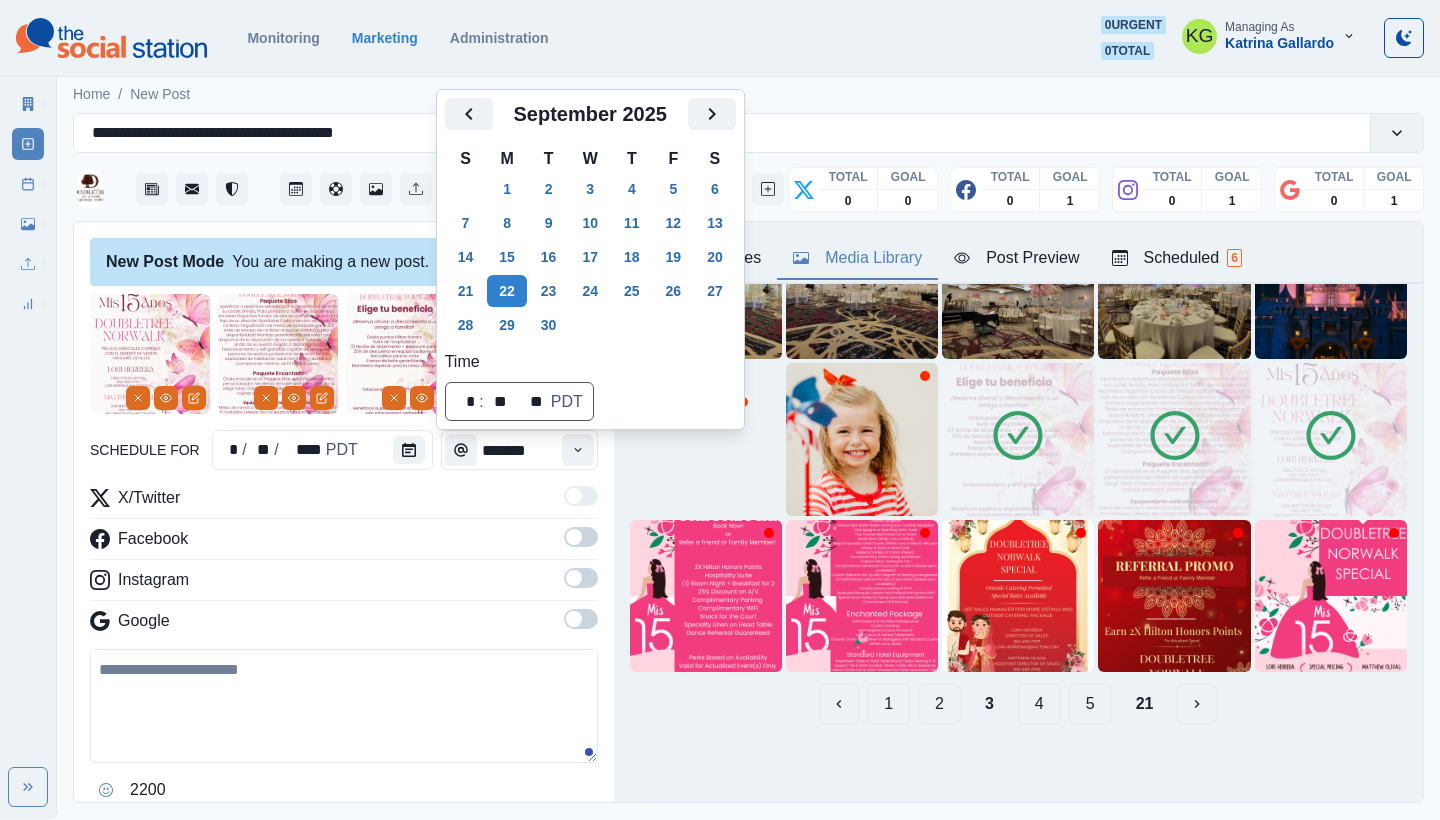 click on "Google" at bounding box center [344, 625] 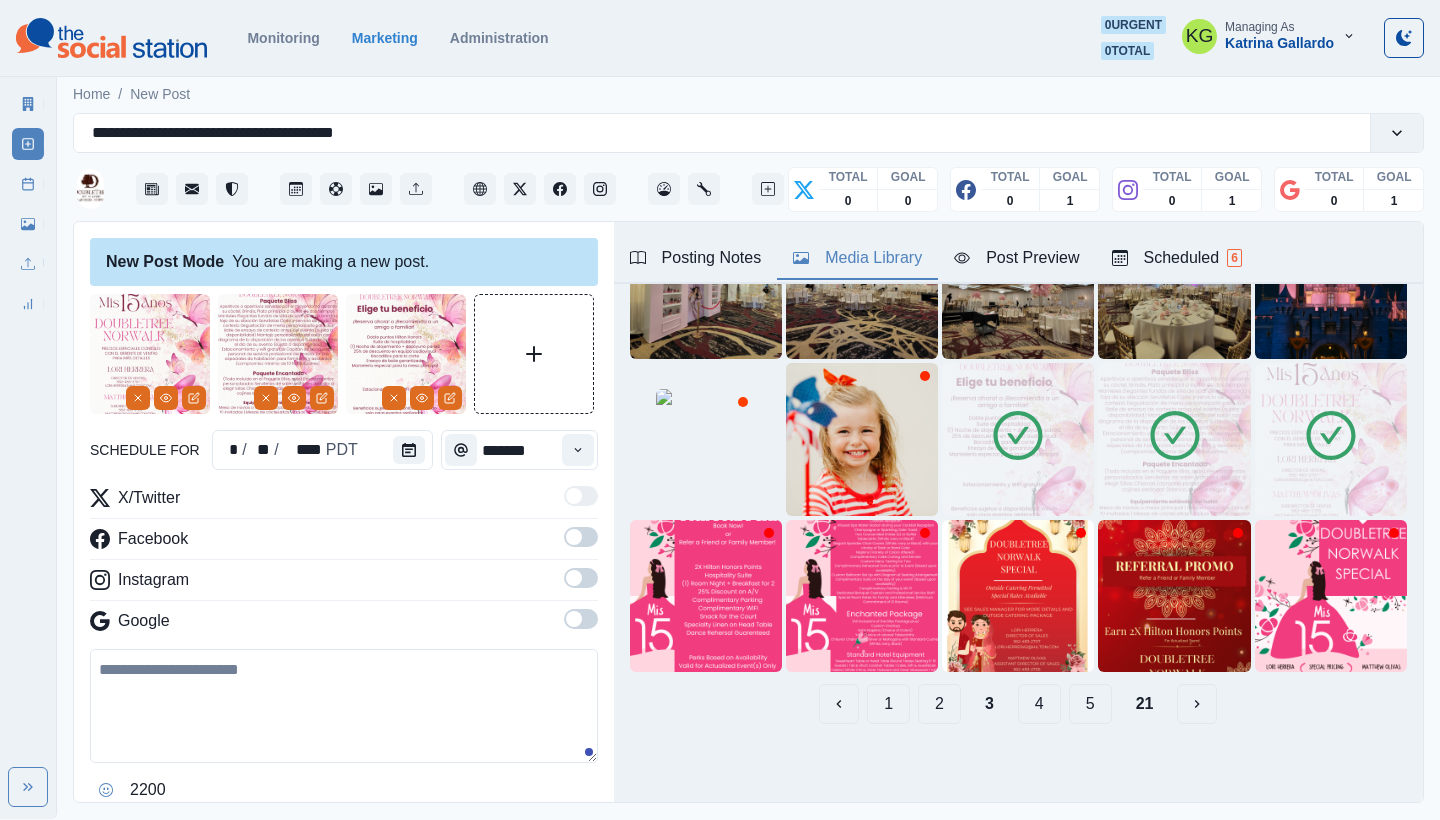 click at bounding box center (581, 619) 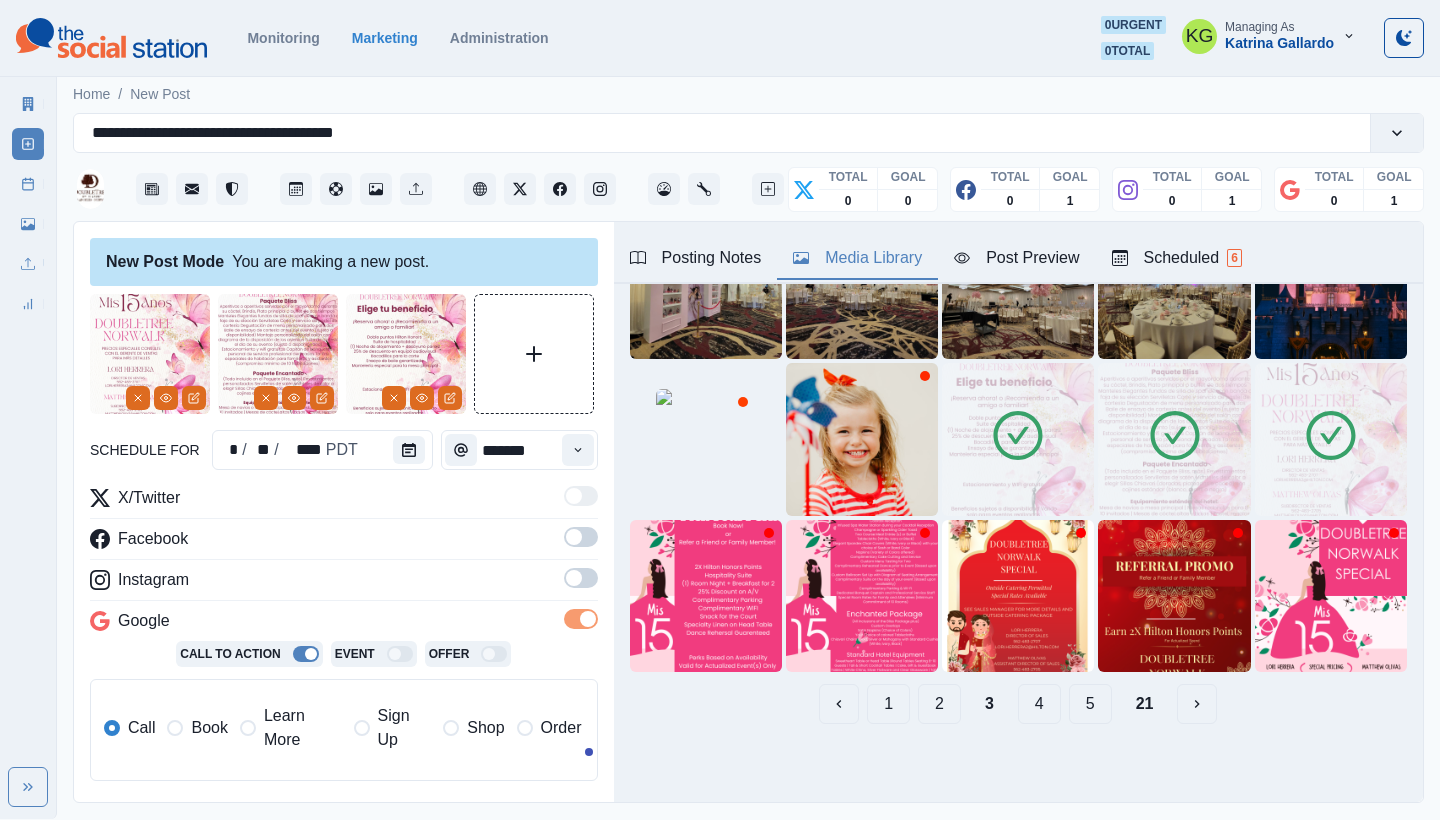 click at bounding box center [581, 578] 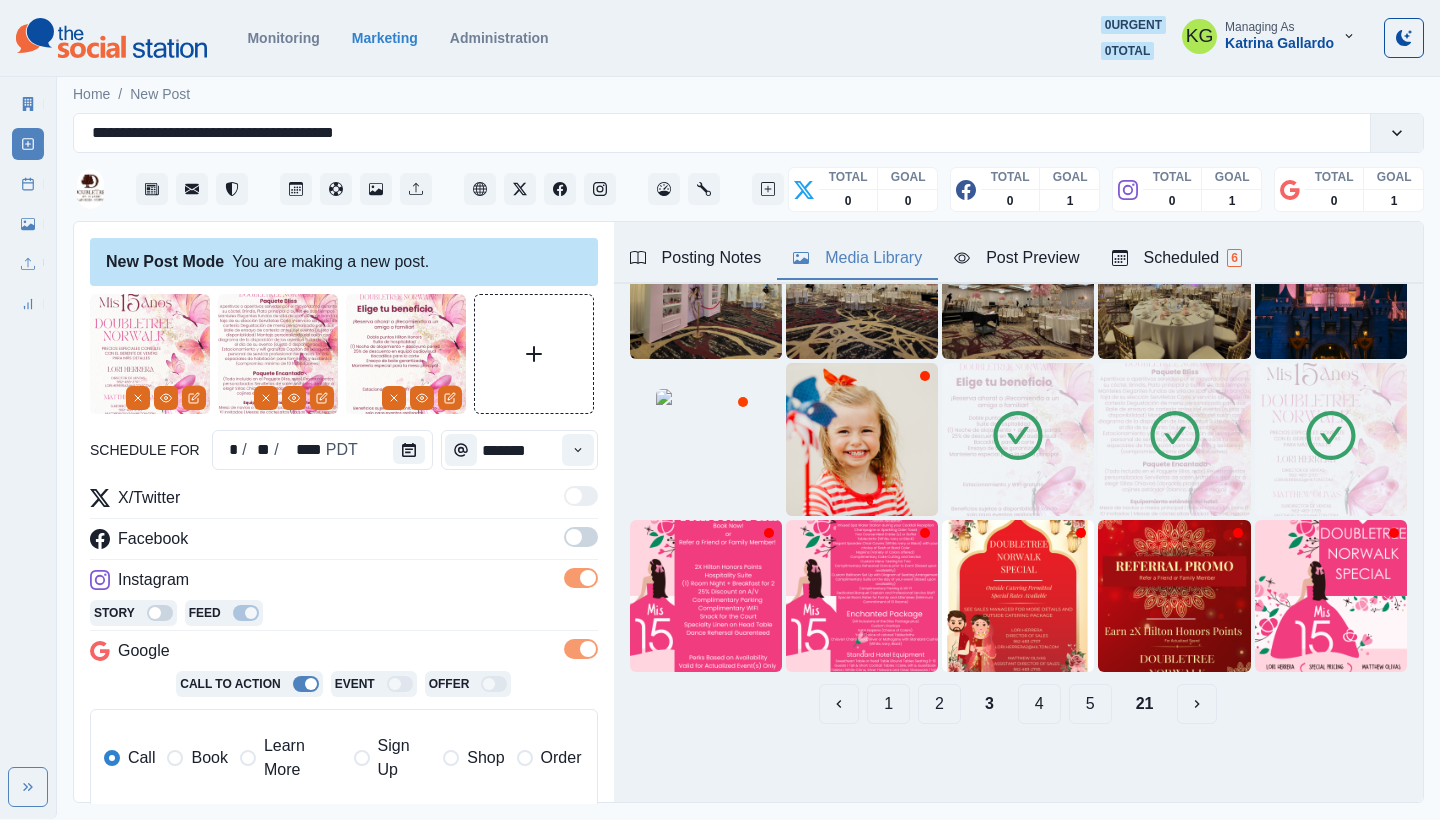 click at bounding box center [574, 537] 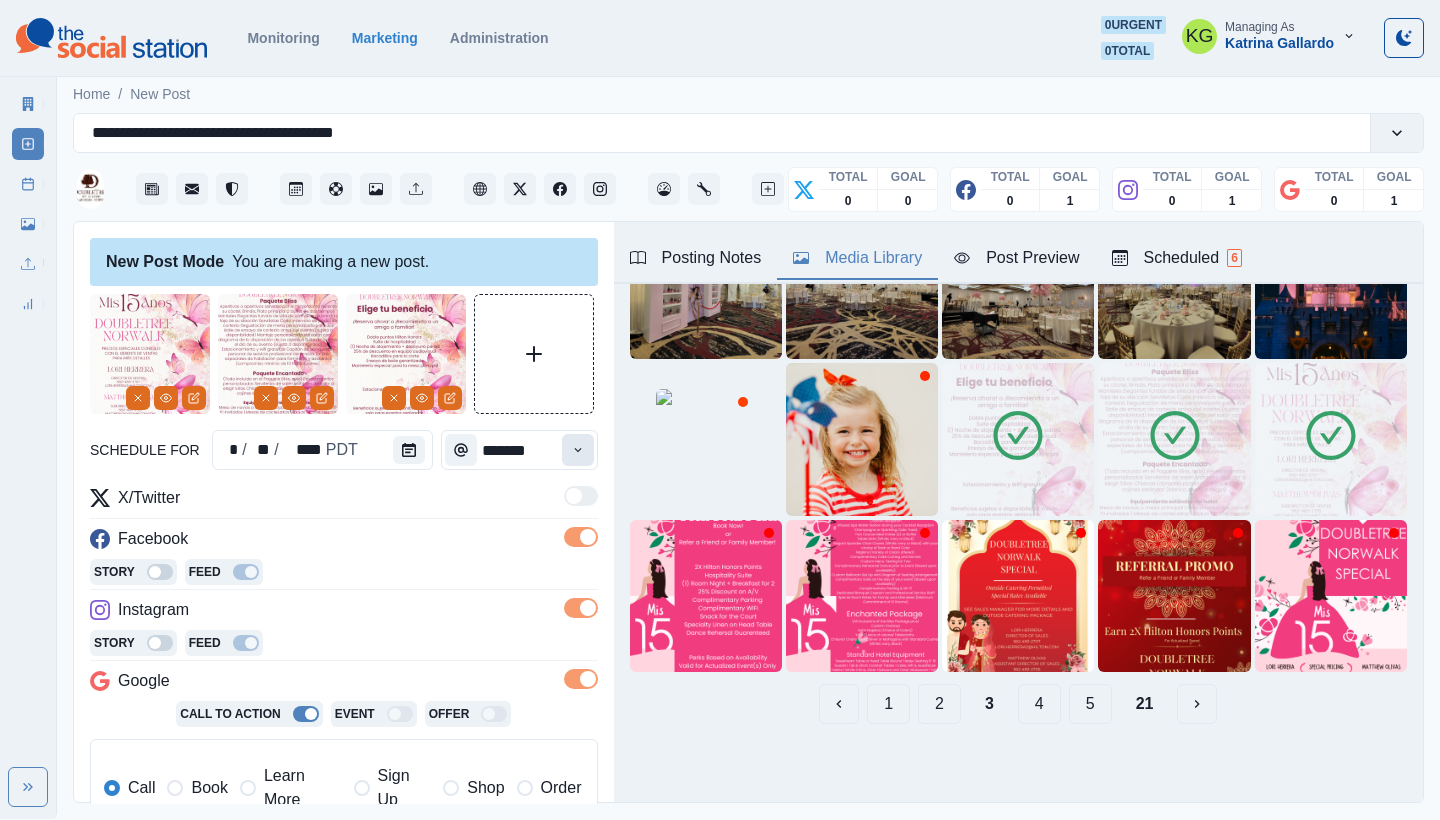 click 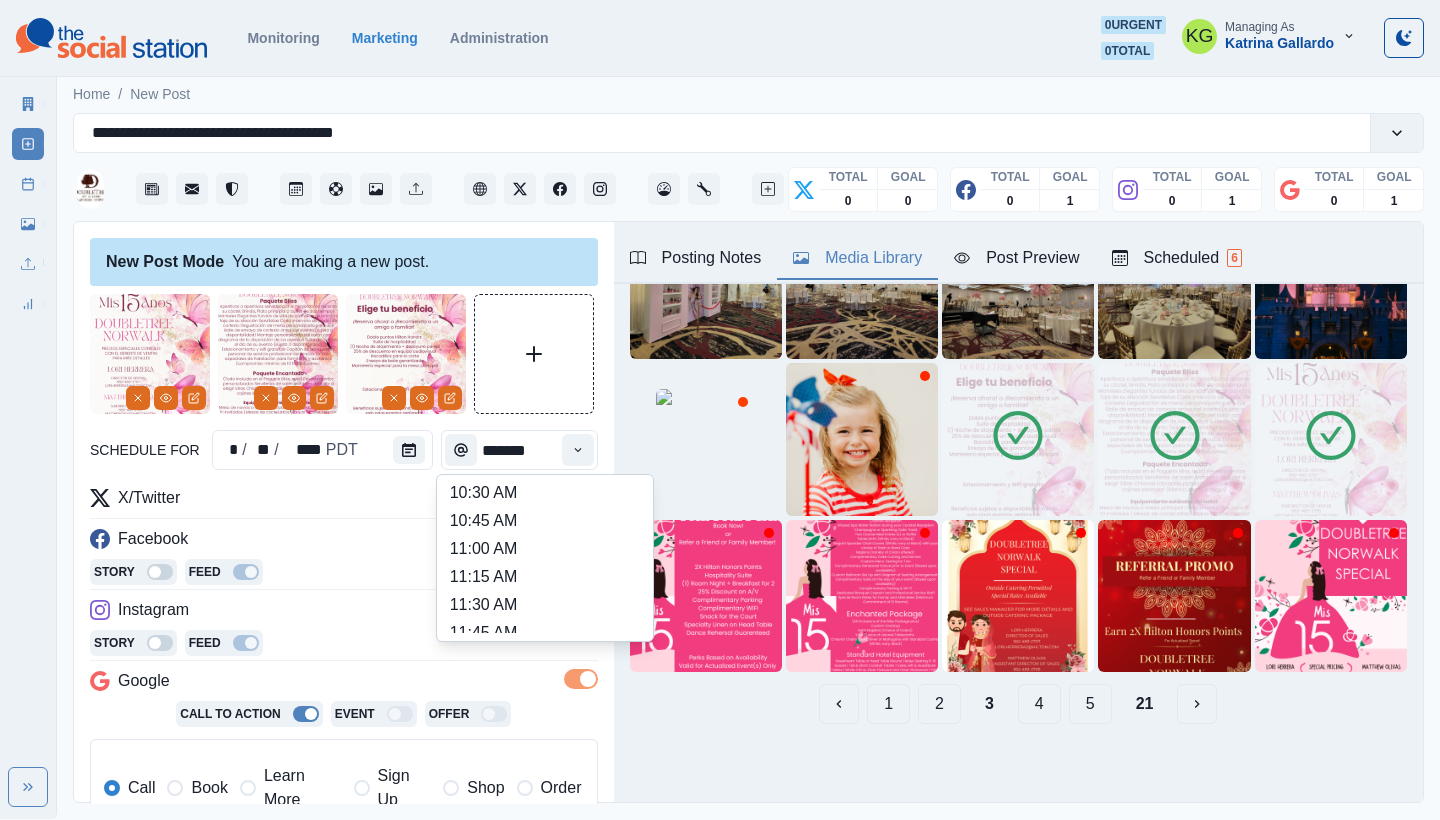 scroll, scrollTop: 279, scrollLeft: 0, axis: vertical 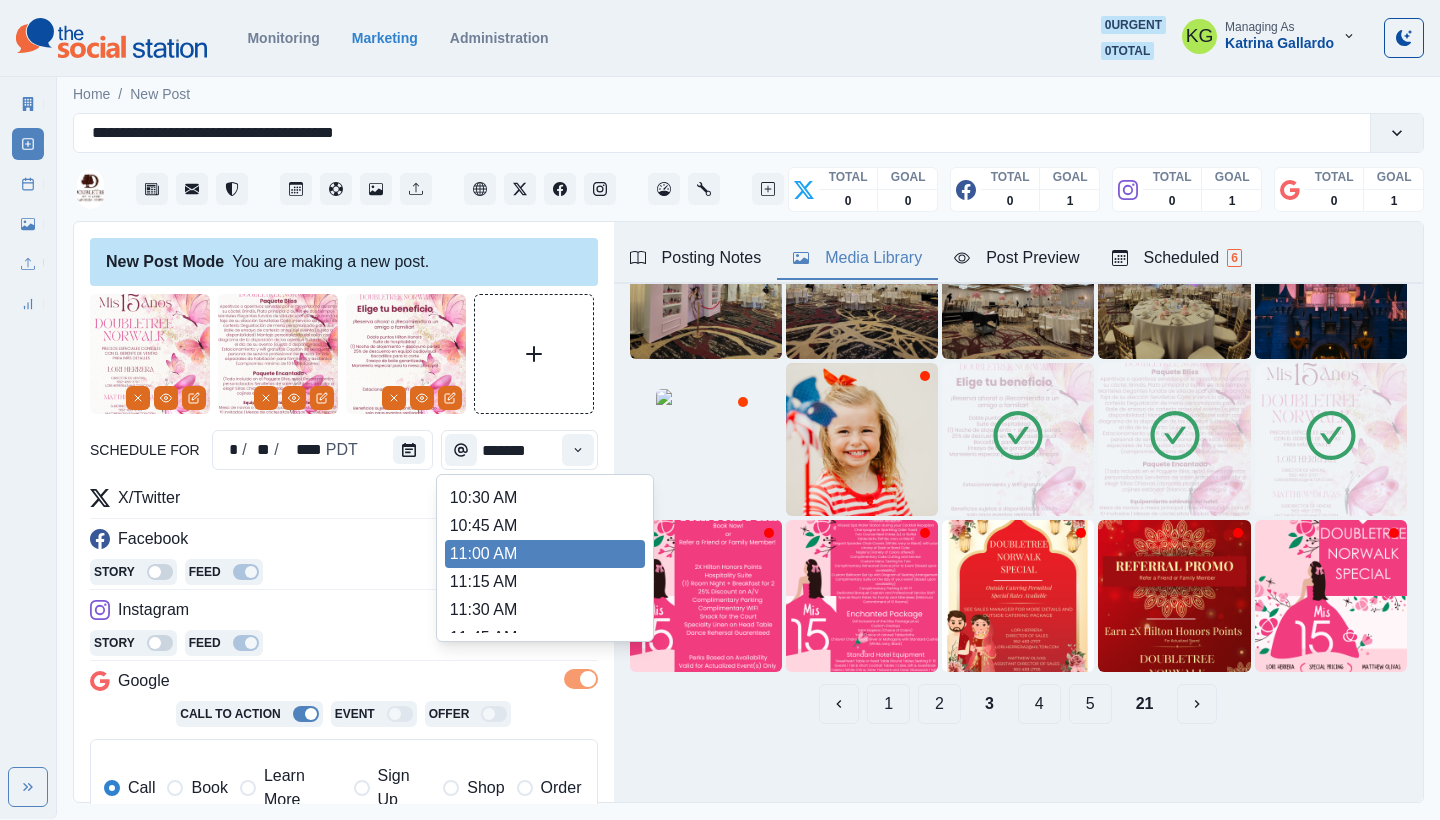 click on "11:00 AM" at bounding box center [545, 554] 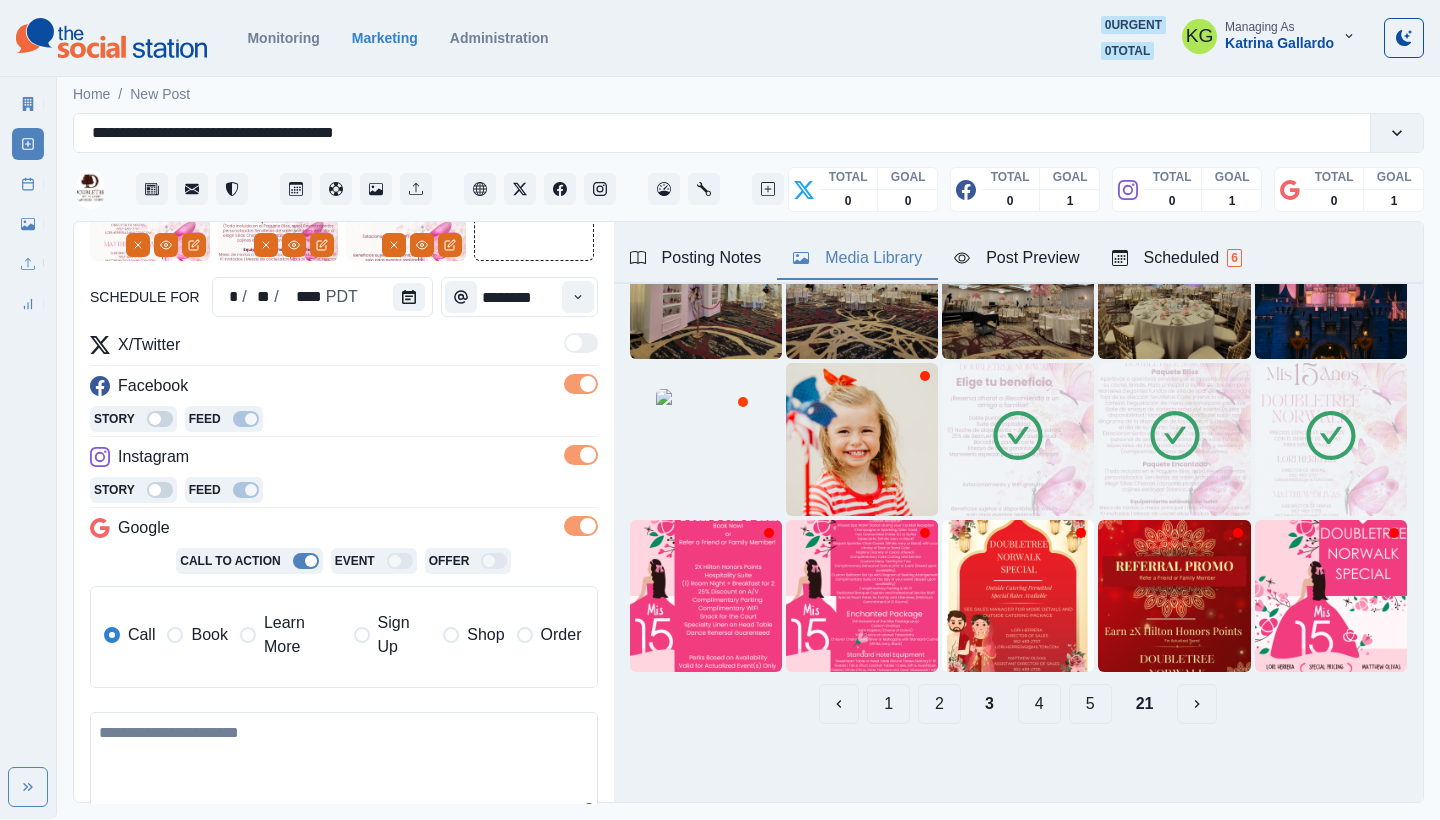 scroll, scrollTop: 162, scrollLeft: 0, axis: vertical 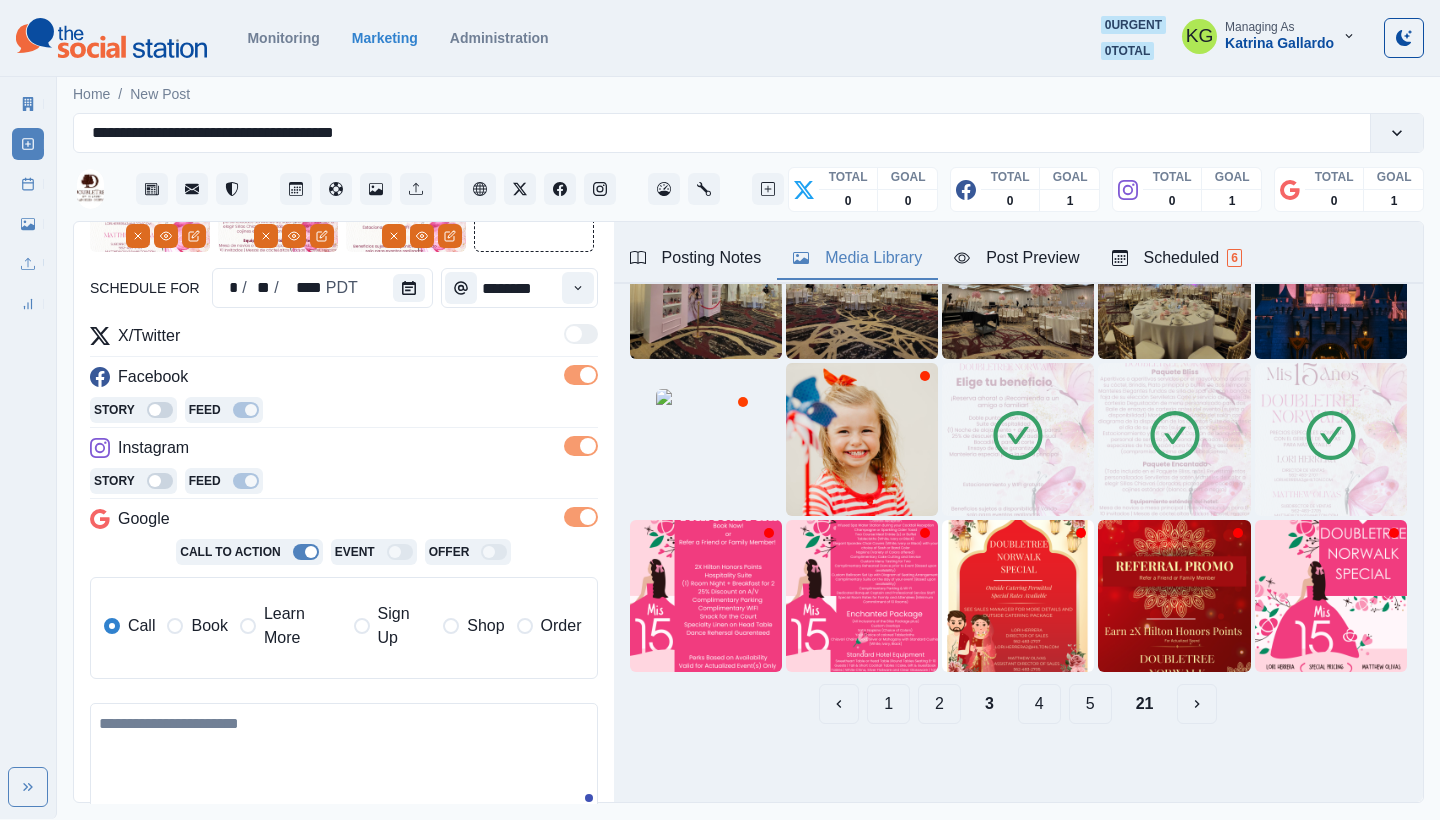 click on "Book" at bounding box center [209, 626] 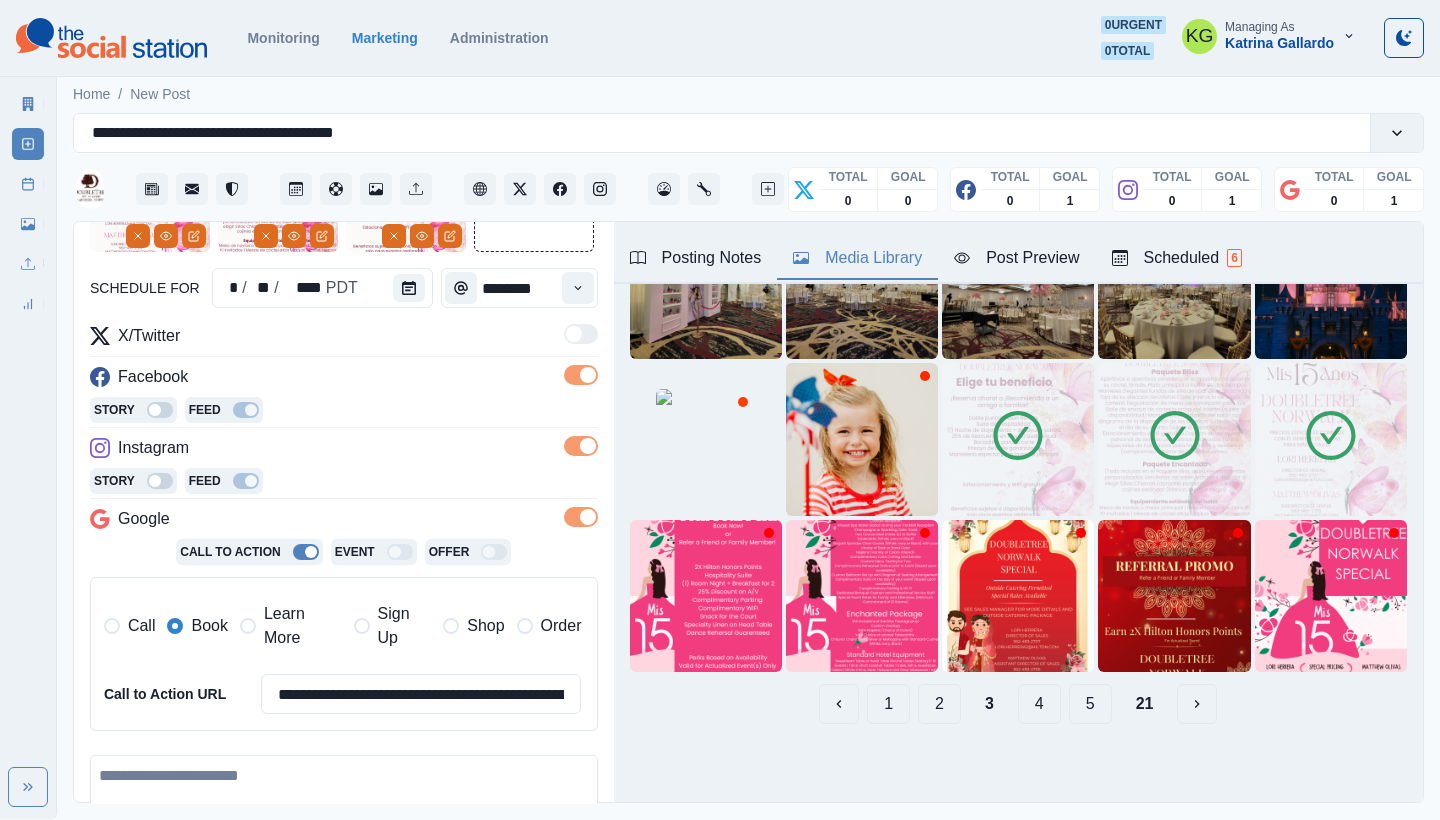 scroll, scrollTop: 454, scrollLeft: 0, axis: vertical 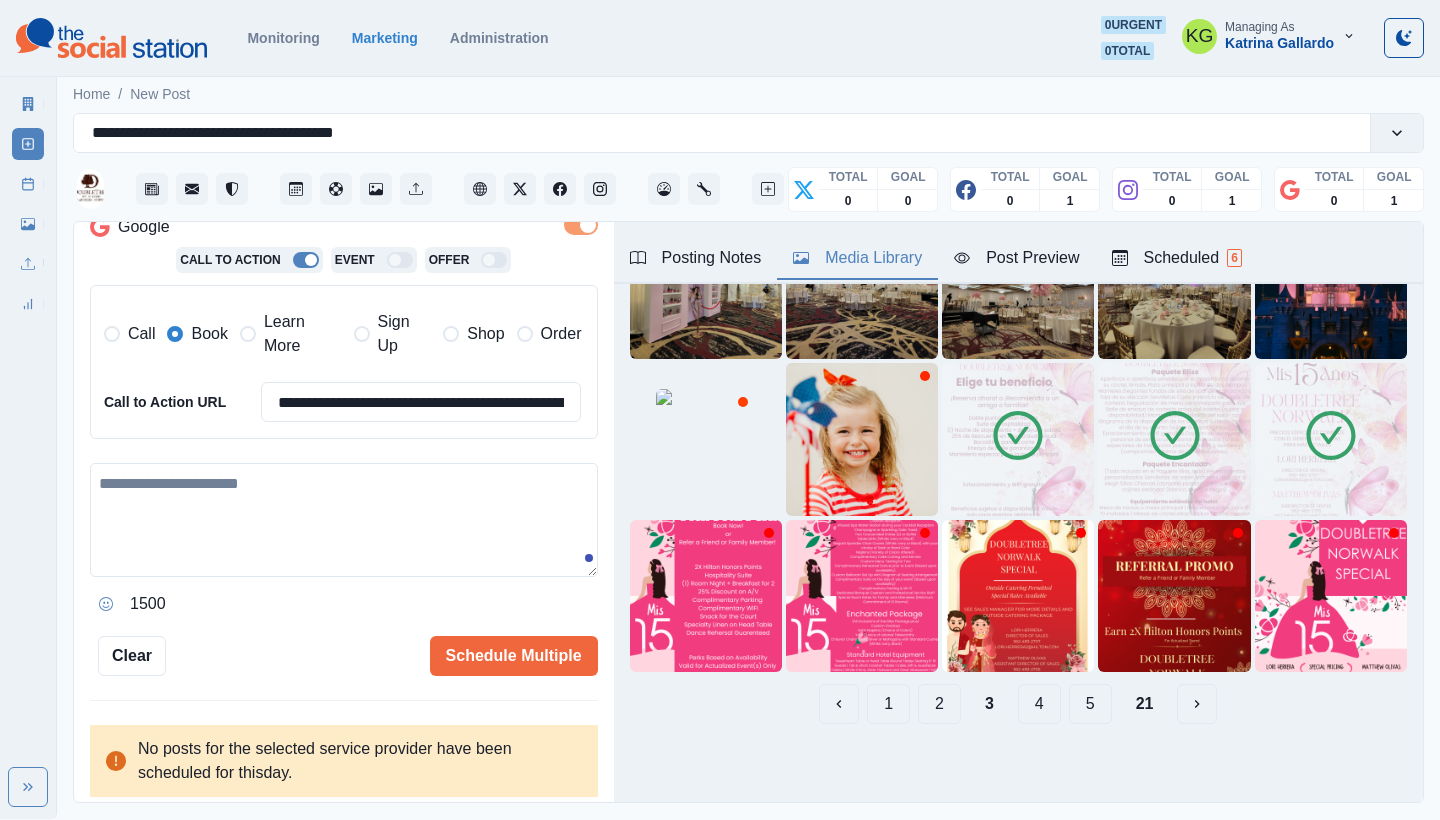 click at bounding box center (344, 520) 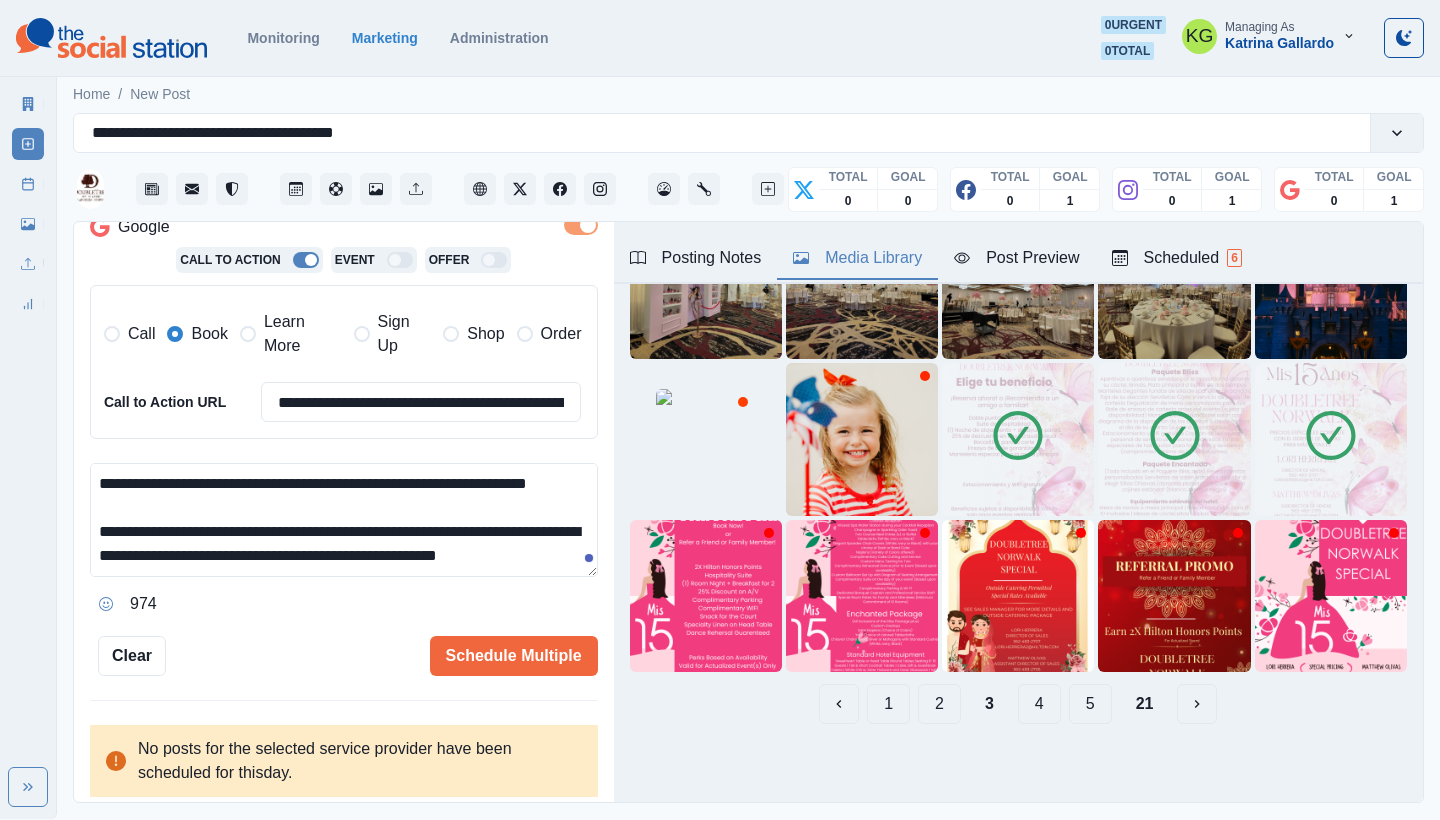 scroll, scrollTop: 264, scrollLeft: 0, axis: vertical 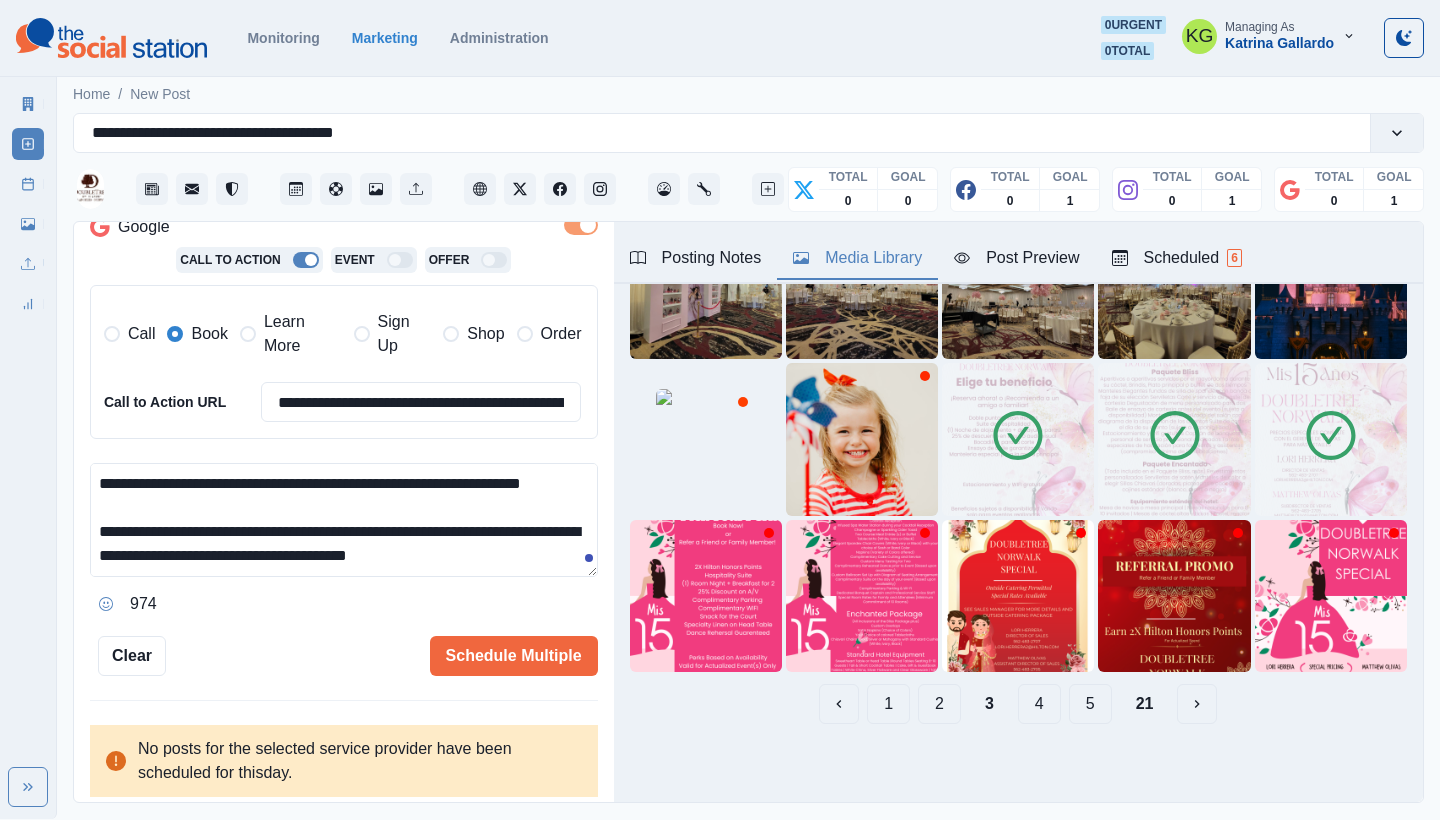 click on "**********" at bounding box center (344, 541) 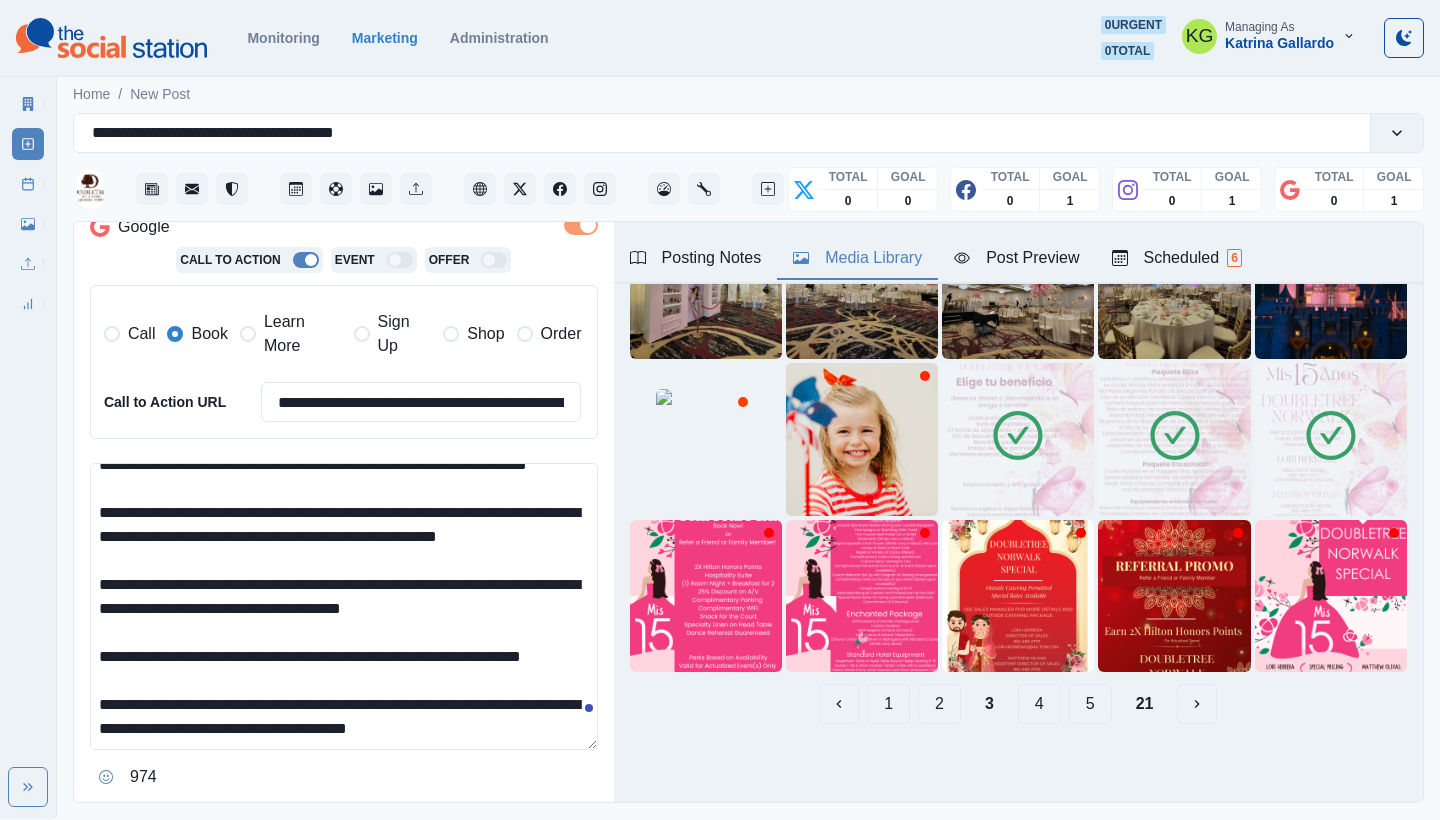 scroll, scrollTop: 36, scrollLeft: 0, axis: vertical 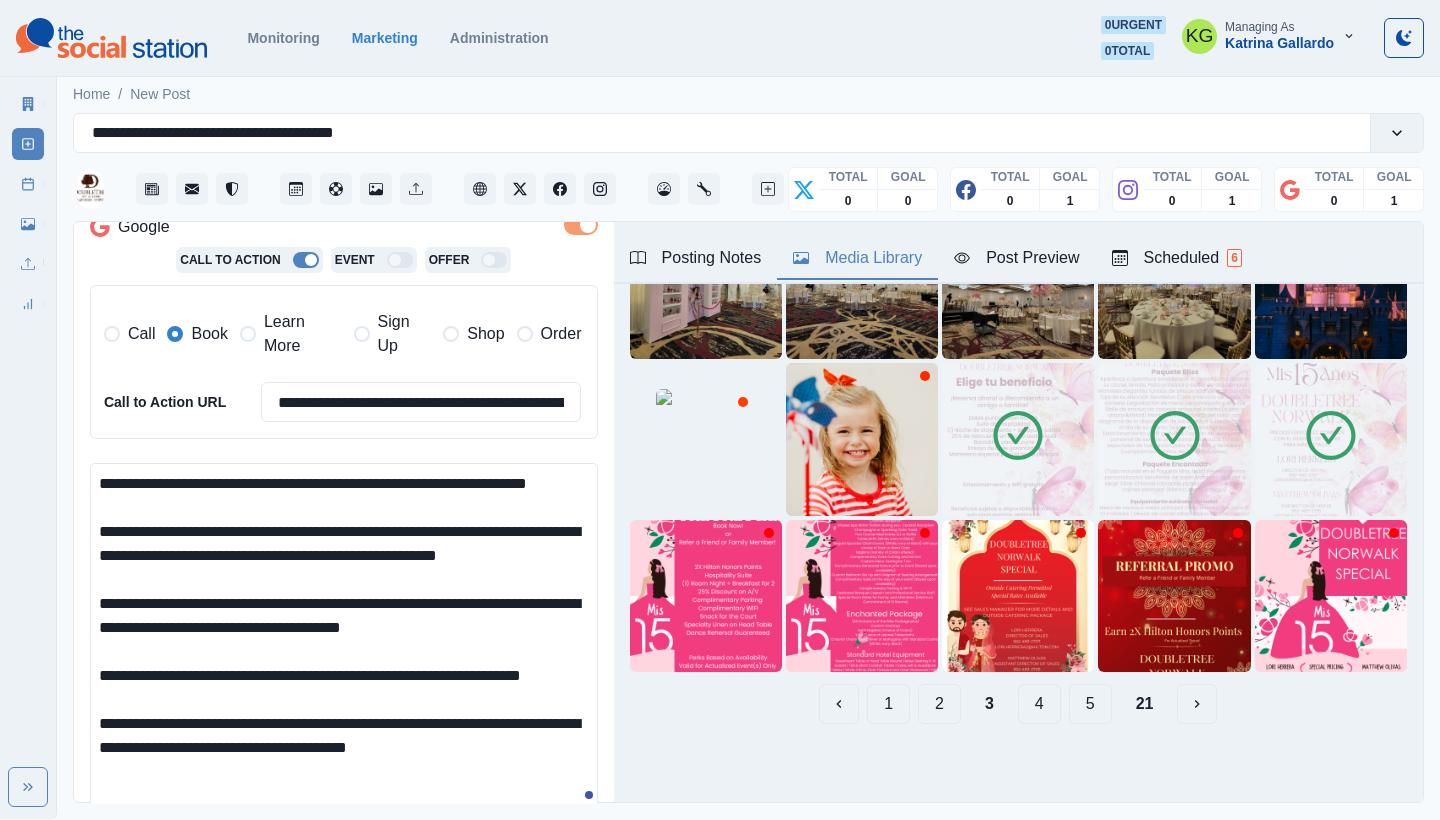 click on "**********" at bounding box center (748, 445) 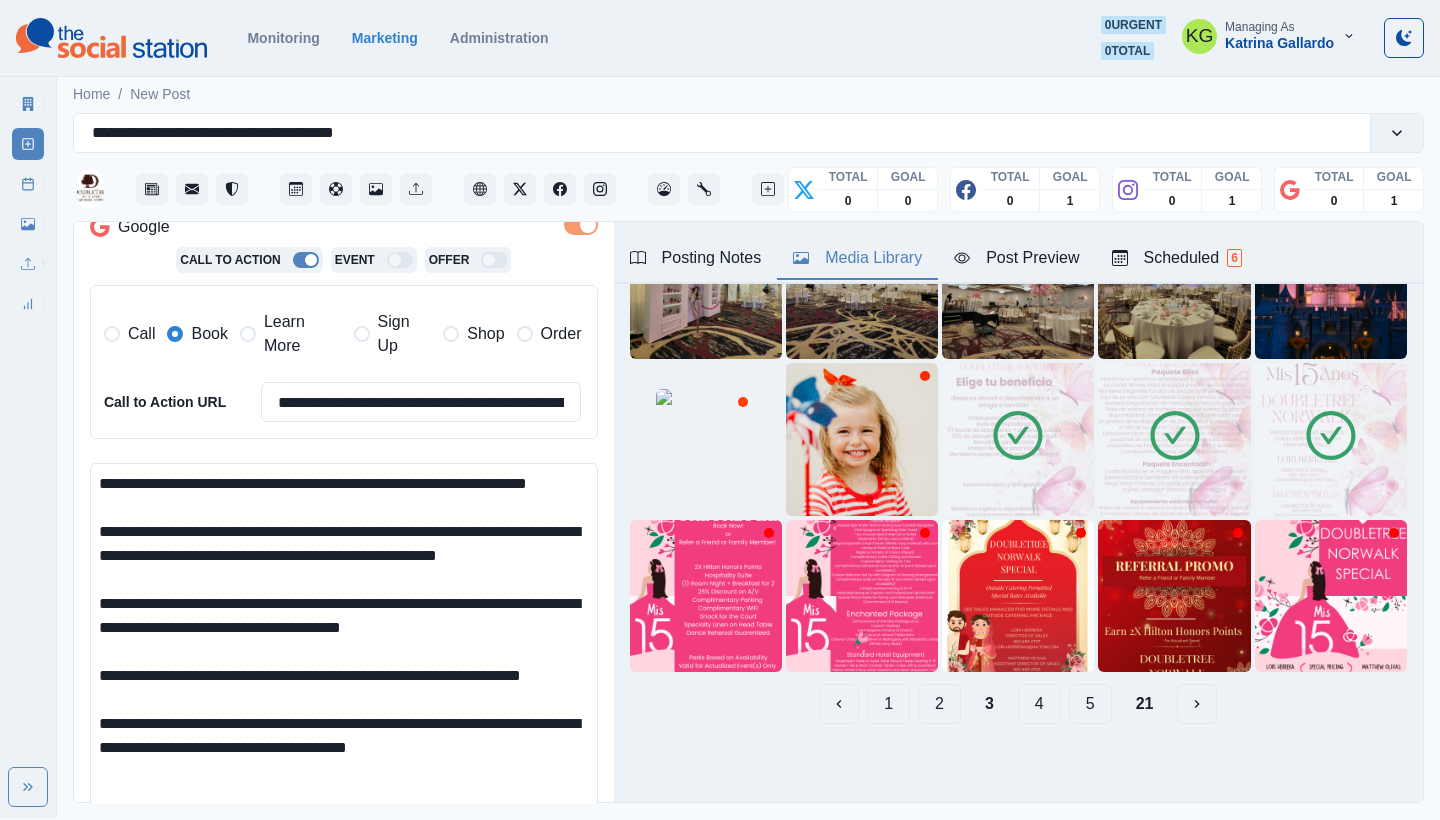 click on "**********" at bounding box center (344, 648) 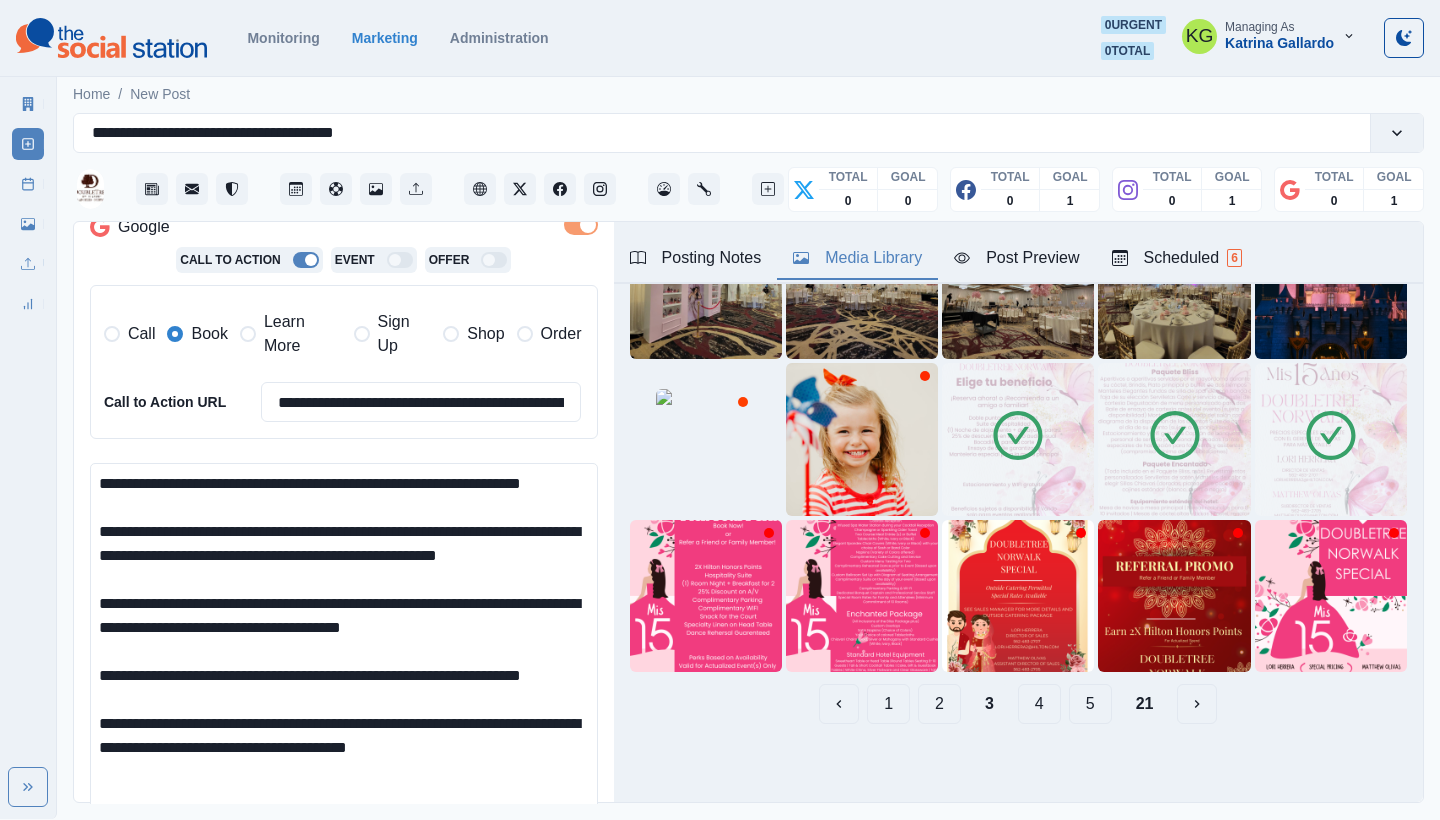 click on "**********" at bounding box center (344, 648) 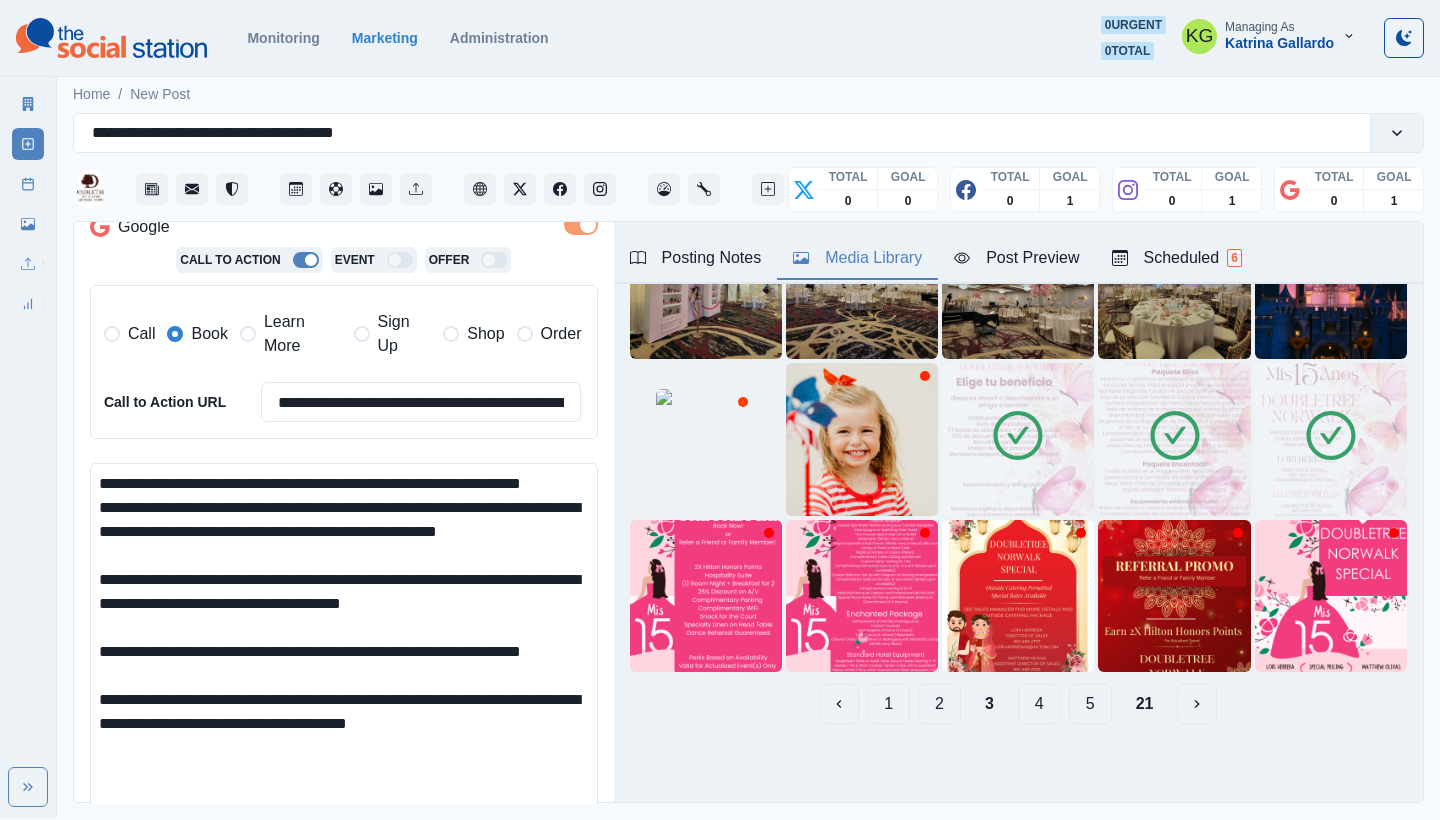 scroll, scrollTop: 0, scrollLeft: 0, axis: both 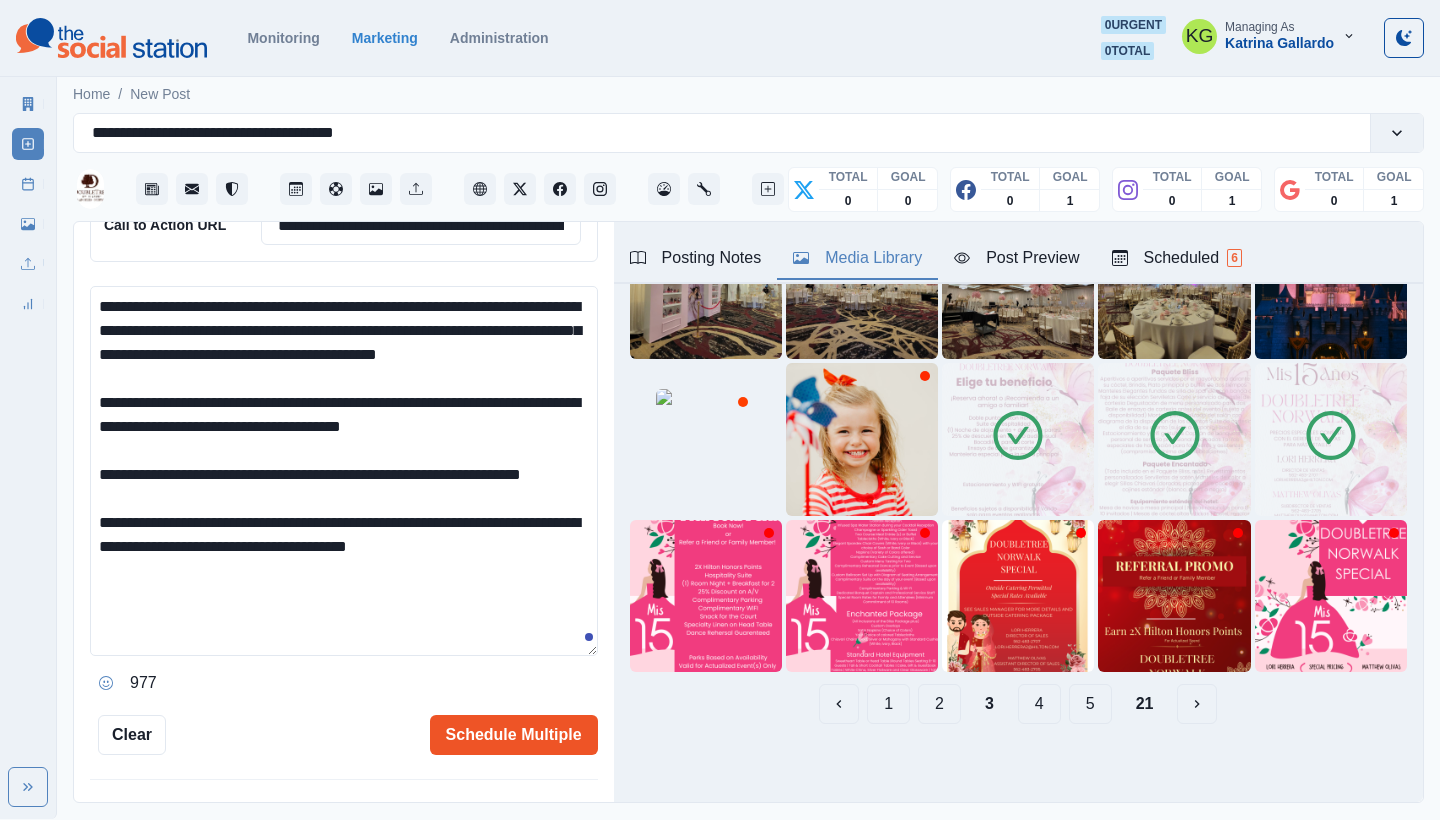 type on "**********" 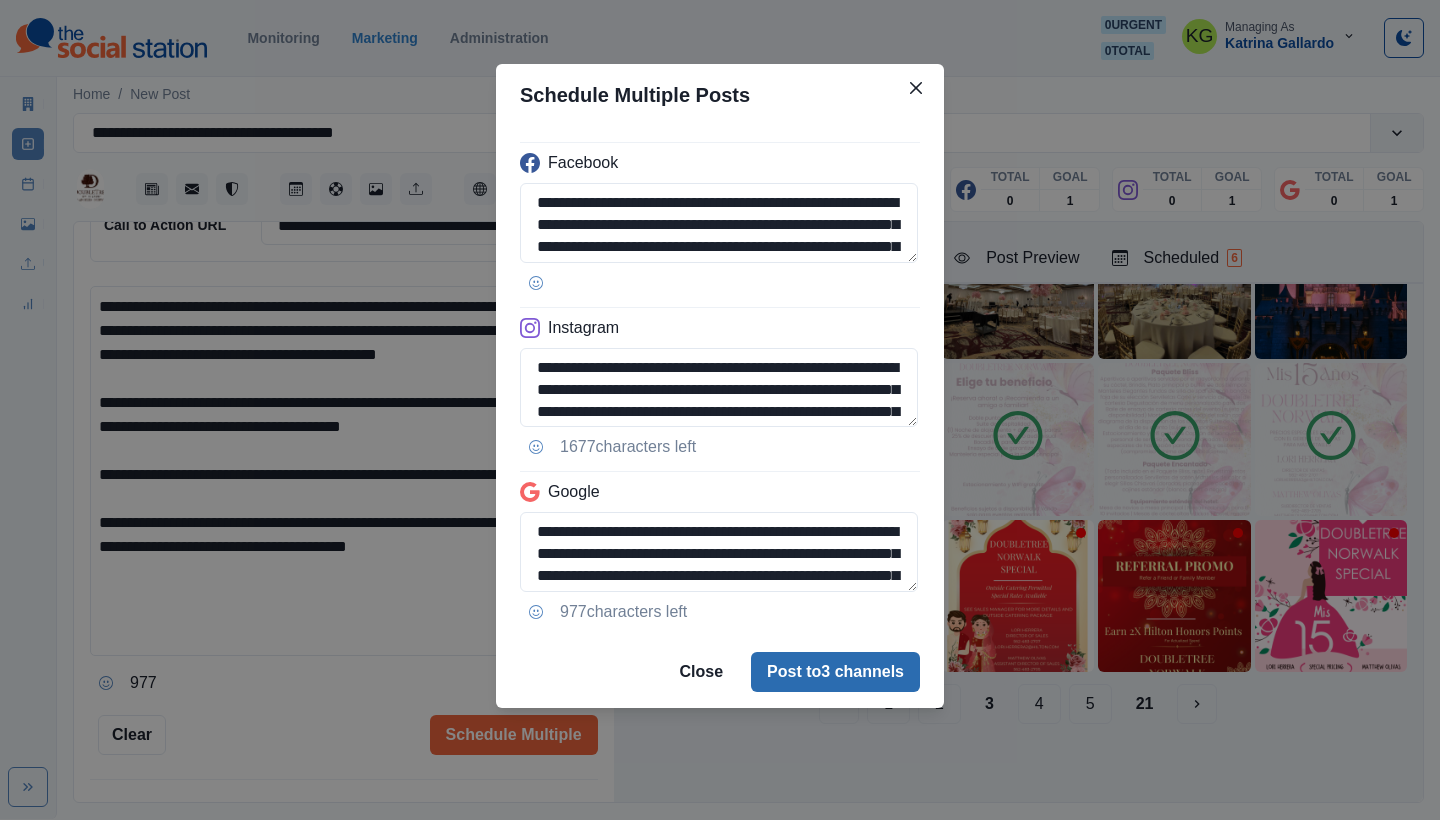 click on "Post to  3   channels" at bounding box center (835, 672) 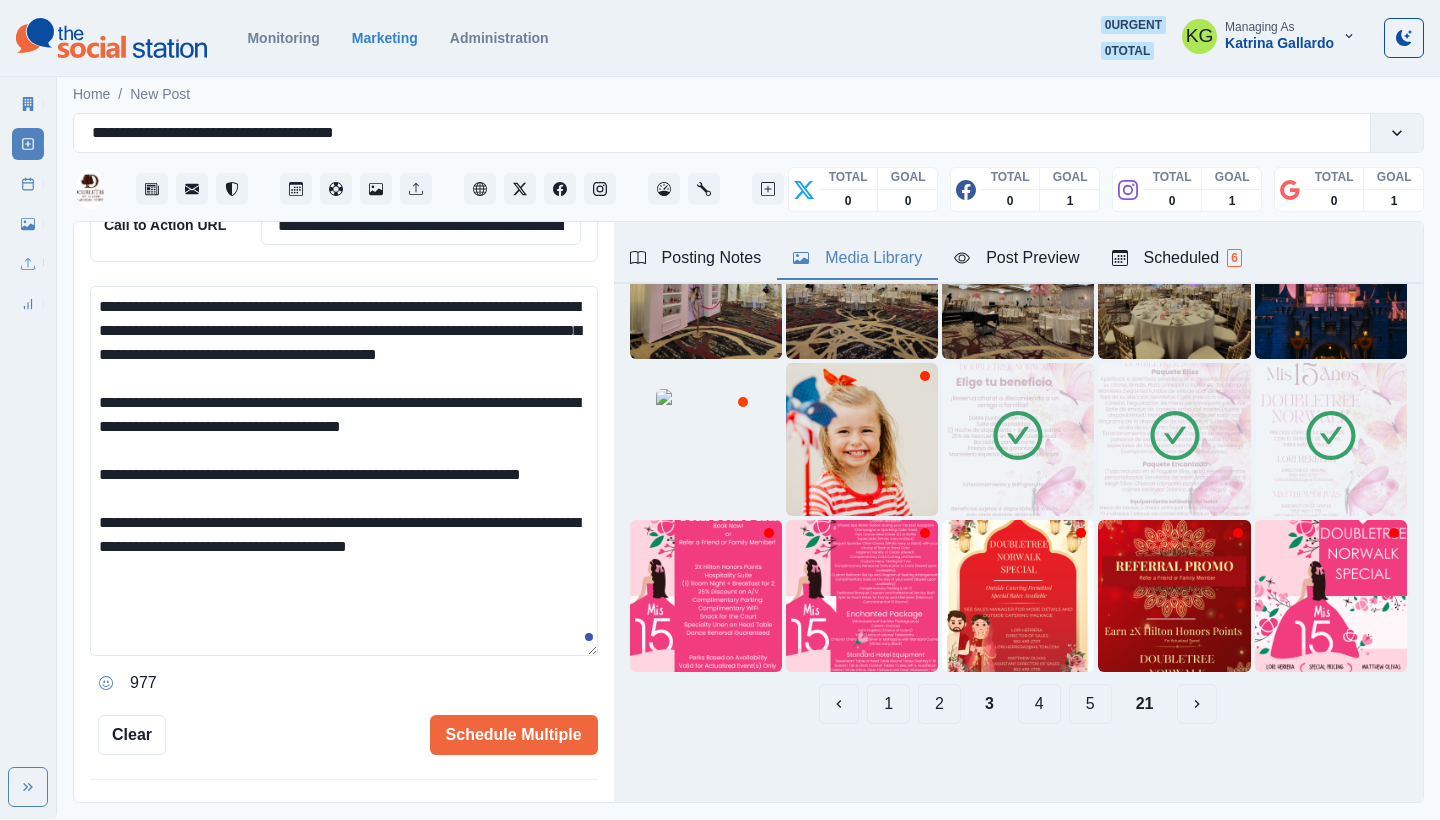 type 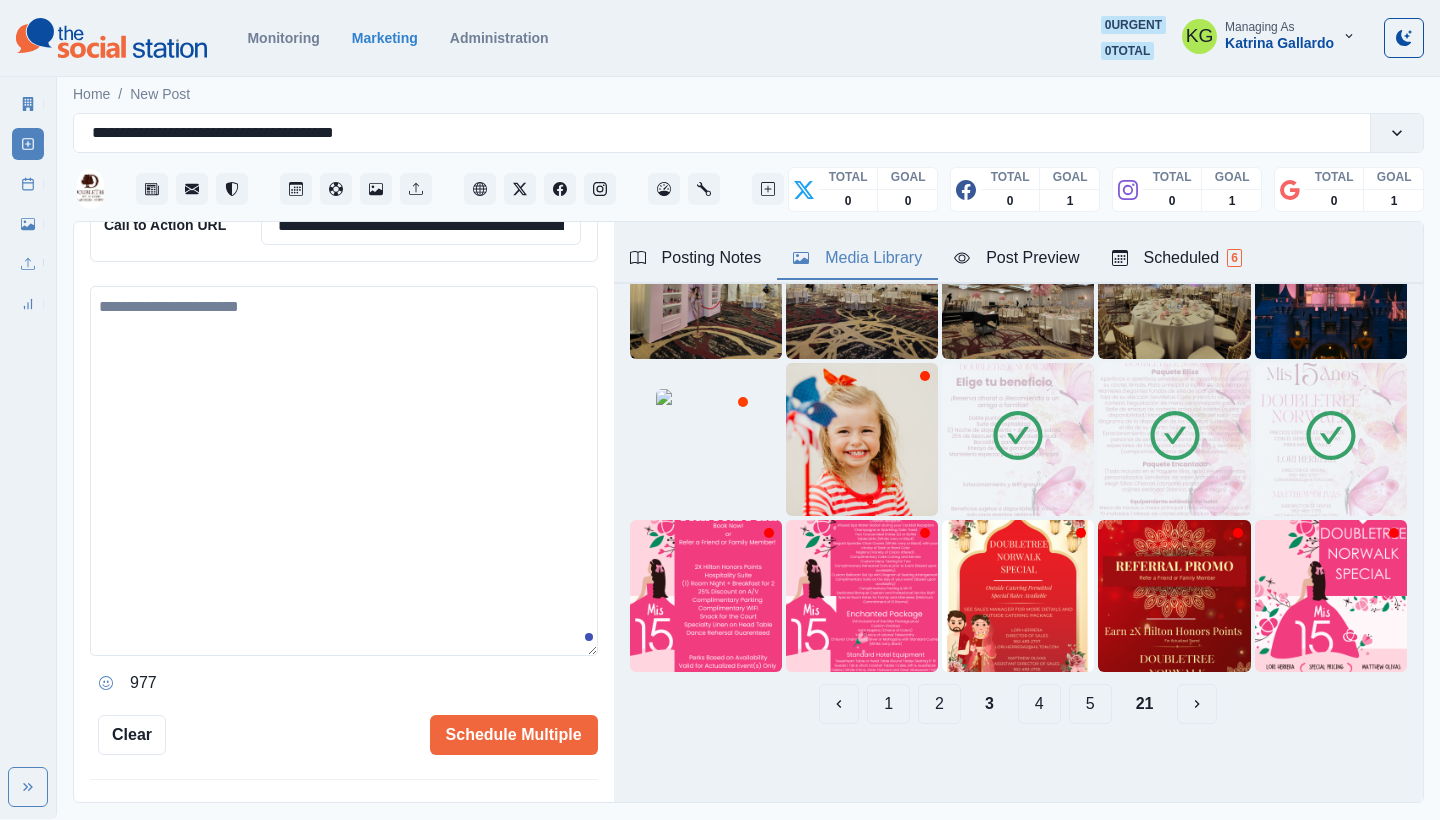 scroll, scrollTop: 450, scrollLeft: 0, axis: vertical 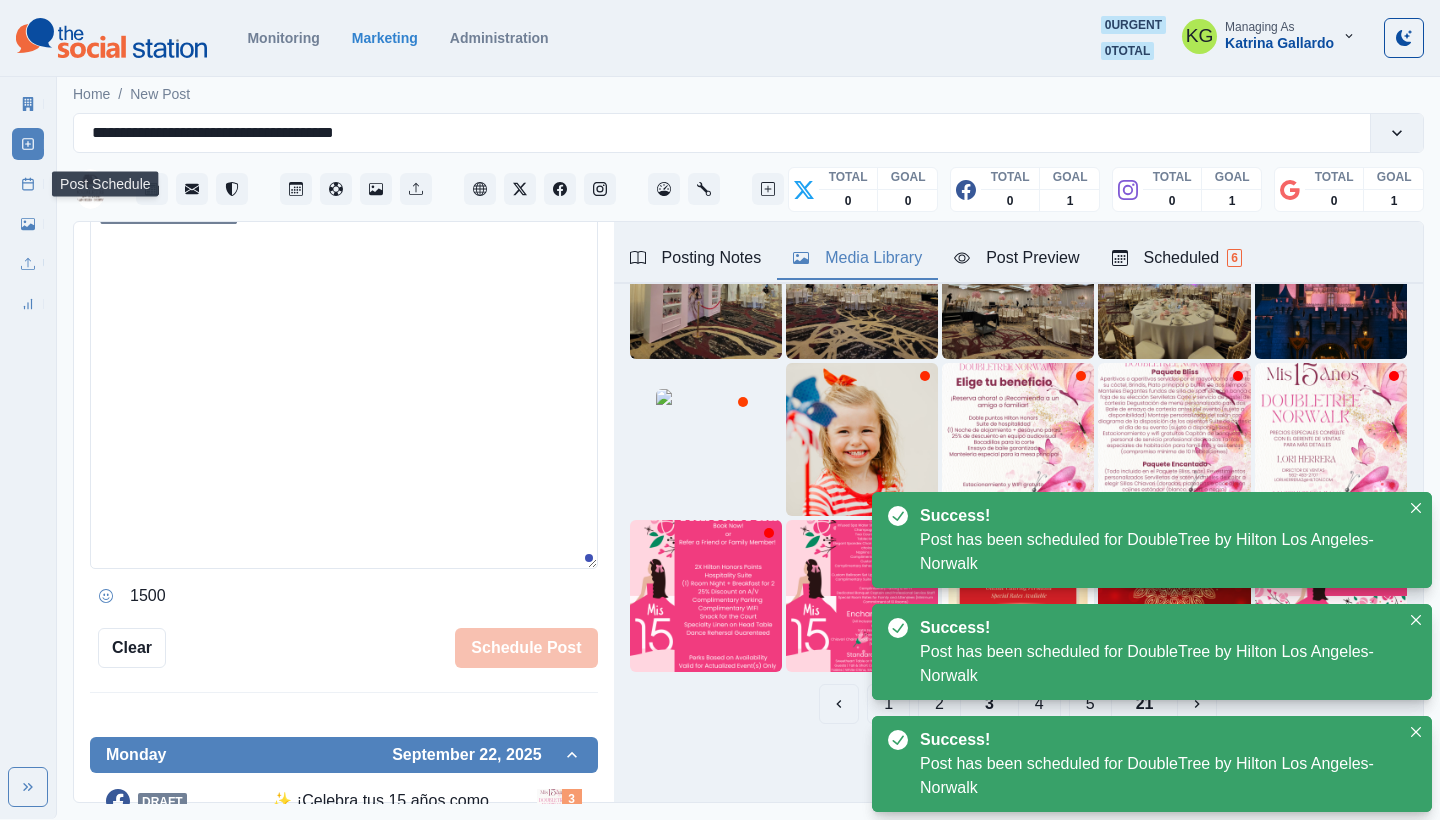 click on "Post Schedule" at bounding box center [28, 184] 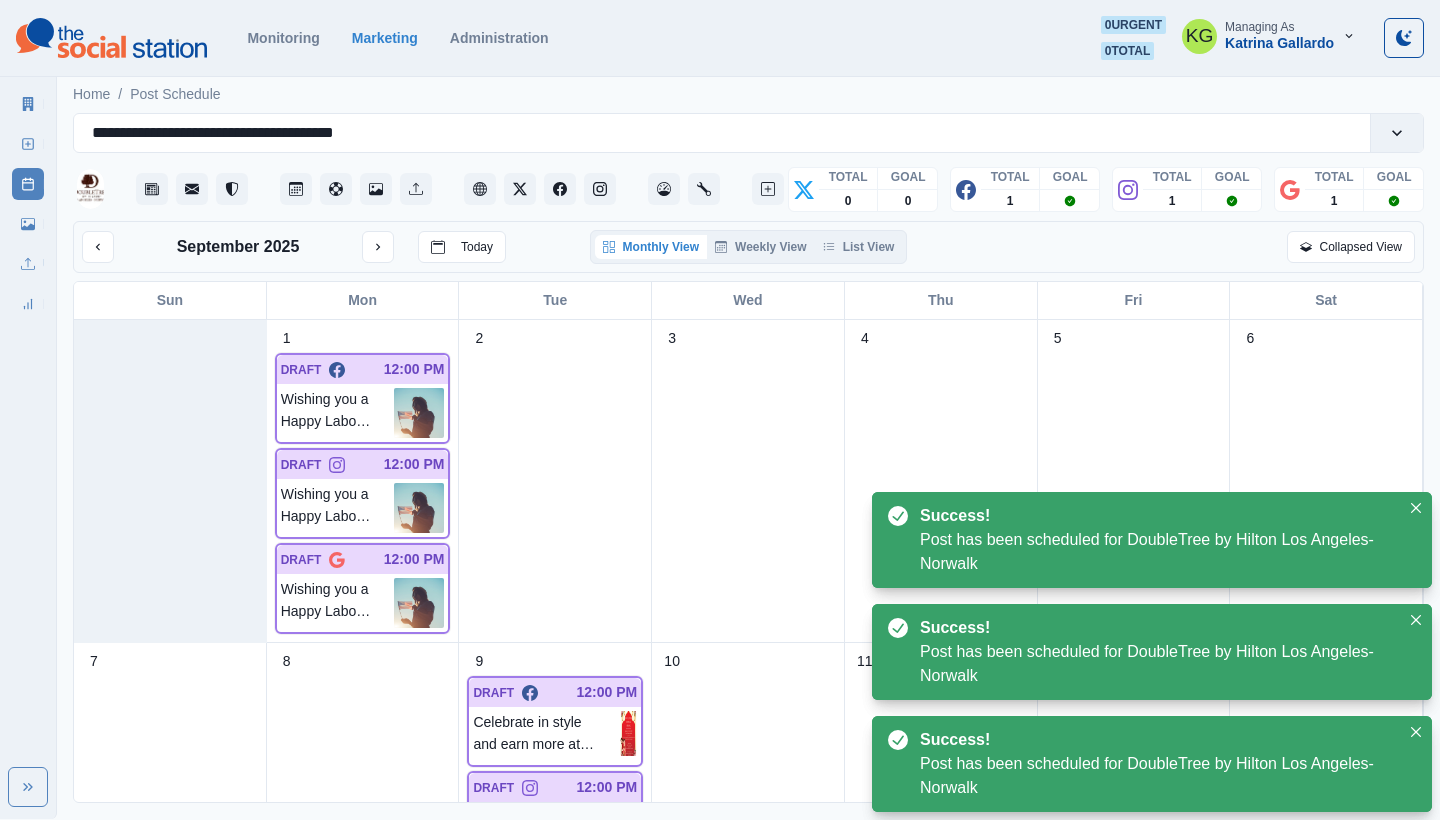click on "Monthly View Weekly View List View" at bounding box center (749, 247) 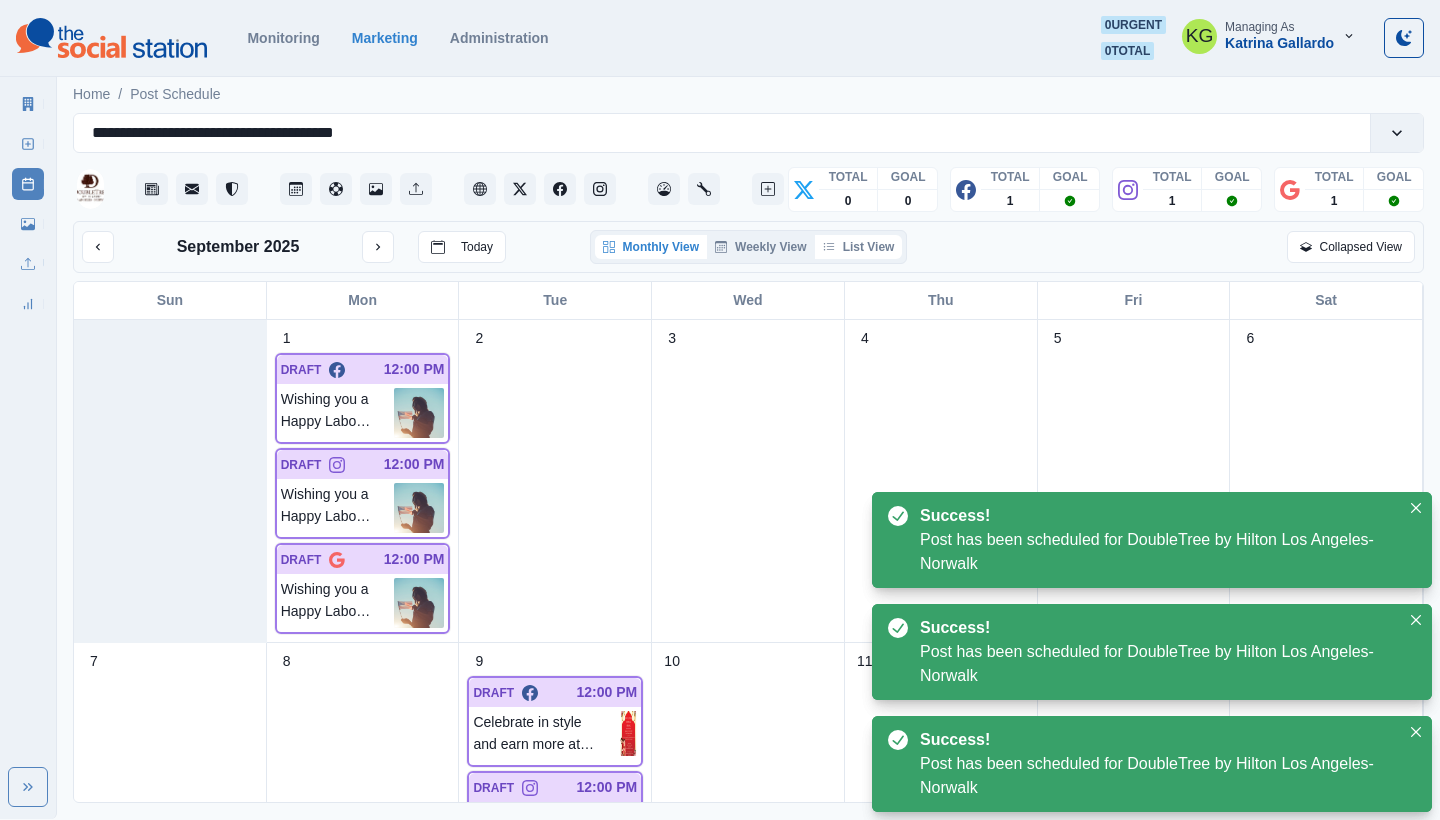 click on "List View" at bounding box center (859, 247) 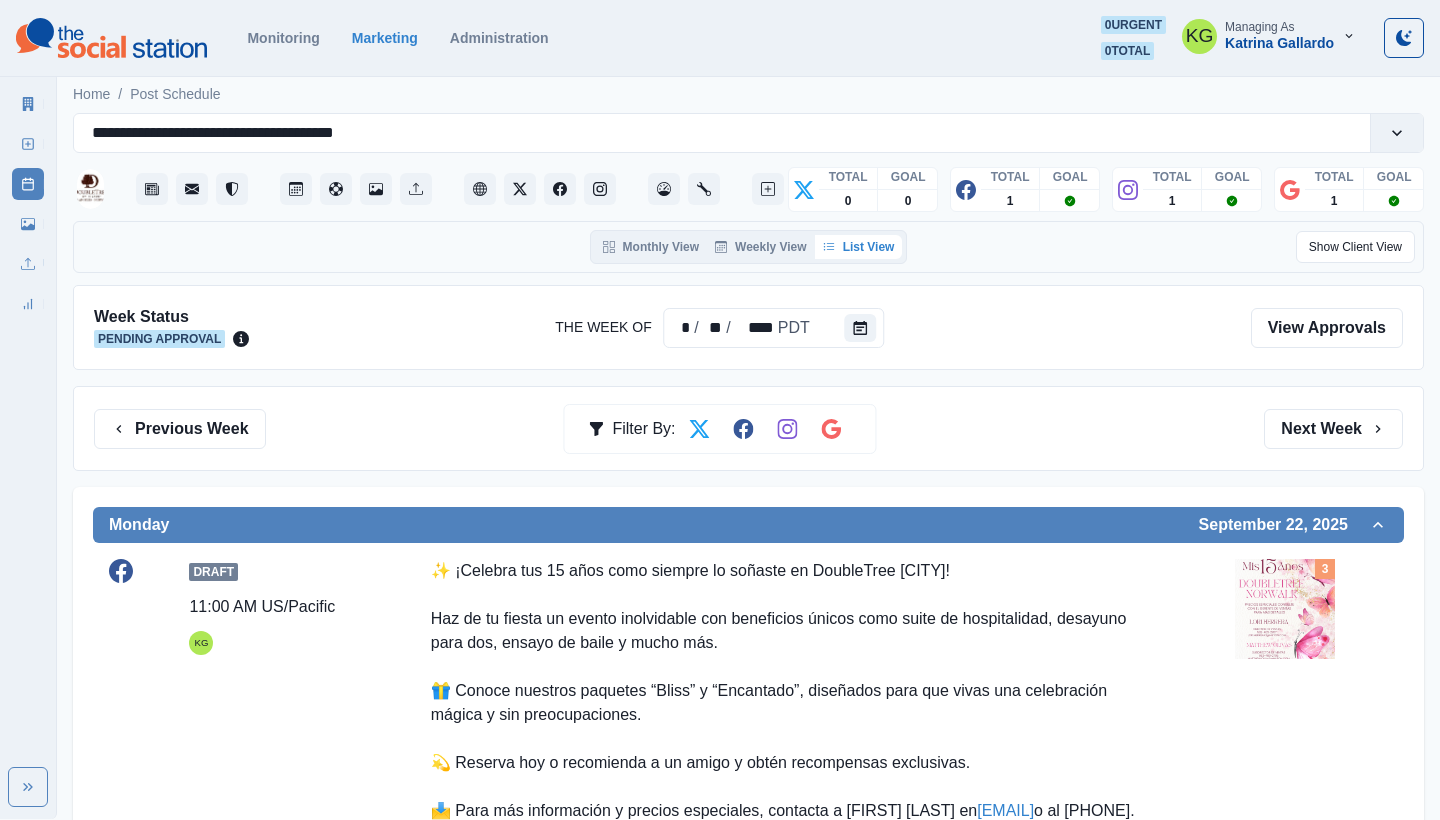 scroll, scrollTop: 0, scrollLeft: 0, axis: both 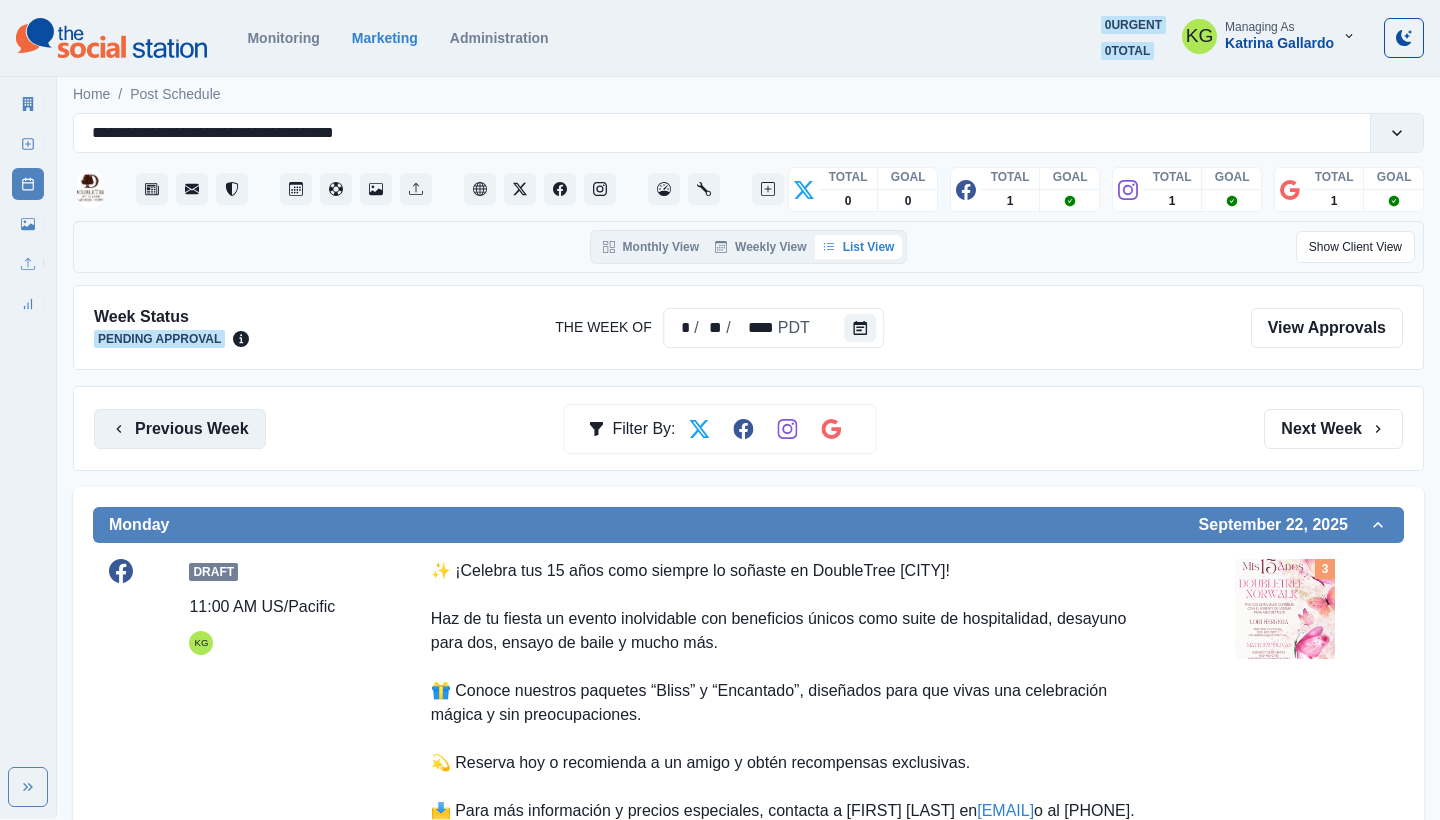 click on "Previous Week" at bounding box center [180, 429] 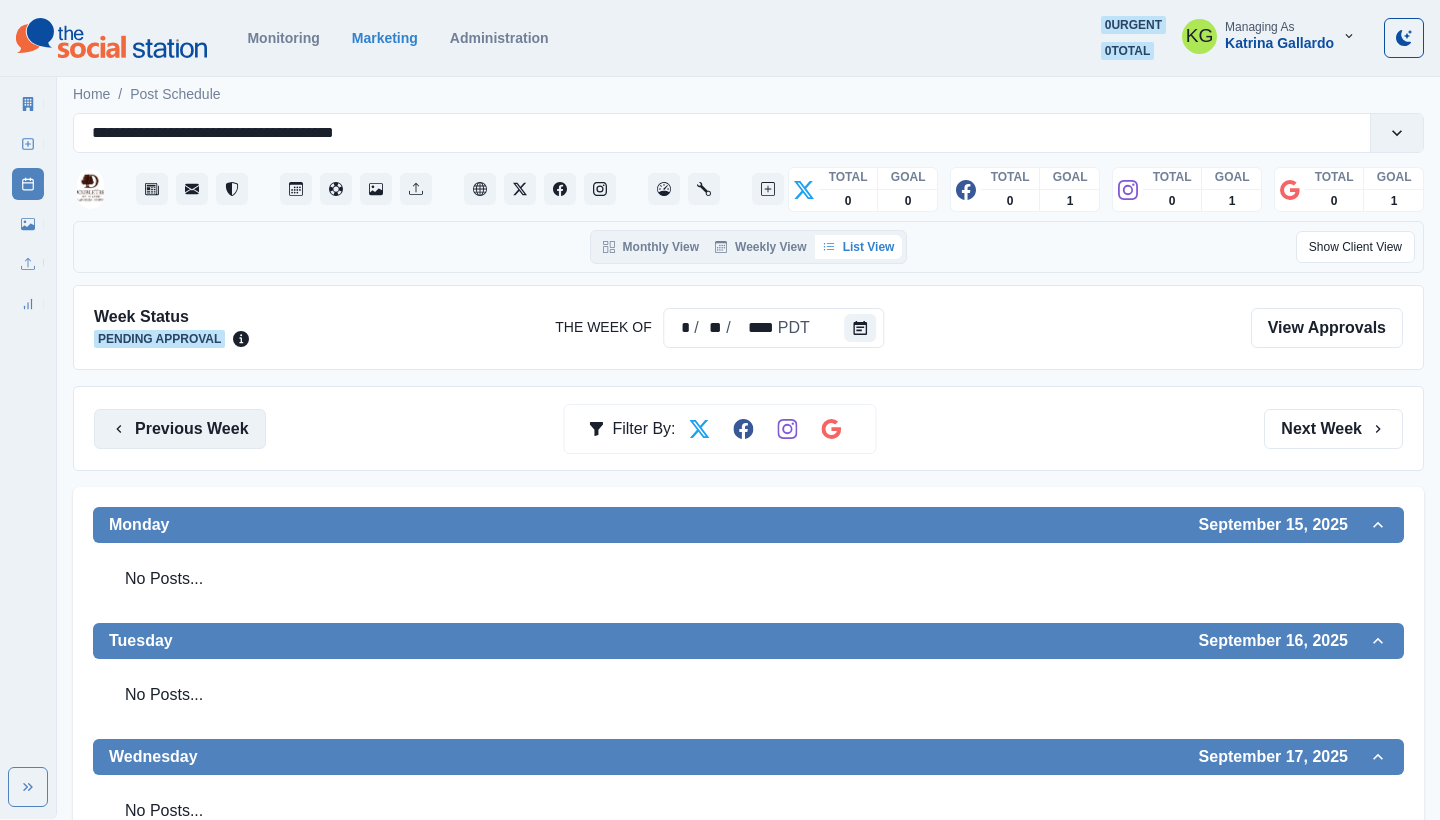 click on "Previous Week" at bounding box center (180, 429) 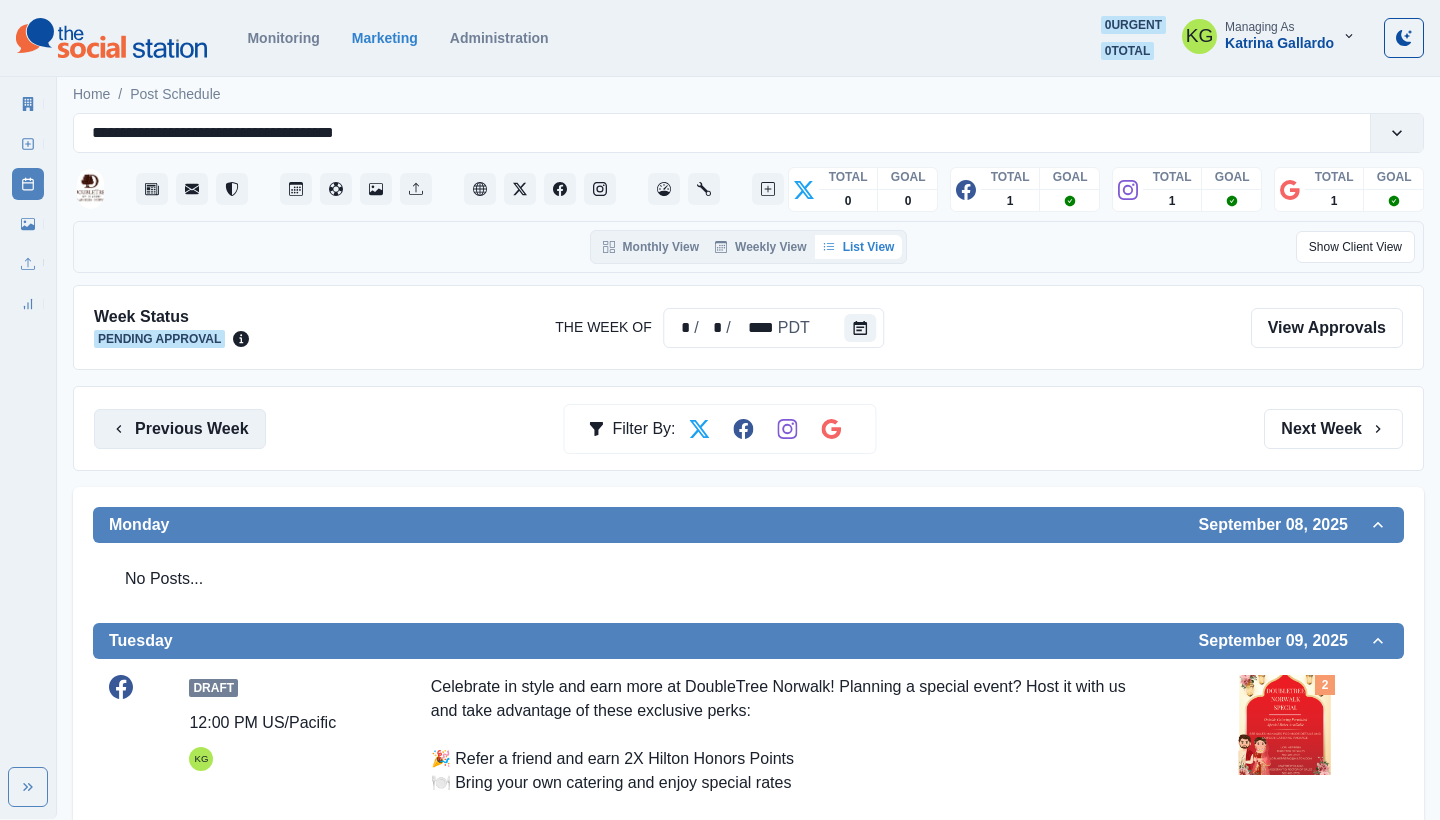 click on "Previous Week" at bounding box center [180, 429] 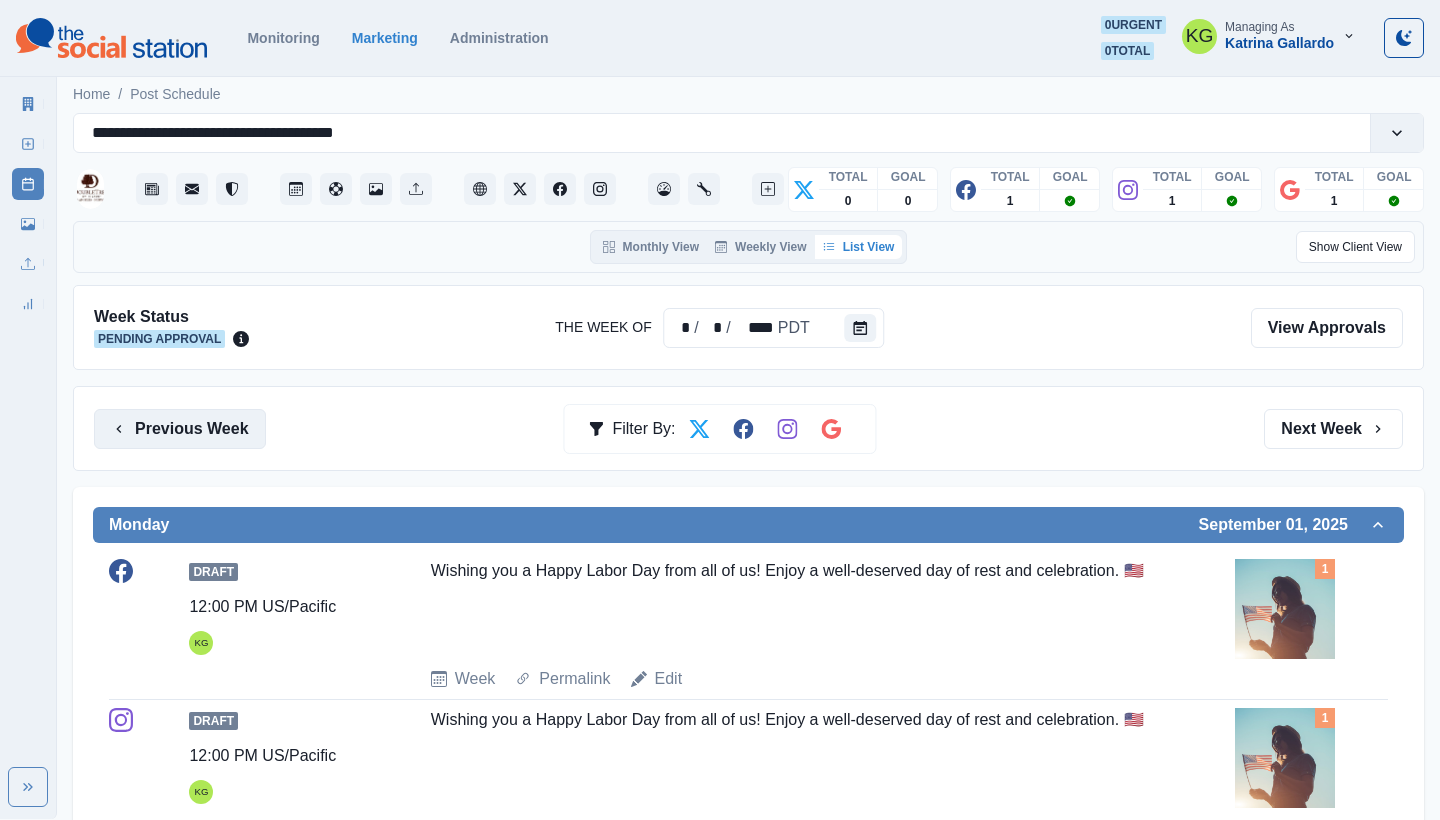 click on "Previous Week" at bounding box center (180, 429) 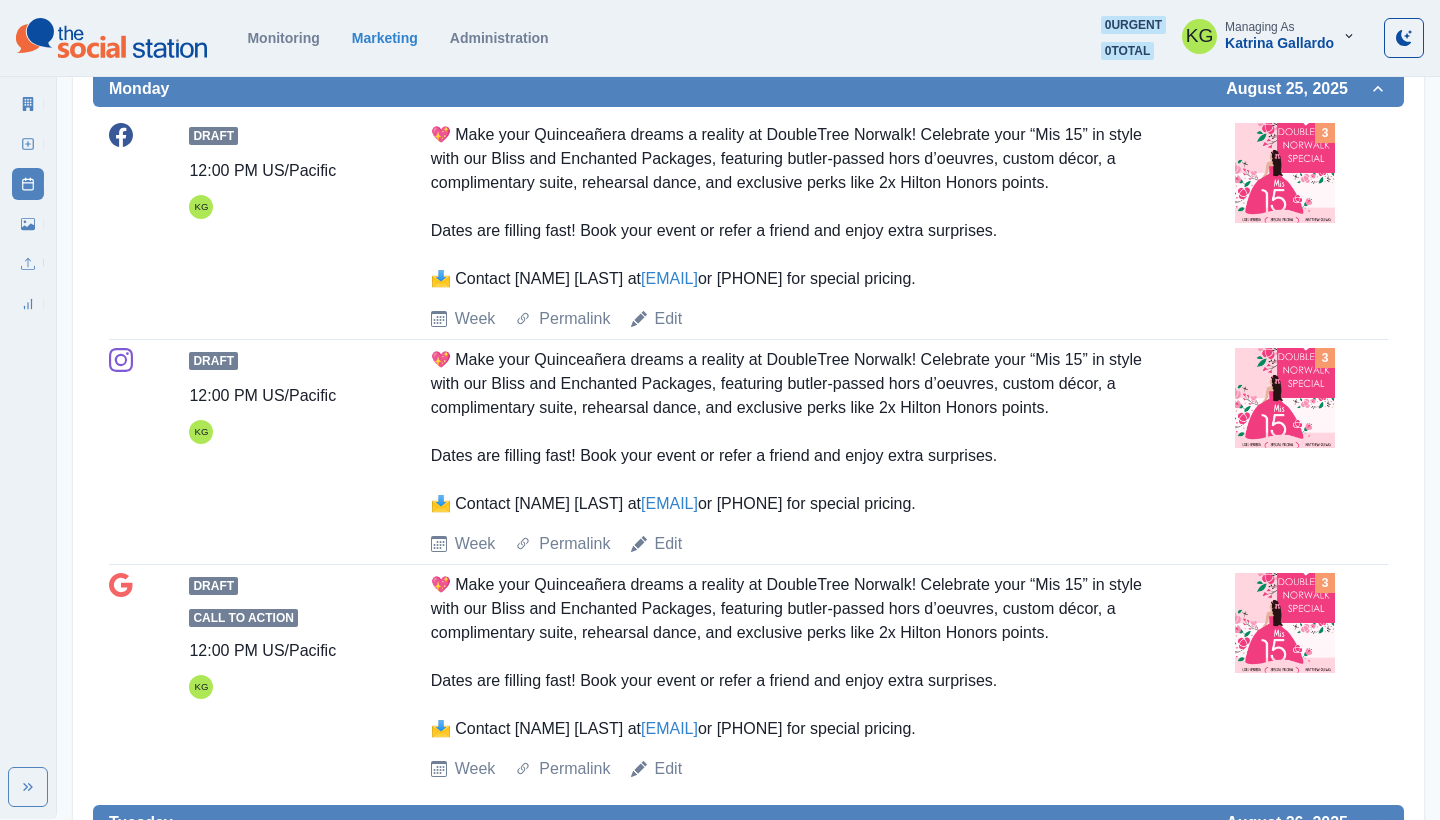 scroll, scrollTop: 0, scrollLeft: 0, axis: both 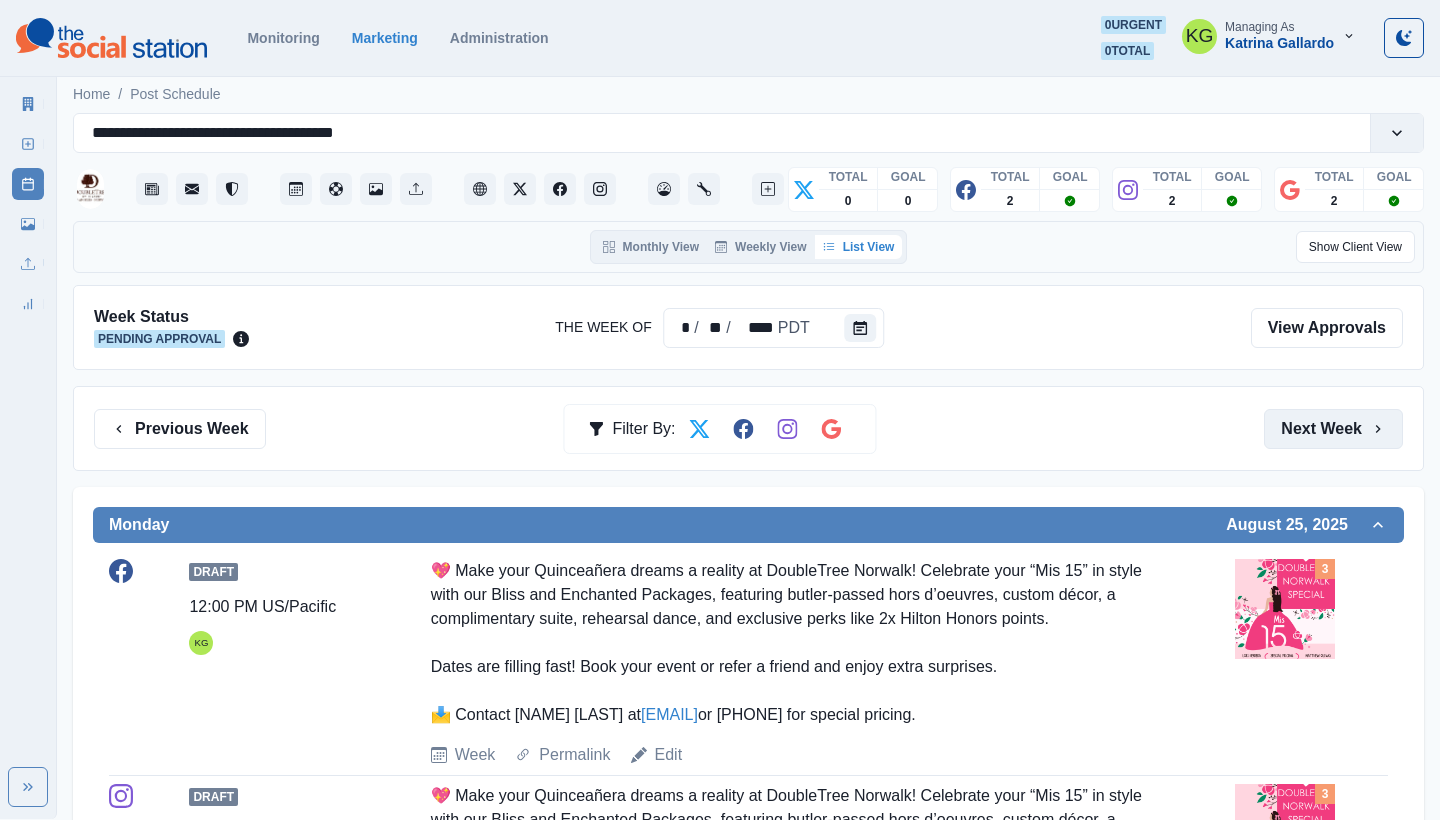click on "Next Week" at bounding box center (1333, 429) 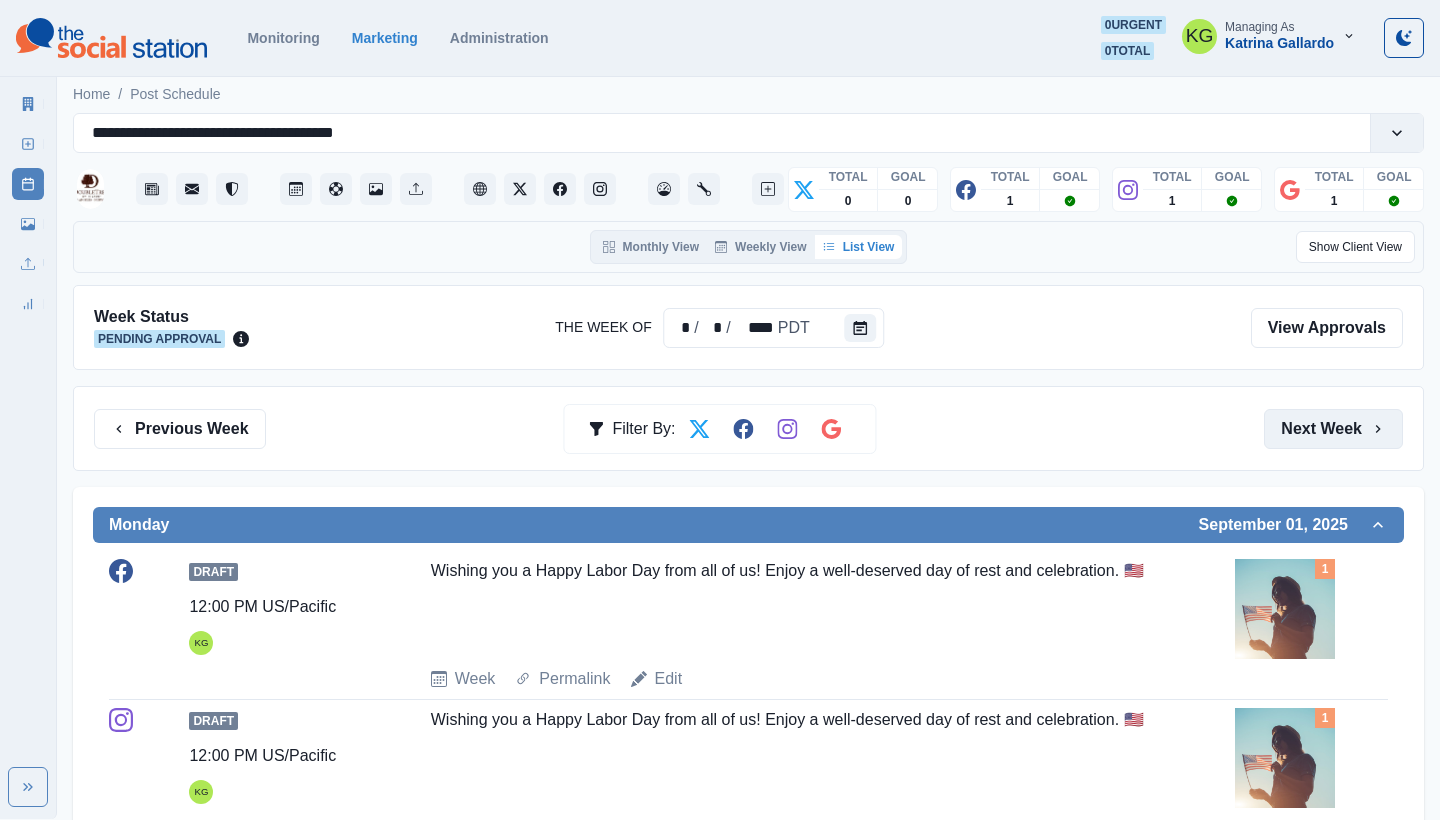 click on "Next Week" at bounding box center [1333, 429] 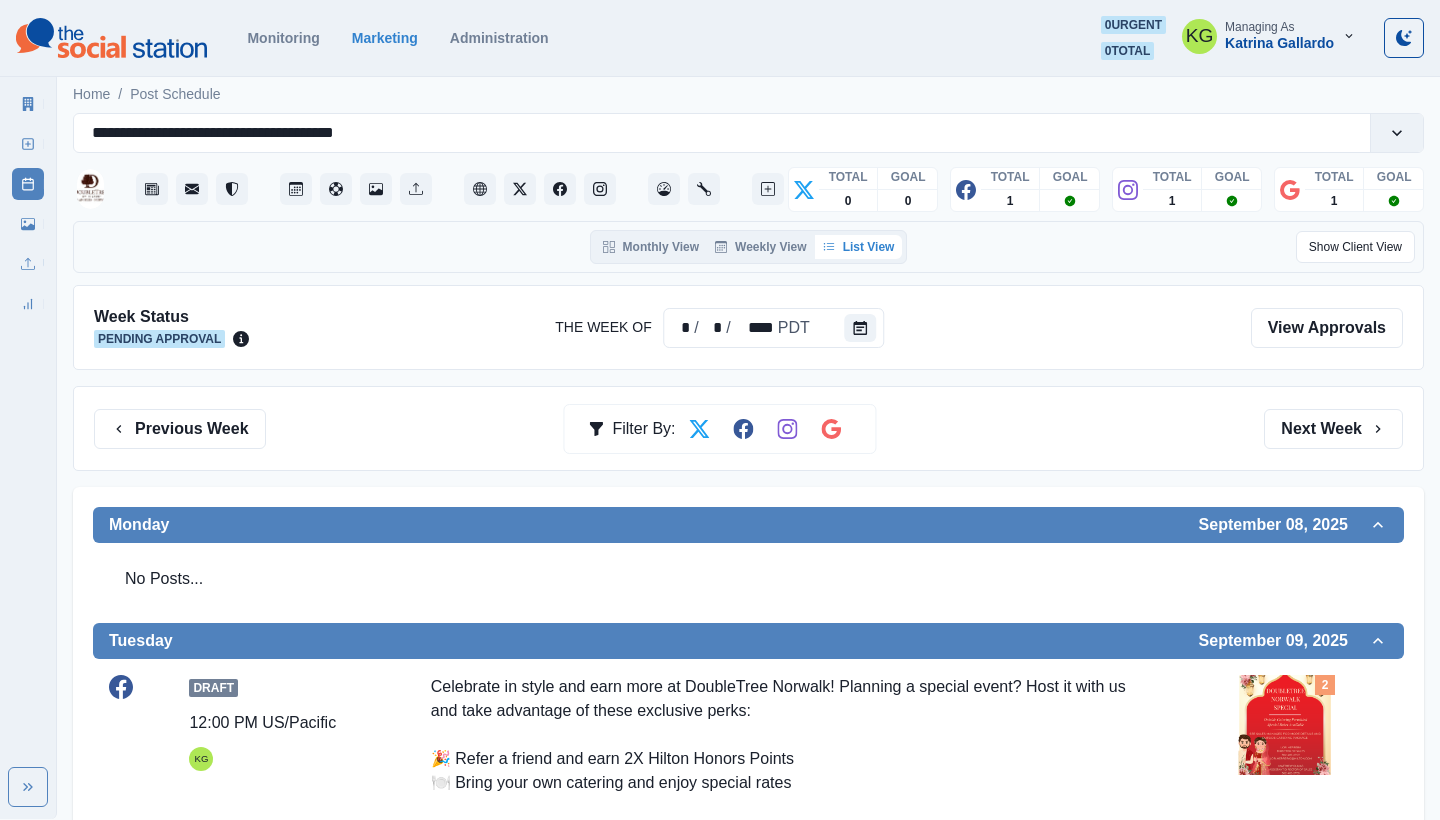 scroll, scrollTop: 0, scrollLeft: 0, axis: both 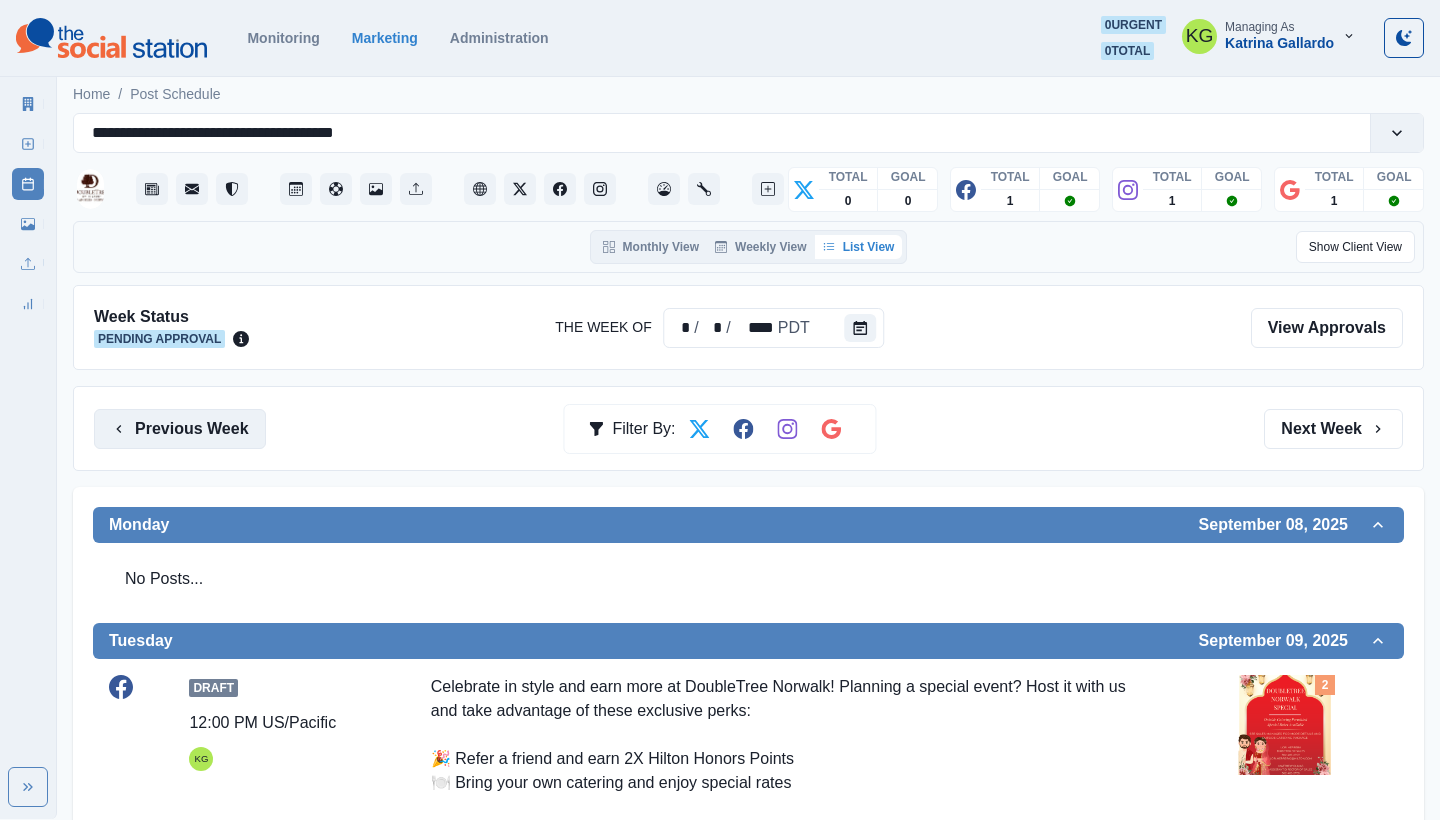 click on "Previous Week" at bounding box center (180, 429) 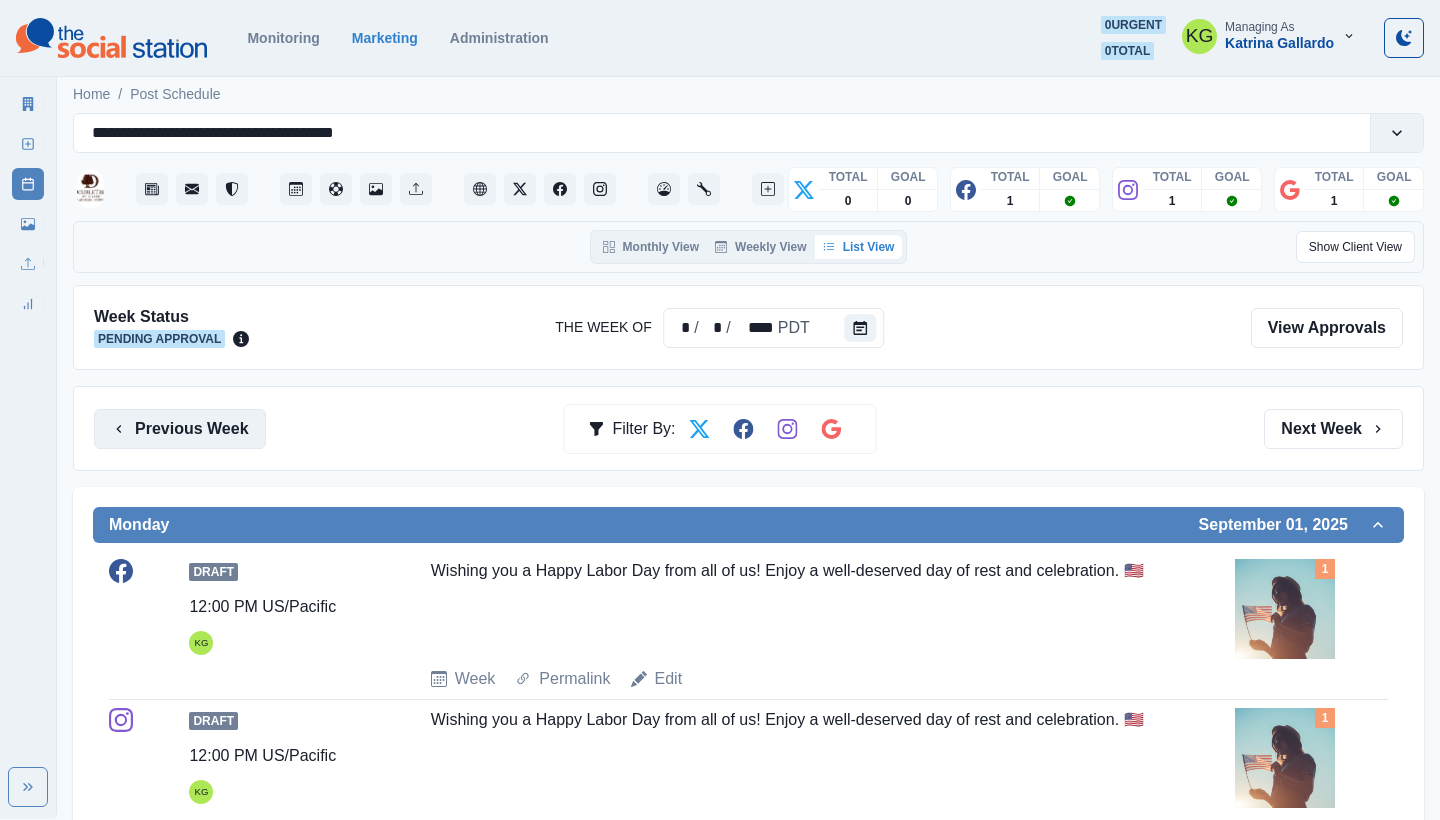 click on "Previous Week" at bounding box center [180, 429] 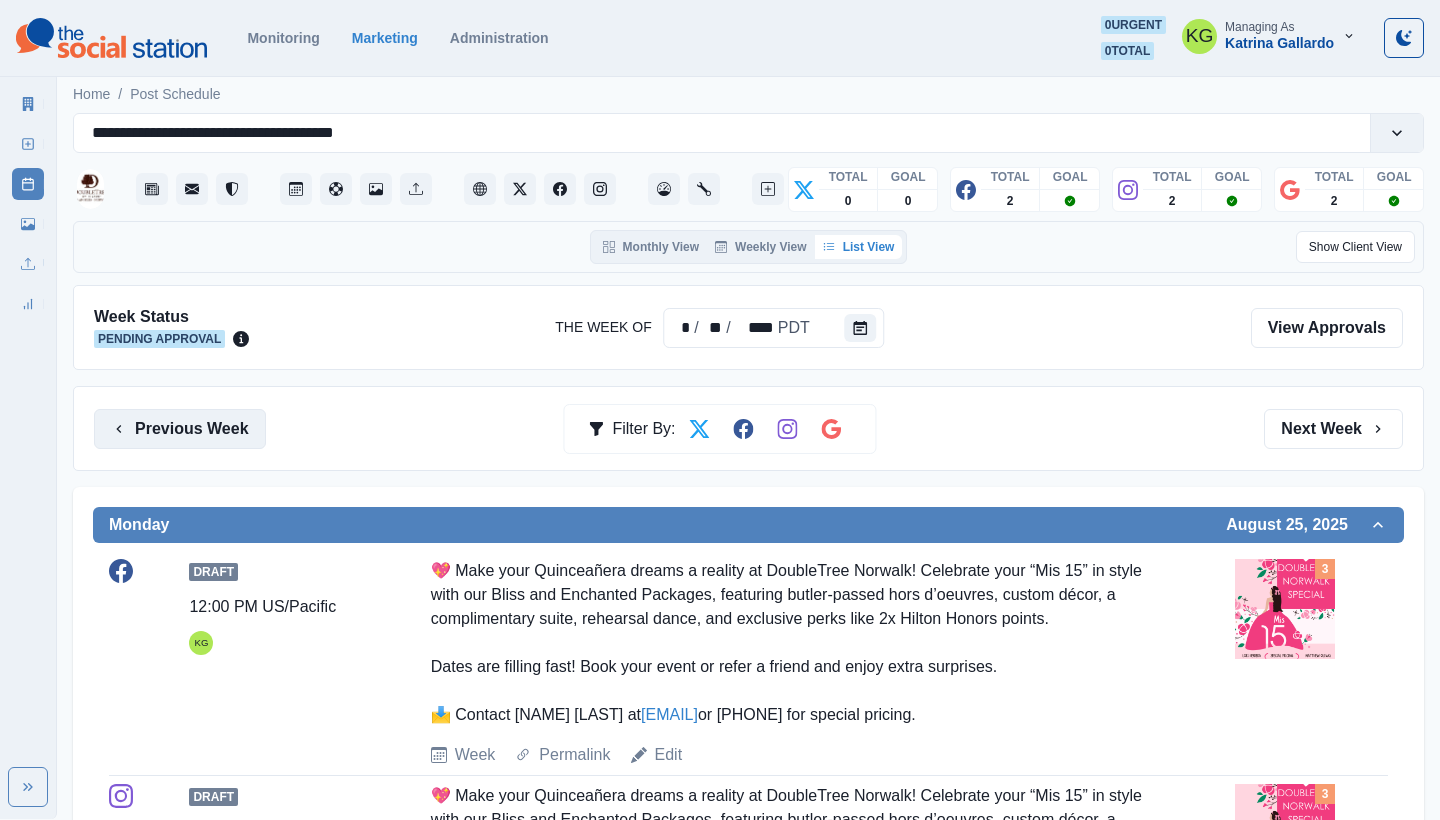 click on "Previous Week" at bounding box center [180, 429] 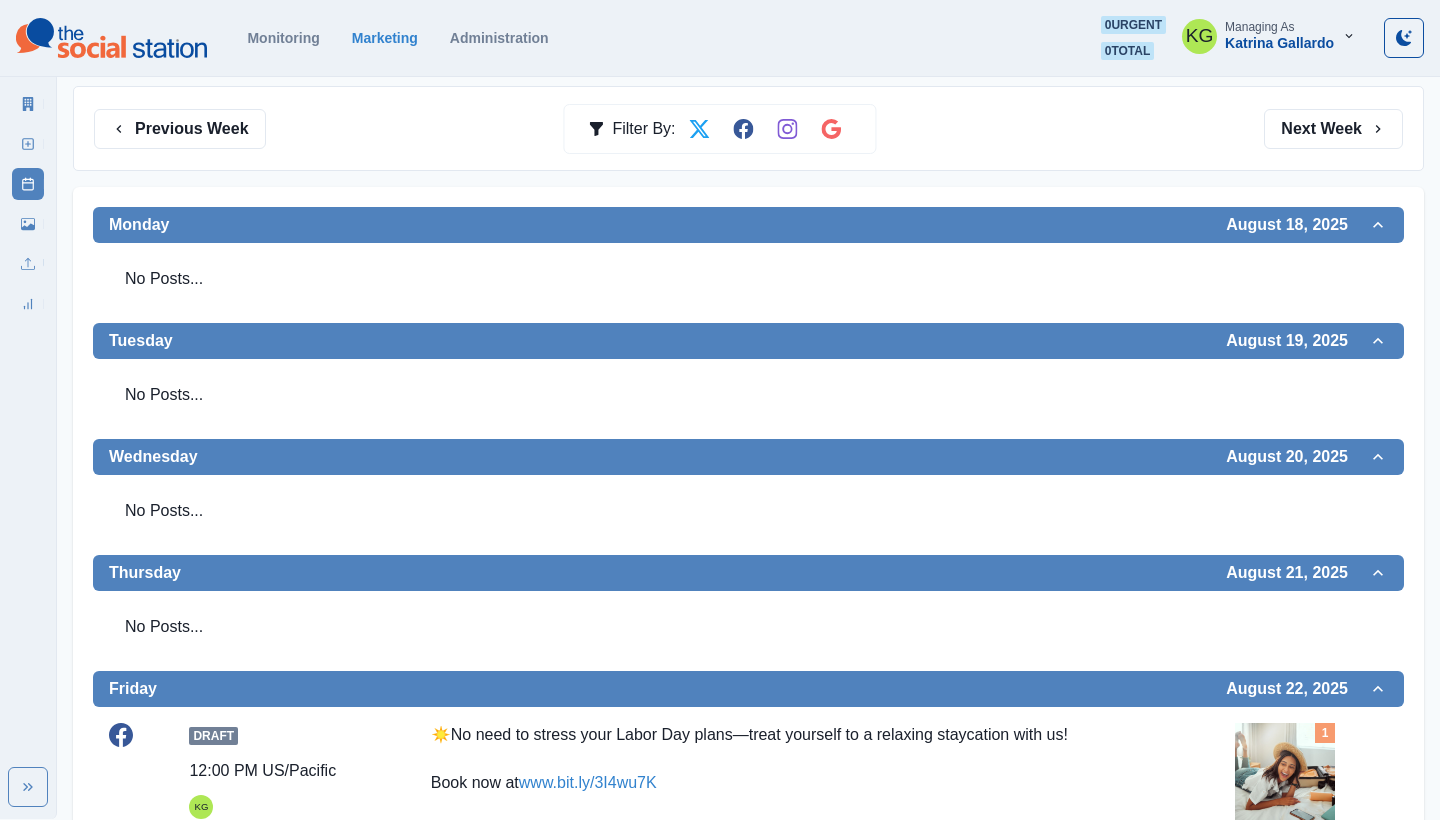 scroll, scrollTop: 274, scrollLeft: 0, axis: vertical 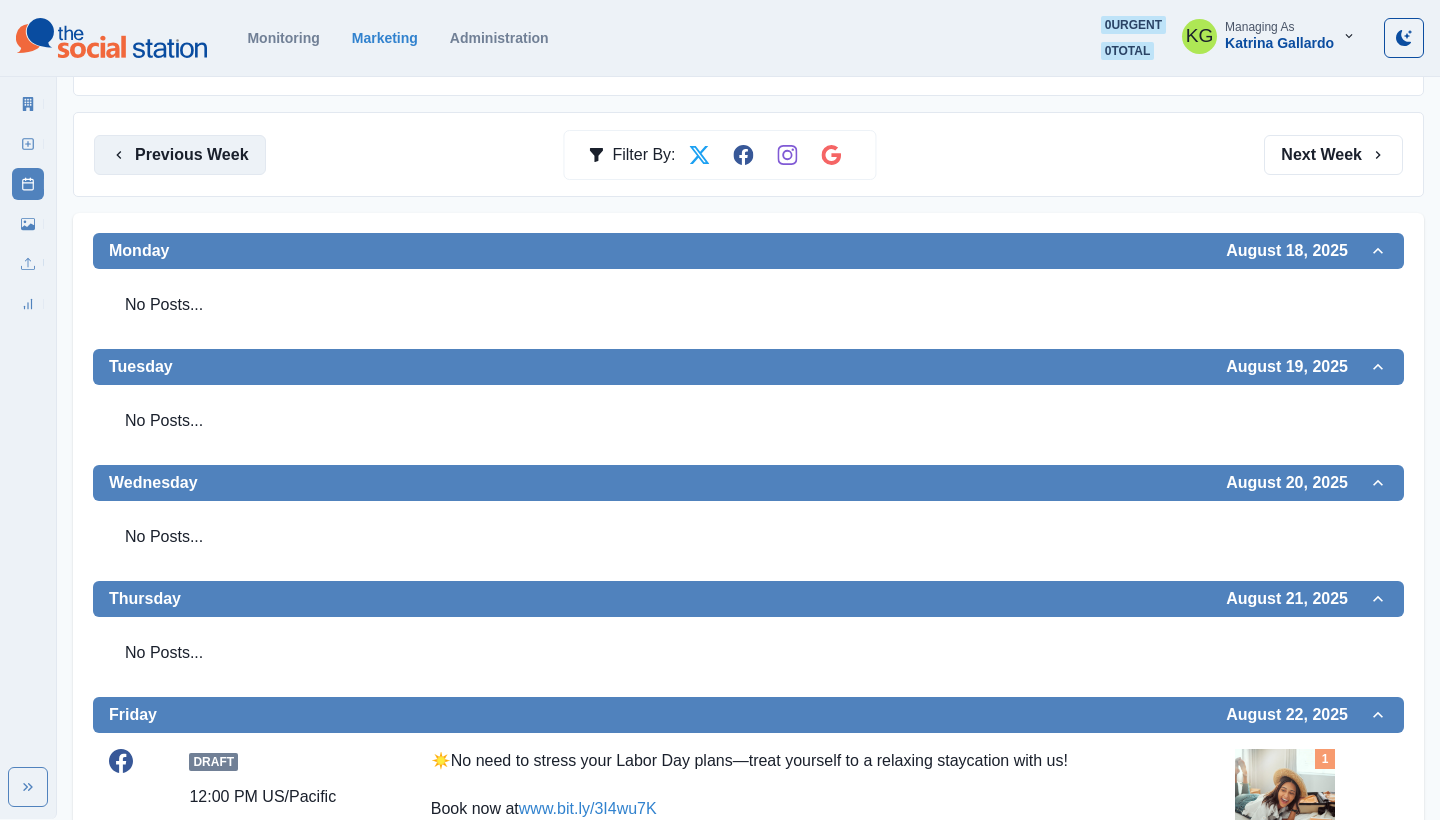 click on "Previous Week" at bounding box center [180, 155] 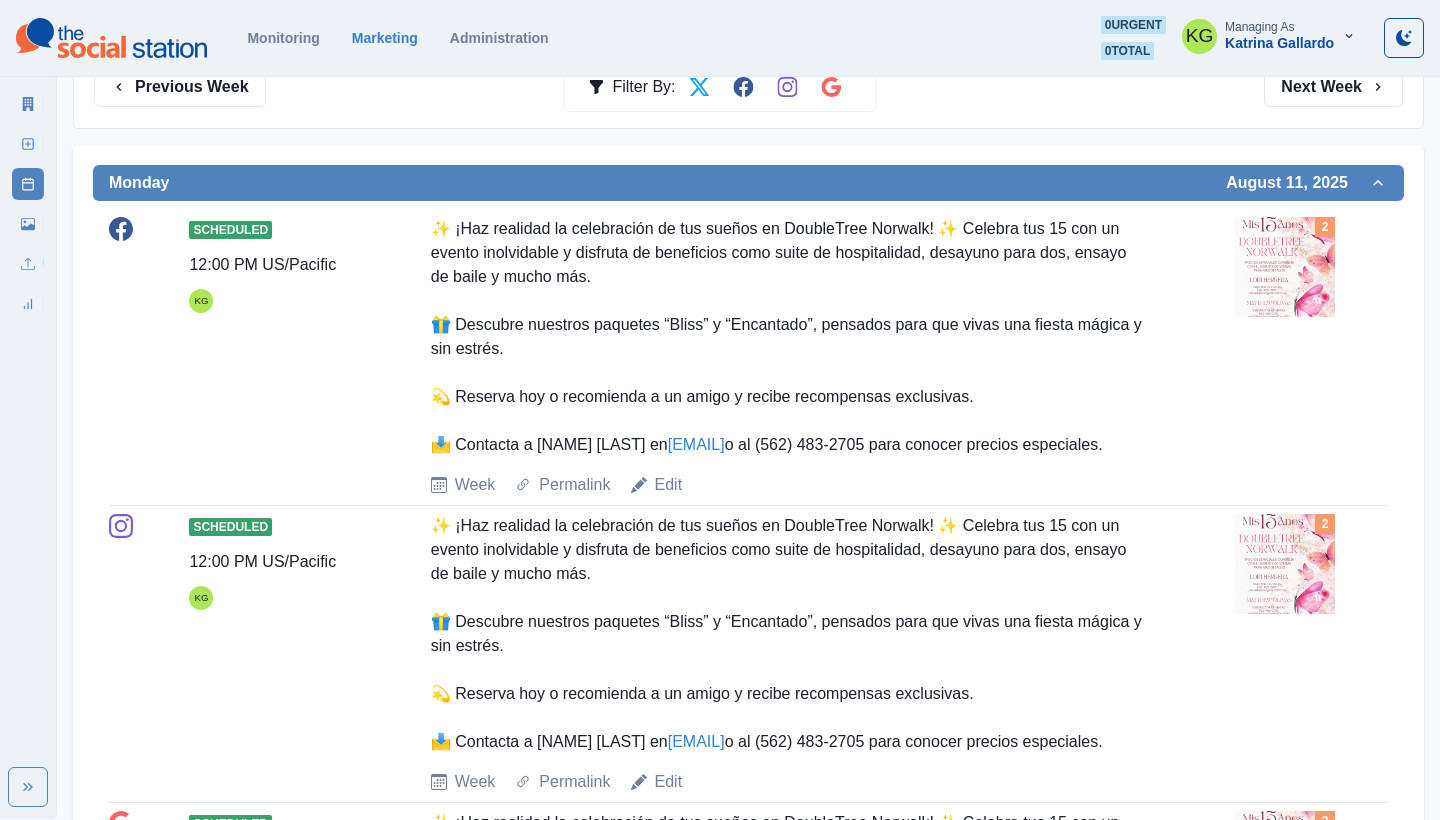 scroll, scrollTop: 312, scrollLeft: 0, axis: vertical 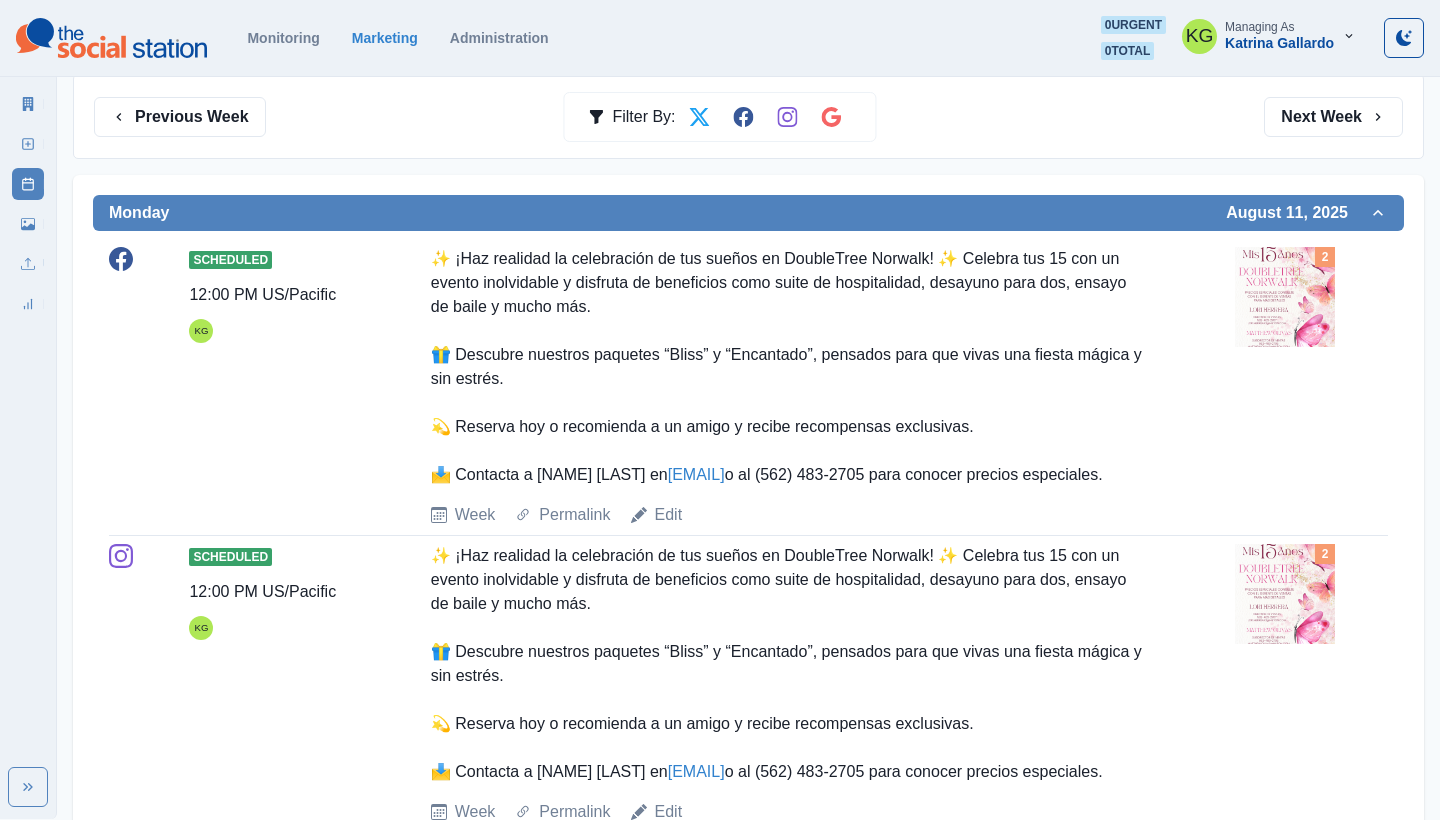 click on "Previous Week Filter By: Next Week" at bounding box center [748, 116] 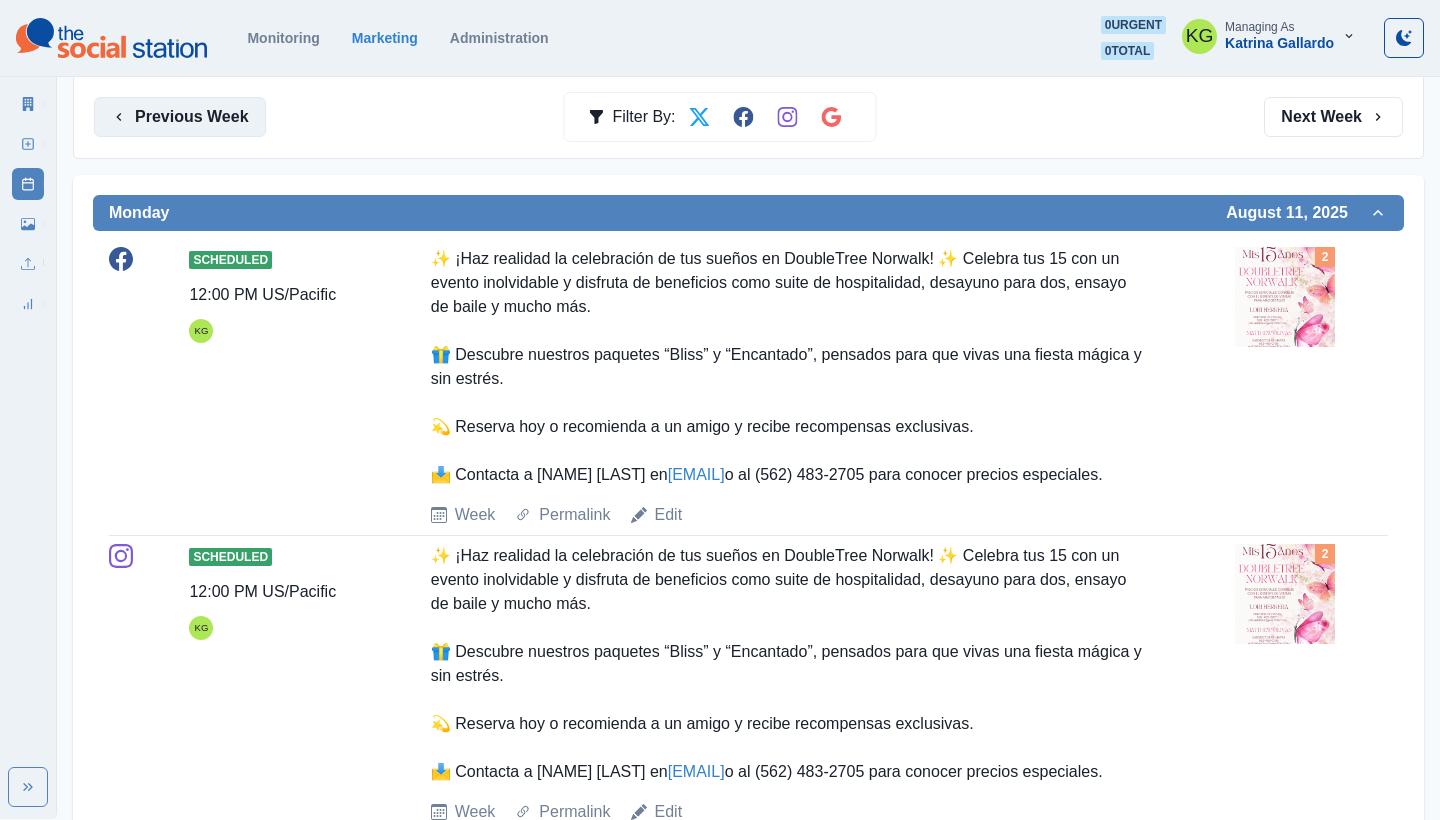 click on "Previous Week" at bounding box center [180, 117] 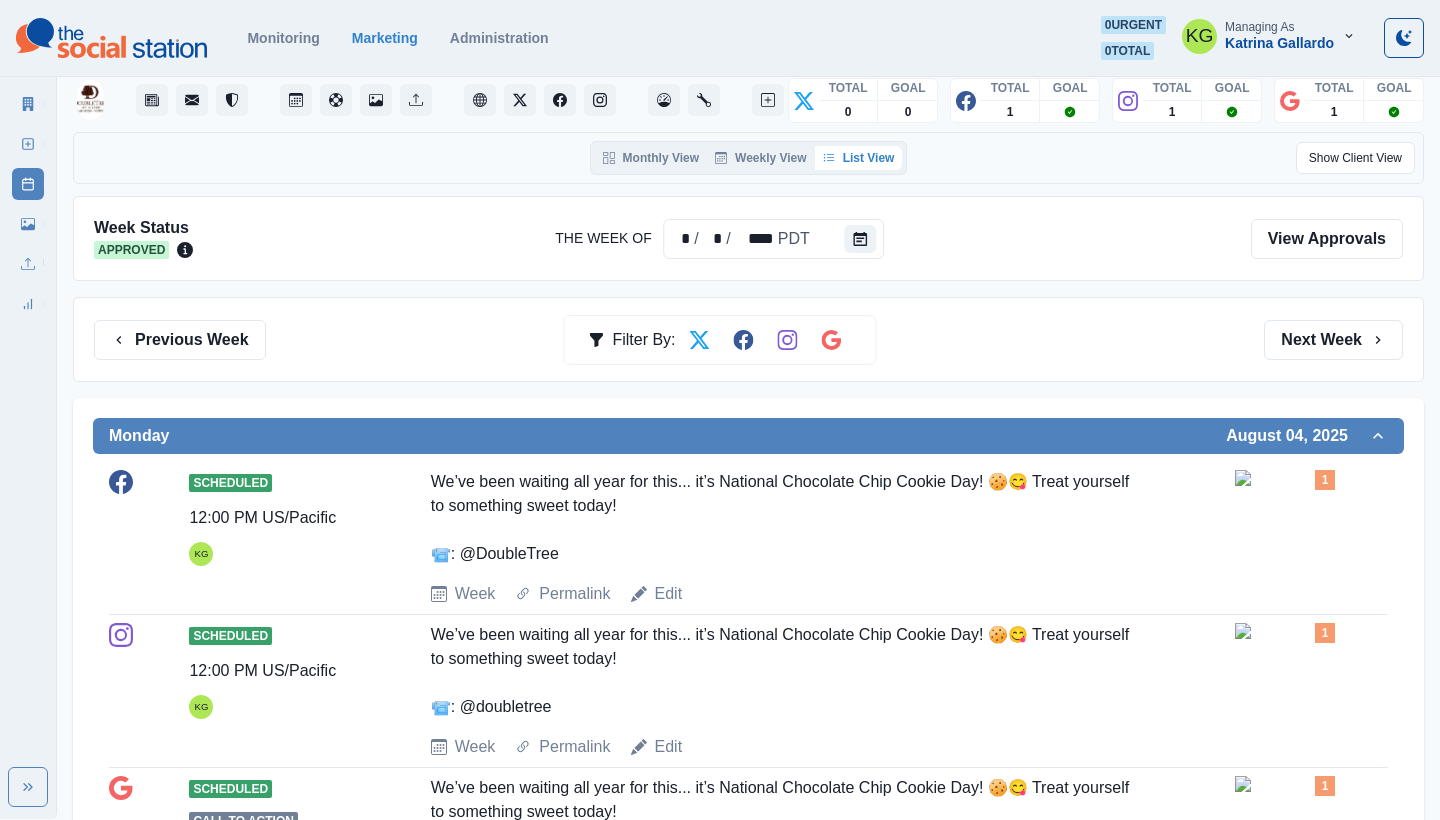 scroll, scrollTop: 90, scrollLeft: 1, axis: both 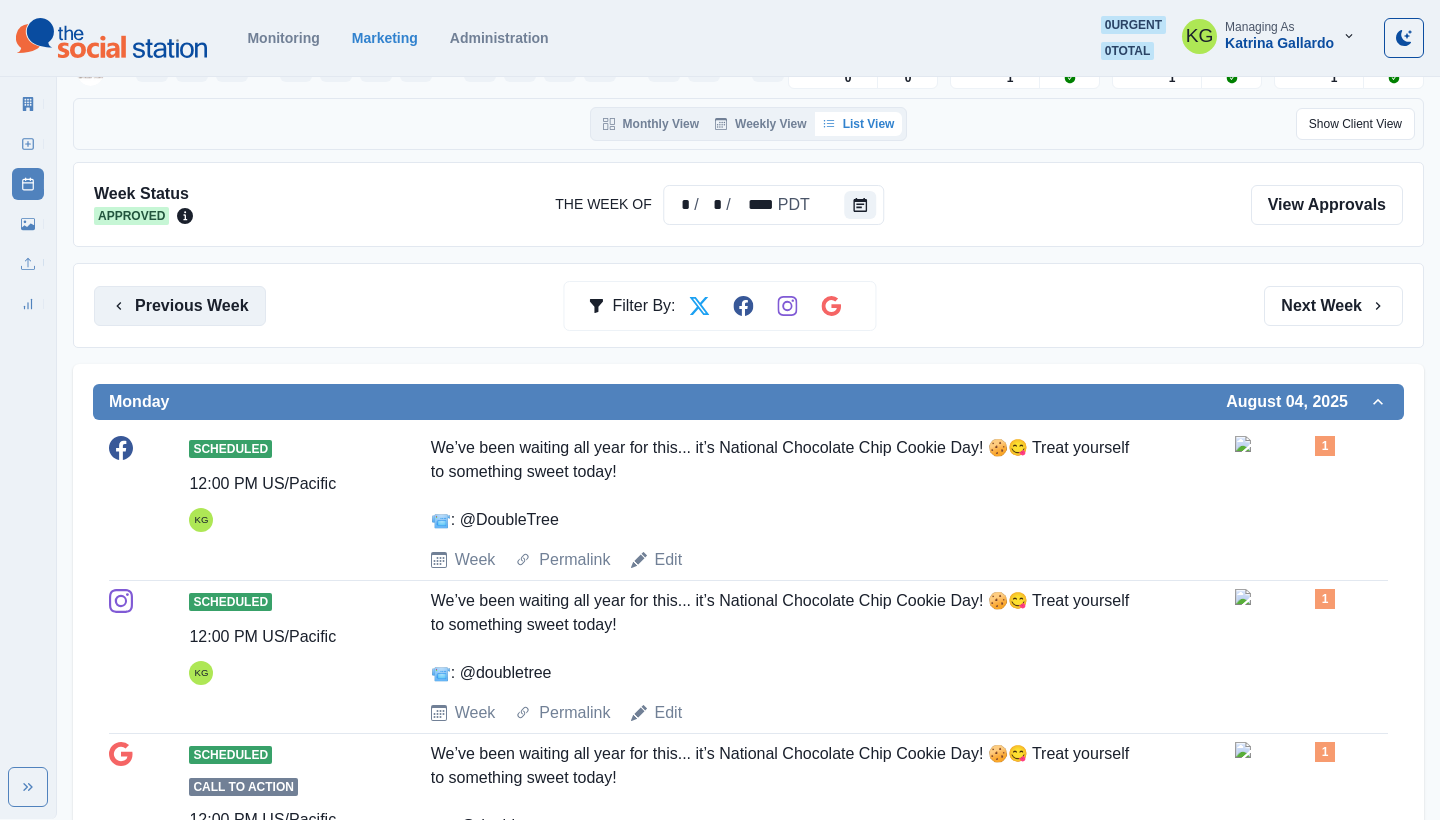click on "Previous Week" at bounding box center (180, 306) 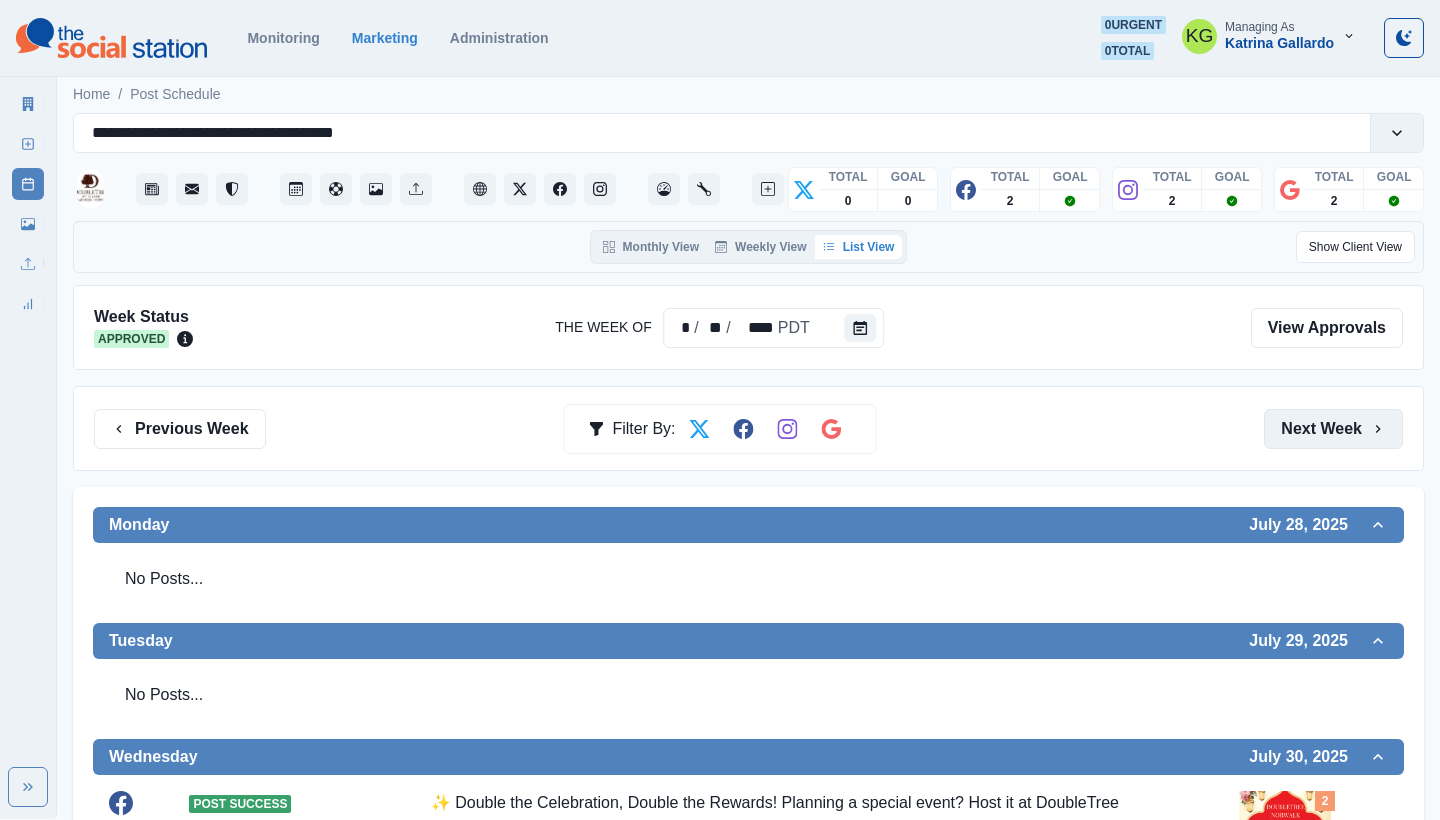 scroll, scrollTop: 0, scrollLeft: 0, axis: both 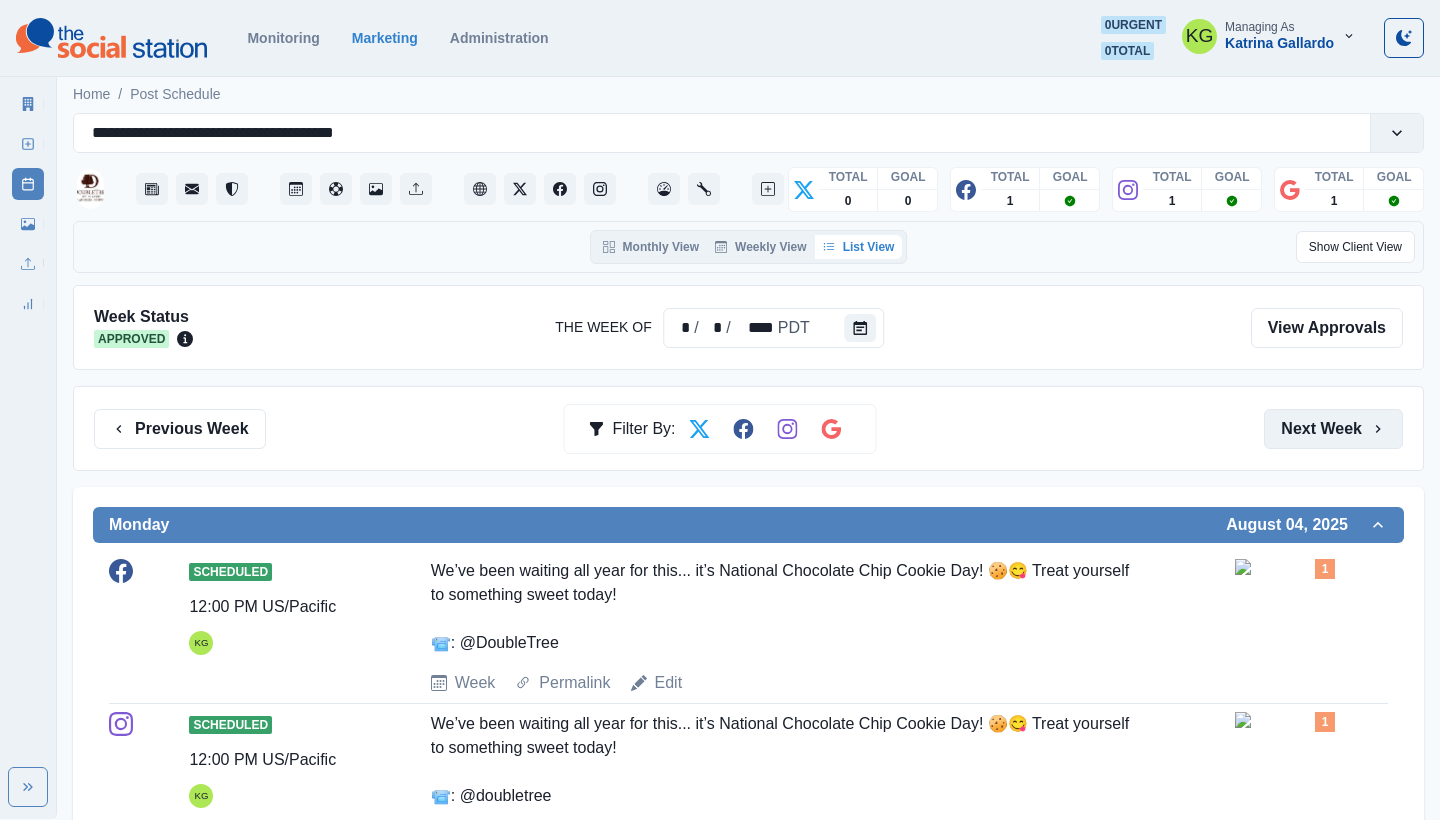 click on "Next Week" at bounding box center [1333, 429] 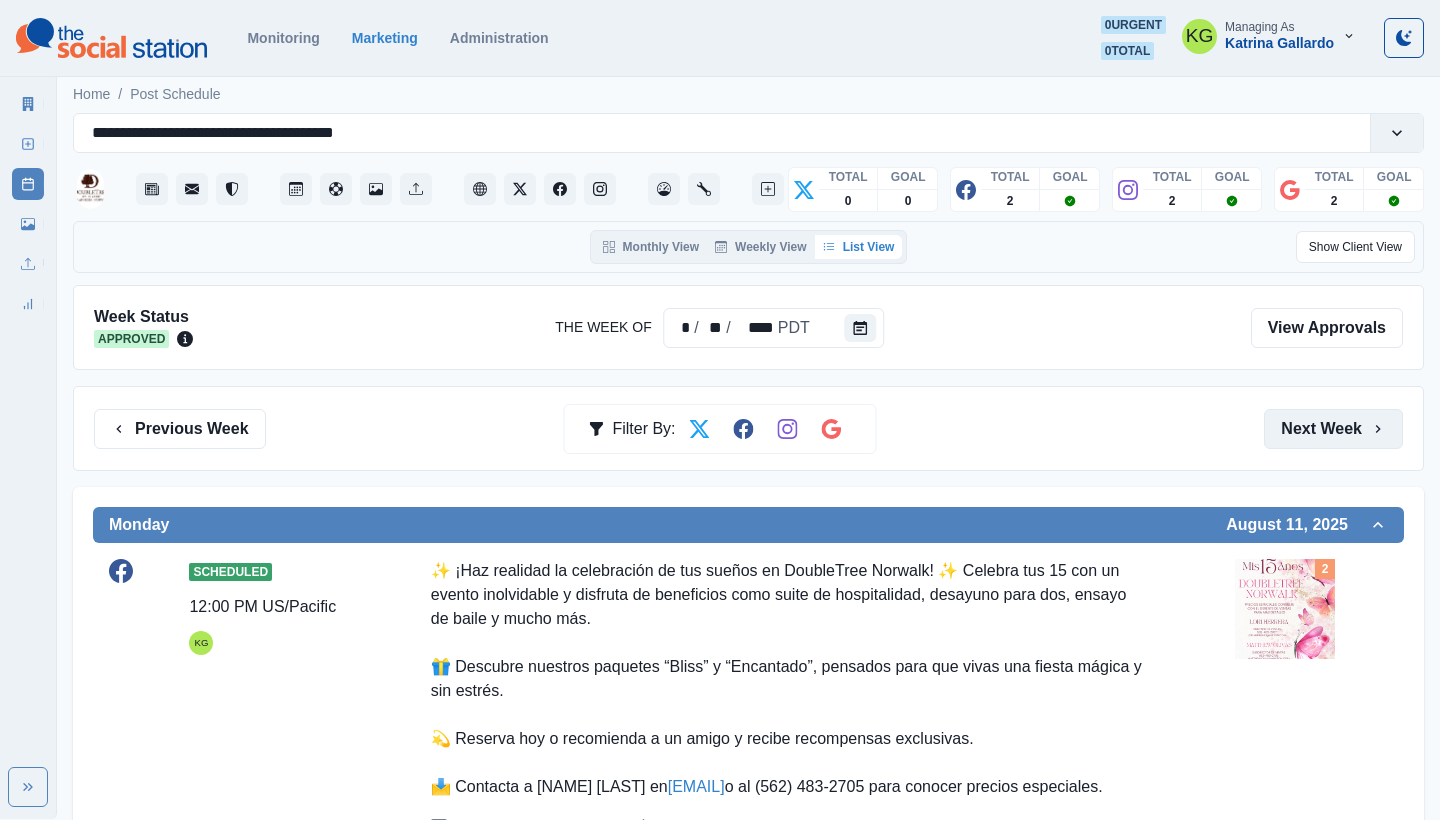 click on "Next Week" at bounding box center (1333, 429) 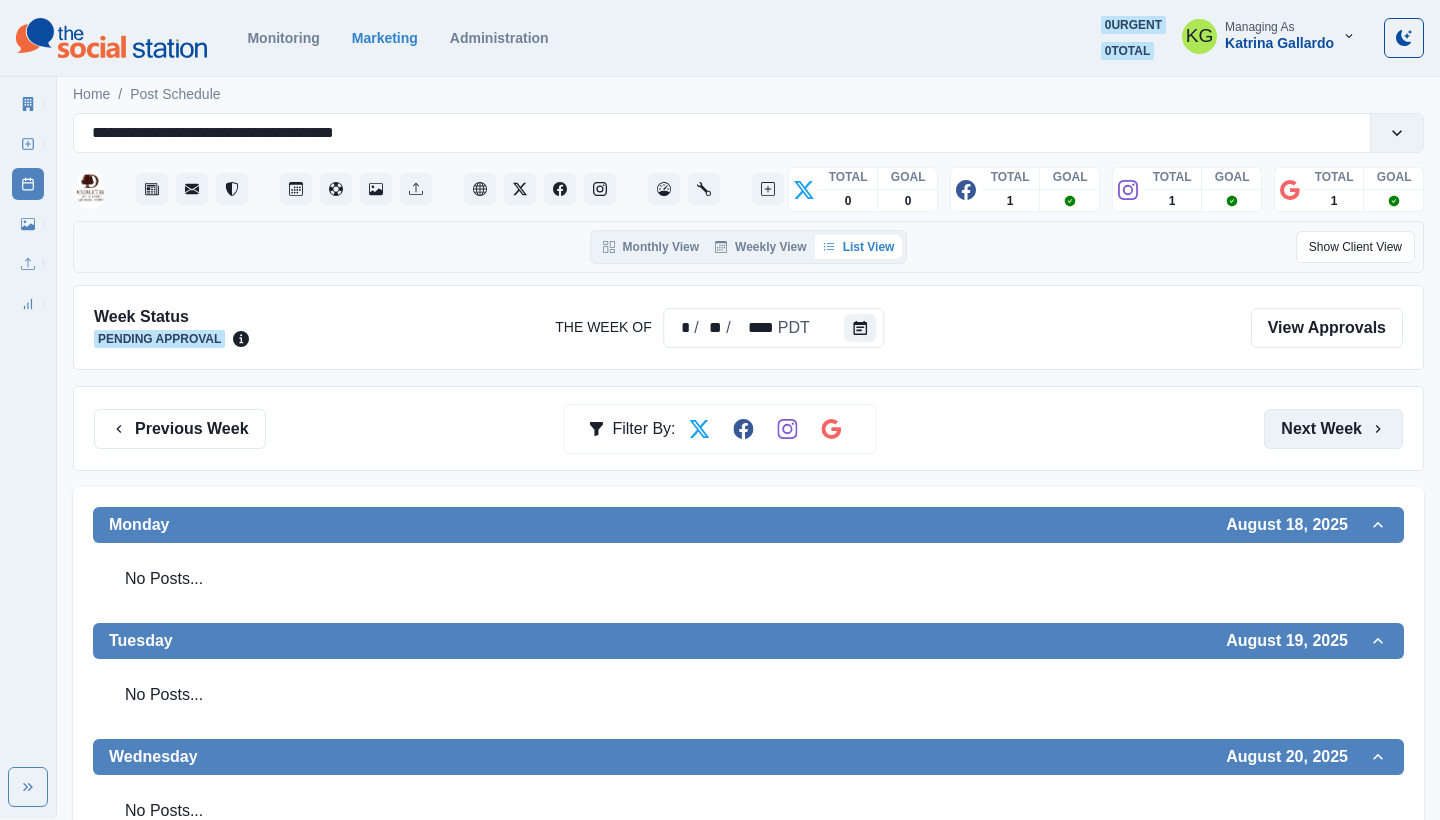 click on "Next Week" at bounding box center (1333, 429) 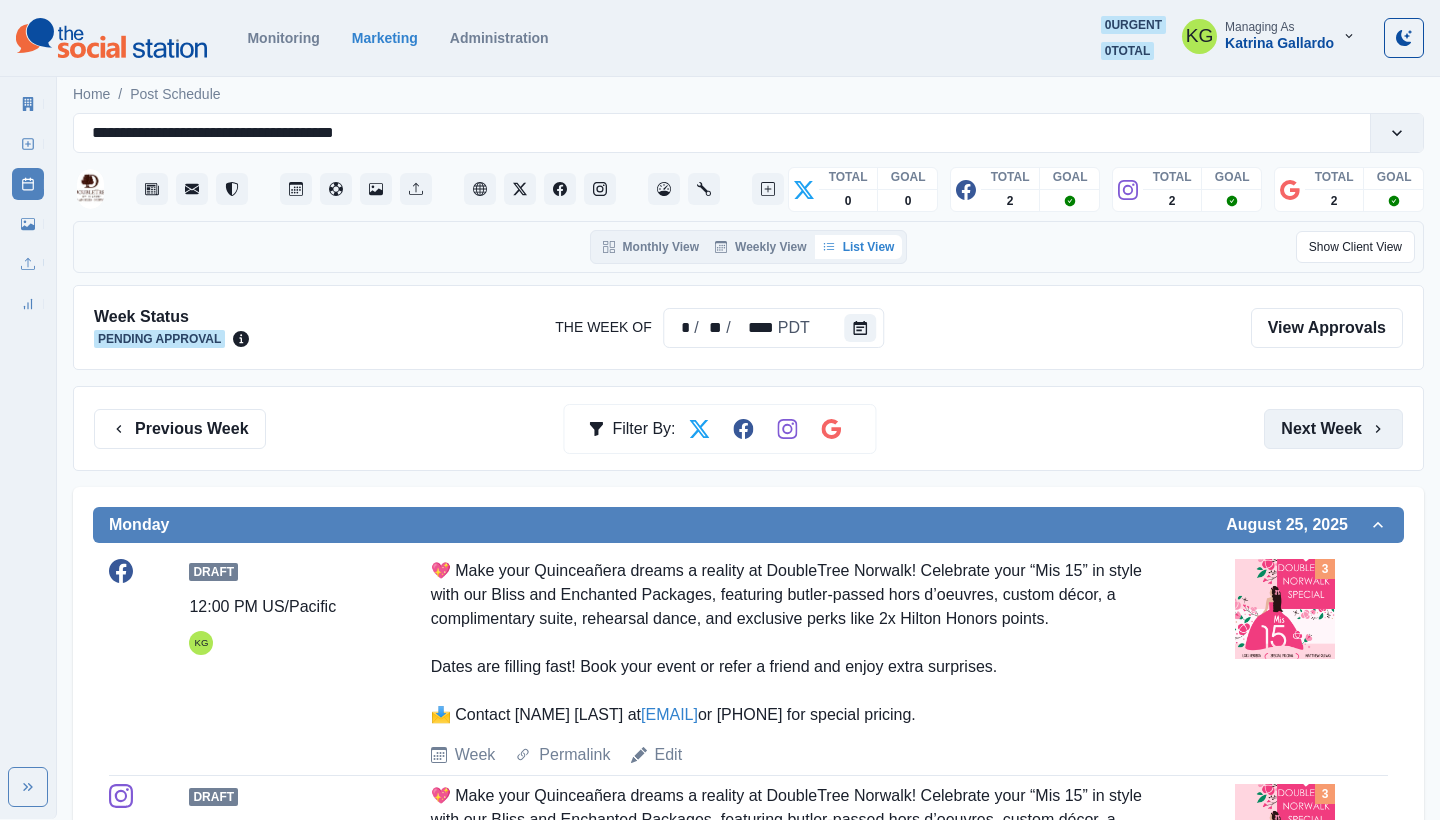 click on "Next Week" at bounding box center [1333, 429] 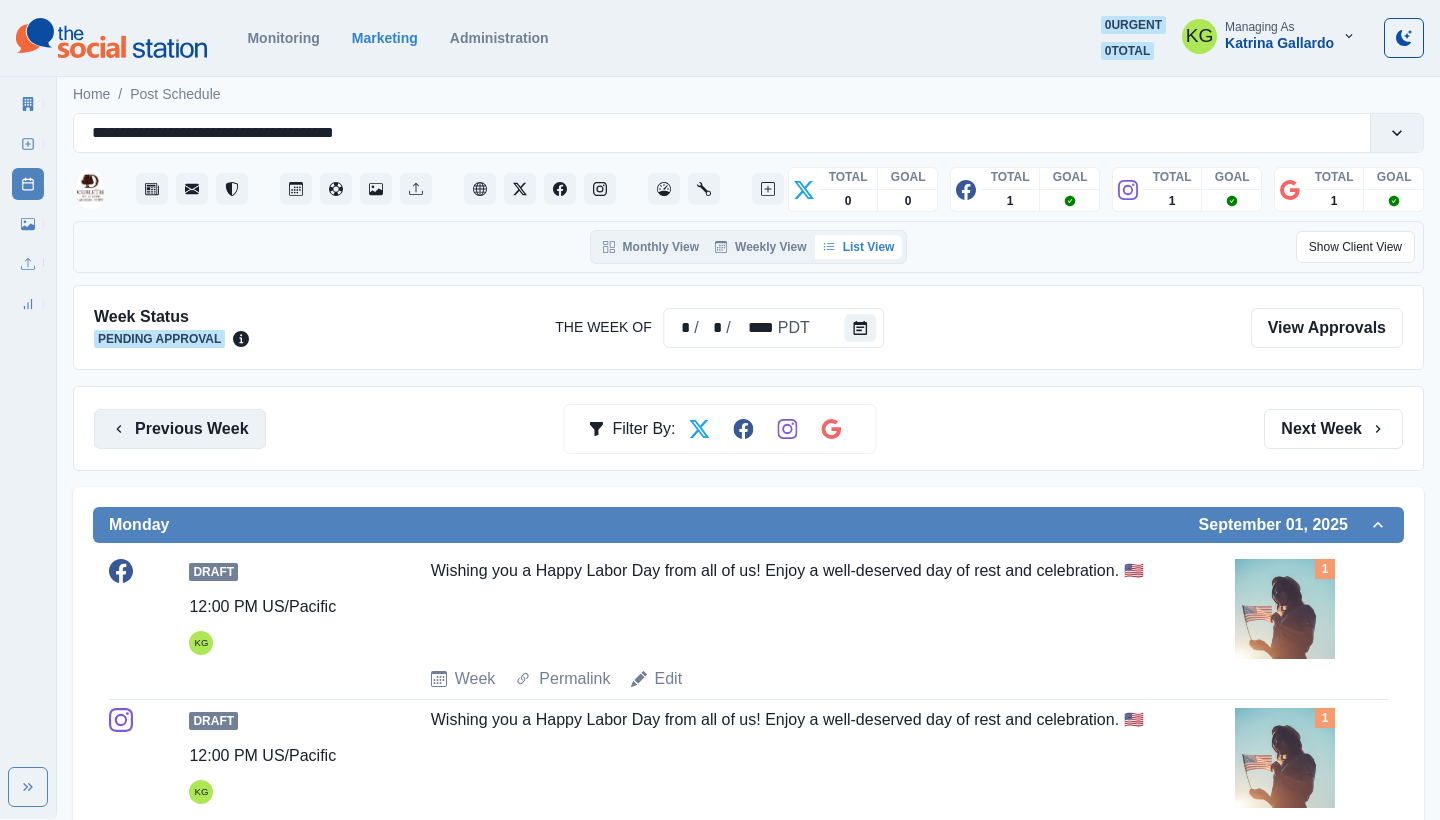 click on "Previous Week" at bounding box center (180, 429) 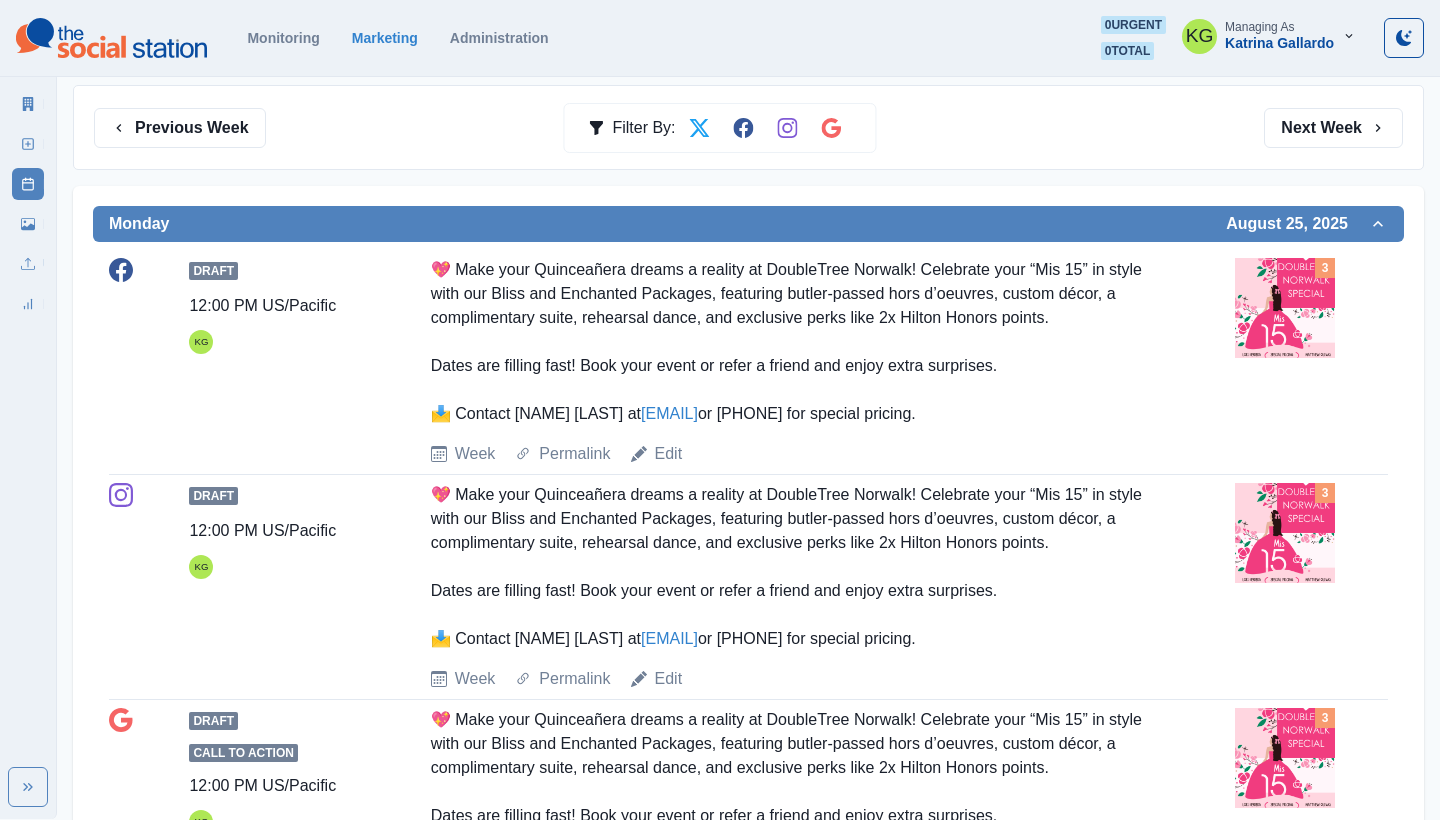scroll, scrollTop: 155, scrollLeft: 0, axis: vertical 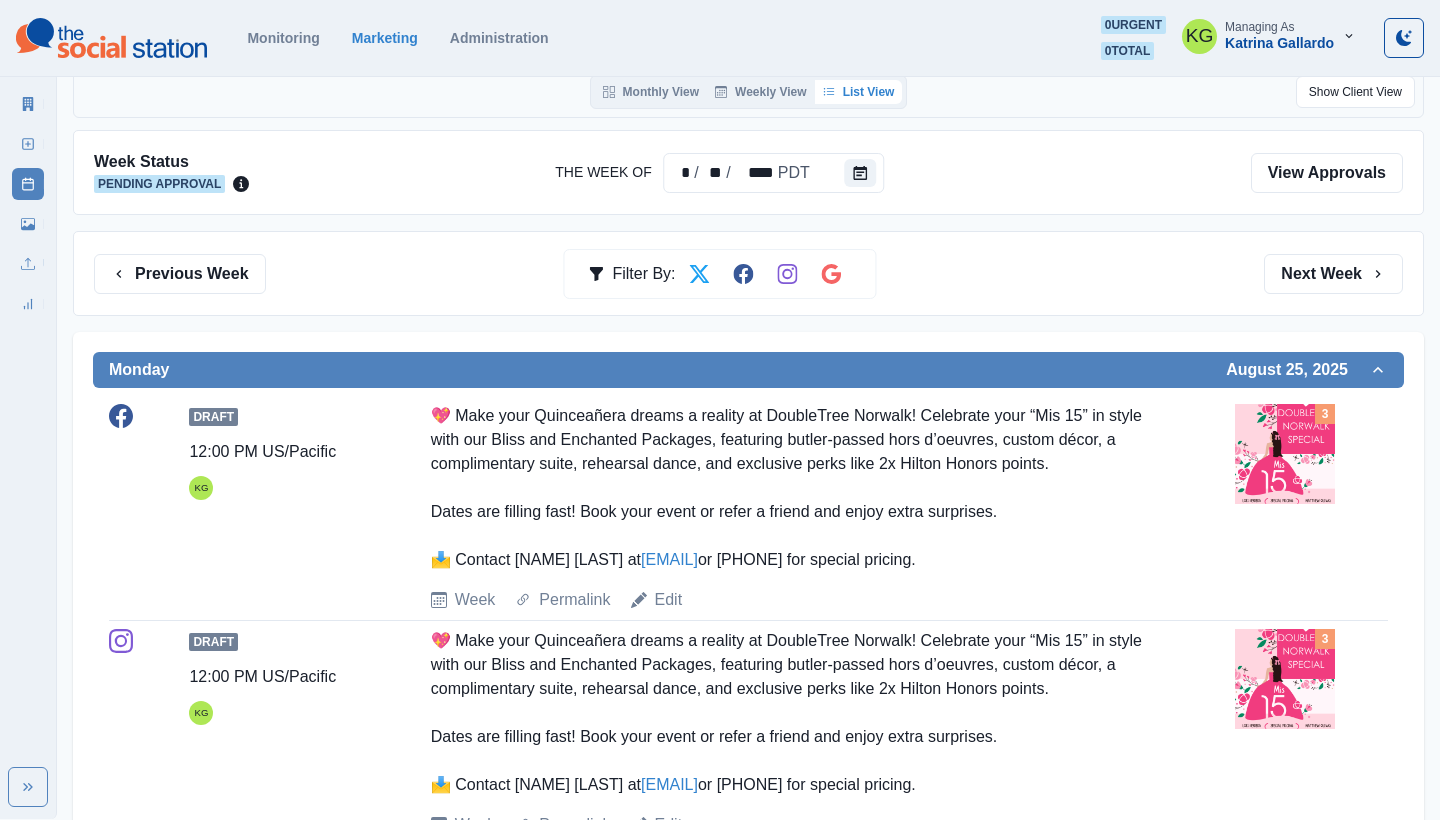 click on "Previous Week Filter By: Next Week" at bounding box center (748, 273) 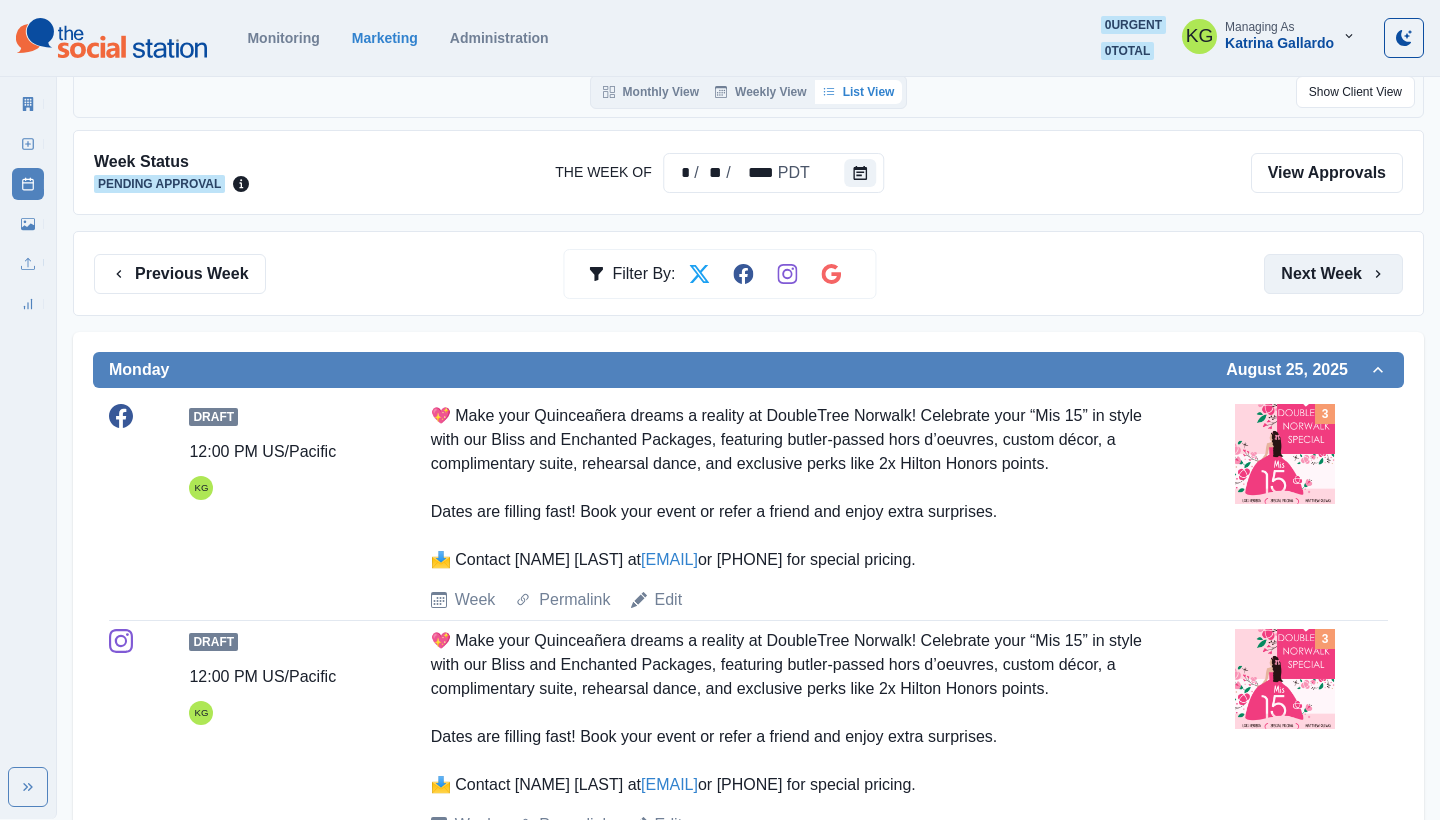 click on "Next Week" at bounding box center [1333, 274] 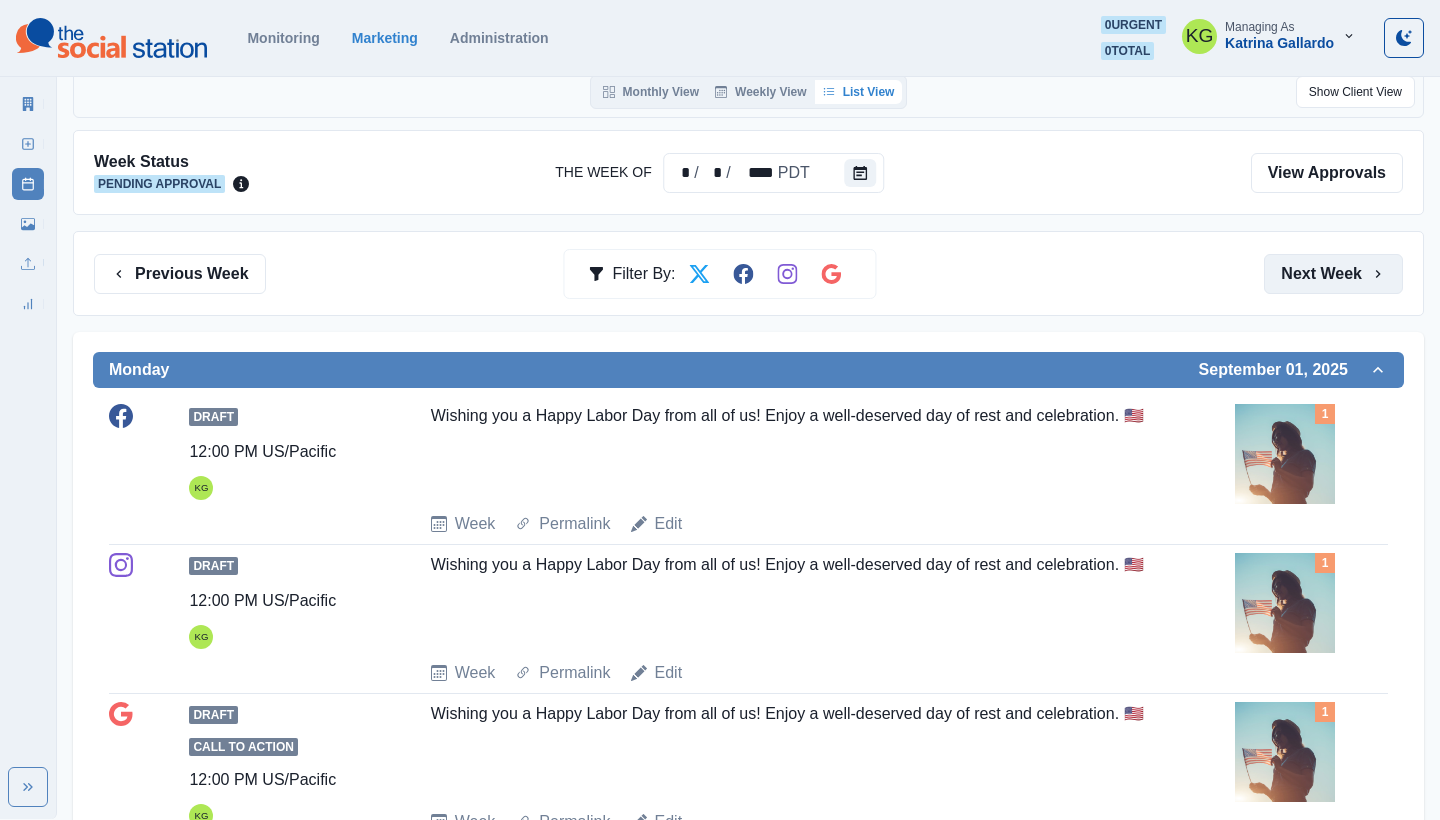 click on "Next Week" at bounding box center [1333, 274] 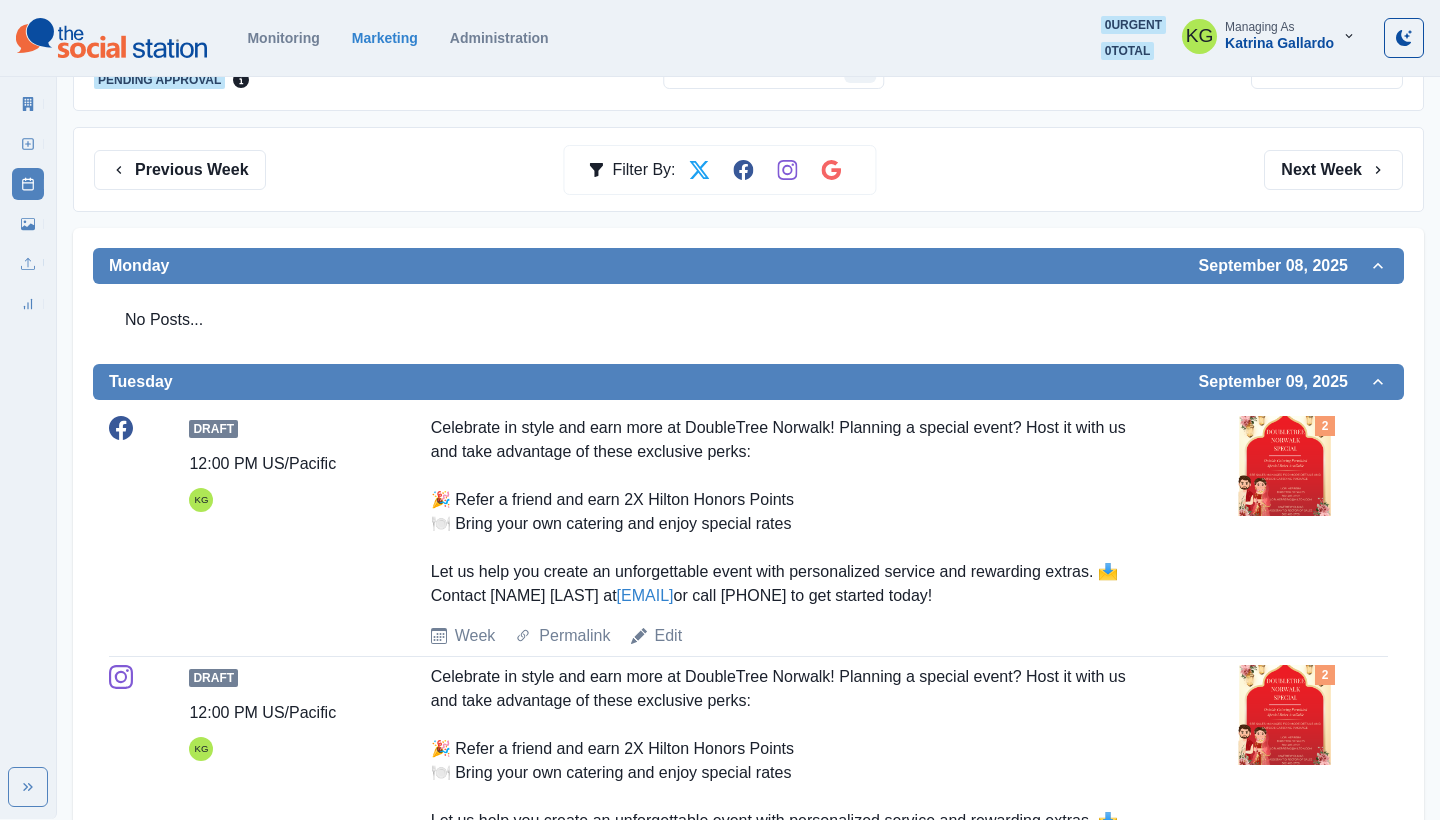 scroll, scrollTop: 69, scrollLeft: 0, axis: vertical 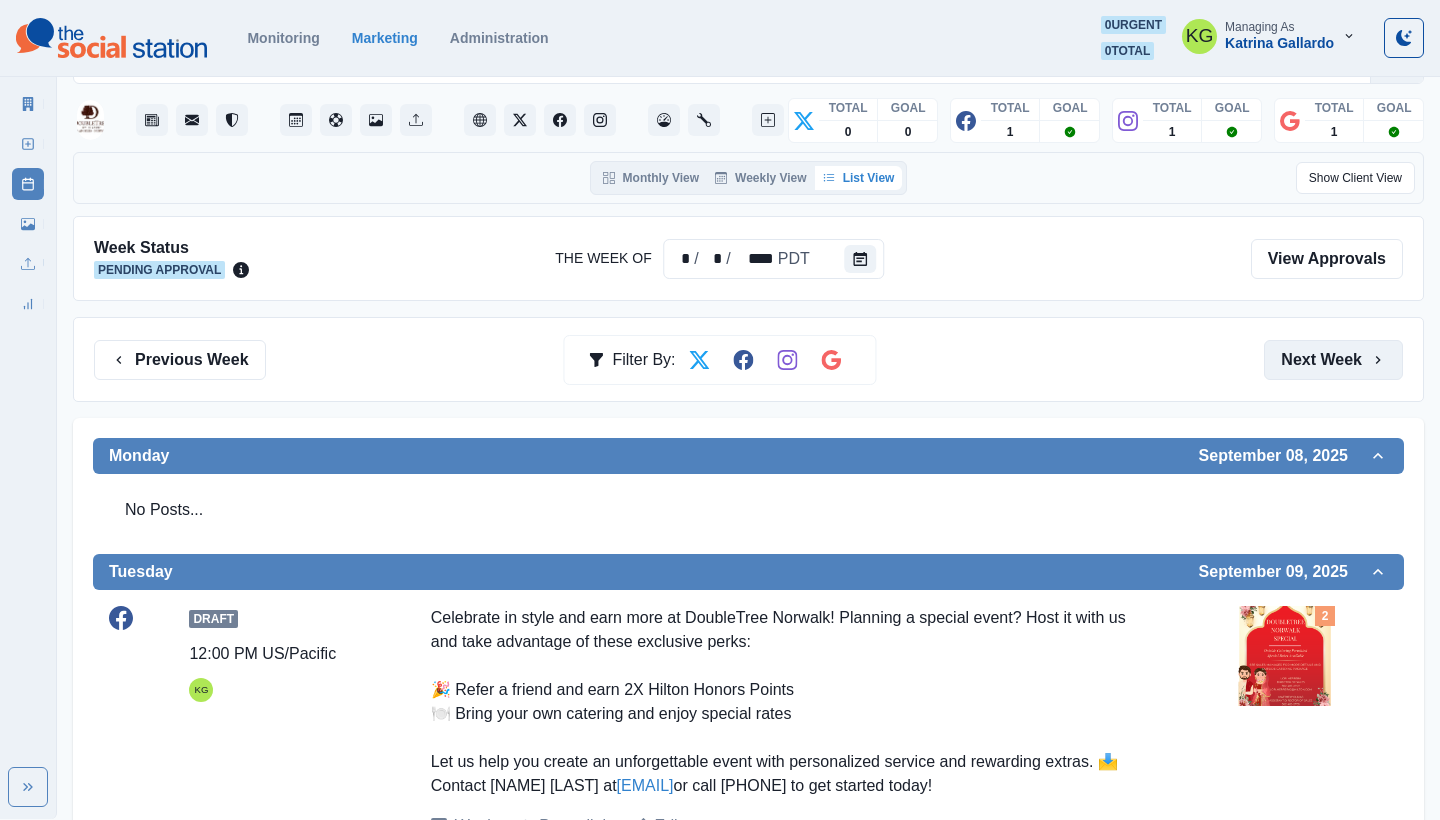 click on "Next Week" at bounding box center (1333, 360) 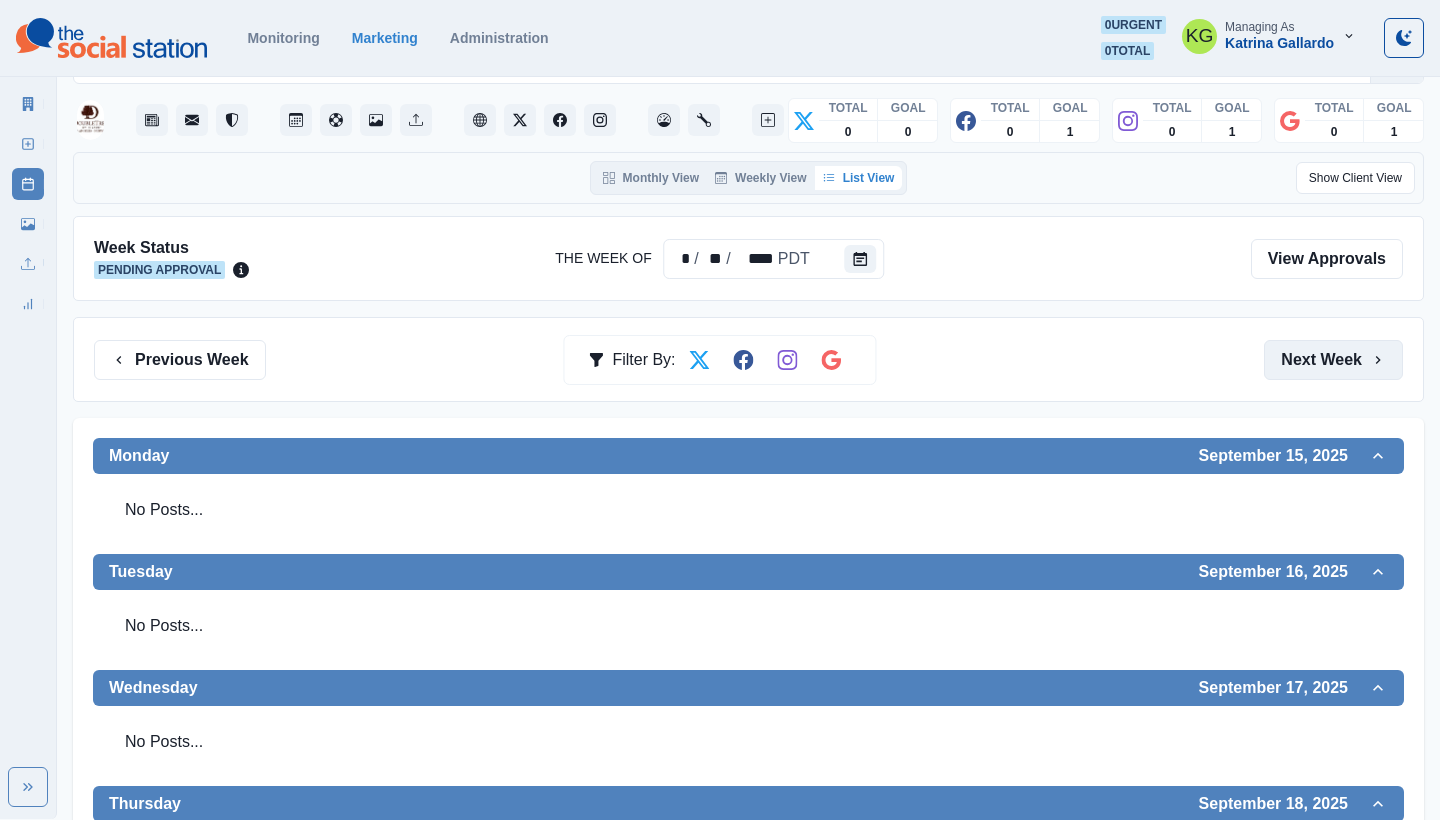click on "Next Week" at bounding box center (1333, 360) 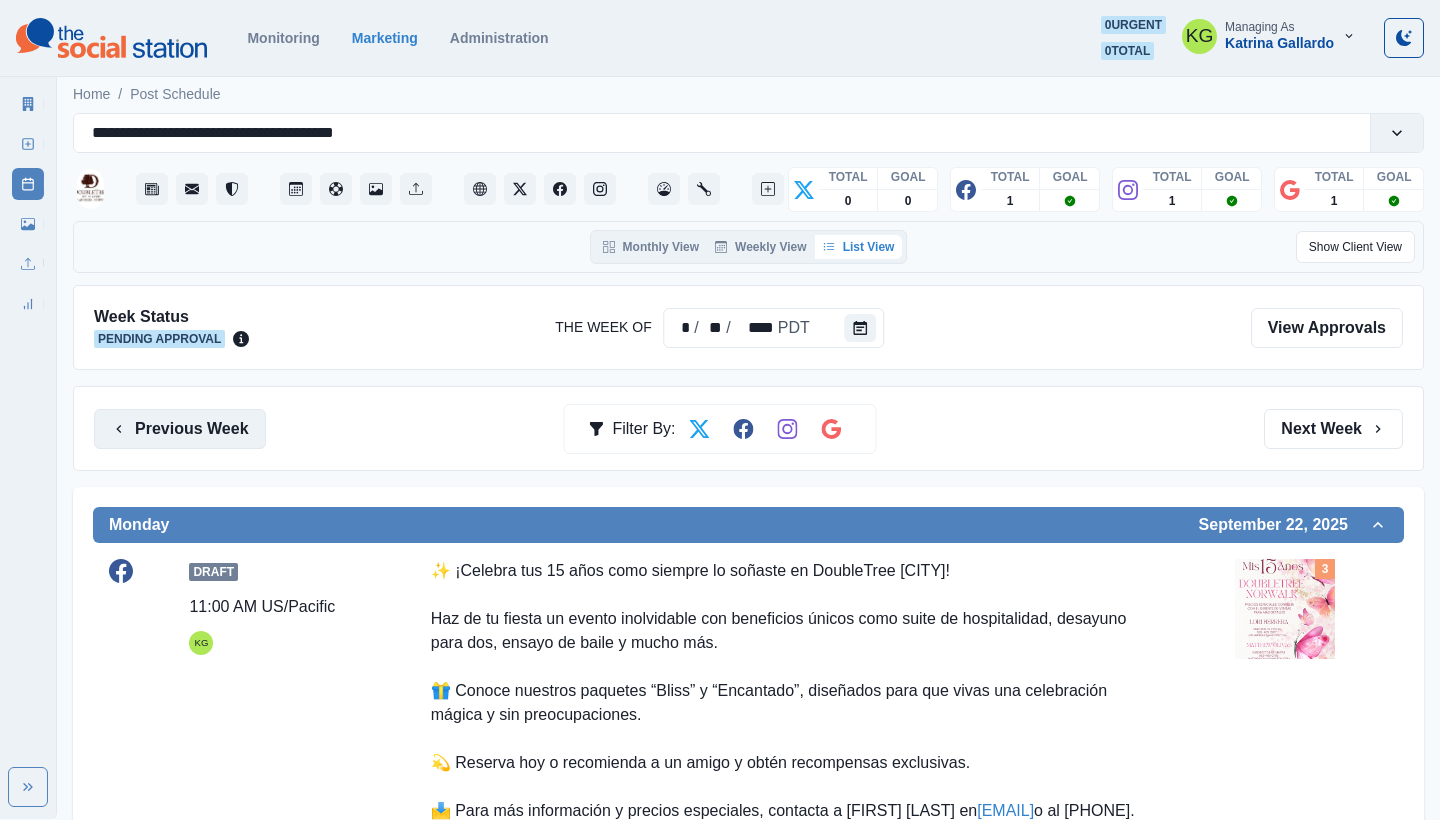 scroll, scrollTop: 0, scrollLeft: 0, axis: both 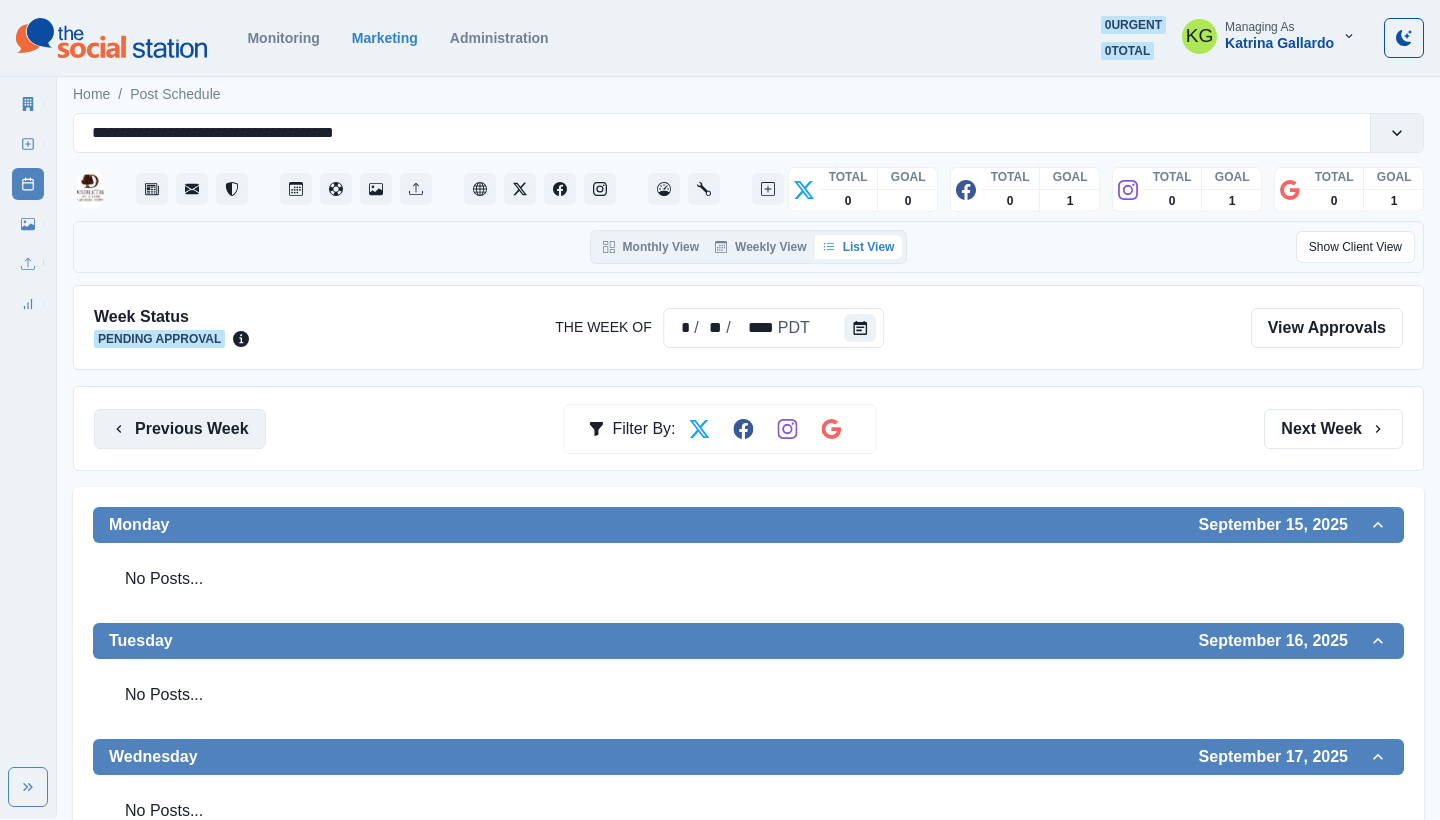 click on "Previous Week" at bounding box center [180, 429] 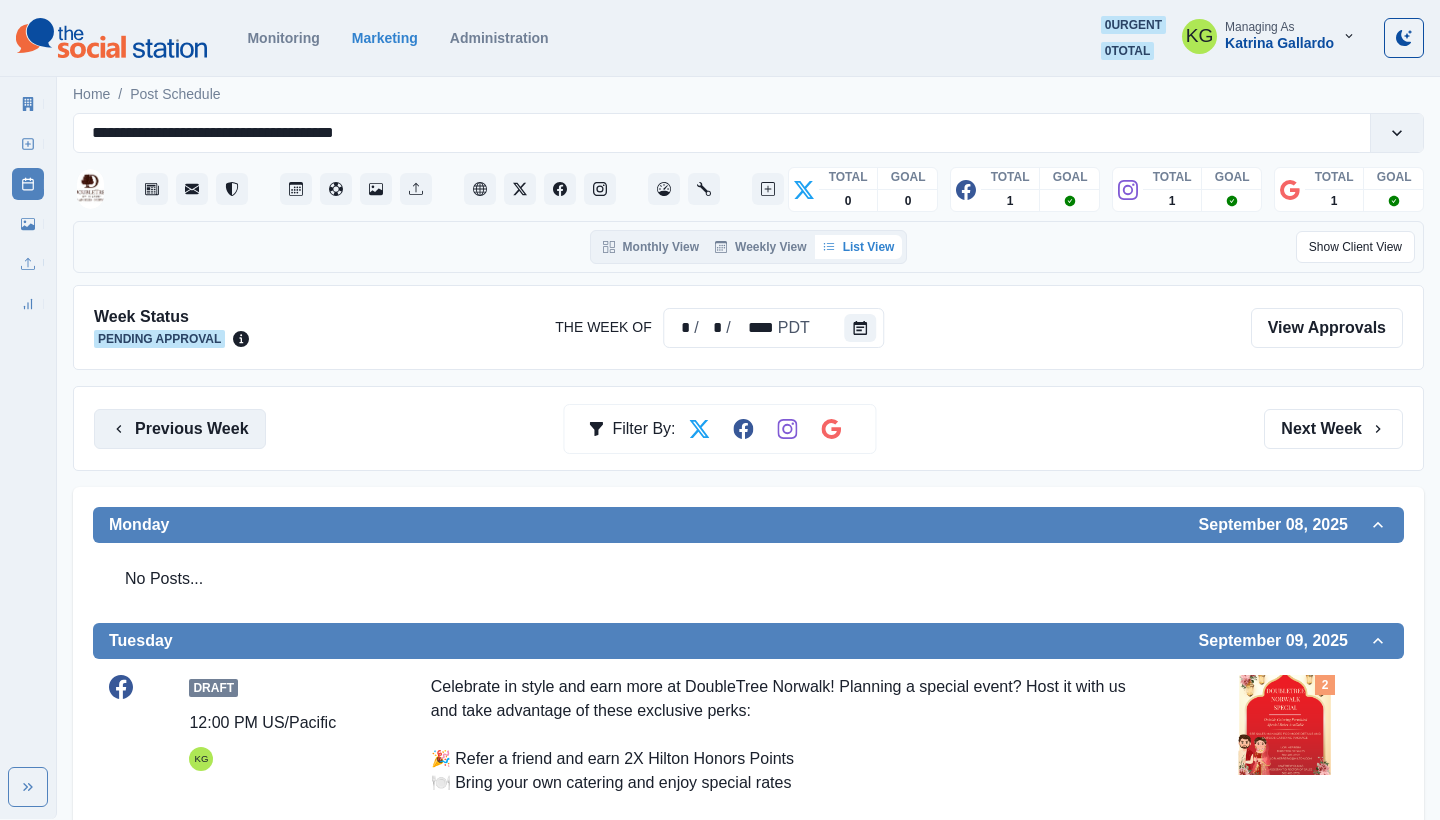 click on "Previous Week" at bounding box center [180, 429] 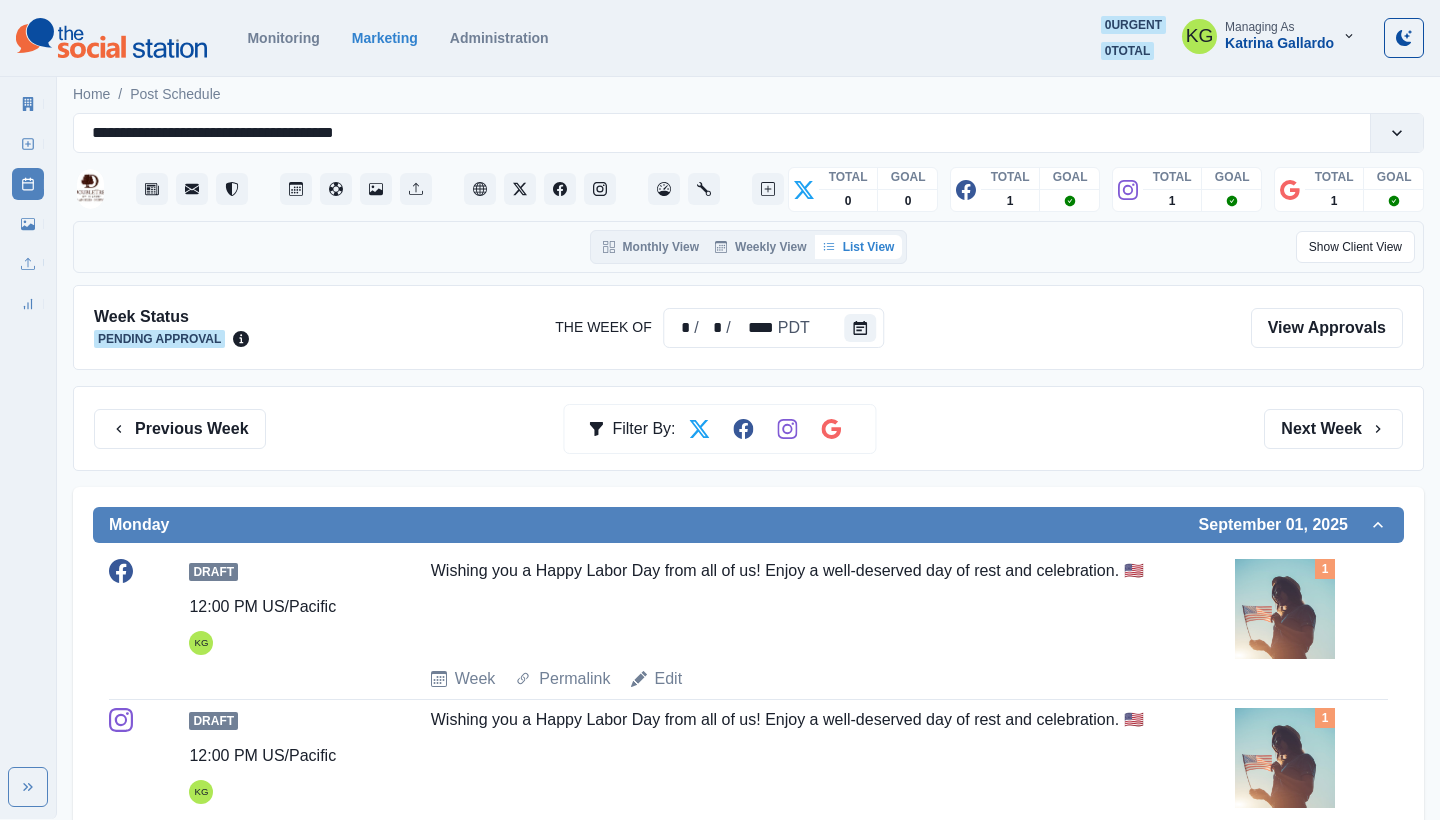 scroll, scrollTop: 0, scrollLeft: 0, axis: both 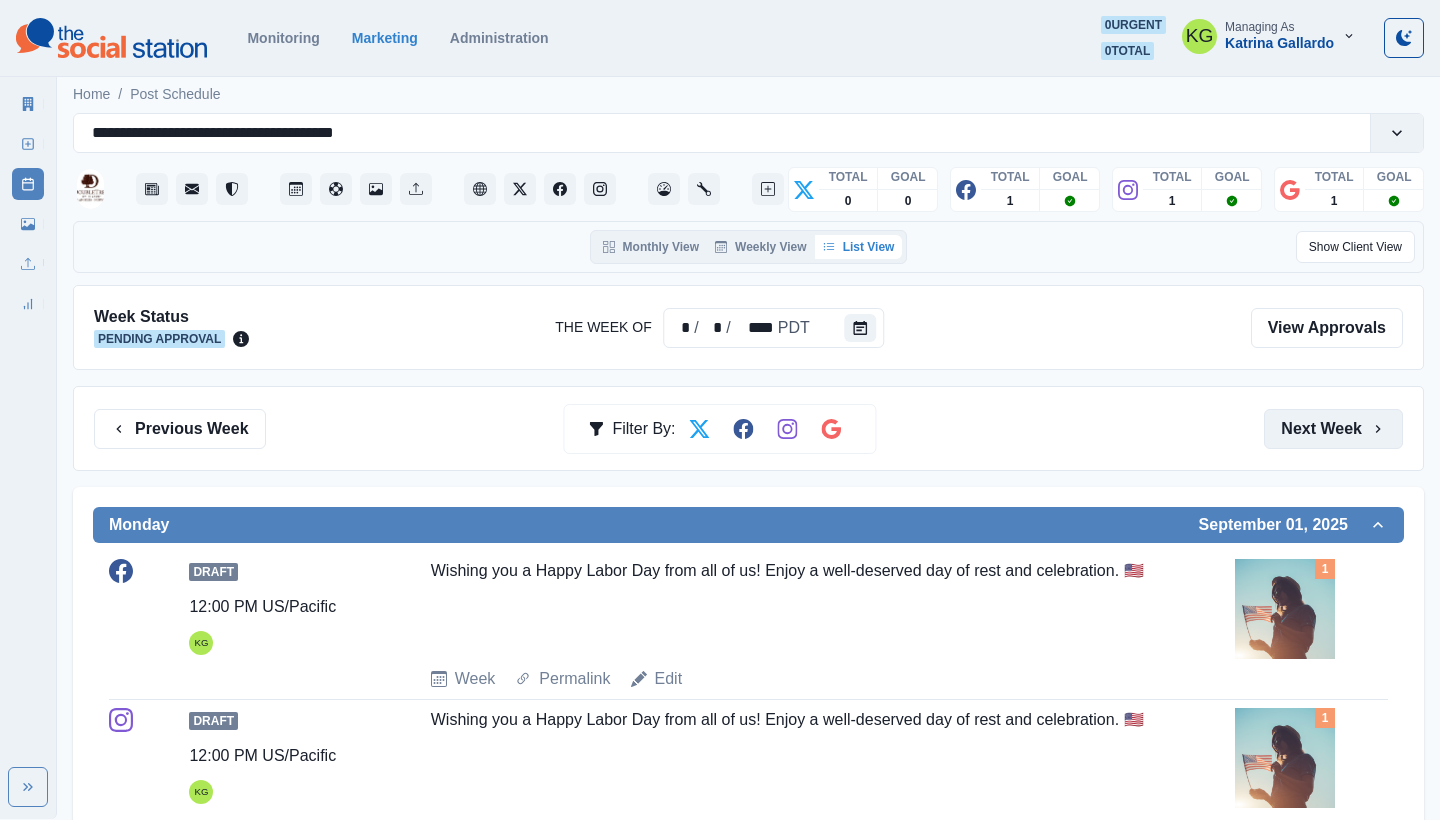 click on "Next Week" at bounding box center [1333, 429] 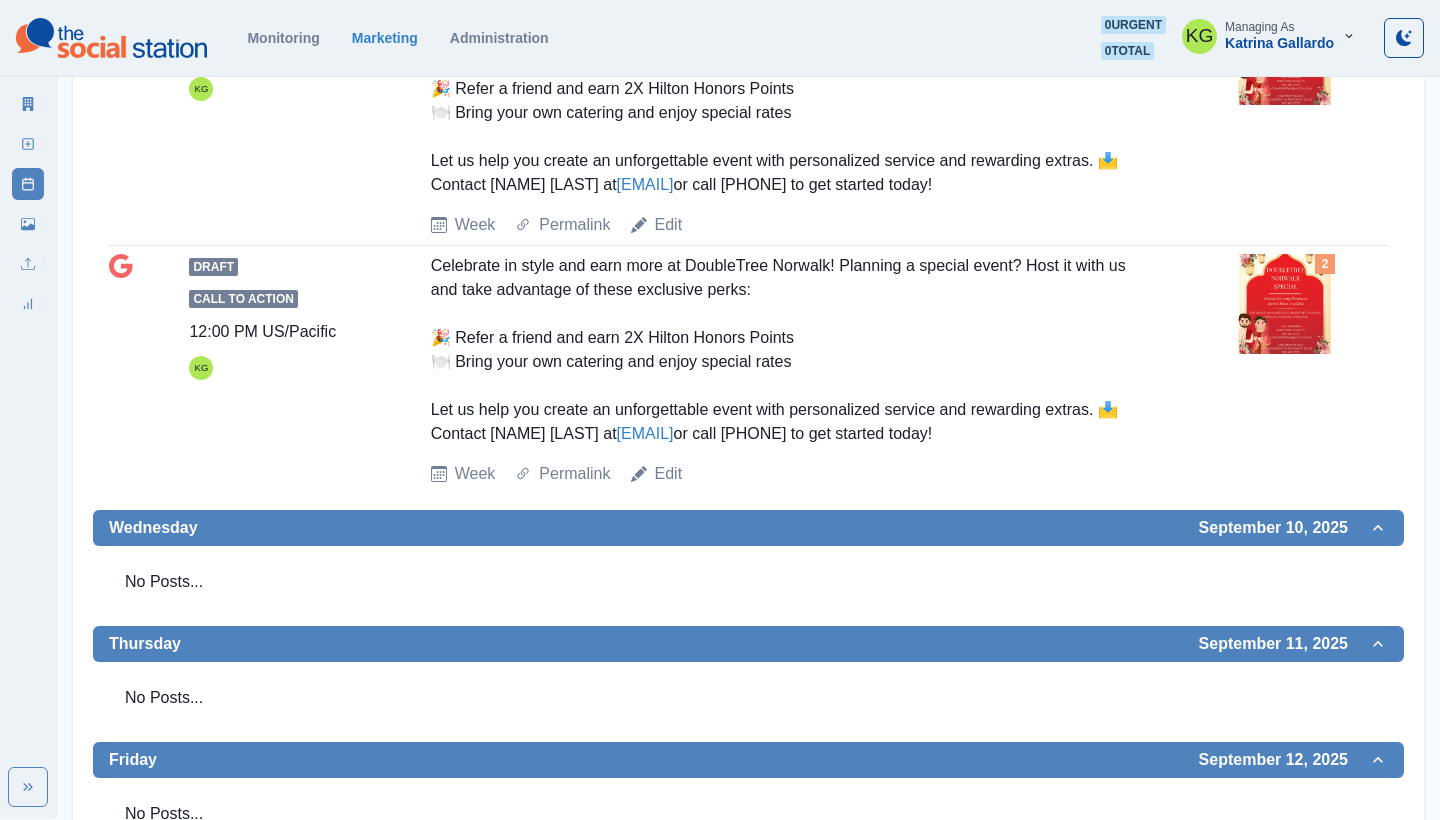 scroll, scrollTop: 1295, scrollLeft: 0, axis: vertical 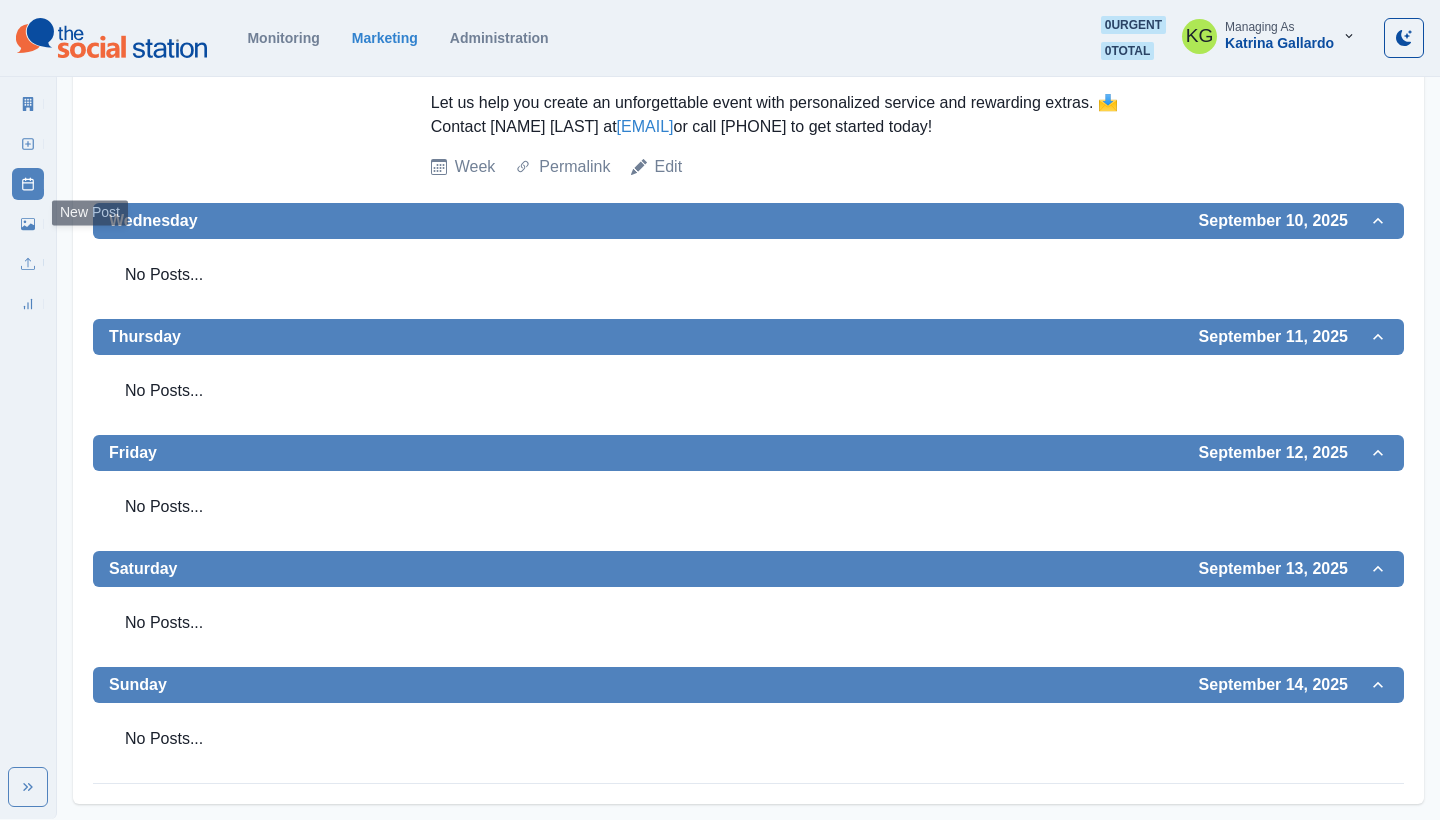 click 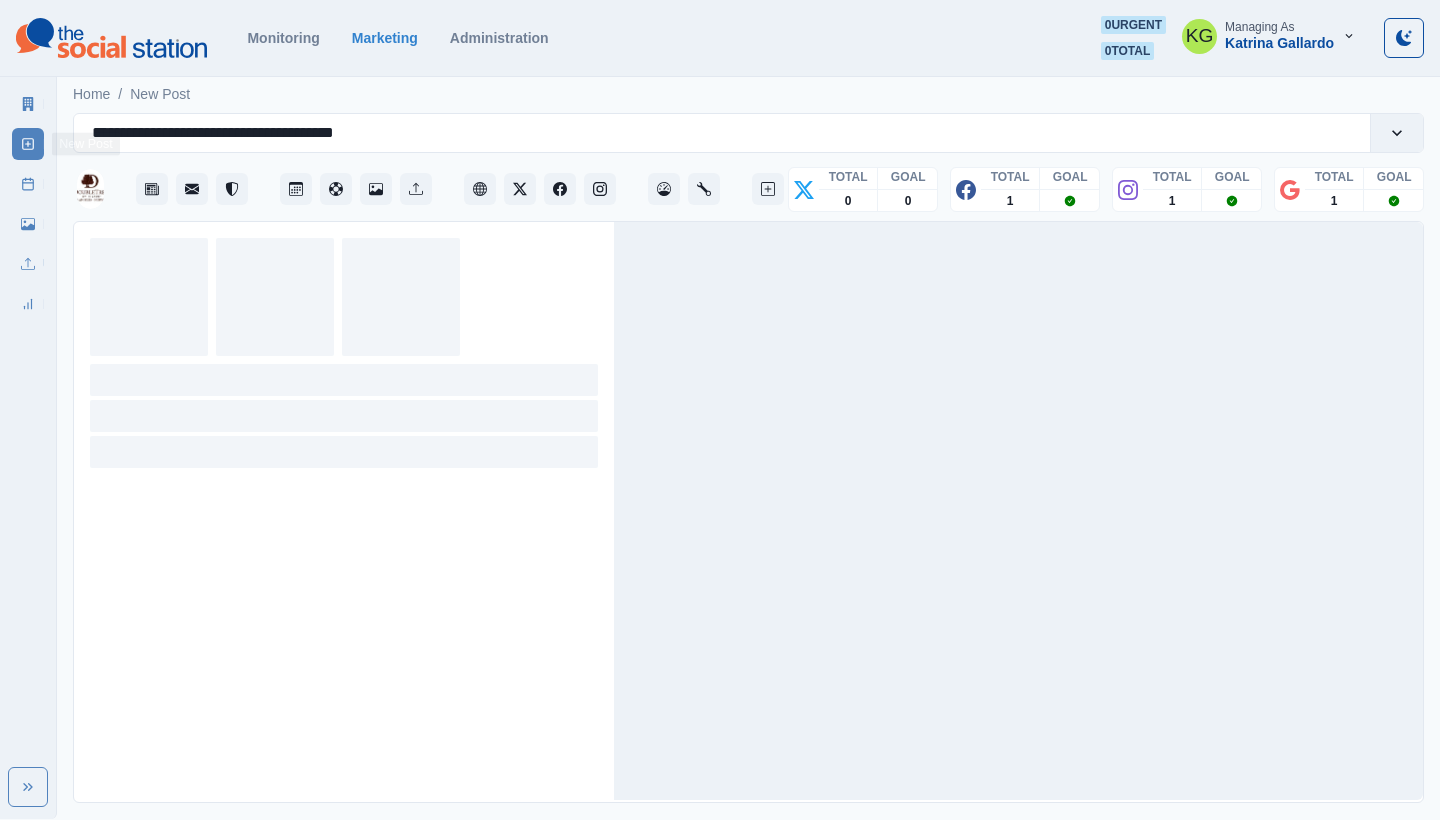 scroll, scrollTop: 0, scrollLeft: 0, axis: both 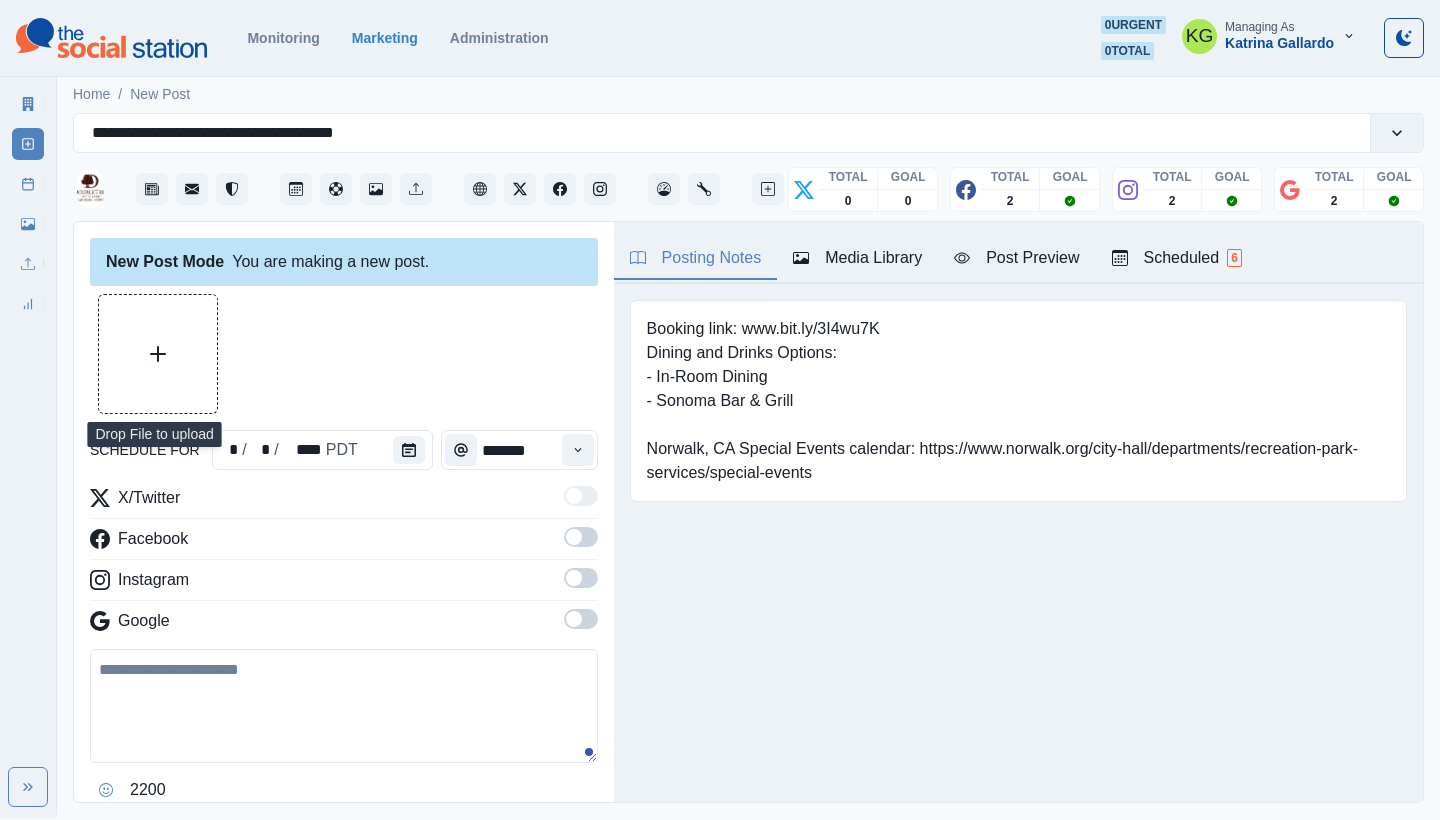 click at bounding box center (158, 354) 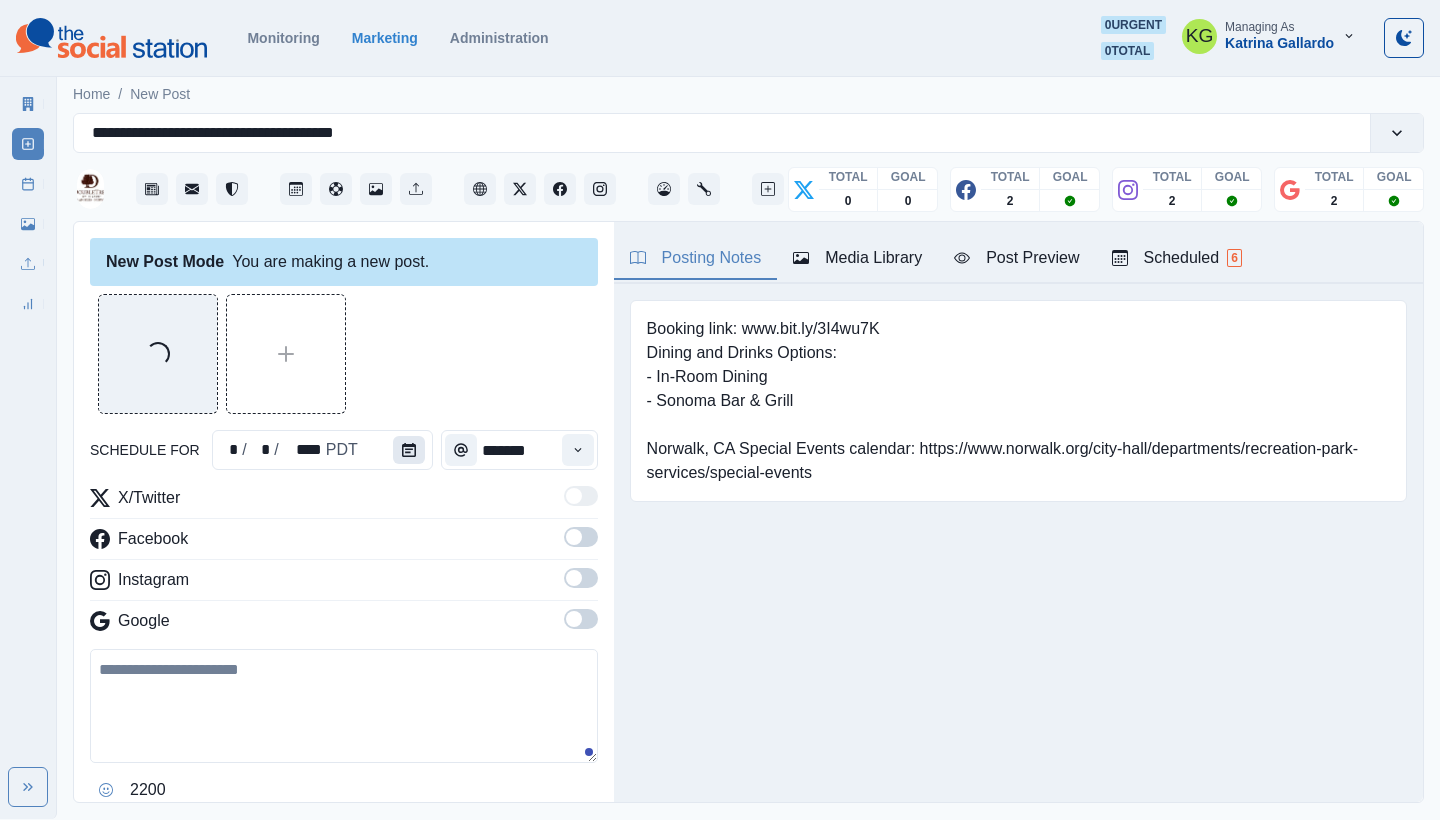 click at bounding box center (409, 450) 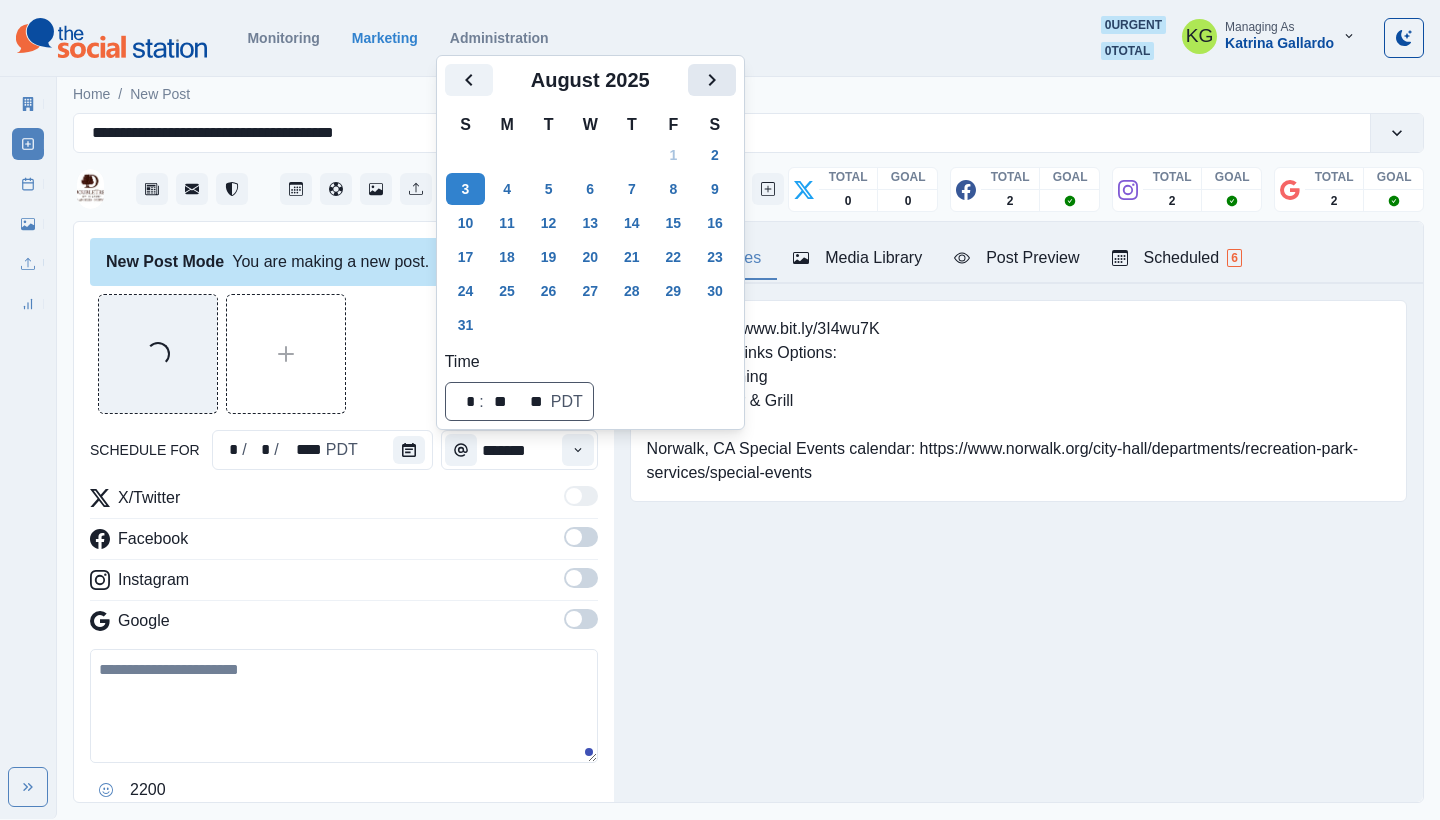 click 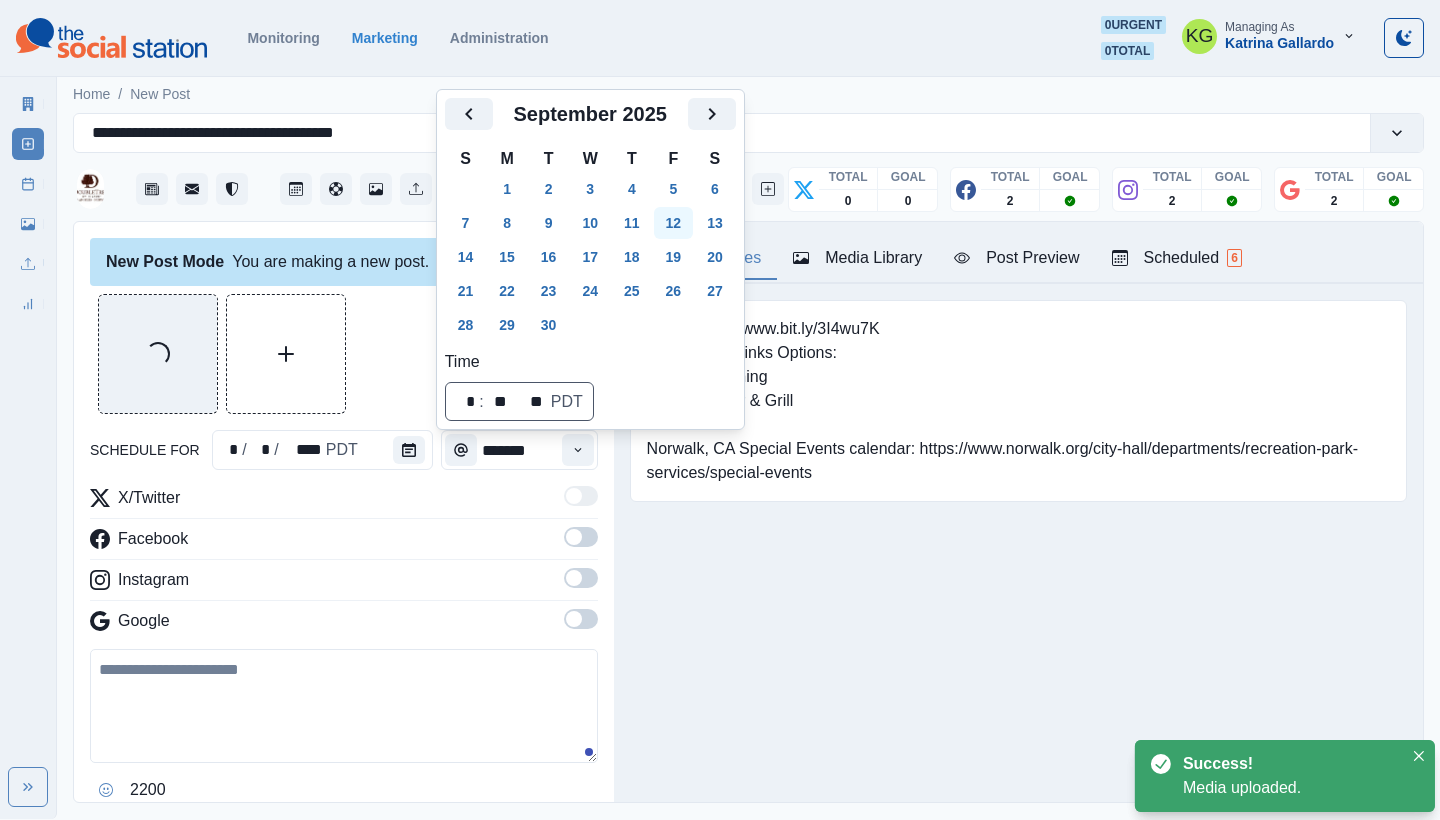 click on "12" at bounding box center (674, 223) 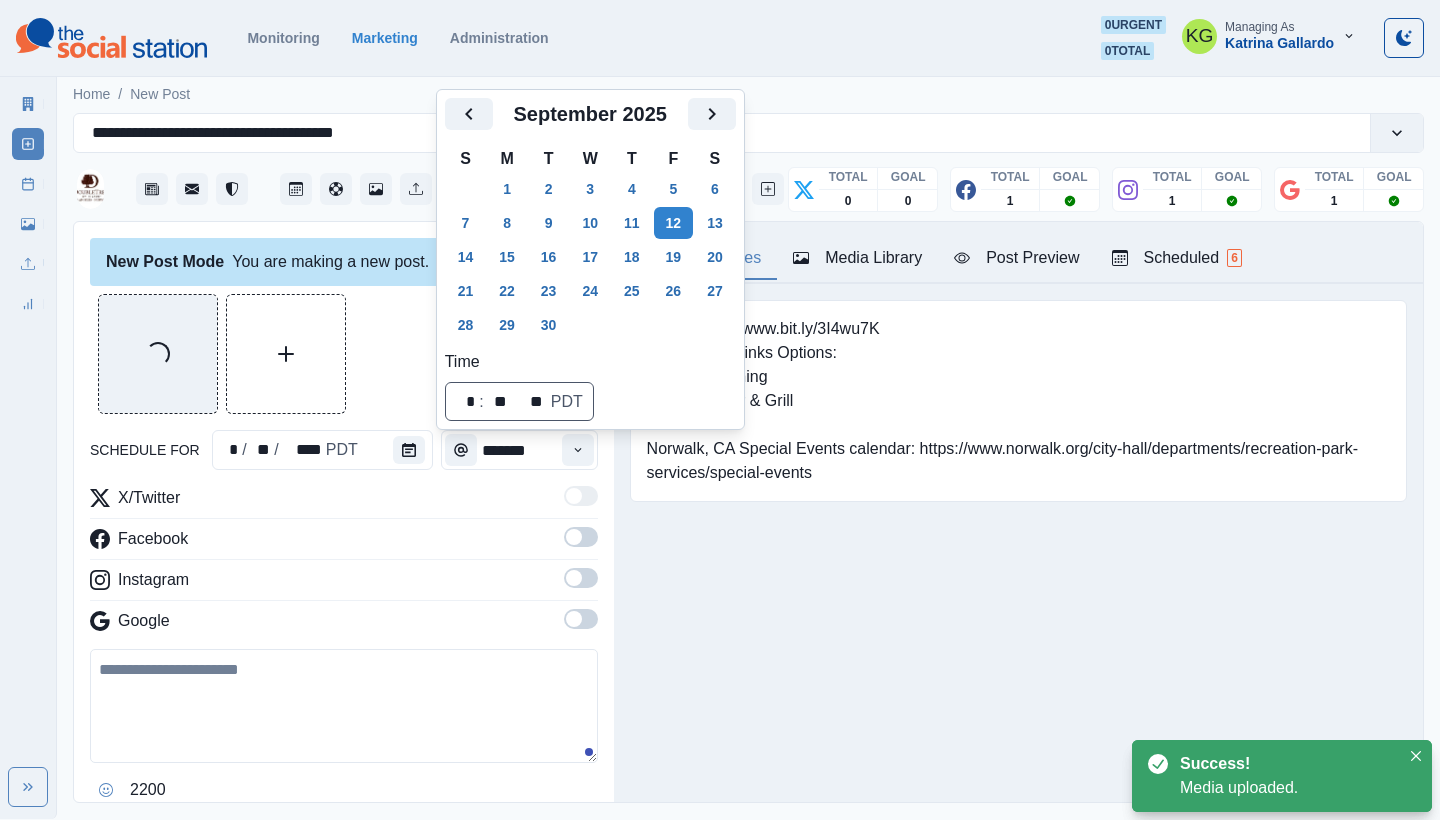 click on "Posting Notes Media Library Post Preview Scheduled 6 Booking link: www.bit.ly/3I4wu7K
Dining and Drinks Options:
- In-Room Dining
- Sonoma Bar & Grill
[CITY], [STATE] Special Events calendar: https://www.norwalk.org/city-hall/departments/recreation-park-services/special-events Upload Type Any Image Video Source Any Upload Social Manager Found: Instagram Found: Google Customer Photo Found: TripAdvisor Review Found: Yelp Review Reusable Any Yes No Description Any Missing Description Duplicates Any Show Duplicated Media Last Scheduled Any Over A Month Ago Over 3 Months Ago Over 6 Months Ago Never Scheduled Sort Newest Media Oldest Media Most Recently Scheduled Least Recently Scheduled 1 2 3 4 5 21 Please select a service provider to see a post preview. Week Of * / * / **** GMT+7 Wednesday July 30, 2025 Post Success 12:00 PM US/Pacific KG [FIRST].[LAST]@[EXAMPLE.COM]  or [PHONE] to learn more! Week Permalink Delete 2 Post Success 12:00 PM US/Pacific KG [FIRST].[LAST]@[EXAMPLE.COM]  or [PHONE] to learn more!" at bounding box center [1018, 512] 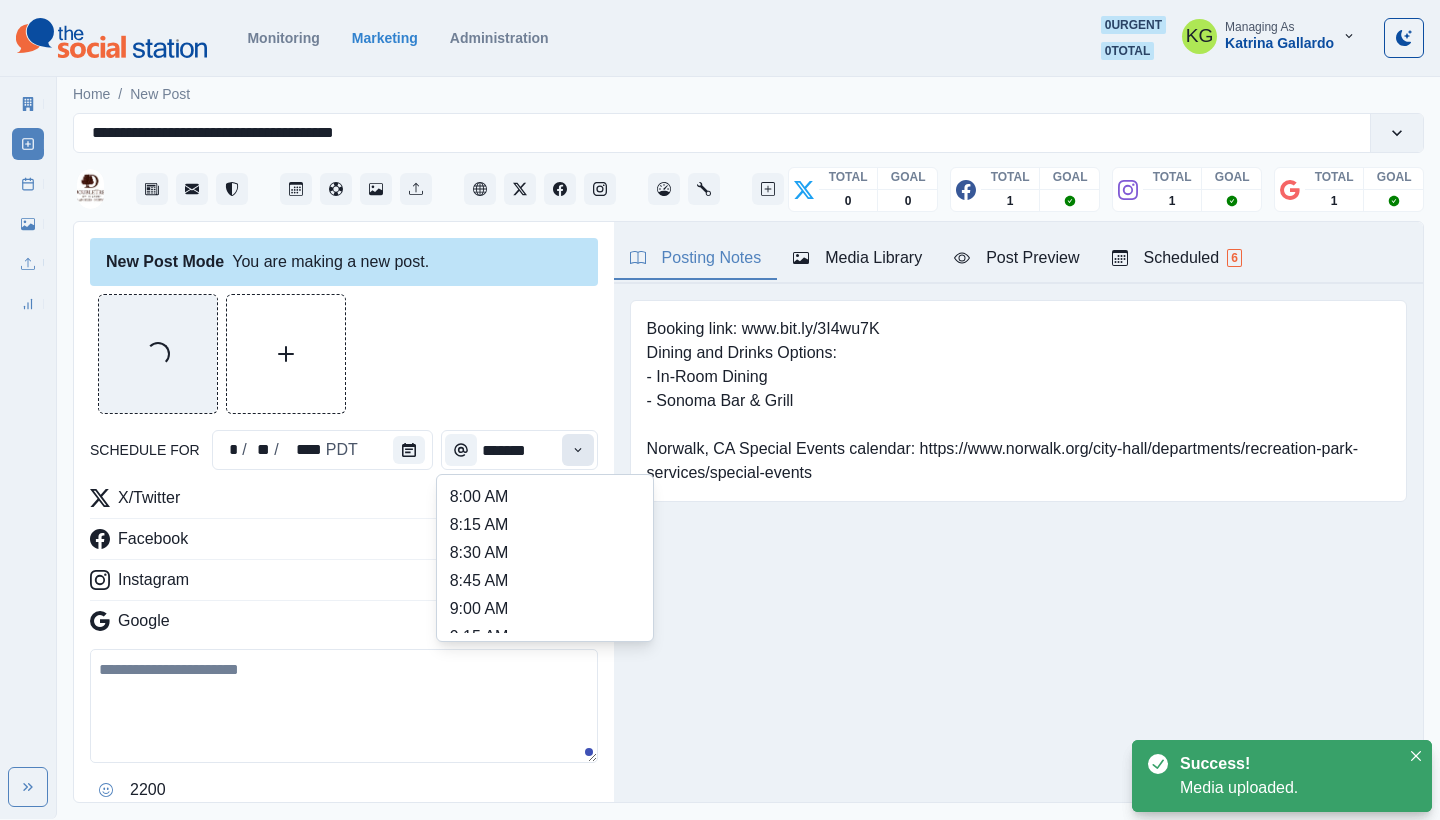 click at bounding box center (578, 450) 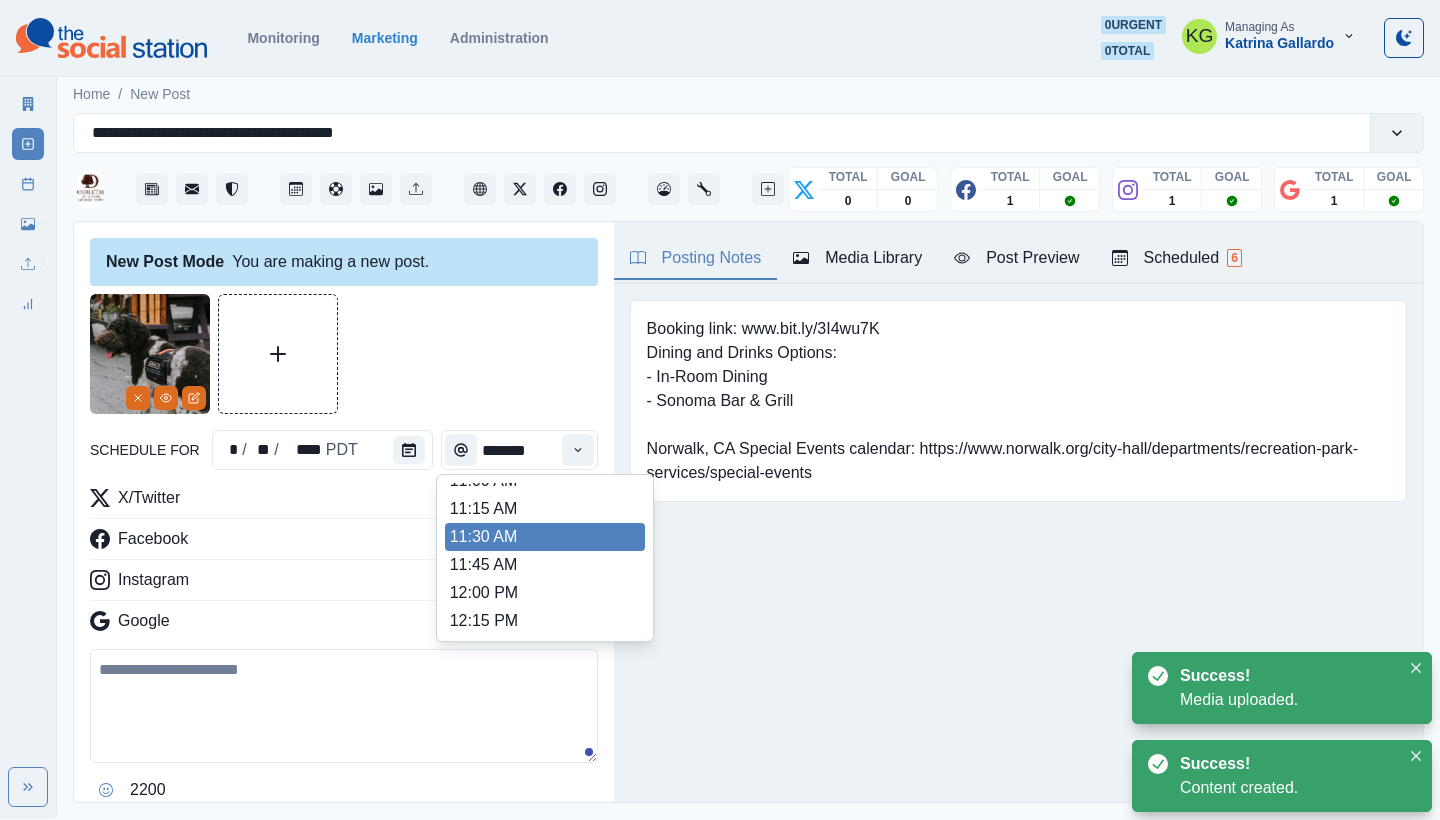 scroll, scrollTop: 349, scrollLeft: 0, axis: vertical 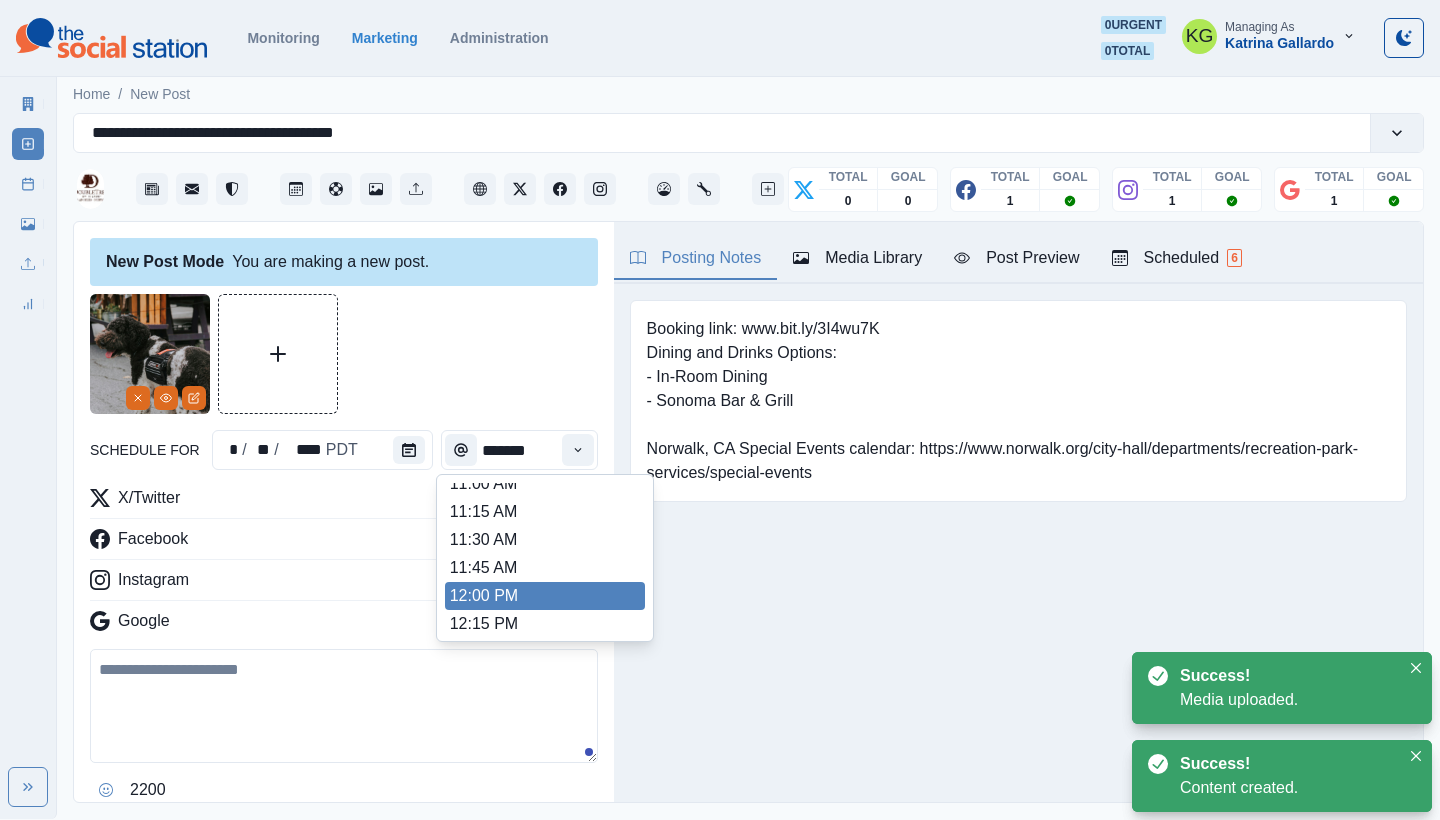 click on "12:00 PM" at bounding box center [545, 596] 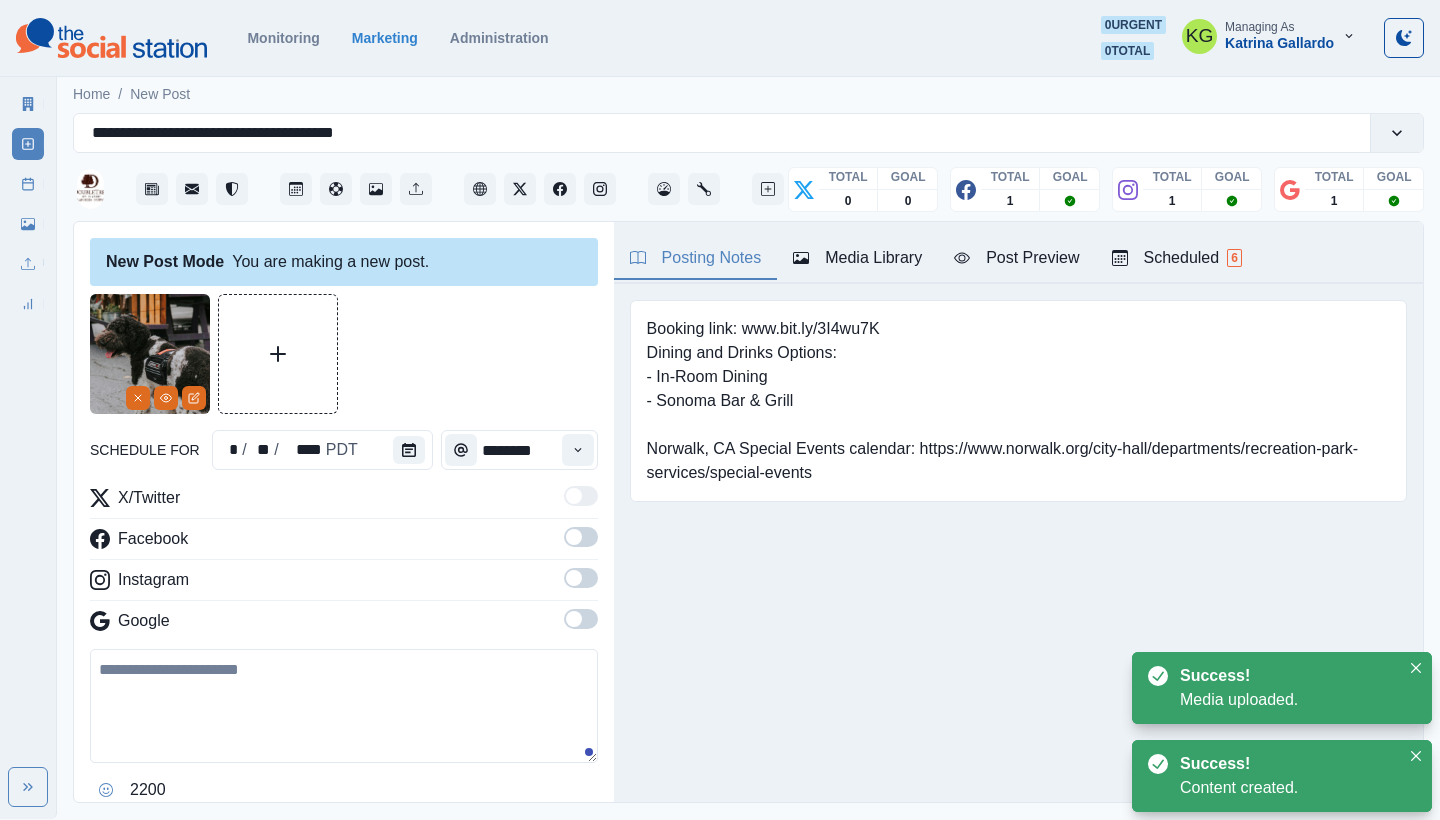 click at bounding box center (574, 619) 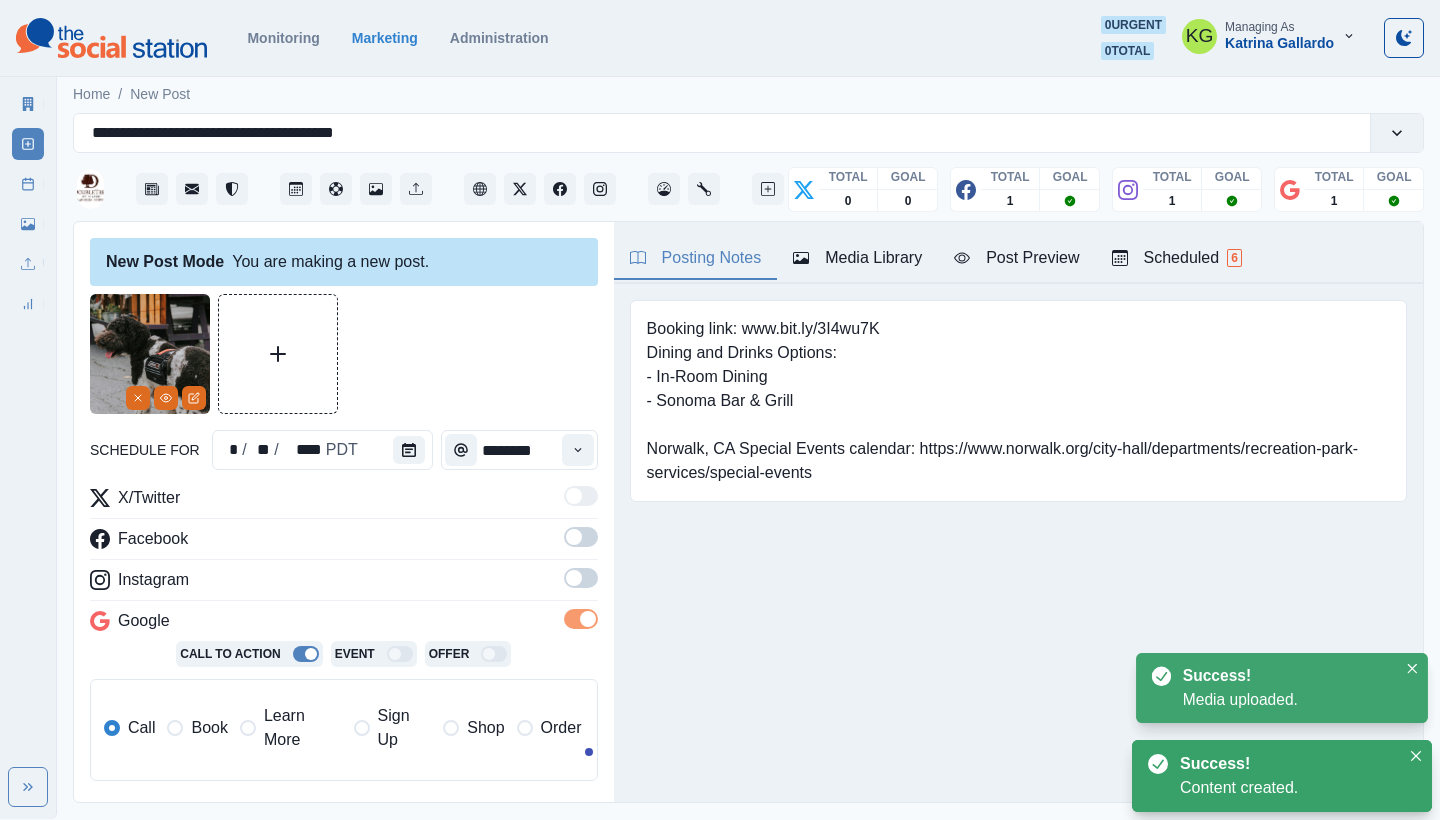 click at bounding box center (581, 578) 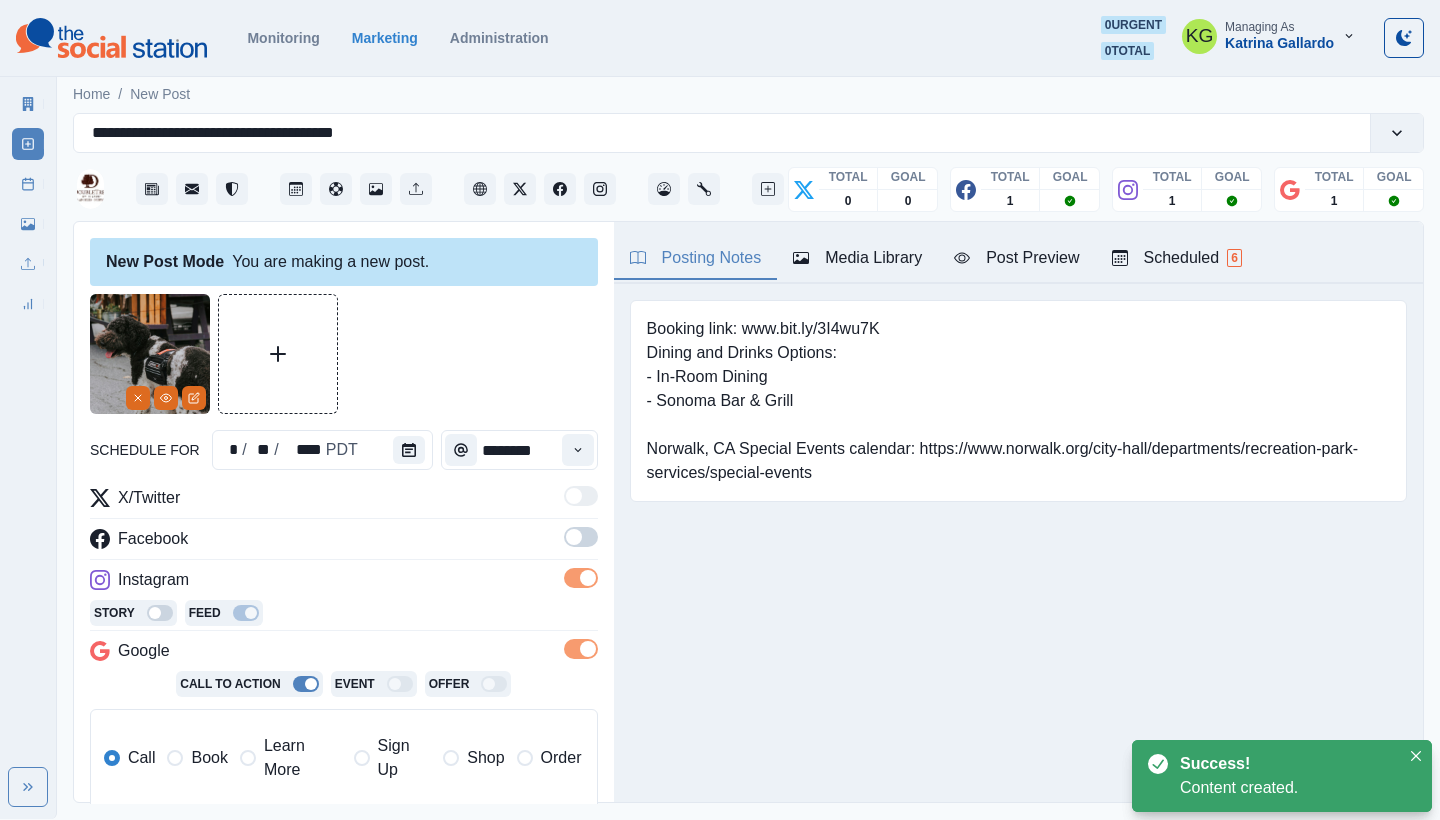 click at bounding box center [574, 537] 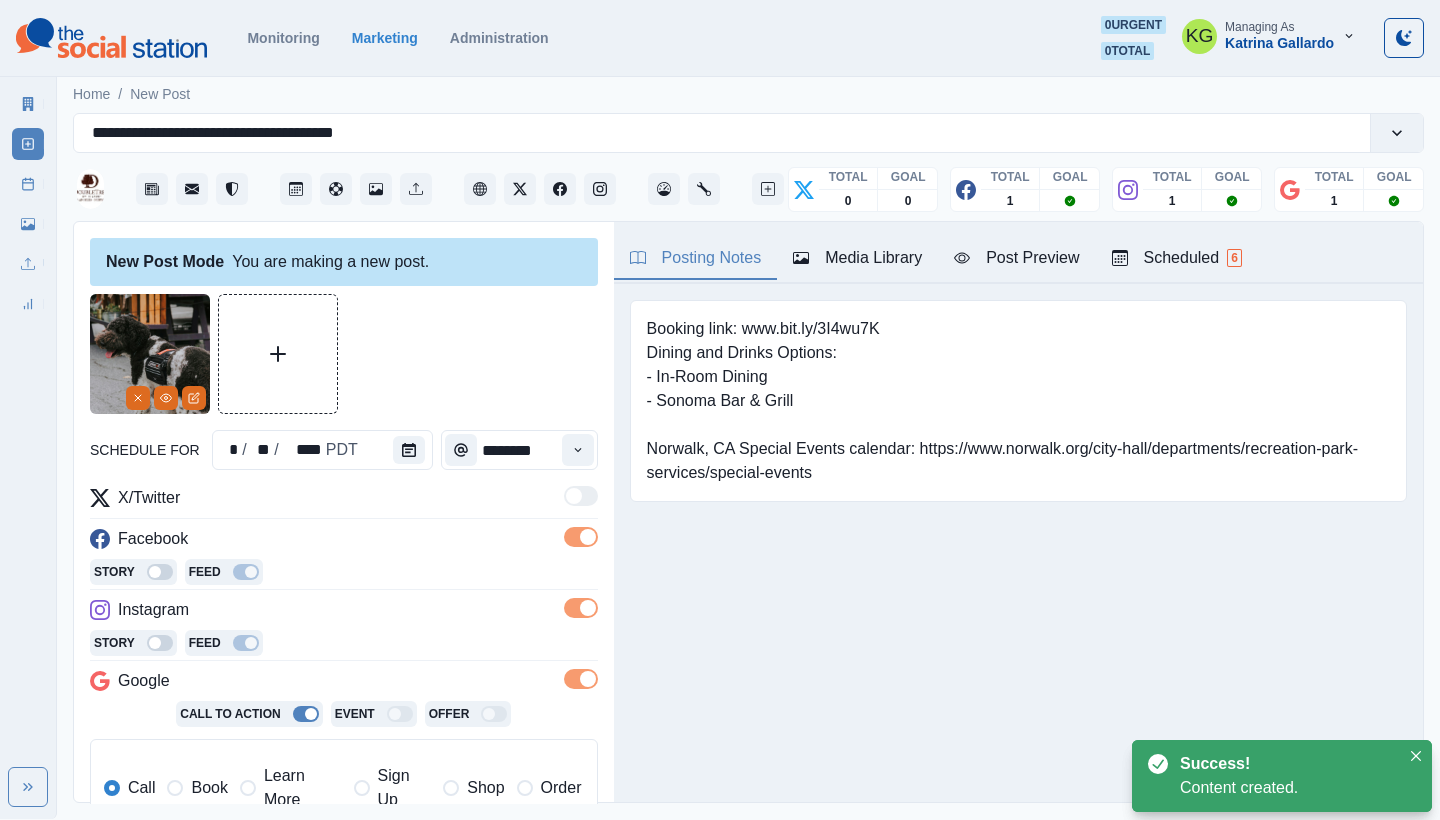 click on "Book" at bounding box center (209, 788) 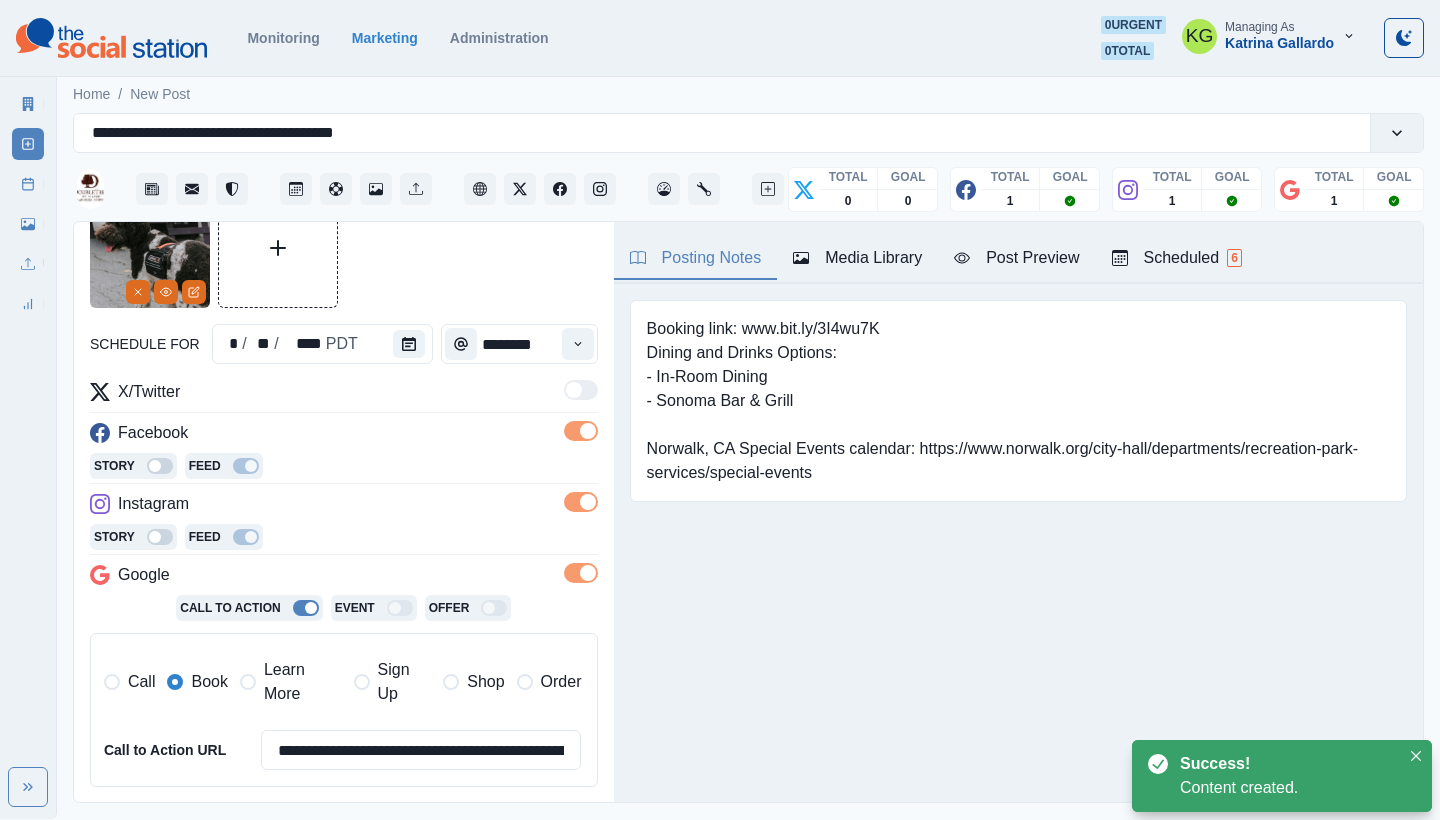 scroll, scrollTop: 334, scrollLeft: 0, axis: vertical 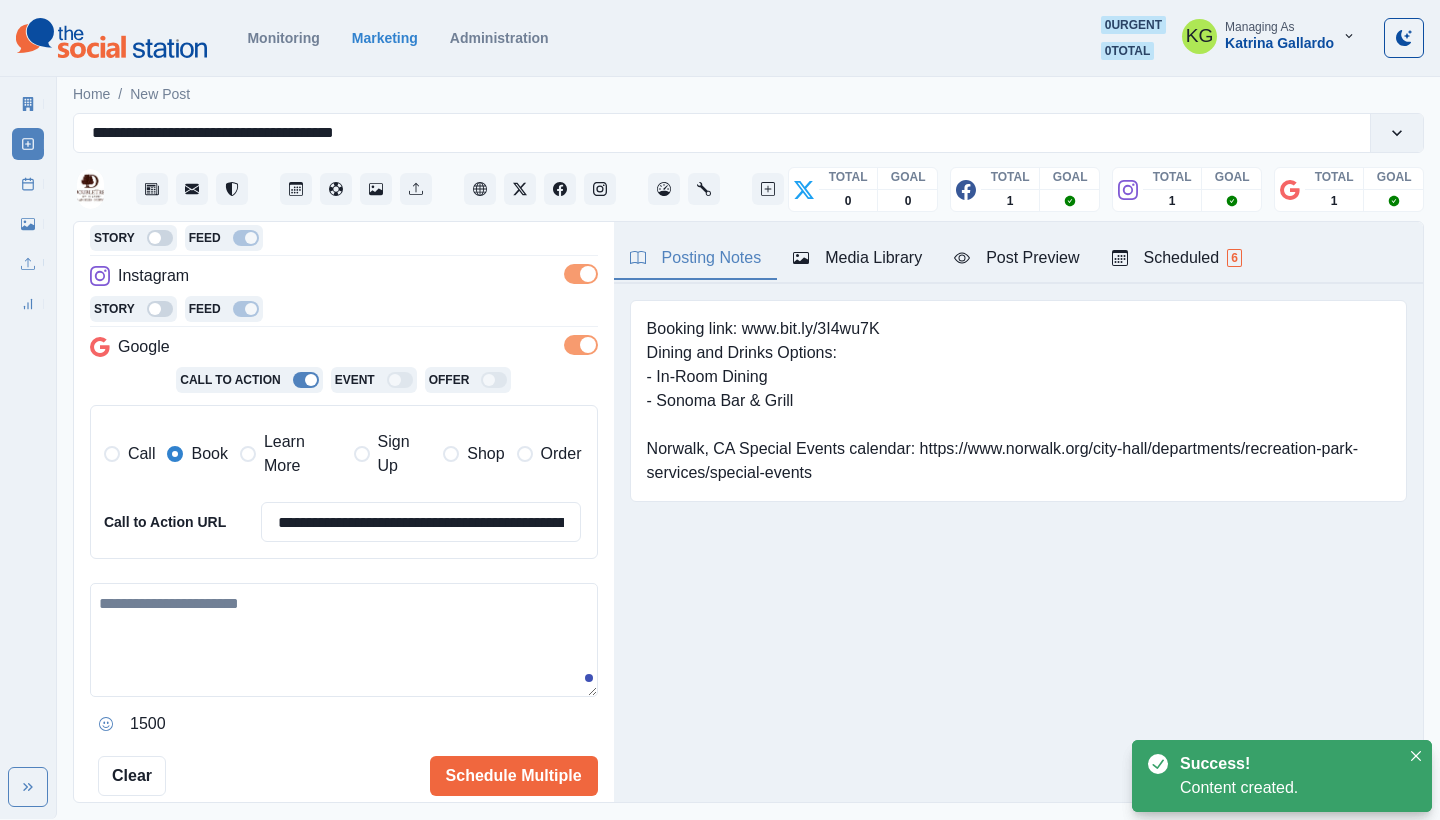 click at bounding box center (344, 640) 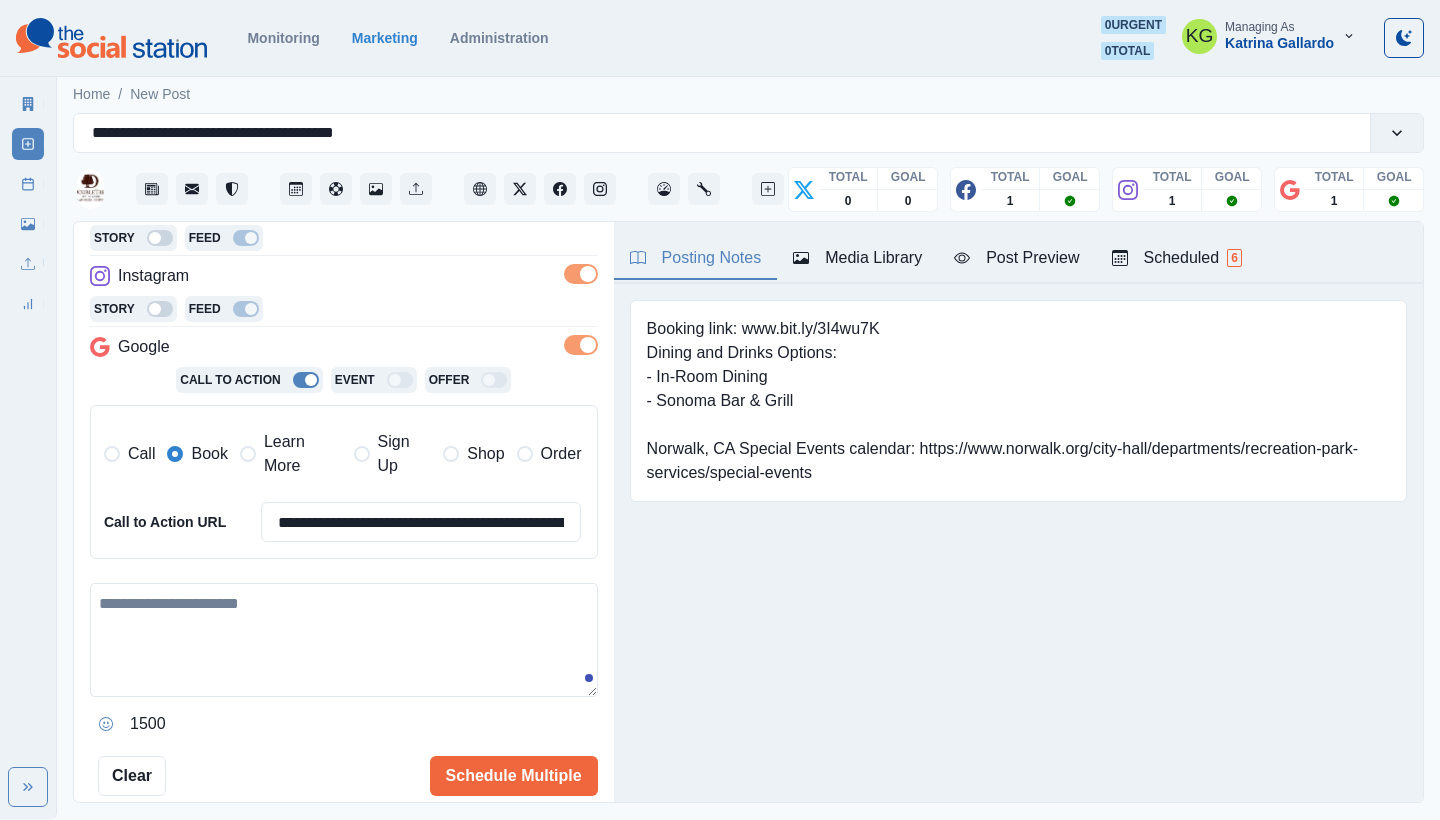paste on "**********" 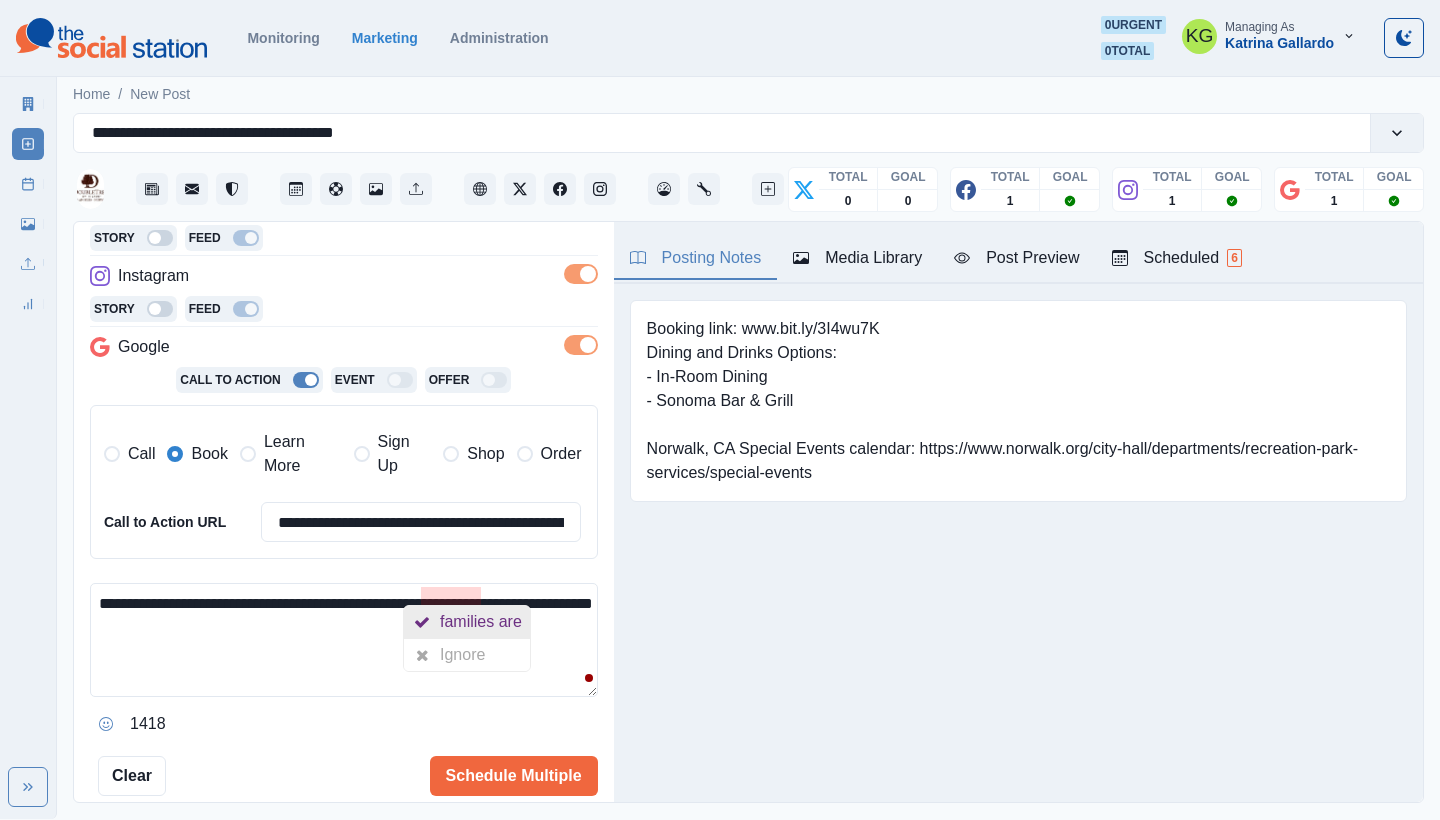 click on "families are" at bounding box center [485, 622] 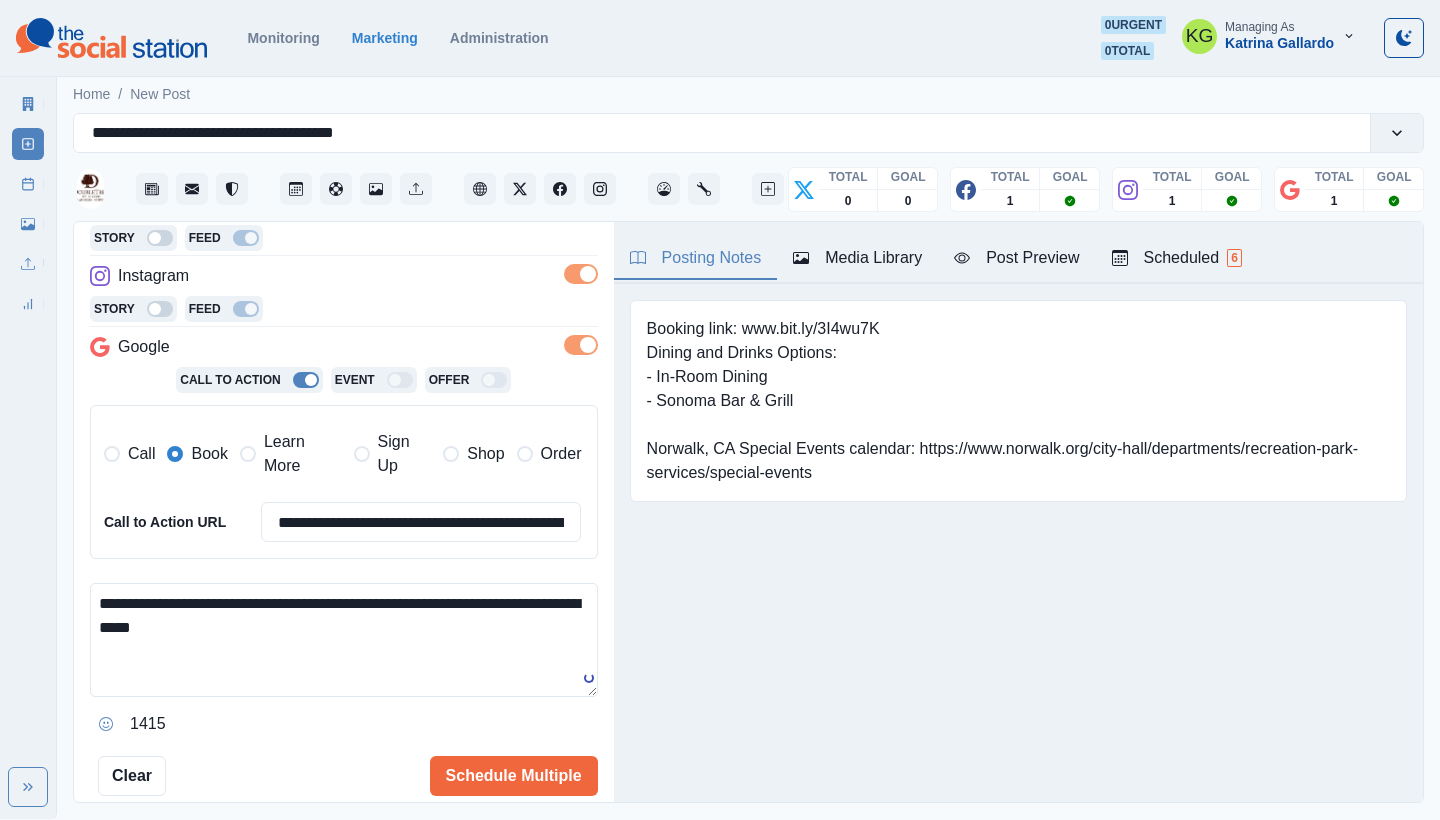 click on "**********" at bounding box center (344, 640) 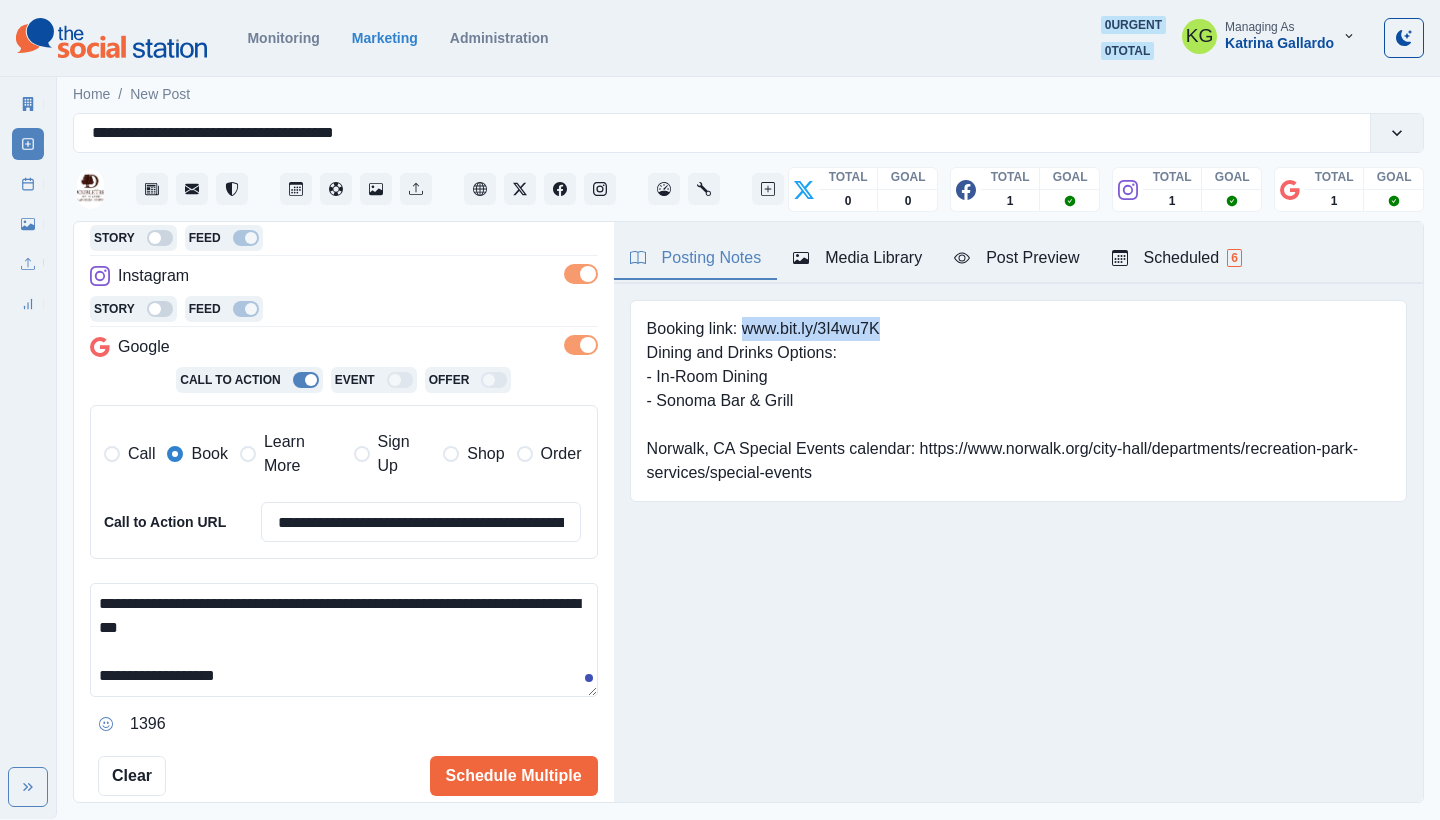 drag, startPoint x: 919, startPoint y: 318, endPoint x: 741, endPoint y: 329, distance: 178.33957 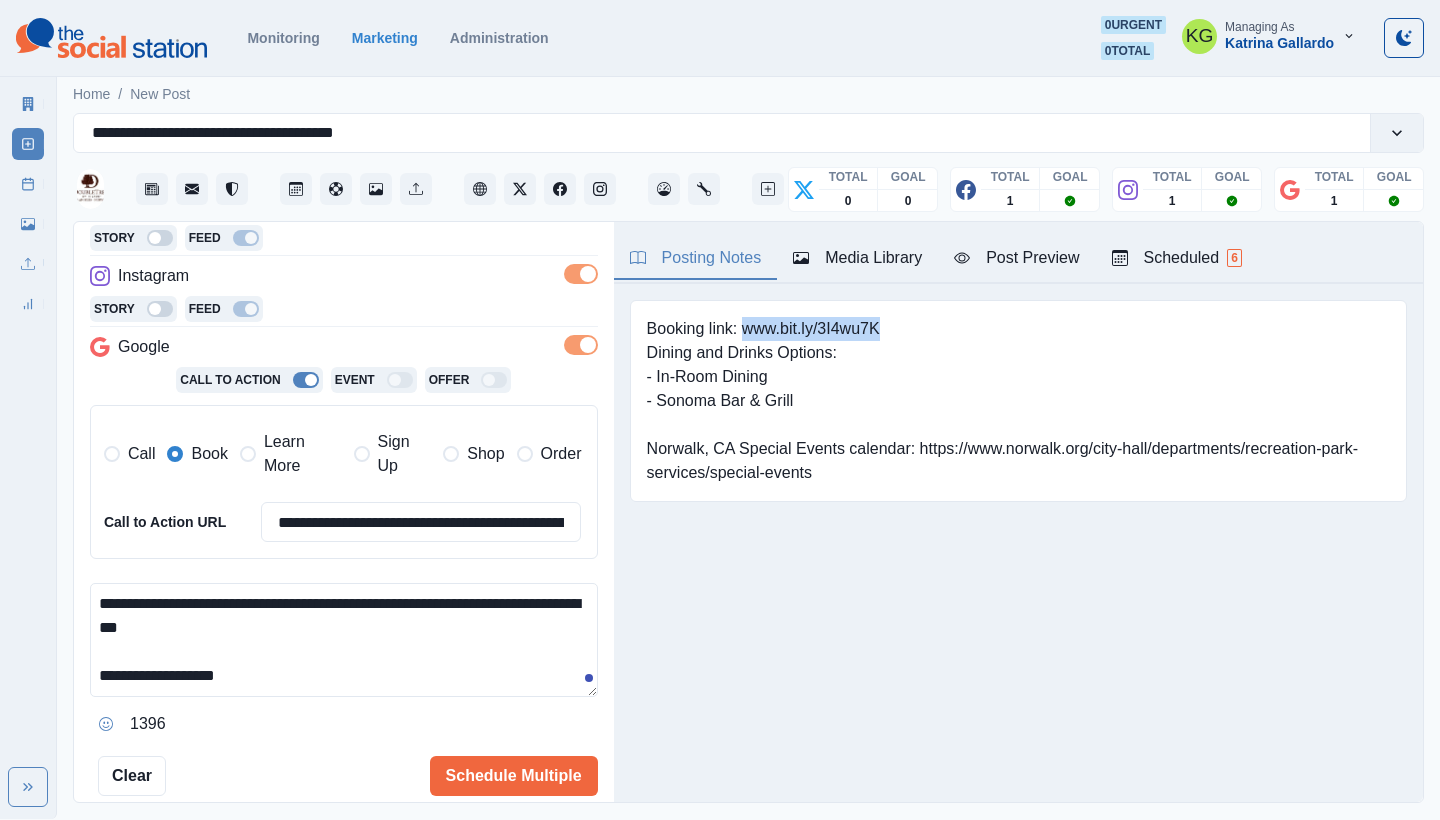 copy on "www.bit.ly/3I4wu7K" 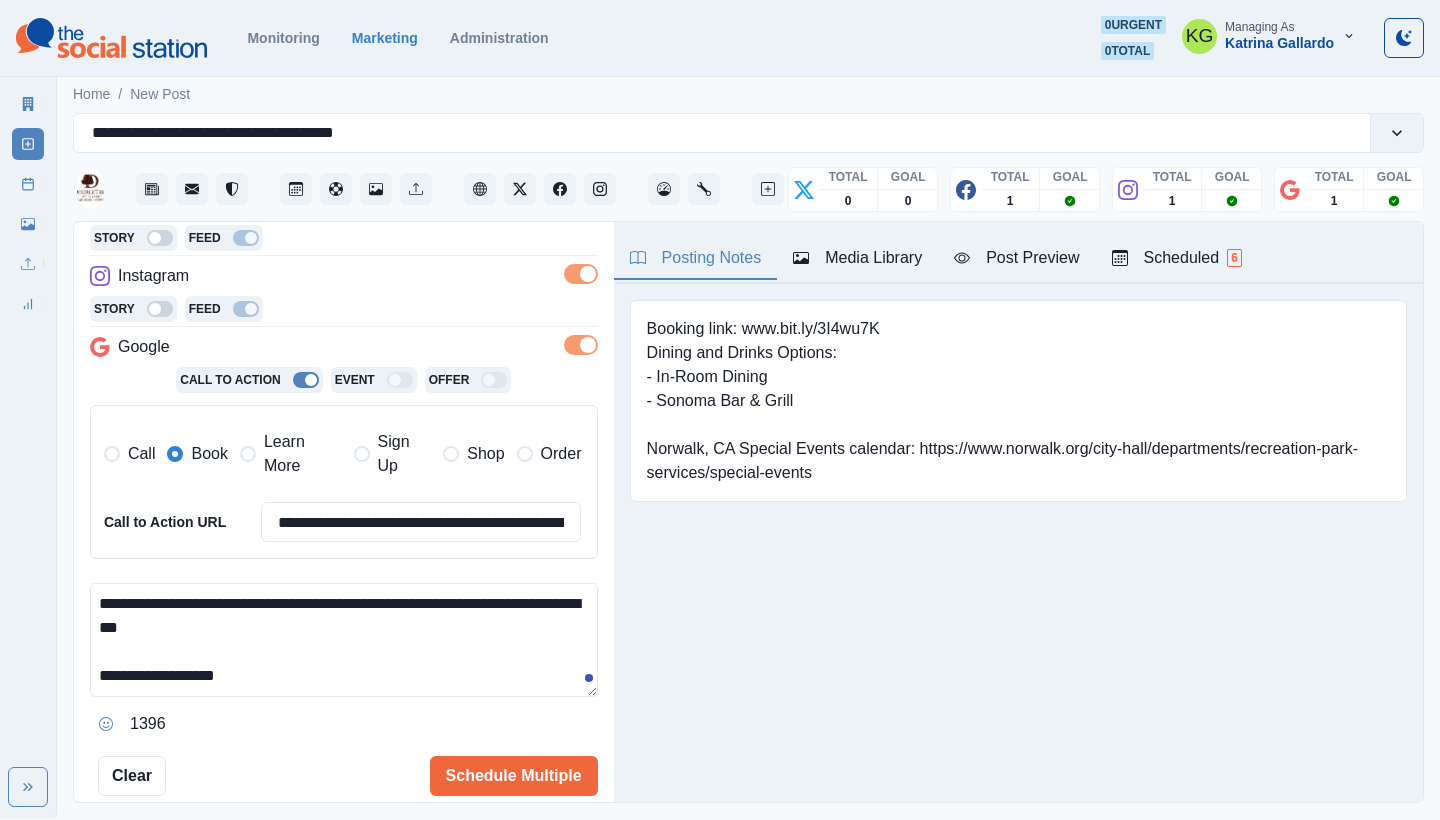 click on "**********" at bounding box center (344, 640) 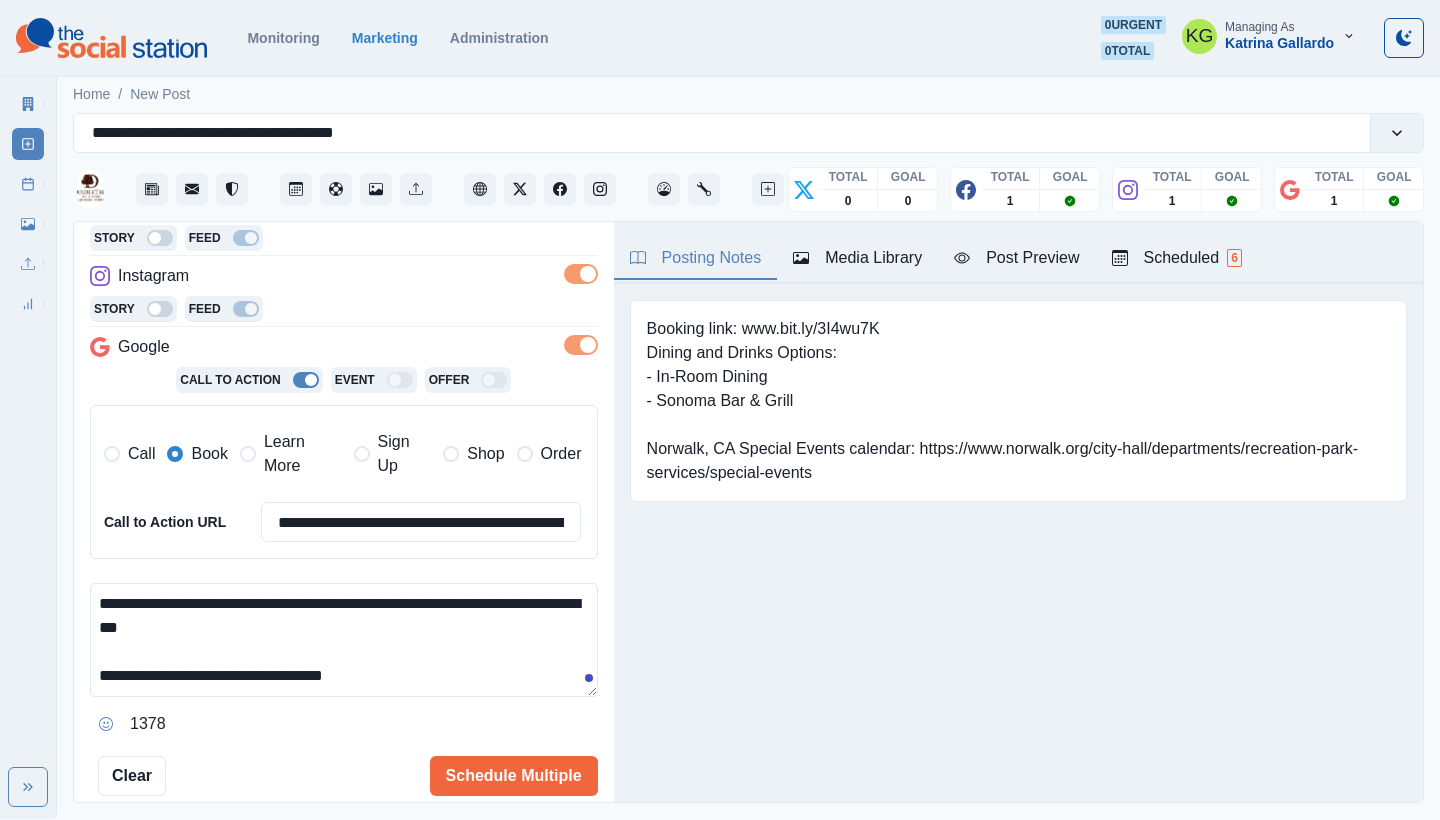 click on "**********" at bounding box center [344, 640] 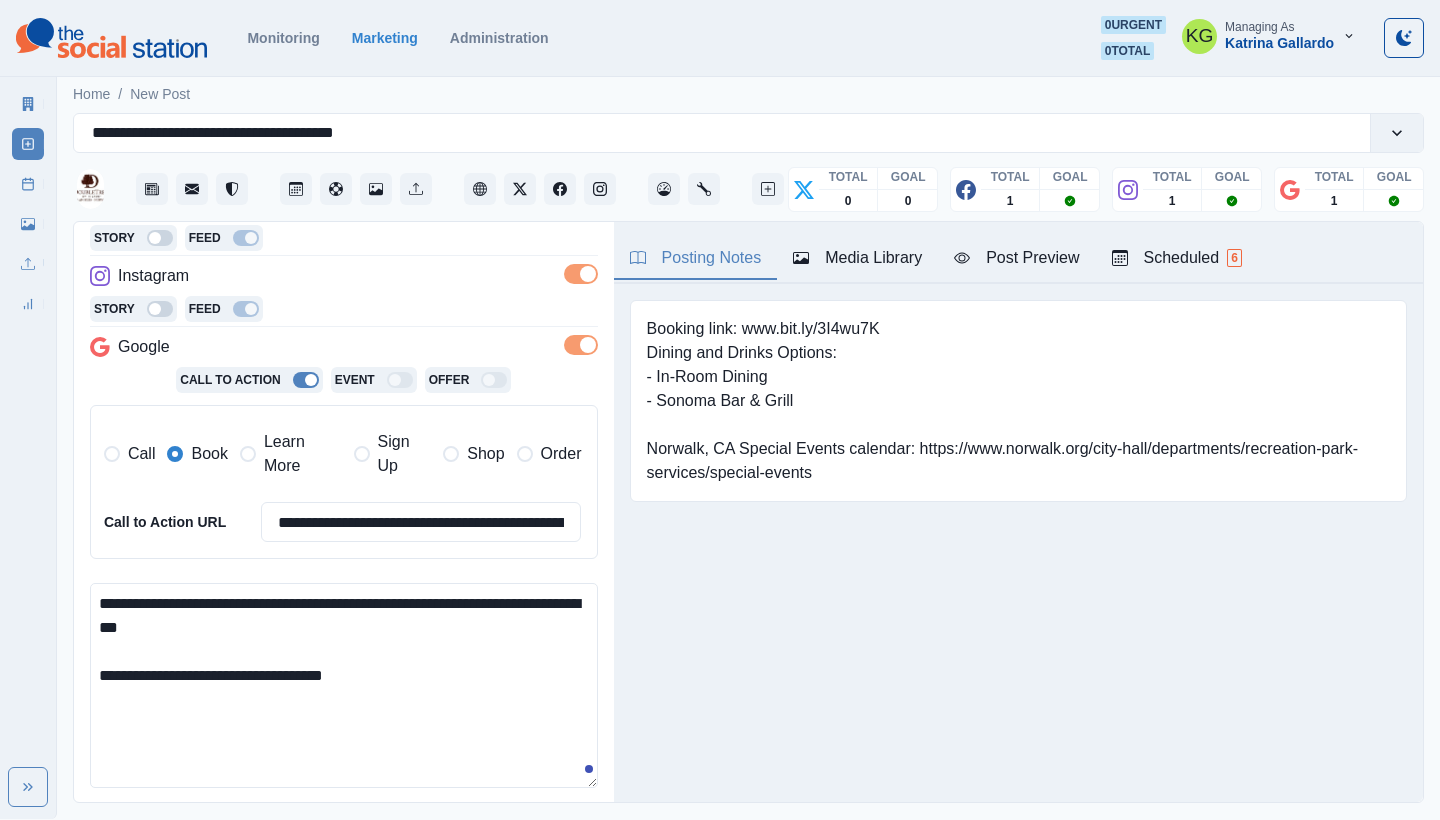 scroll, scrollTop: 527, scrollLeft: 0, axis: vertical 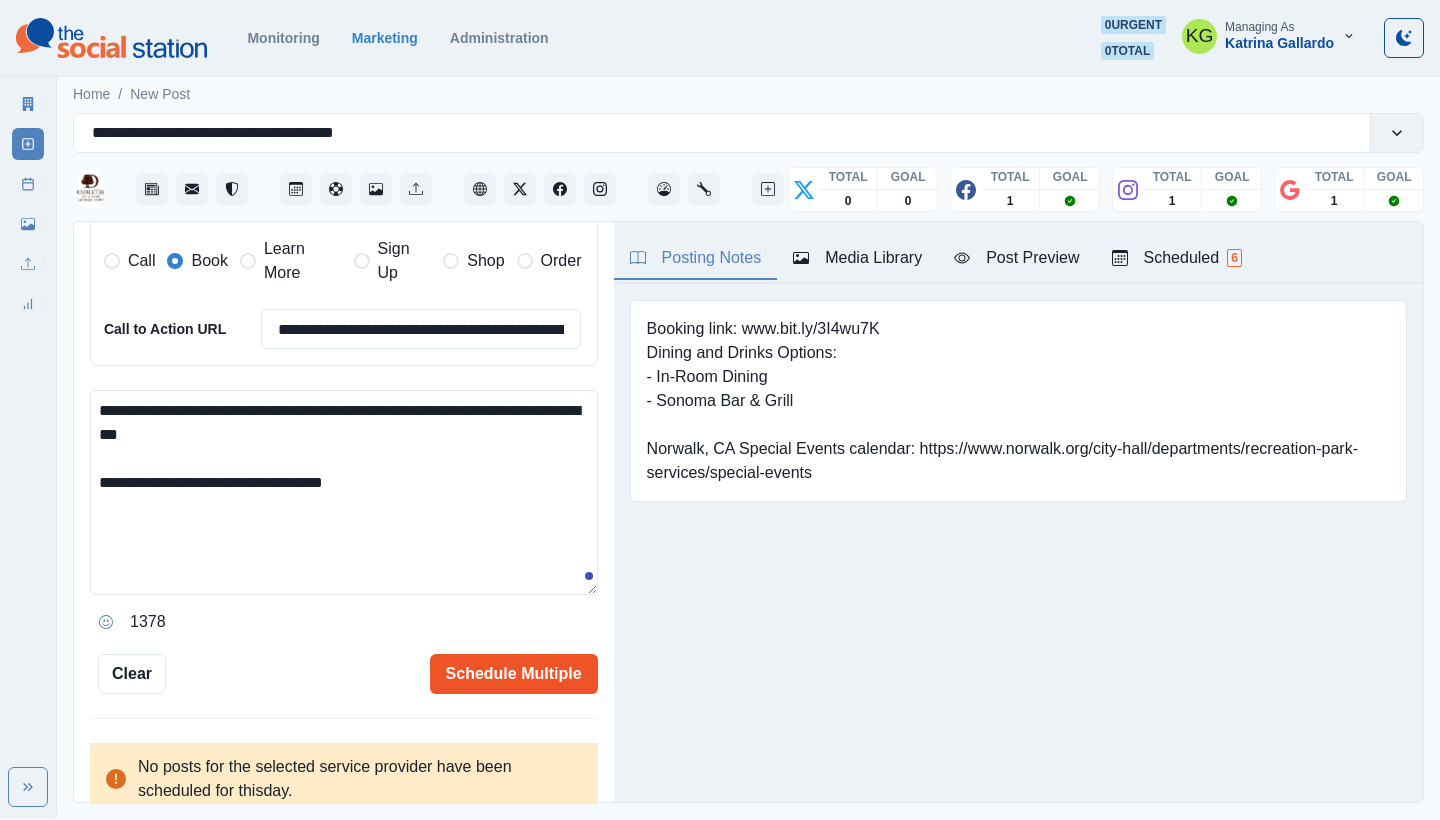 type on "**********" 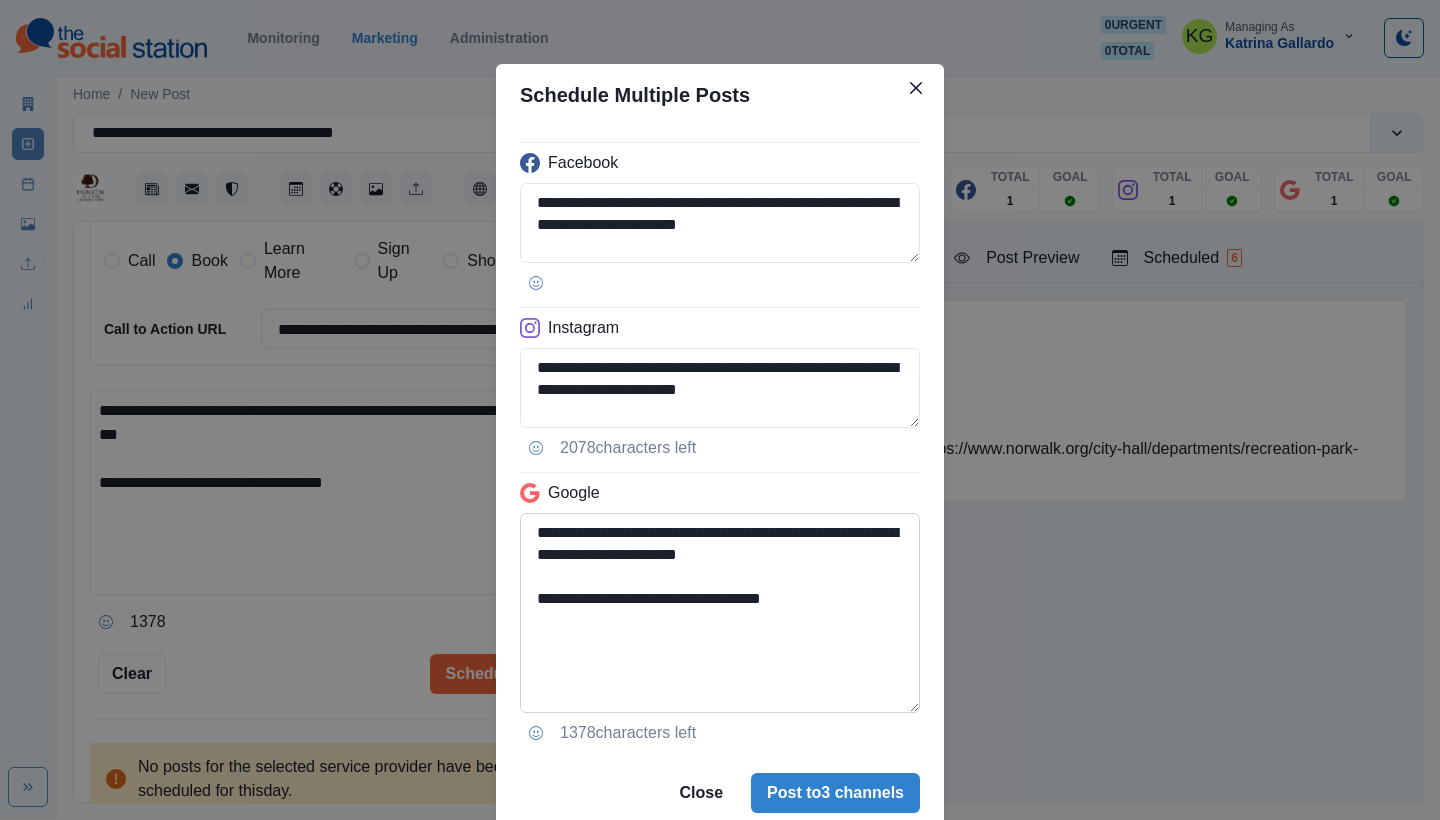 click on "**********" at bounding box center (720, 613) 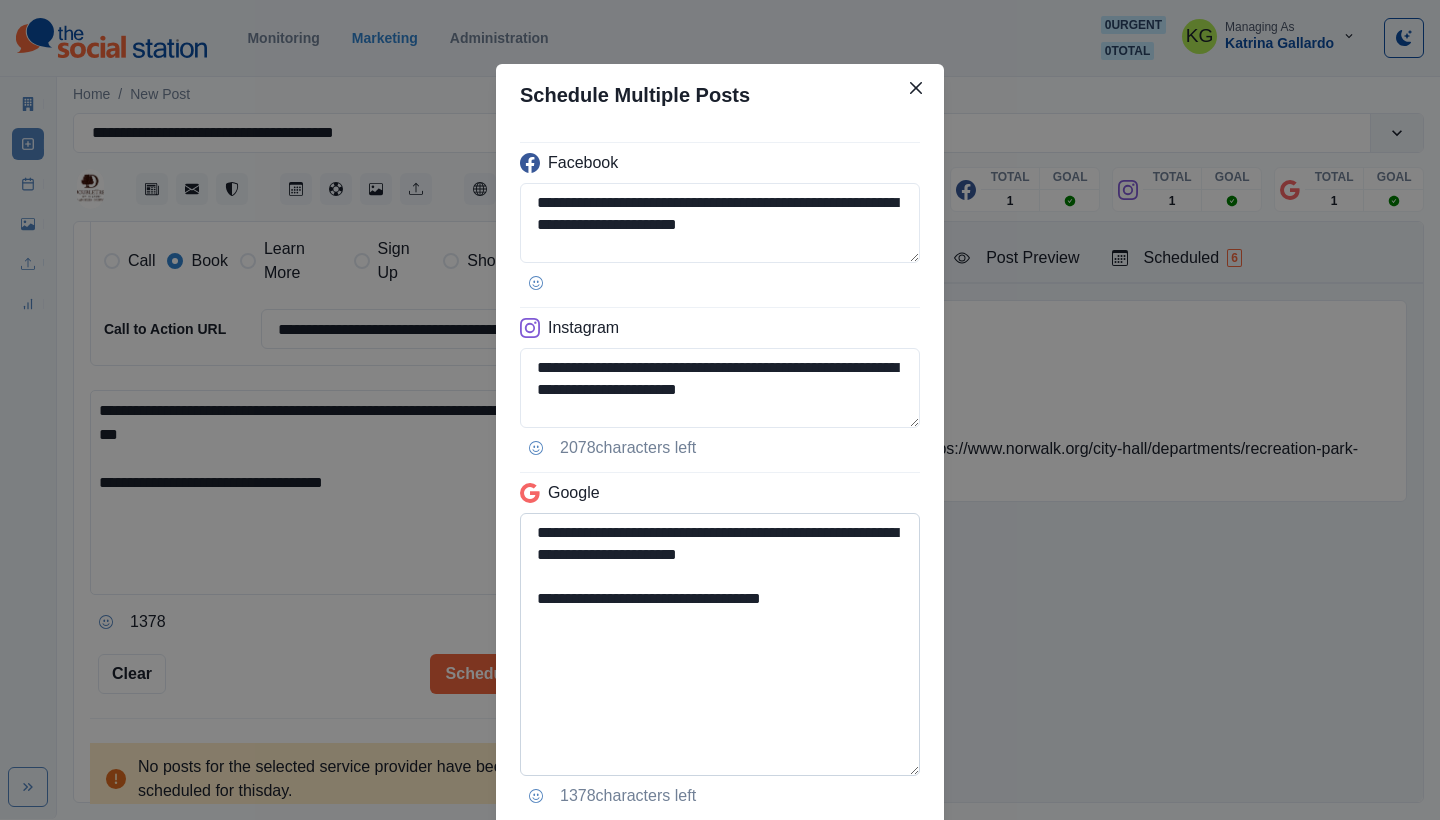drag, startPoint x: 856, startPoint y: 607, endPoint x: 524, endPoint y: 606, distance: 332.0015 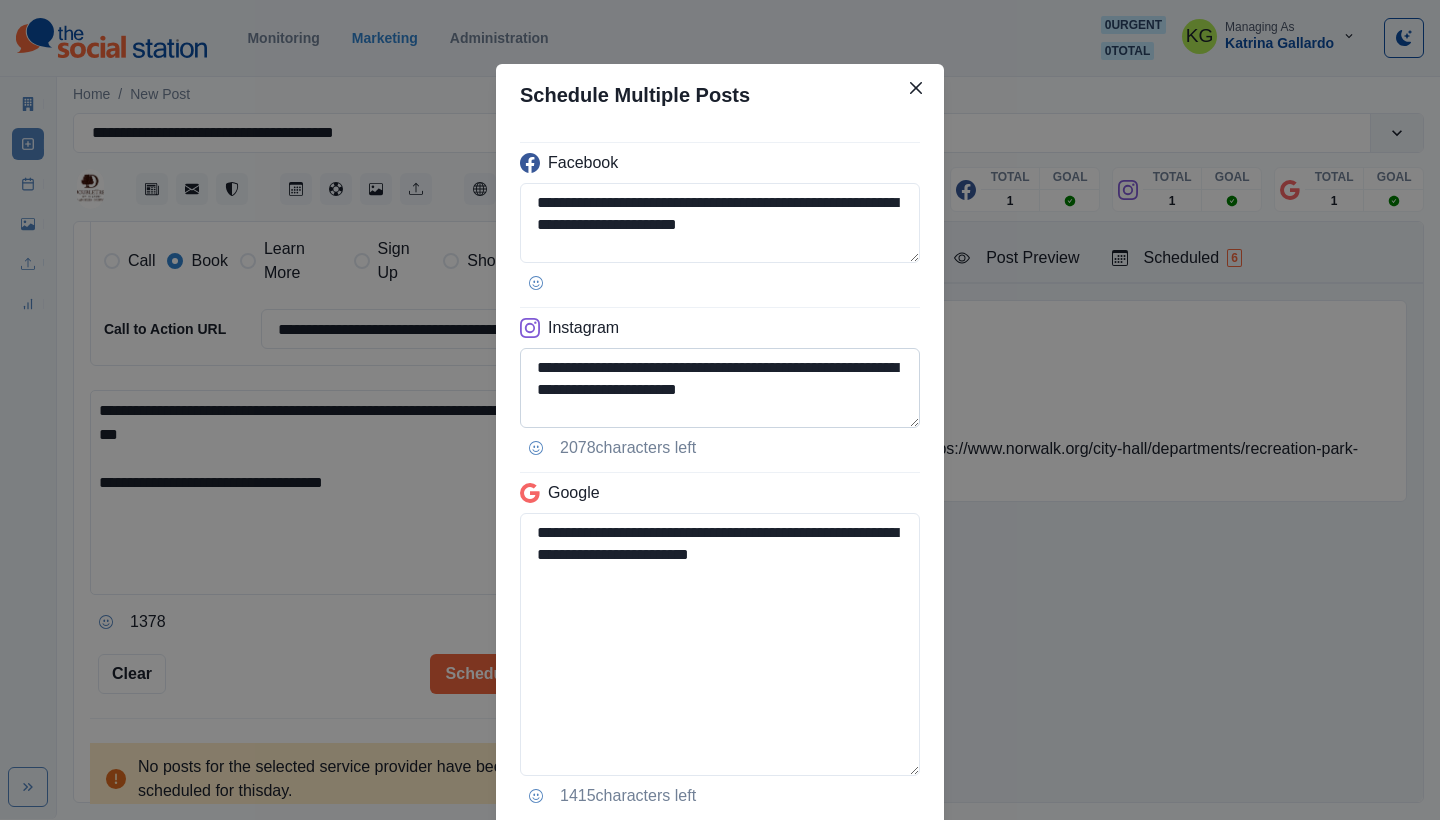click on "**********" at bounding box center (720, 388) 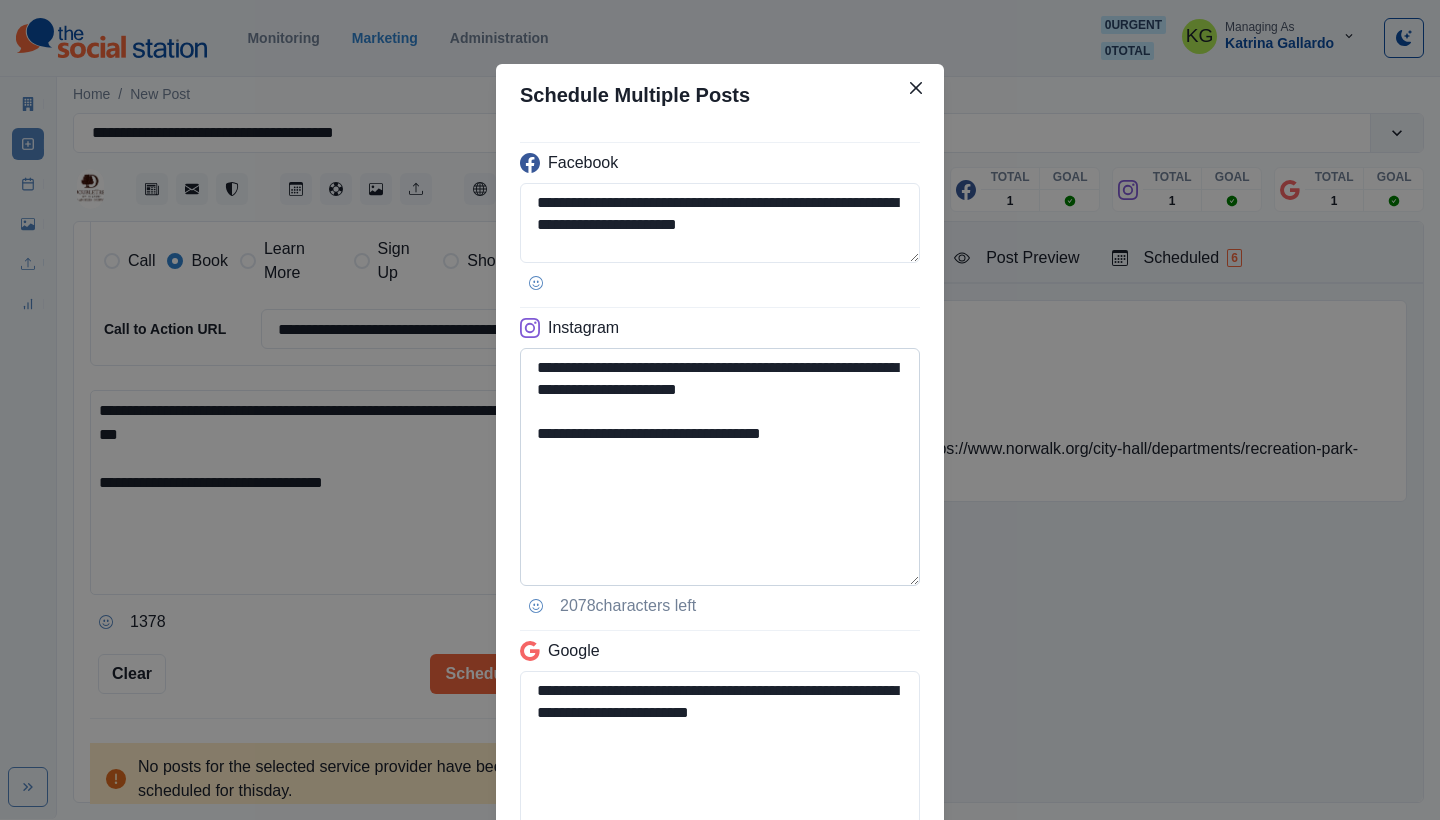 type on "**********" 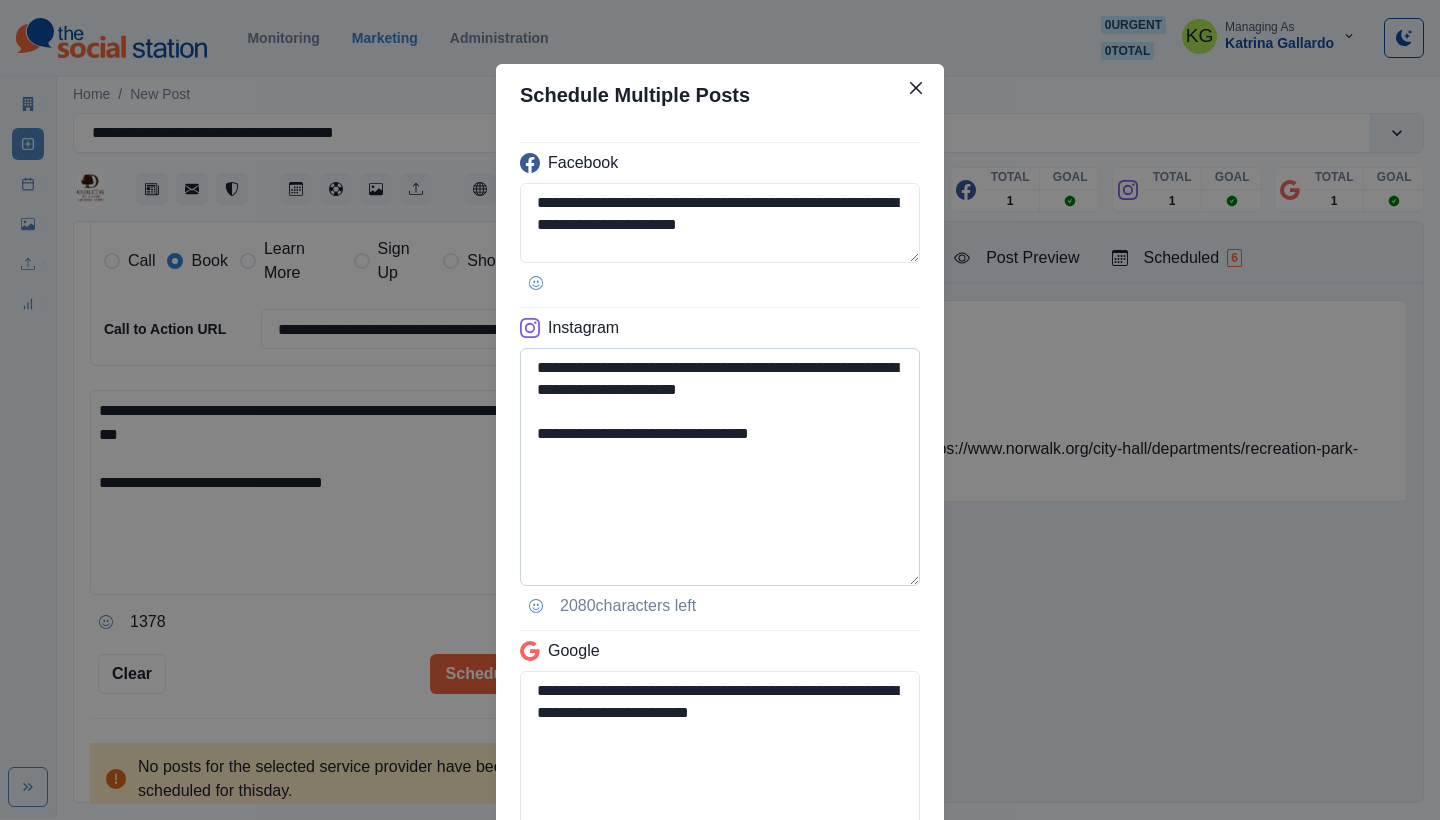 scroll, scrollTop: 294, scrollLeft: 0, axis: vertical 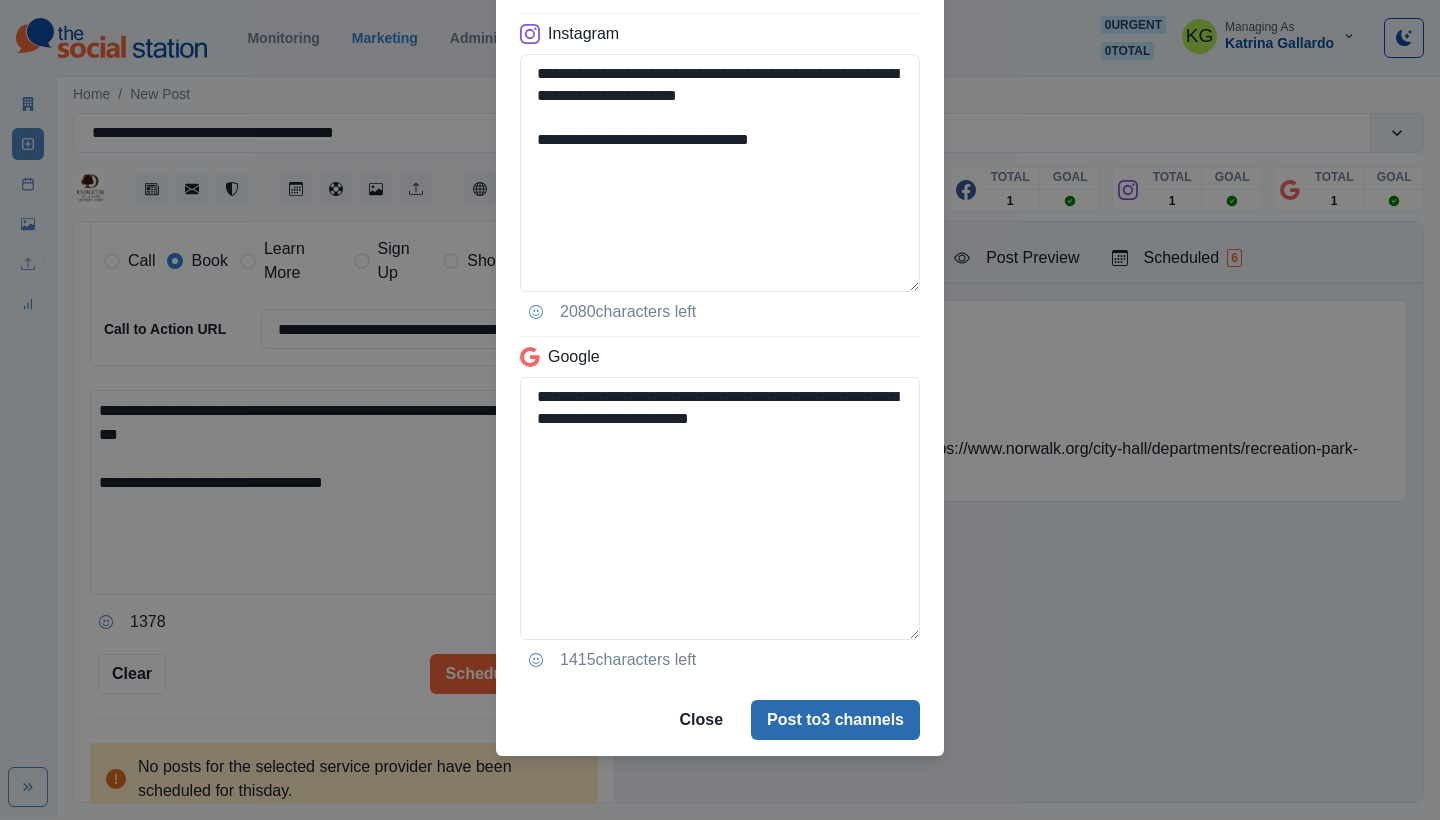 type on "**********" 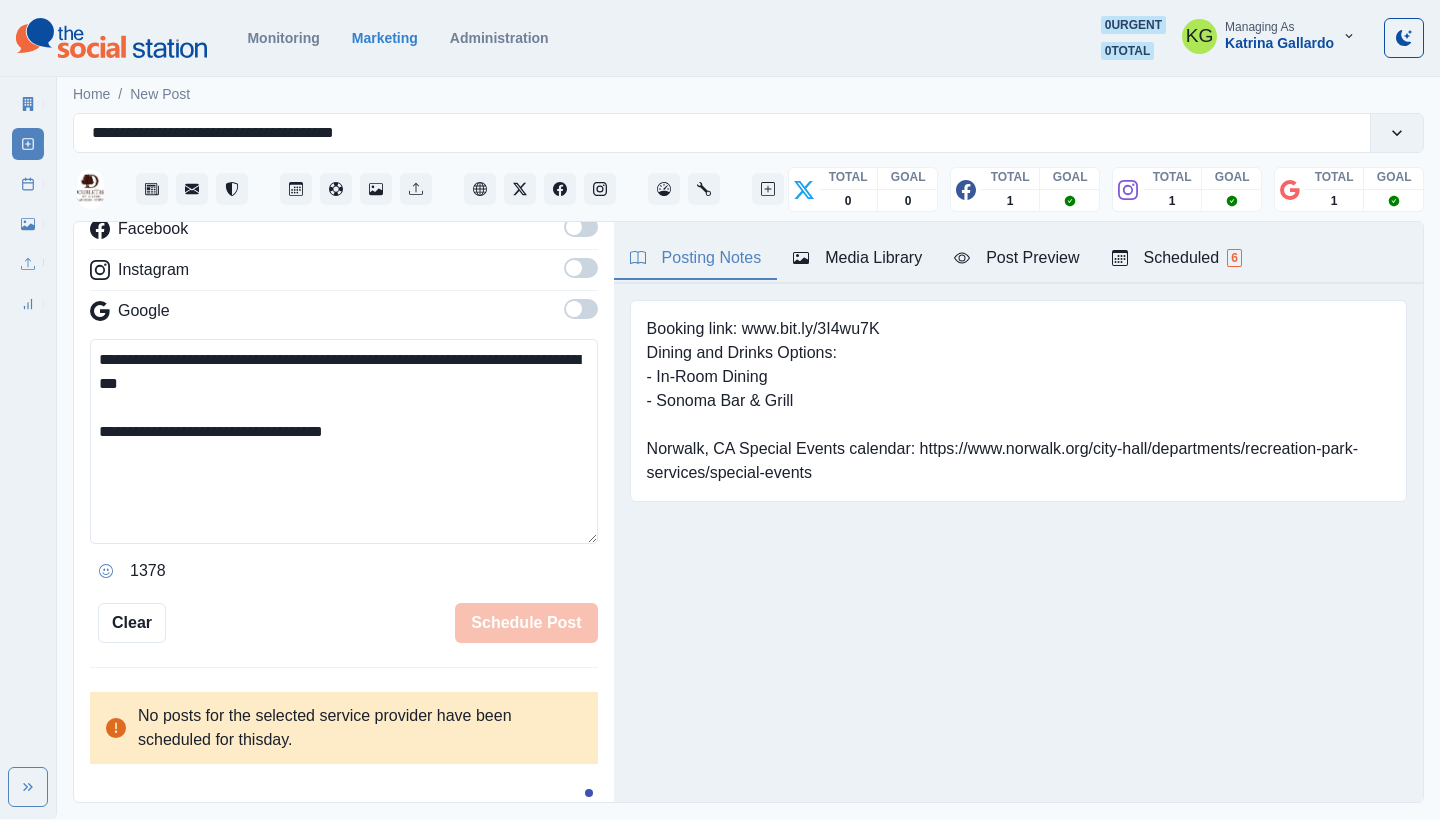 type 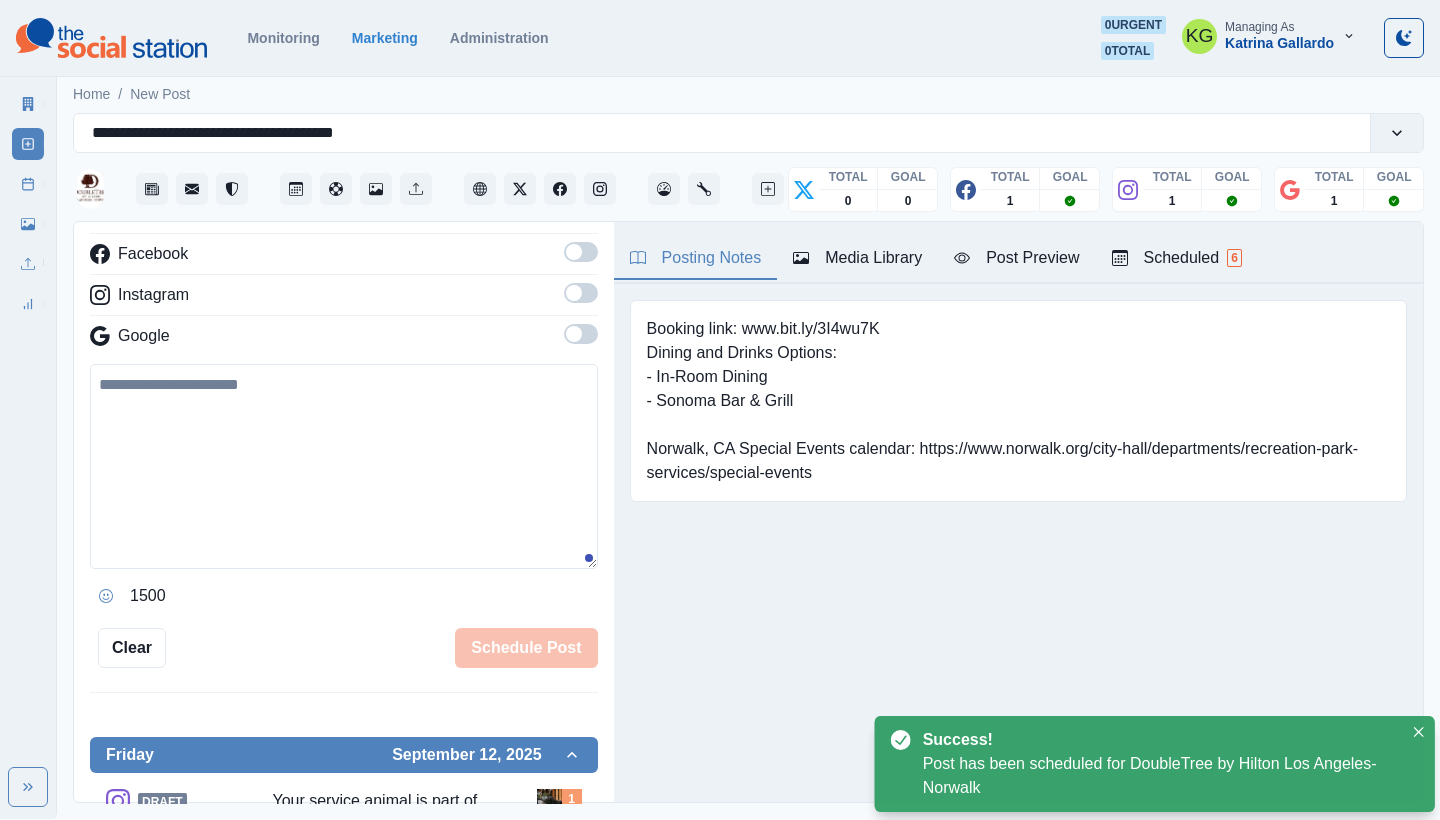 scroll, scrollTop: 213, scrollLeft: 0, axis: vertical 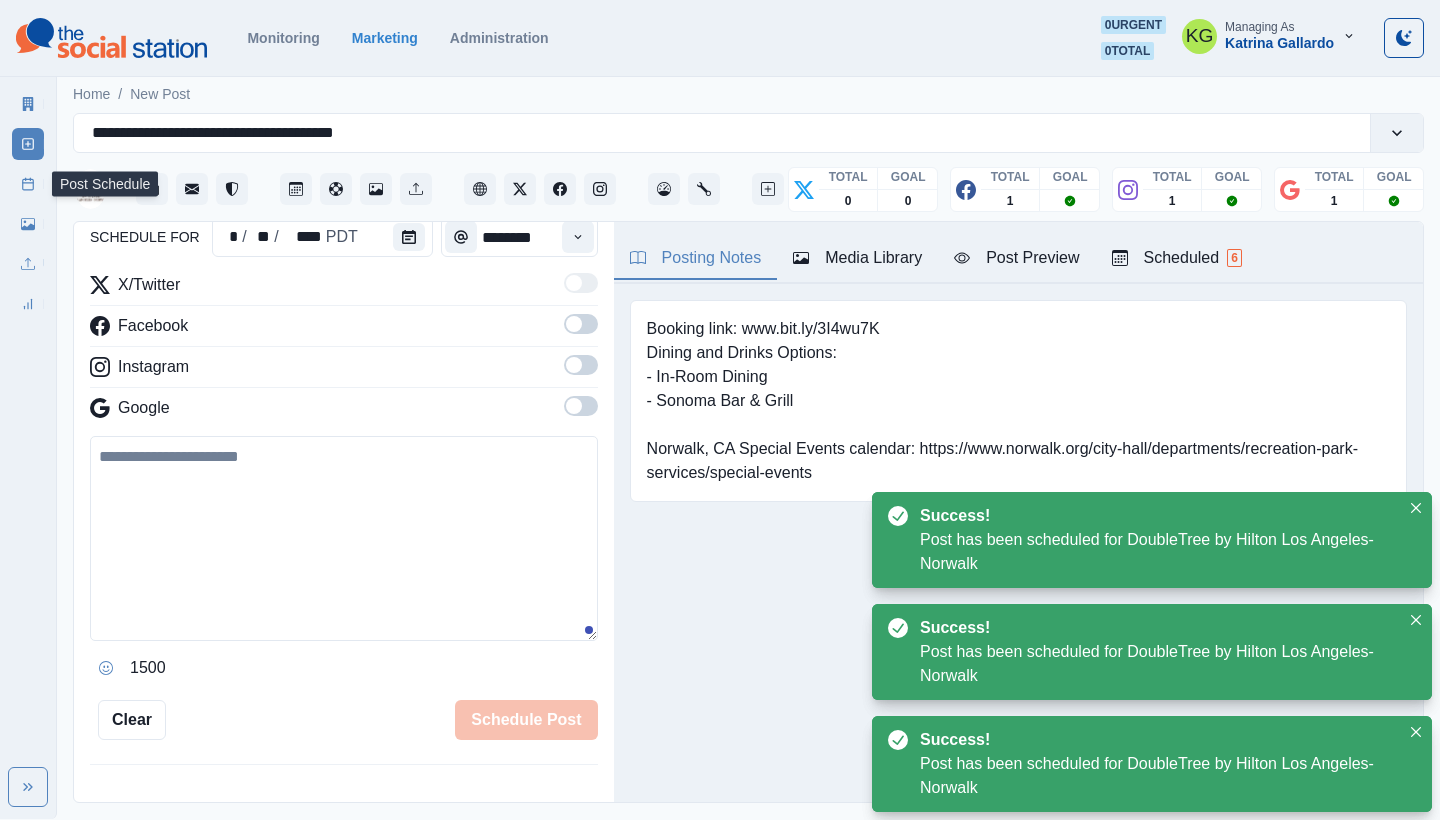 click 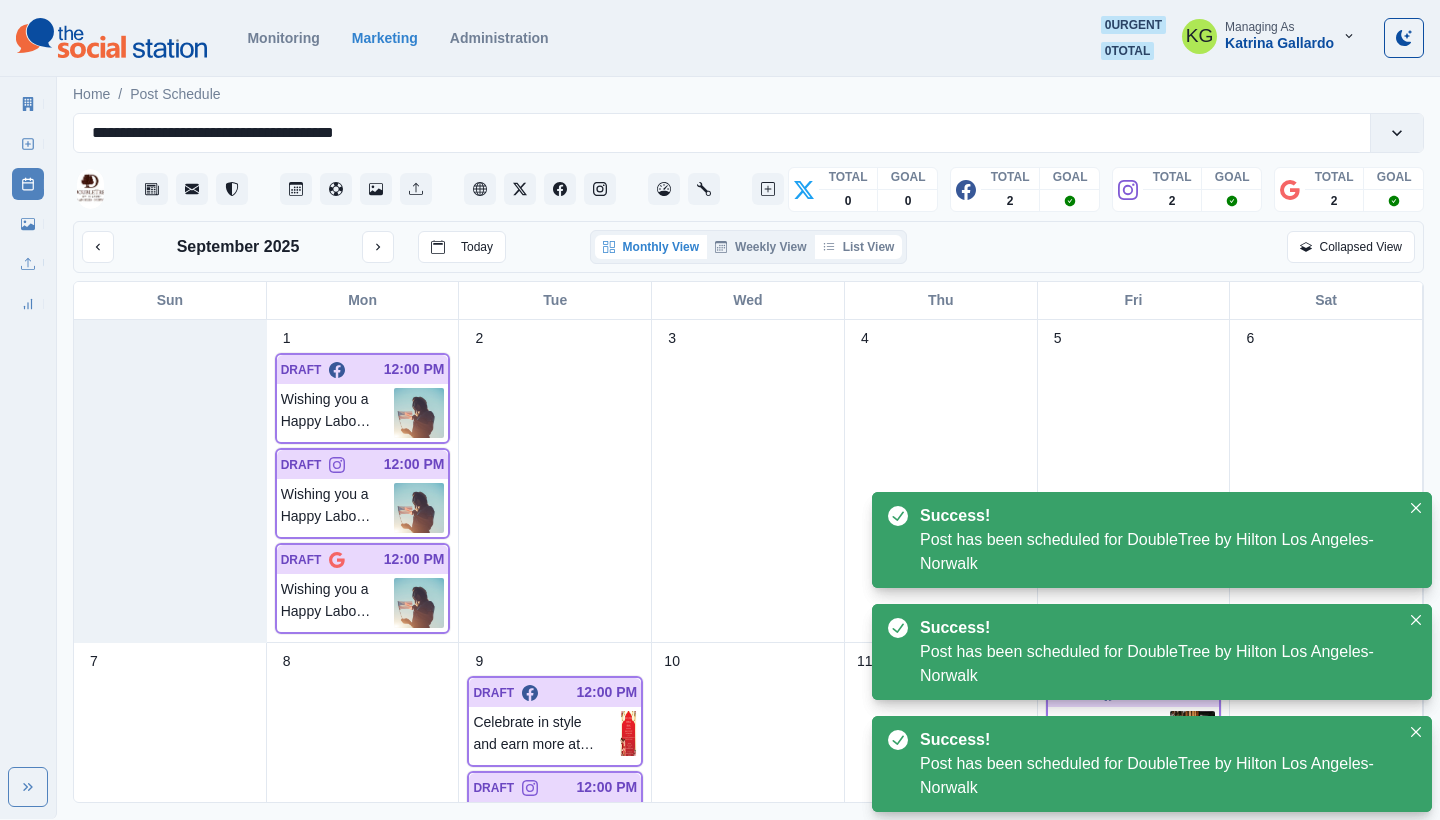 click on "List View" at bounding box center (859, 247) 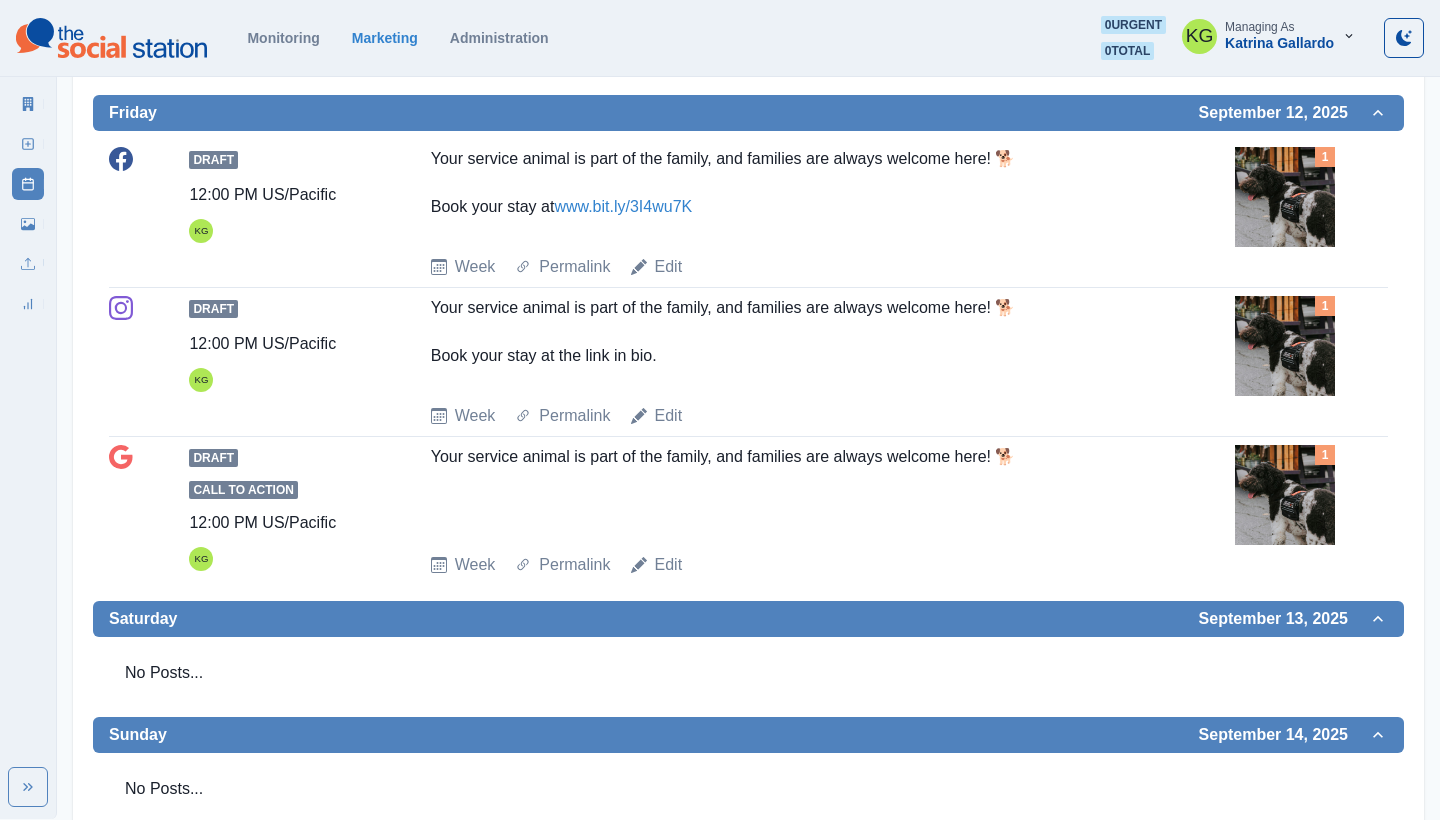 scroll, scrollTop: 1566, scrollLeft: 0, axis: vertical 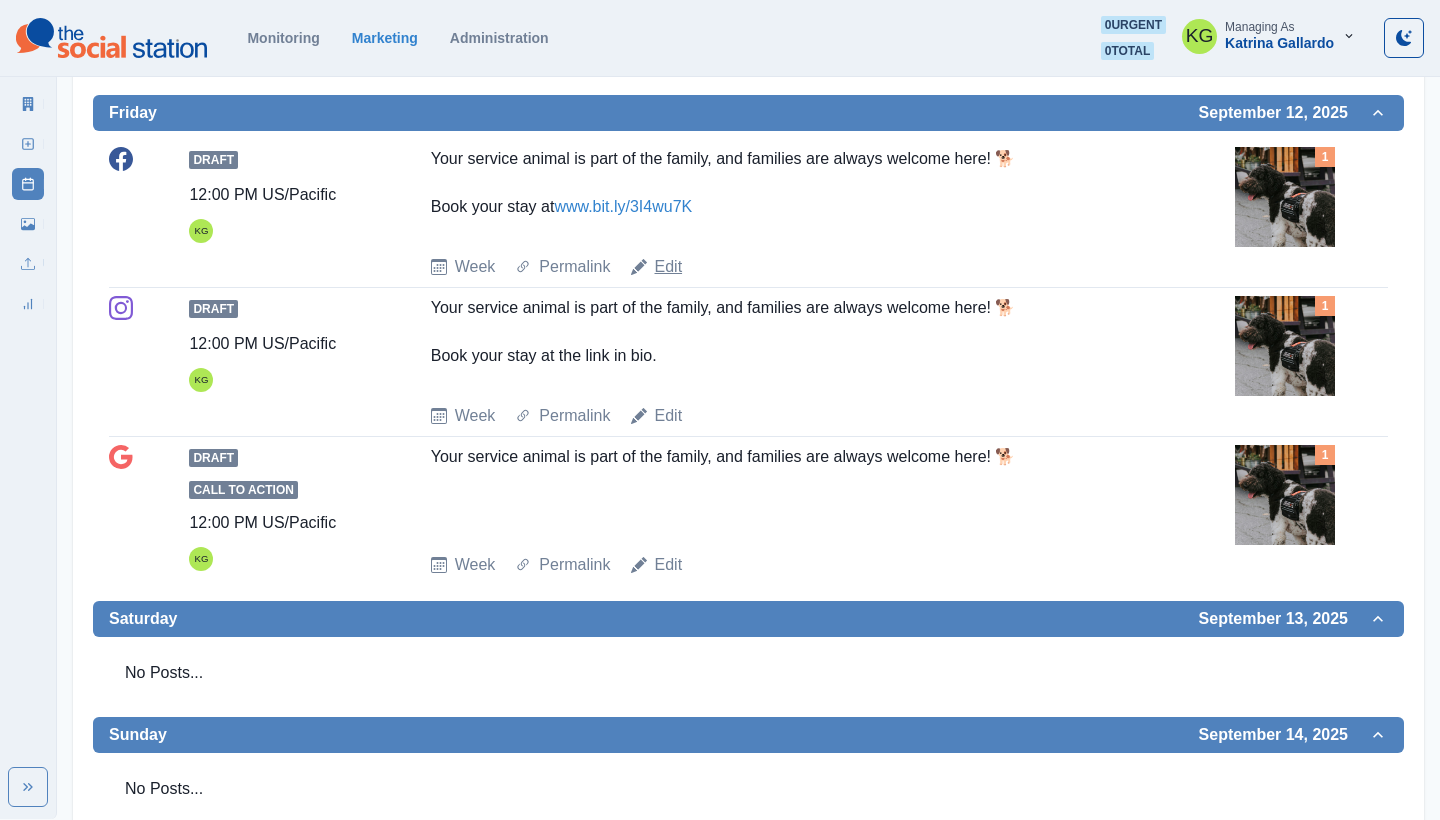 click on "Edit" at bounding box center [669, 267] 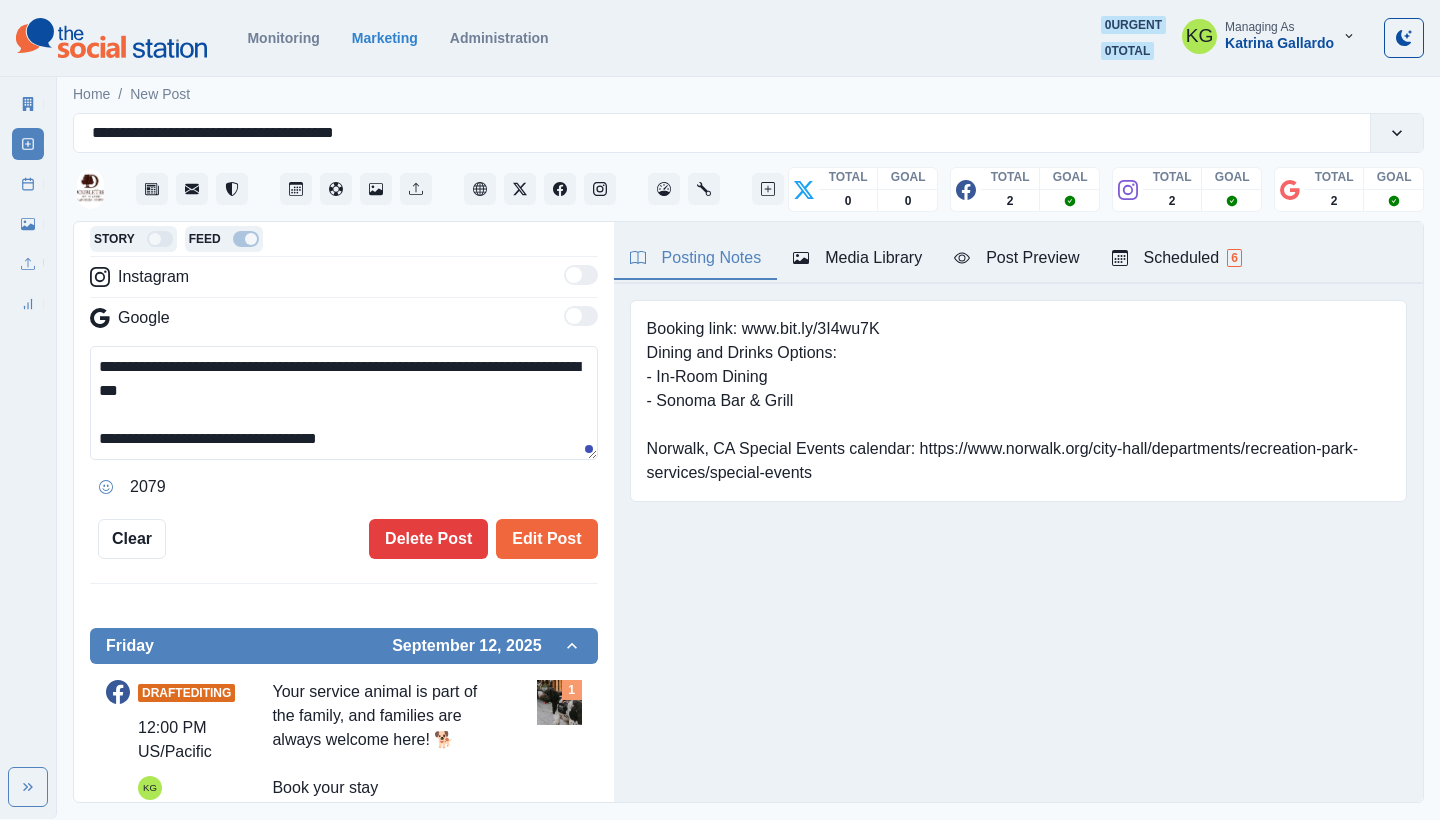 scroll, scrollTop: 365, scrollLeft: 0, axis: vertical 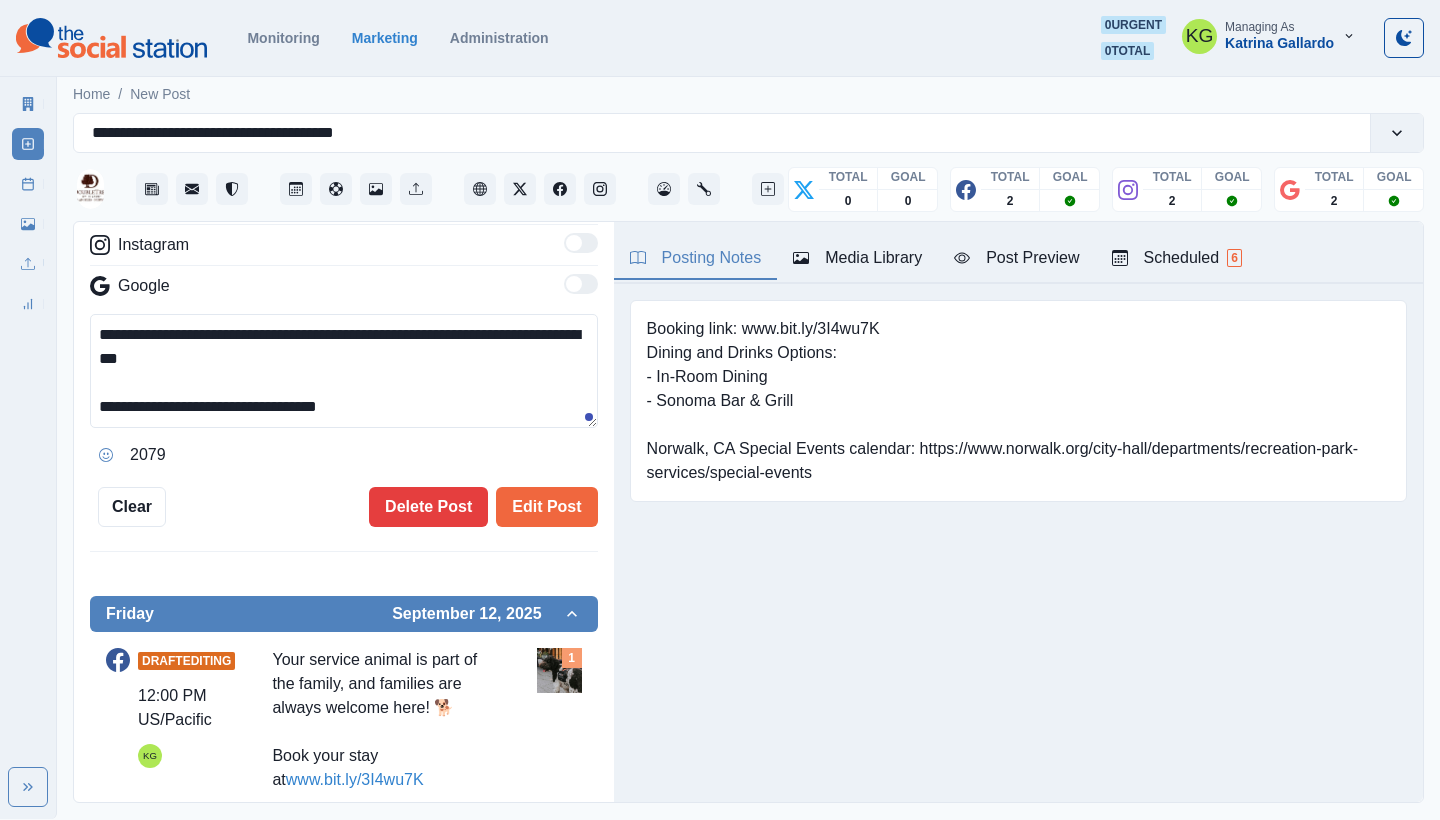 click on "**********" at bounding box center [344, 371] 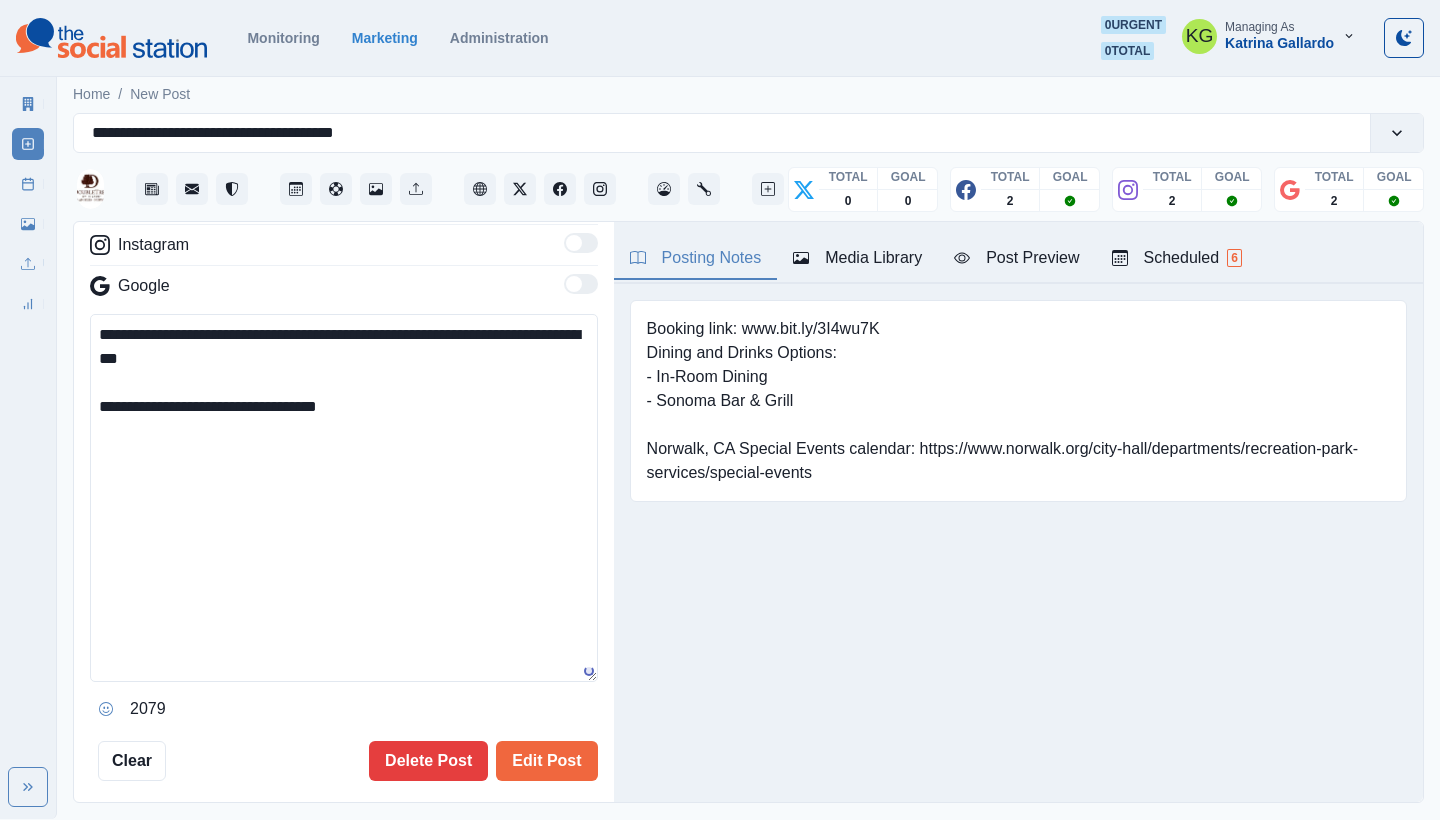 click on "**********" at bounding box center (344, 498) 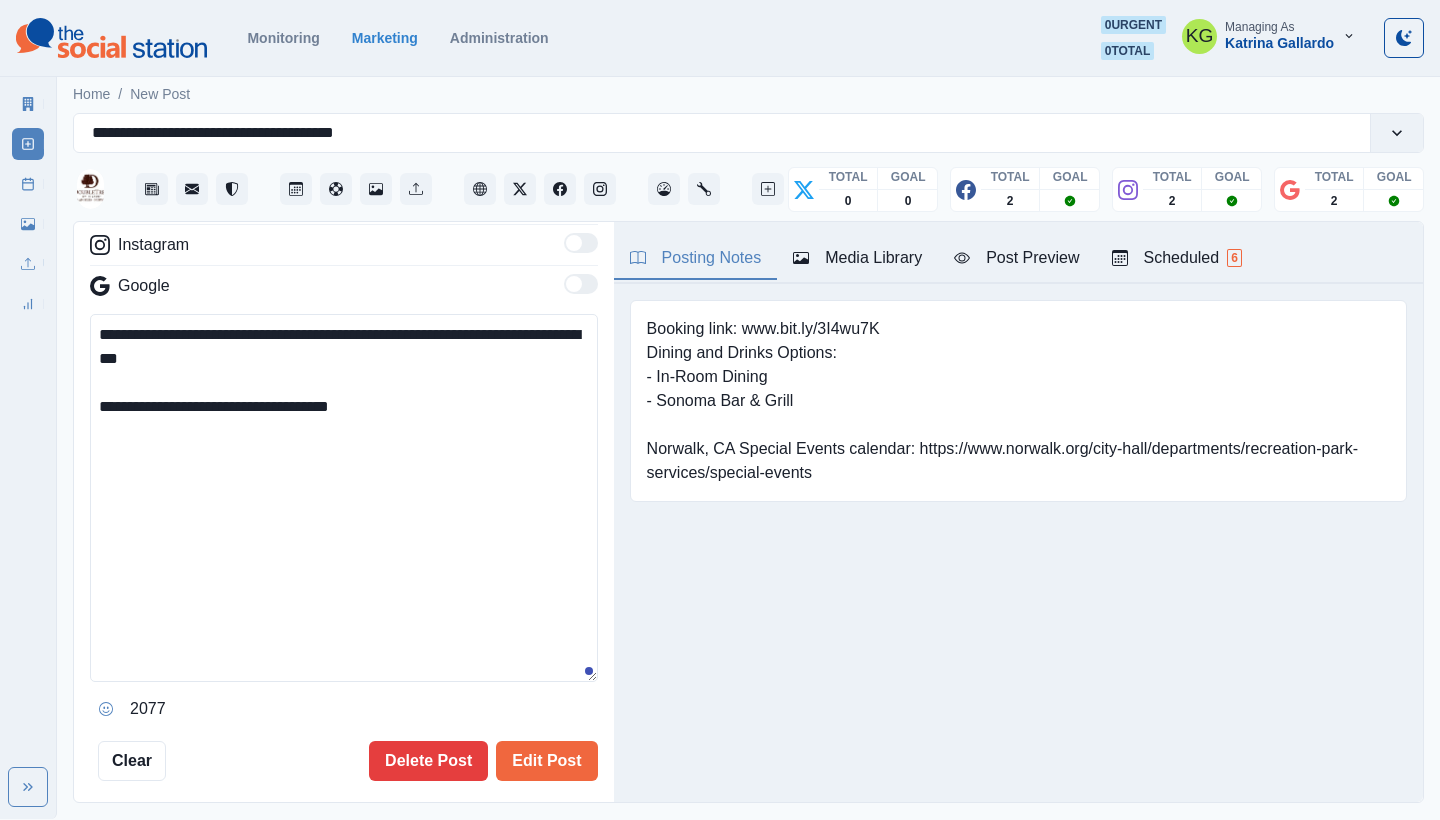 click 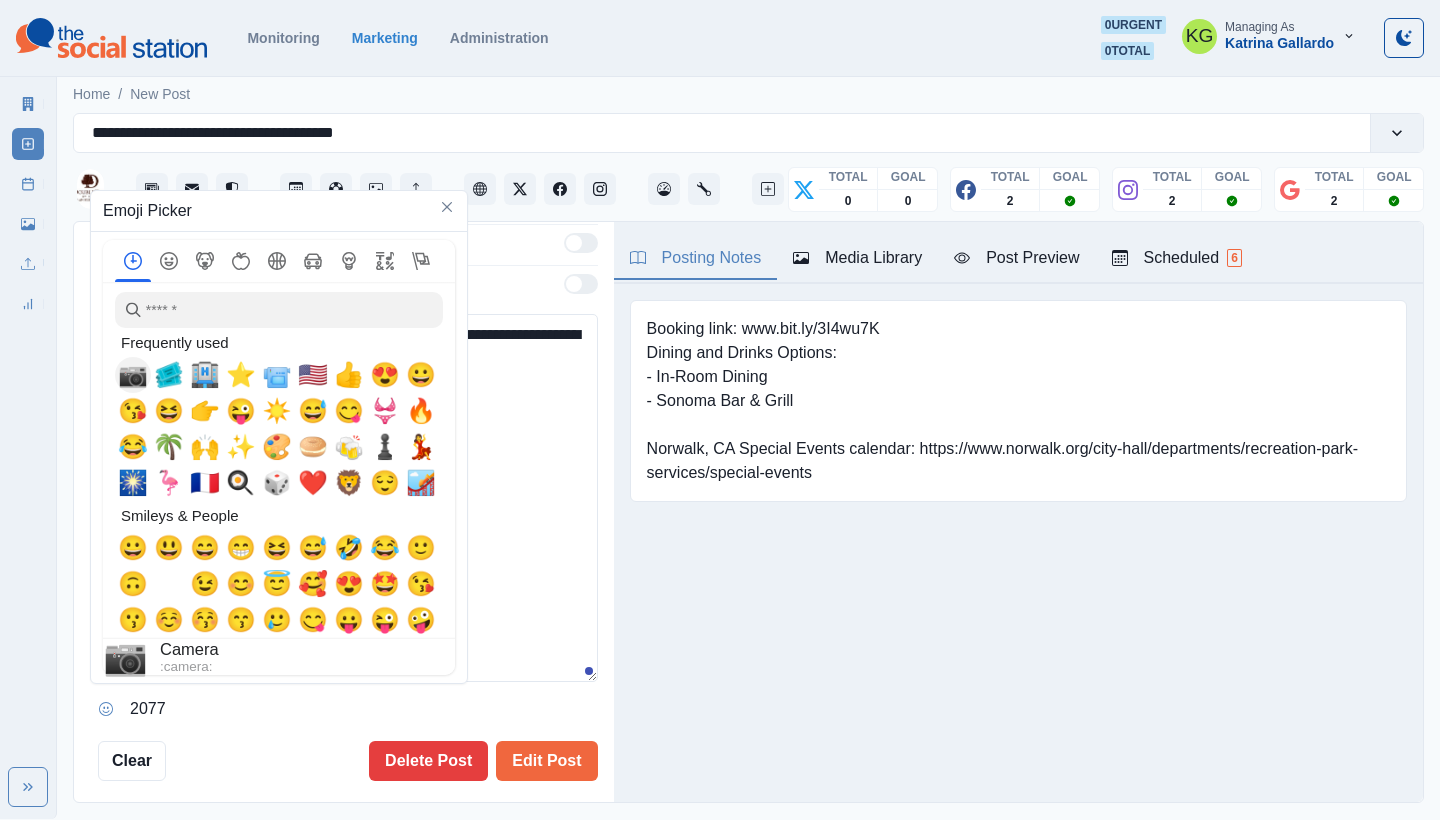 click on "📷" at bounding box center (133, 375) 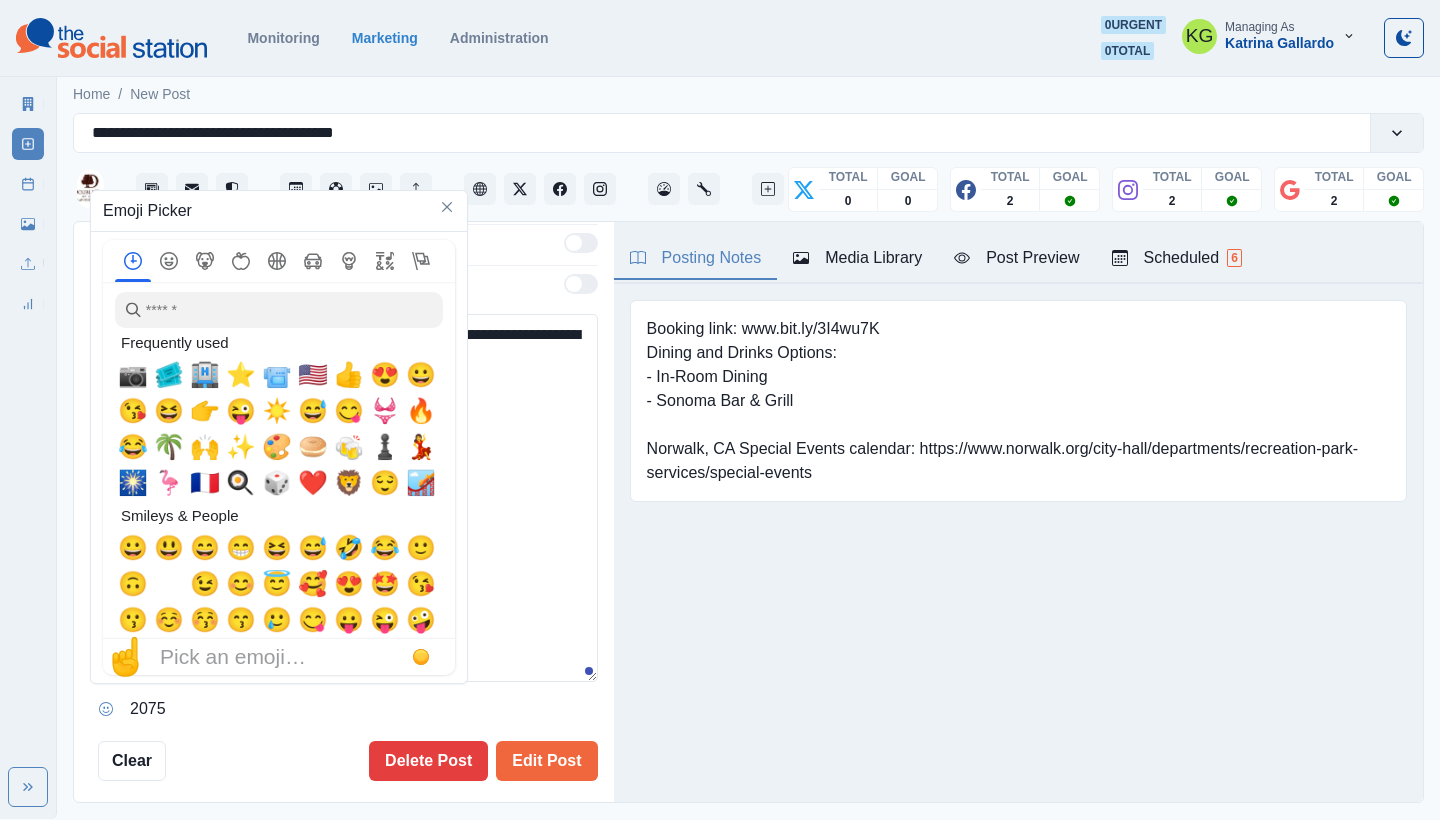 click on "**********" at bounding box center (344, 498) 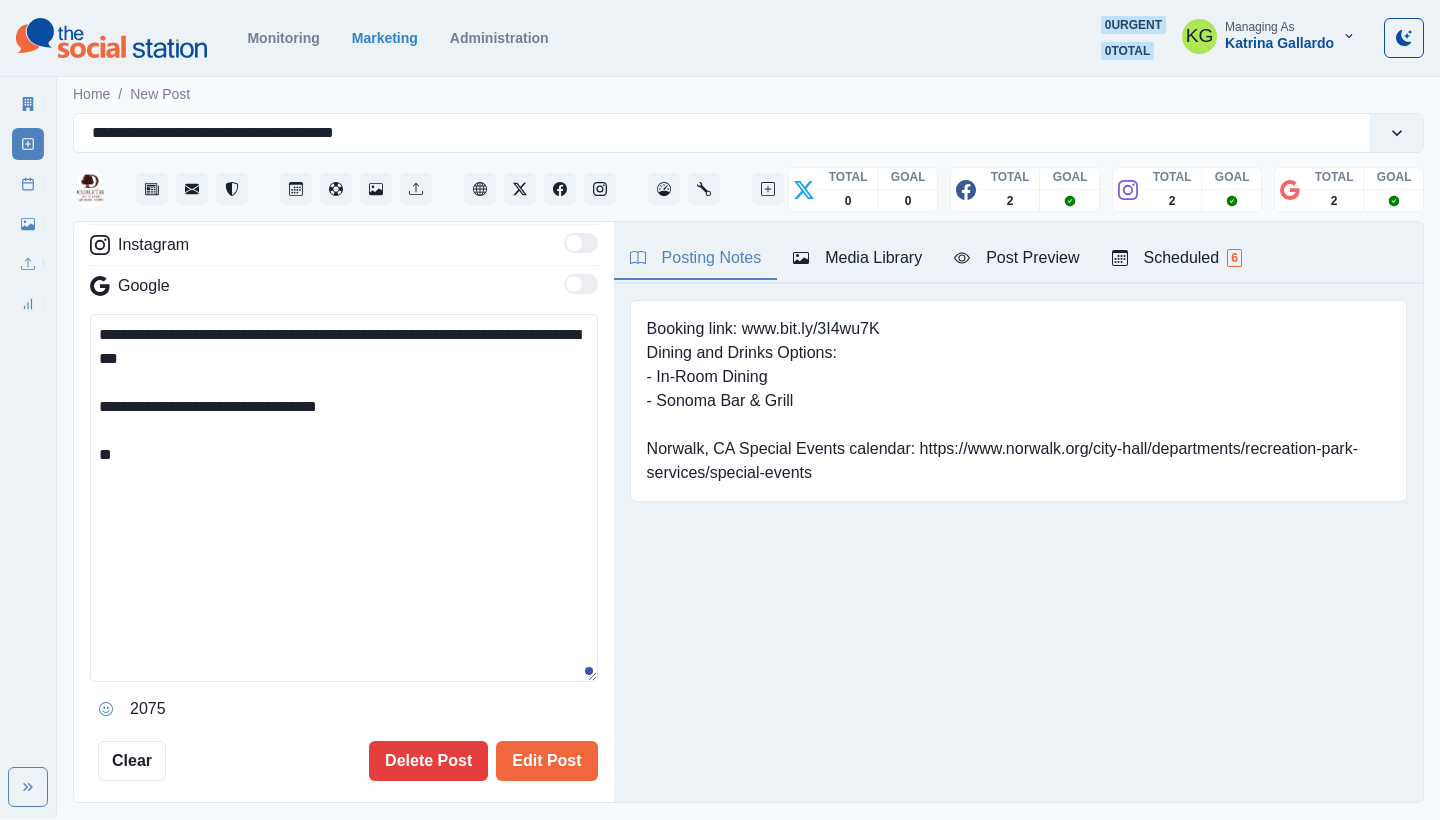 click on "**********" at bounding box center (344, 498) 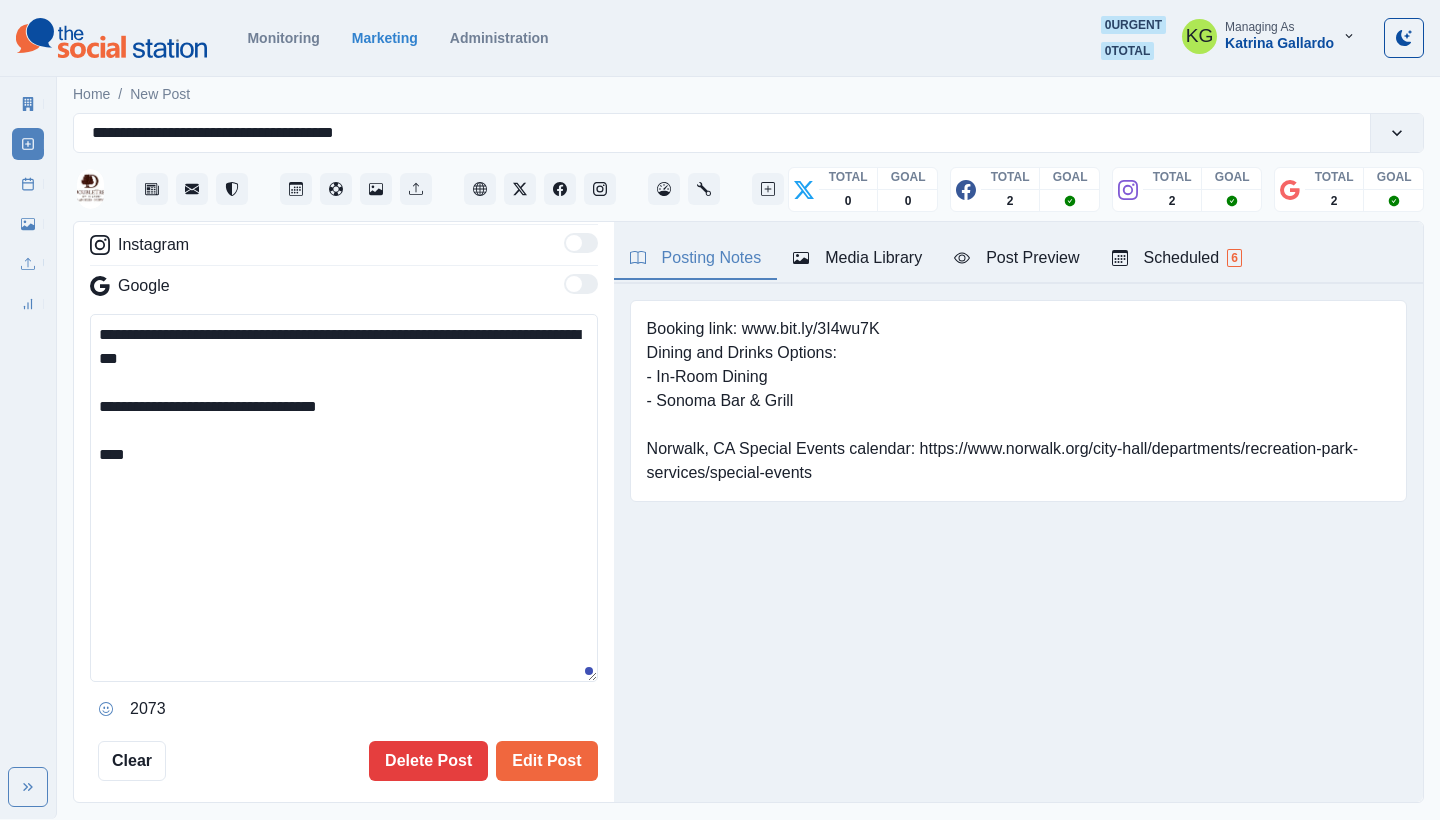 paste on "**********" 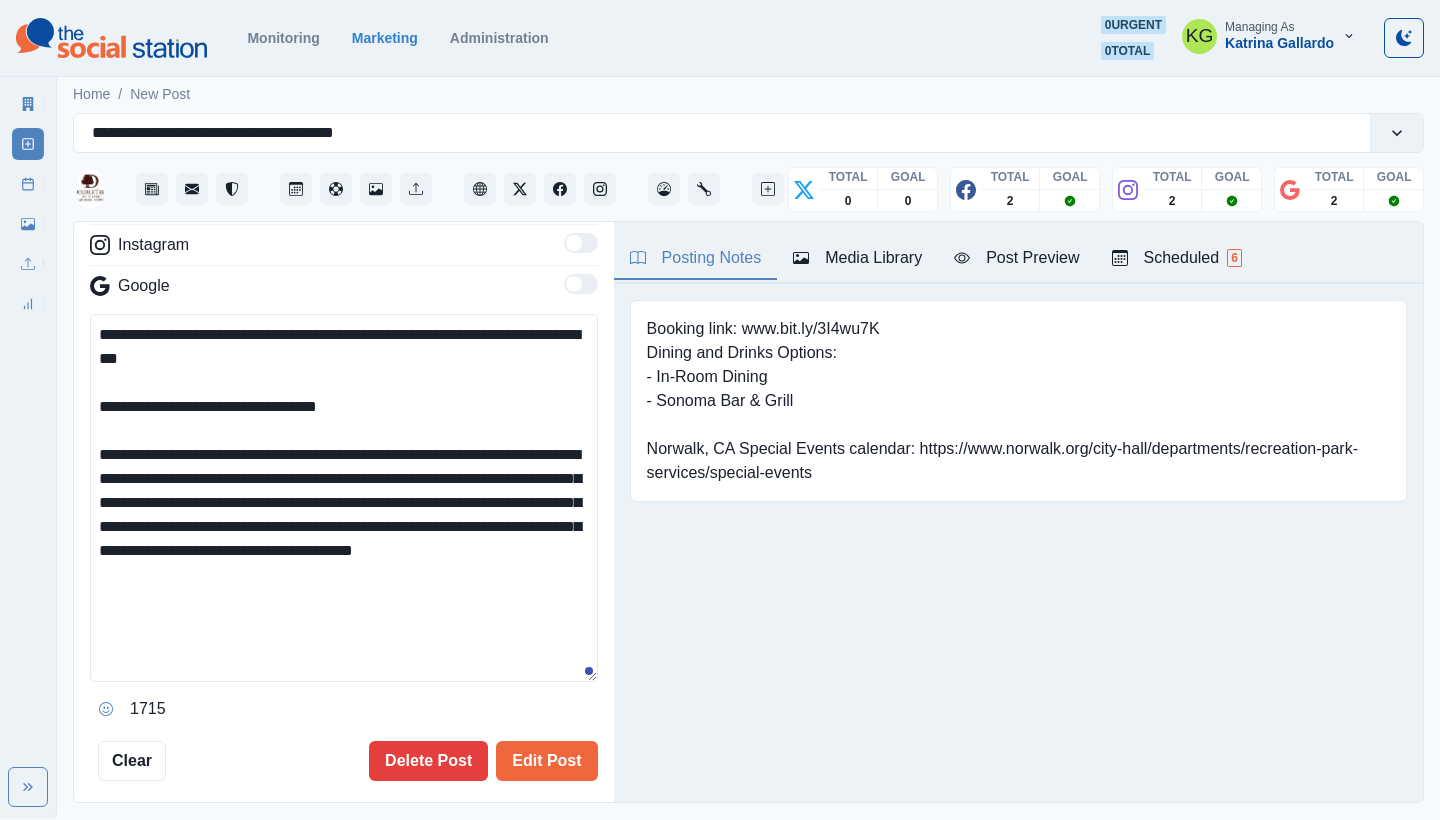 drag, startPoint x: 182, startPoint y: 494, endPoint x: 128, endPoint y: 451, distance: 69.02898 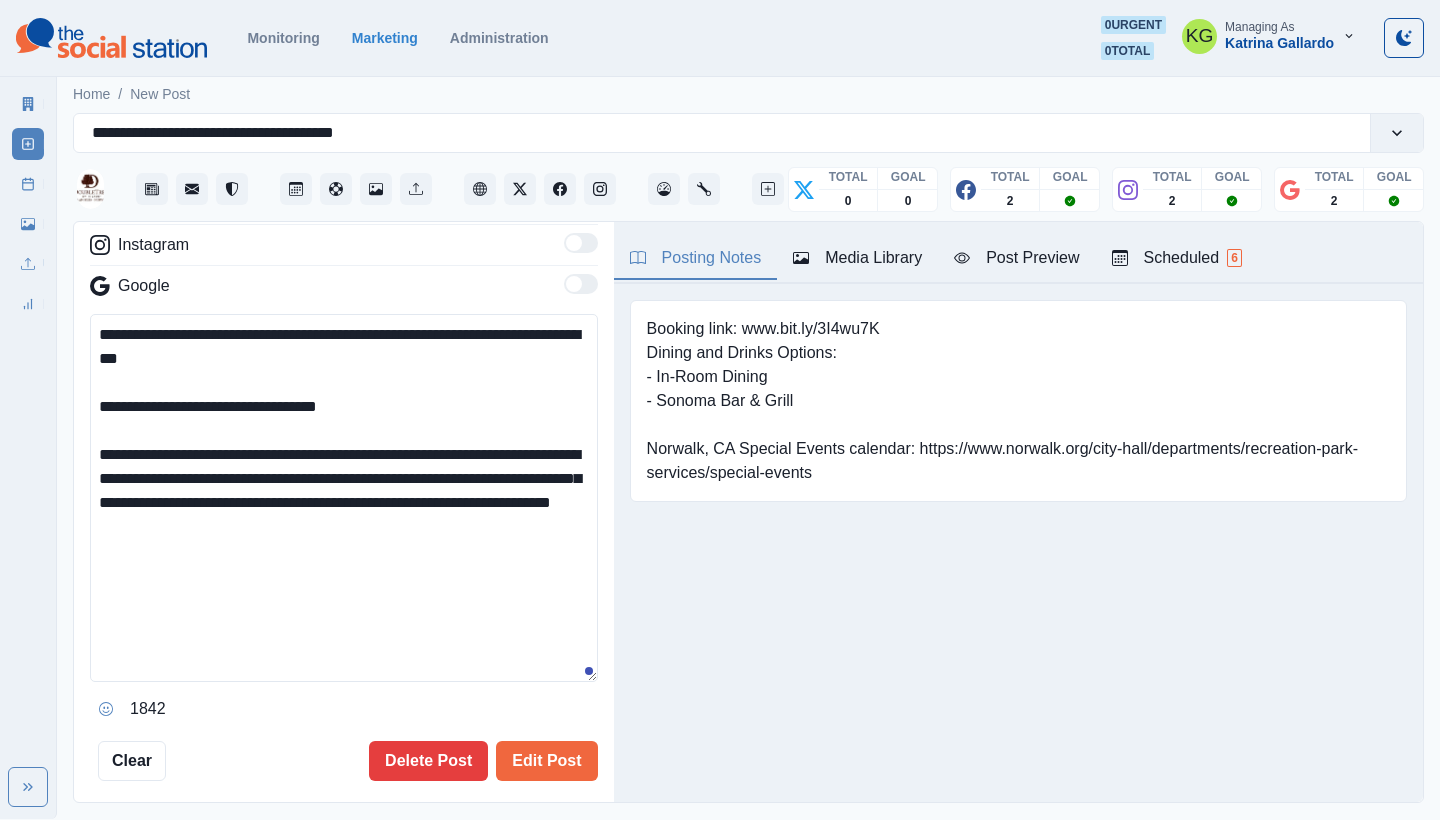 drag, startPoint x: 293, startPoint y: 457, endPoint x: 434, endPoint y: 644, distance: 234.20078 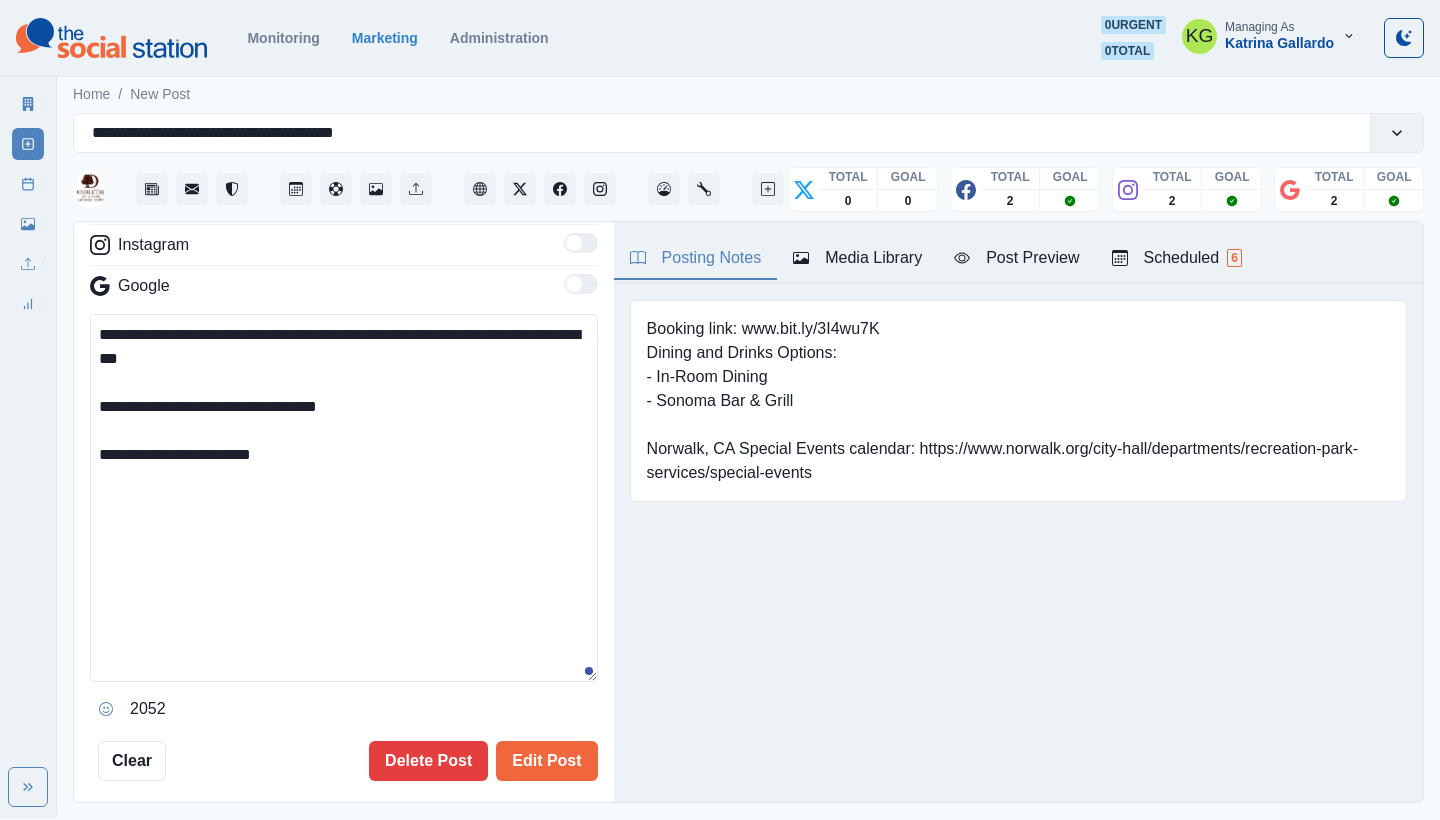 drag, startPoint x: 357, startPoint y: 458, endPoint x: 94, endPoint y: 455, distance: 263.01712 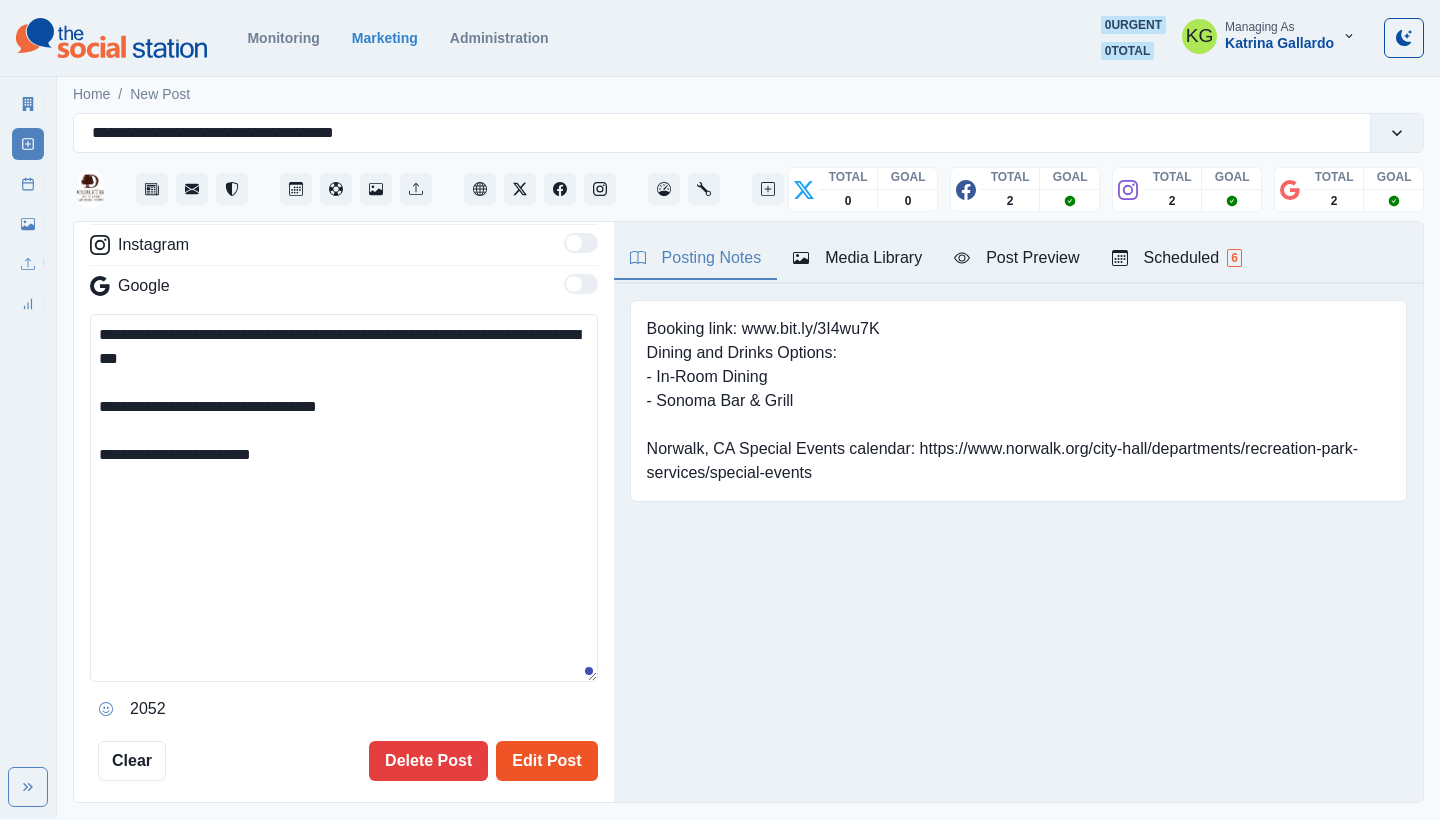type on "**********" 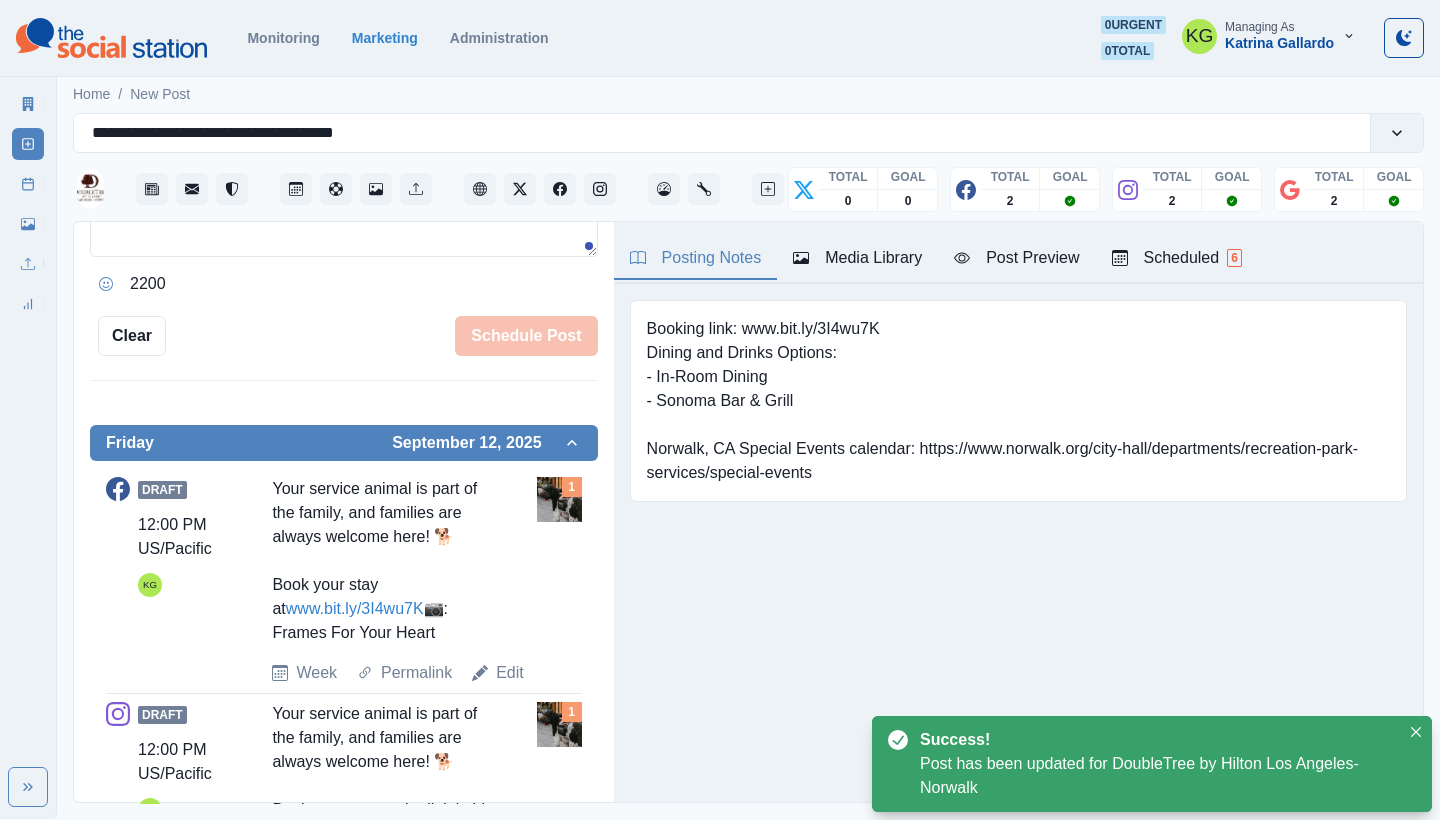 scroll, scrollTop: 983, scrollLeft: 0, axis: vertical 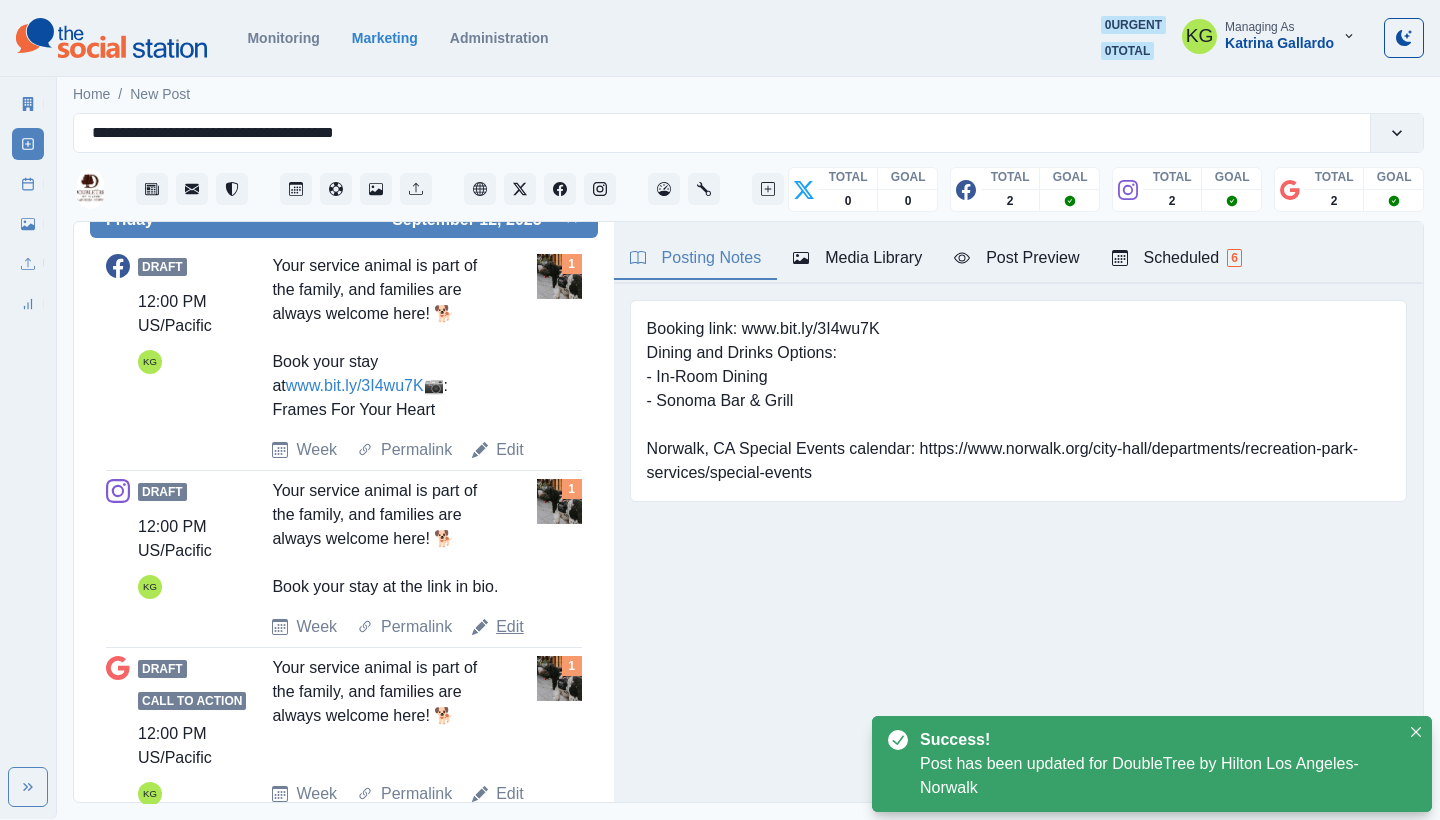 click on "Edit" at bounding box center [510, 627] 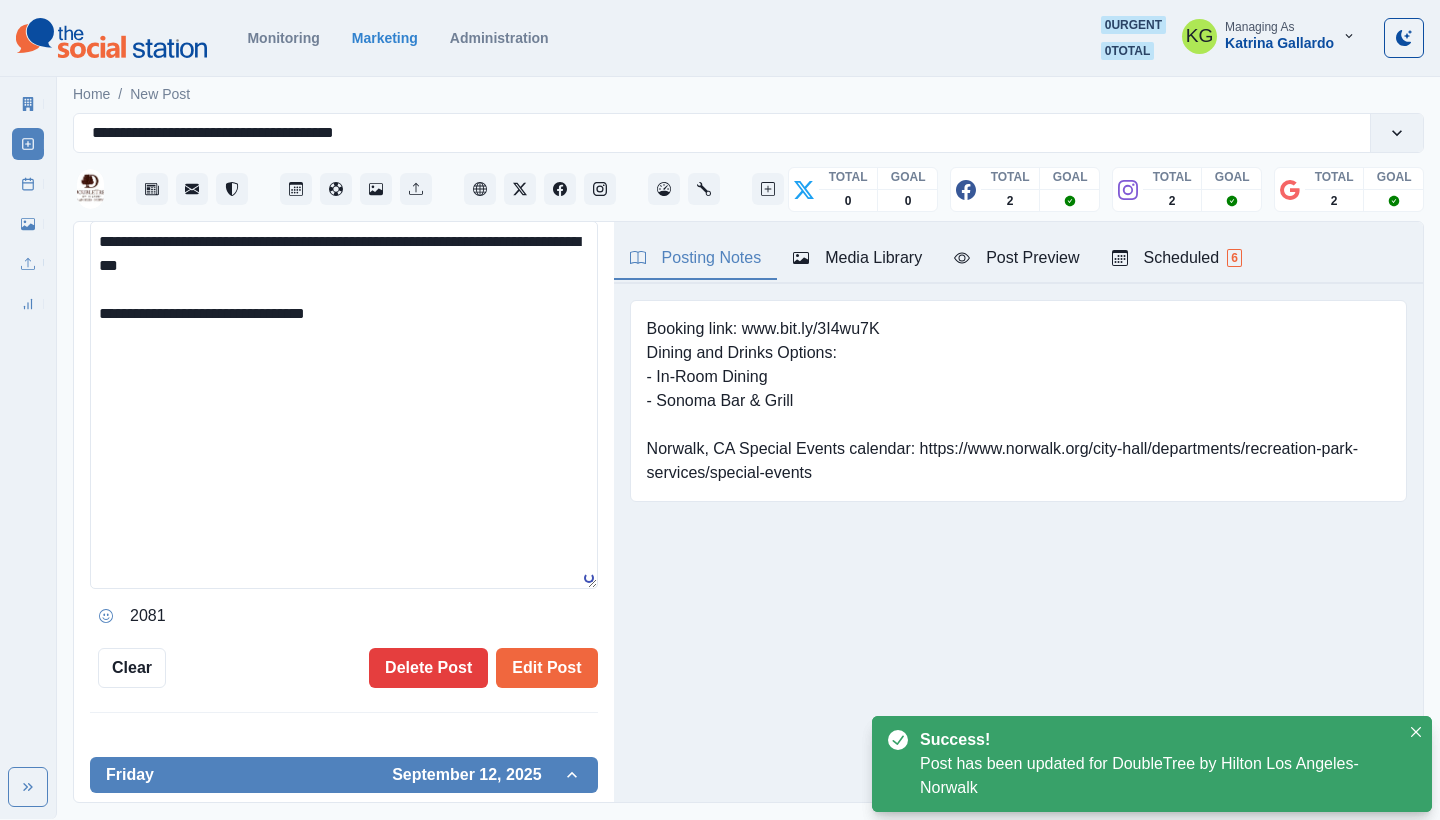 scroll, scrollTop: 414, scrollLeft: 0, axis: vertical 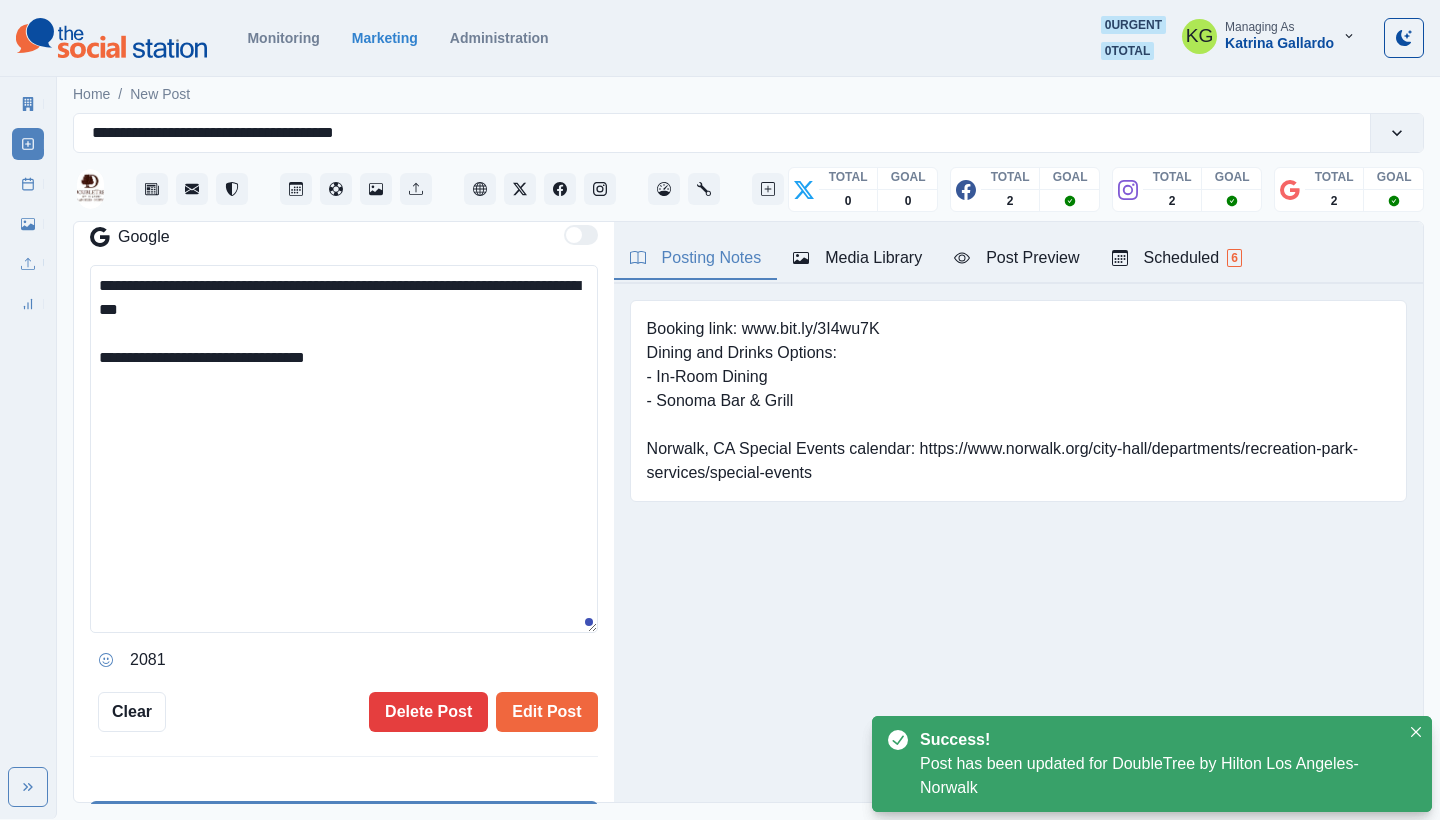click on "**********" at bounding box center (344, 449) 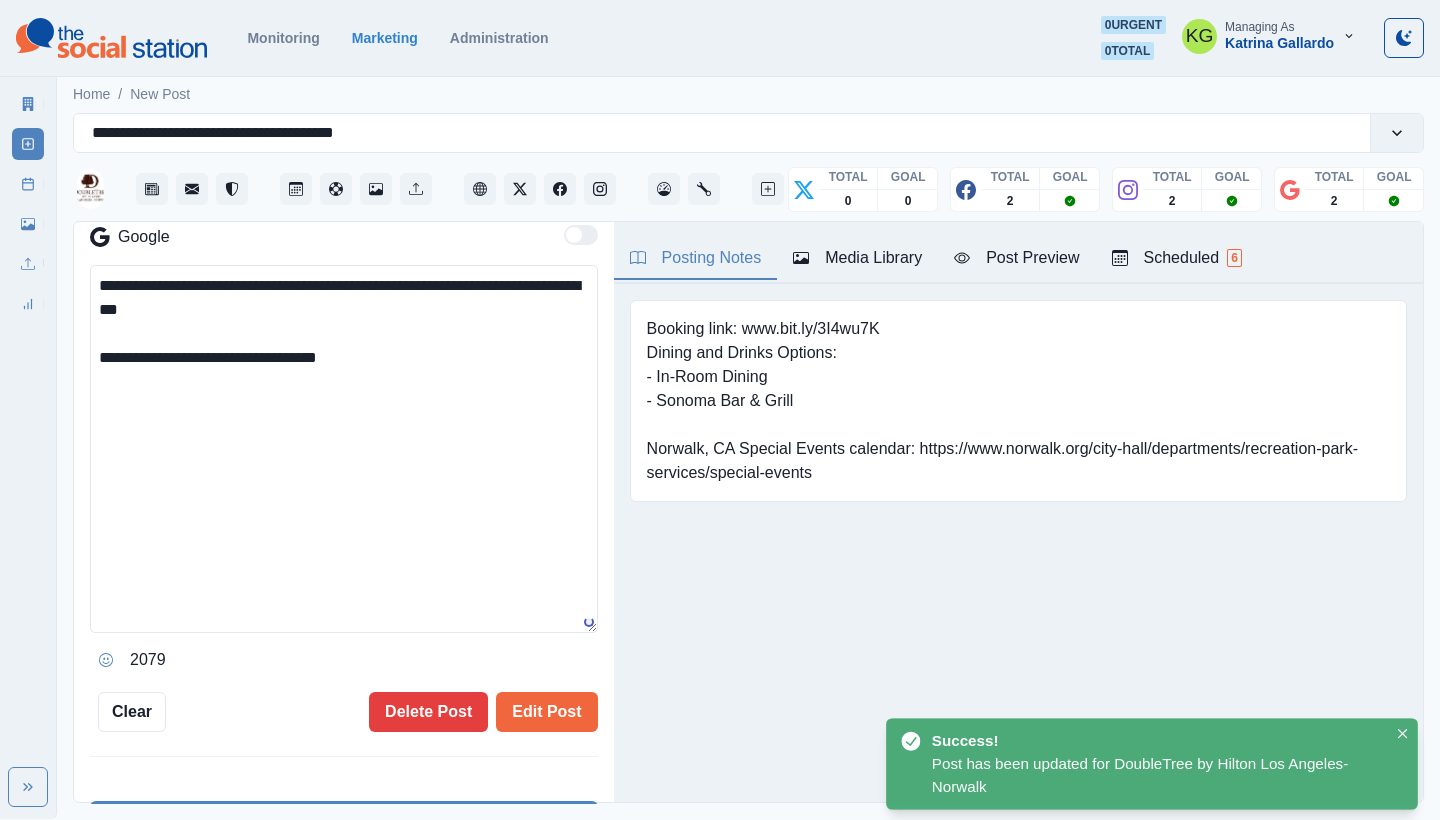 paste on "**********" 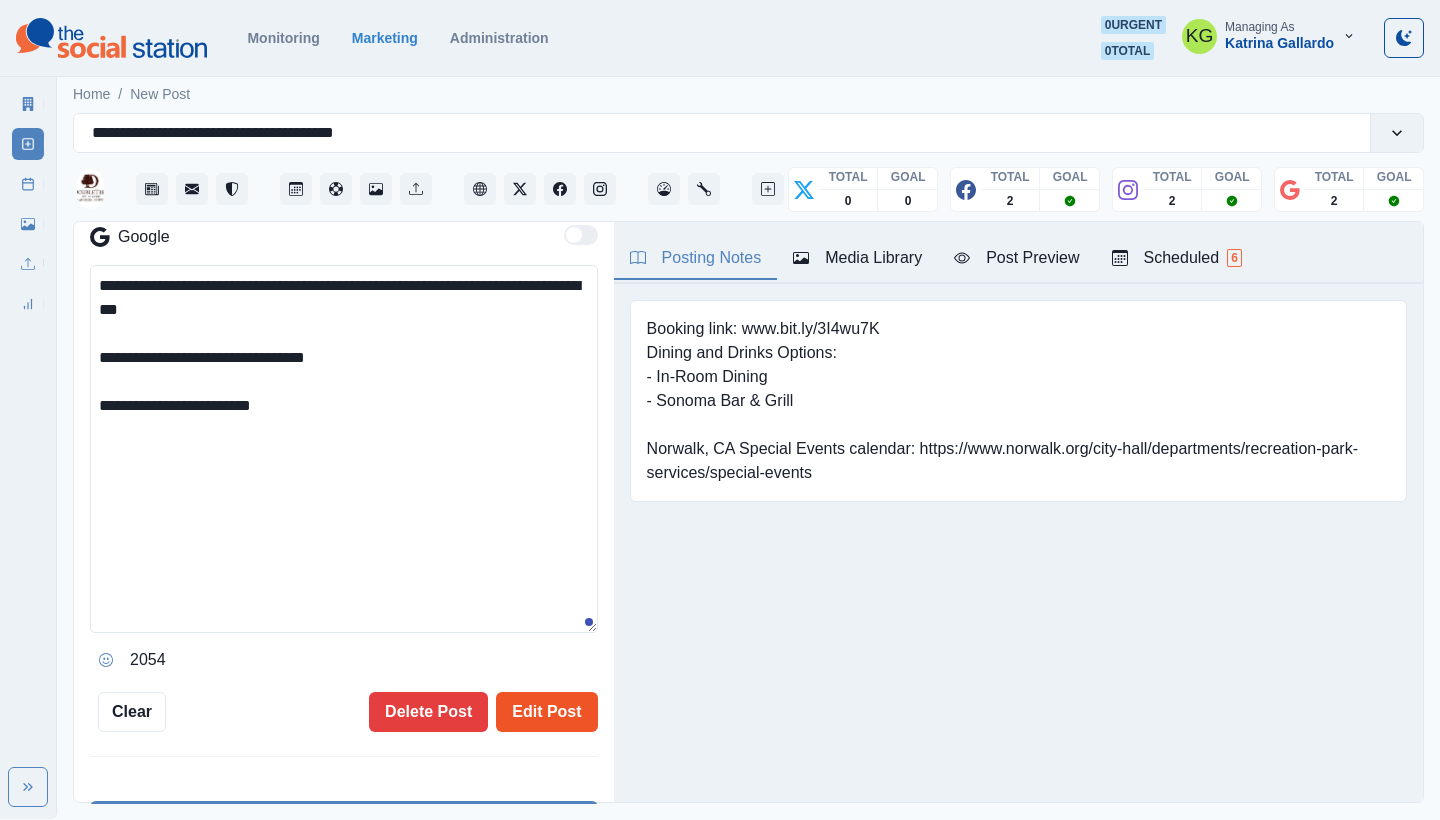 type on "**********" 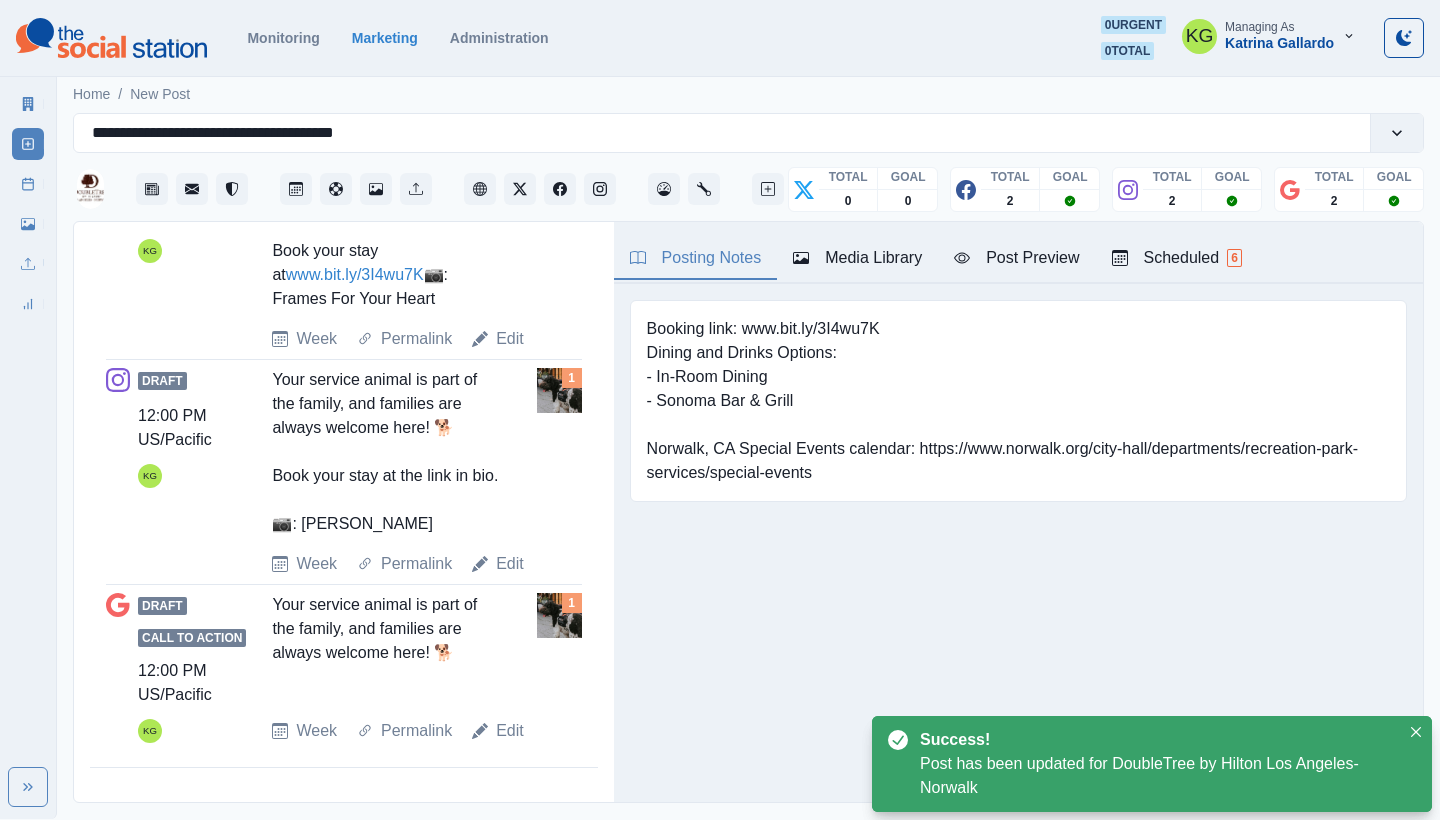 scroll, scrollTop: 1117, scrollLeft: 0, axis: vertical 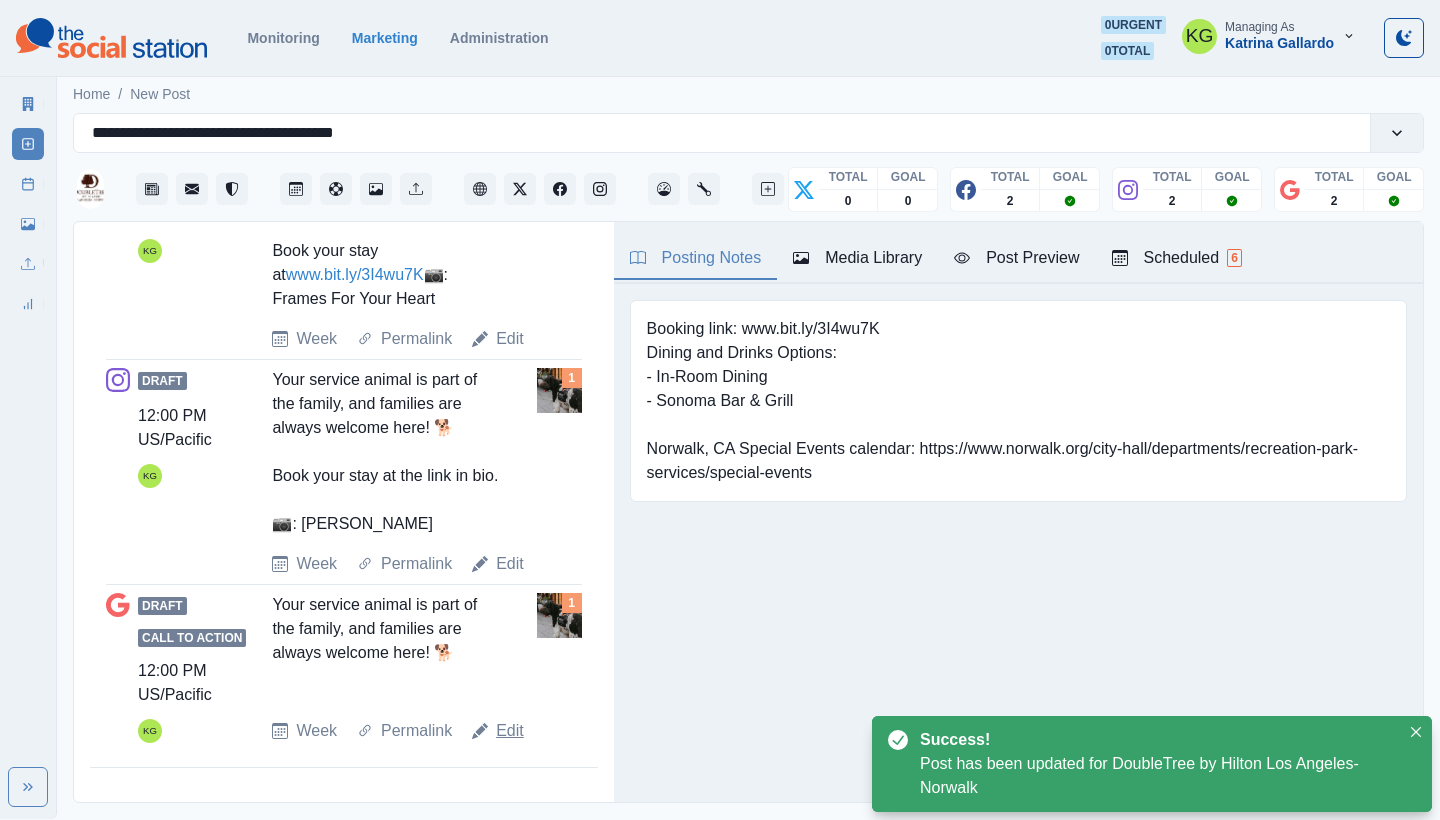 click on "Edit" at bounding box center (510, 731) 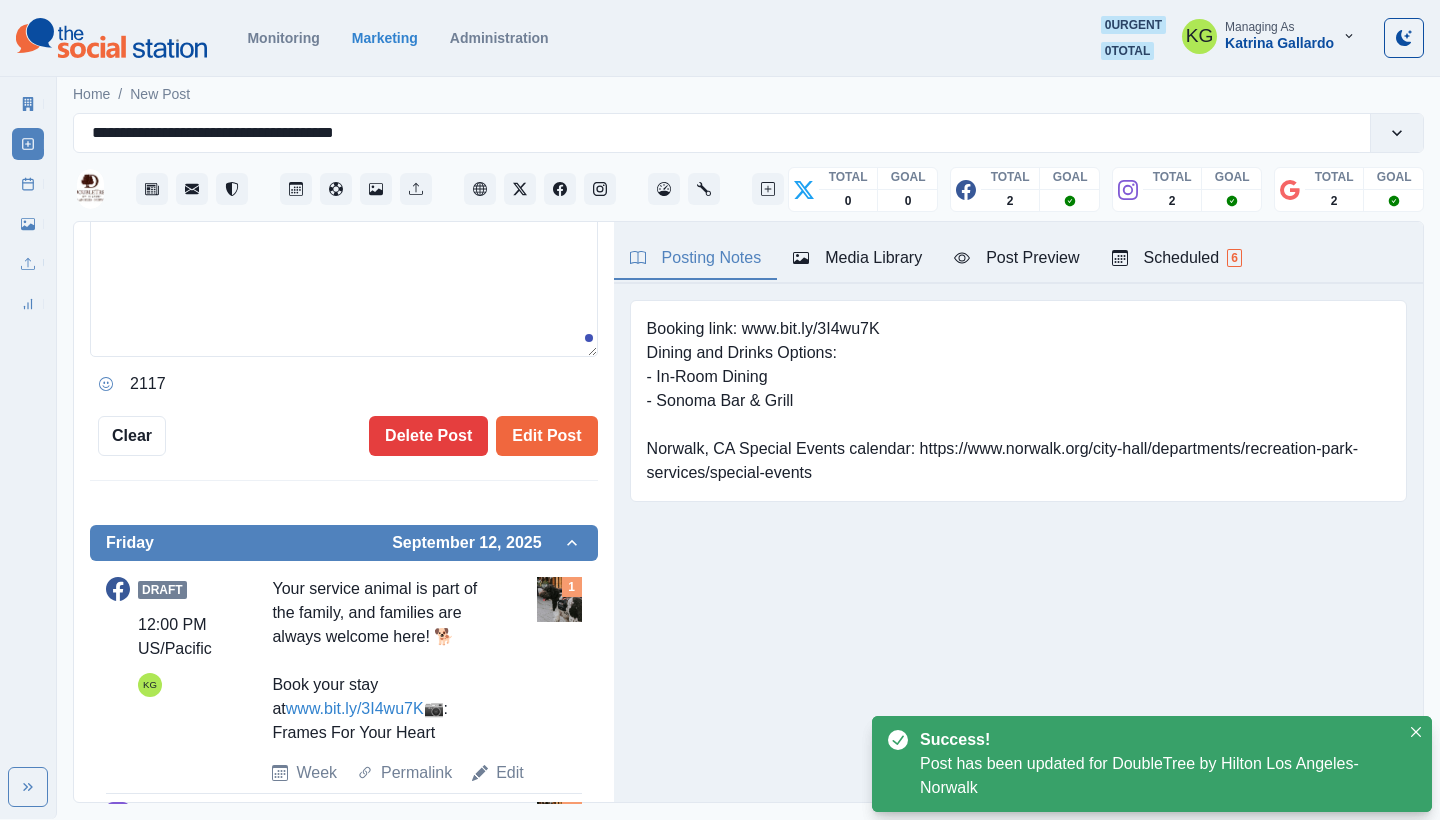 scroll, scrollTop: 360, scrollLeft: 0, axis: vertical 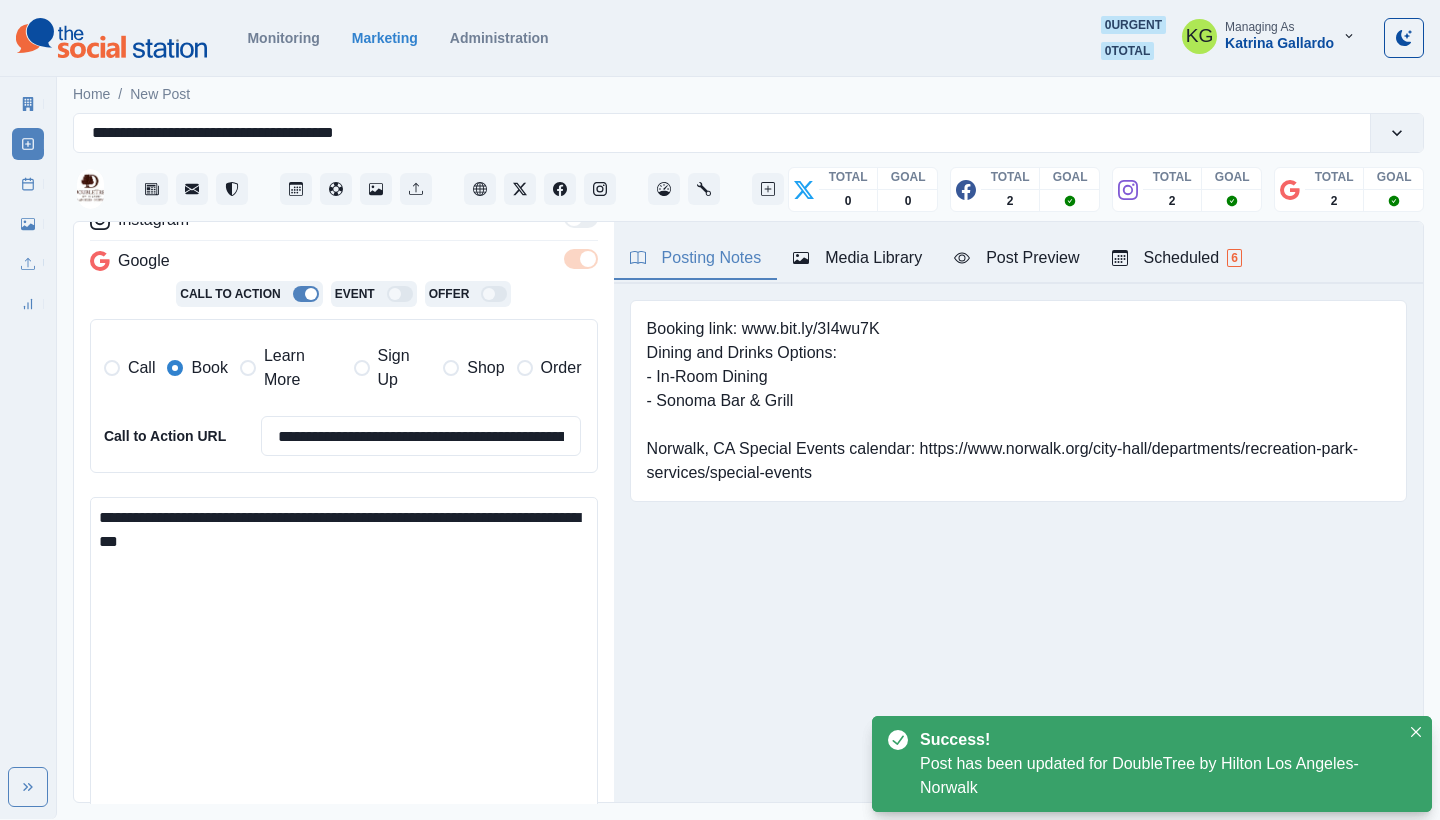 click on "**********" at bounding box center [344, 681] 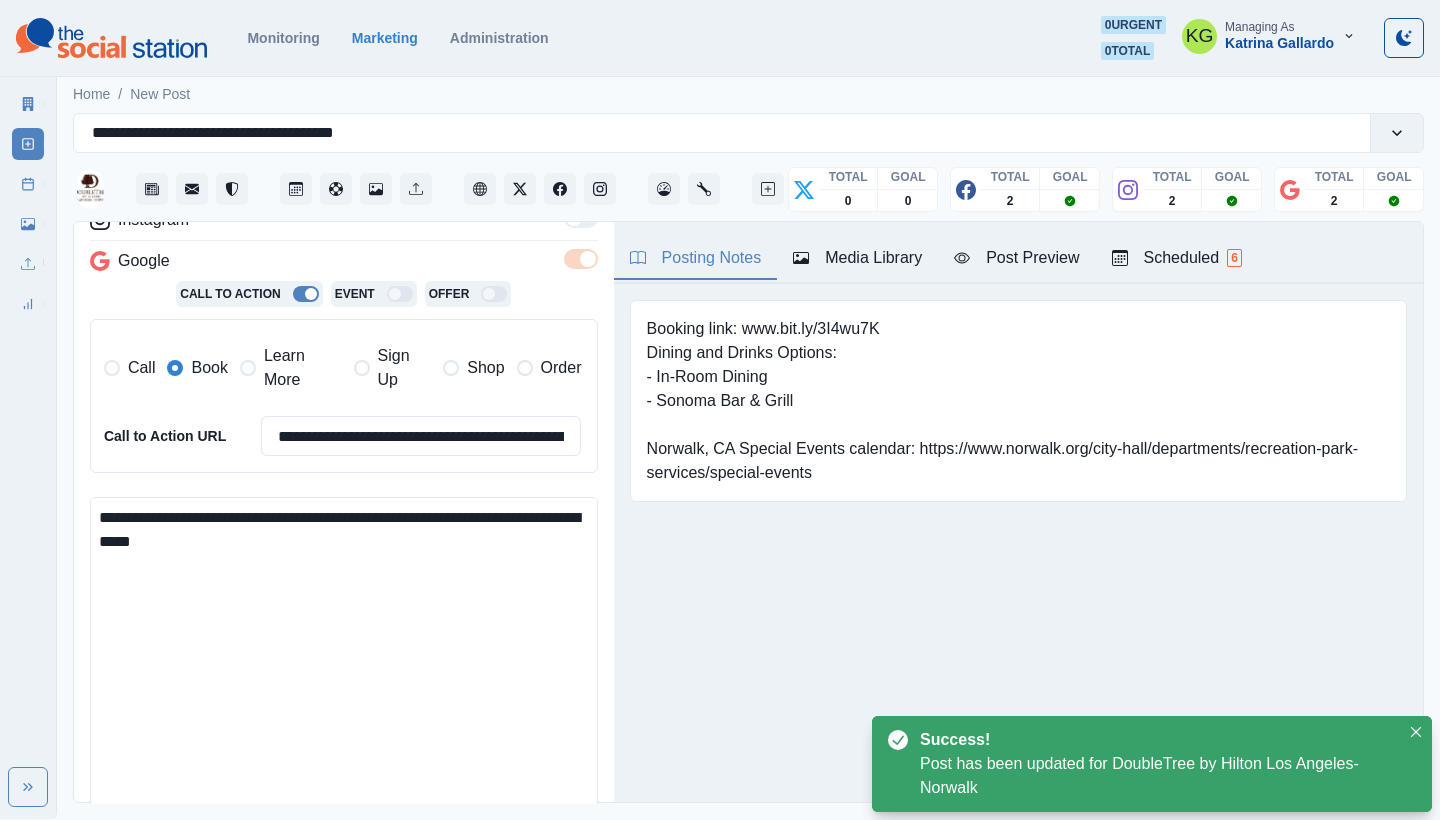 paste on "**********" 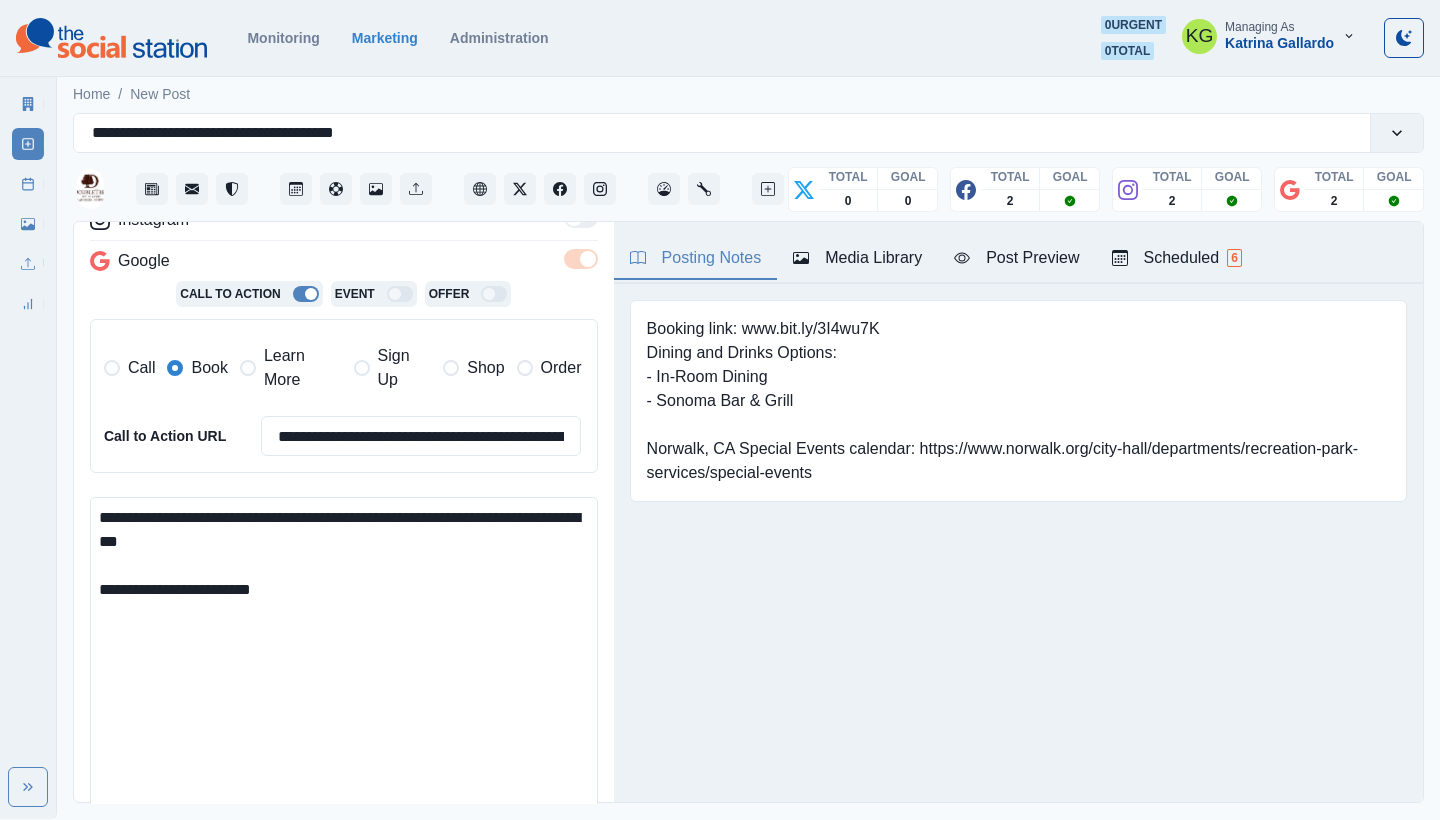 scroll, scrollTop: 830, scrollLeft: 0, axis: vertical 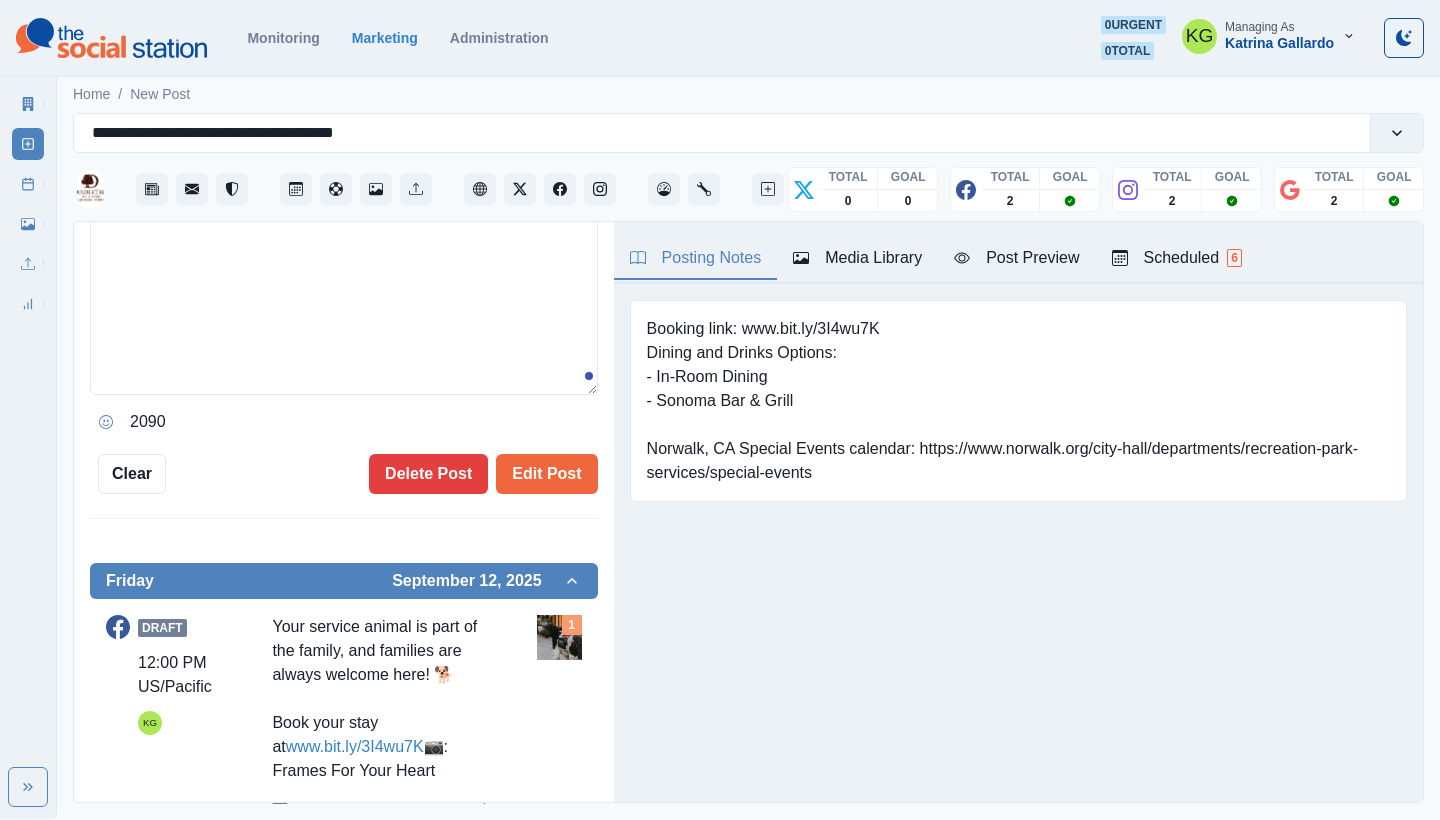 type on "**********" 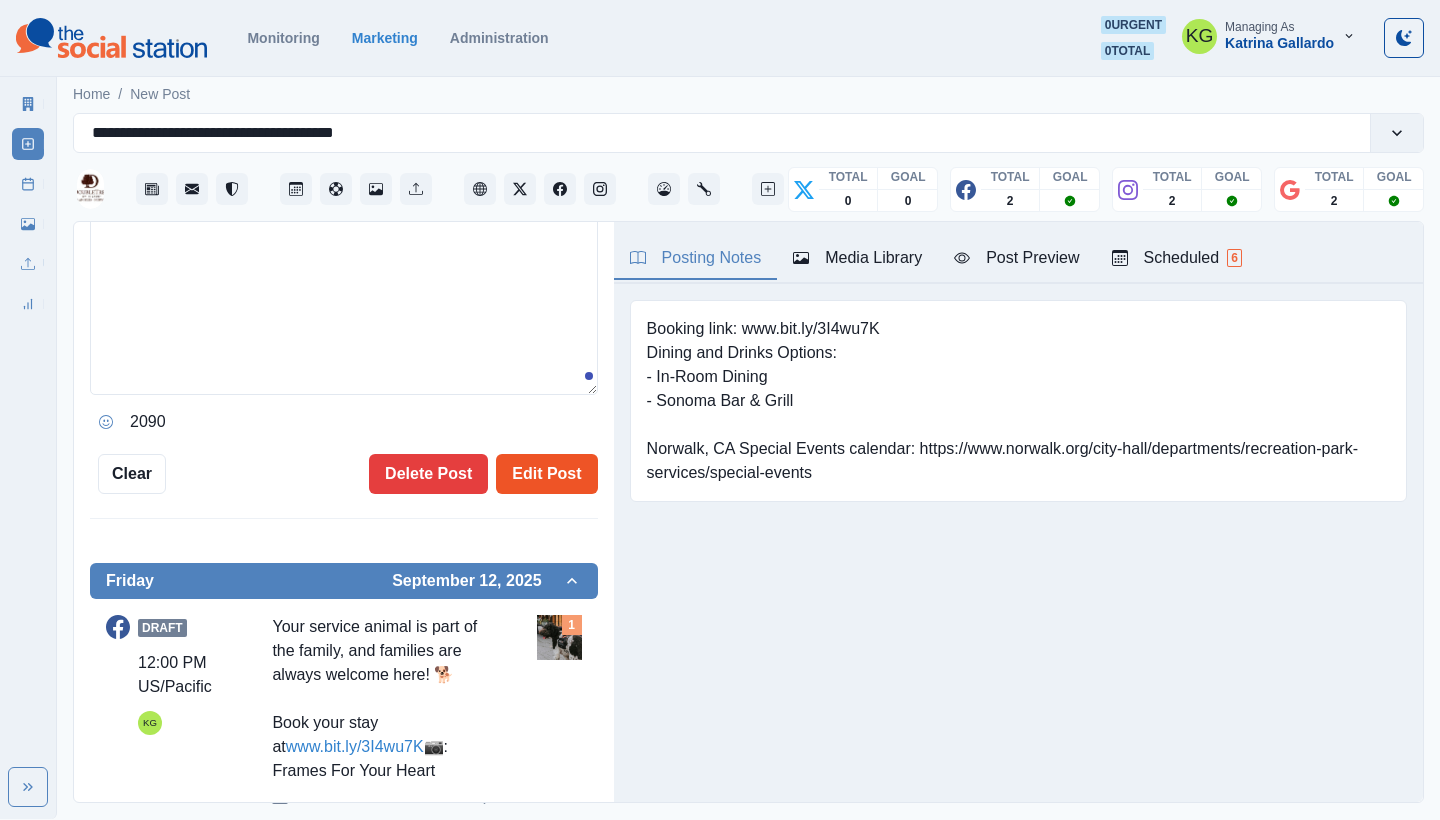 click on "Edit Post" at bounding box center (546, 474) 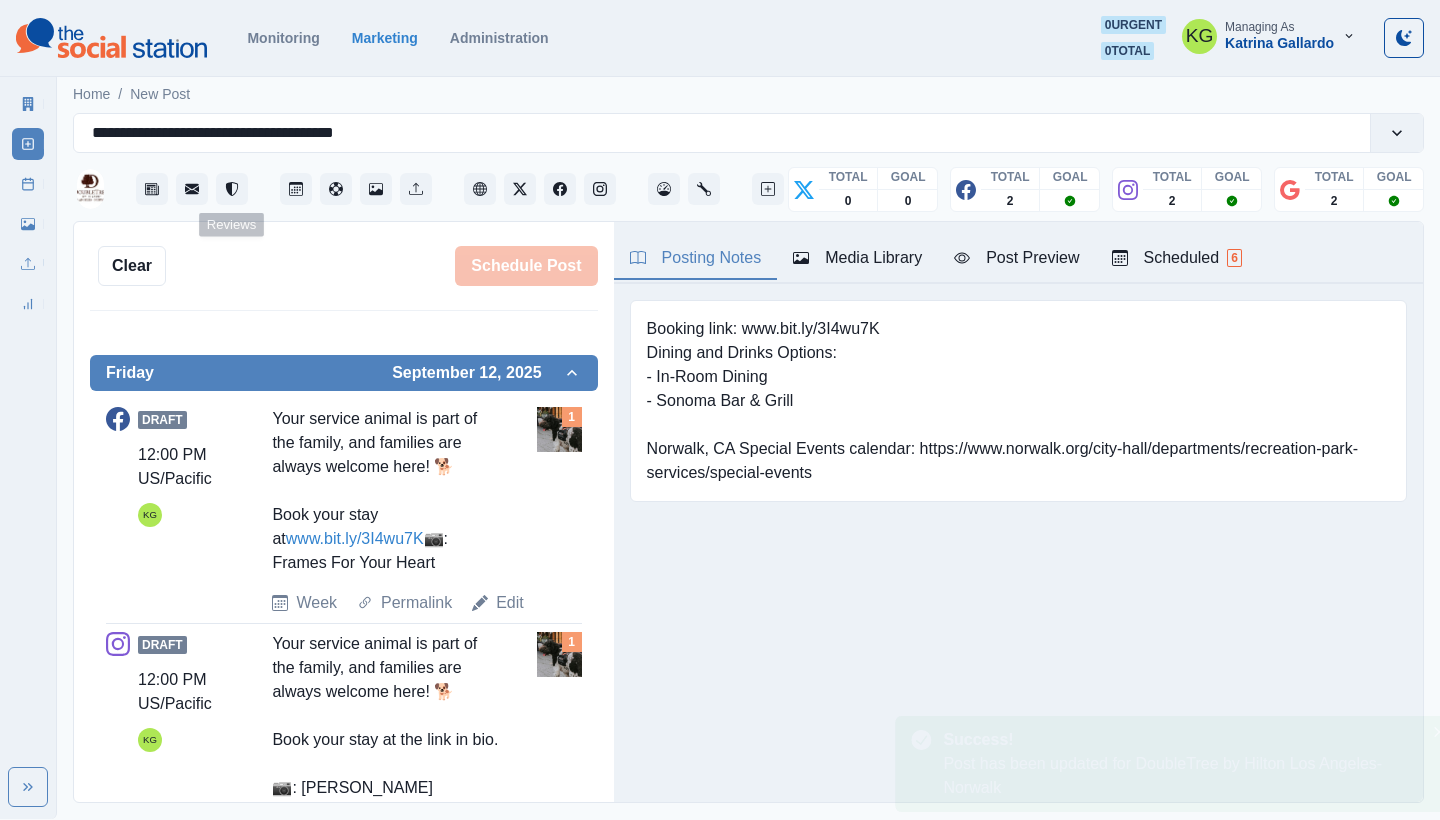 type 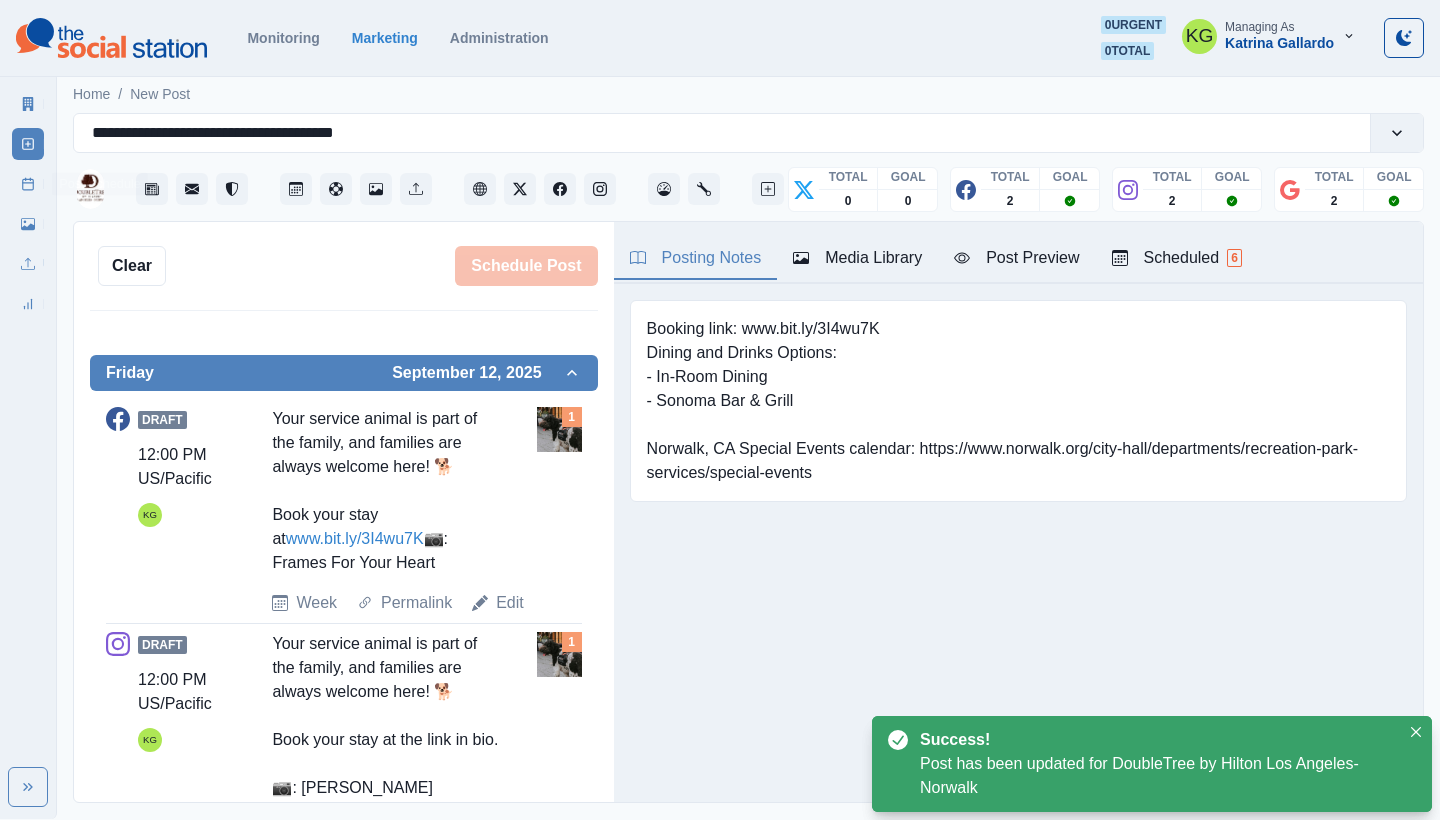 click 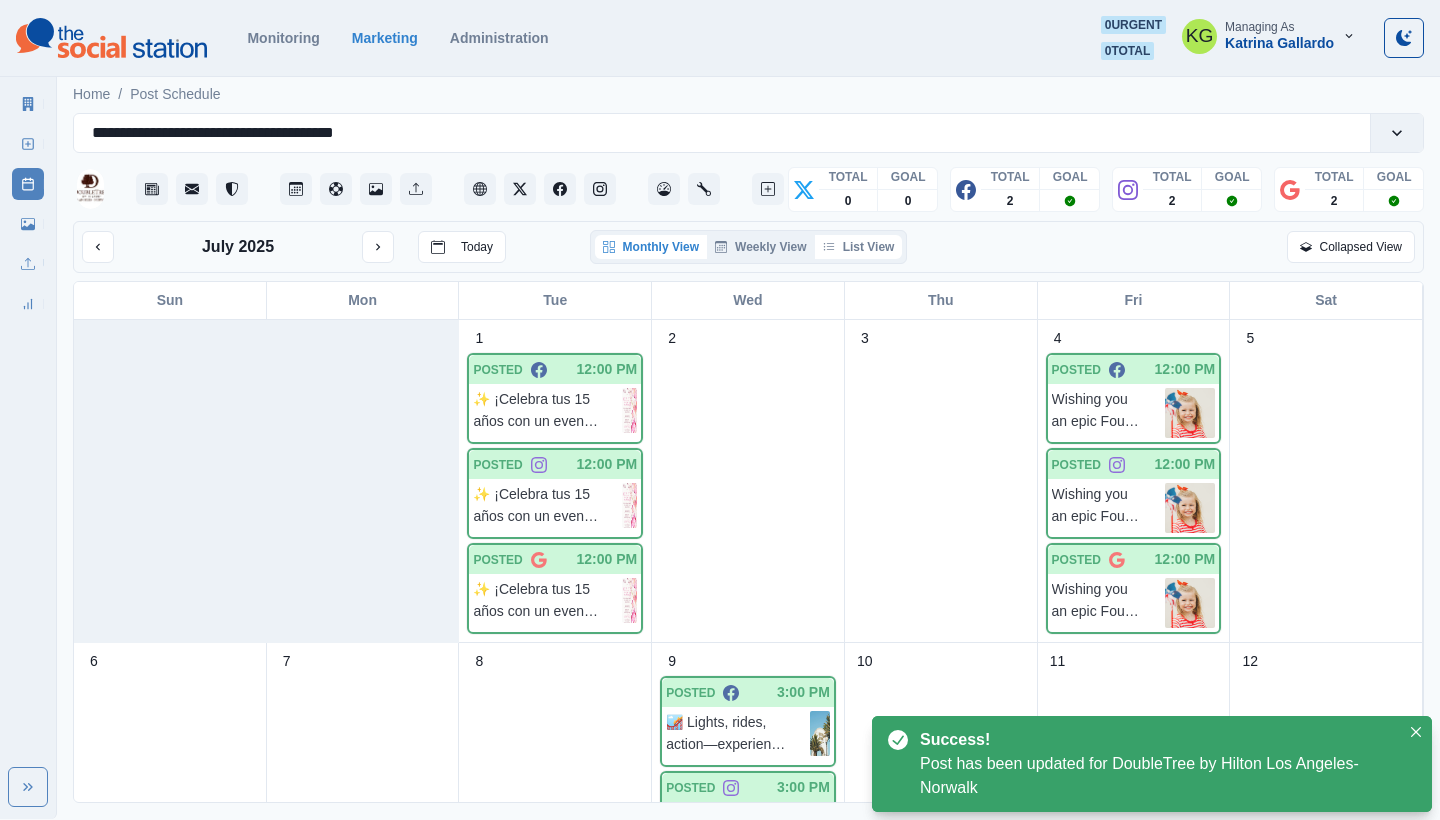 click on "List View" at bounding box center (859, 247) 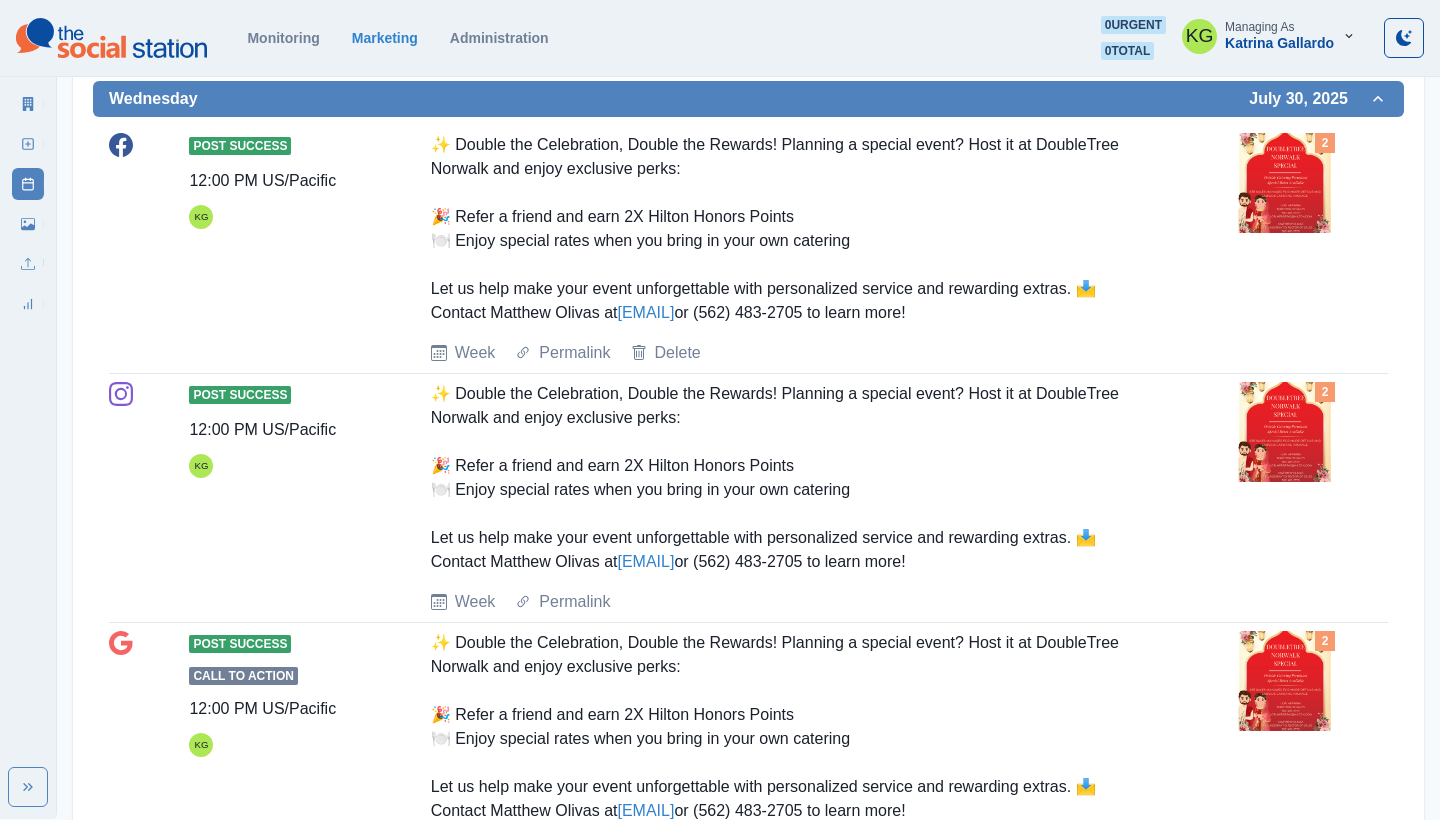 scroll, scrollTop: 59, scrollLeft: 0, axis: vertical 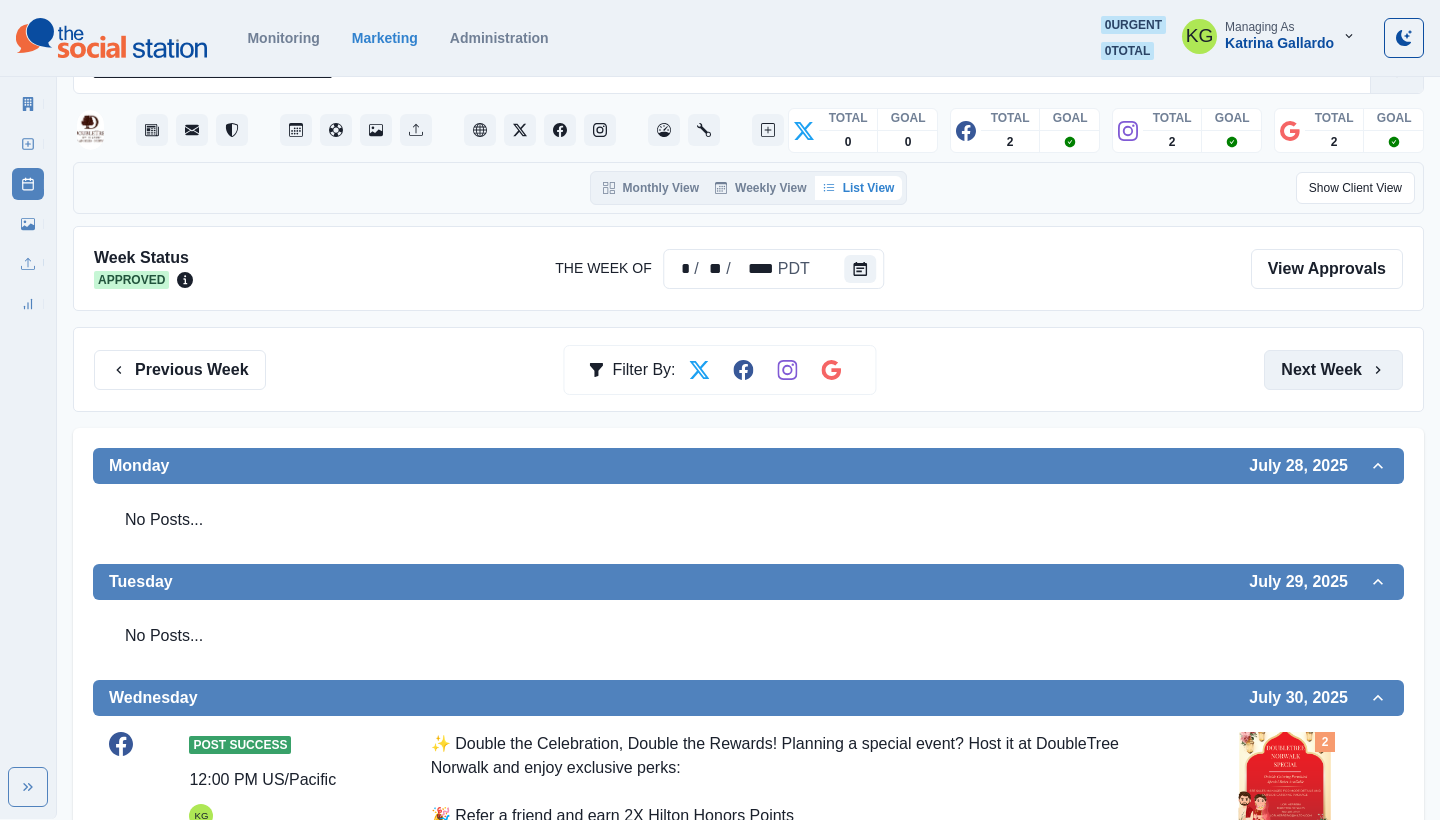 click on "Next Week" at bounding box center [1333, 370] 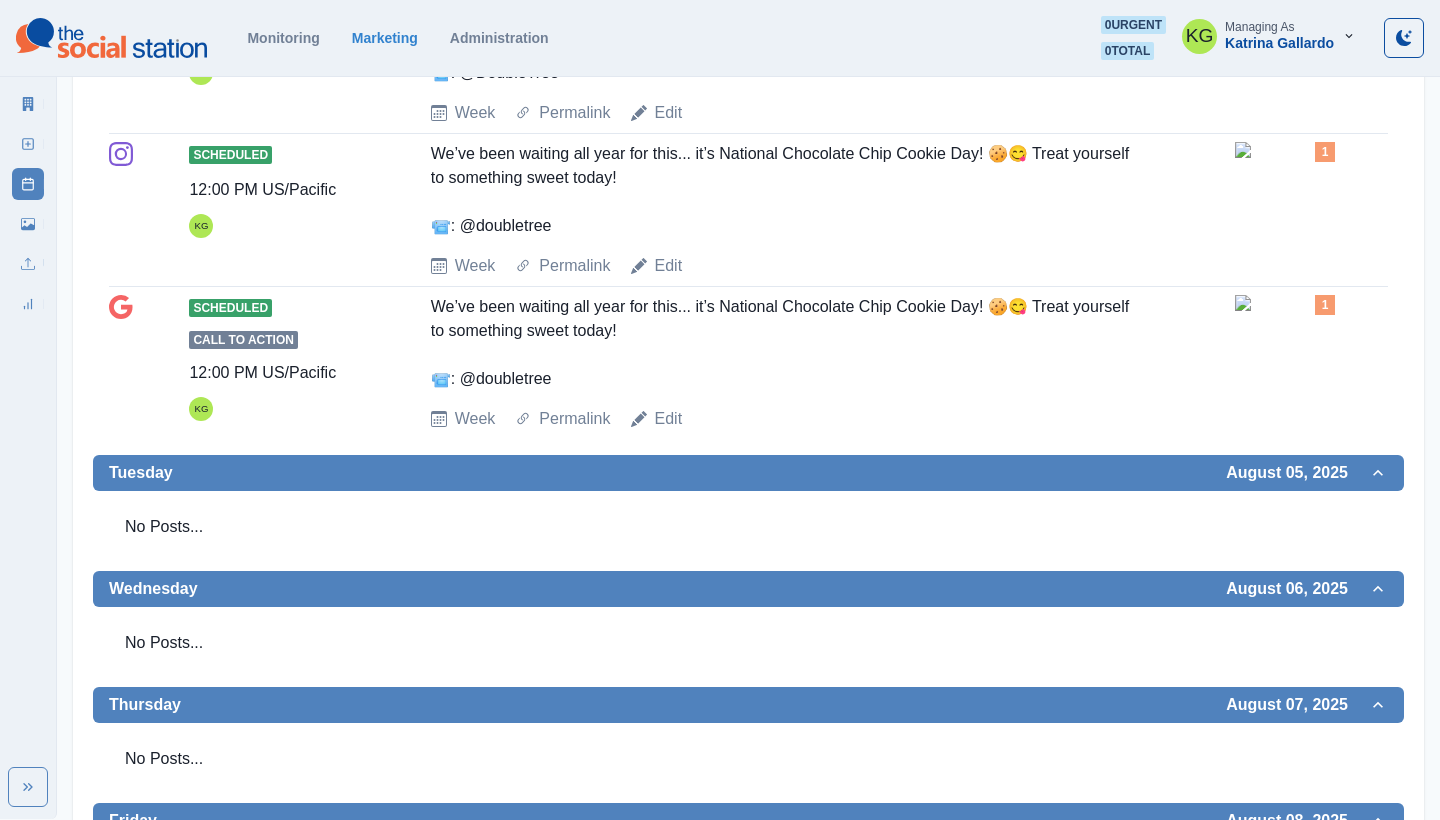 scroll, scrollTop: 19, scrollLeft: 0, axis: vertical 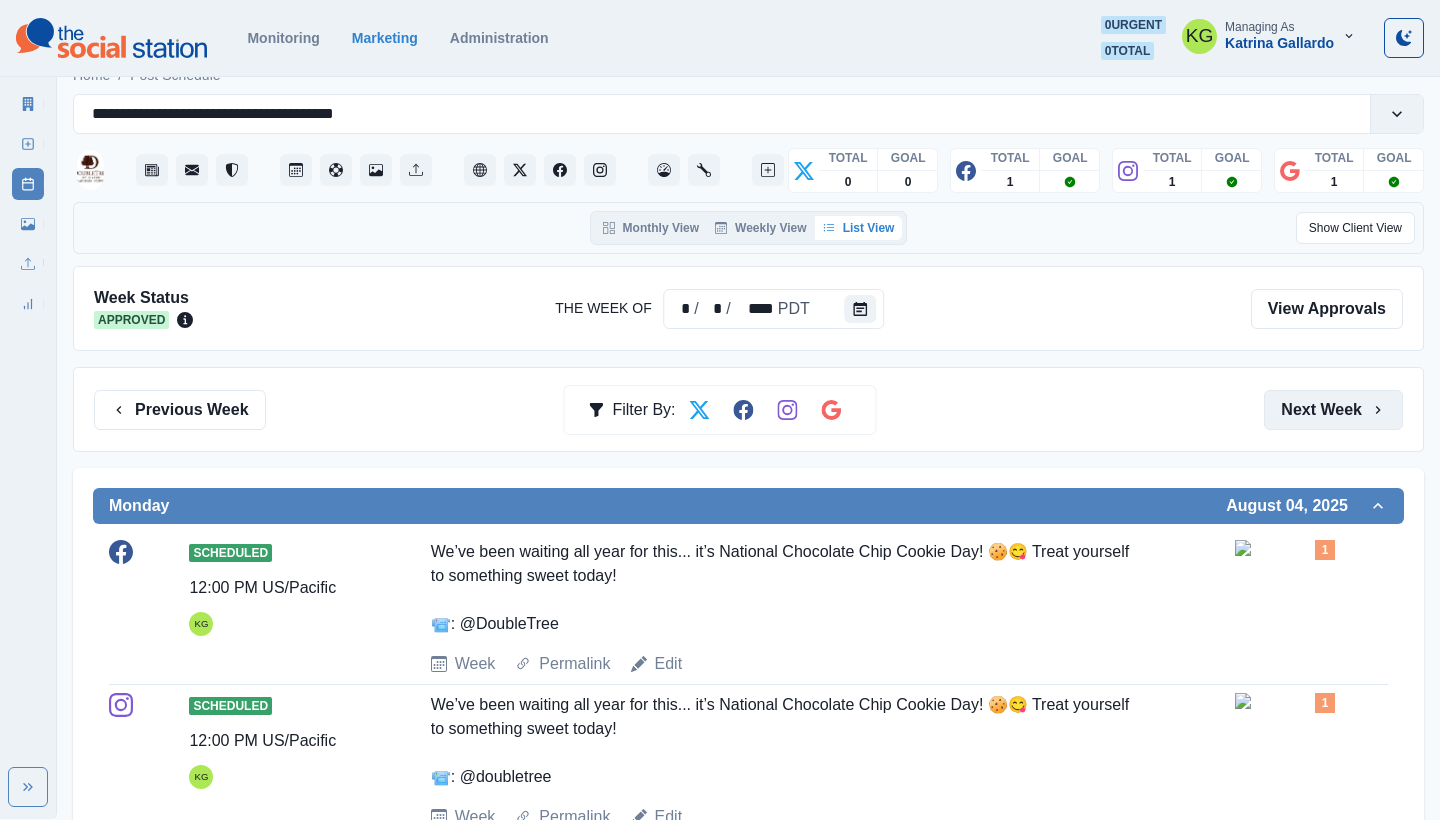 click on "Next Week" at bounding box center (1333, 410) 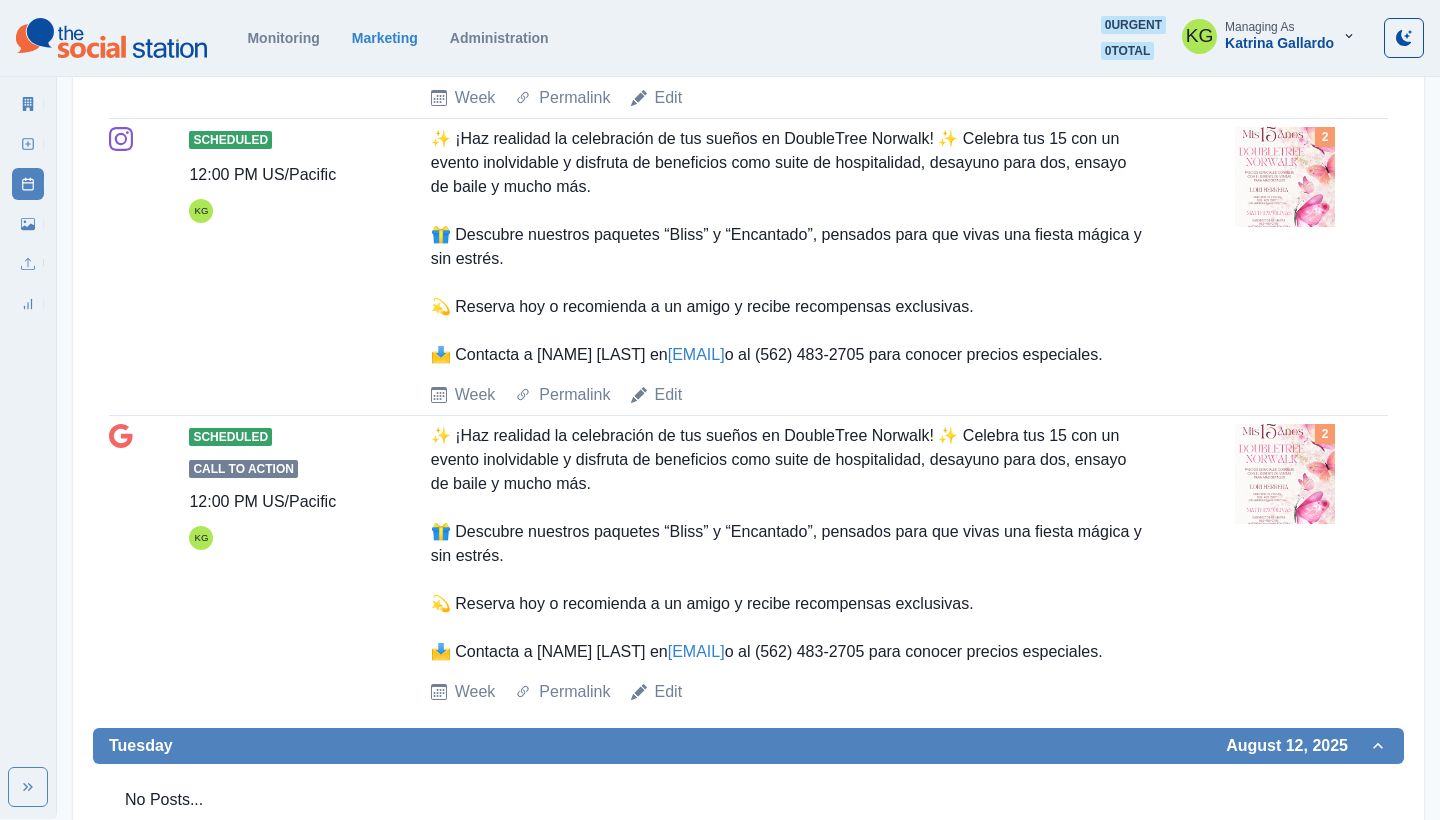 scroll, scrollTop: 0, scrollLeft: 0, axis: both 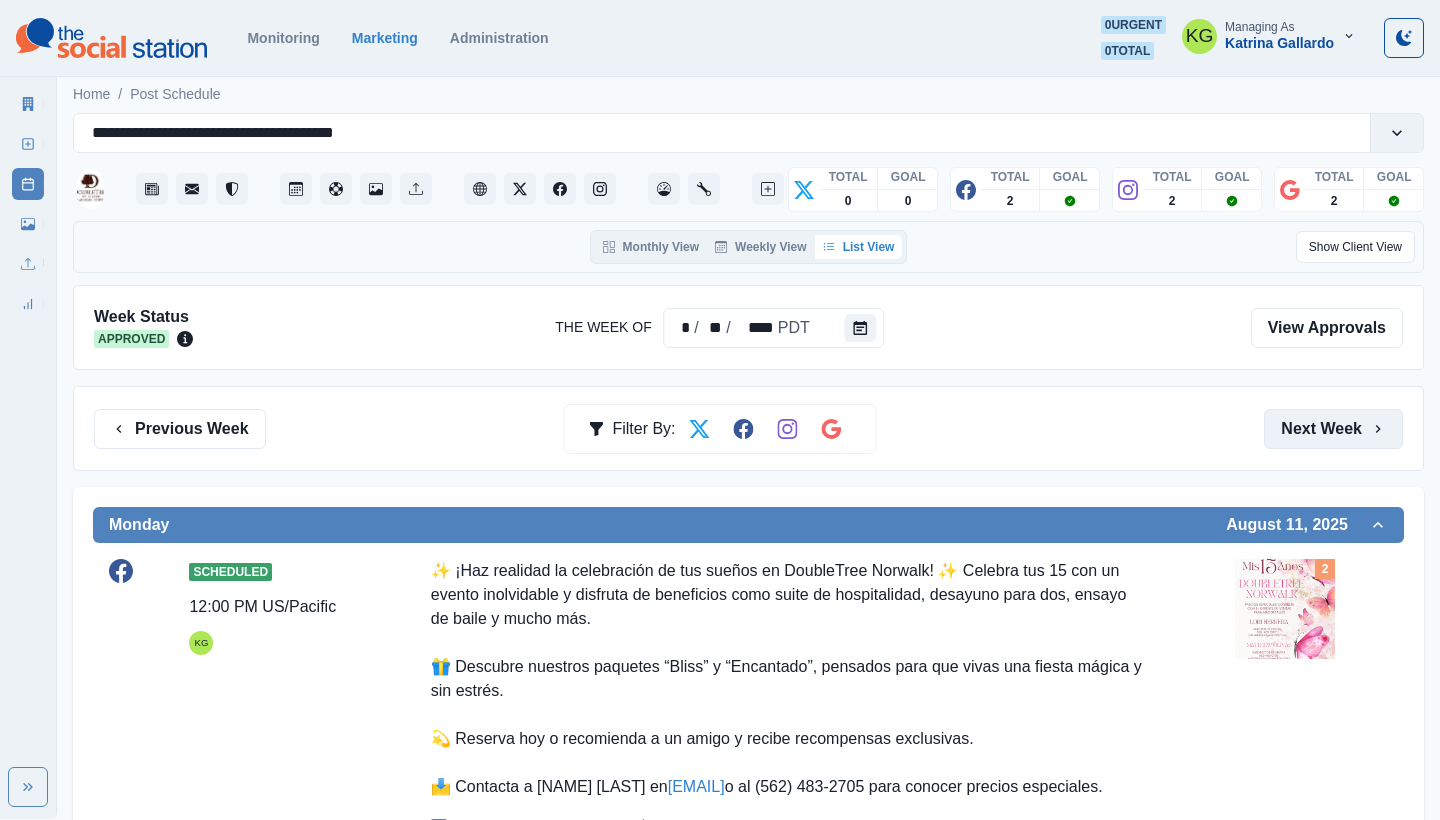 click on "Next Week" at bounding box center (1333, 429) 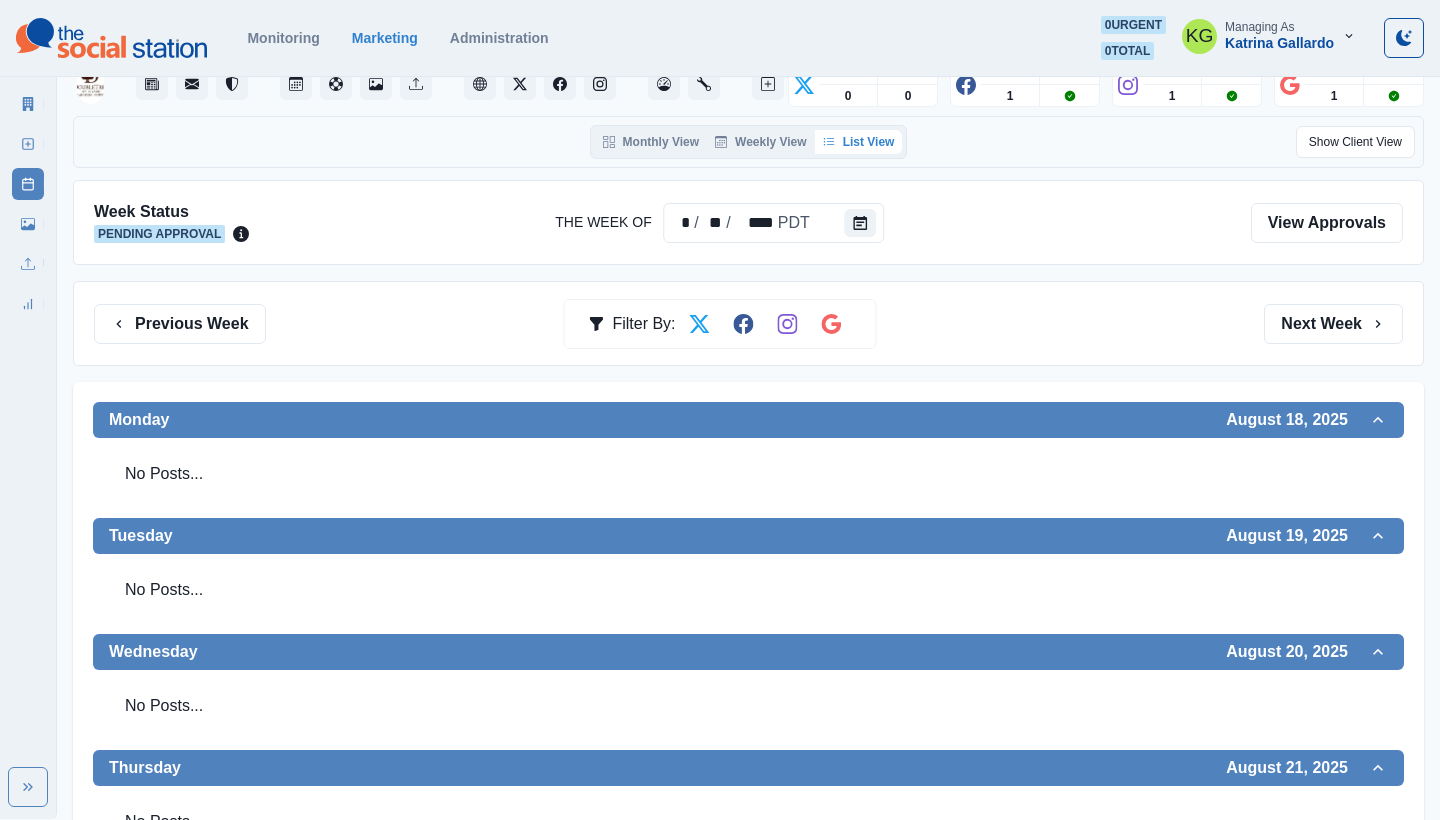 scroll, scrollTop: 90, scrollLeft: 0, axis: vertical 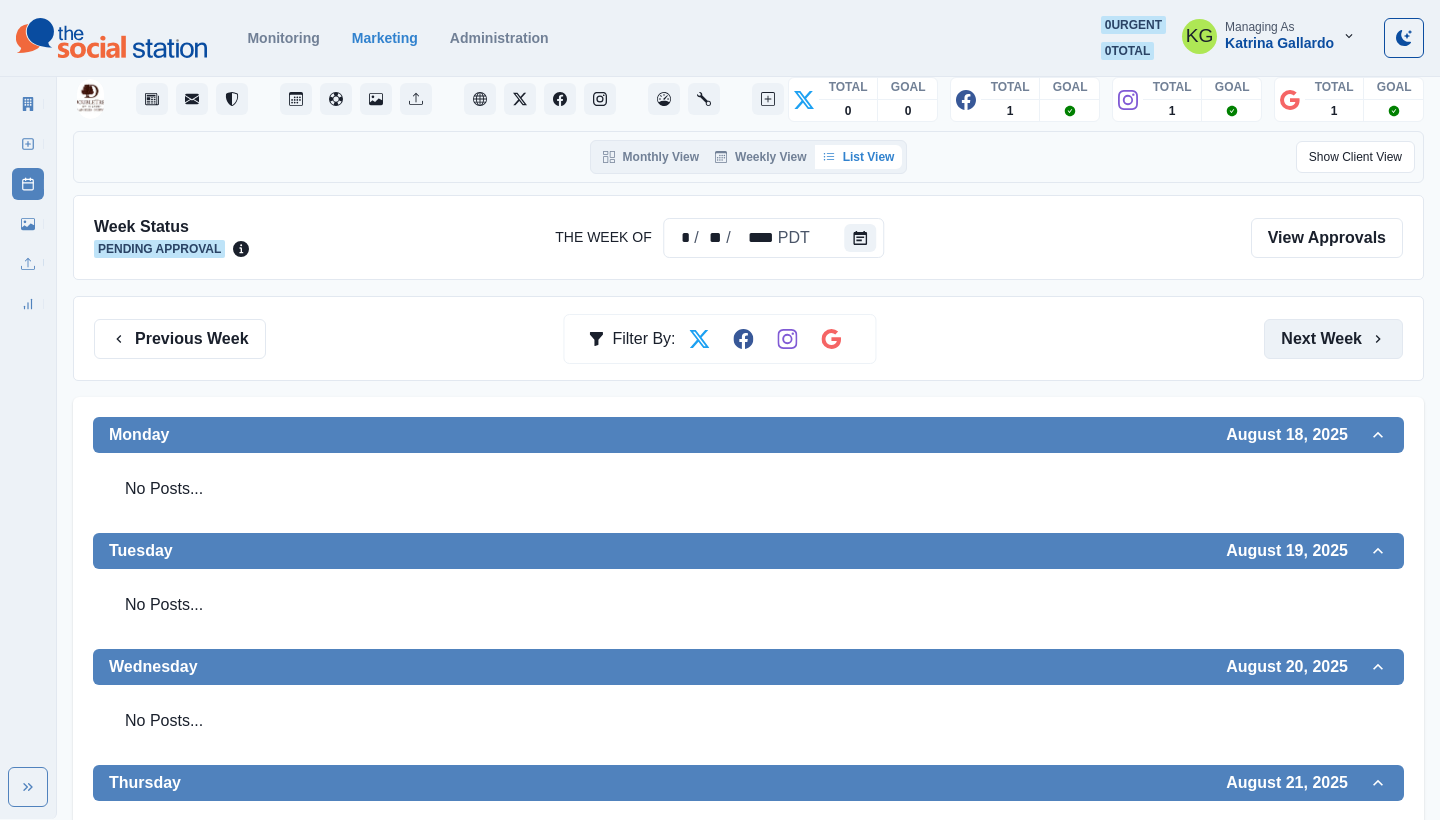 click on "Next Week" at bounding box center (1333, 339) 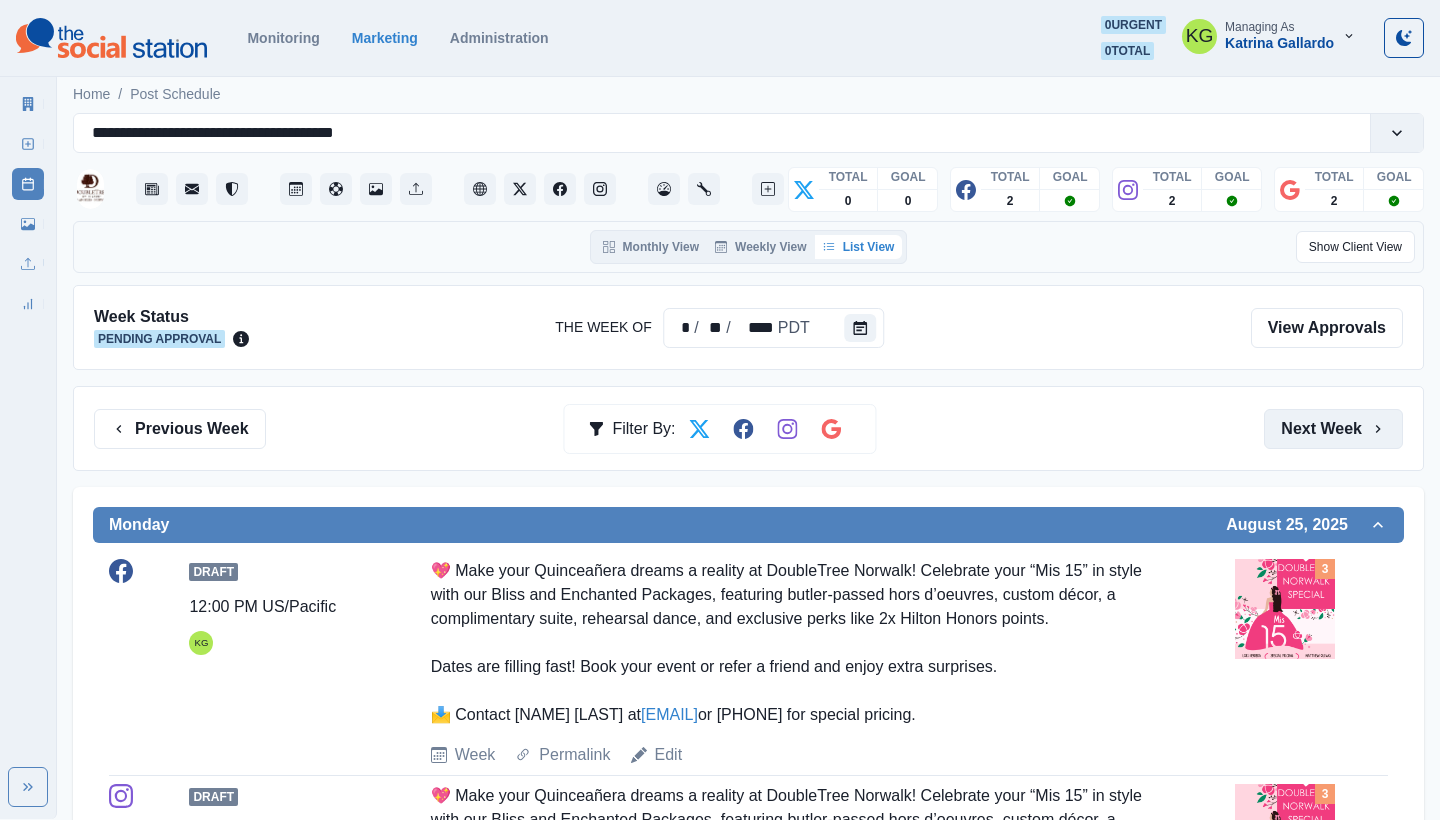 scroll, scrollTop: 0, scrollLeft: 0, axis: both 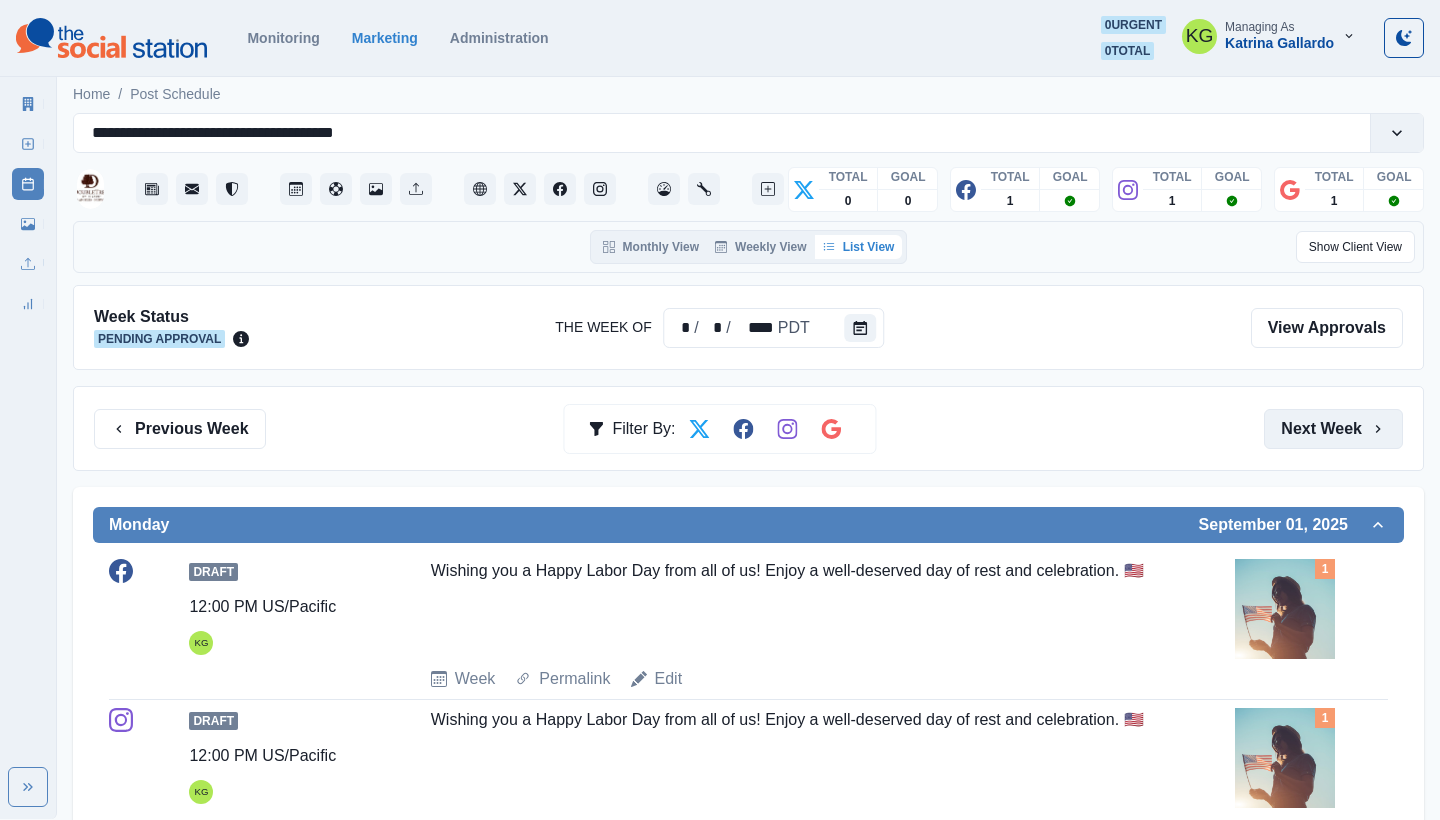 click on "Next Week" at bounding box center [1333, 429] 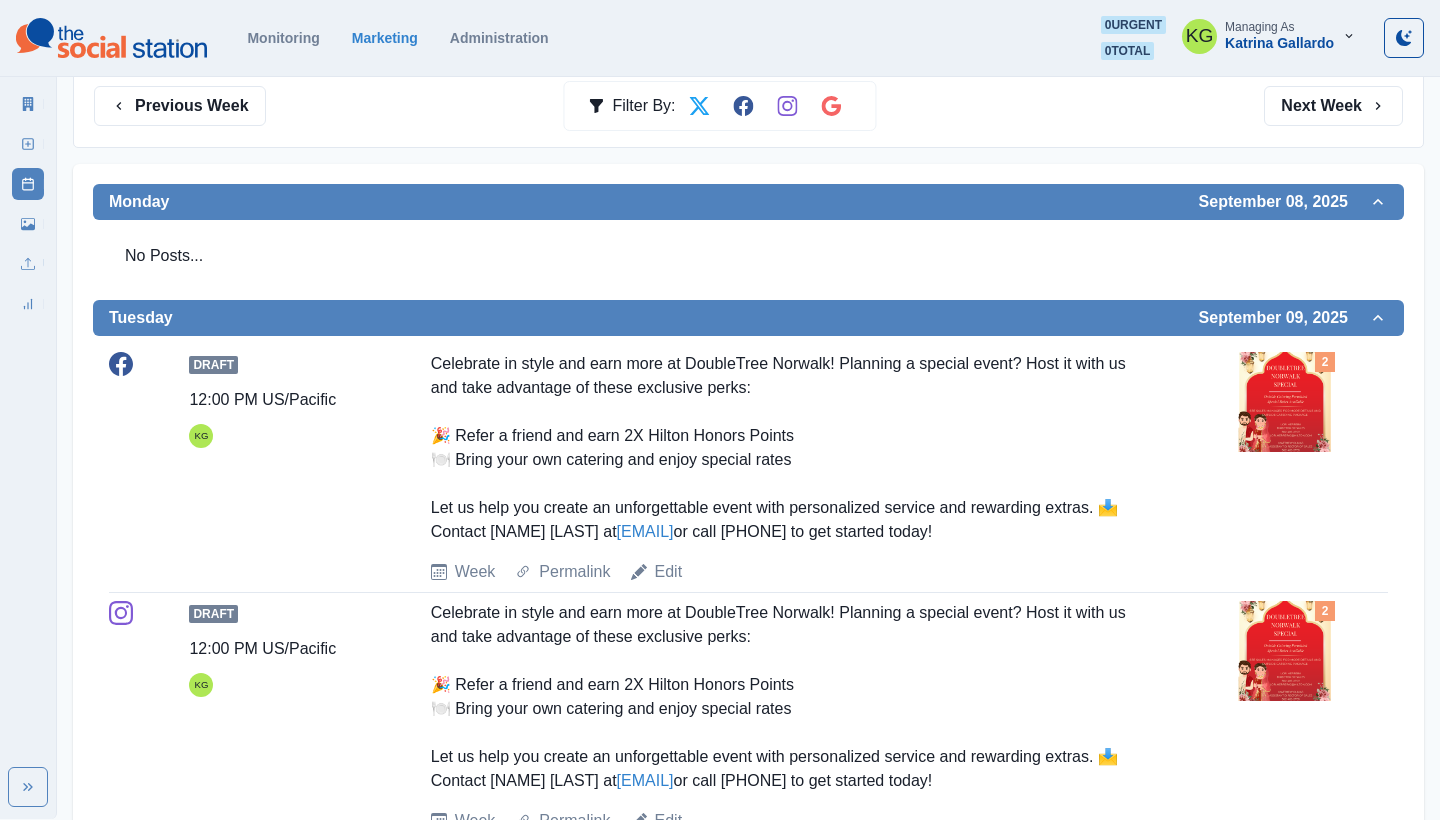 scroll, scrollTop: 191, scrollLeft: 0, axis: vertical 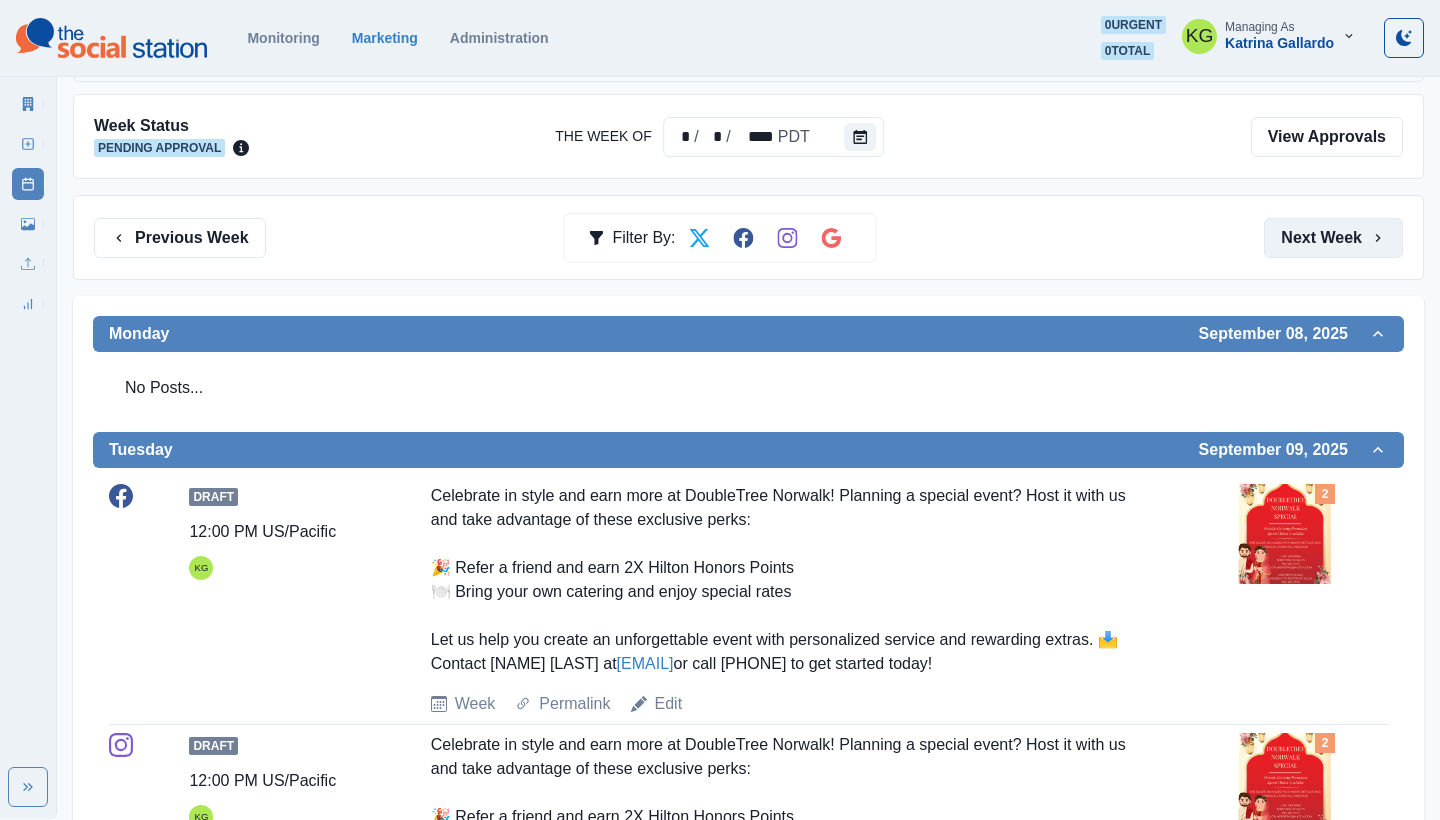 click on "Next Week" at bounding box center [1333, 238] 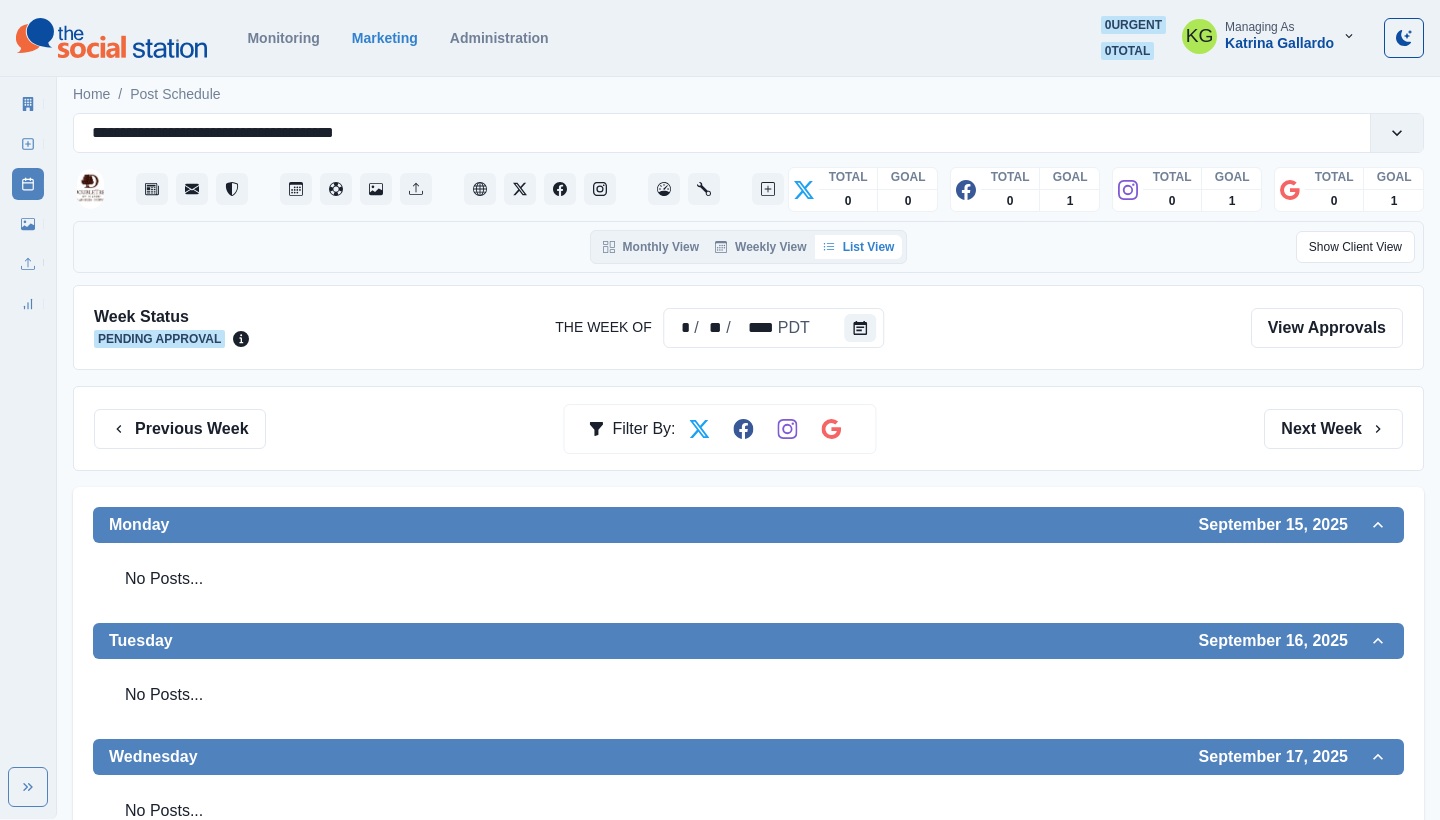 scroll, scrollTop: 0, scrollLeft: 0, axis: both 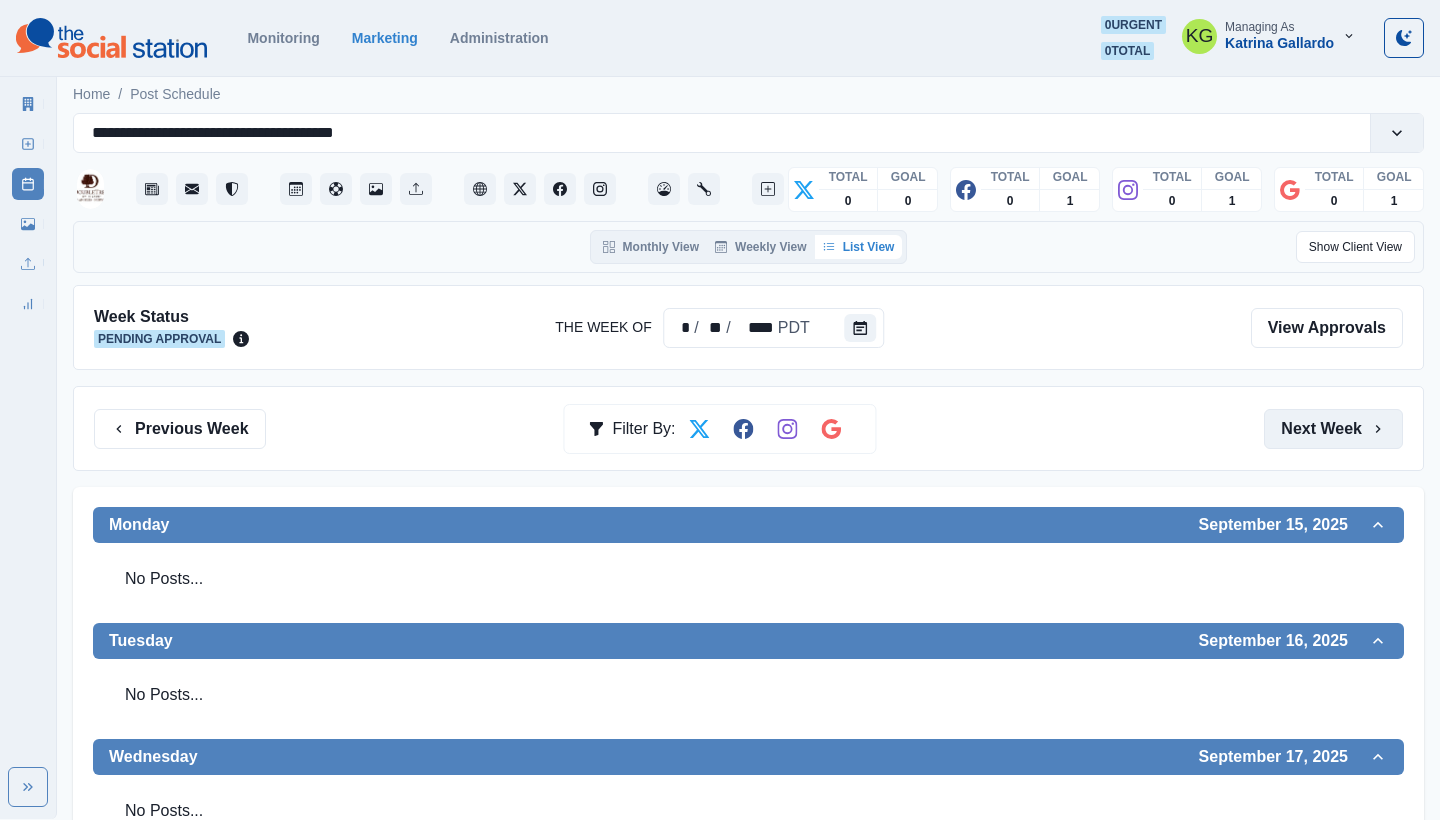 click on "Next Week" at bounding box center [1333, 429] 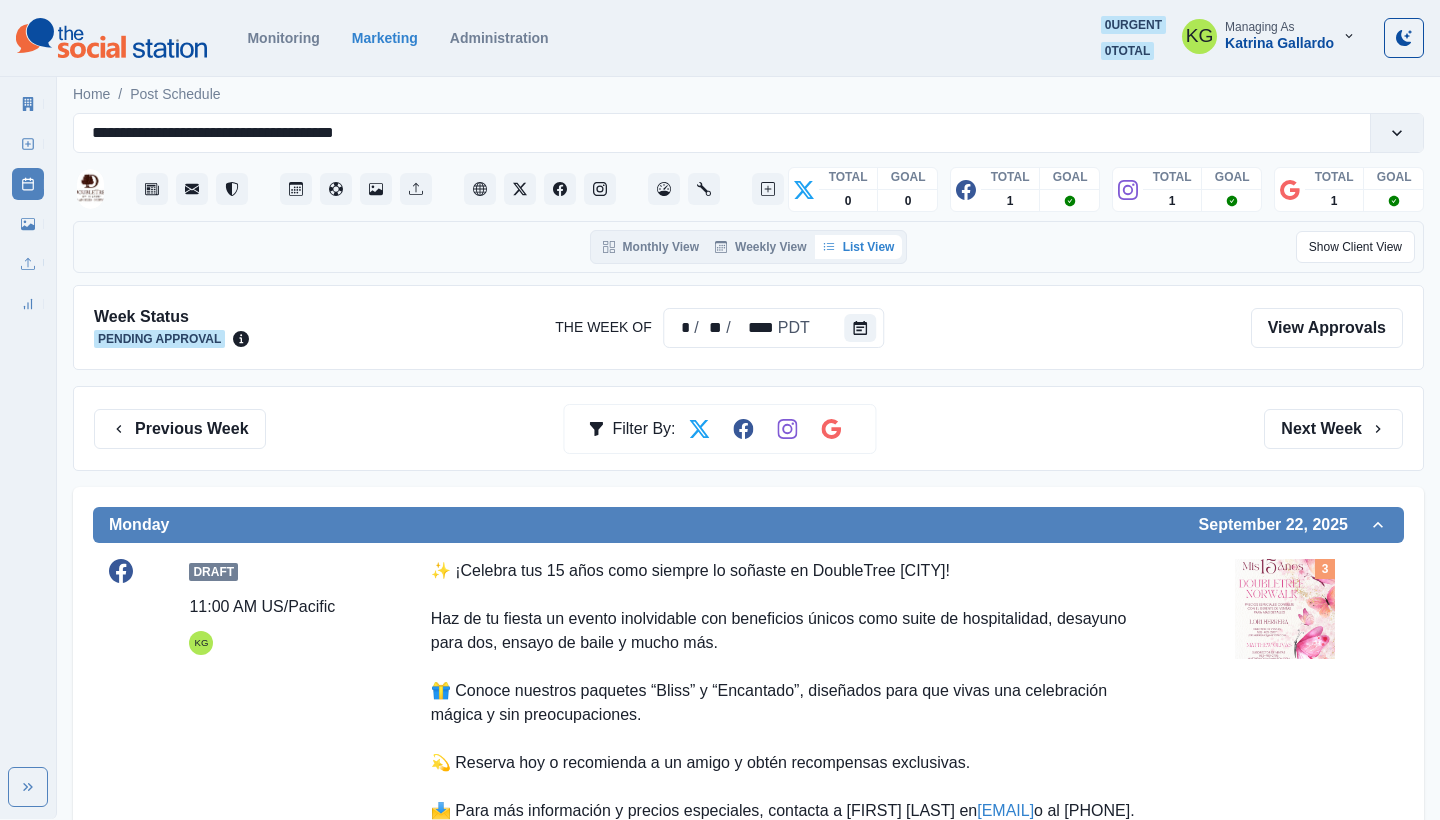 scroll, scrollTop: 0, scrollLeft: 0, axis: both 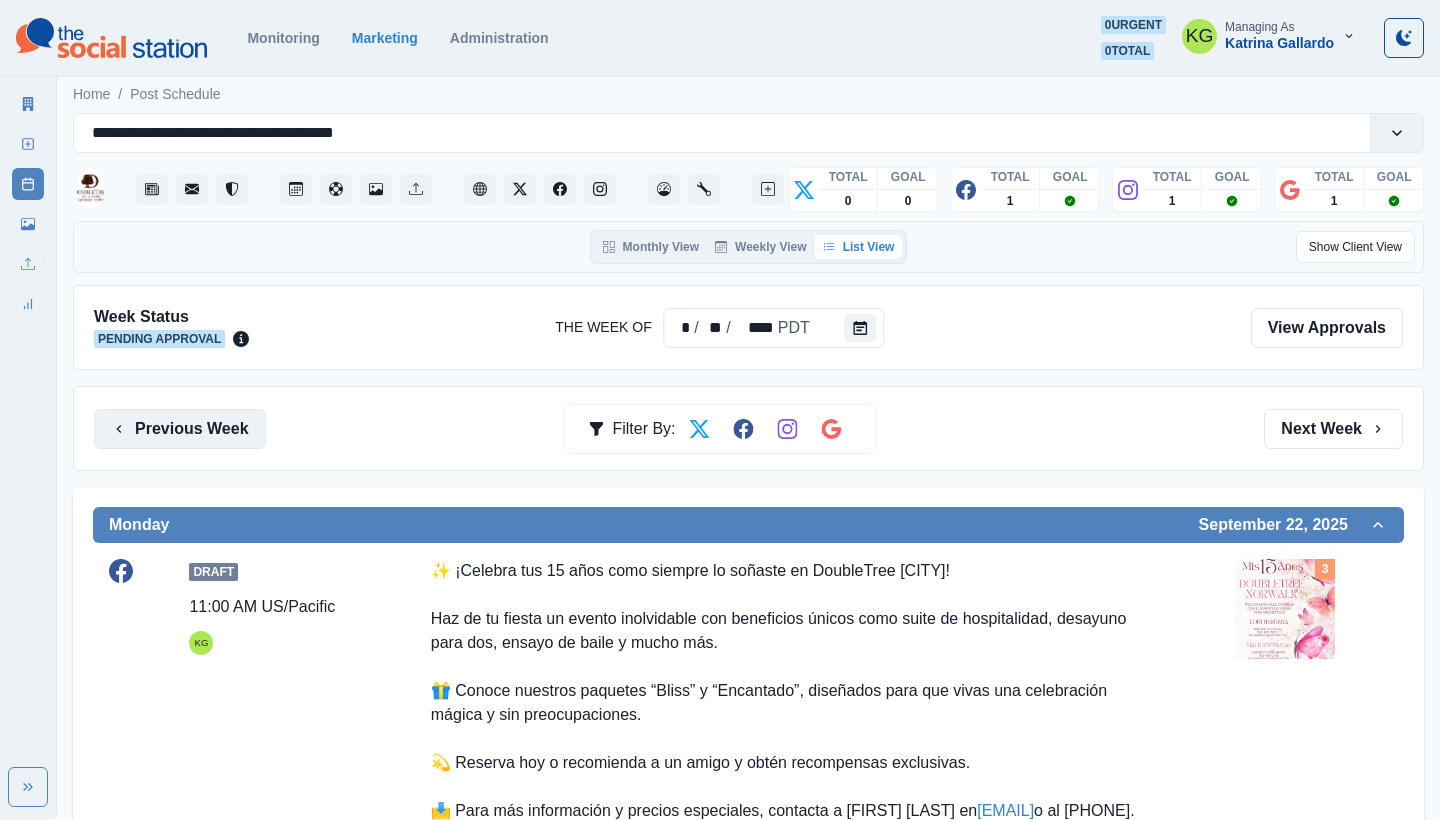 click on "Previous Week" at bounding box center (180, 429) 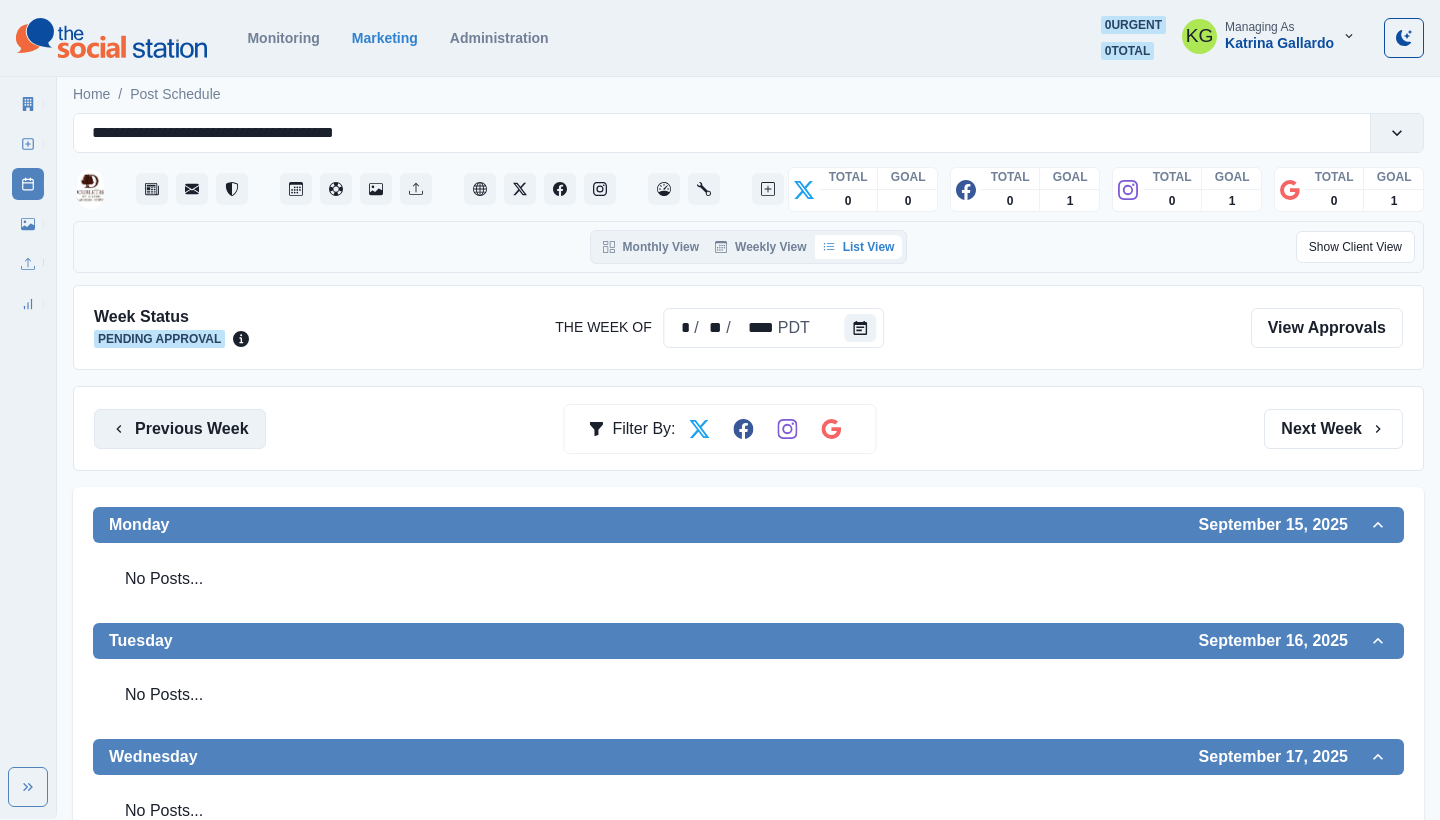click on "Previous Week" at bounding box center [180, 429] 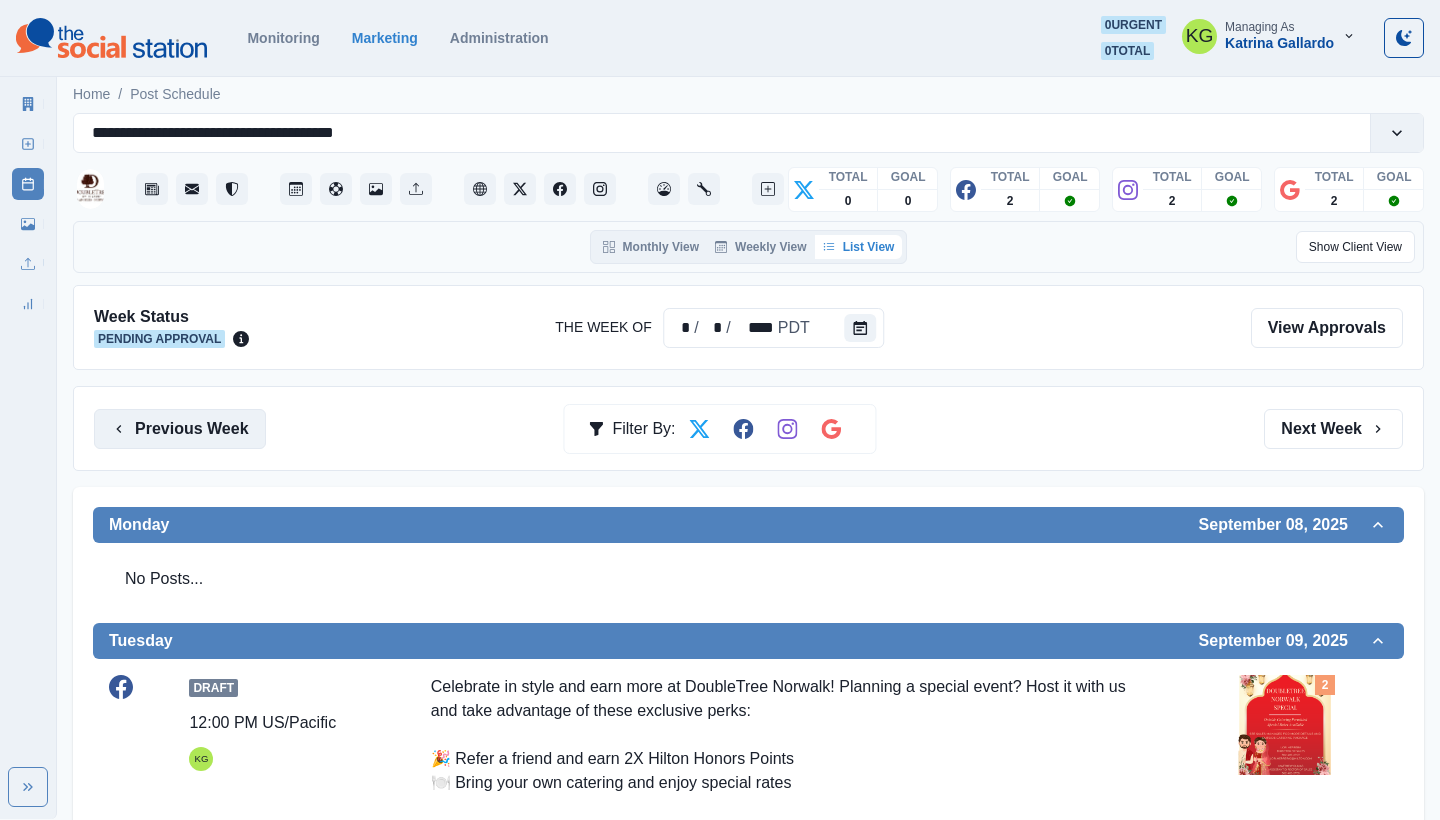 click on "Previous Week" at bounding box center (180, 429) 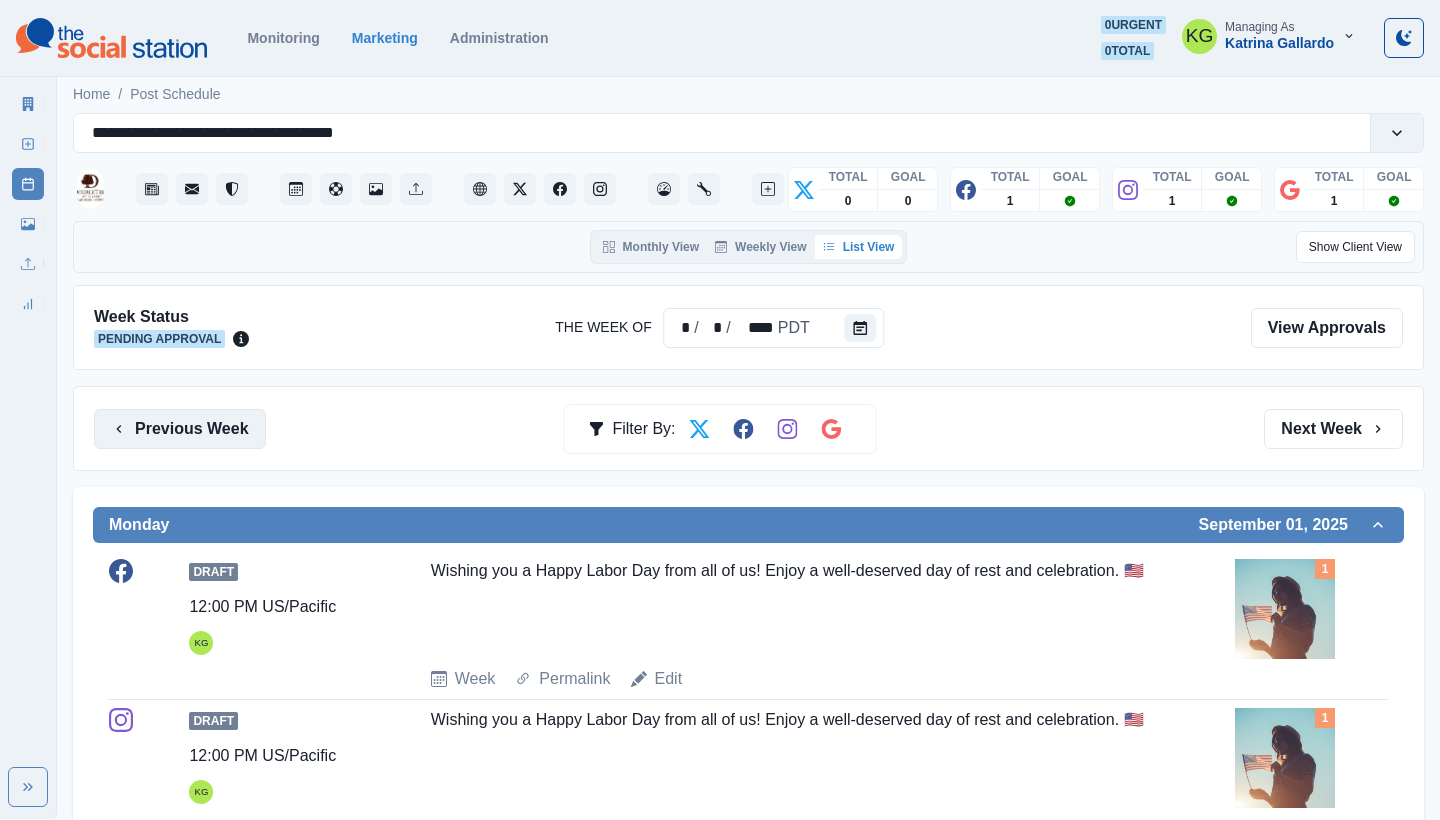 click on "Previous Week" at bounding box center (180, 429) 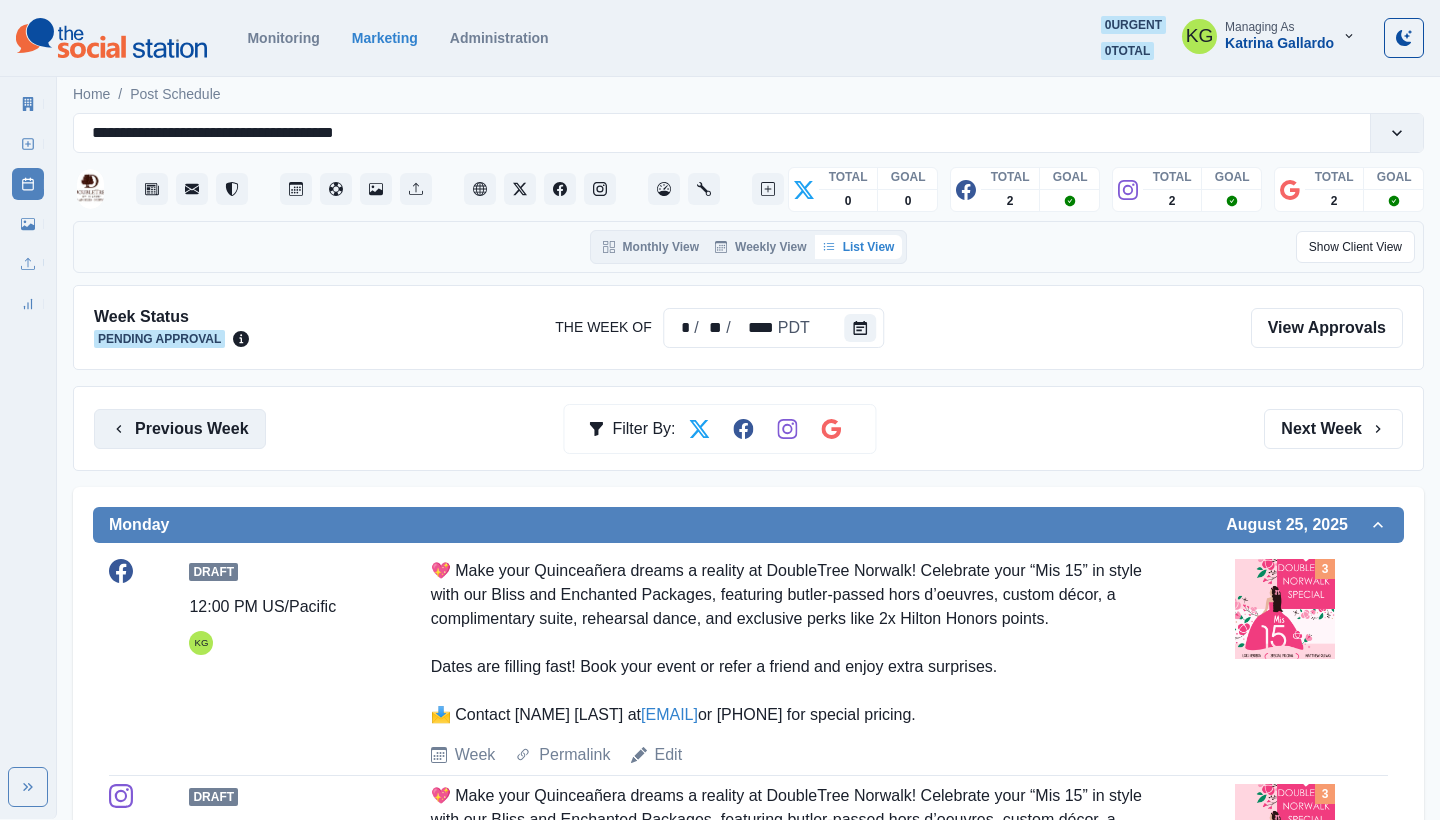 click on "Previous Week" at bounding box center [180, 429] 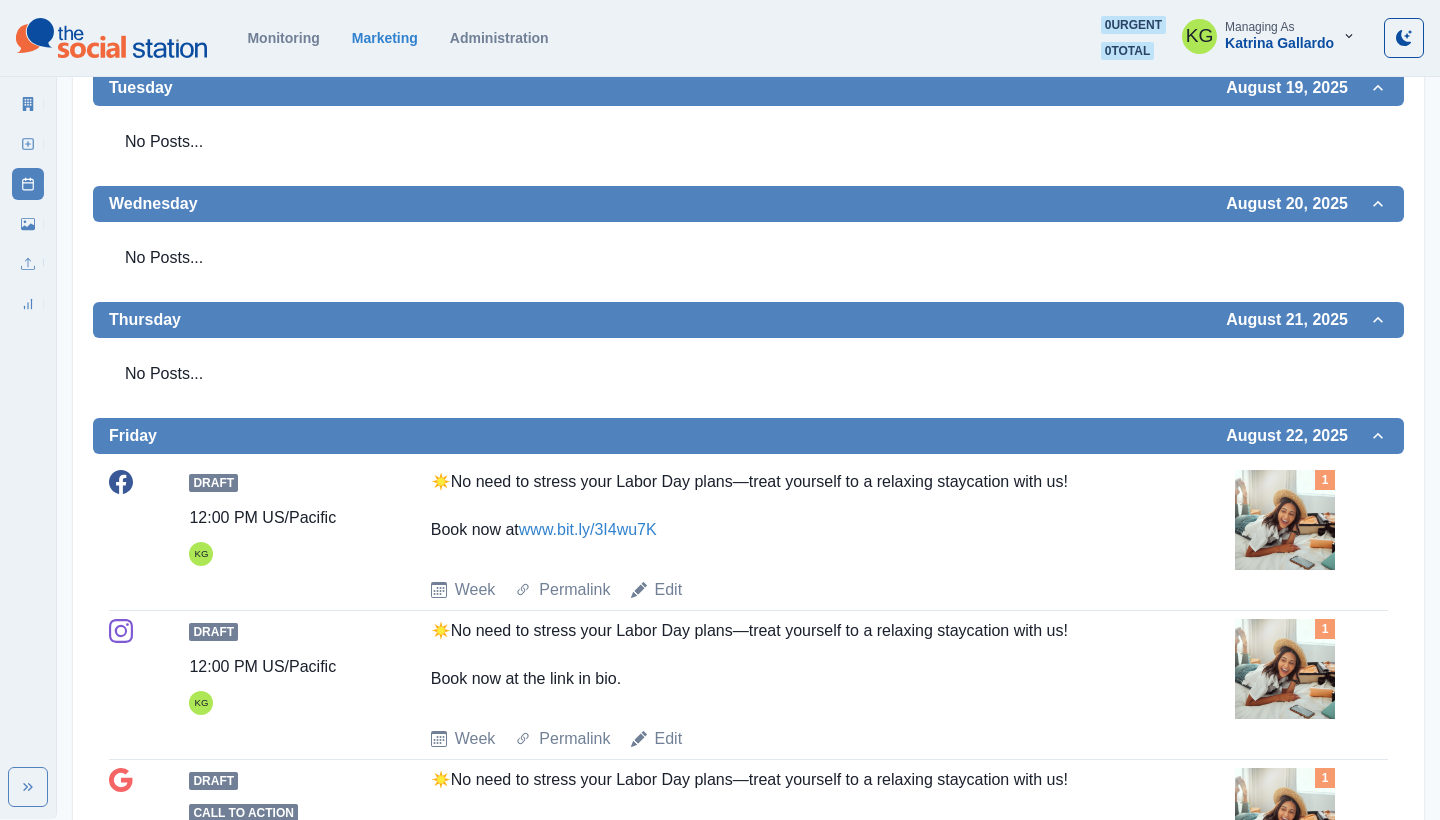 scroll, scrollTop: 197, scrollLeft: 0, axis: vertical 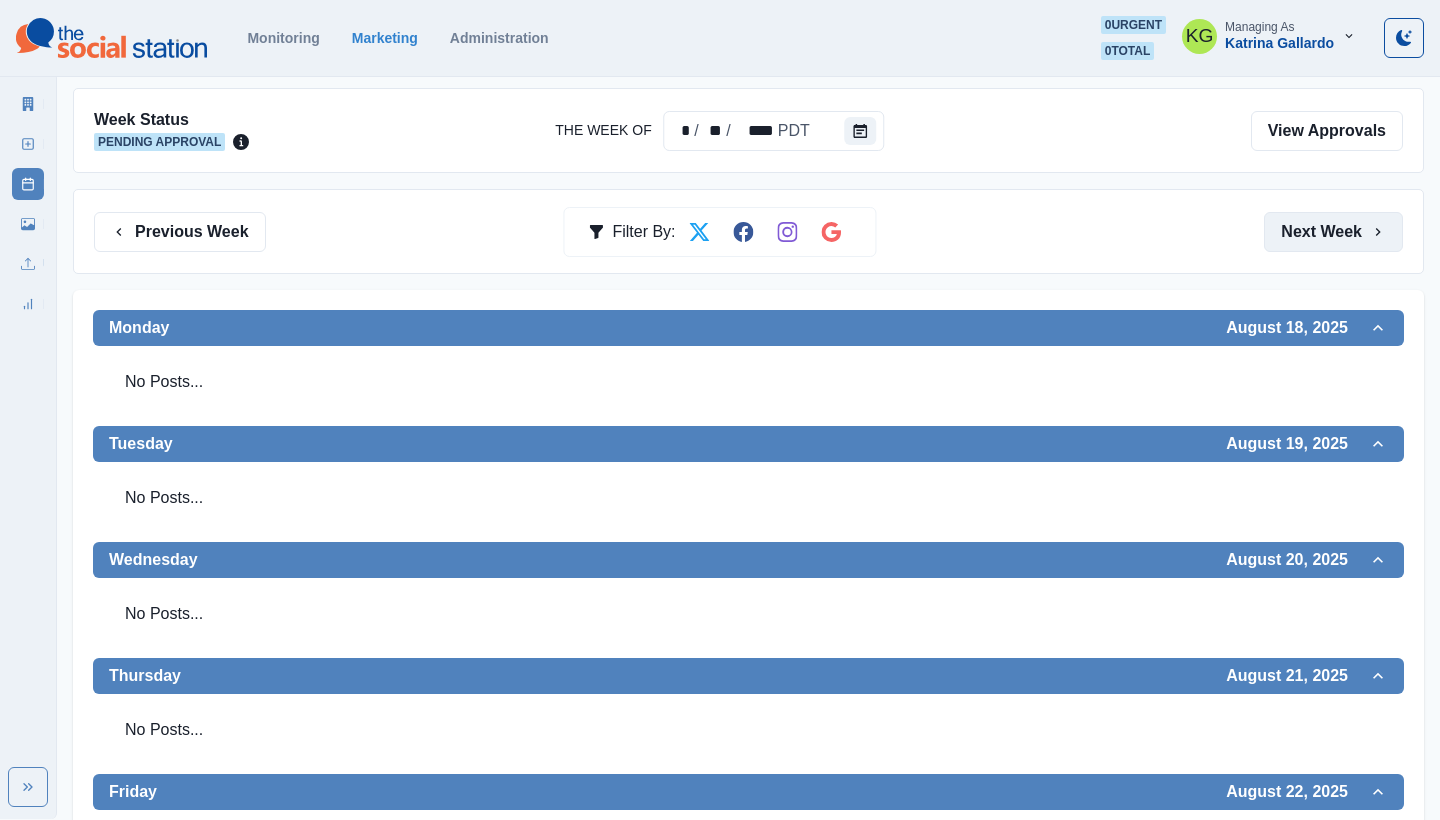 click on "Next Week" at bounding box center (1333, 232) 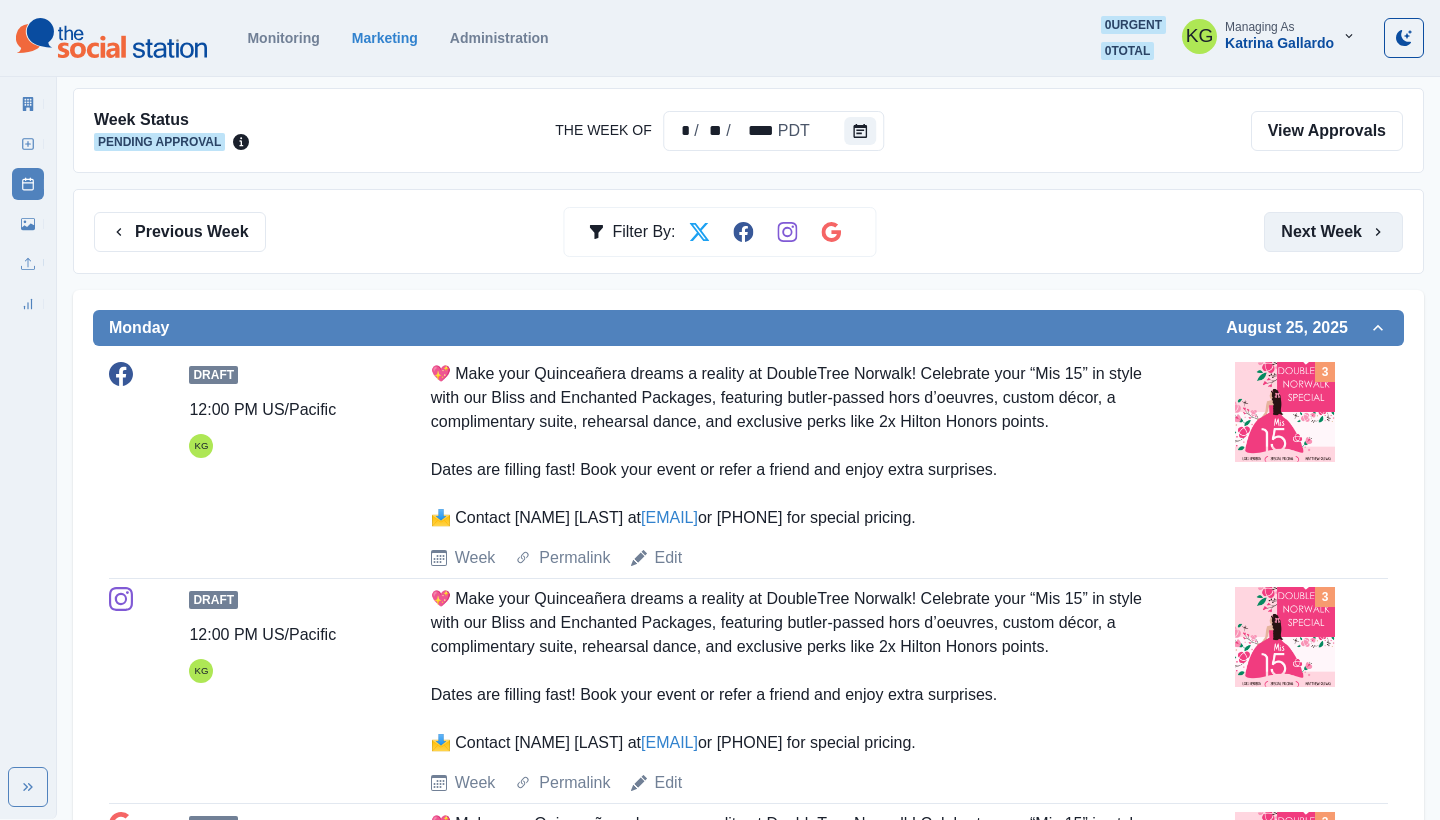 click on "Next Week" at bounding box center (1333, 232) 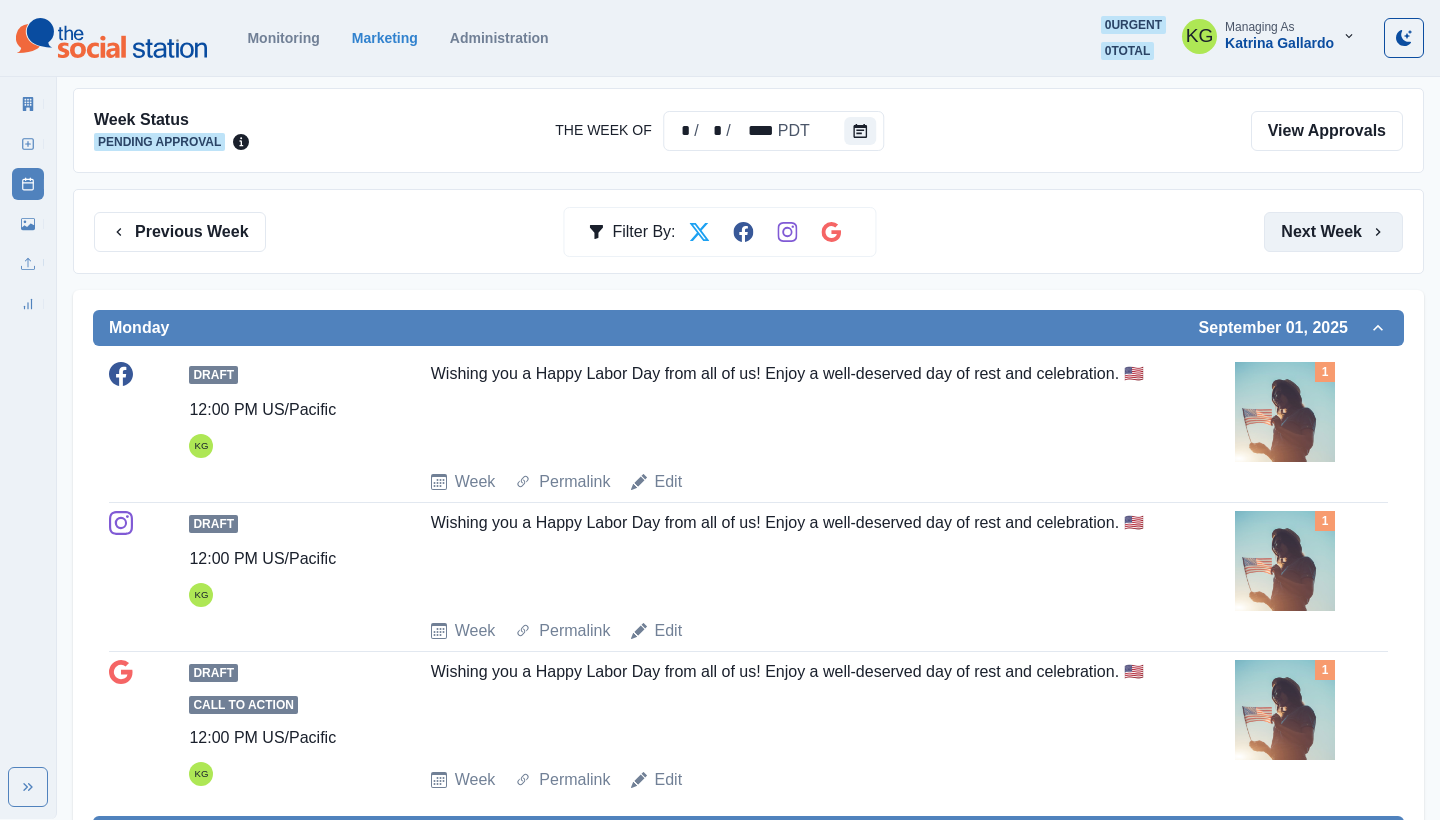 click on "Next Week" at bounding box center [1333, 232] 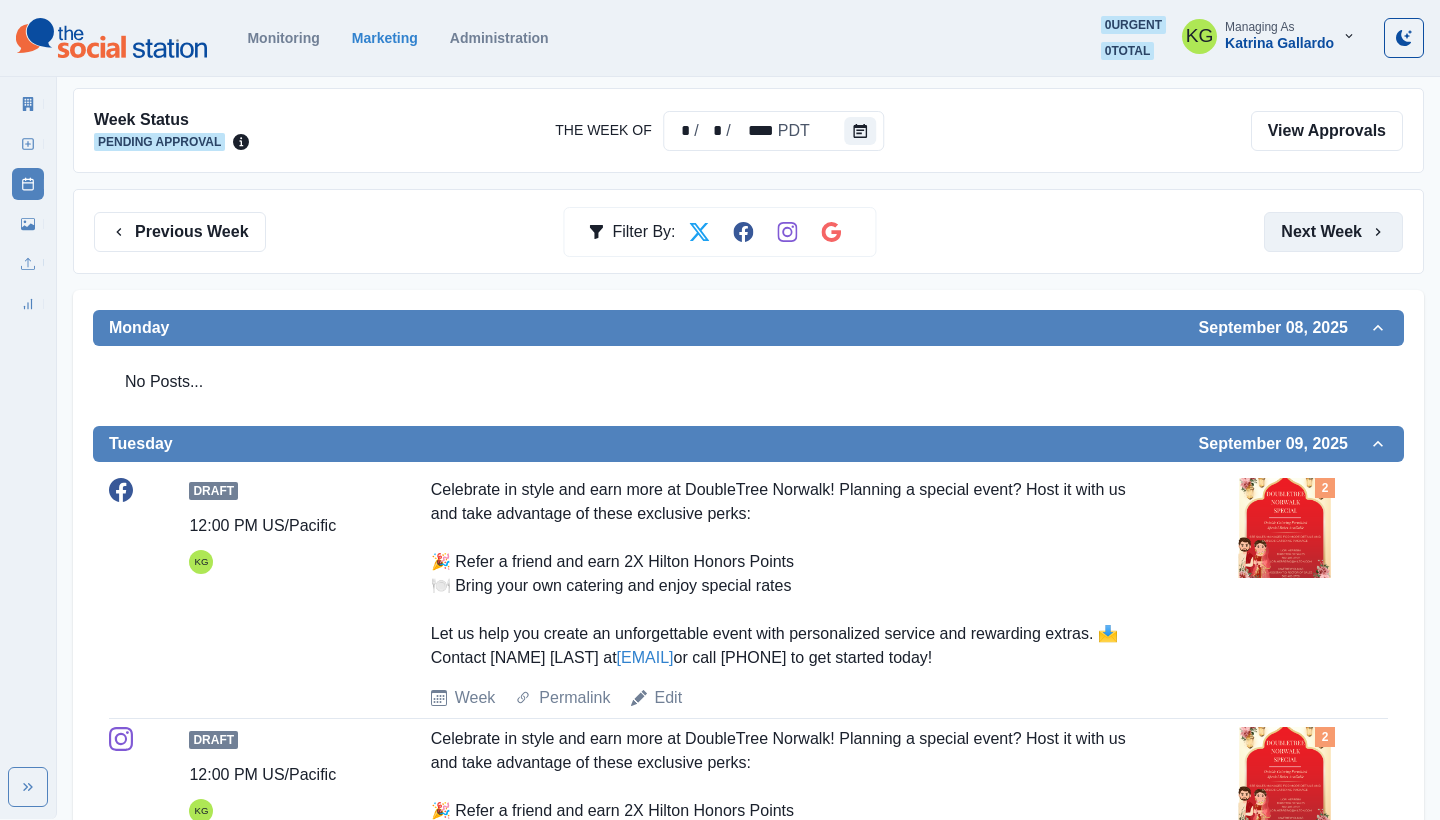 click on "Next Week" at bounding box center (1333, 232) 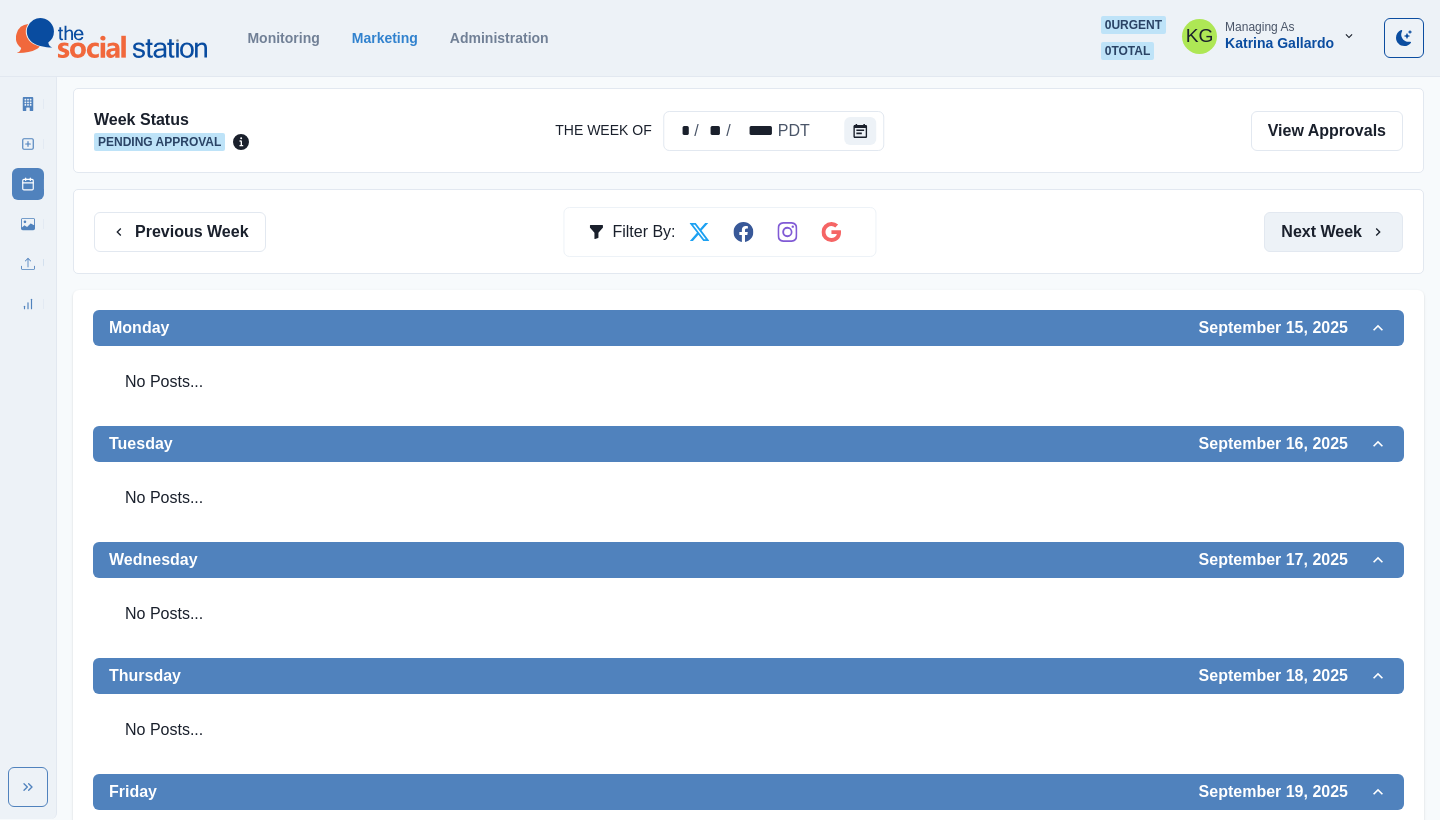 click on "Next Week" at bounding box center [1333, 232] 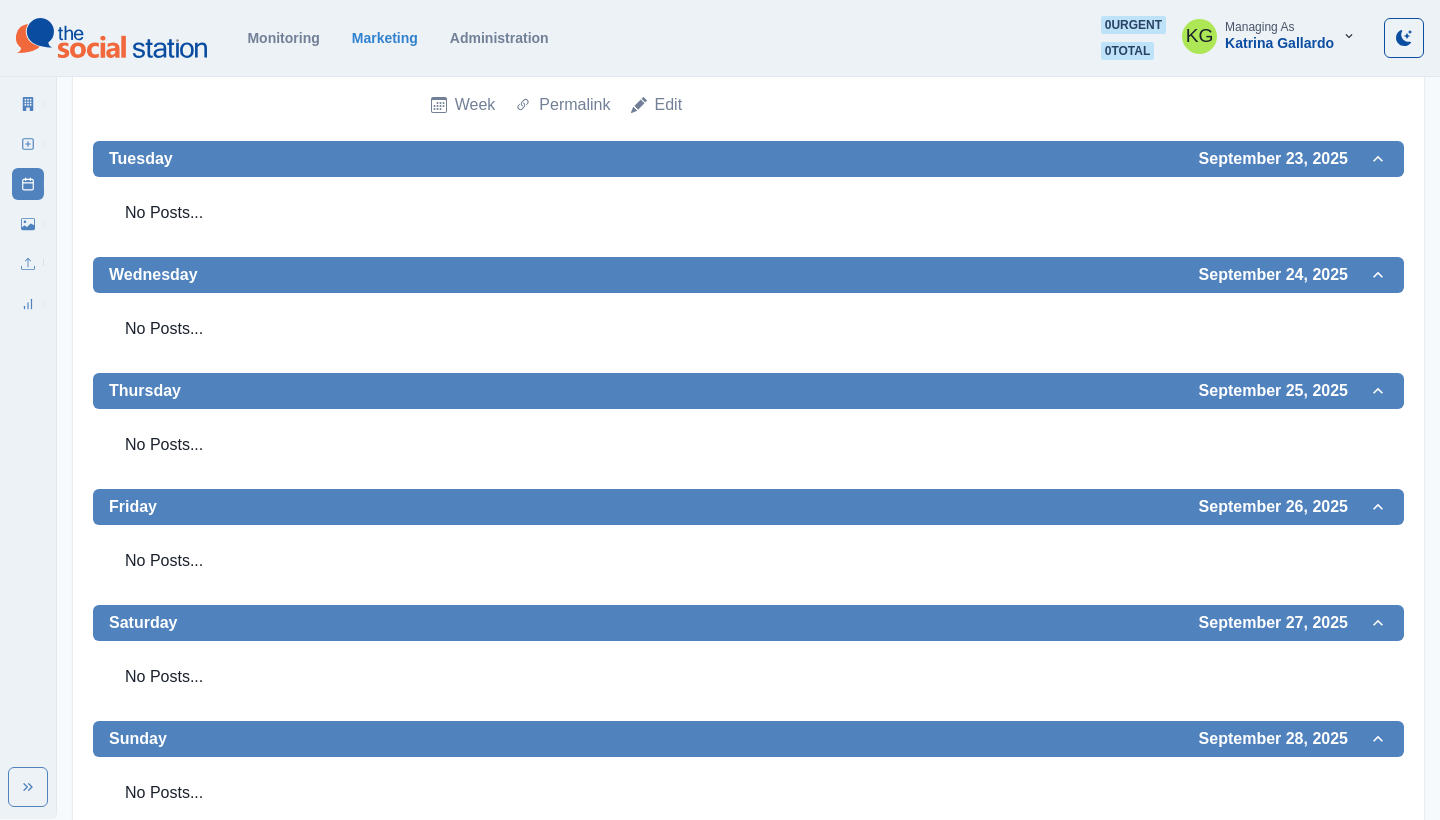 scroll, scrollTop: 1382, scrollLeft: 0, axis: vertical 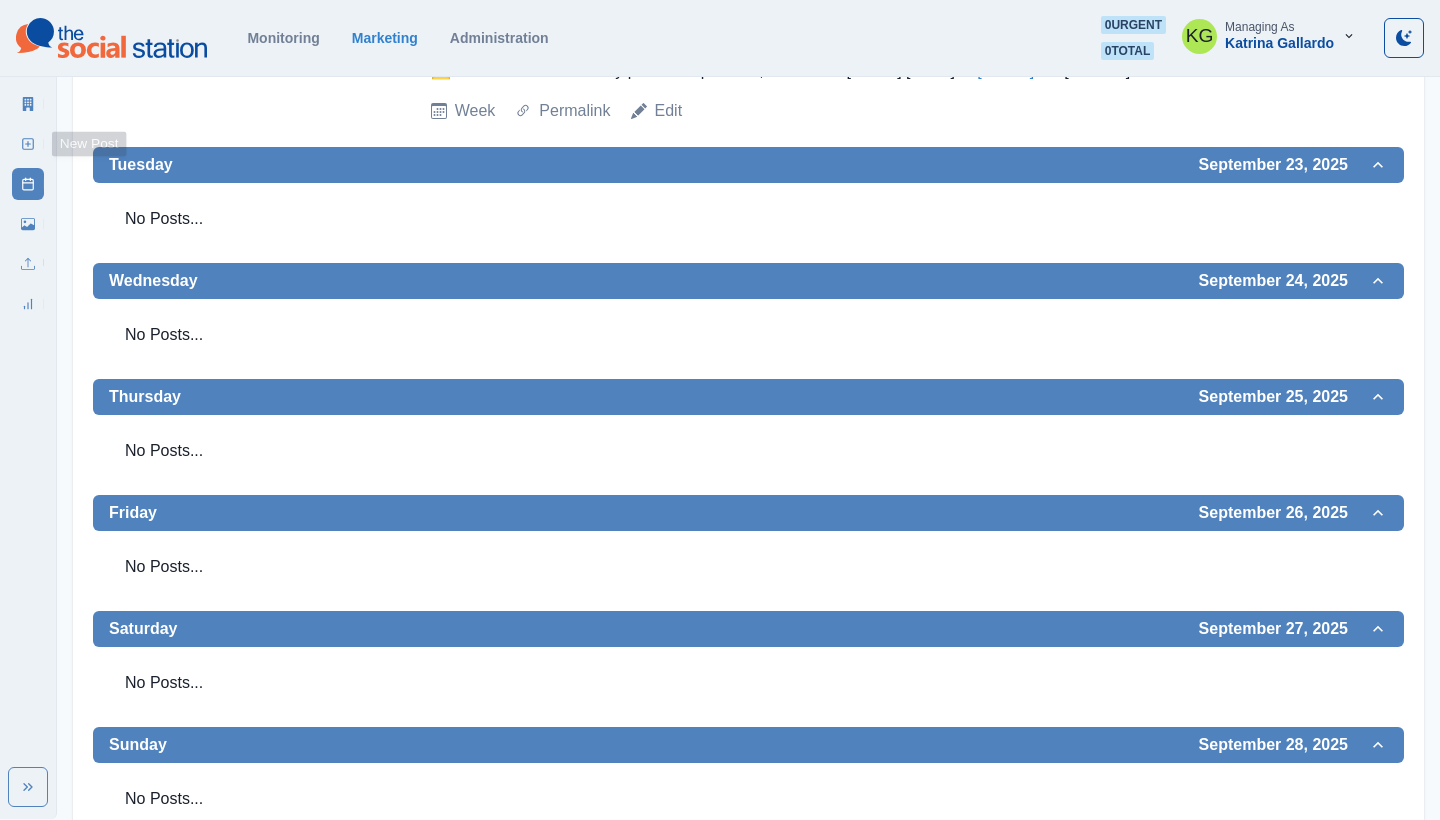 click 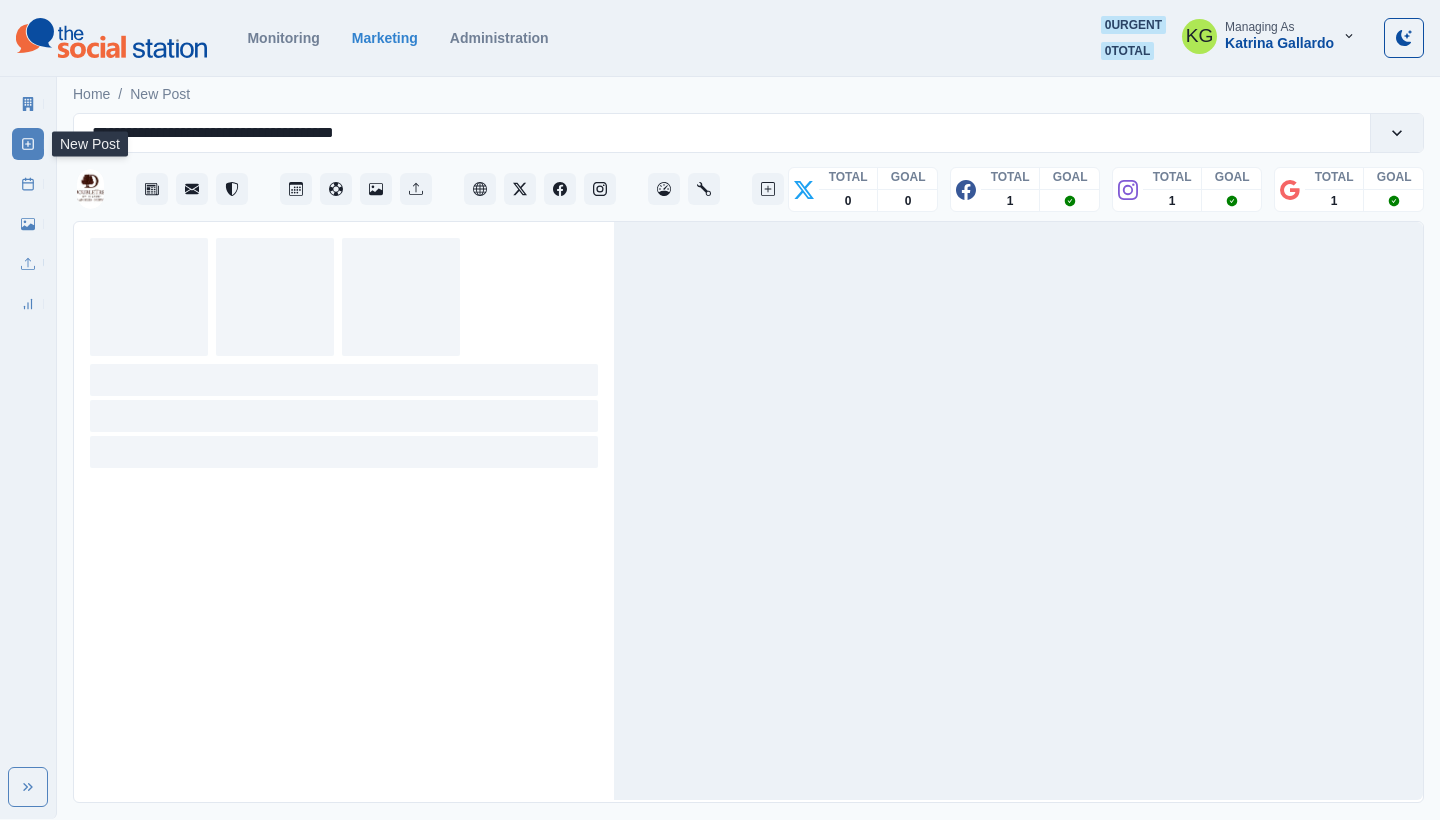 scroll, scrollTop: 0, scrollLeft: 0, axis: both 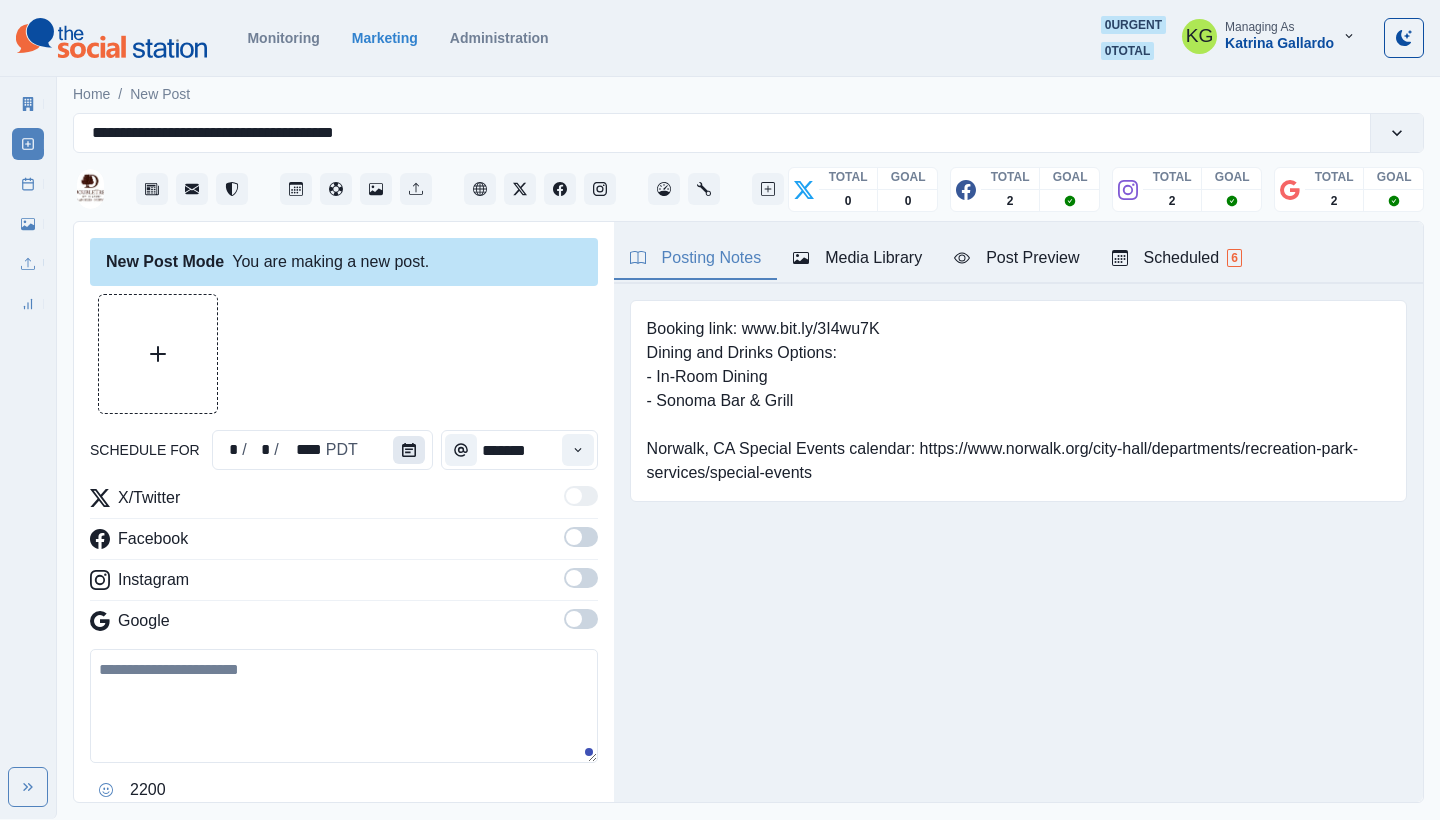 click at bounding box center (409, 450) 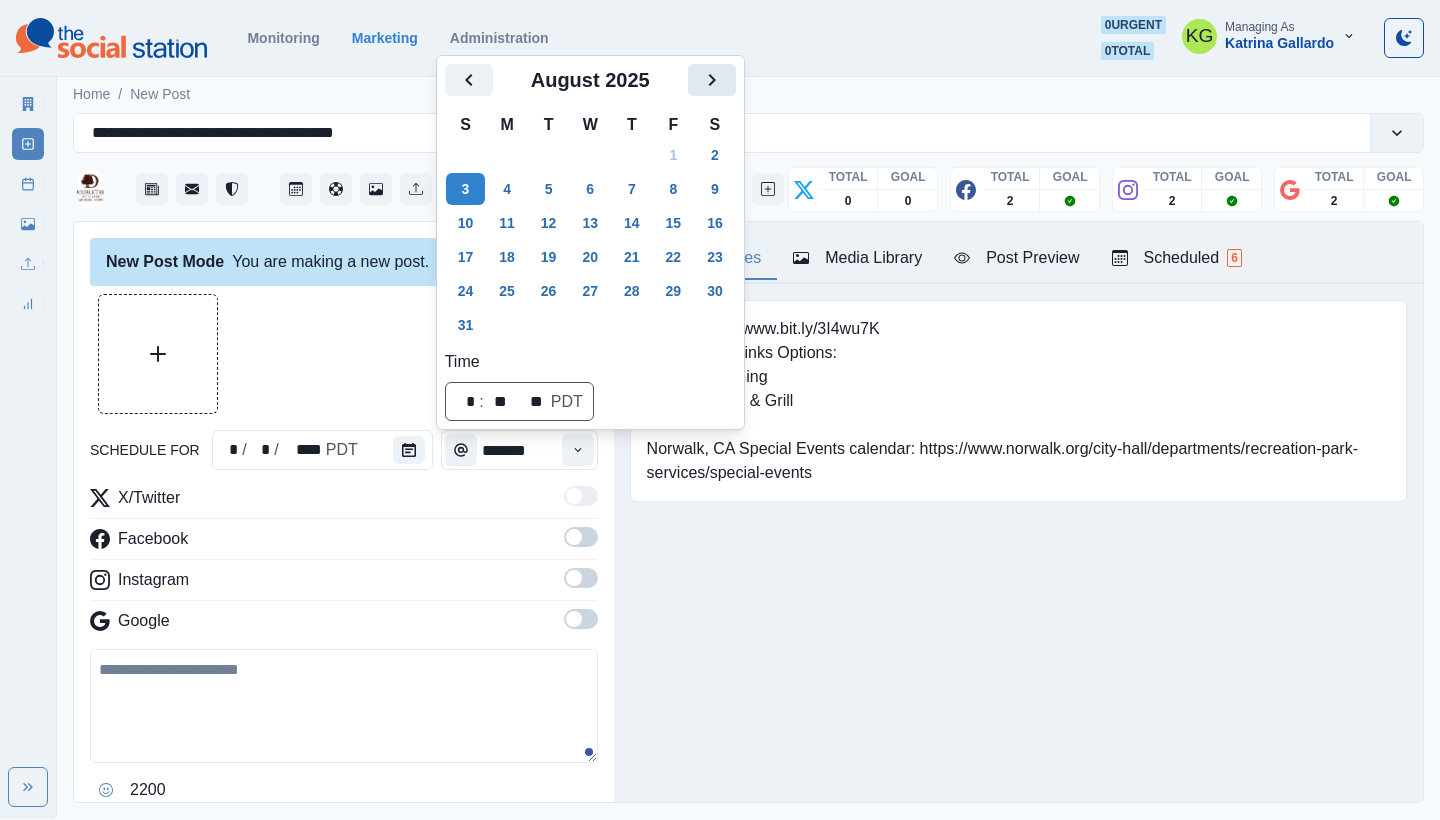 click 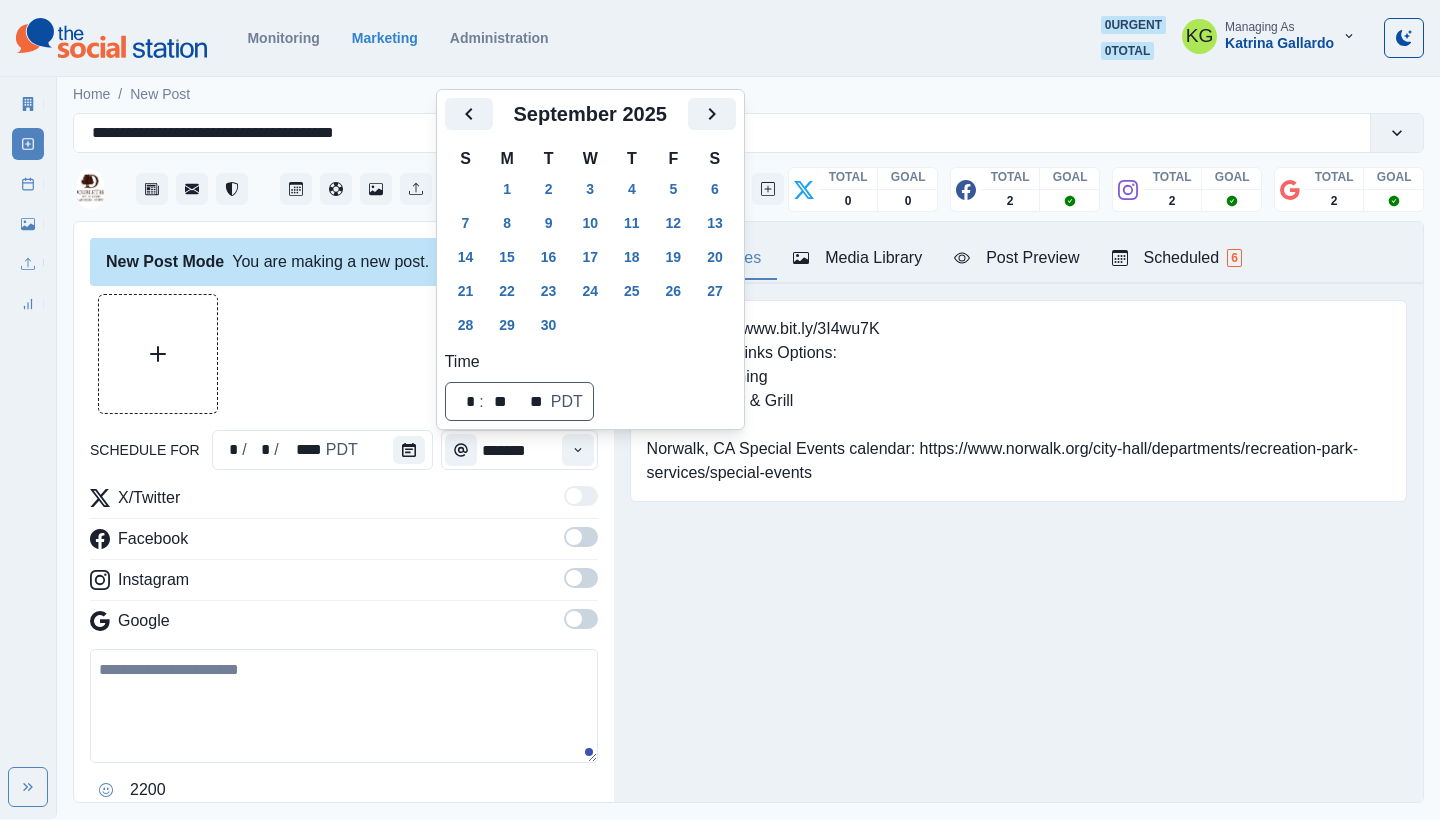 click on "Monitoring Marketing Administration 0  urgent 0  total KG Managing As [FIRST] [LAST]" at bounding box center (720, 38) 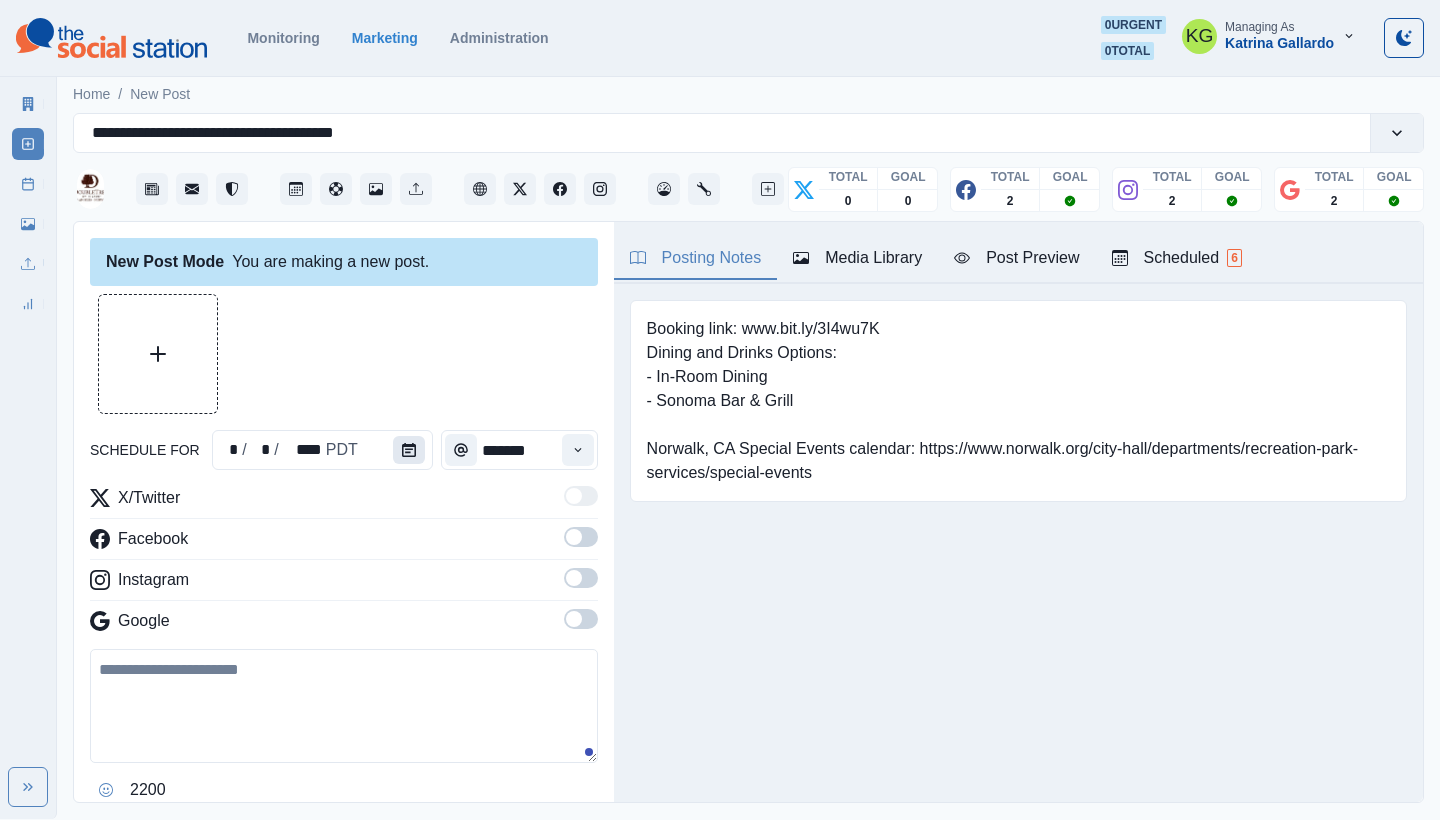 click 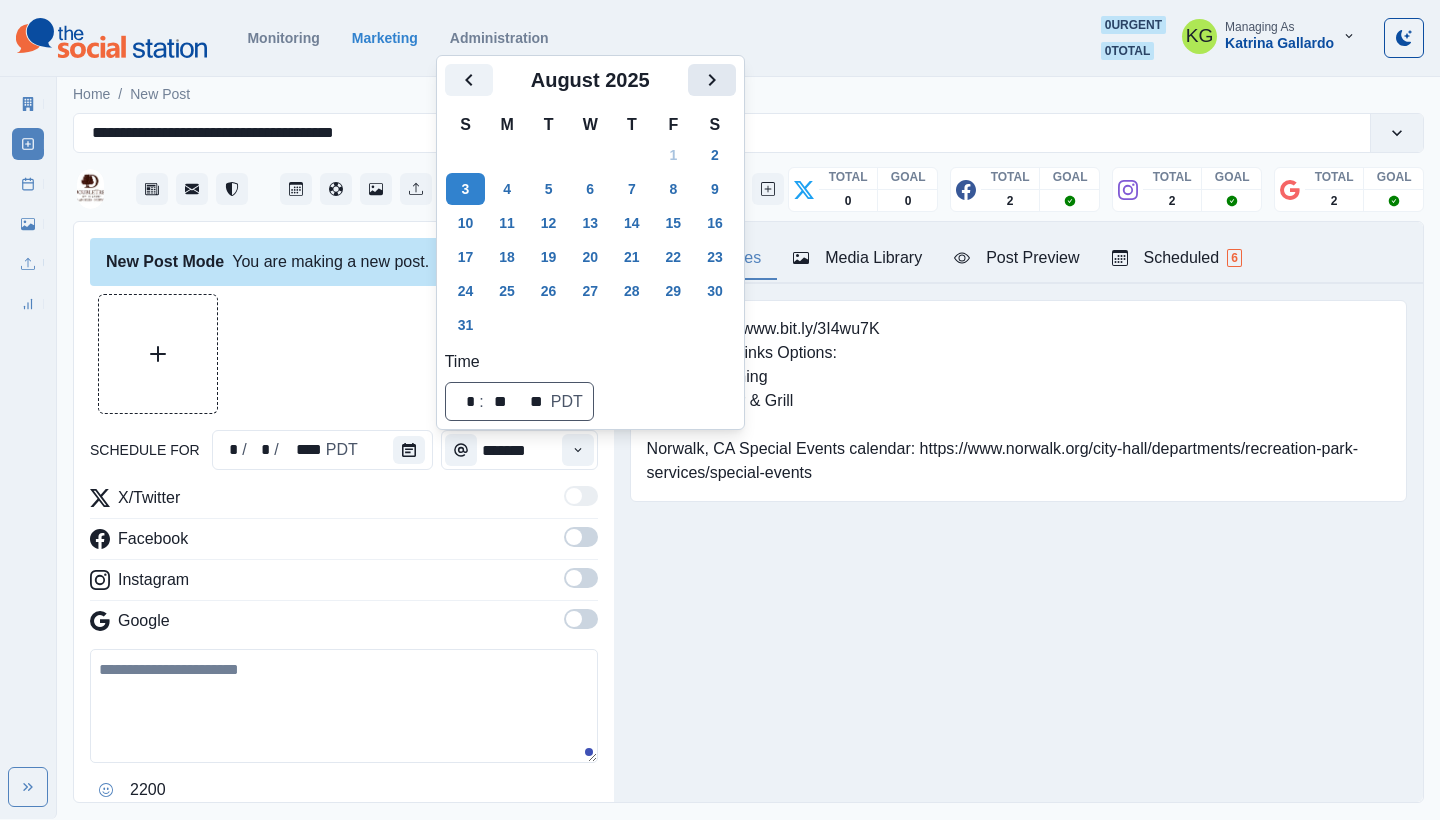 click 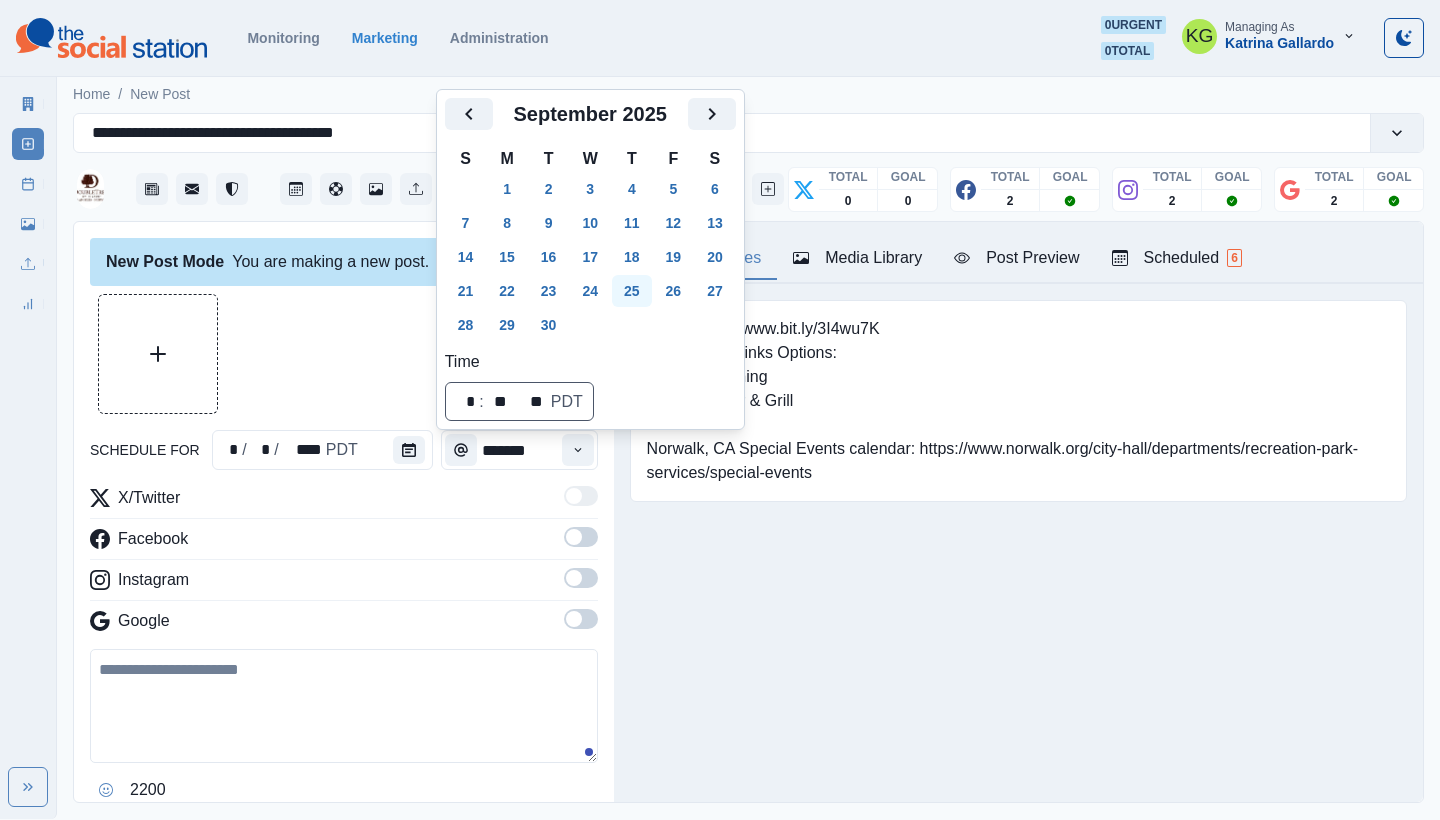 click on "25" at bounding box center [632, 291] 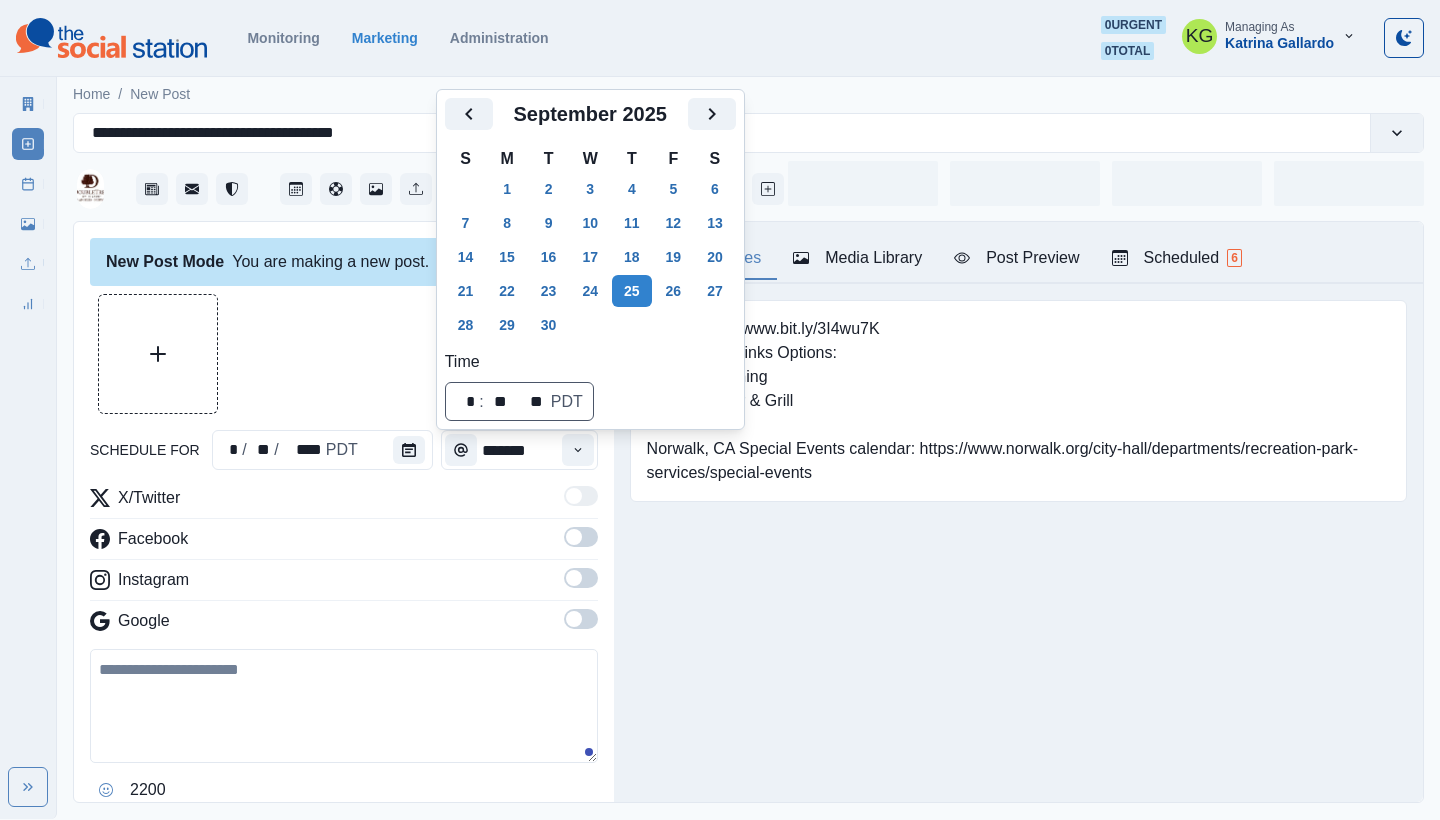 click at bounding box center (344, 354) 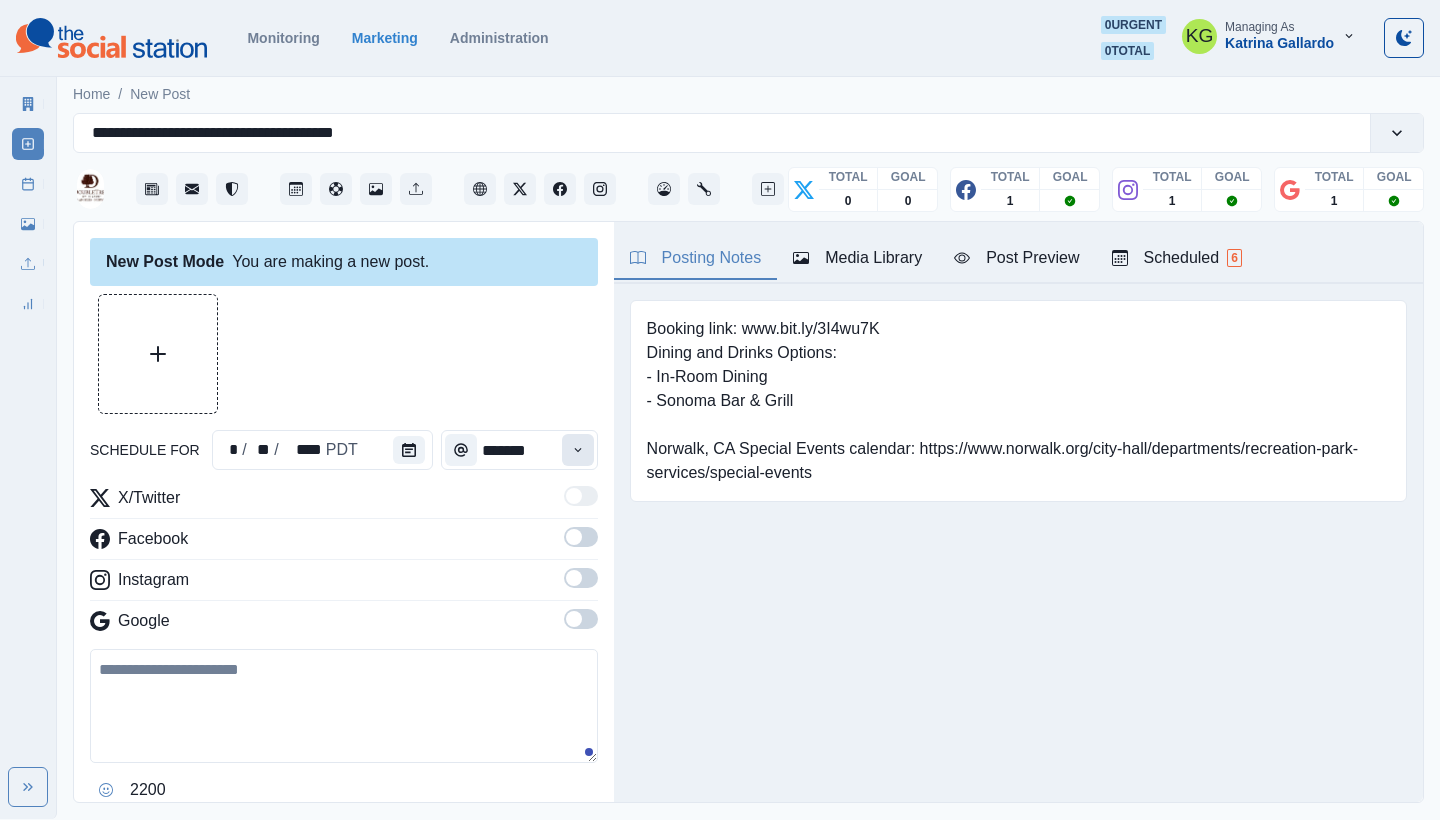 click 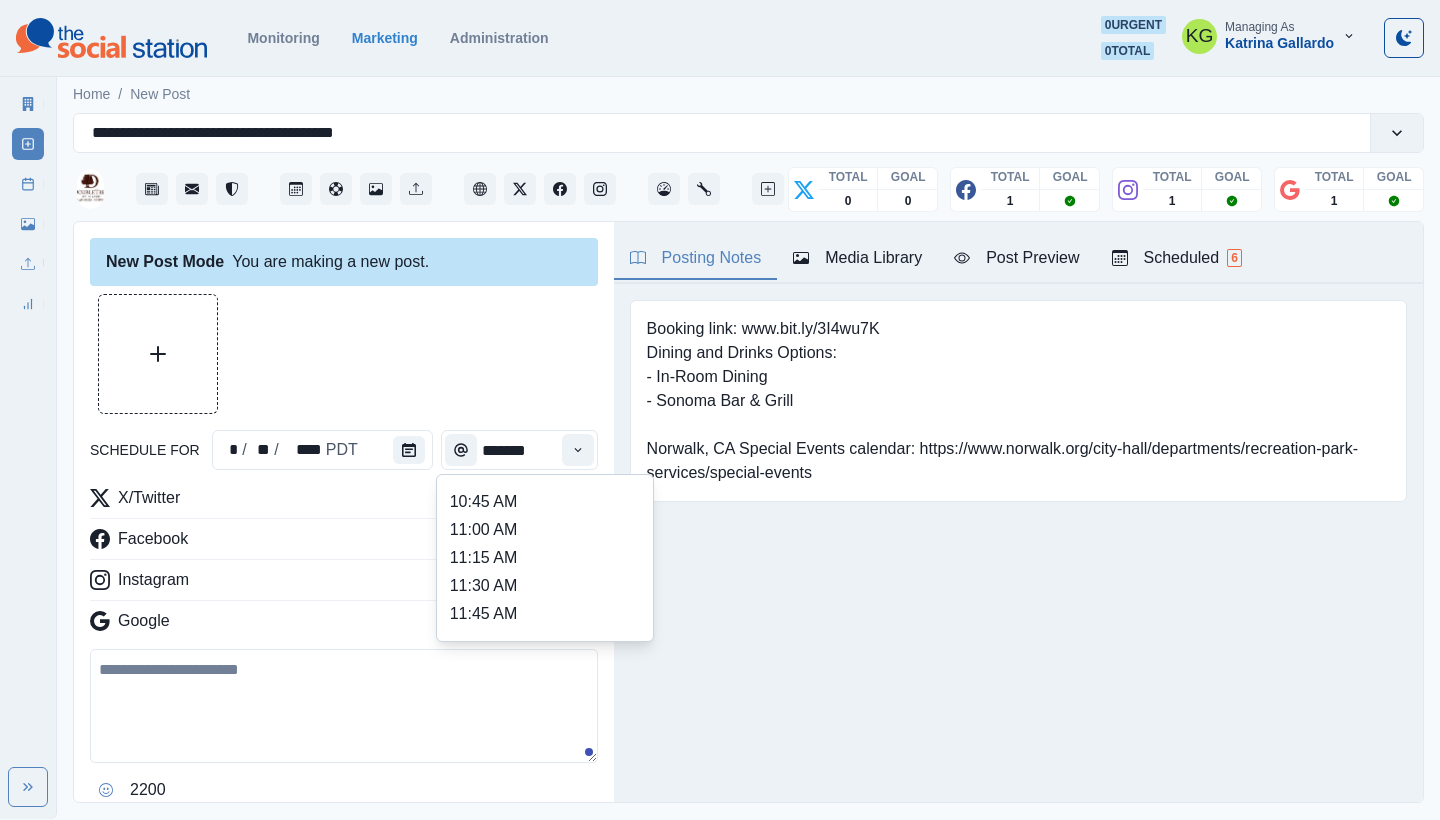 scroll, scrollTop: 351, scrollLeft: 0, axis: vertical 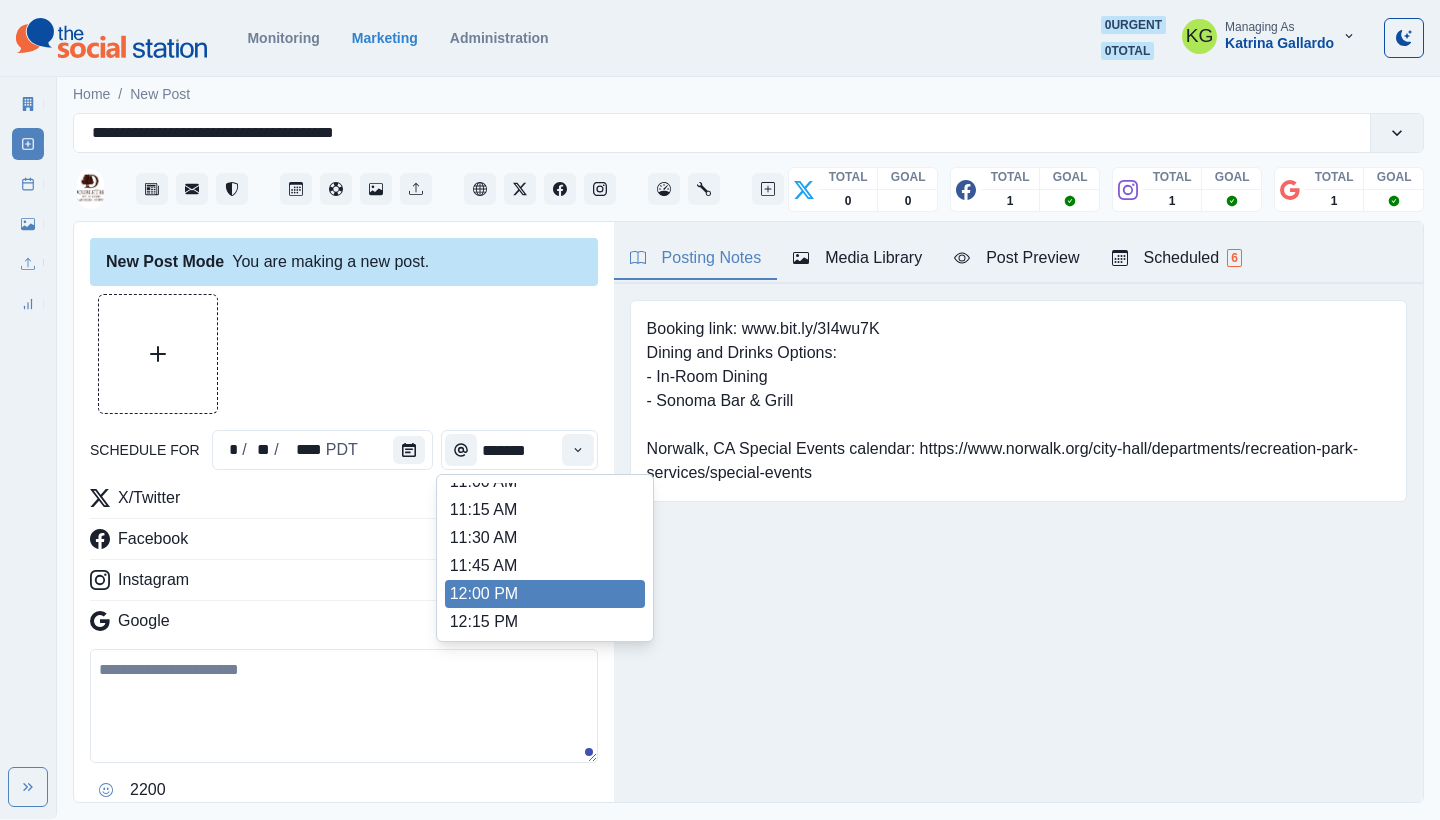 click on "12:00 PM" at bounding box center [545, 594] 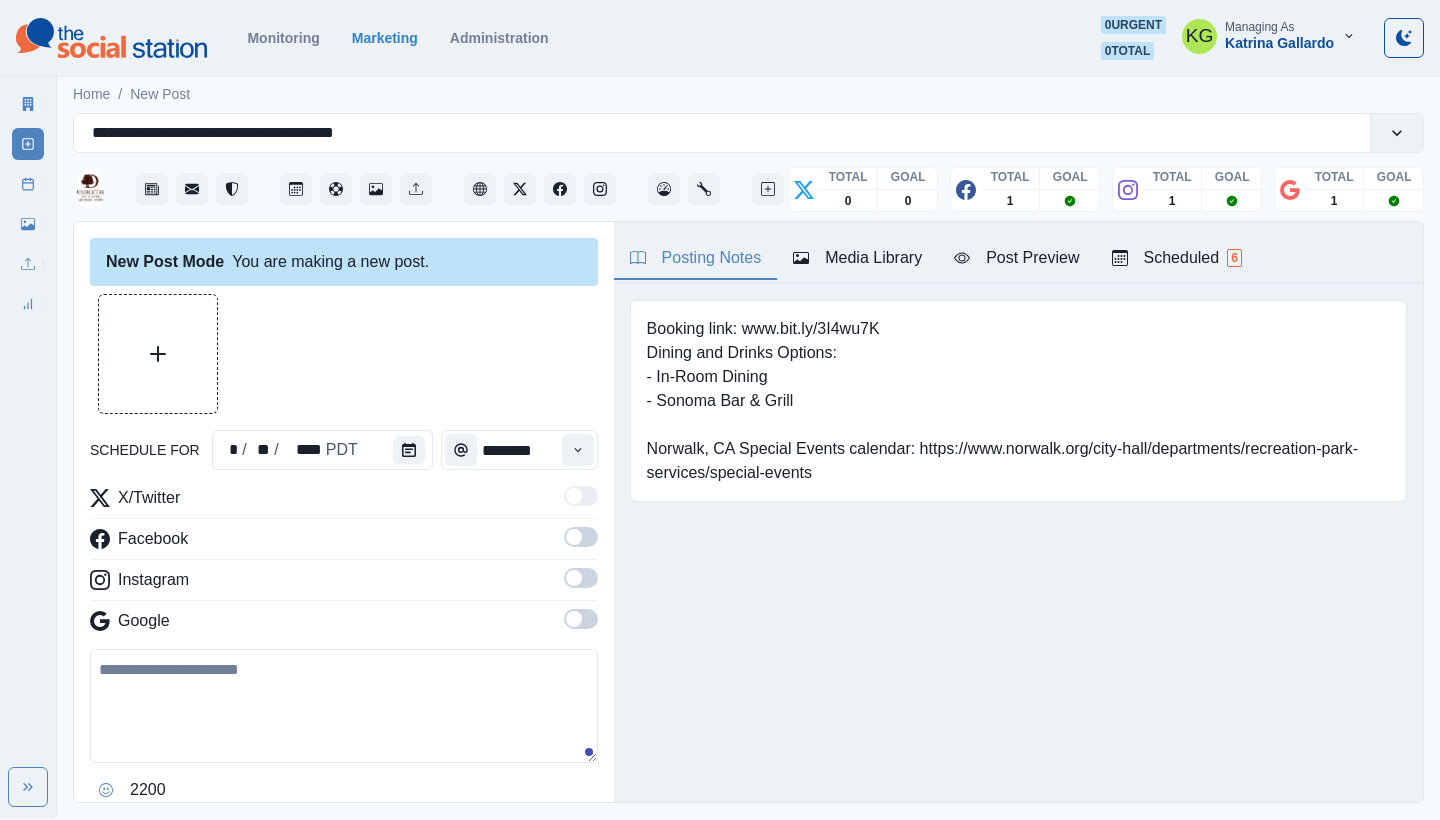 type on "********" 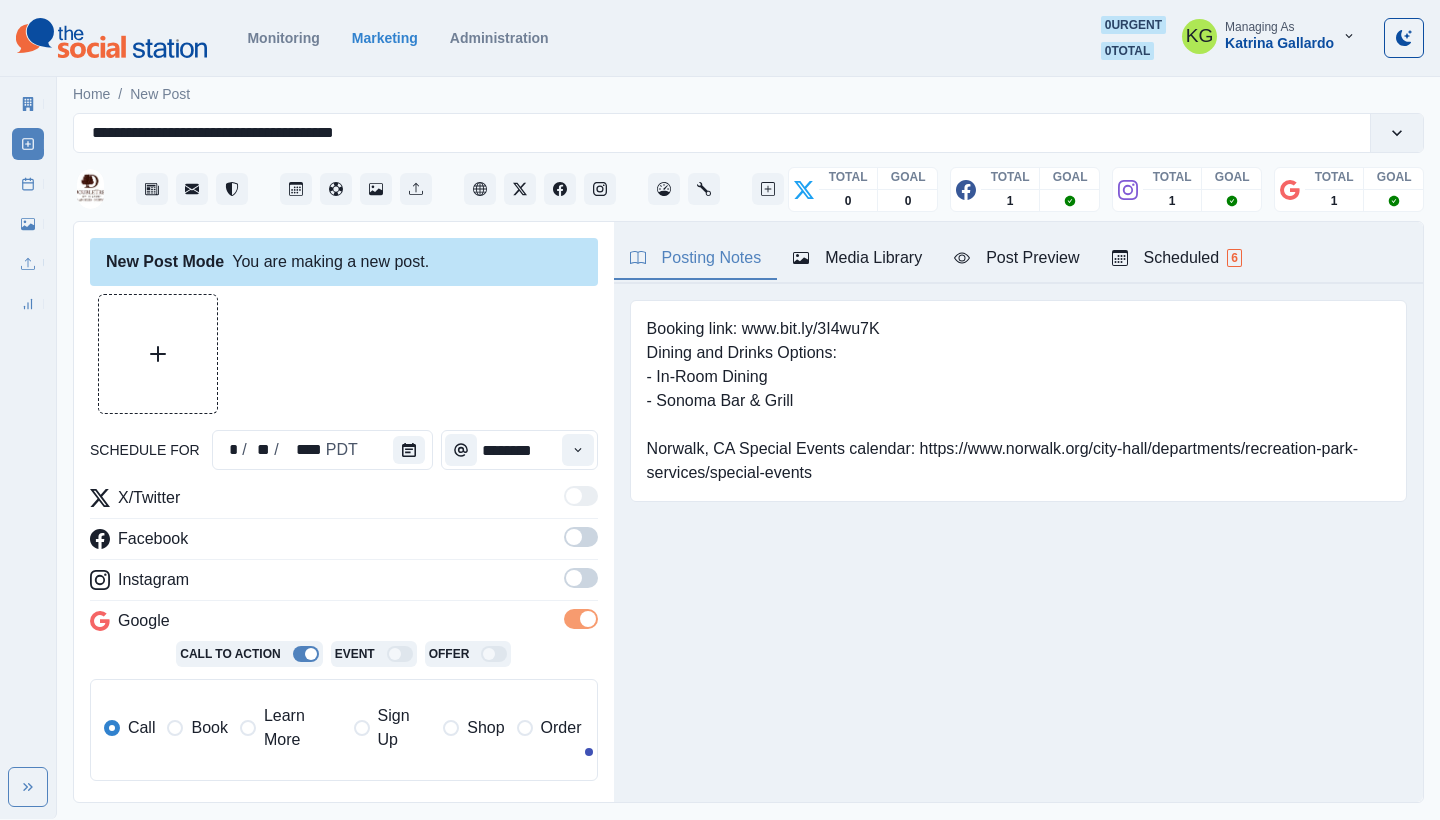 click at bounding box center (581, 578) 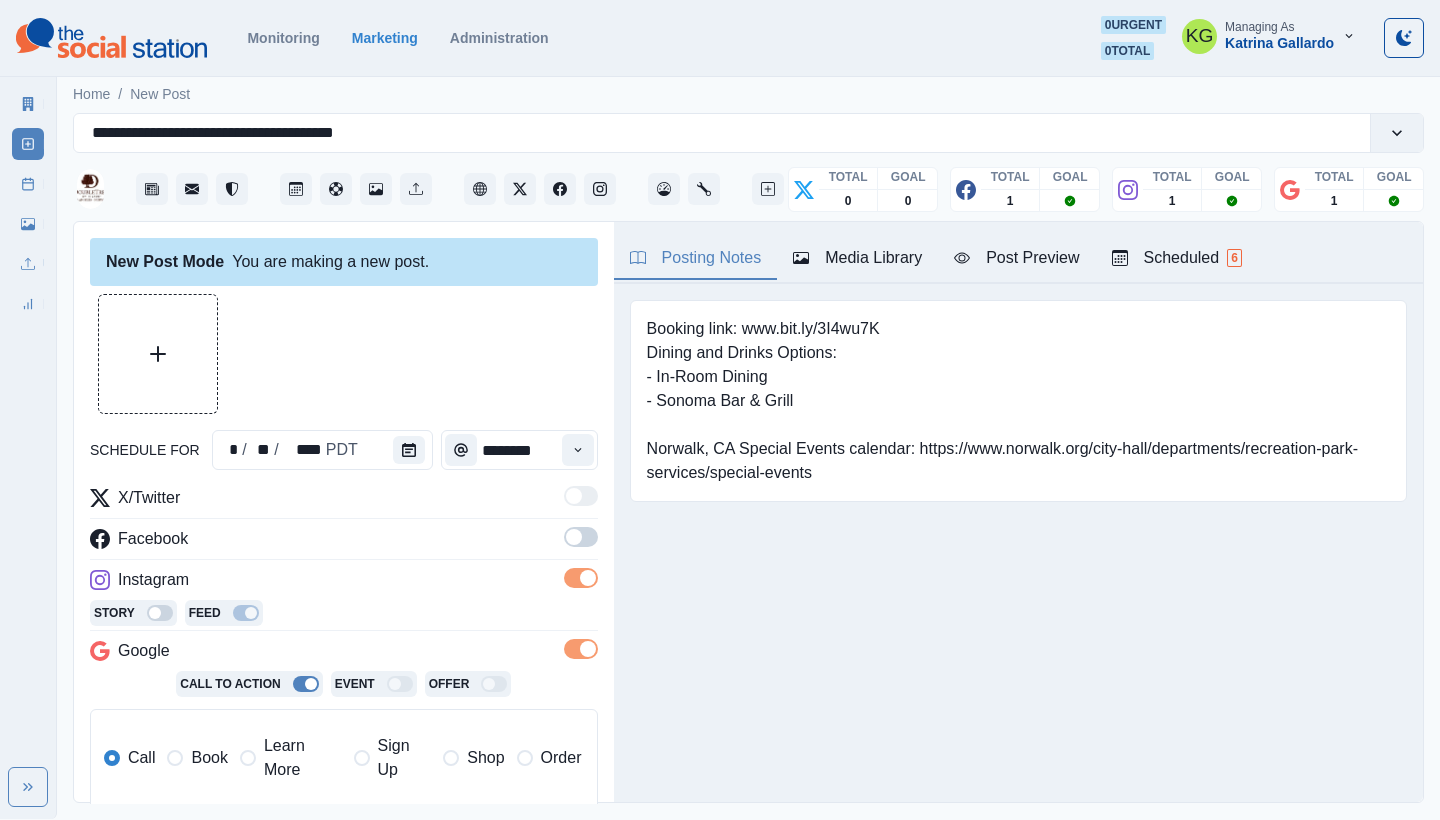 click at bounding box center [581, 537] 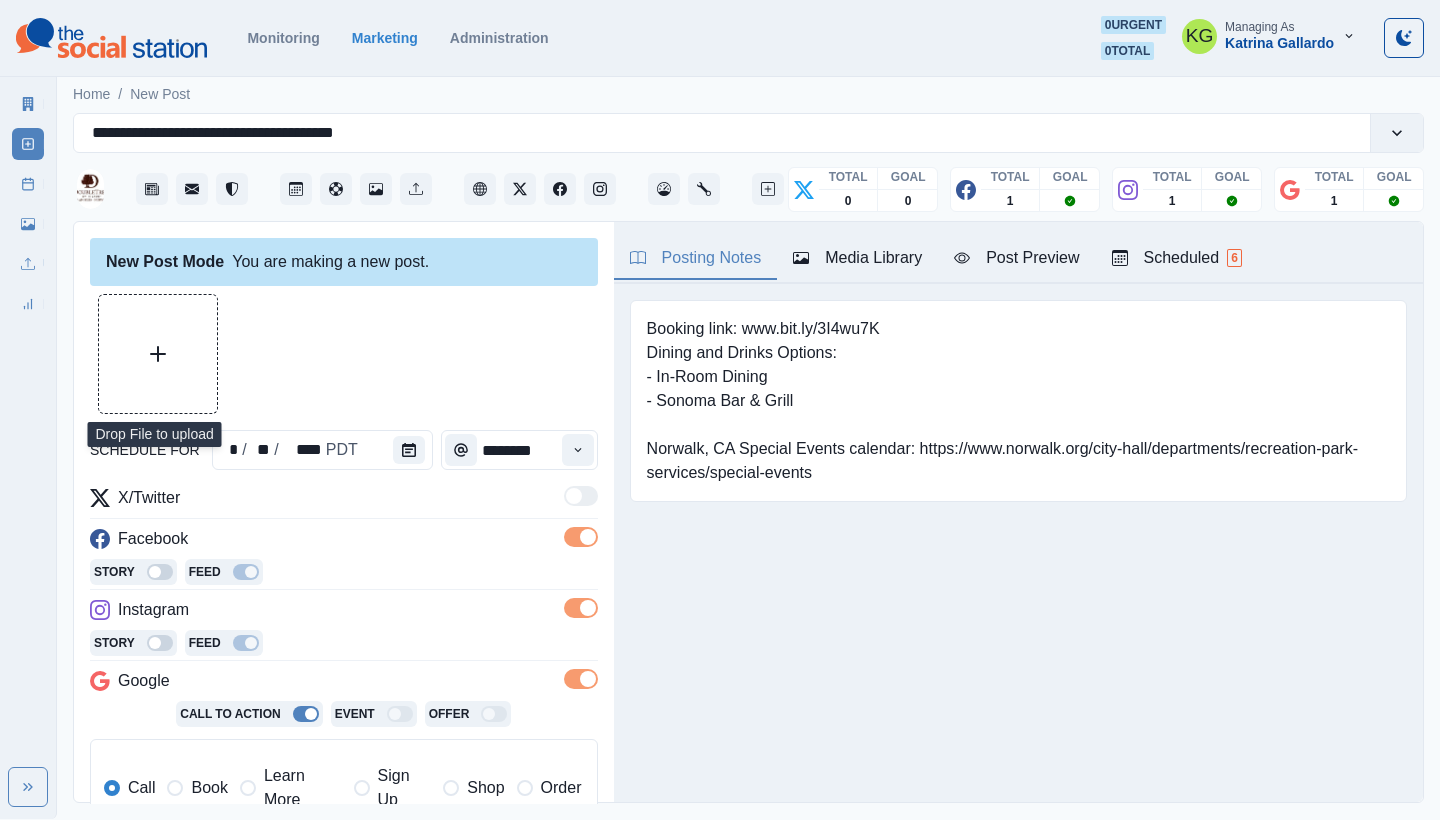click at bounding box center [158, 354] 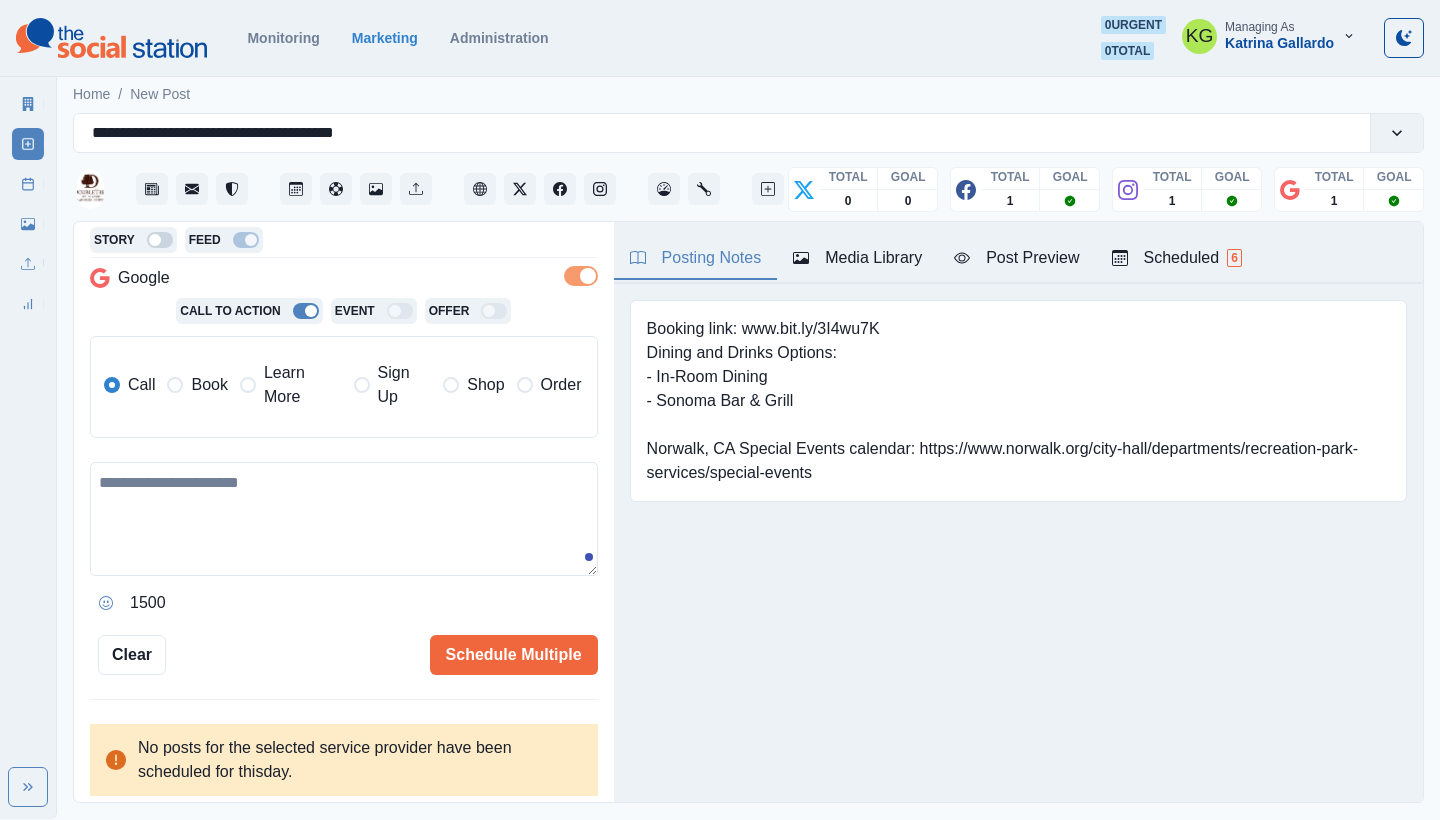 scroll, scrollTop: 402, scrollLeft: 0, axis: vertical 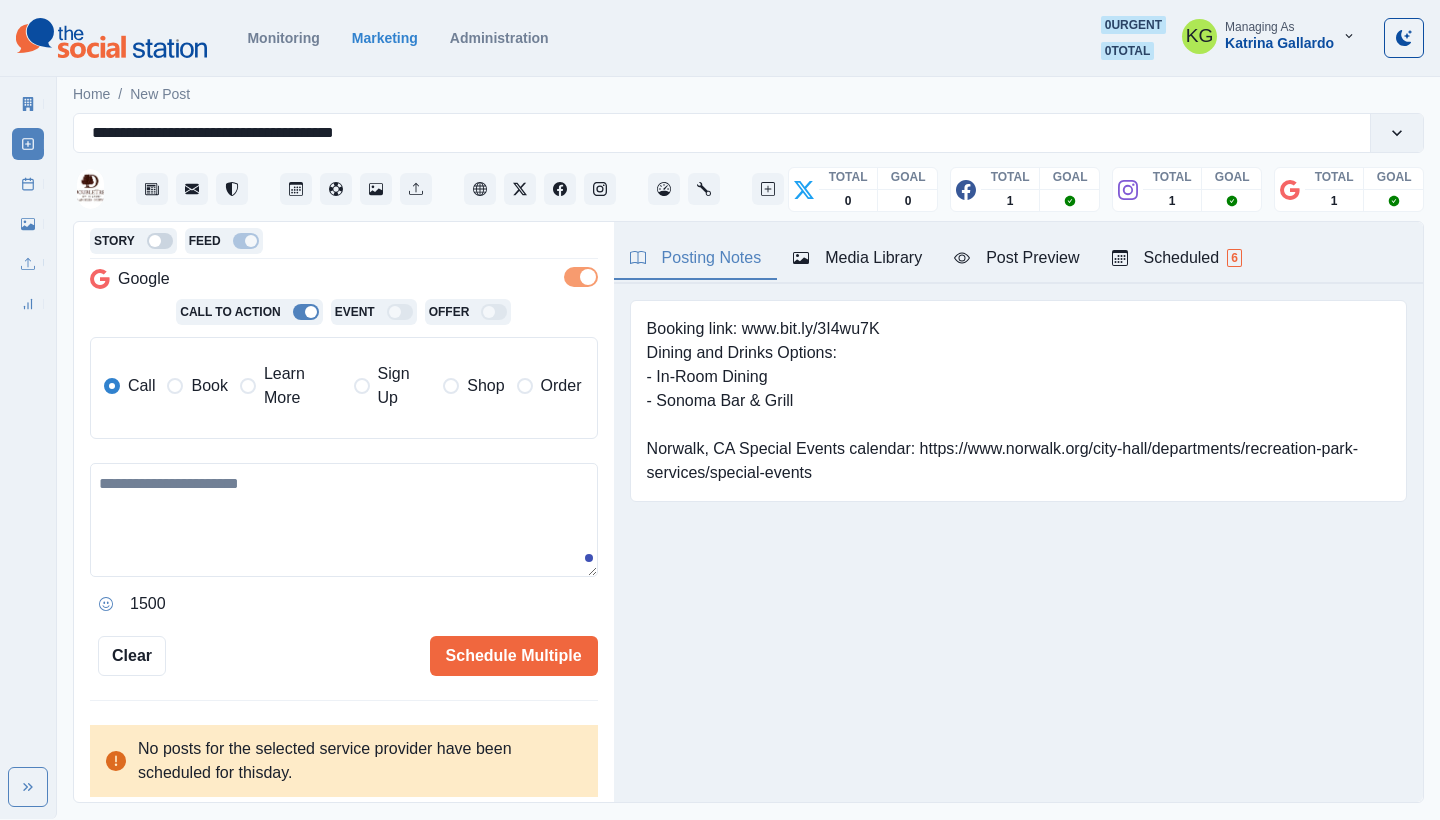 click on "Book" at bounding box center (209, 386) 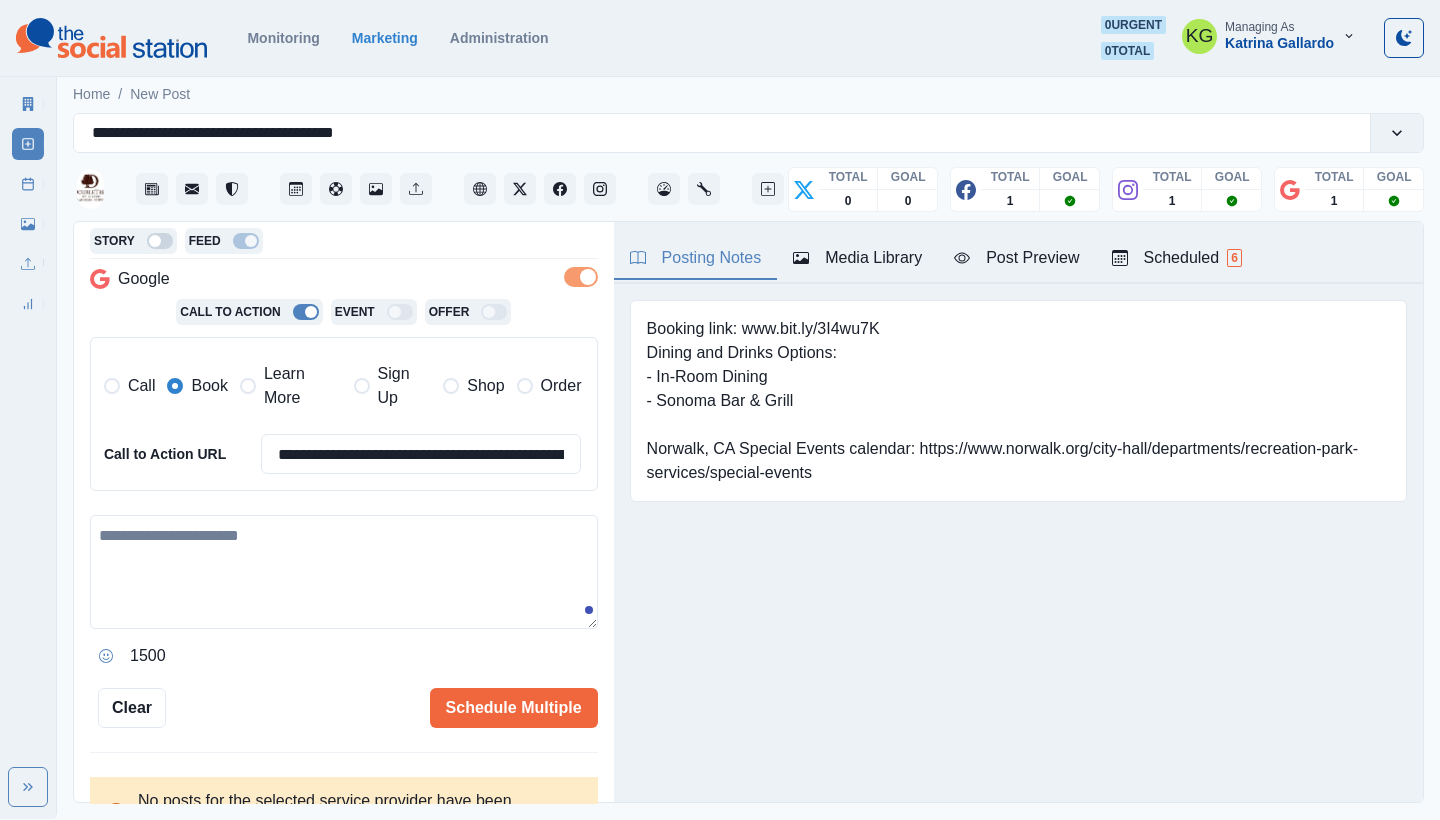 click at bounding box center (344, 572) 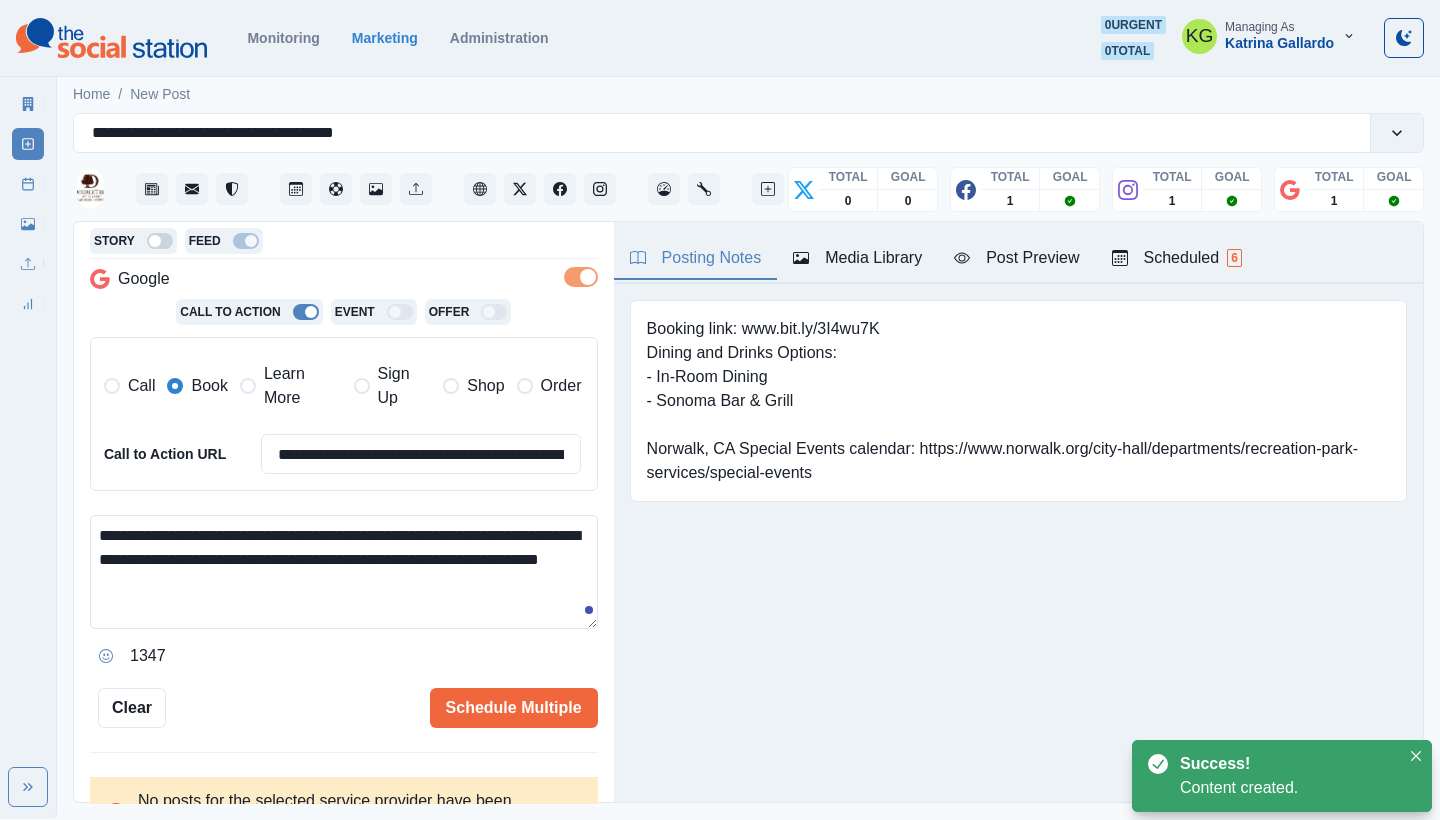 click on "**********" at bounding box center (344, 572) 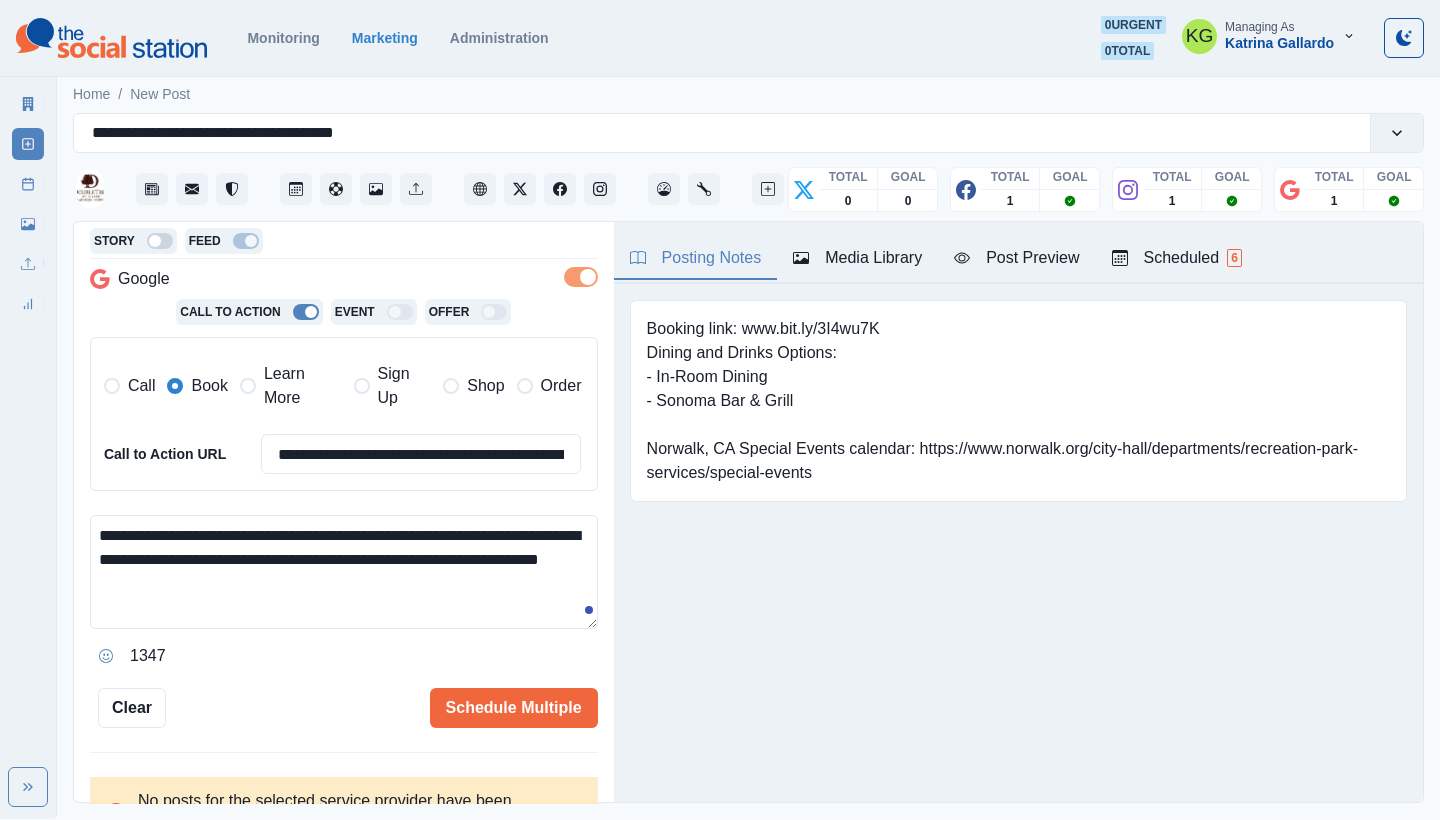 paste on "**********" 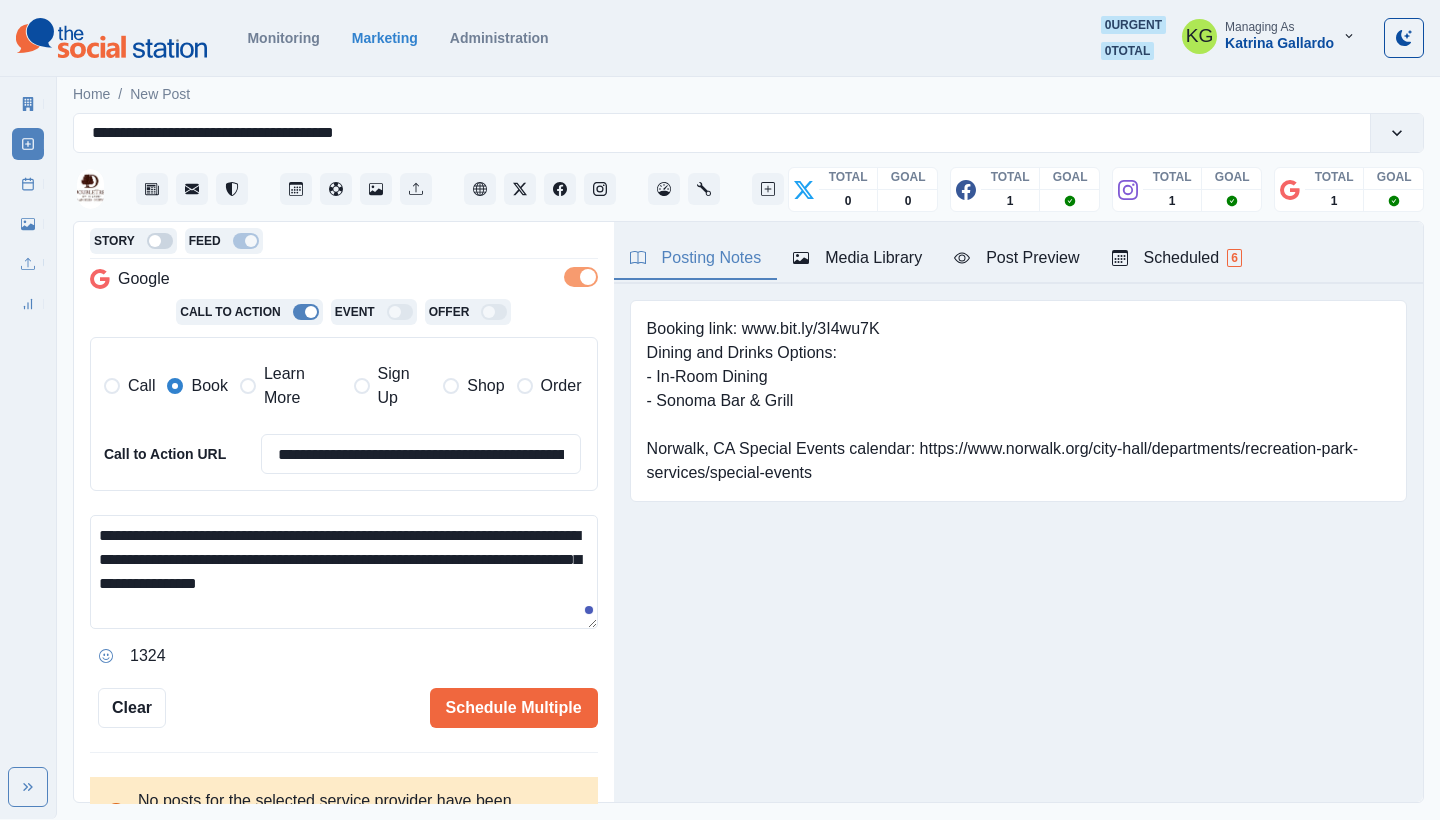 click on "**********" at bounding box center [344, 572] 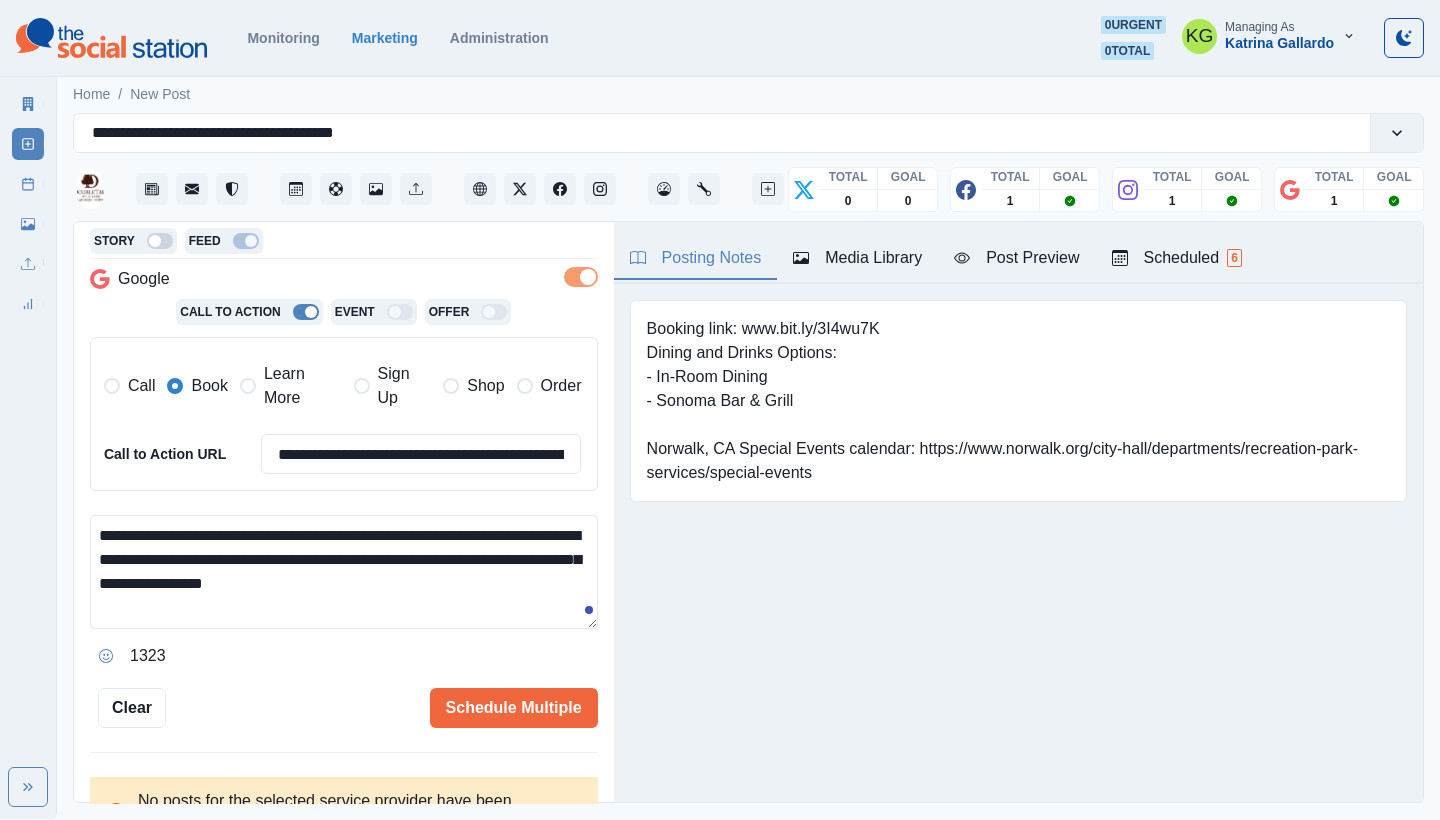 click 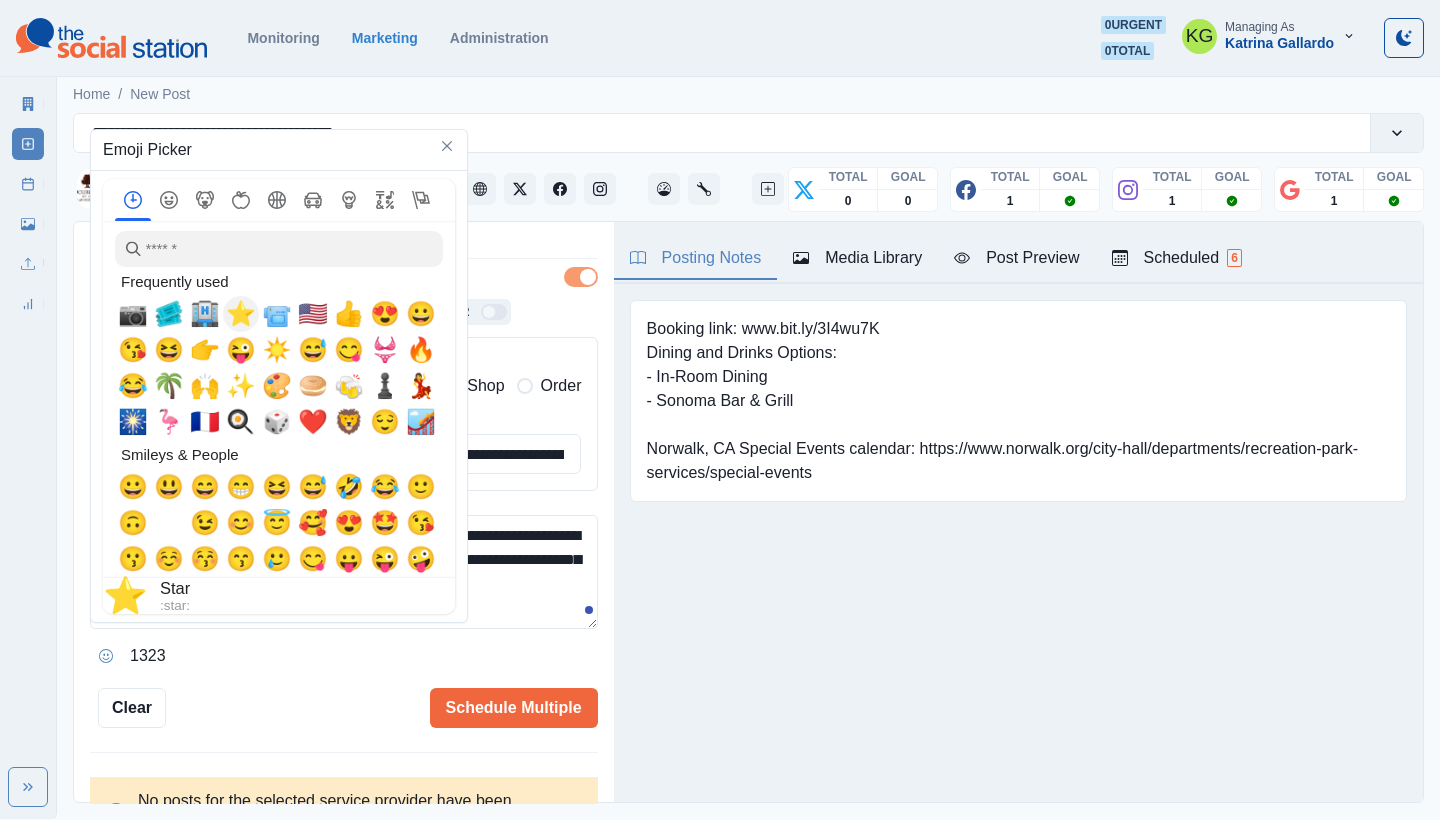 click on "⭐" at bounding box center [241, 314] 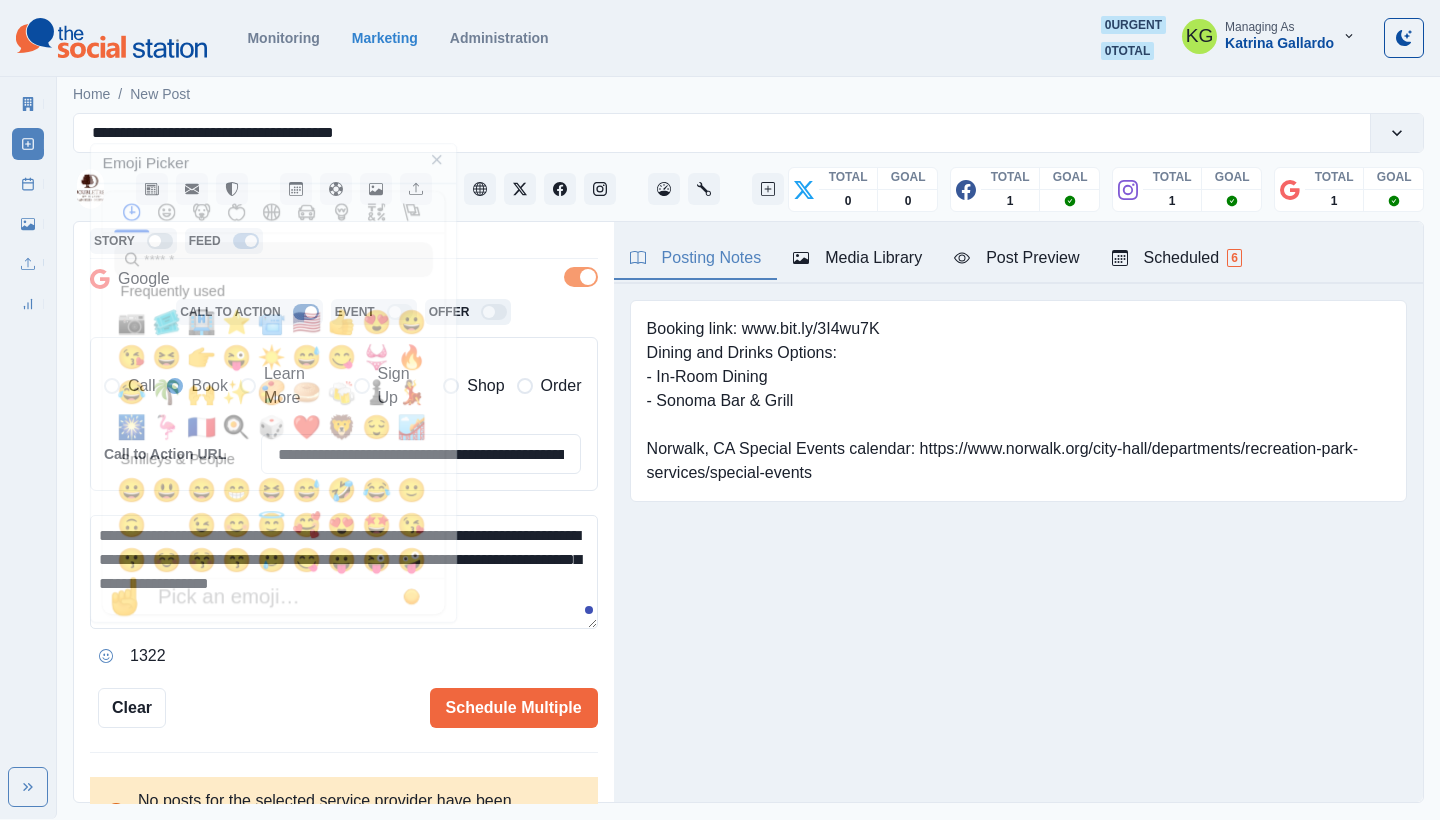 click on "**********" at bounding box center (344, 572) 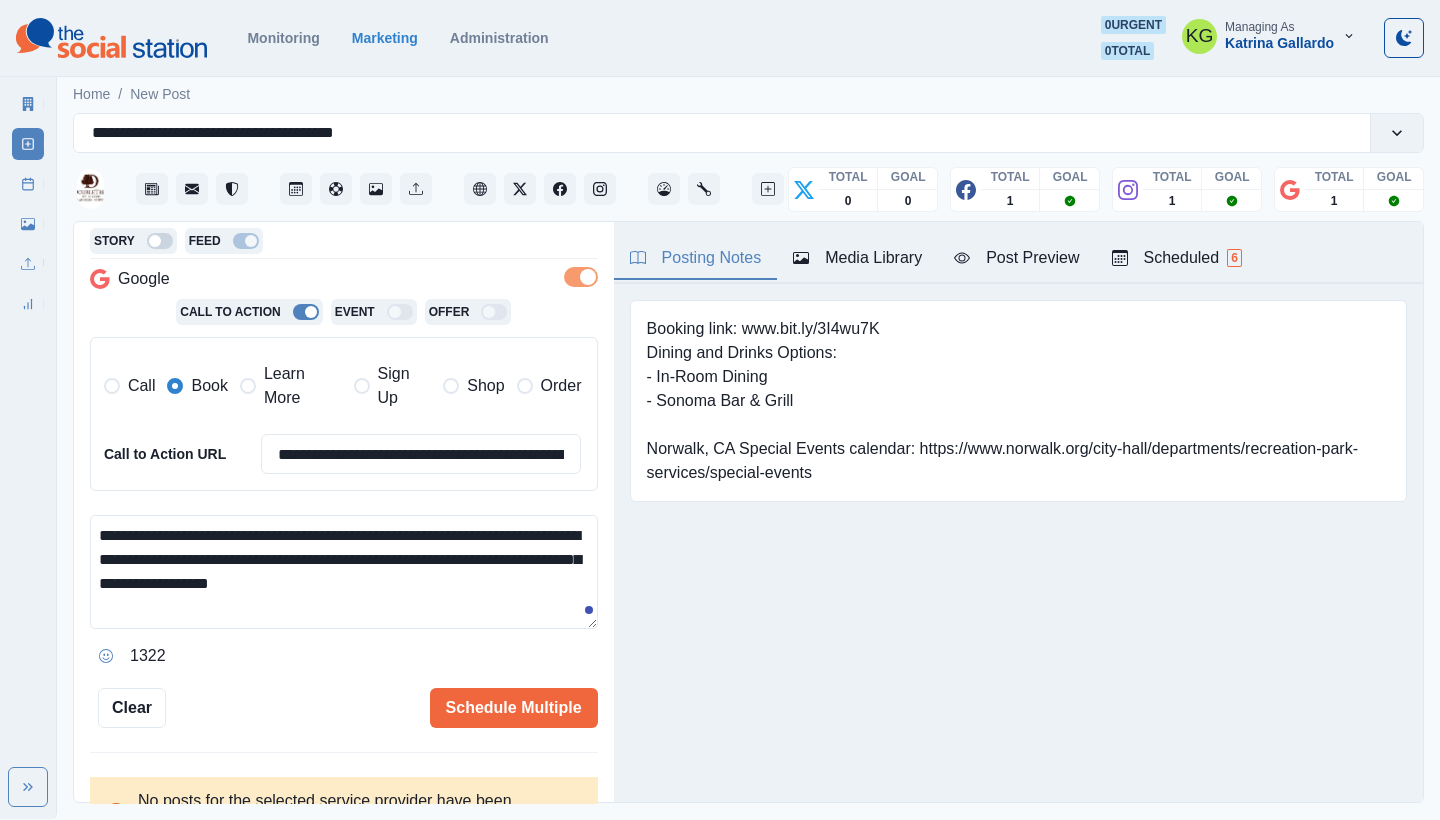 drag, startPoint x: 493, startPoint y: 572, endPoint x: 480, endPoint y: 572, distance: 13 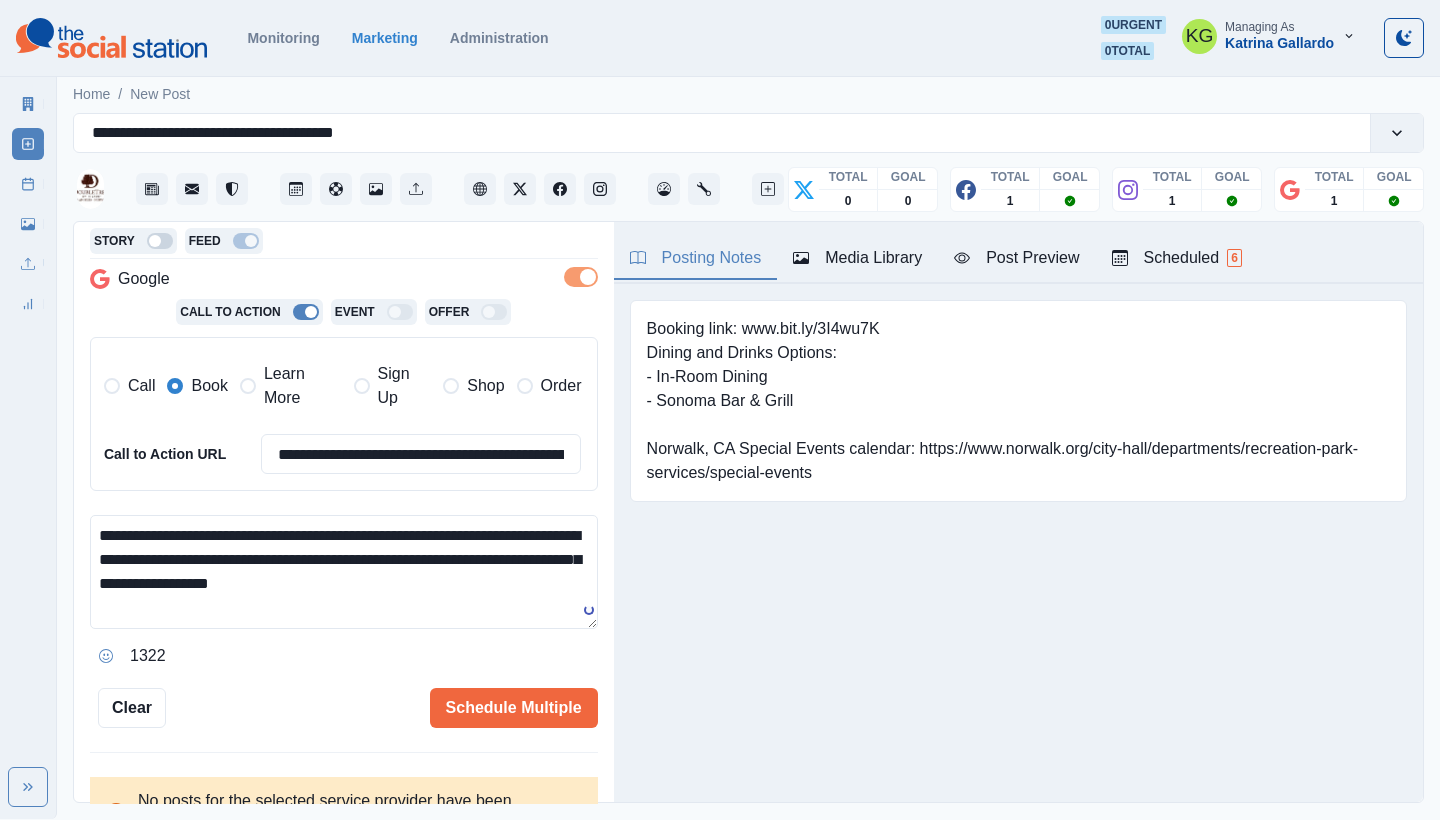click on "**********" at bounding box center [344, 572] 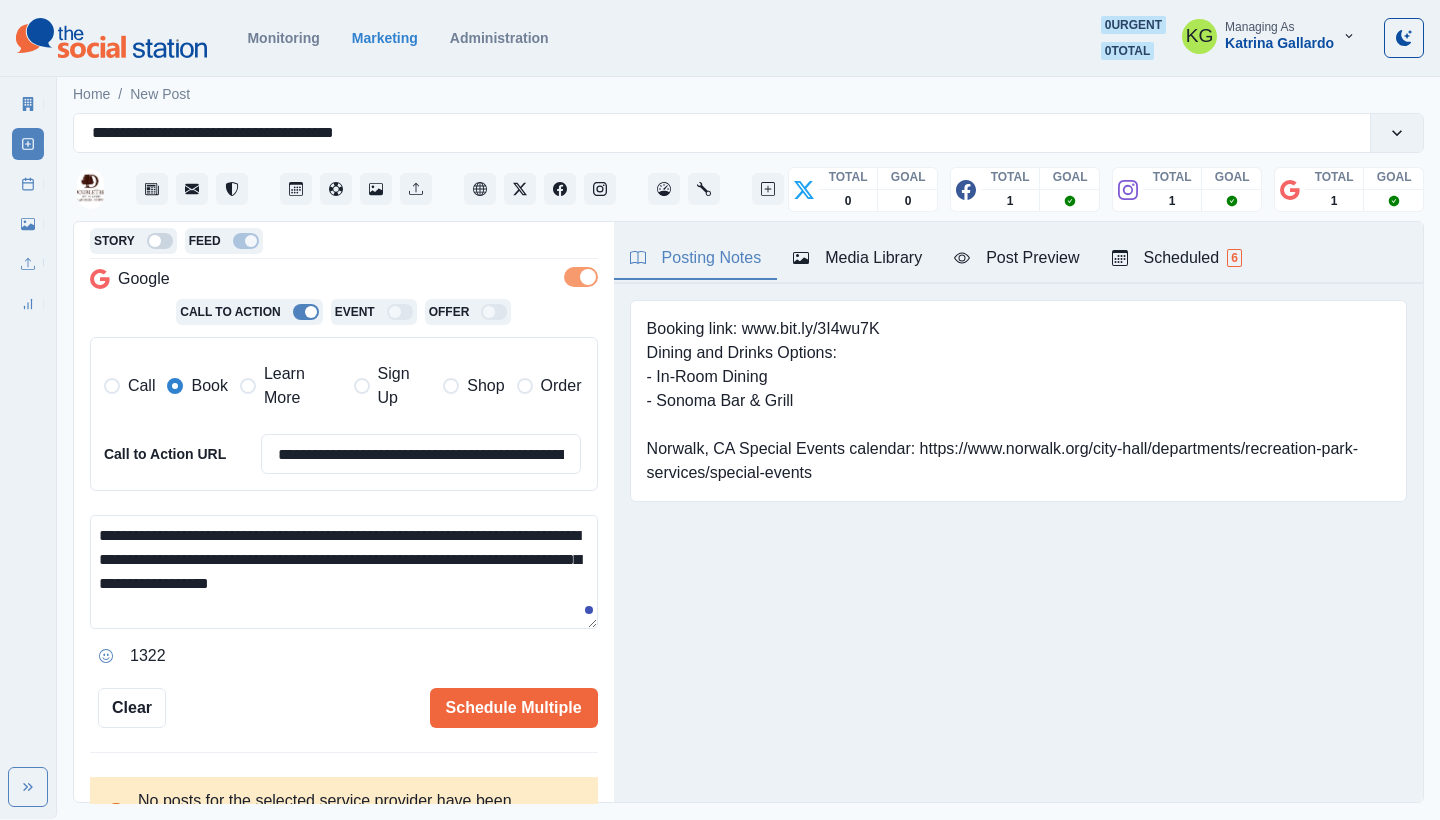 paste on "*" 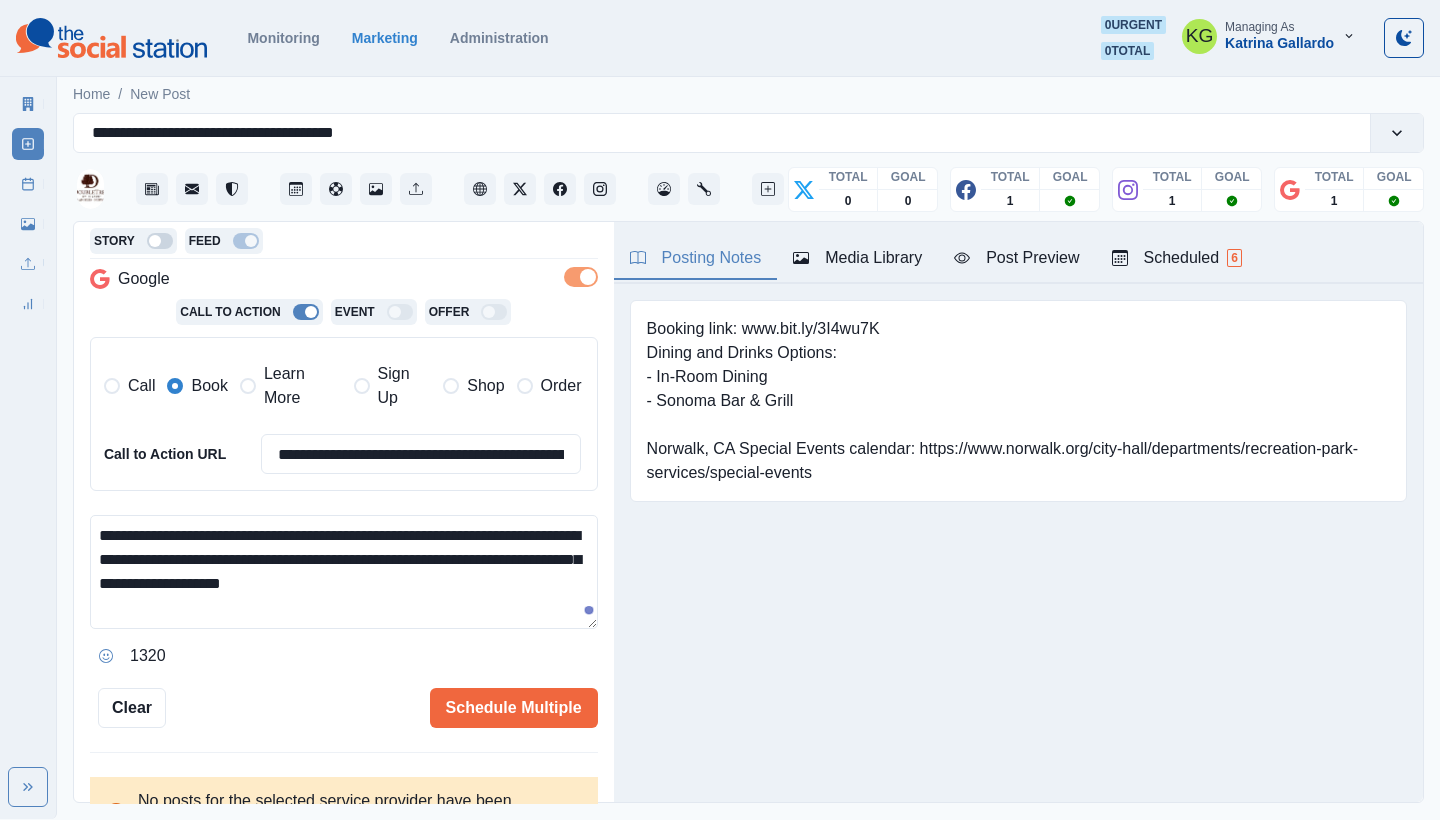 click on "**********" at bounding box center (344, 572) 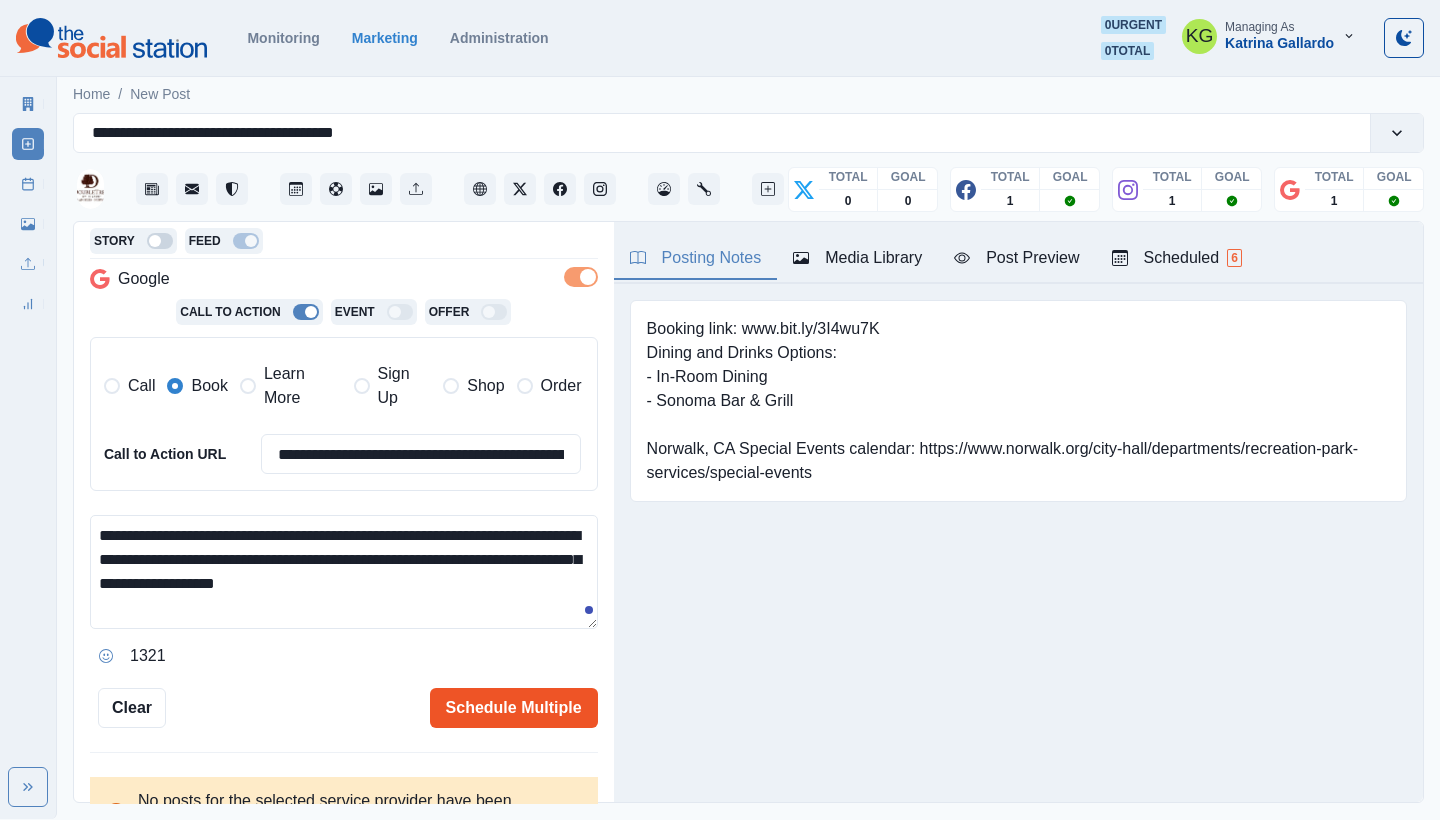 type on "**********" 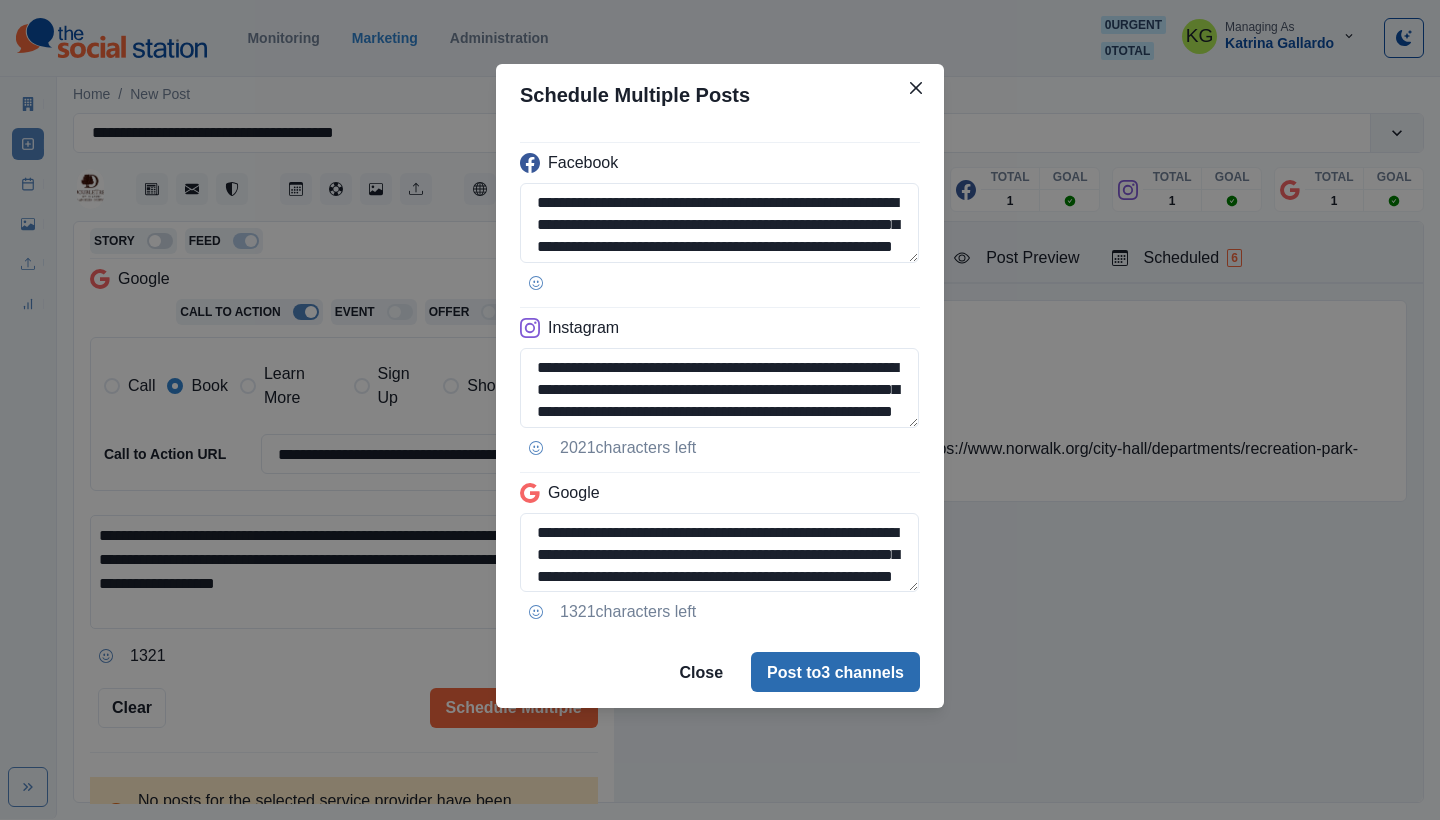 click on "Post to  3   channels" at bounding box center (835, 672) 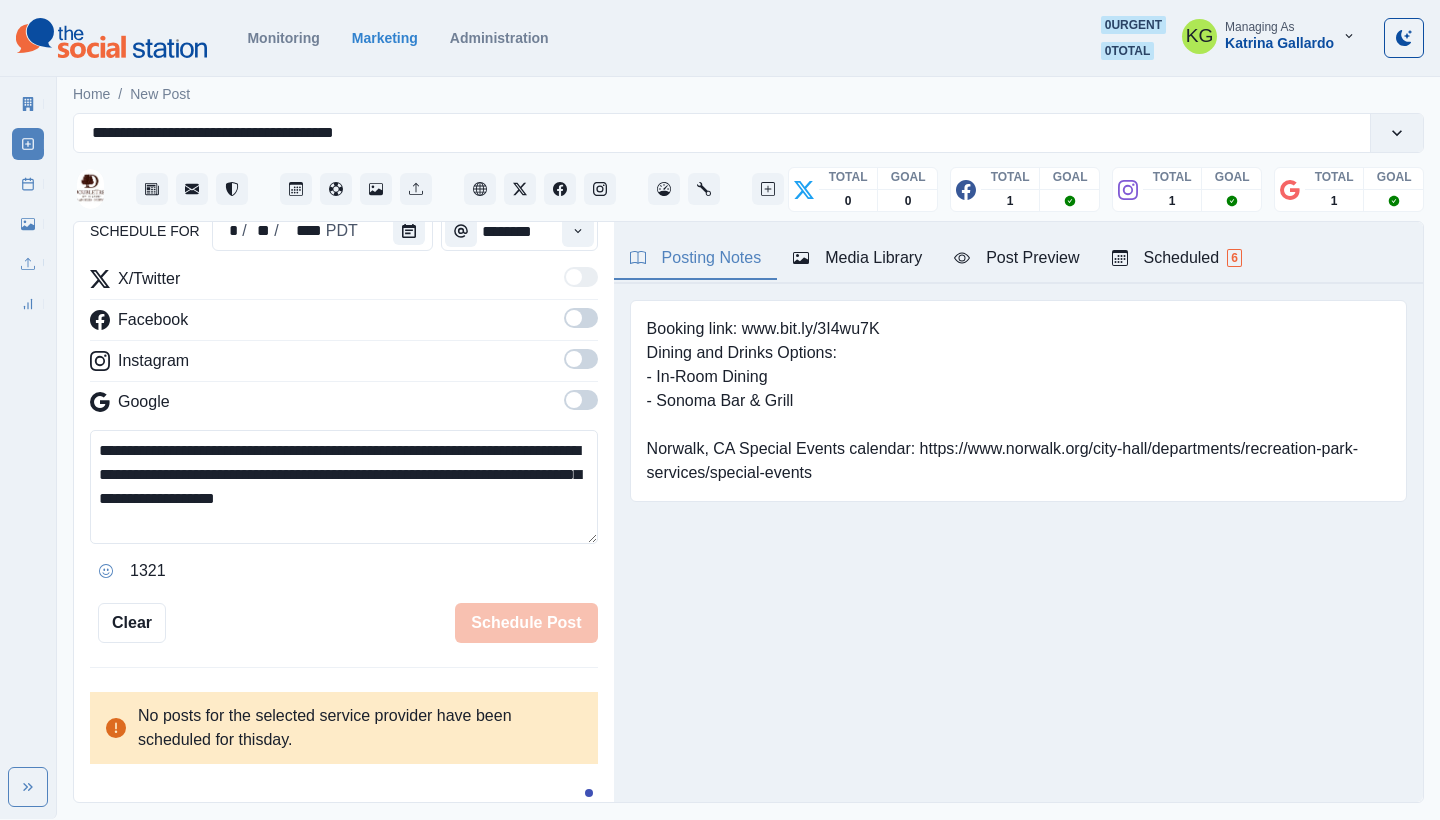 type 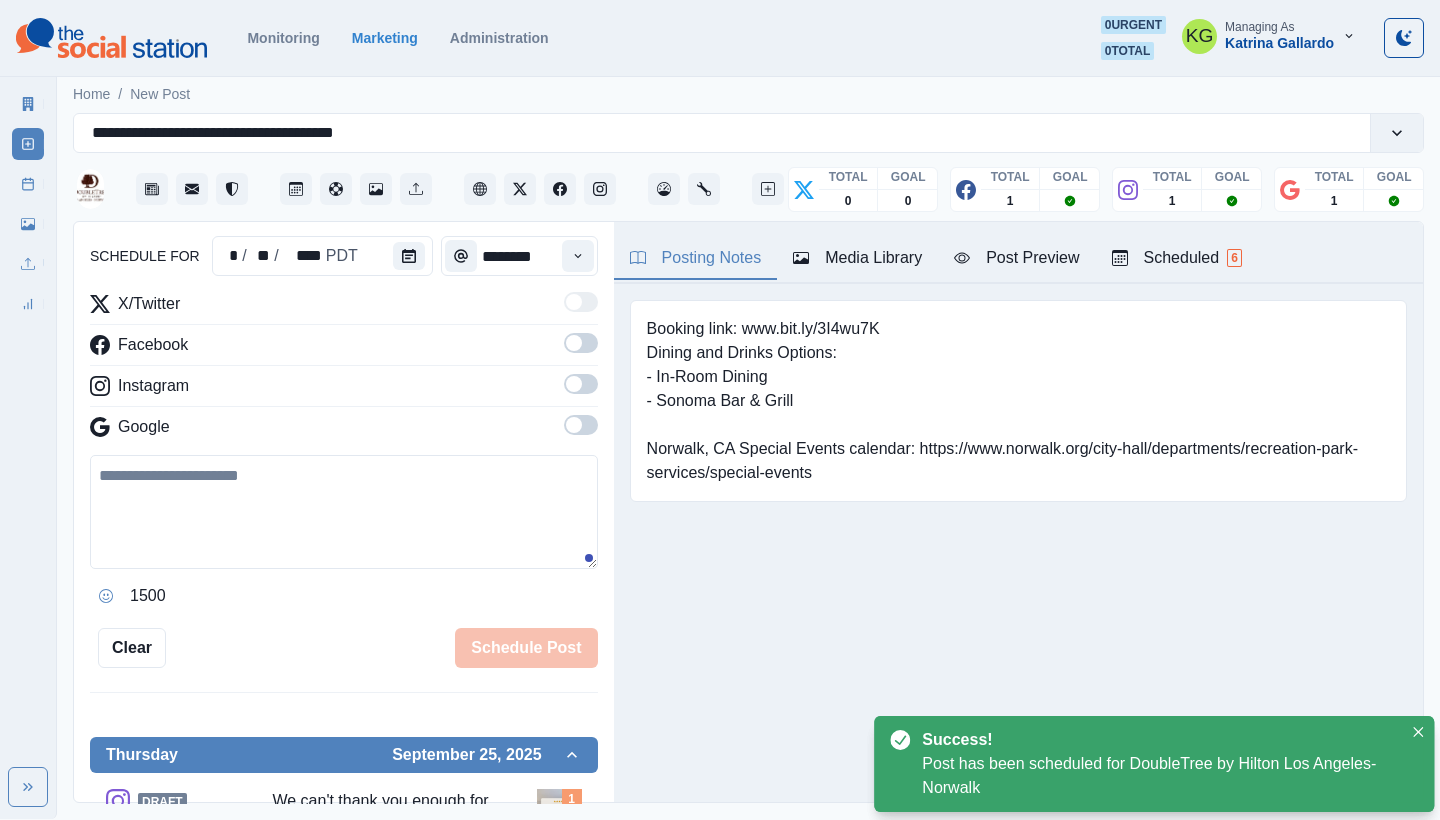 scroll, scrollTop: 122, scrollLeft: 0, axis: vertical 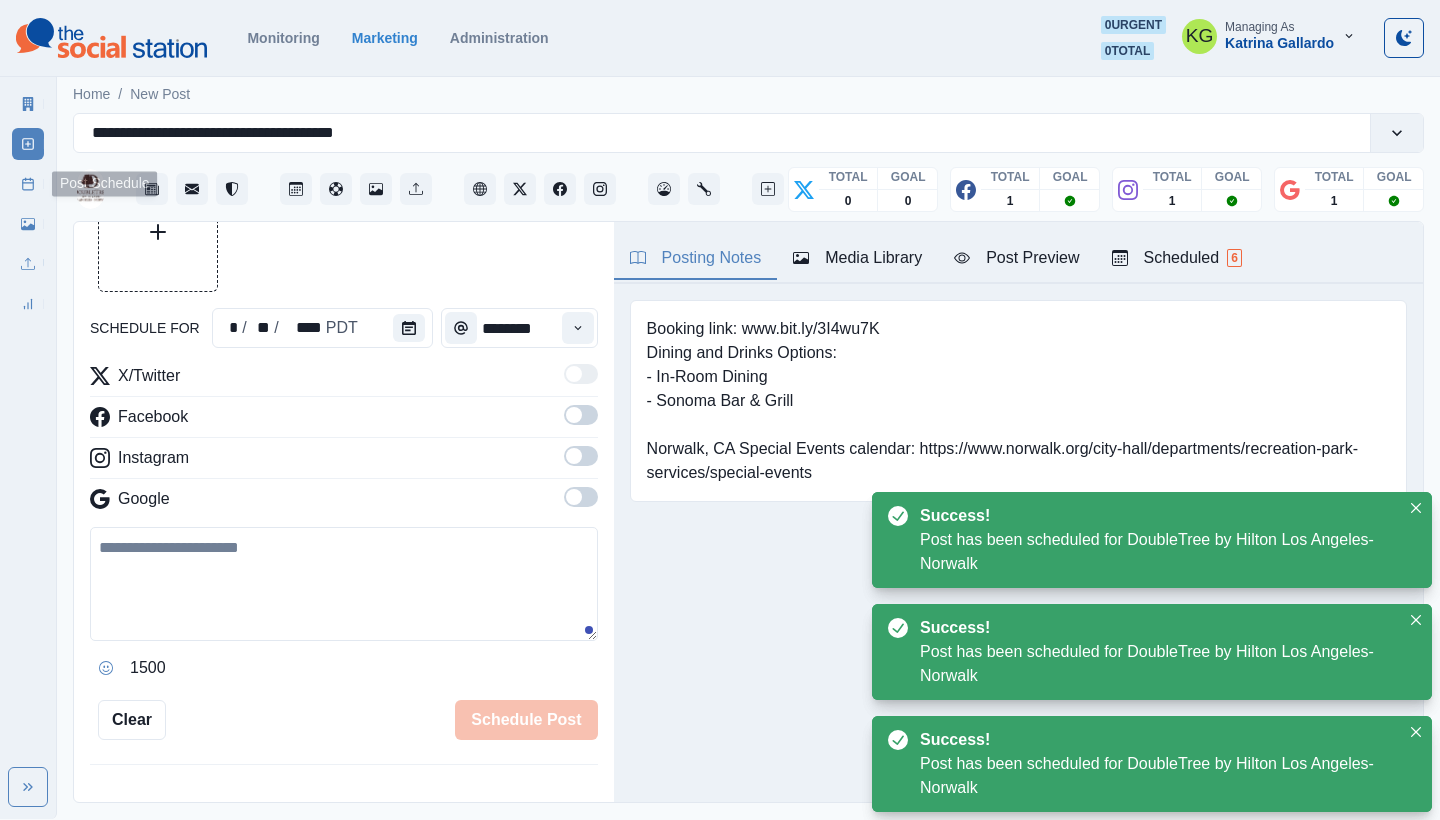 click on "Post Schedule" at bounding box center [28, 184] 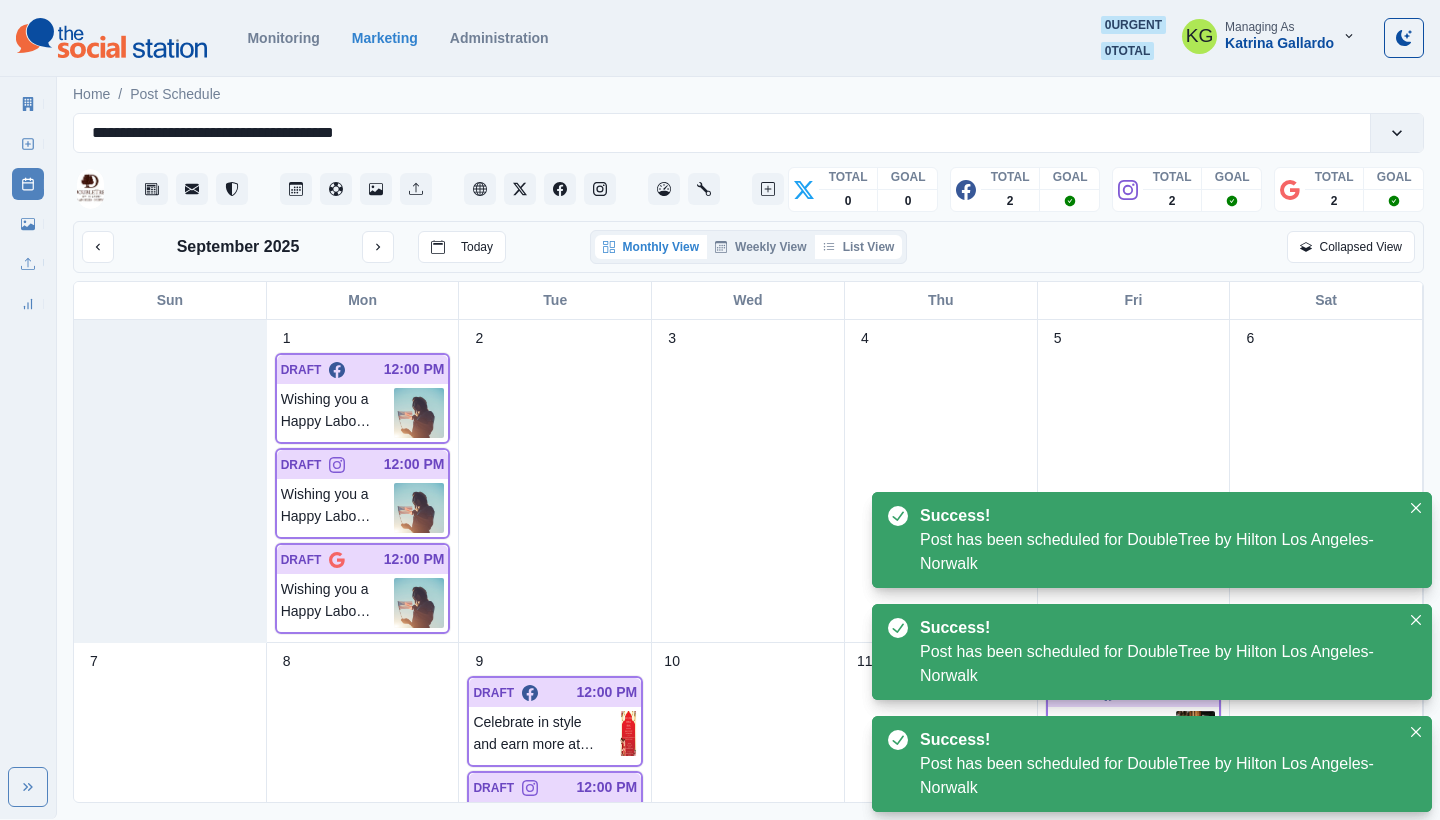 click on "List View" at bounding box center (859, 247) 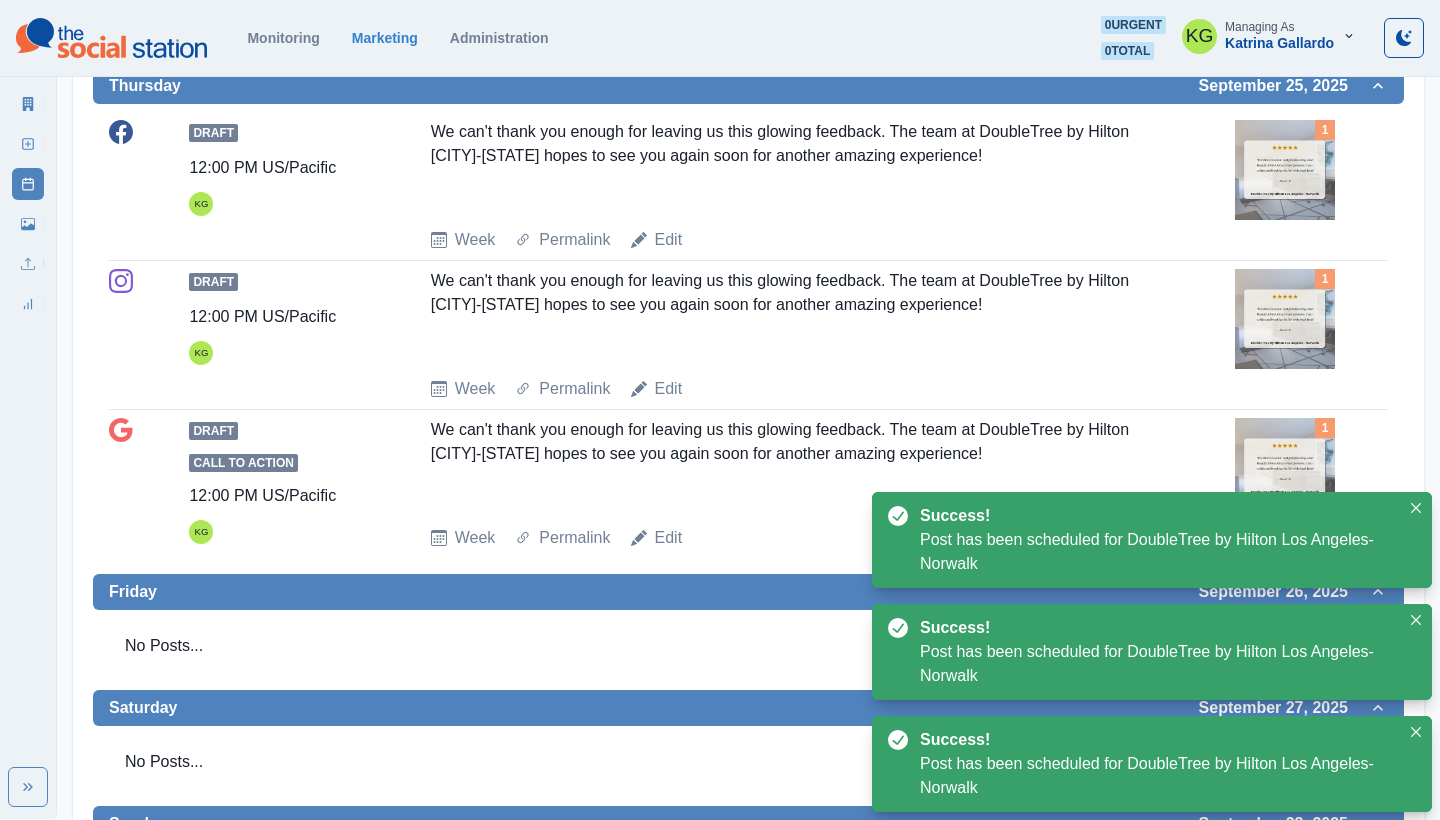 scroll, scrollTop: 1703, scrollLeft: 0, axis: vertical 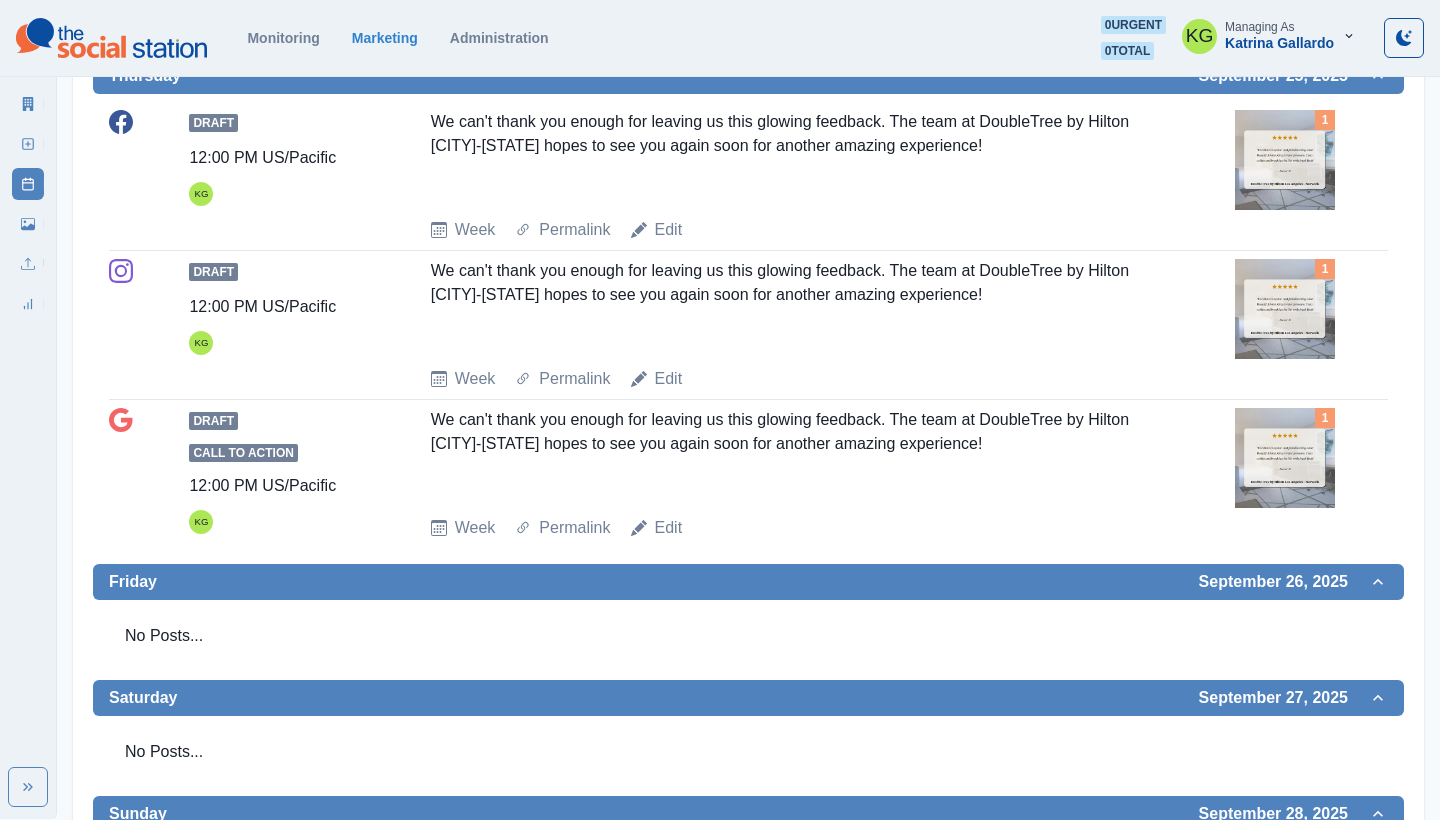 click at bounding box center [1285, 160] 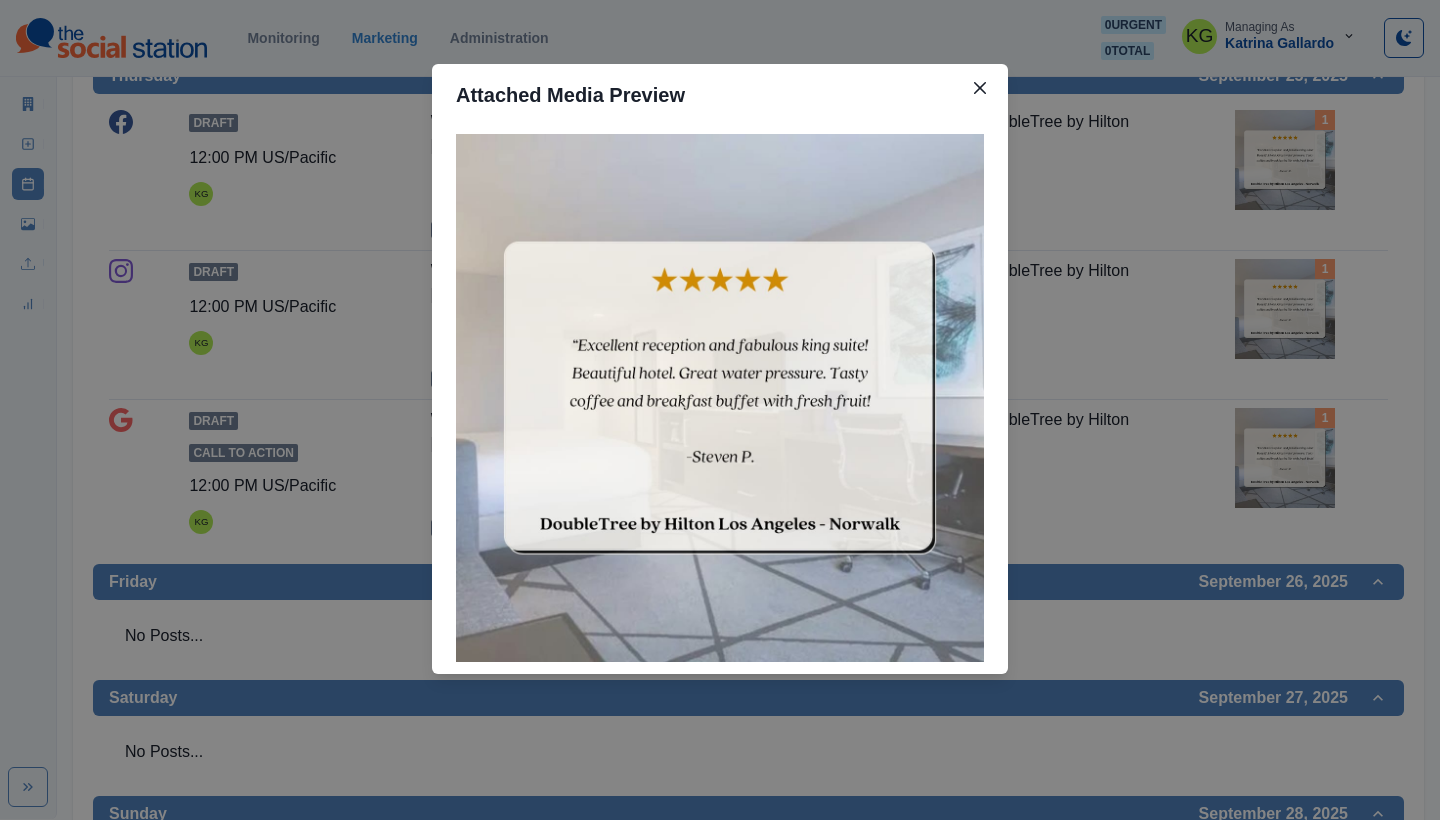 click on "Attached Media Preview" at bounding box center (720, 410) 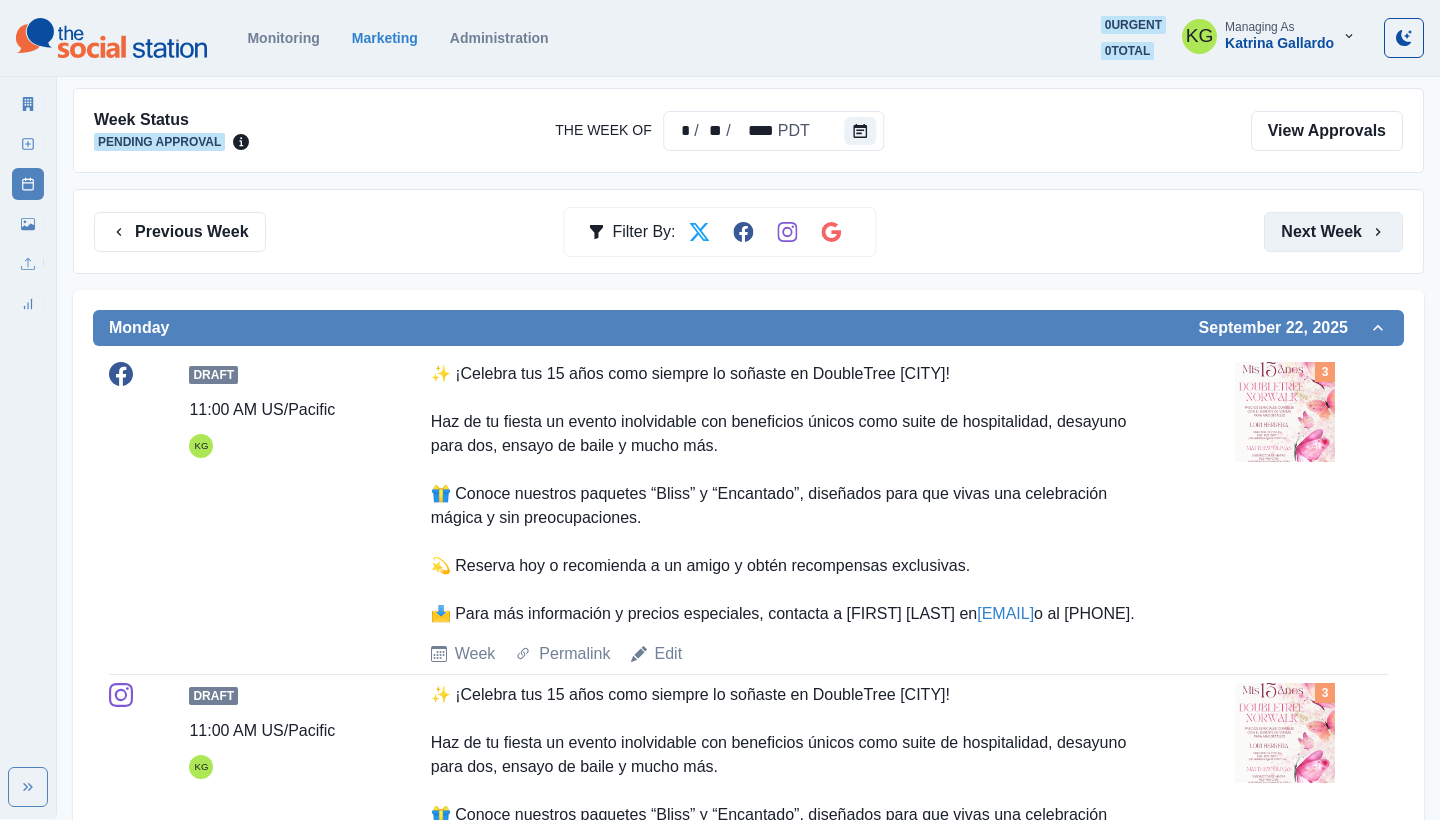 click on "Next Week" at bounding box center [1333, 232] 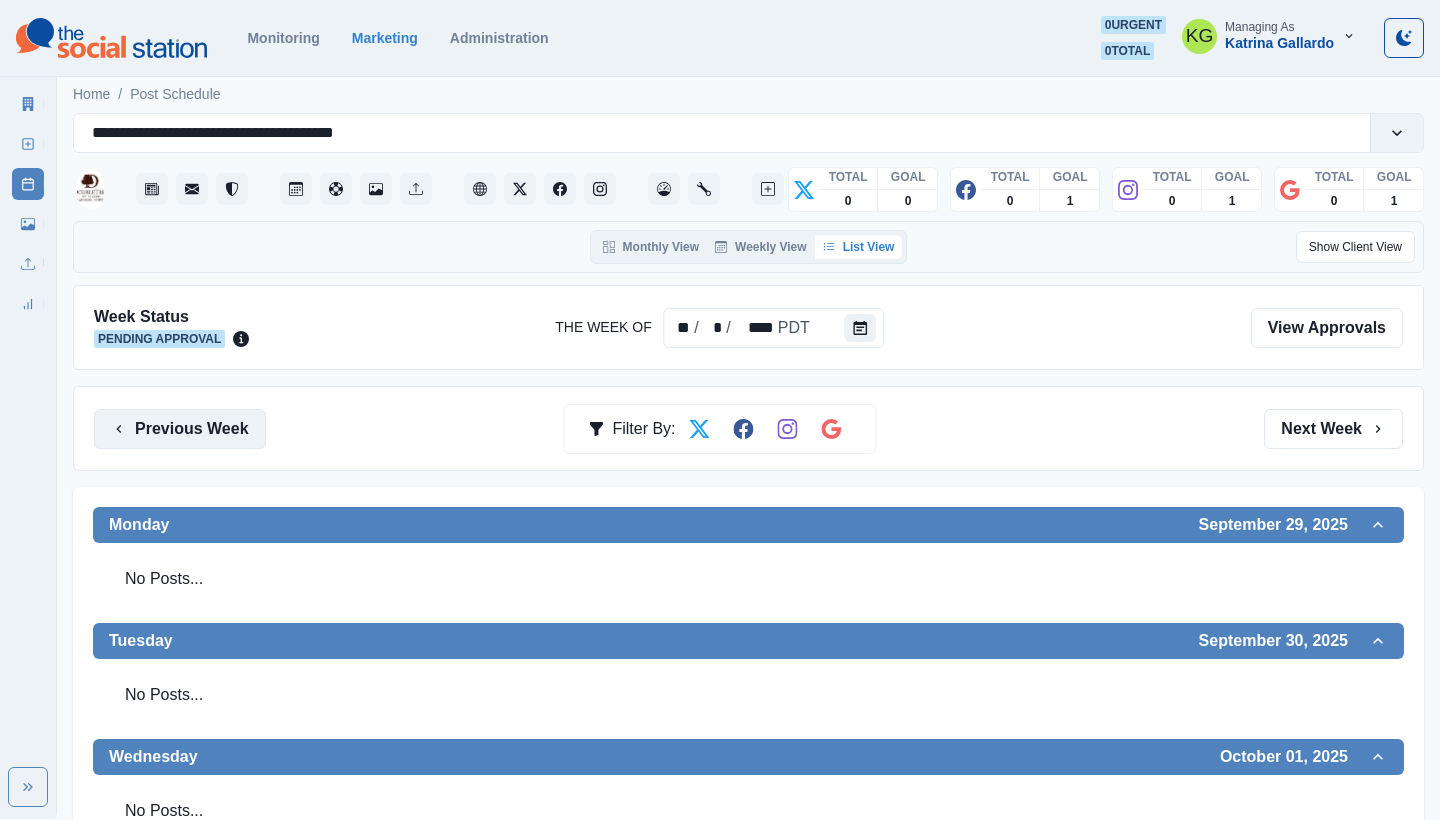 scroll, scrollTop: 0, scrollLeft: 0, axis: both 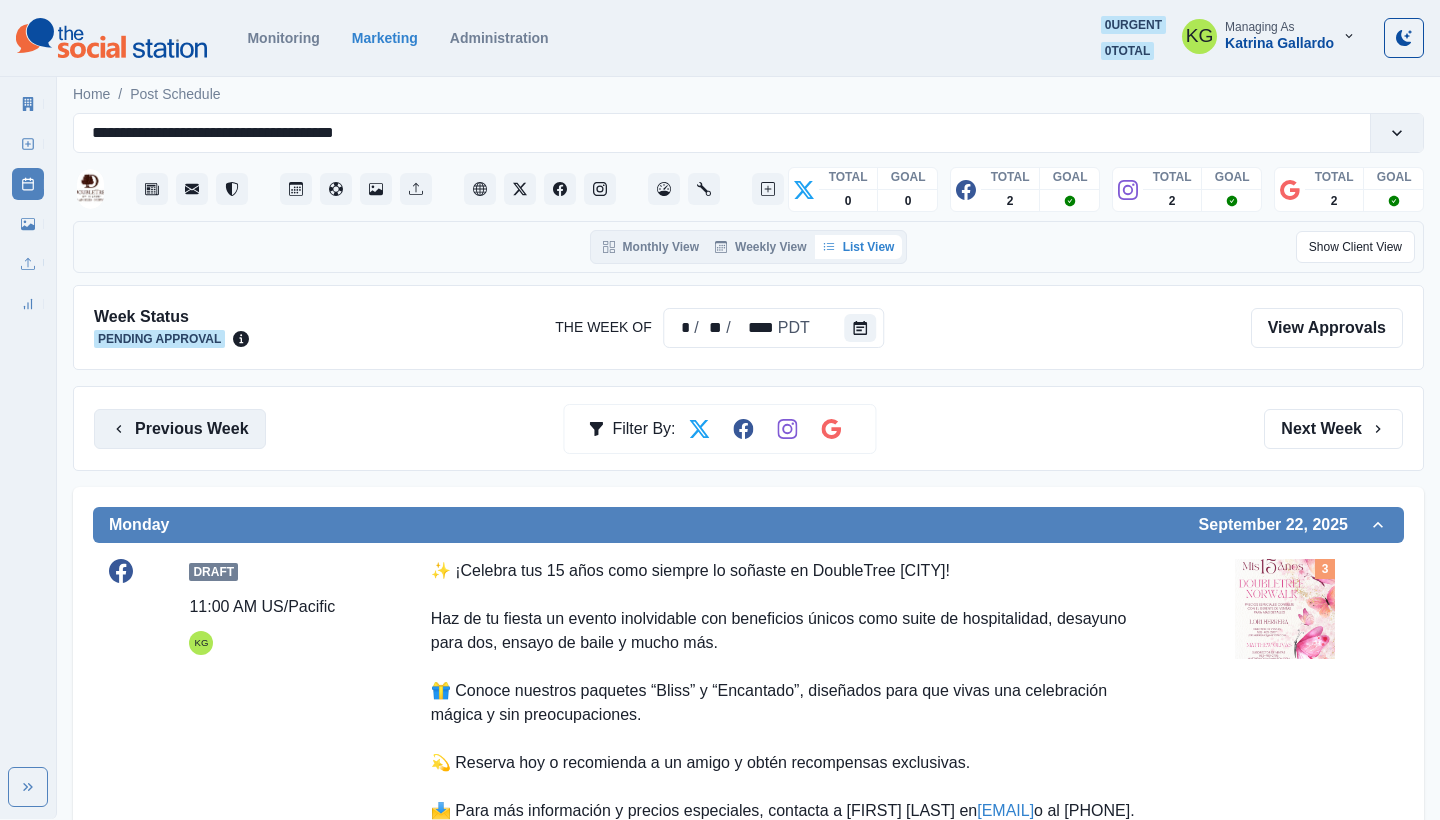 click on "Previous Week" at bounding box center [180, 429] 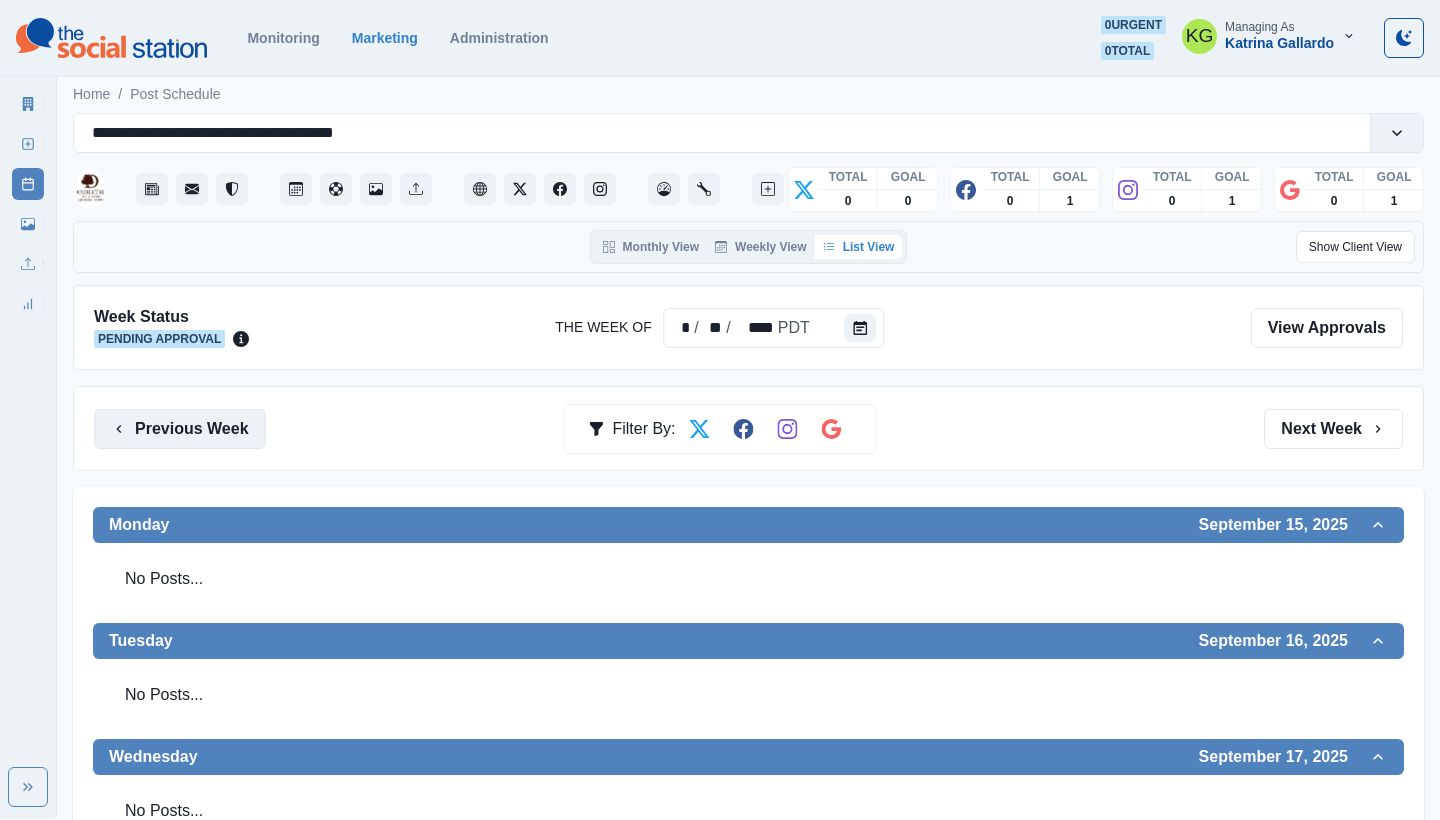 click on "Previous Week" at bounding box center (180, 429) 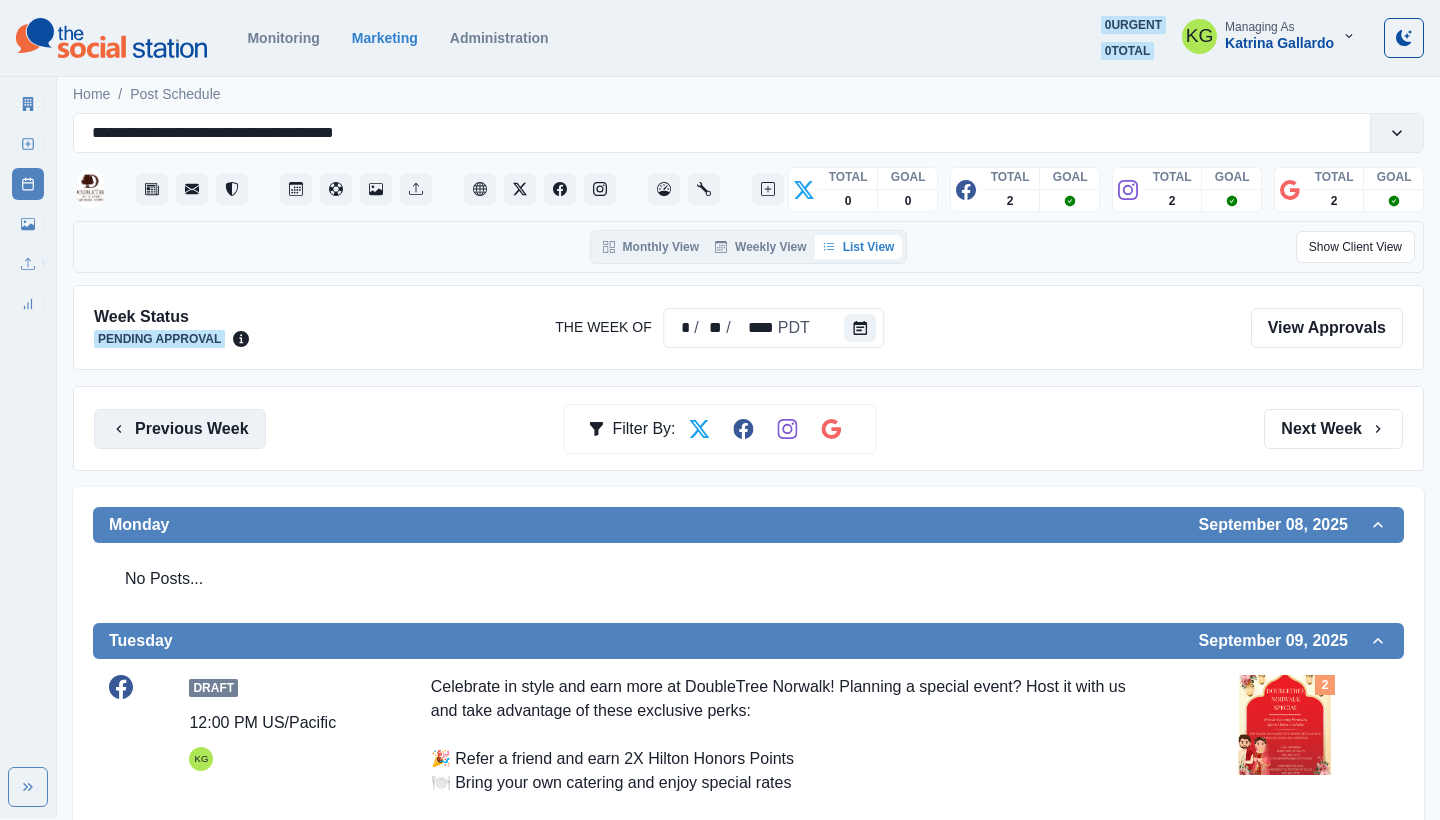 click on "Previous Week" at bounding box center (180, 429) 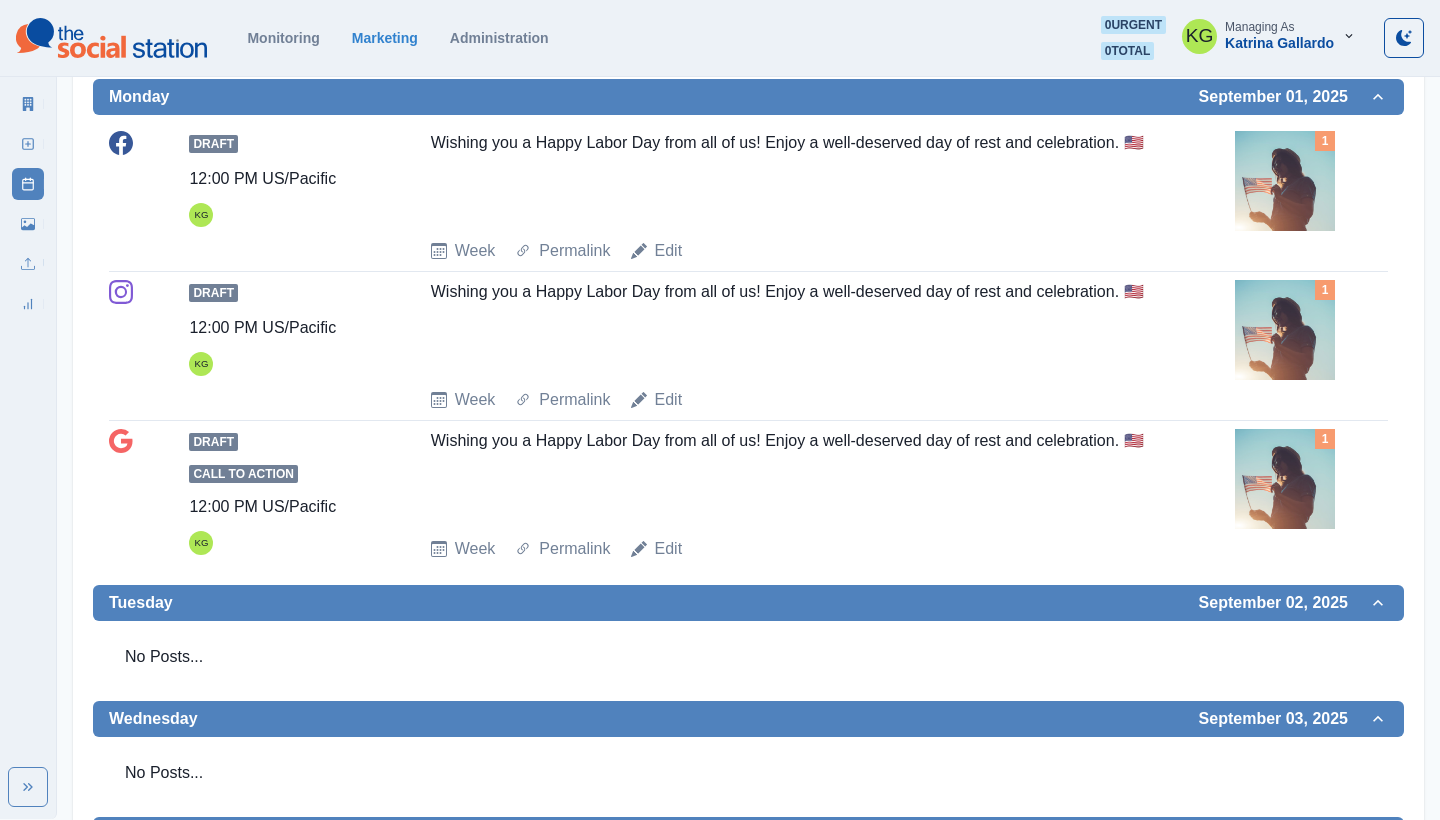 scroll, scrollTop: 209, scrollLeft: 0, axis: vertical 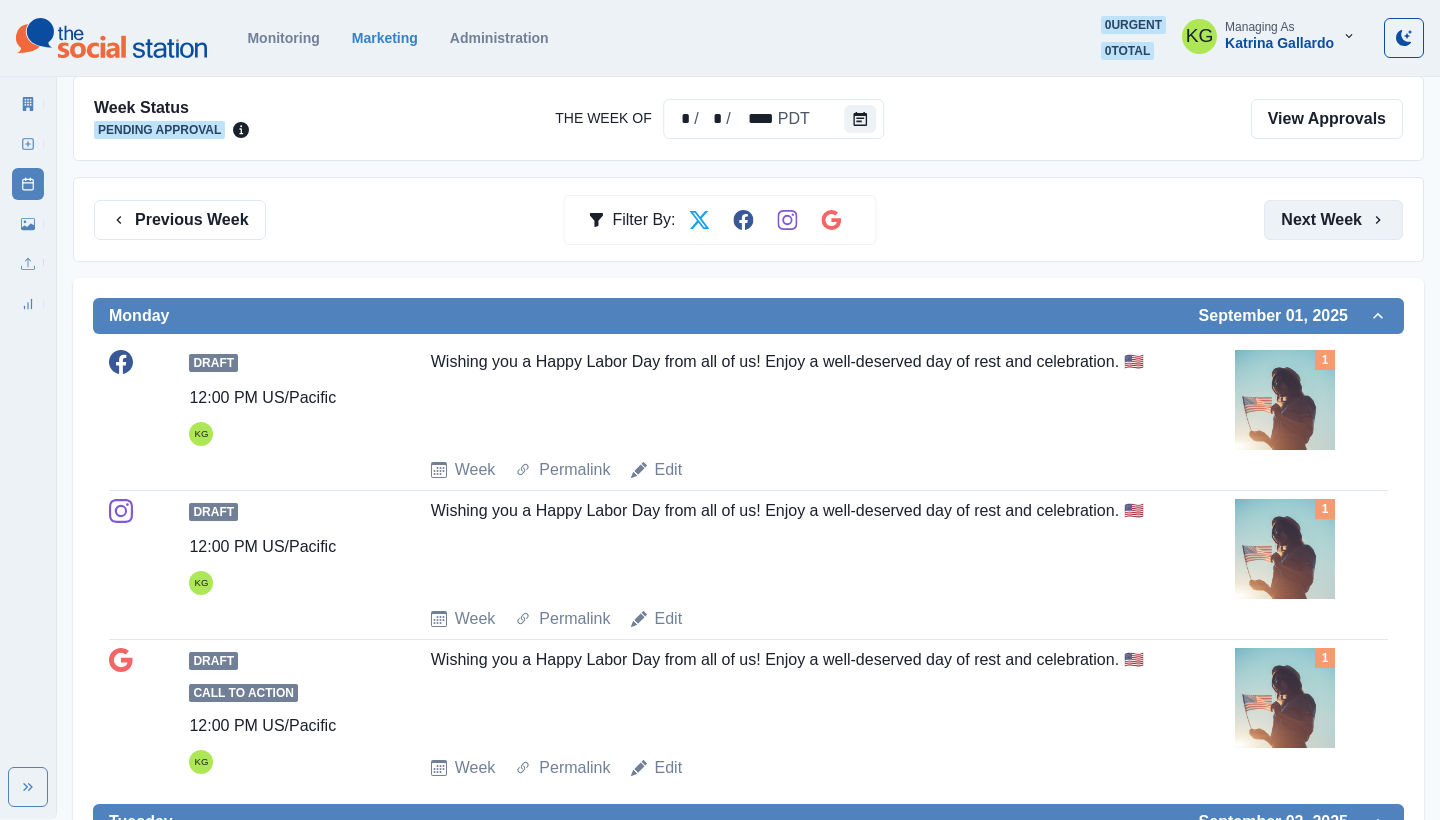 click on "Next Week" at bounding box center [1333, 220] 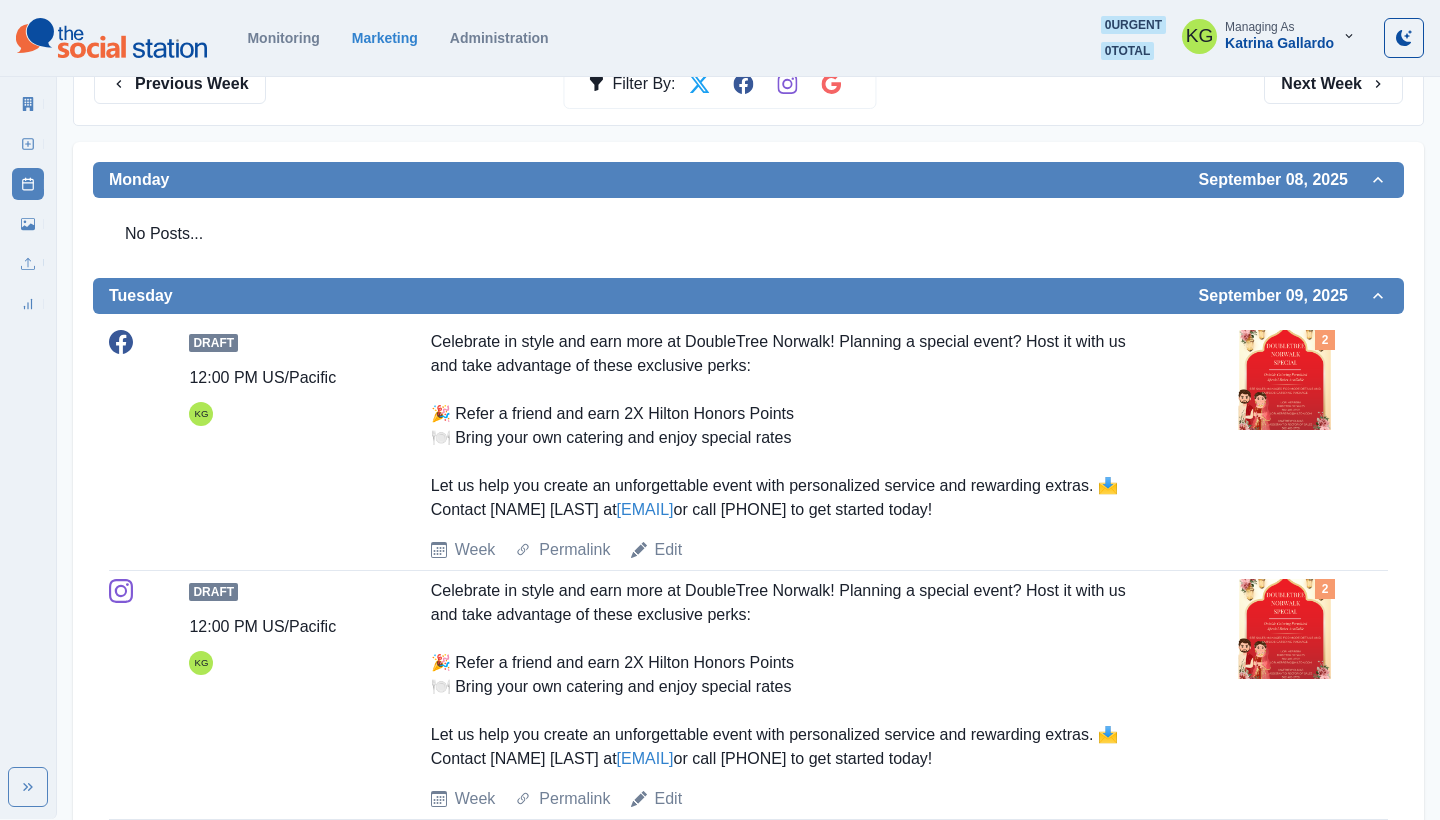 scroll, scrollTop: 176, scrollLeft: 0, axis: vertical 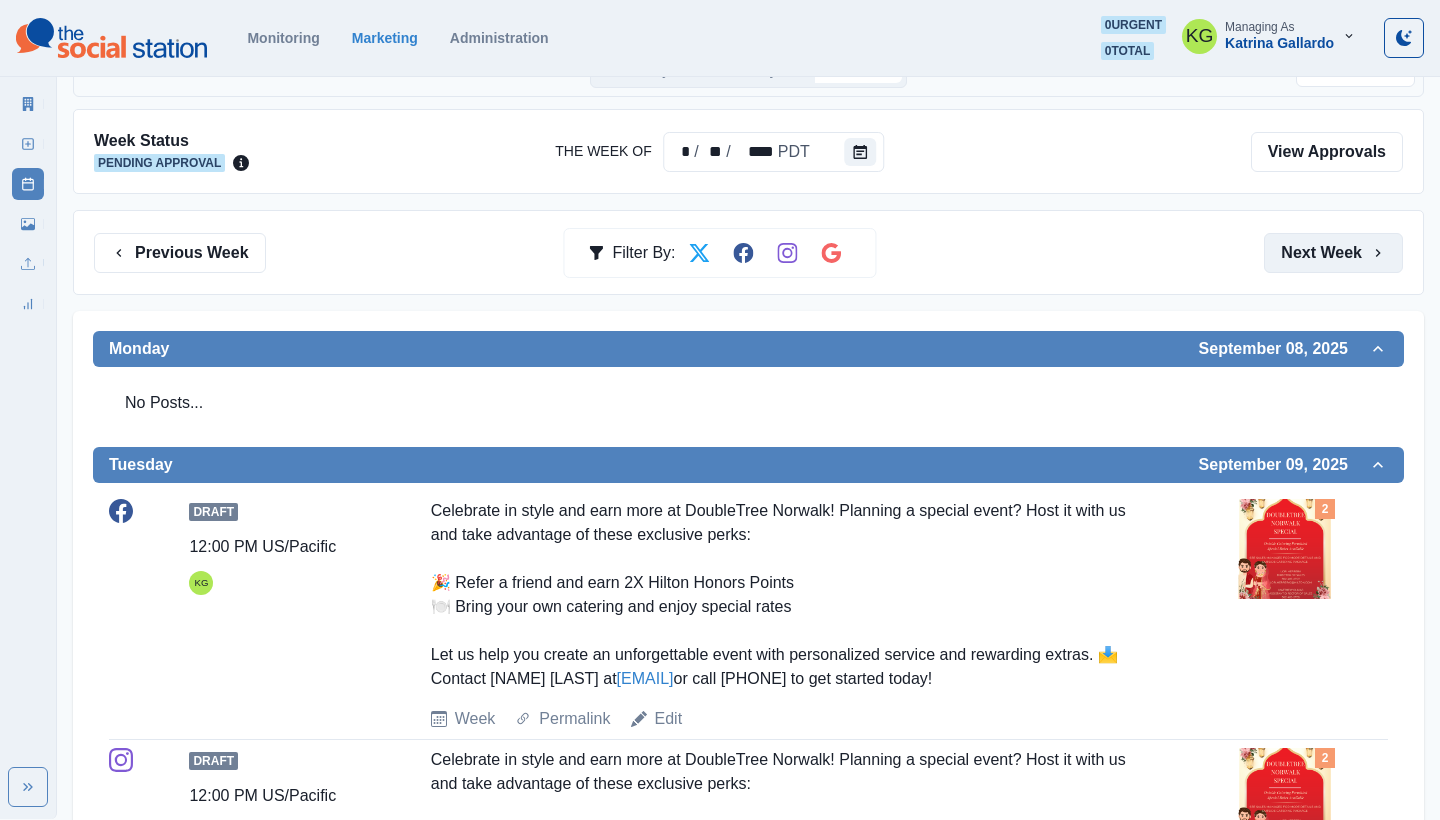 click on "Next Week" at bounding box center (1333, 253) 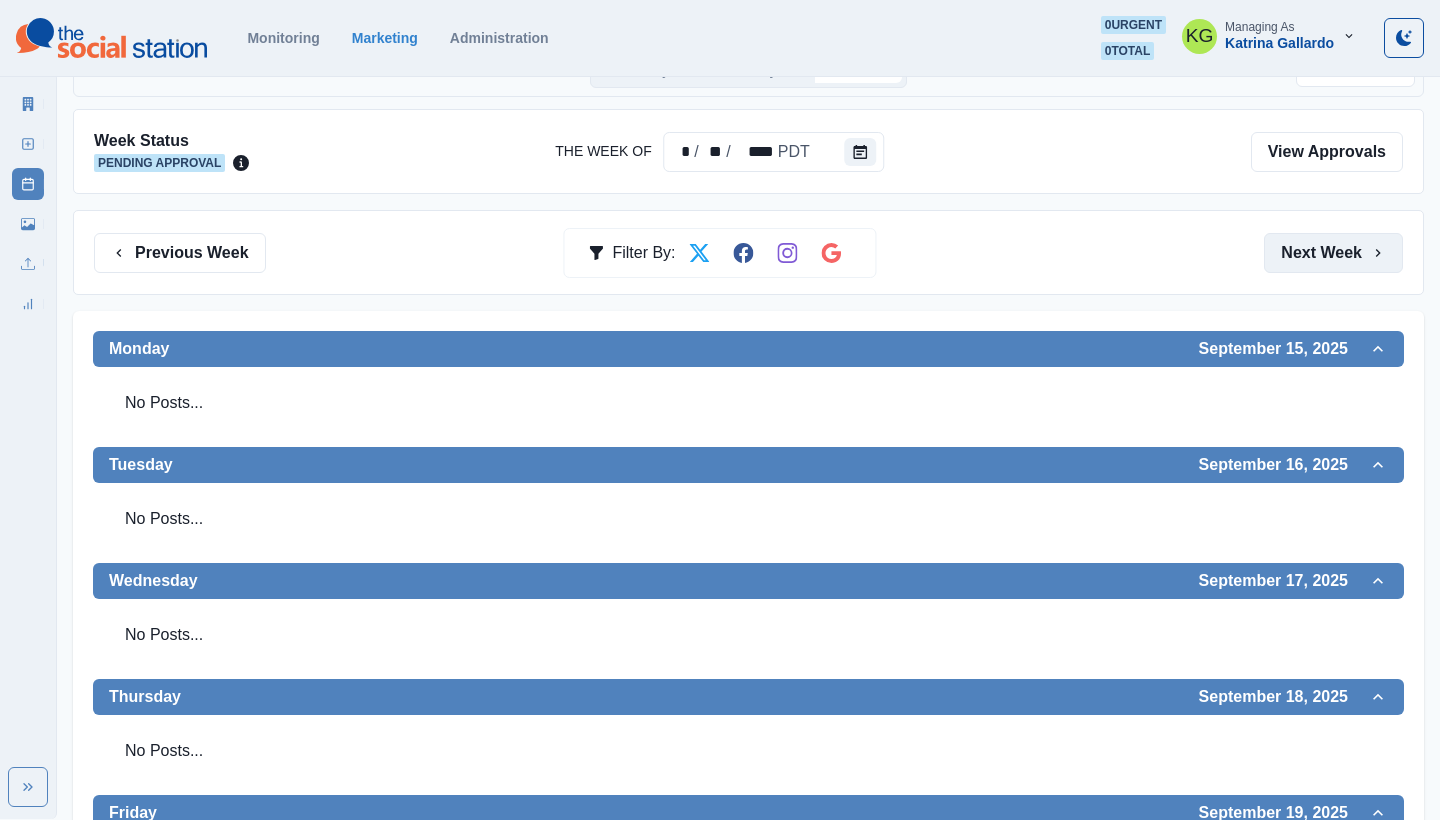 click on "Next Week" at bounding box center [1333, 253] 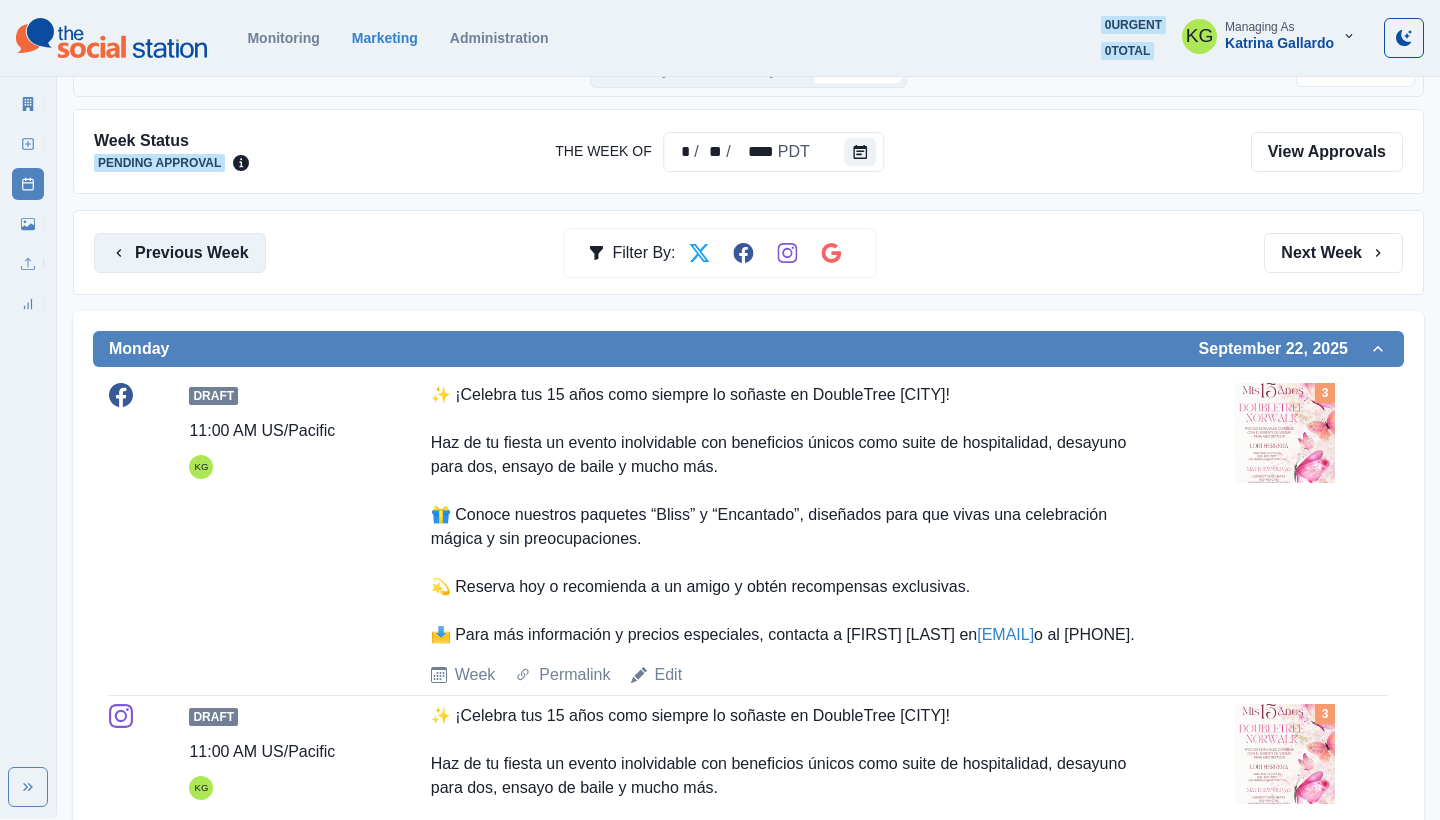 click on "Previous Week" at bounding box center [180, 253] 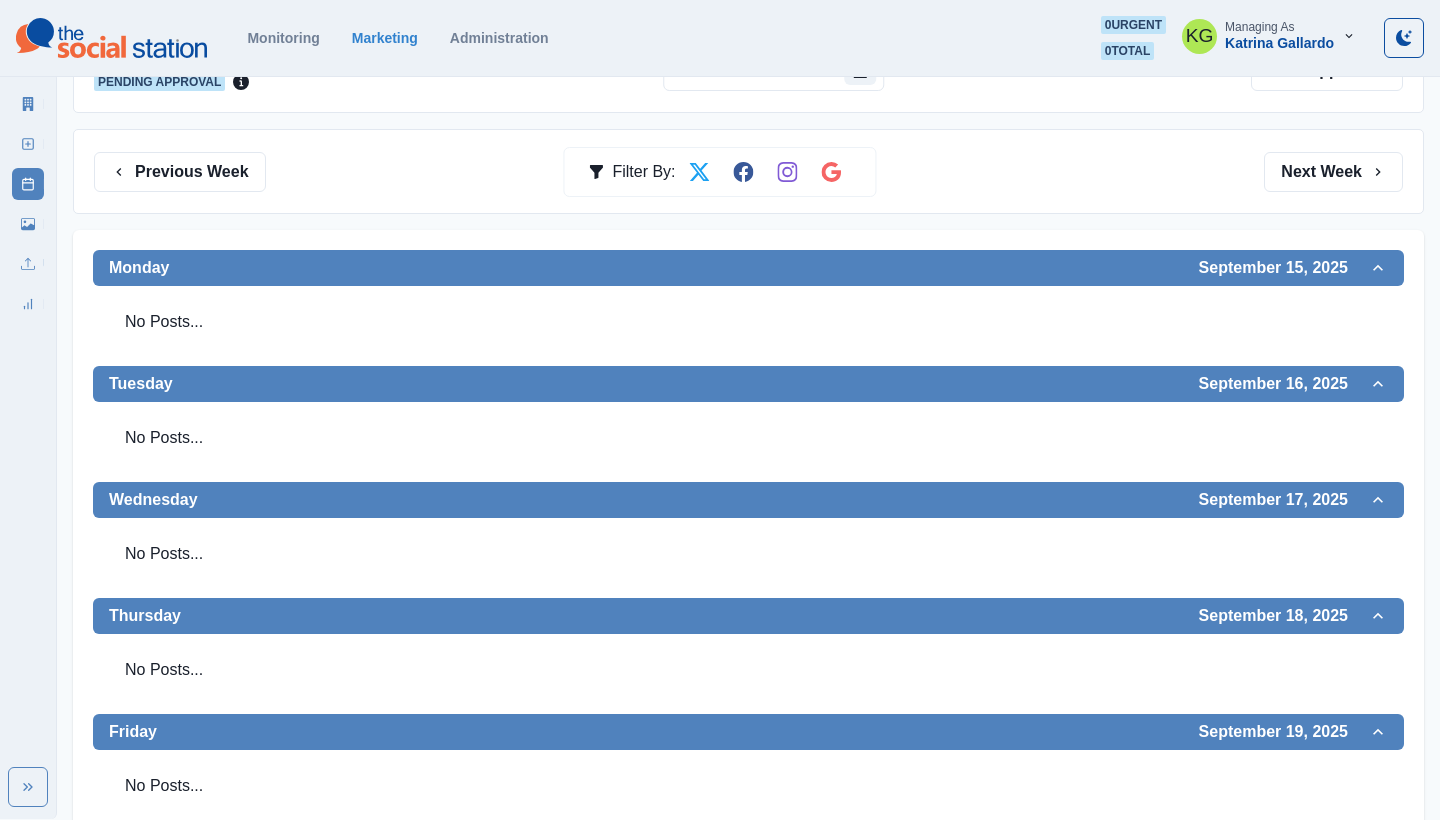 scroll, scrollTop: 48, scrollLeft: 0, axis: vertical 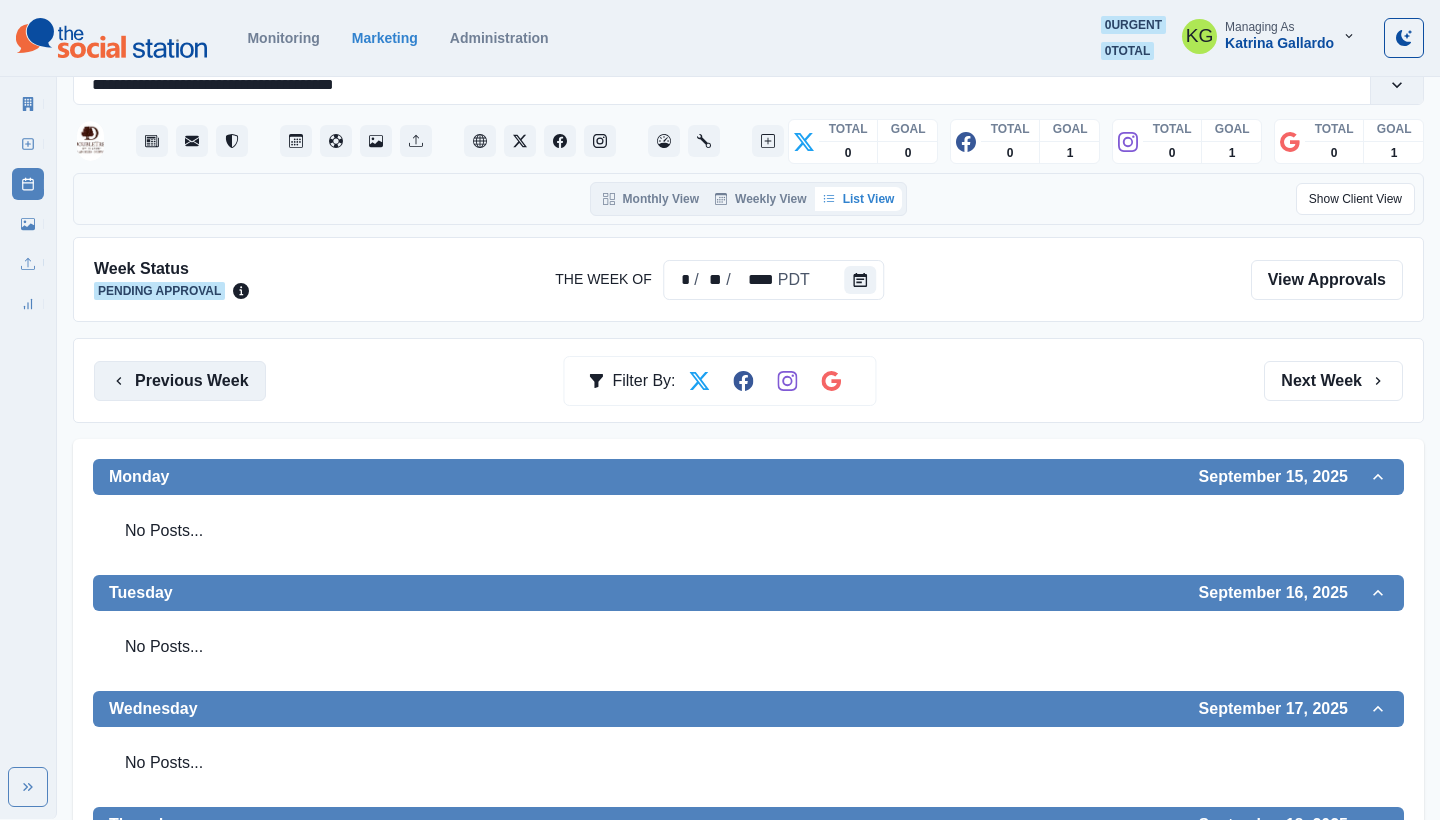 click on "Previous Week" at bounding box center (180, 381) 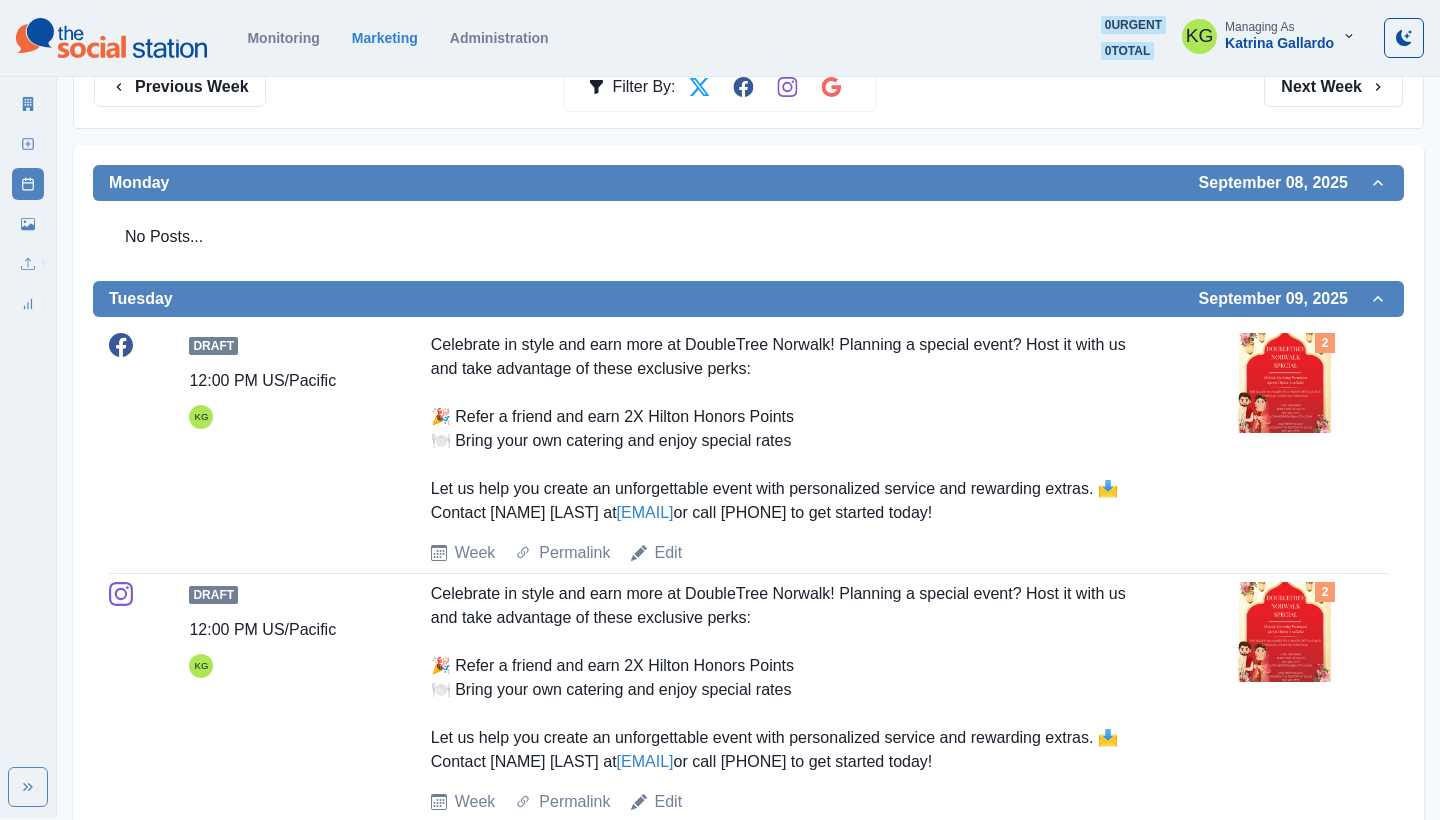 scroll, scrollTop: 60, scrollLeft: 0, axis: vertical 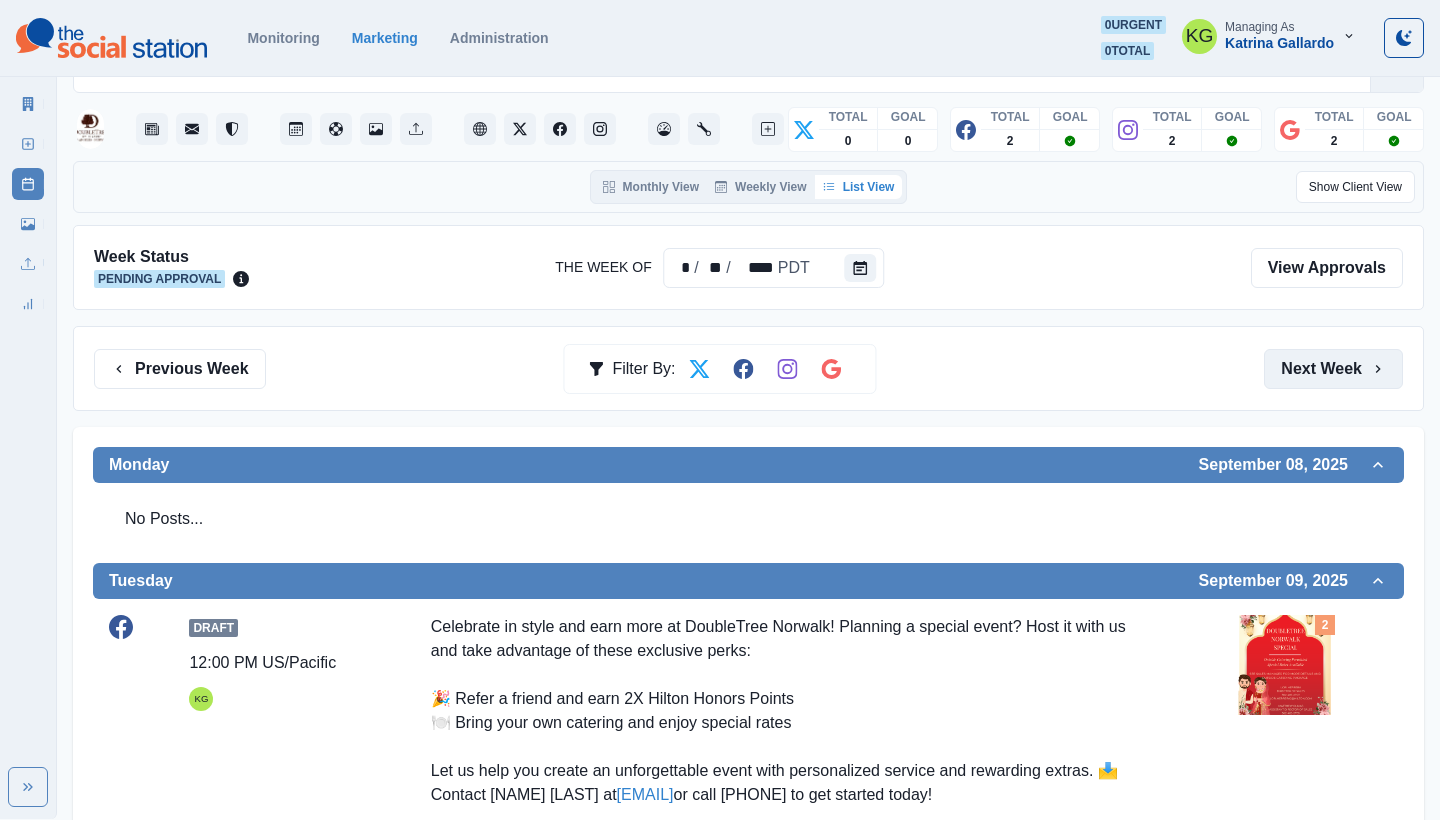 click on "Next Week" at bounding box center [1333, 369] 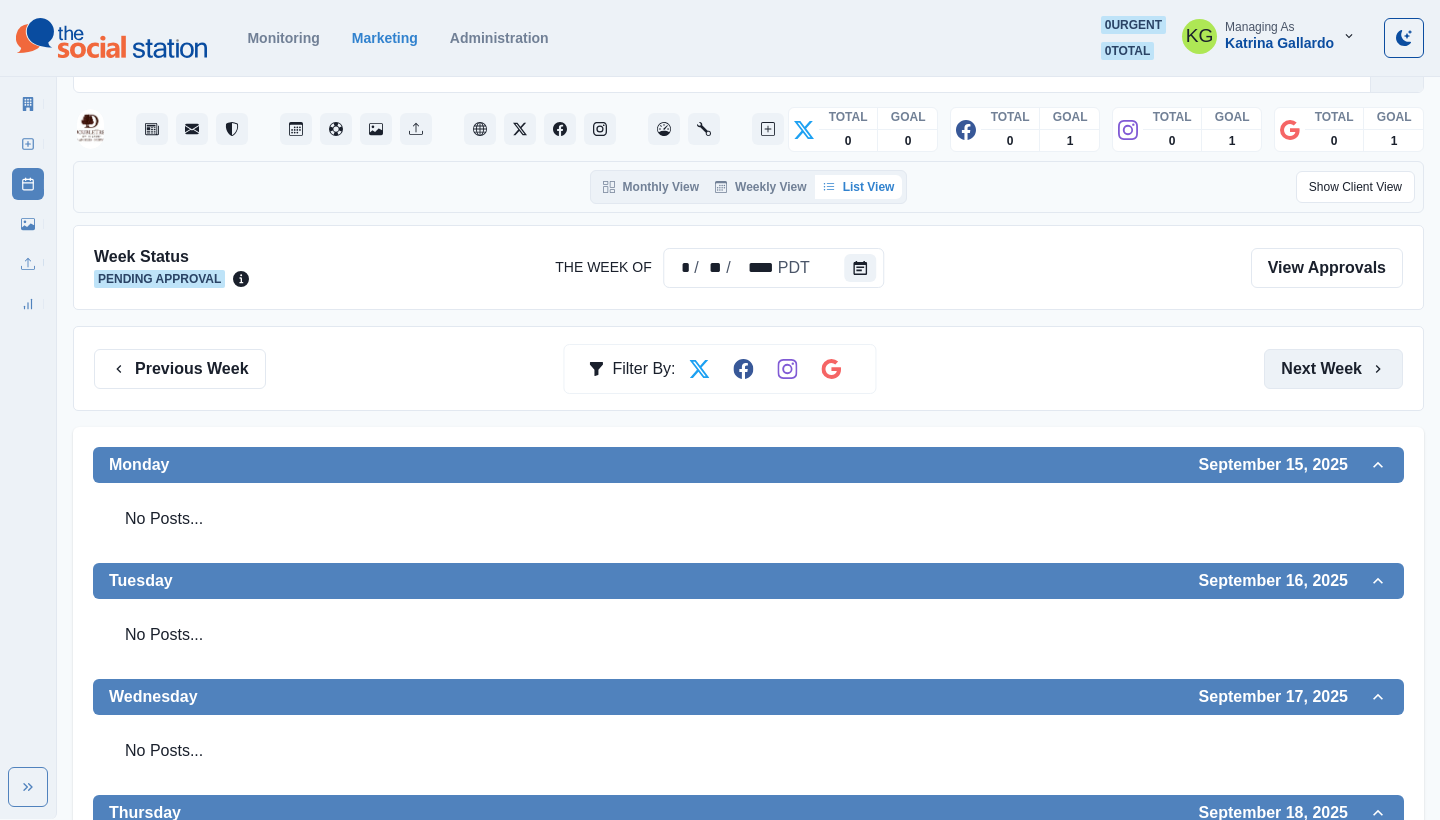 click on "Next Week" at bounding box center (1333, 369) 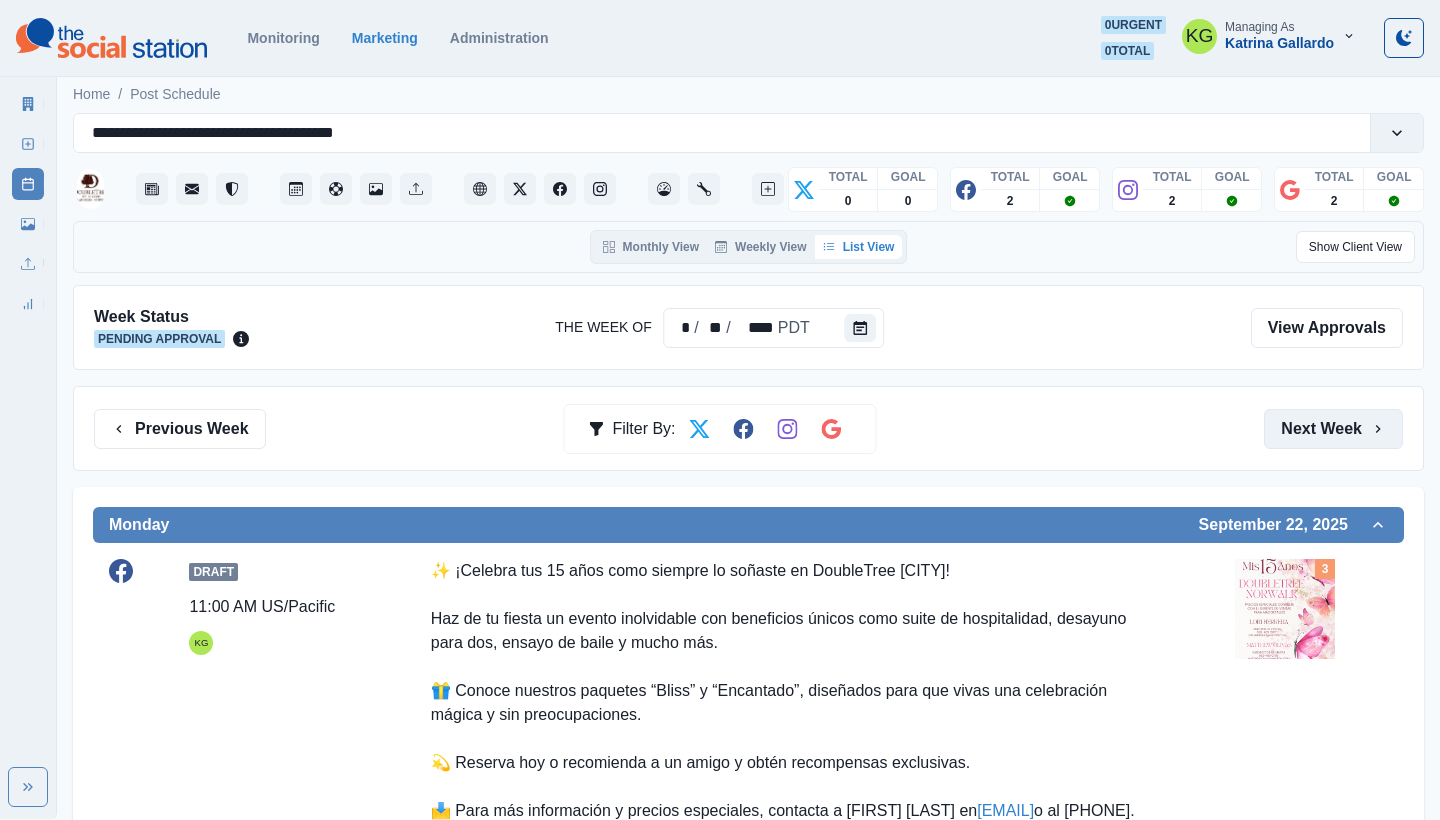 scroll, scrollTop: 0, scrollLeft: 0, axis: both 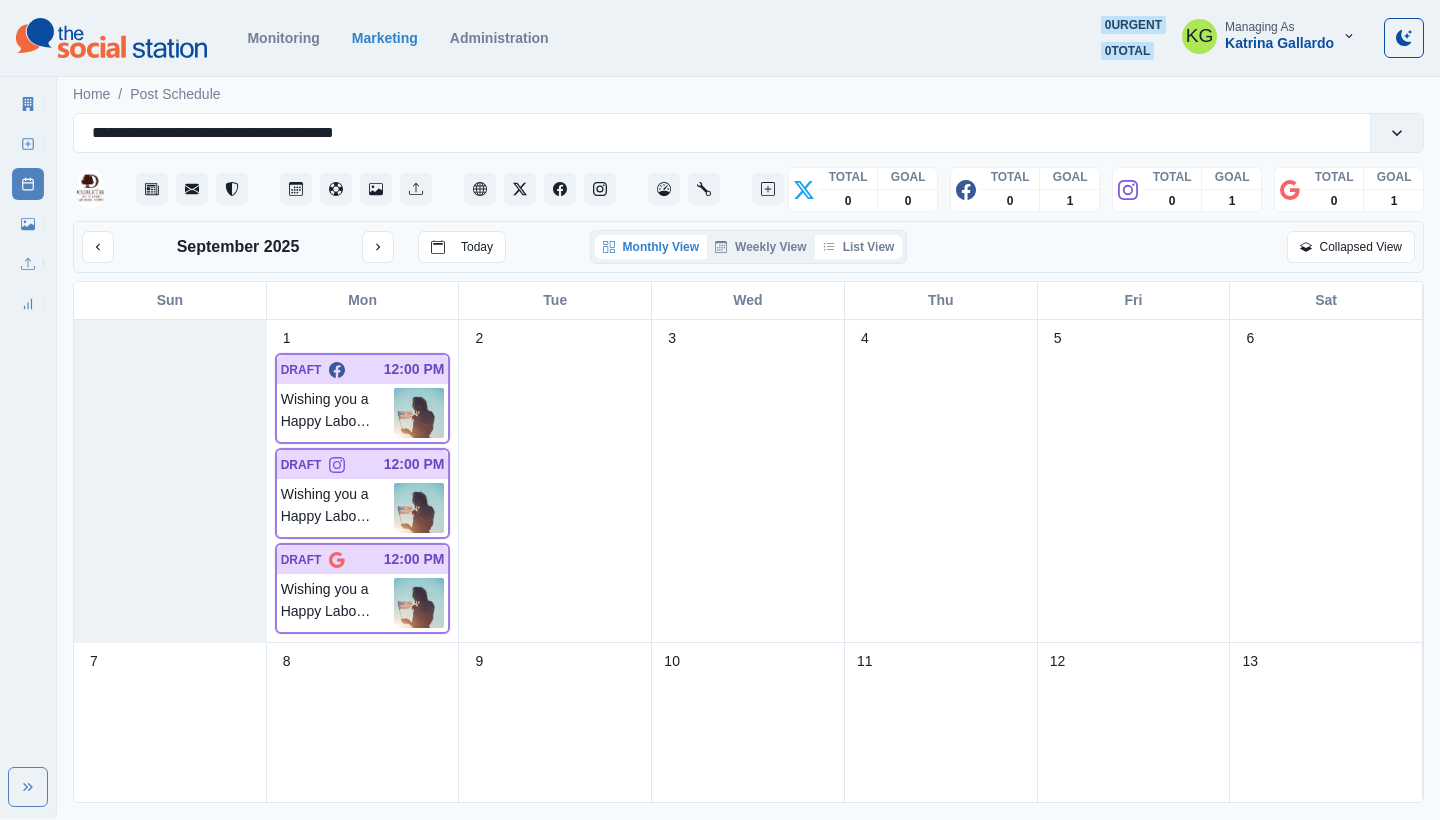 click on "List View" at bounding box center [859, 247] 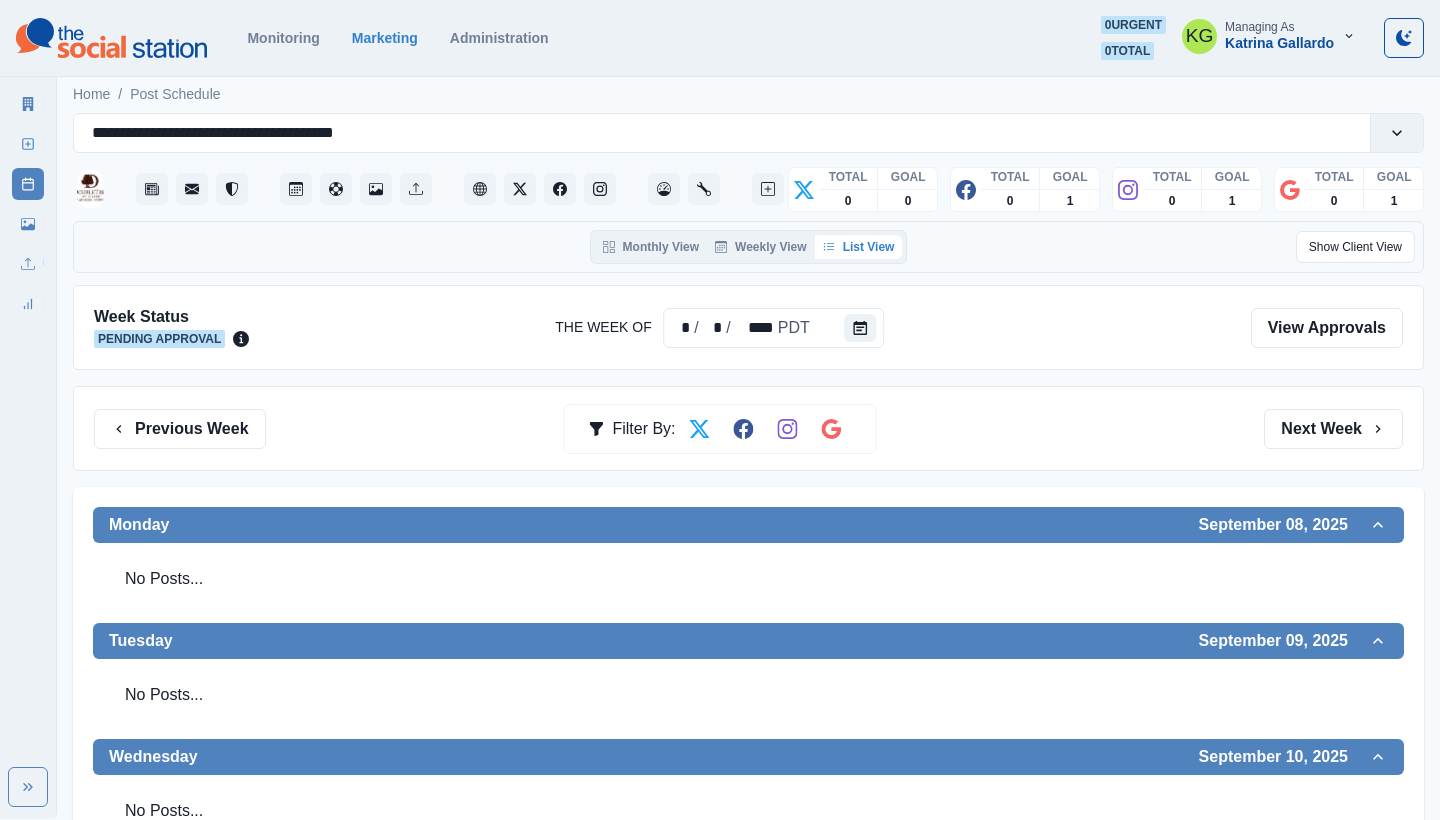 scroll, scrollTop: 0, scrollLeft: 0, axis: both 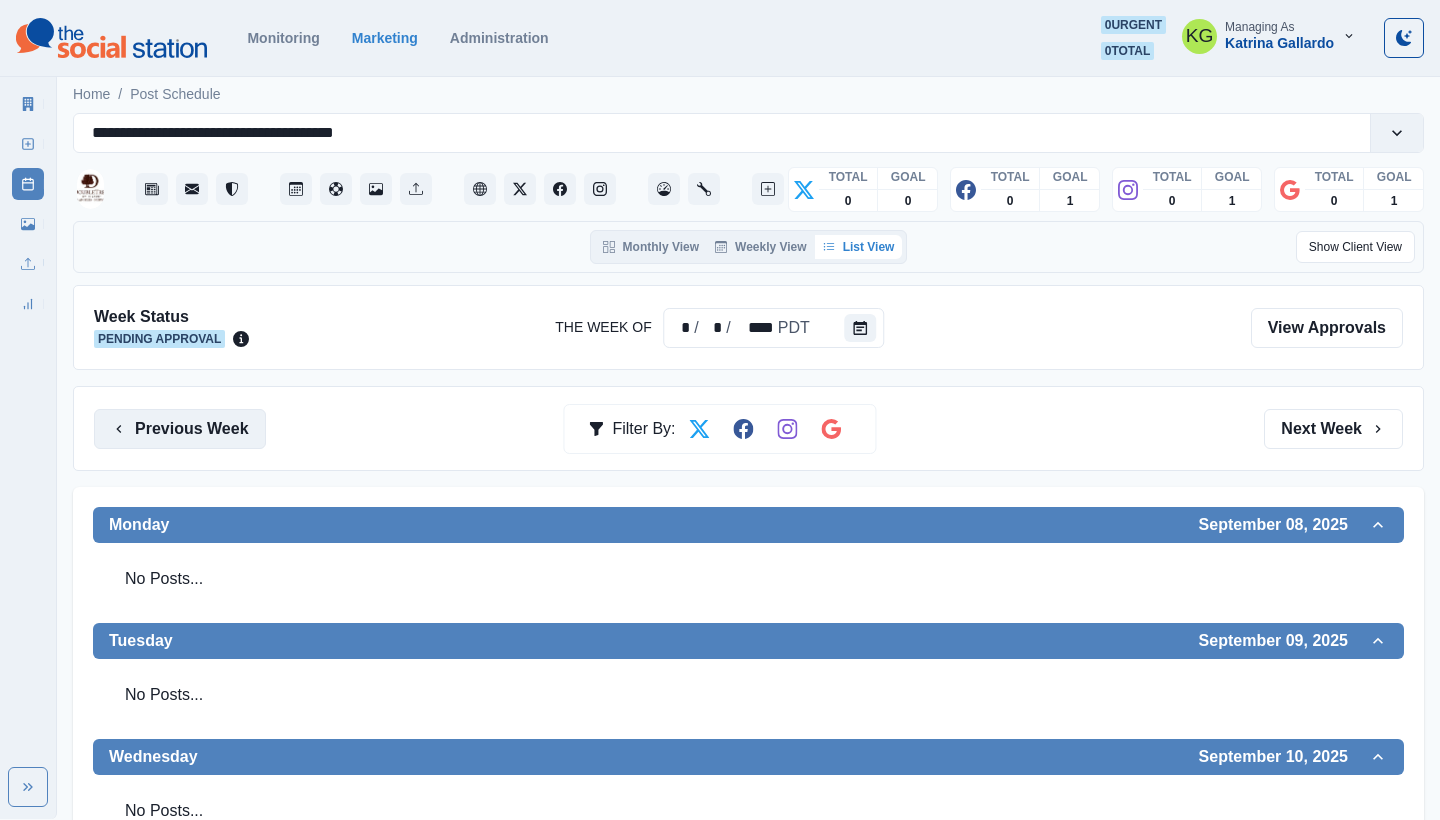 click on "Previous Week" at bounding box center [180, 429] 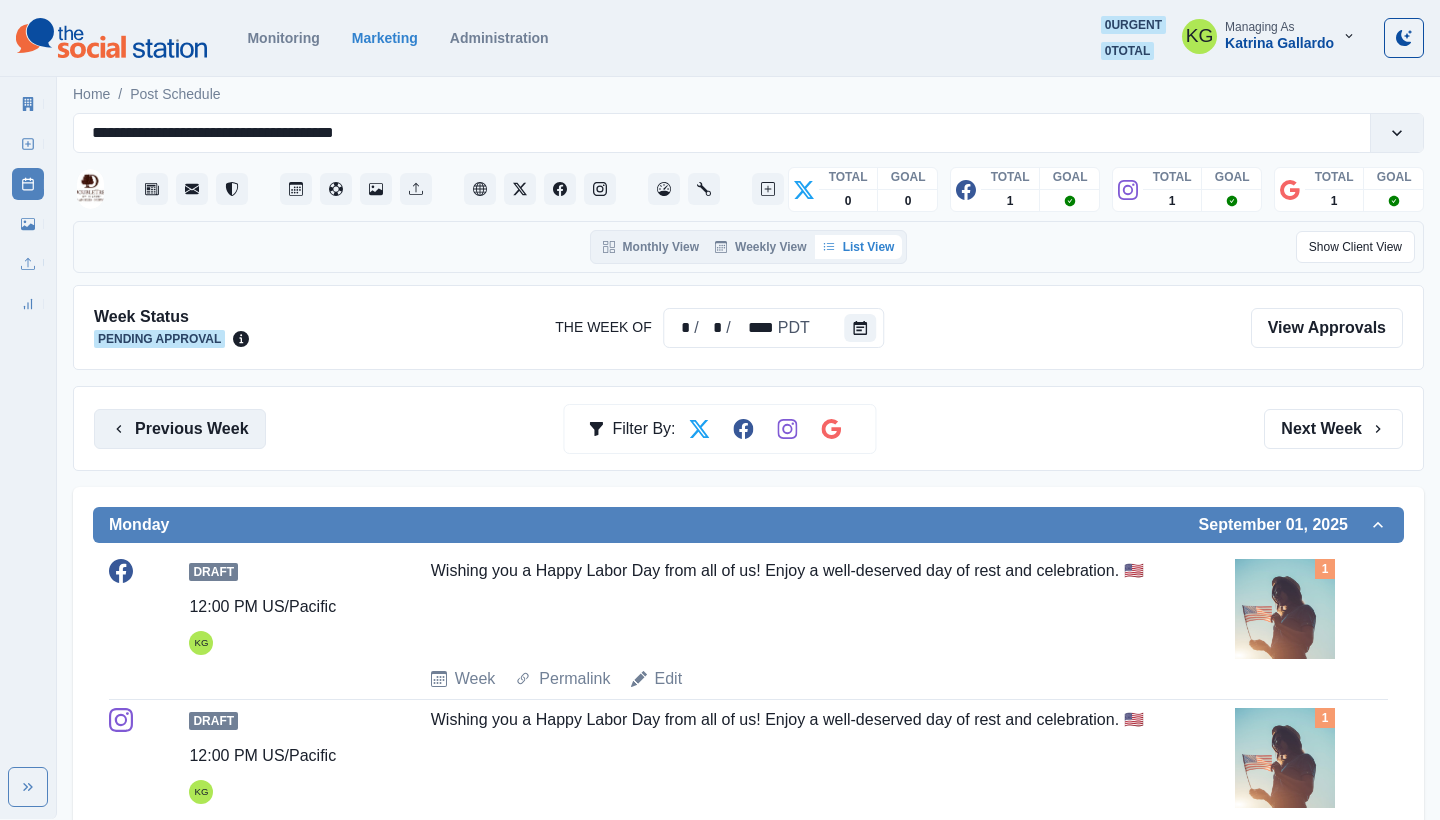 click on "Previous Week" at bounding box center (180, 429) 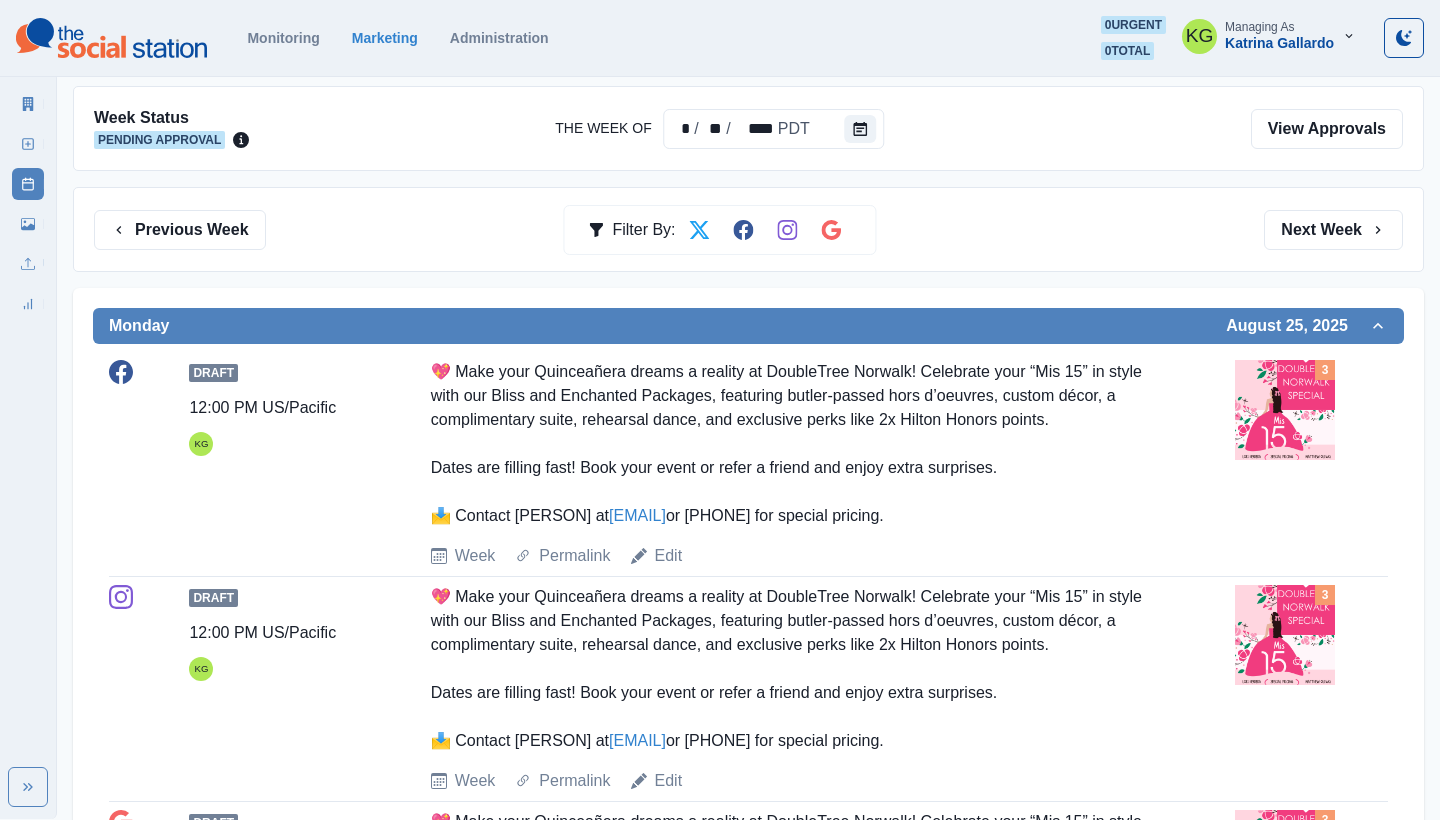 scroll, scrollTop: 164, scrollLeft: 0, axis: vertical 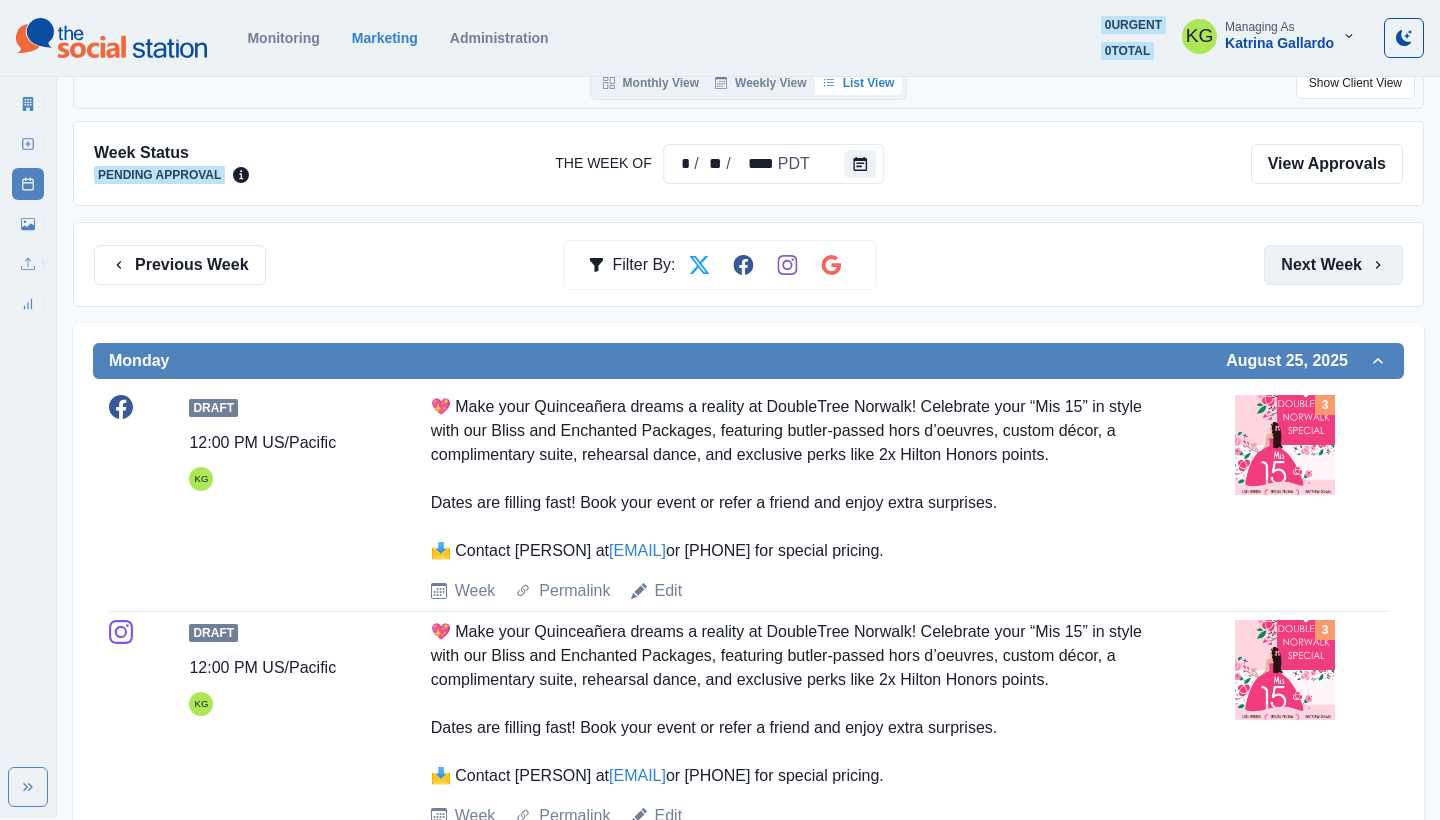 click on "Next Week" at bounding box center (1333, 265) 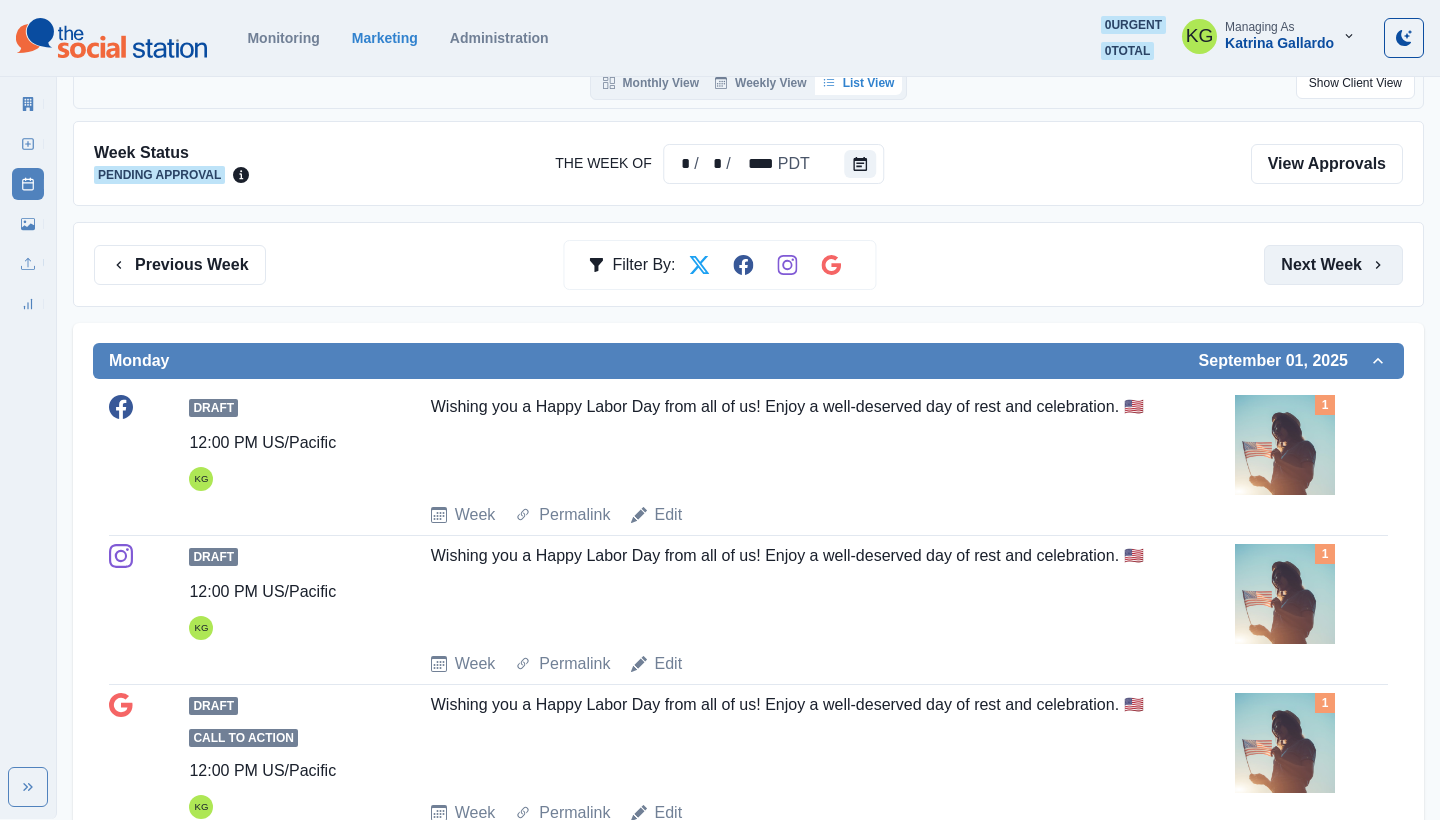 click on "Next Week" at bounding box center (1333, 265) 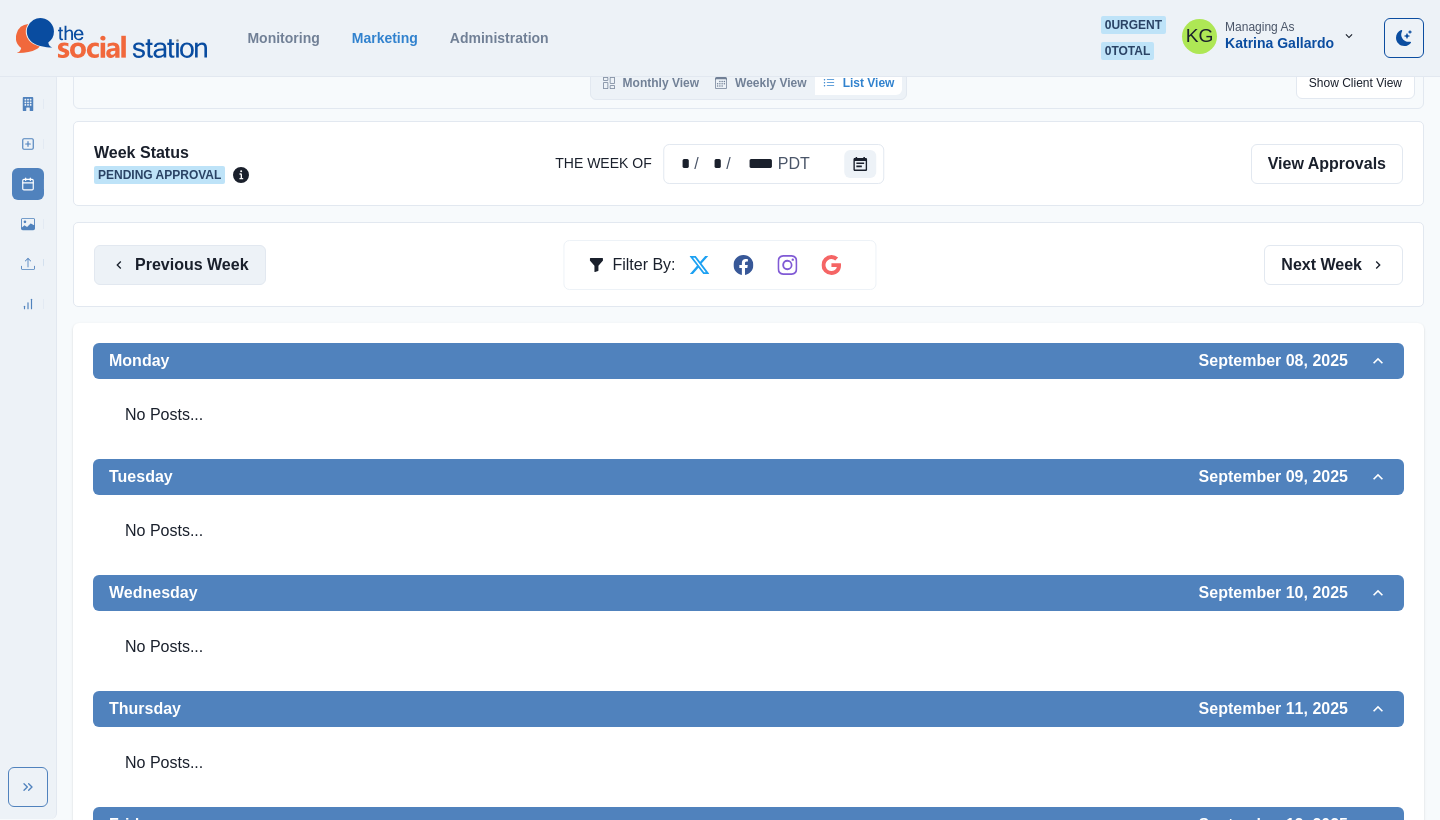 click on "Previous Week" at bounding box center (180, 265) 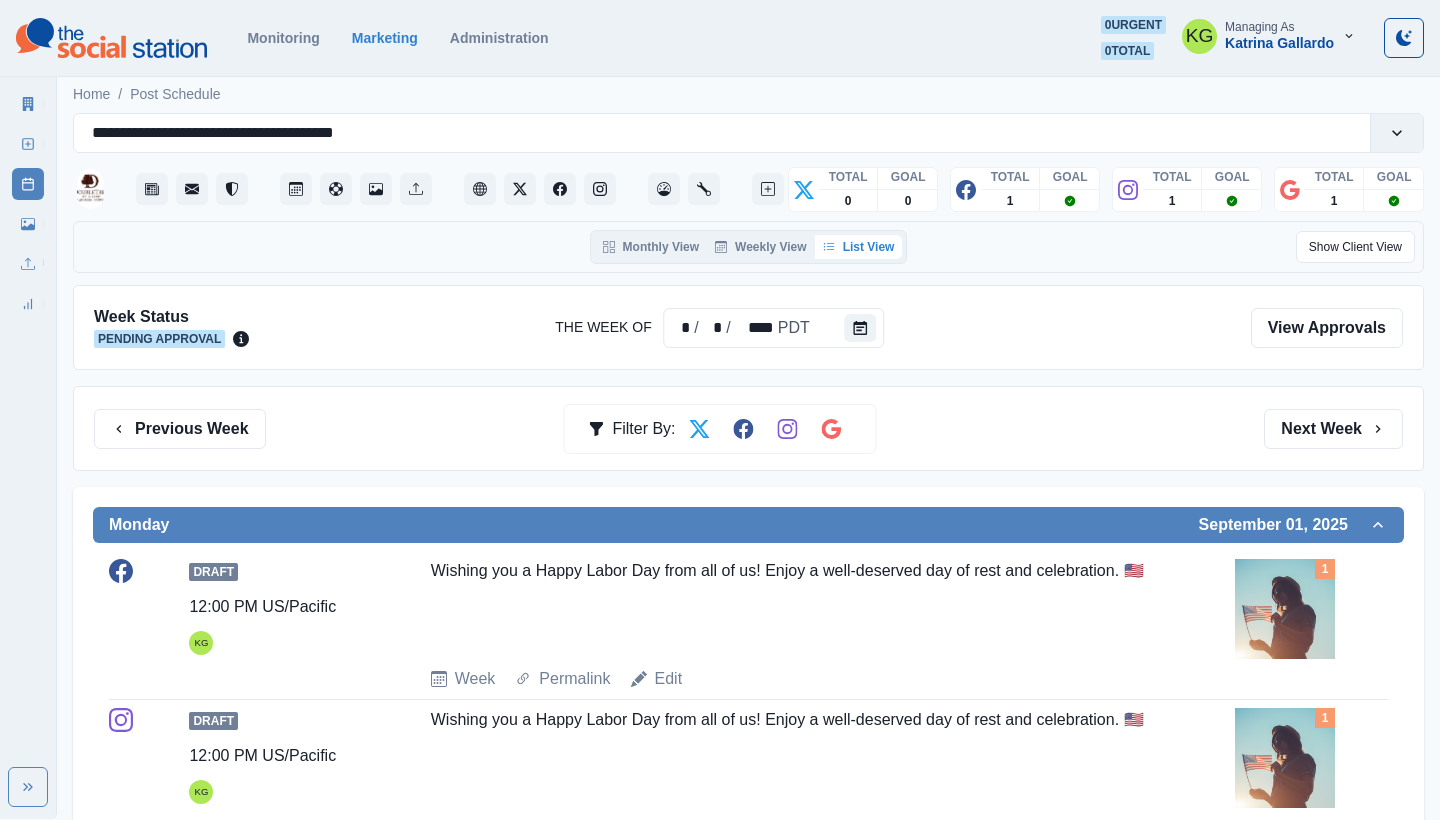 scroll, scrollTop: 0, scrollLeft: 0, axis: both 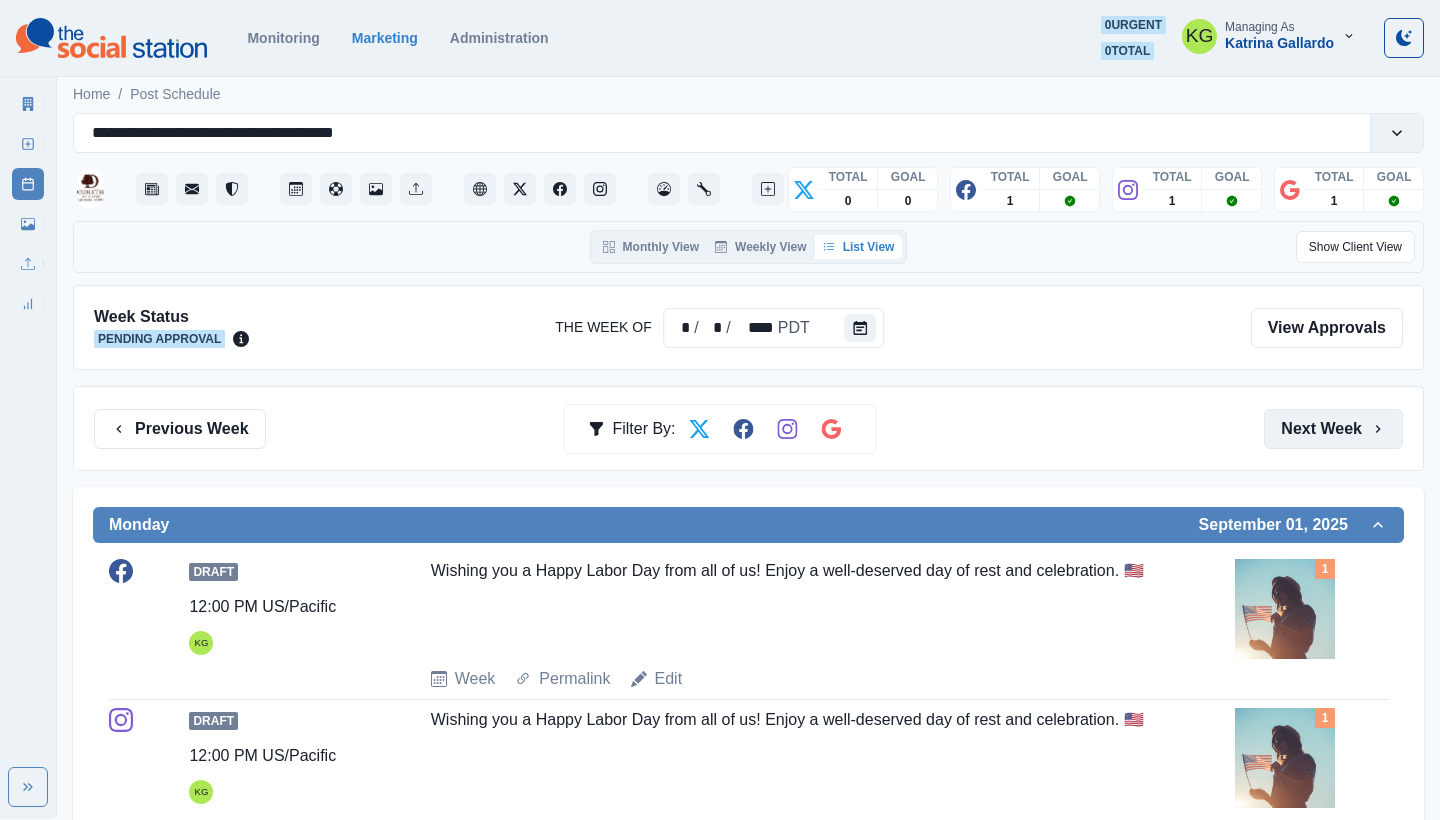 click on "Next Week" at bounding box center [1333, 429] 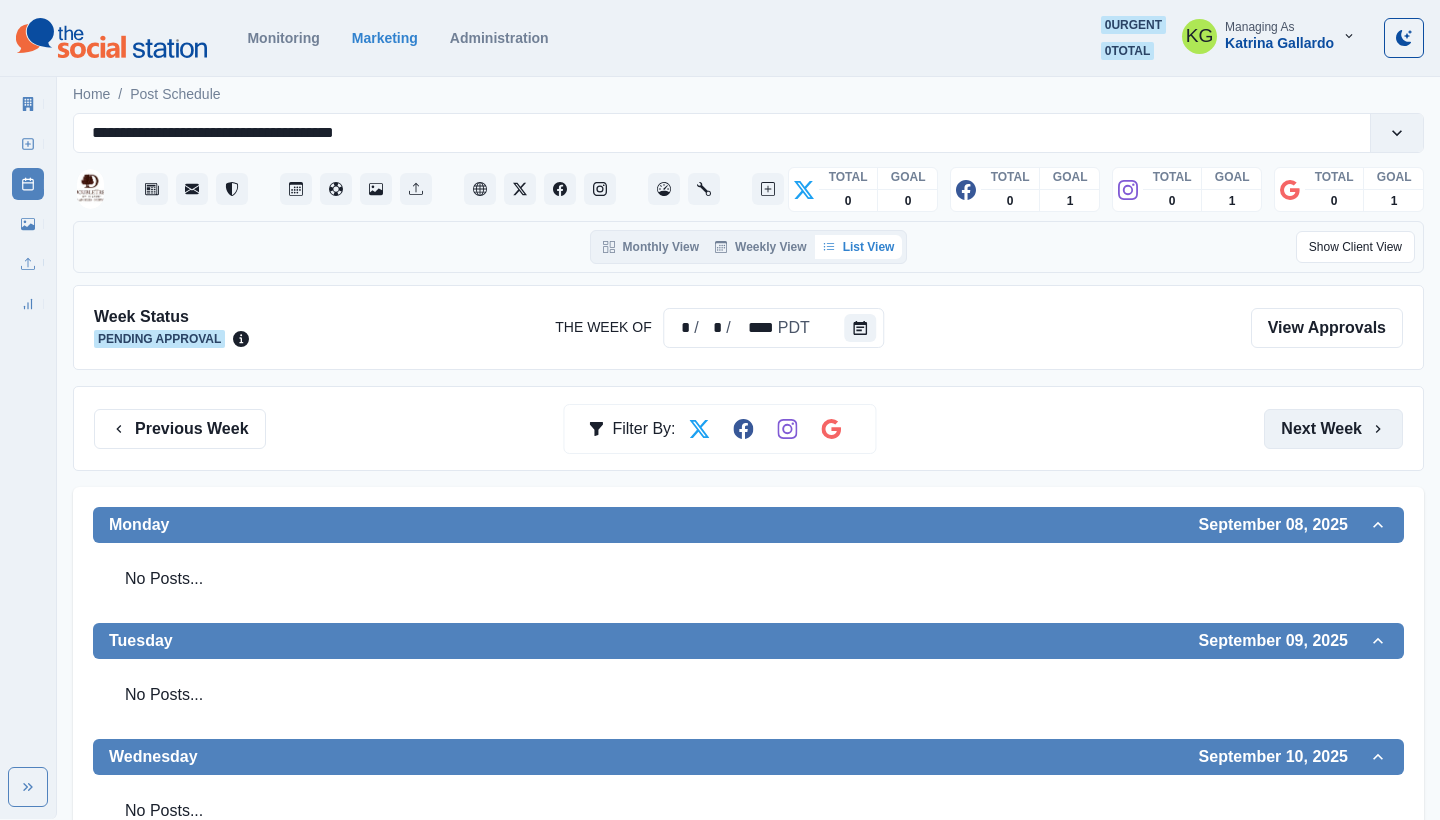 click on "Next Week" at bounding box center [1333, 429] 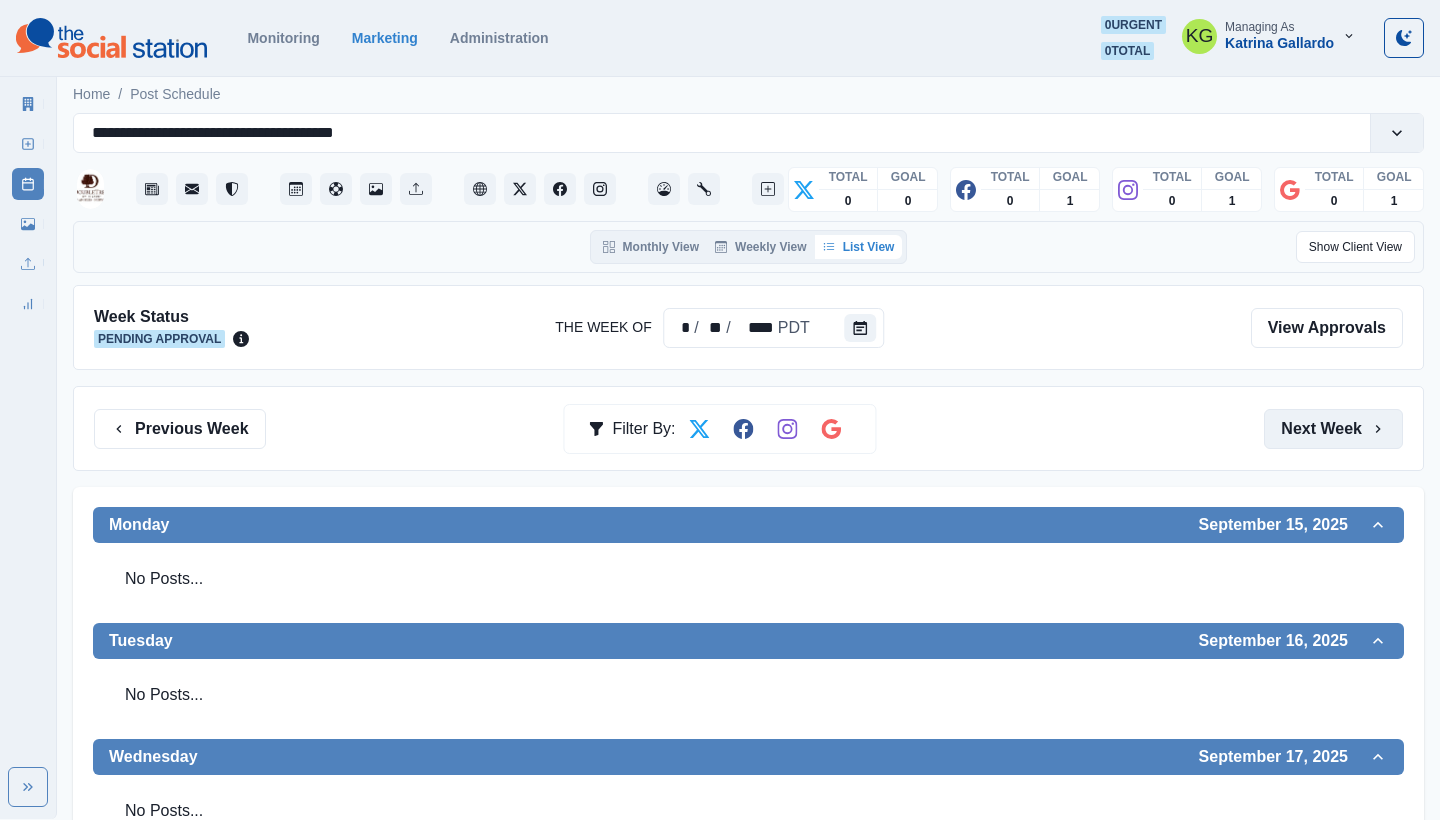 click on "Next Week" at bounding box center (1333, 429) 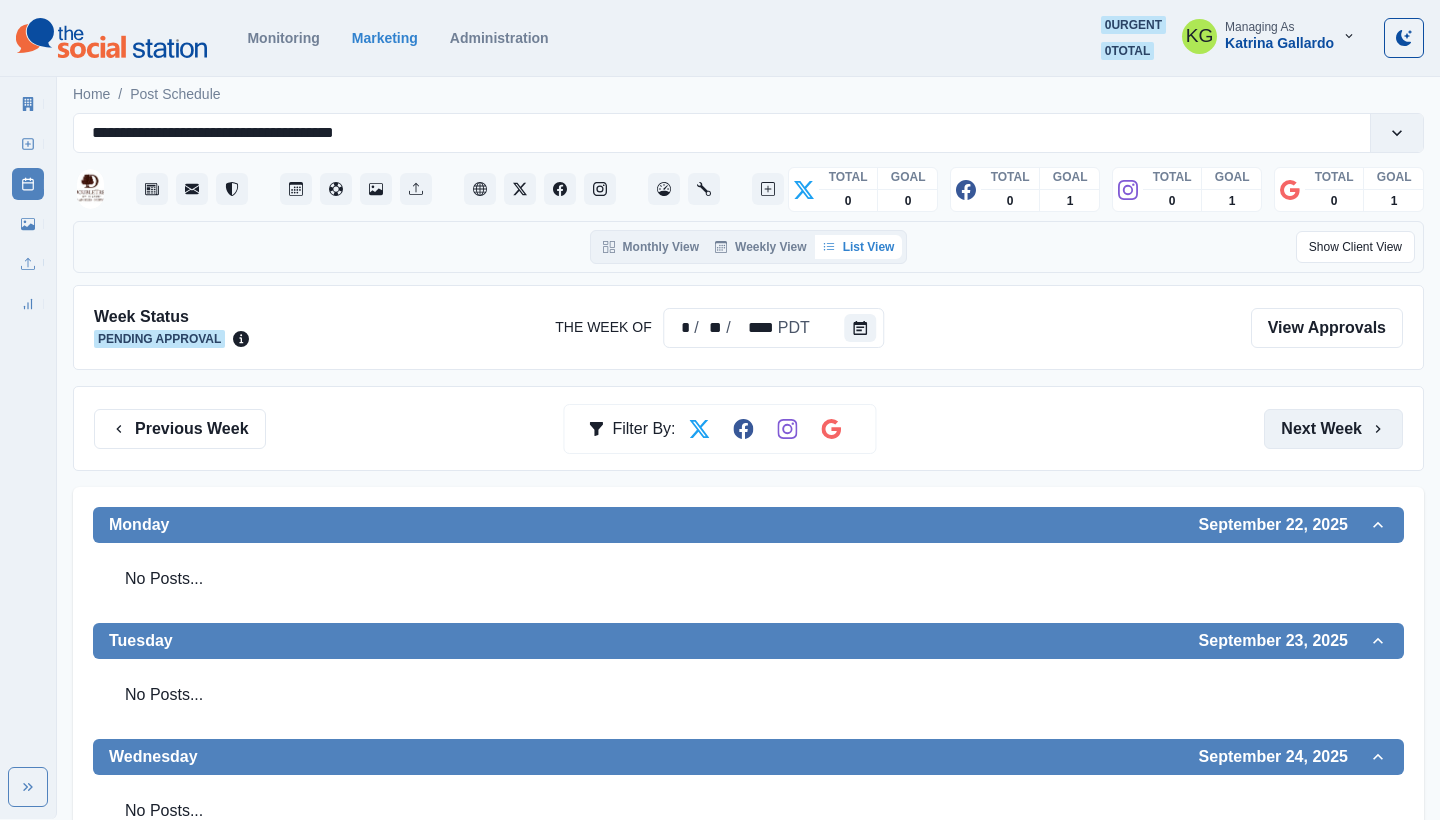click on "Next Week" at bounding box center (1333, 429) 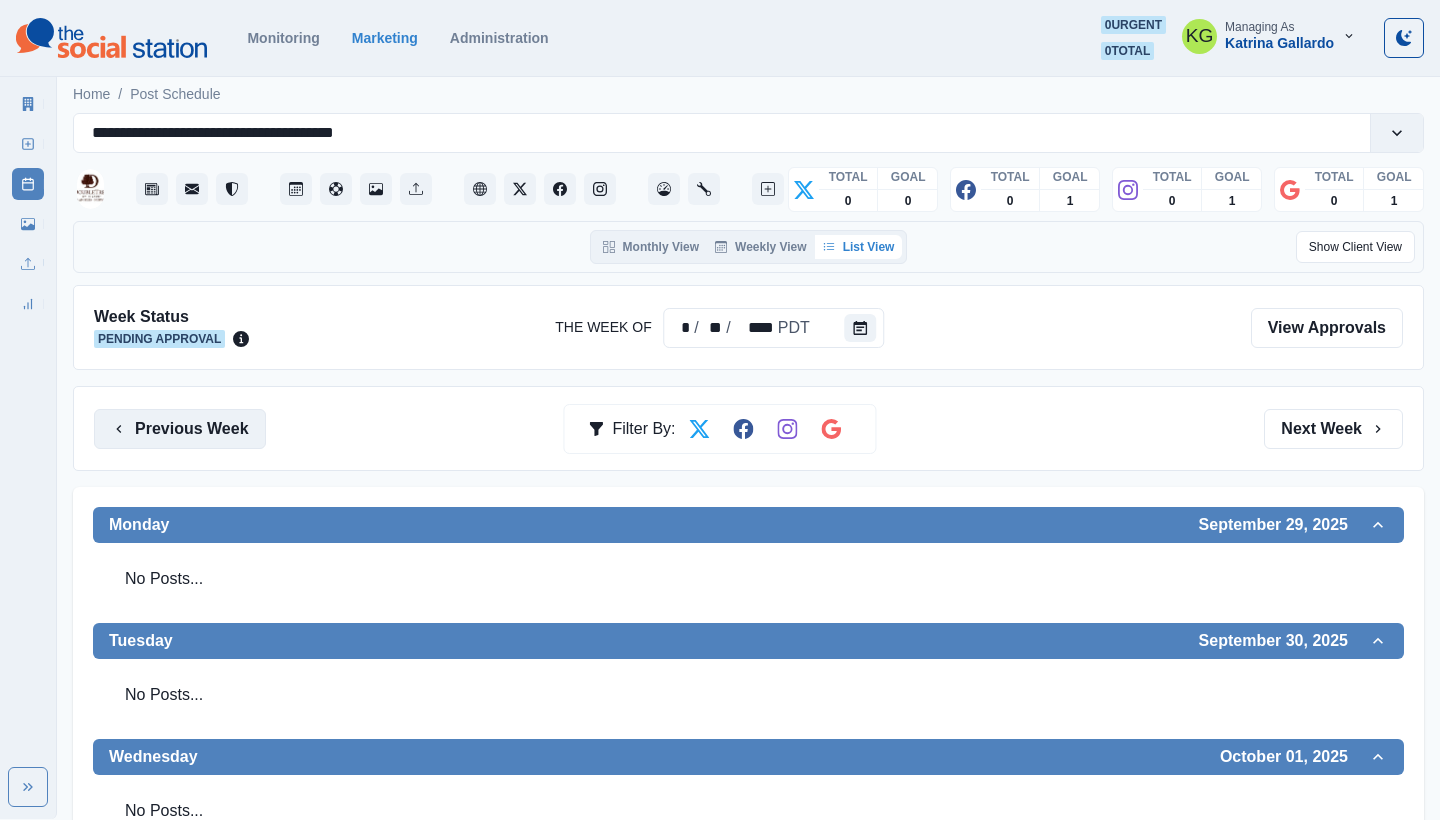 click on "Previous Week" at bounding box center (180, 429) 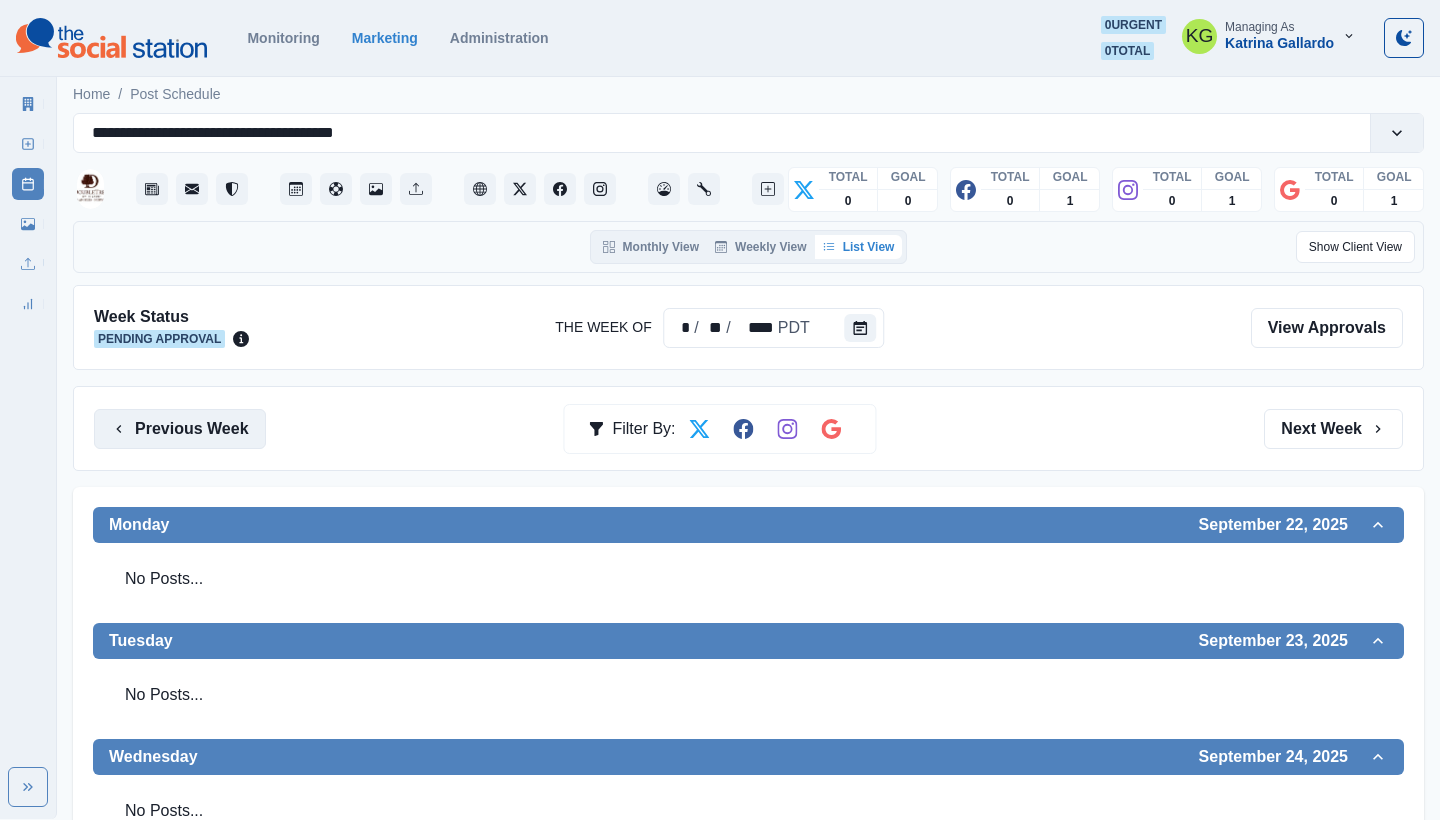 click on "Previous Week" at bounding box center [180, 429] 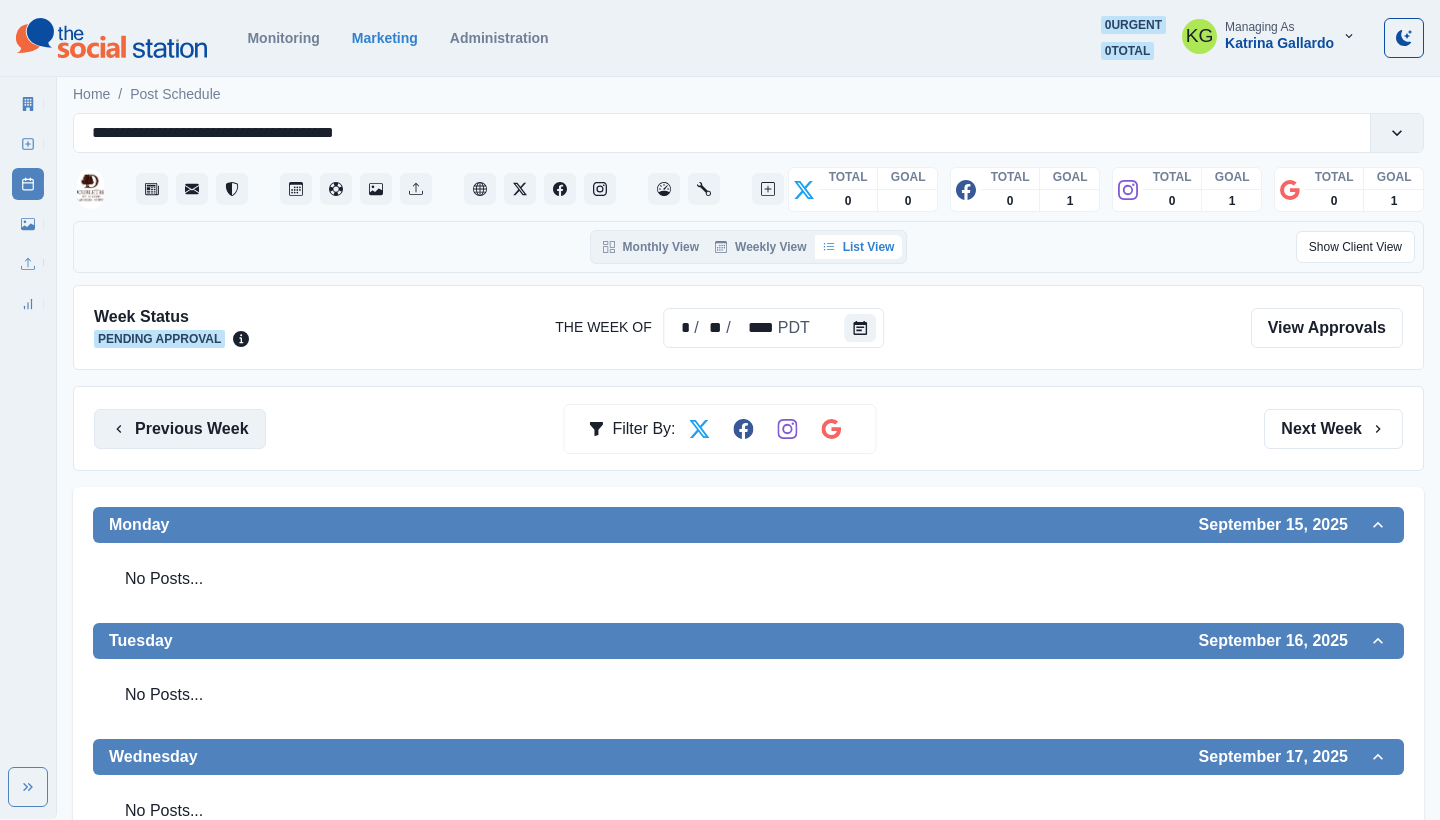 click on "Previous Week" at bounding box center (180, 429) 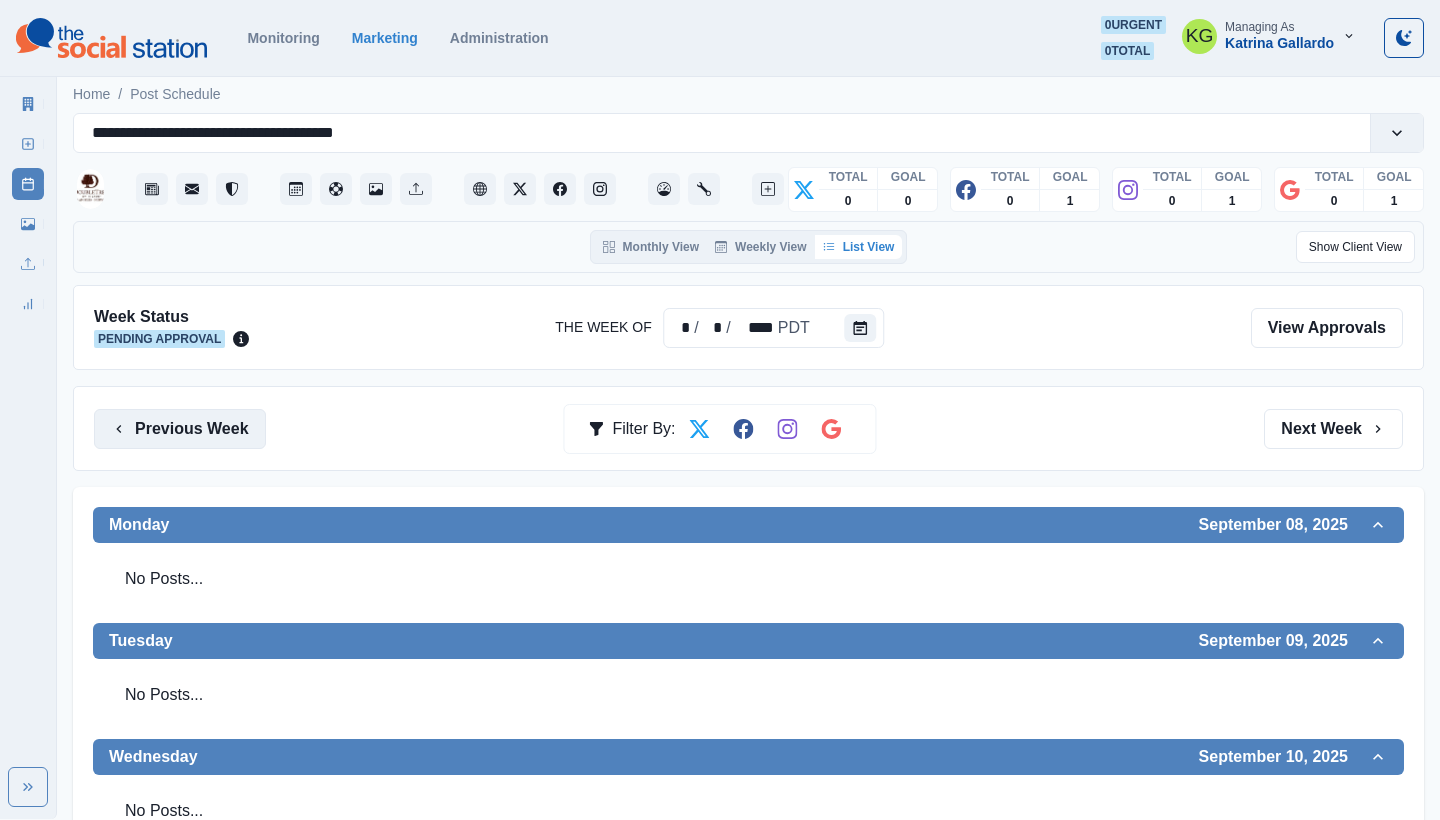 click on "Previous Week" at bounding box center (180, 429) 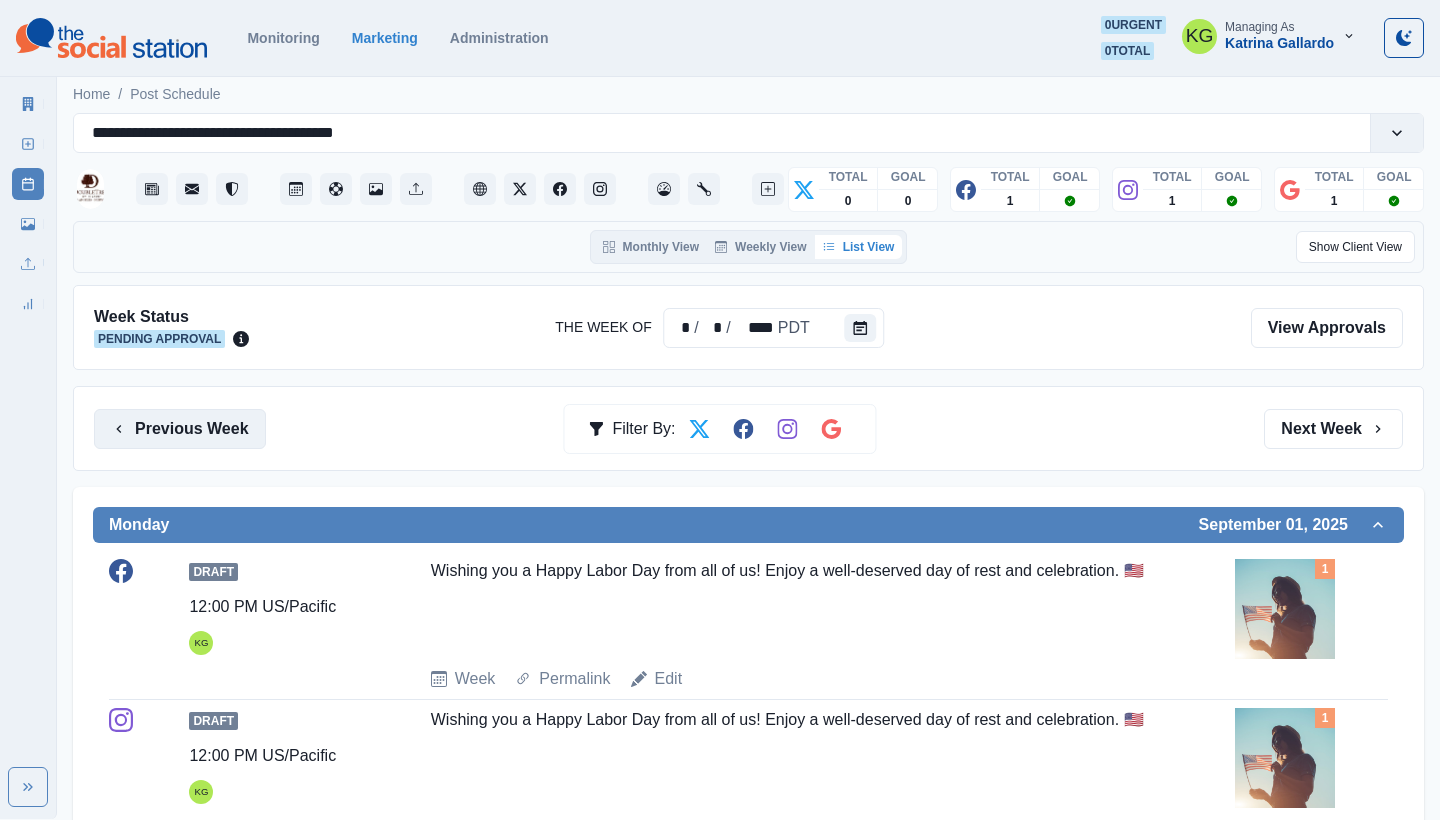 click on "Previous Week" at bounding box center (180, 429) 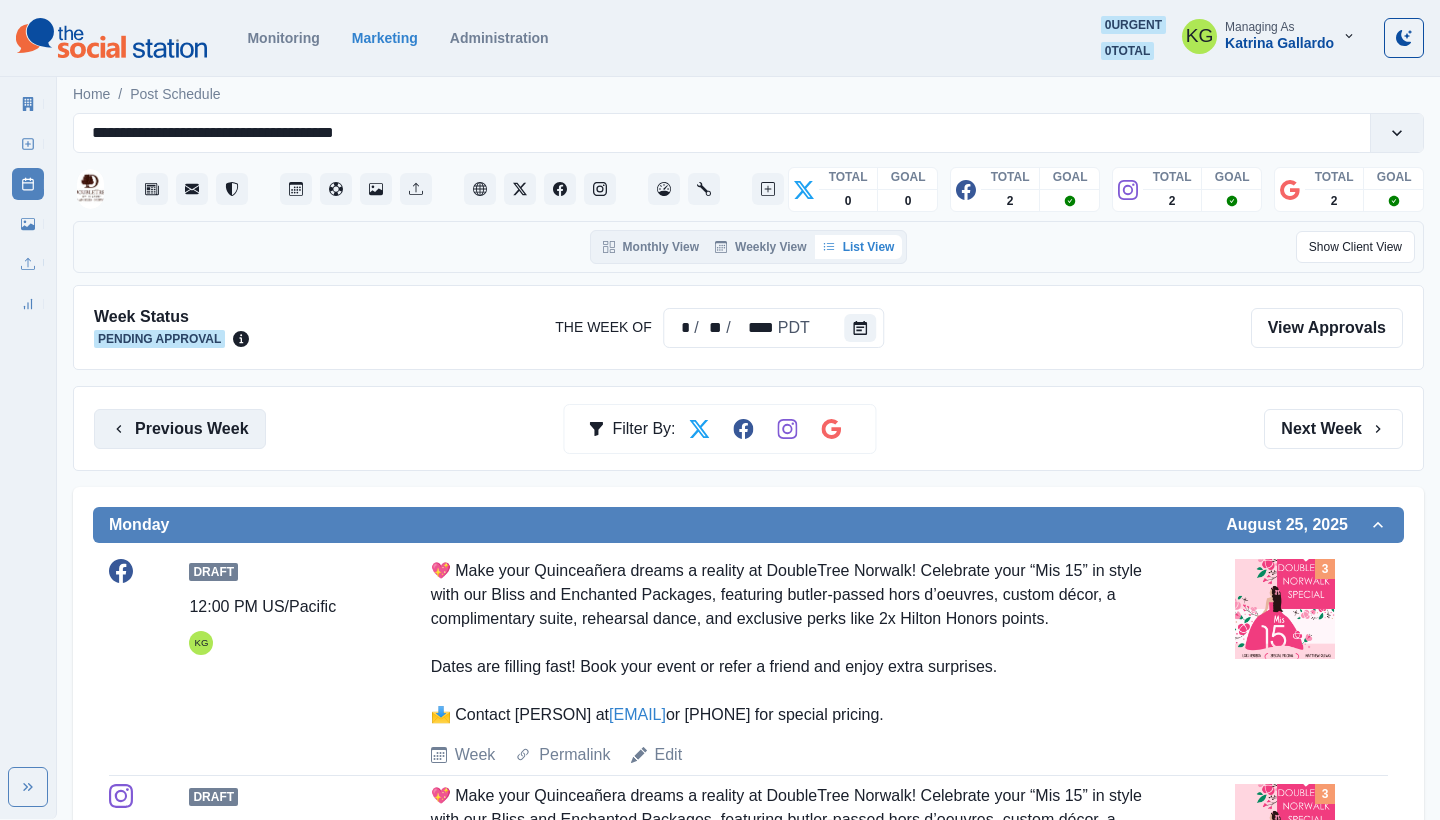 scroll, scrollTop: -1, scrollLeft: 0, axis: vertical 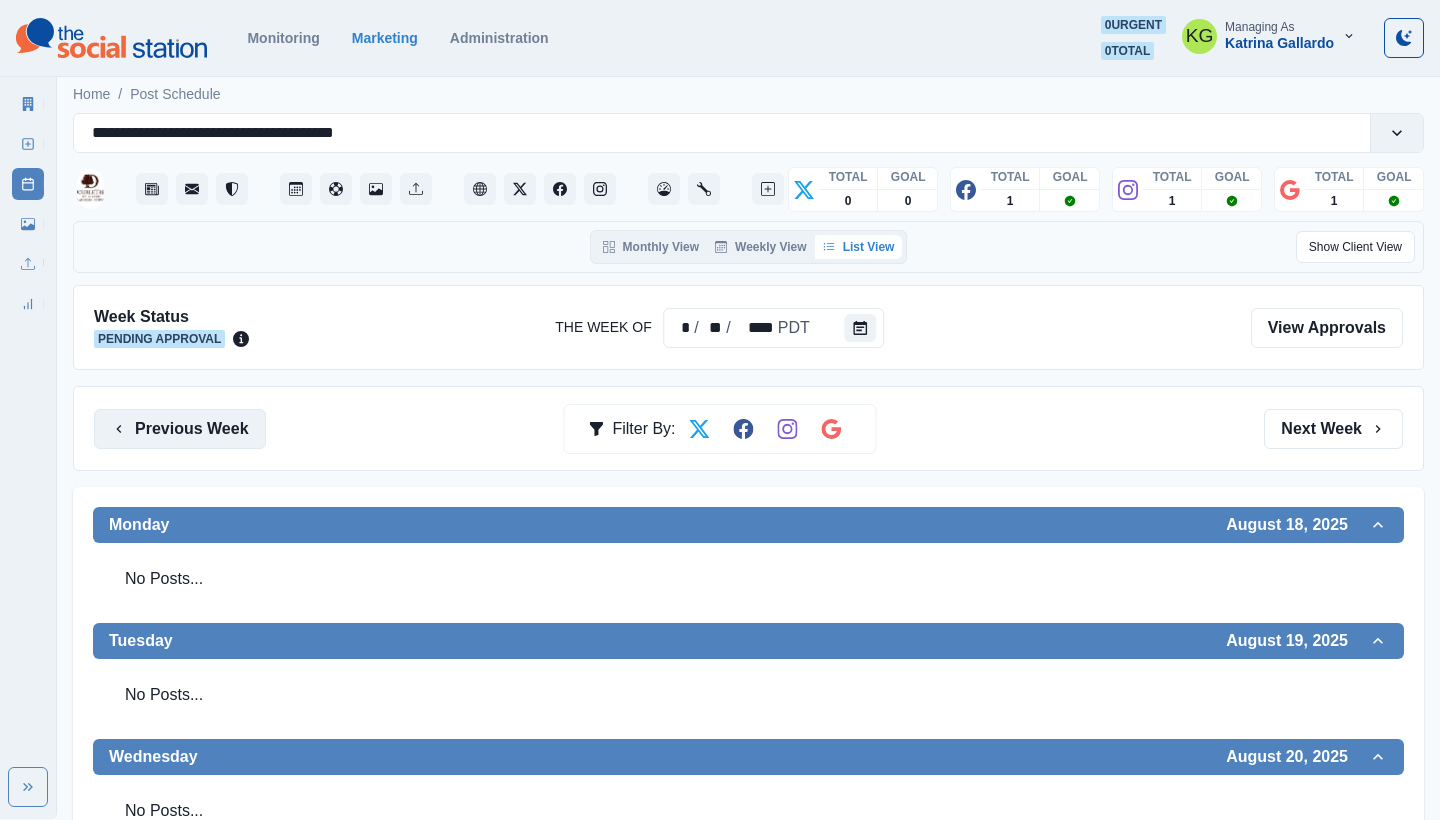 click on "Previous Week" at bounding box center (180, 429) 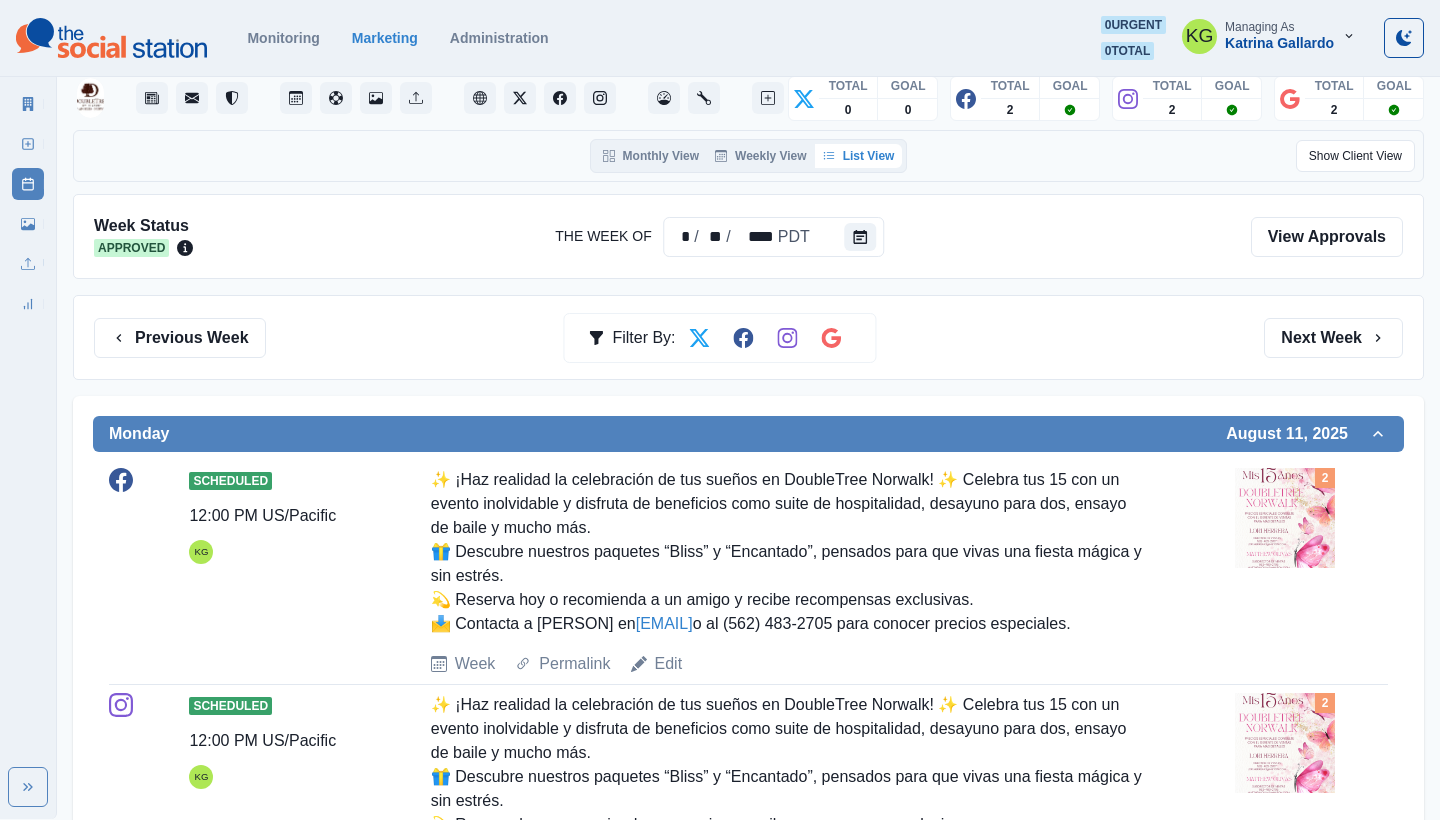 scroll, scrollTop: 83, scrollLeft: 0, axis: vertical 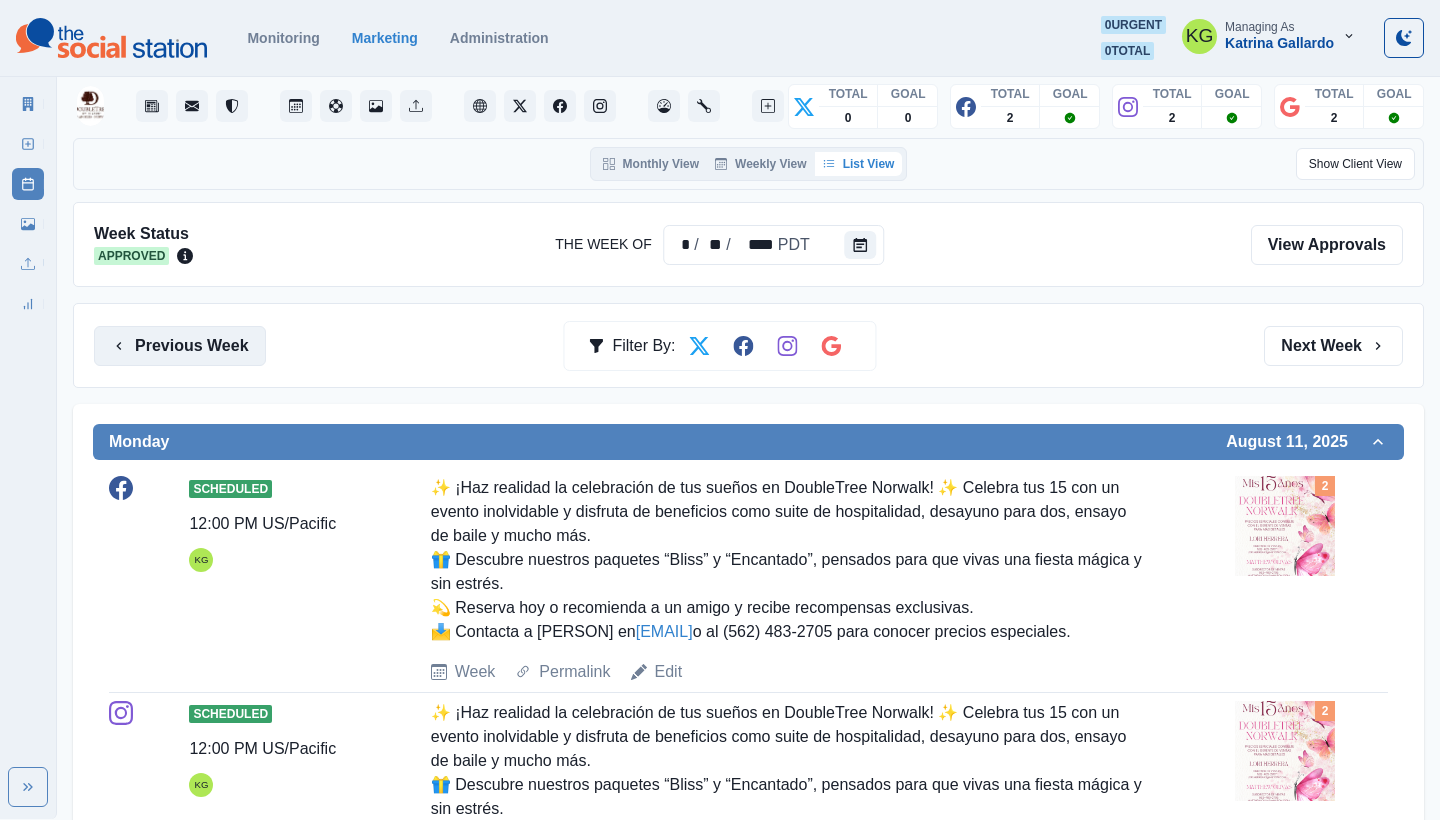 click on "Previous Week" at bounding box center (180, 346) 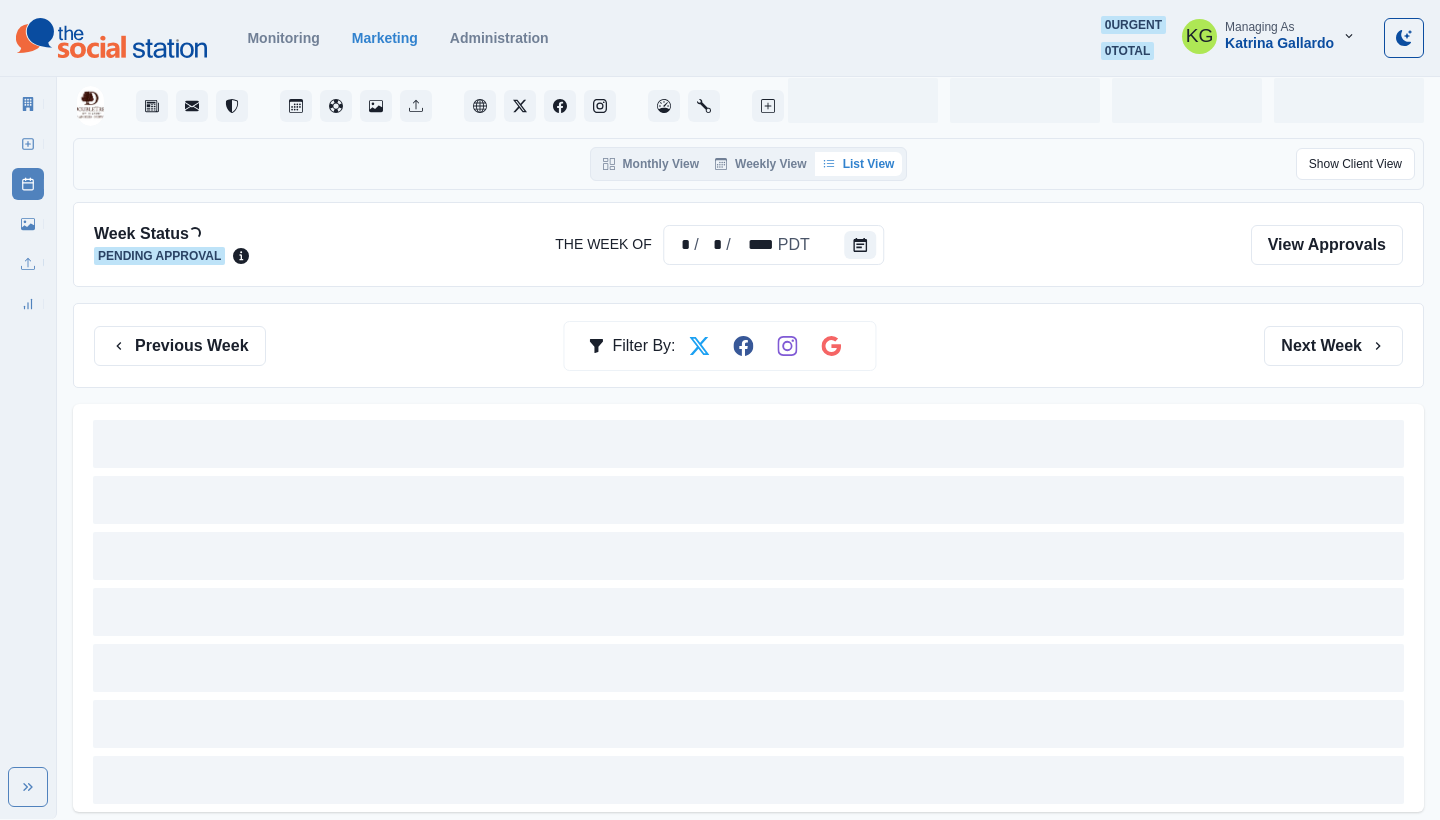 scroll, scrollTop: 0, scrollLeft: 0, axis: both 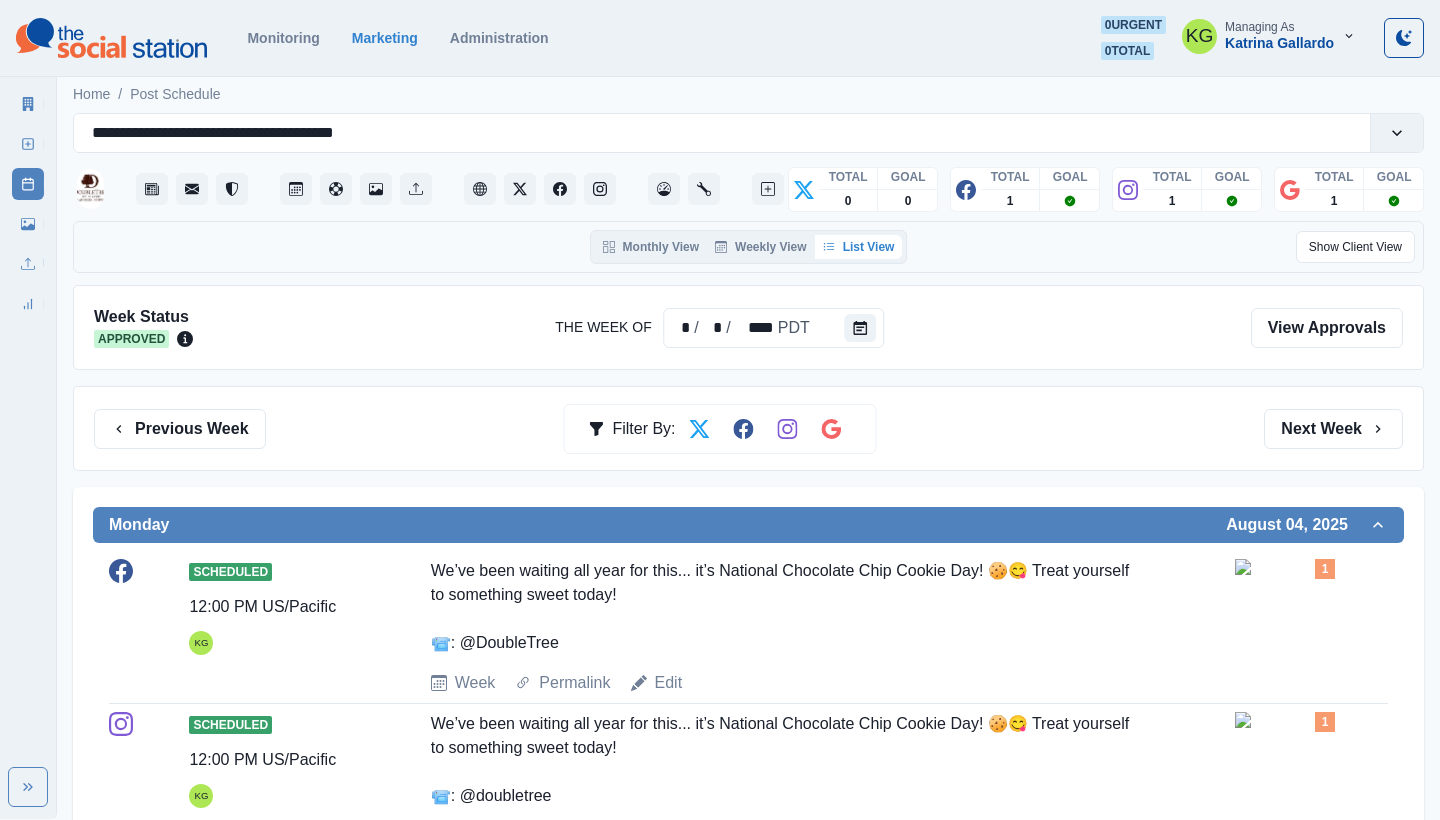 click on "Week Status  Approved The Week Of * / * / **** PDT View Approvals" at bounding box center (748, 327) 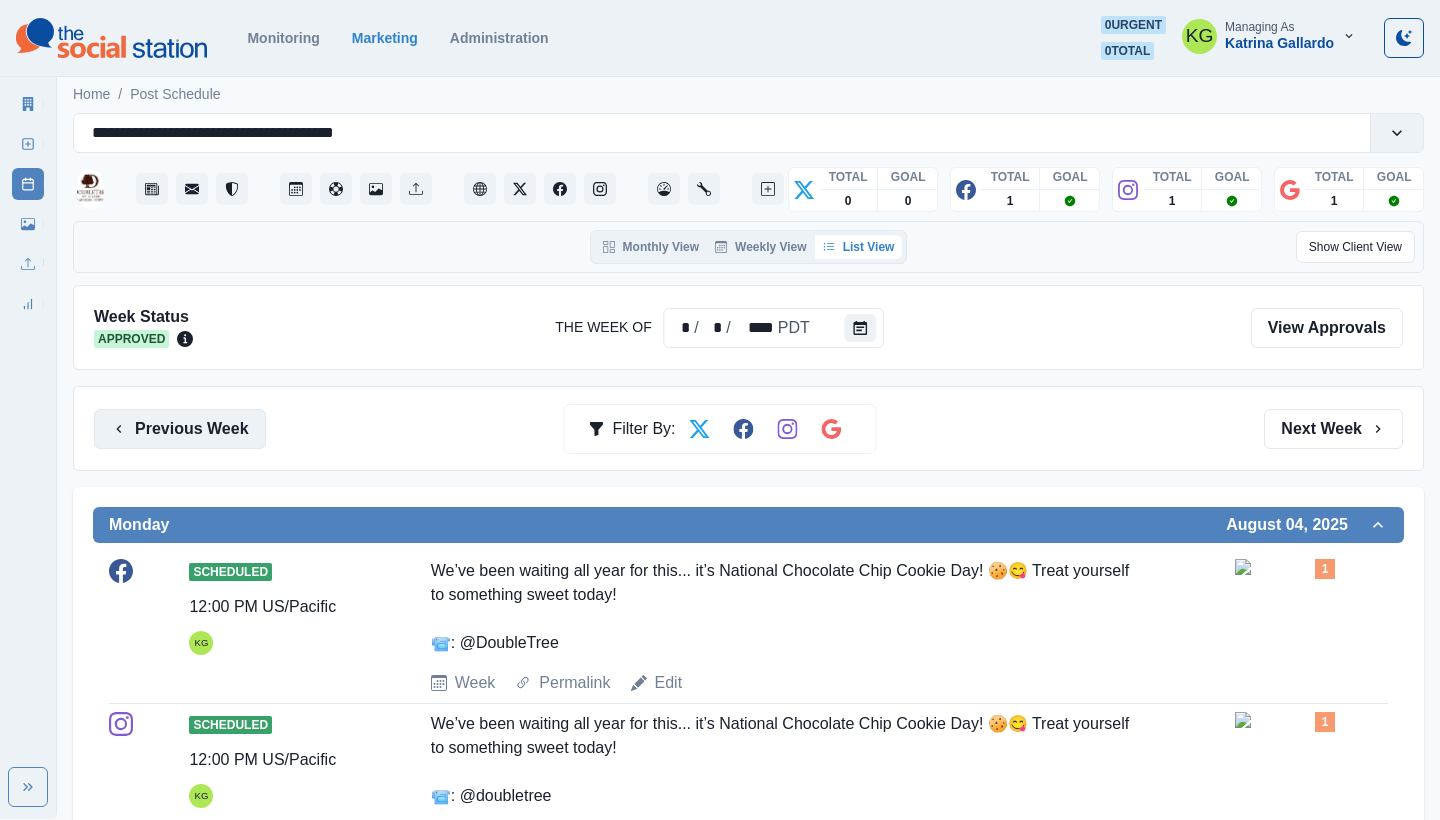 click on "Previous Week" at bounding box center (180, 429) 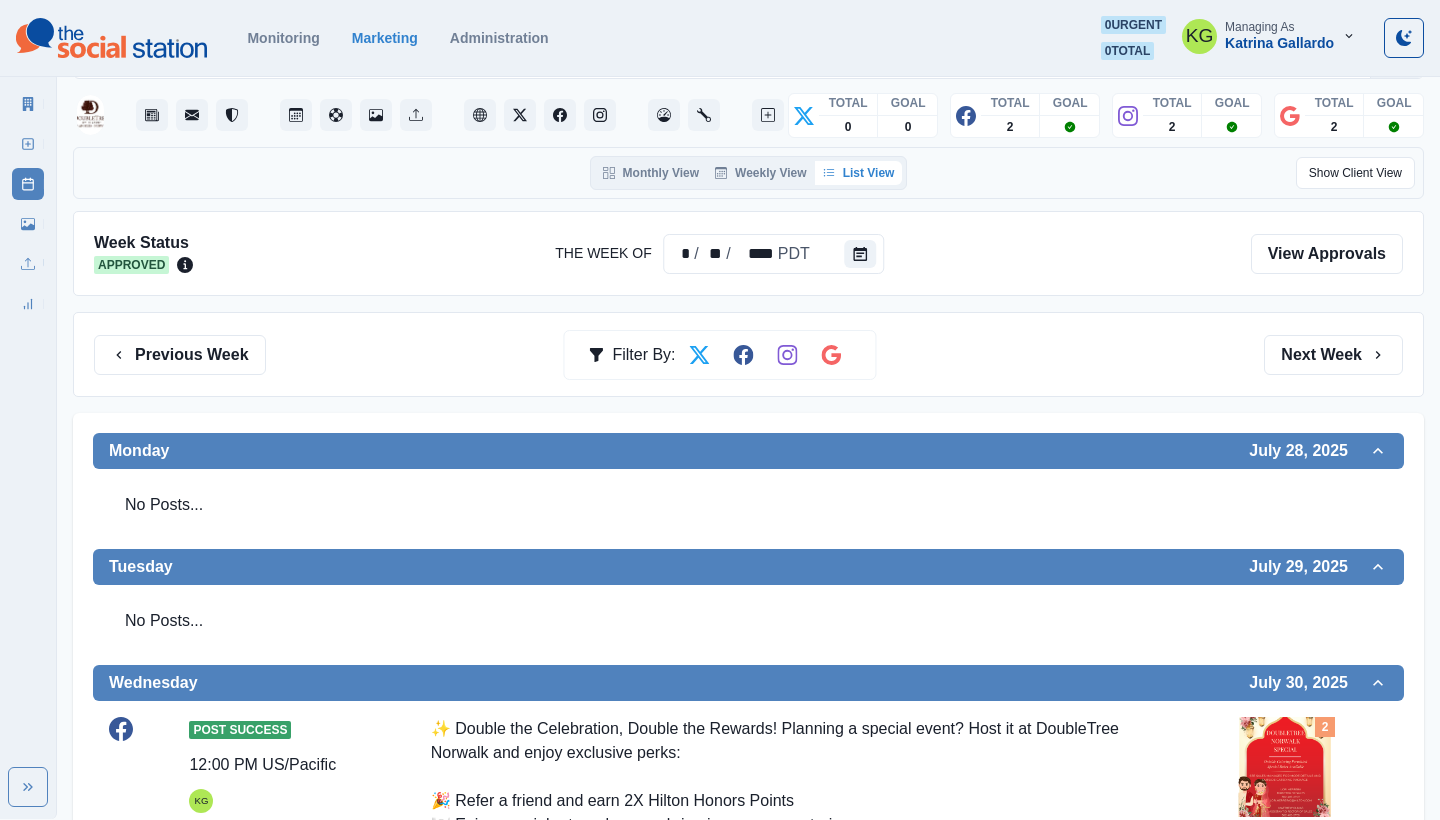 scroll, scrollTop: 19, scrollLeft: 0, axis: vertical 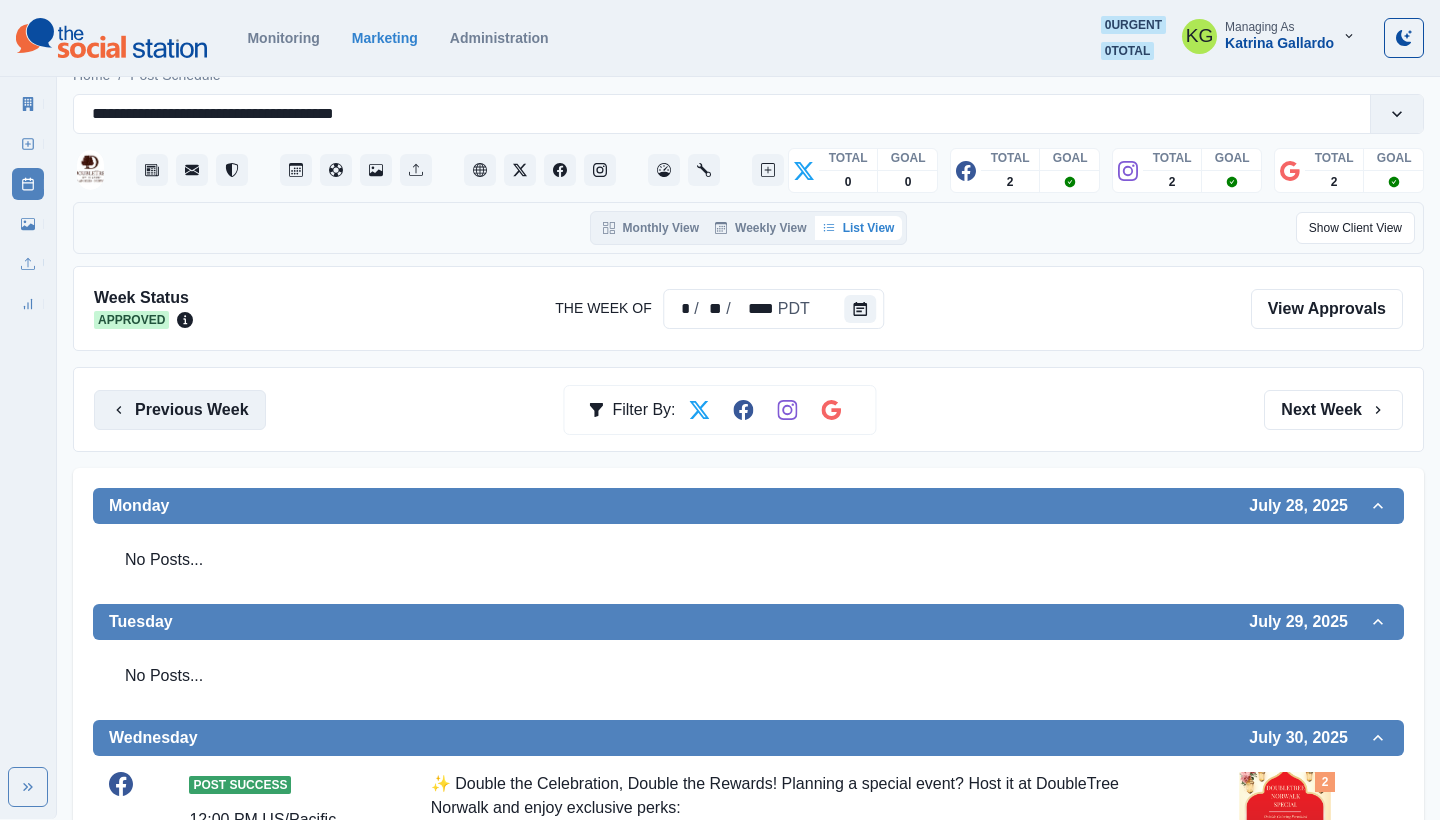 click on "Previous Week" at bounding box center [180, 410] 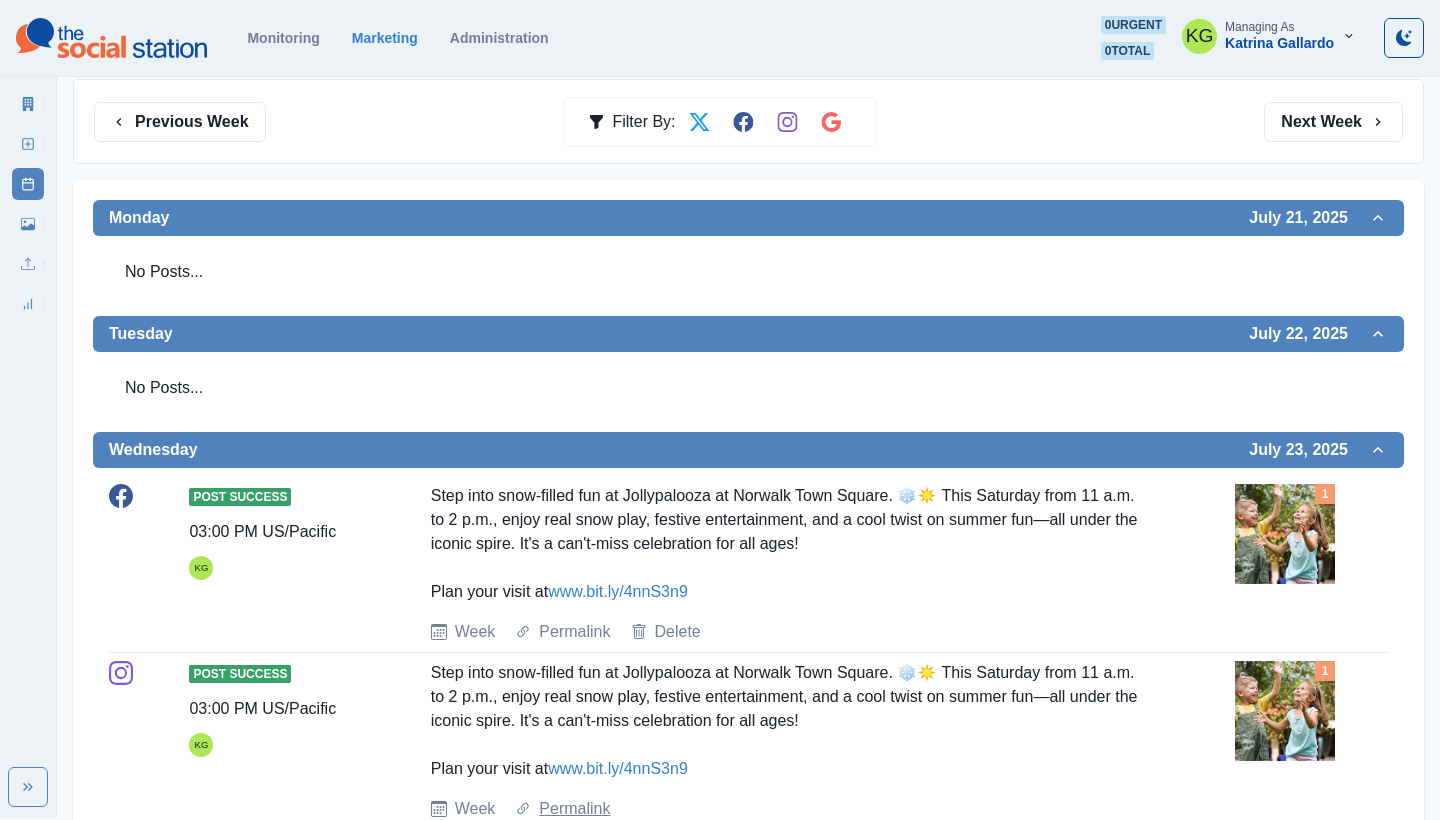 scroll, scrollTop: 94, scrollLeft: 0, axis: vertical 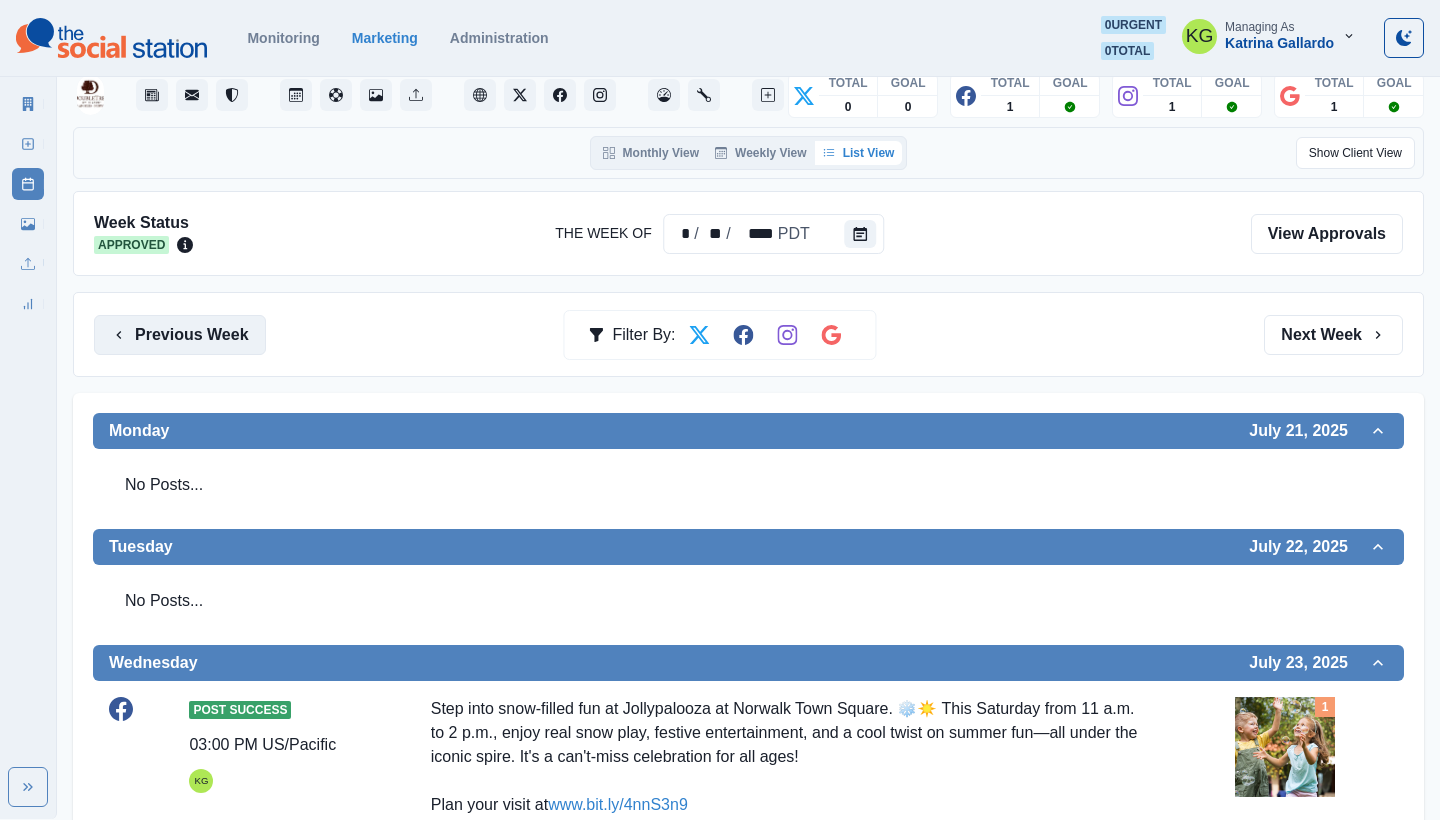 click on "Previous Week" at bounding box center (180, 335) 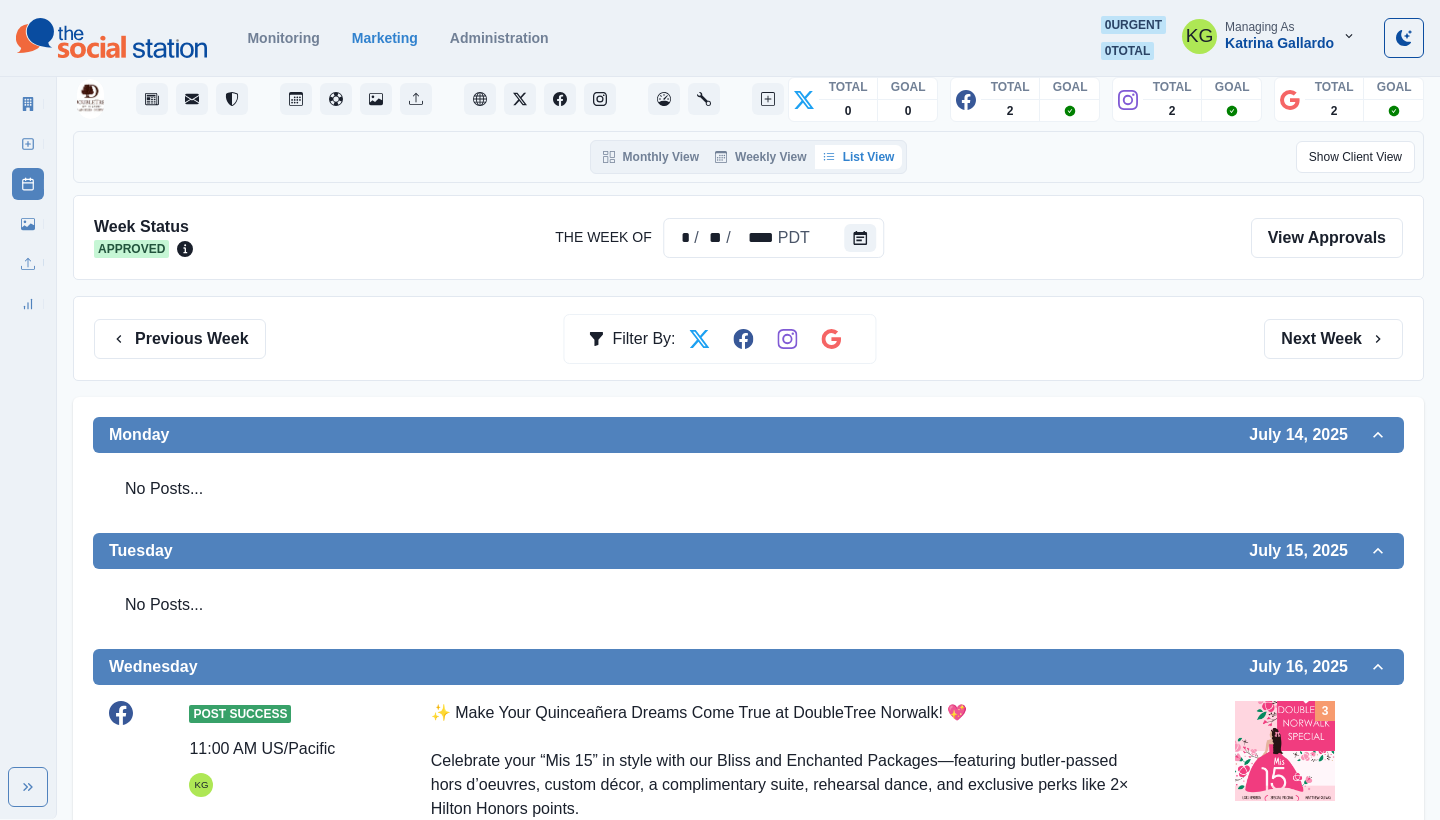 scroll, scrollTop: 0, scrollLeft: 0, axis: both 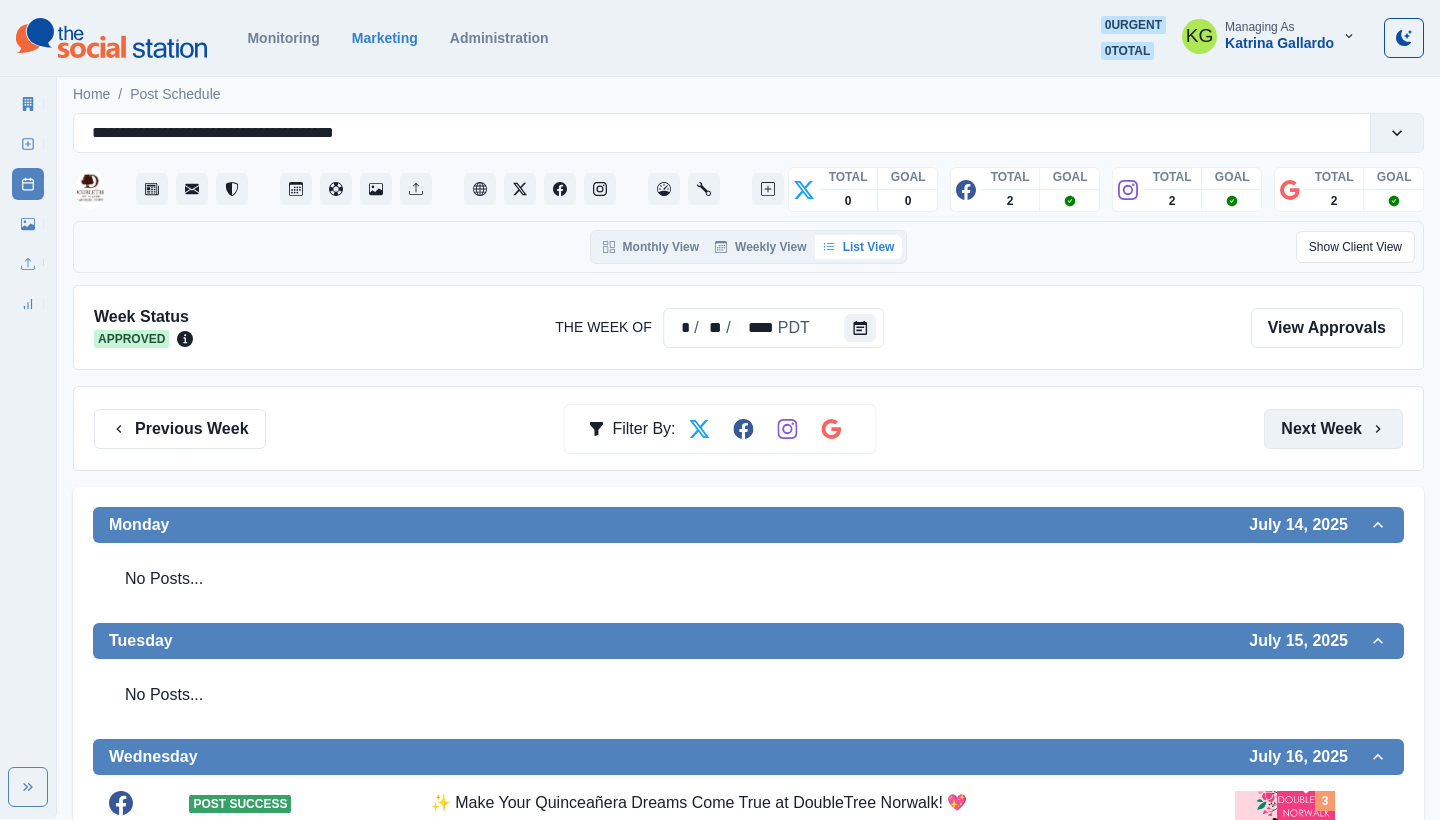 click on "Next Week" at bounding box center [1333, 429] 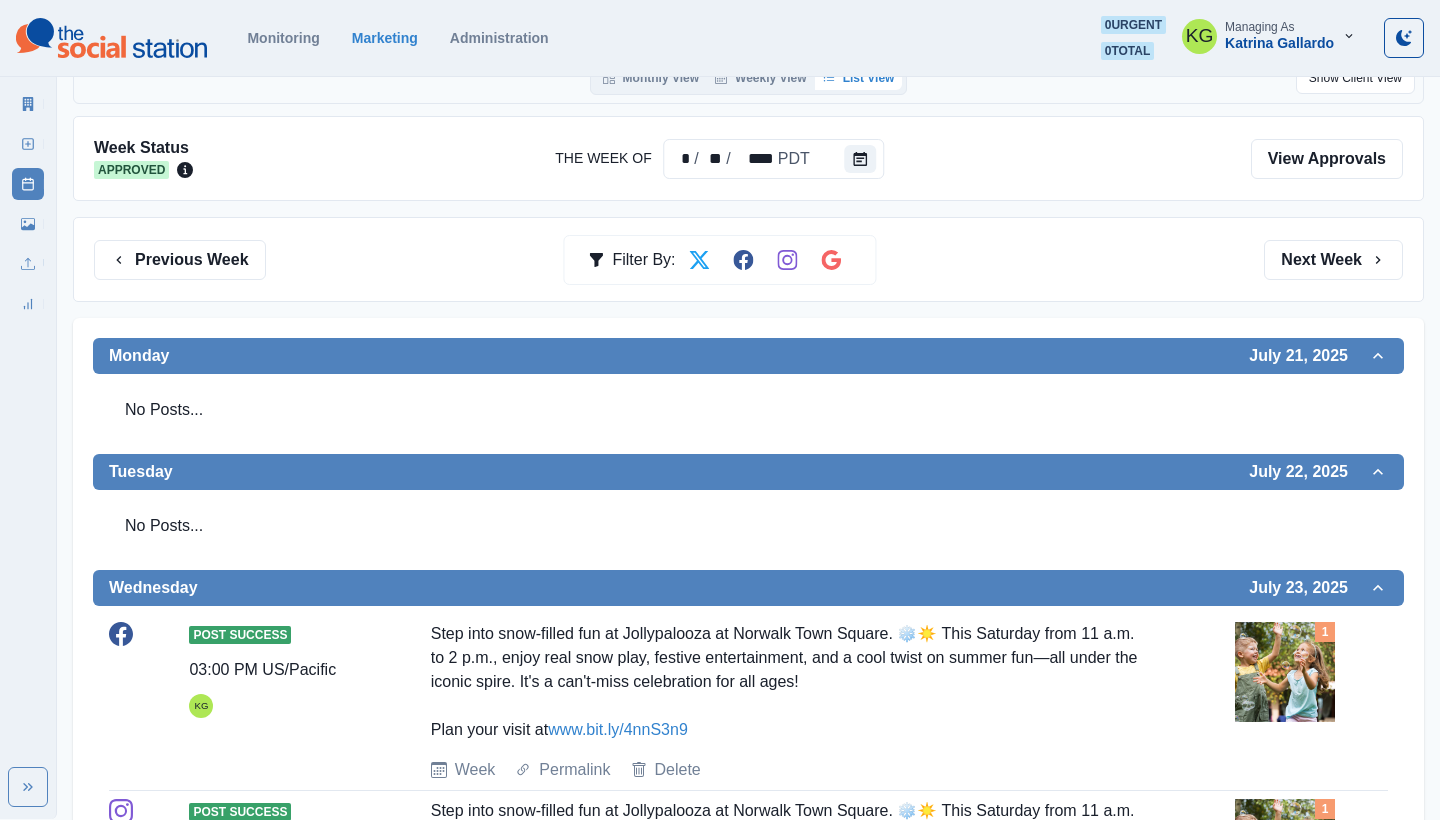 scroll, scrollTop: 11, scrollLeft: 0, axis: vertical 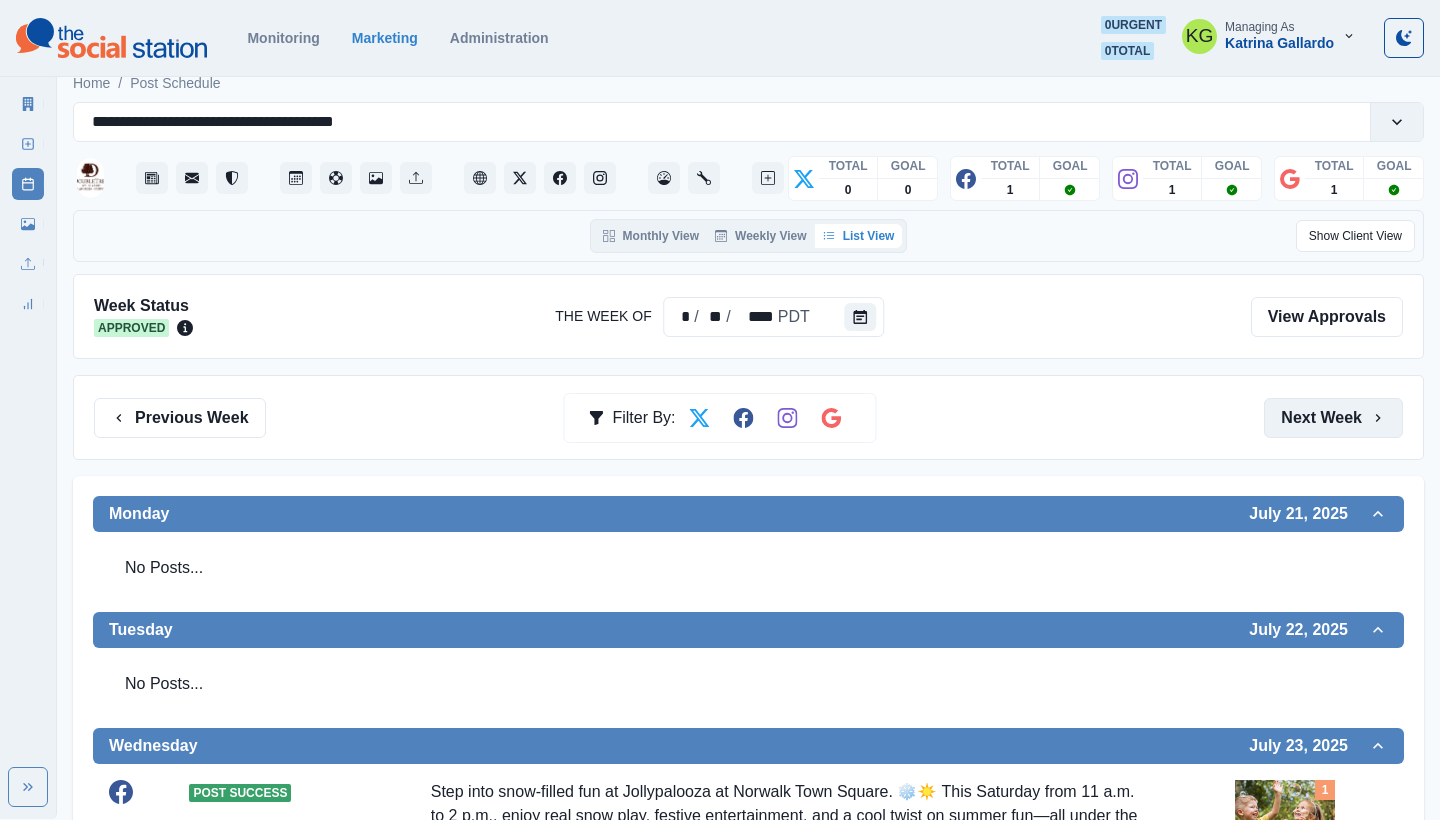 click on "Next Week" at bounding box center (1333, 418) 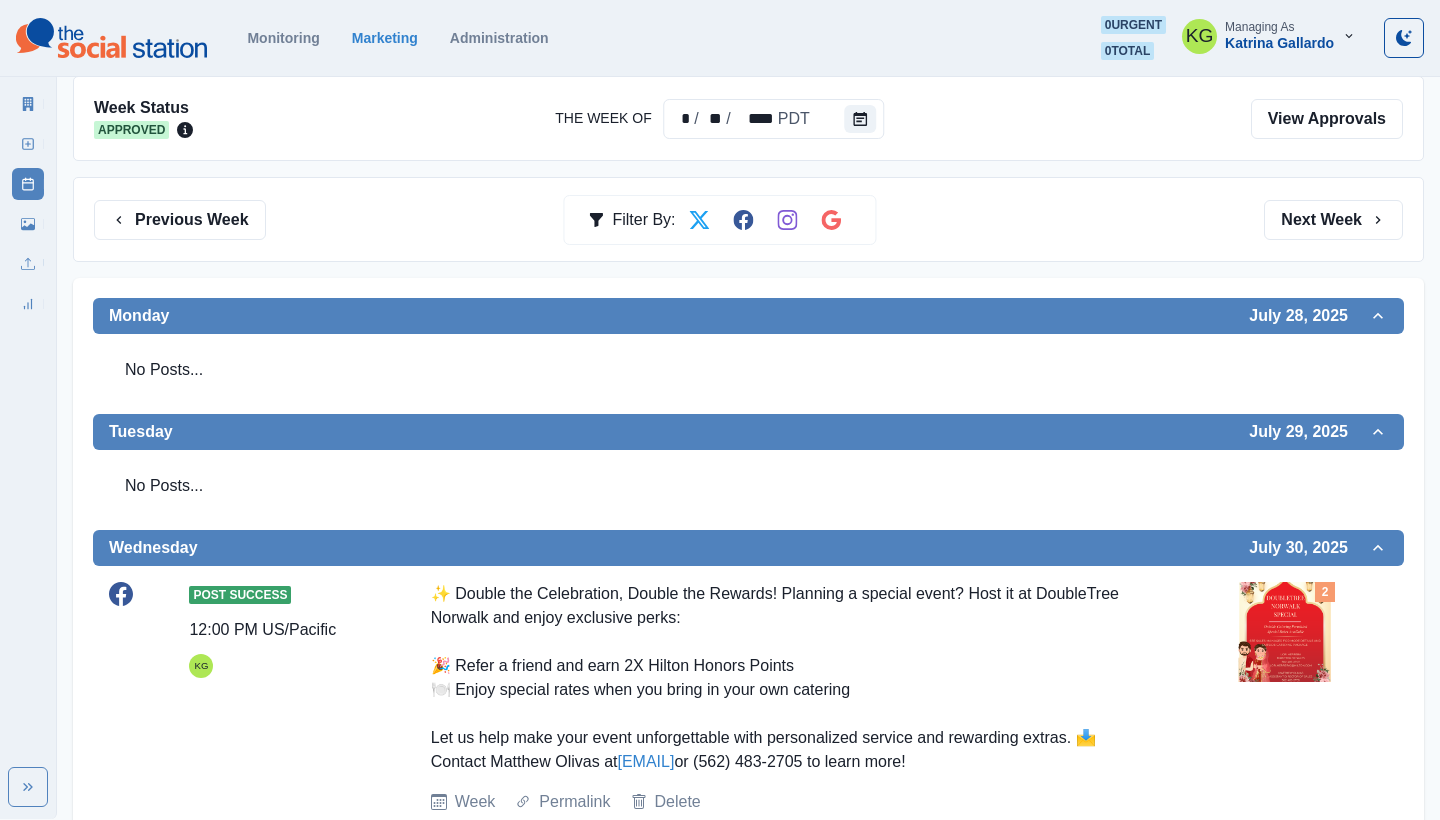 scroll, scrollTop: 370, scrollLeft: 0, axis: vertical 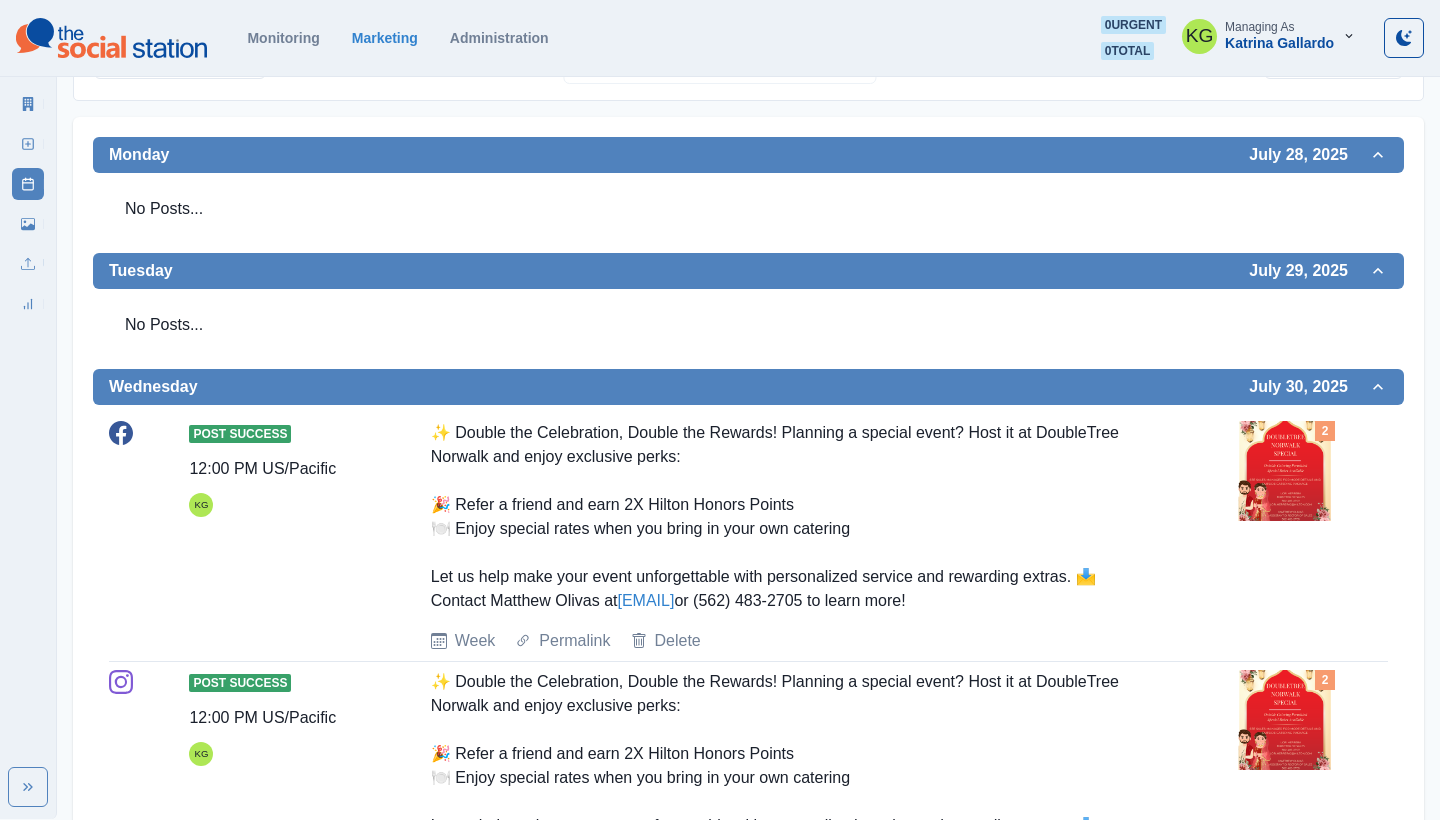 drag, startPoint x: 1080, startPoint y: 614, endPoint x: 430, endPoint y: 435, distance: 674.19653 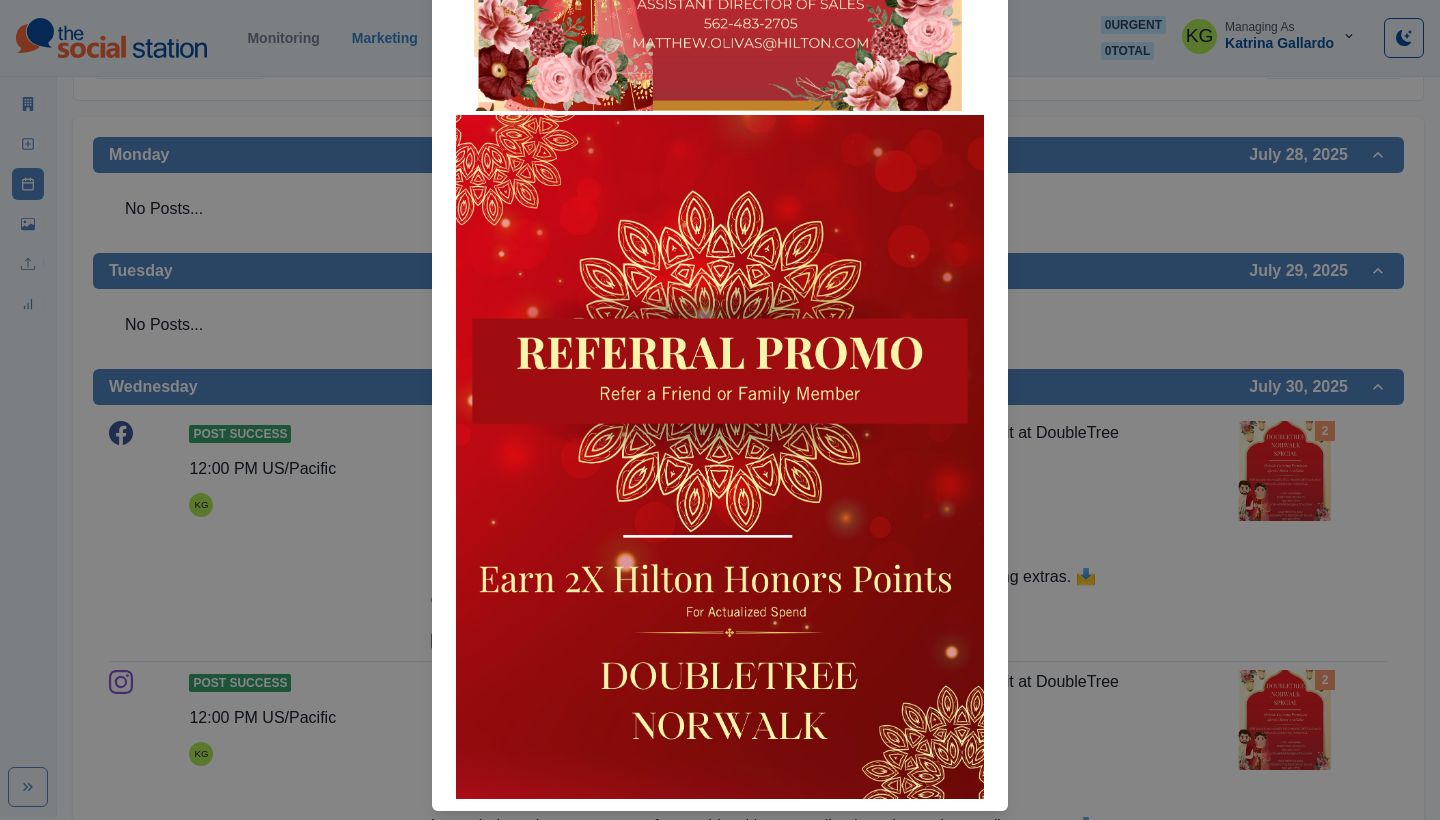 scroll, scrollTop: 761, scrollLeft: 0, axis: vertical 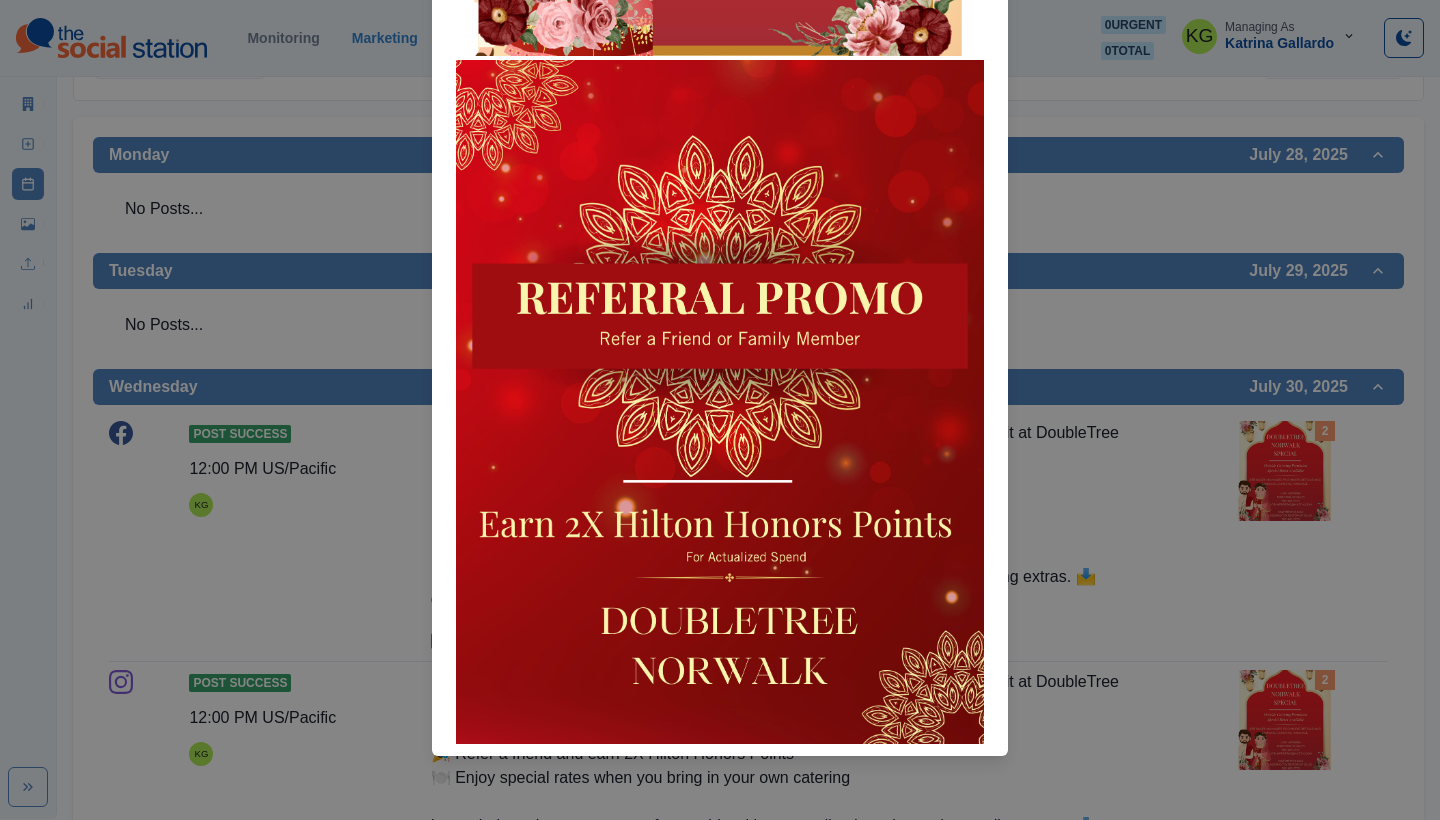 click on "Attached Media Preview" at bounding box center [720, 410] 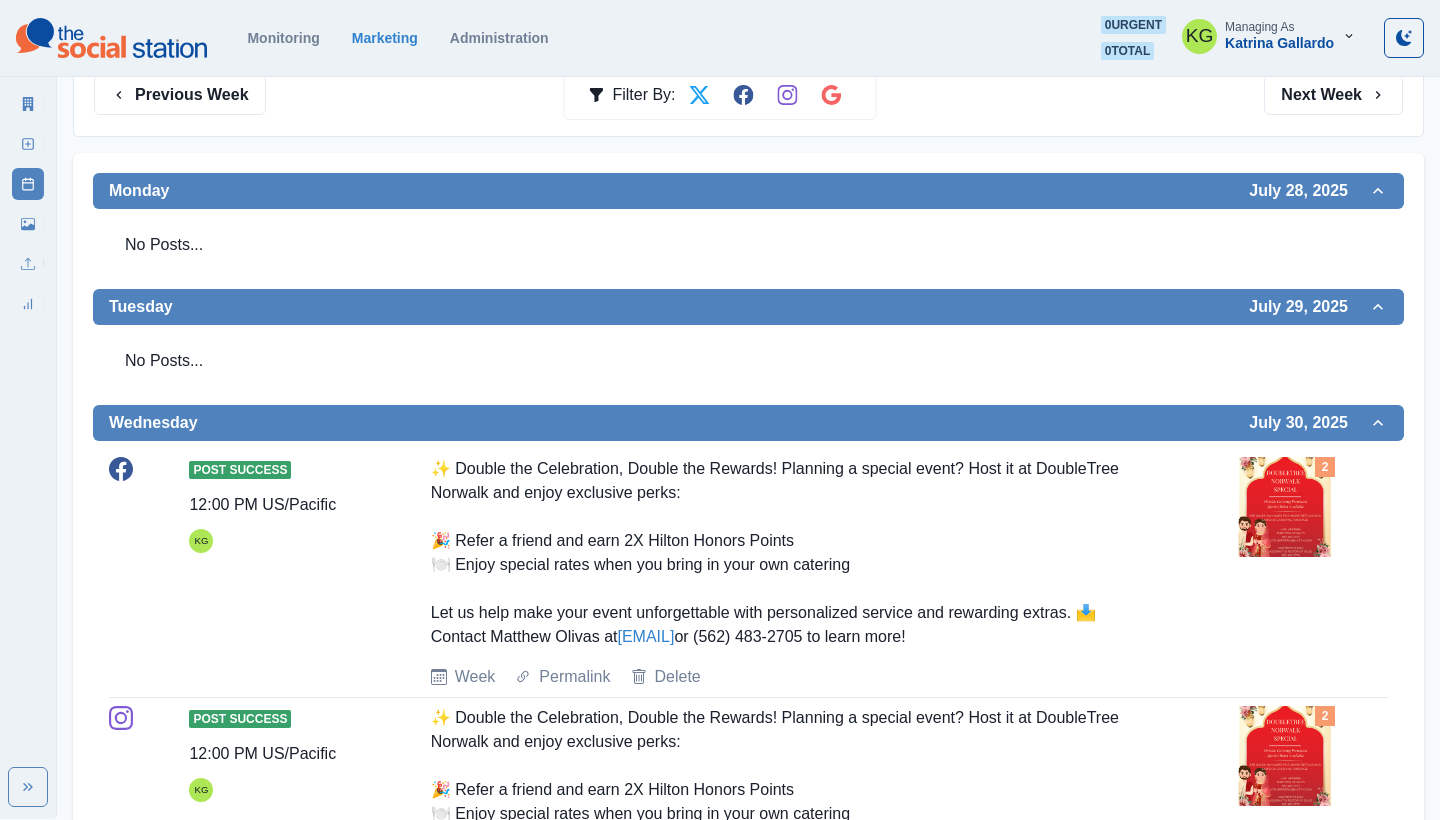 scroll, scrollTop: 174, scrollLeft: 0, axis: vertical 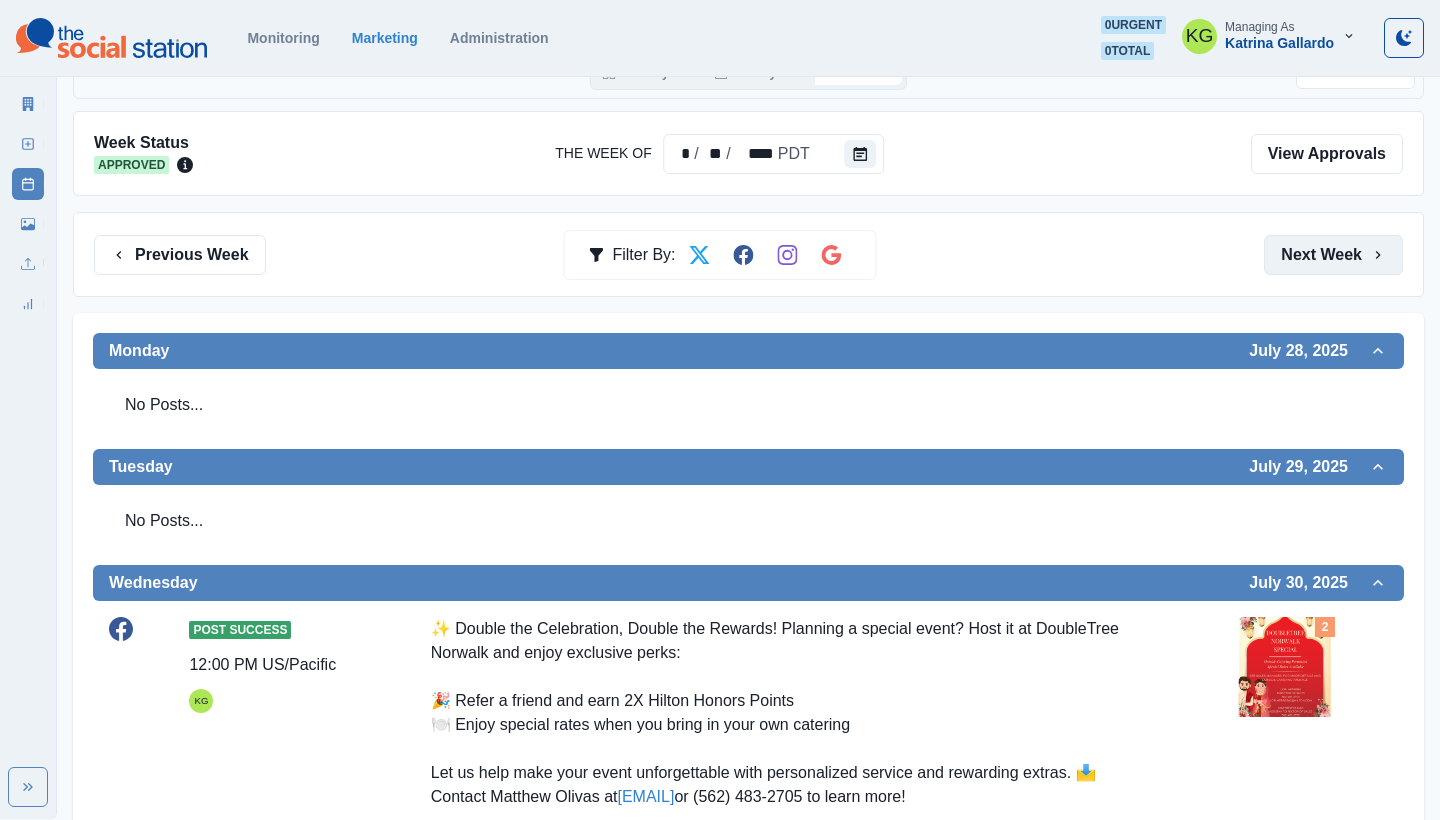 click on "Next Week" at bounding box center [1333, 255] 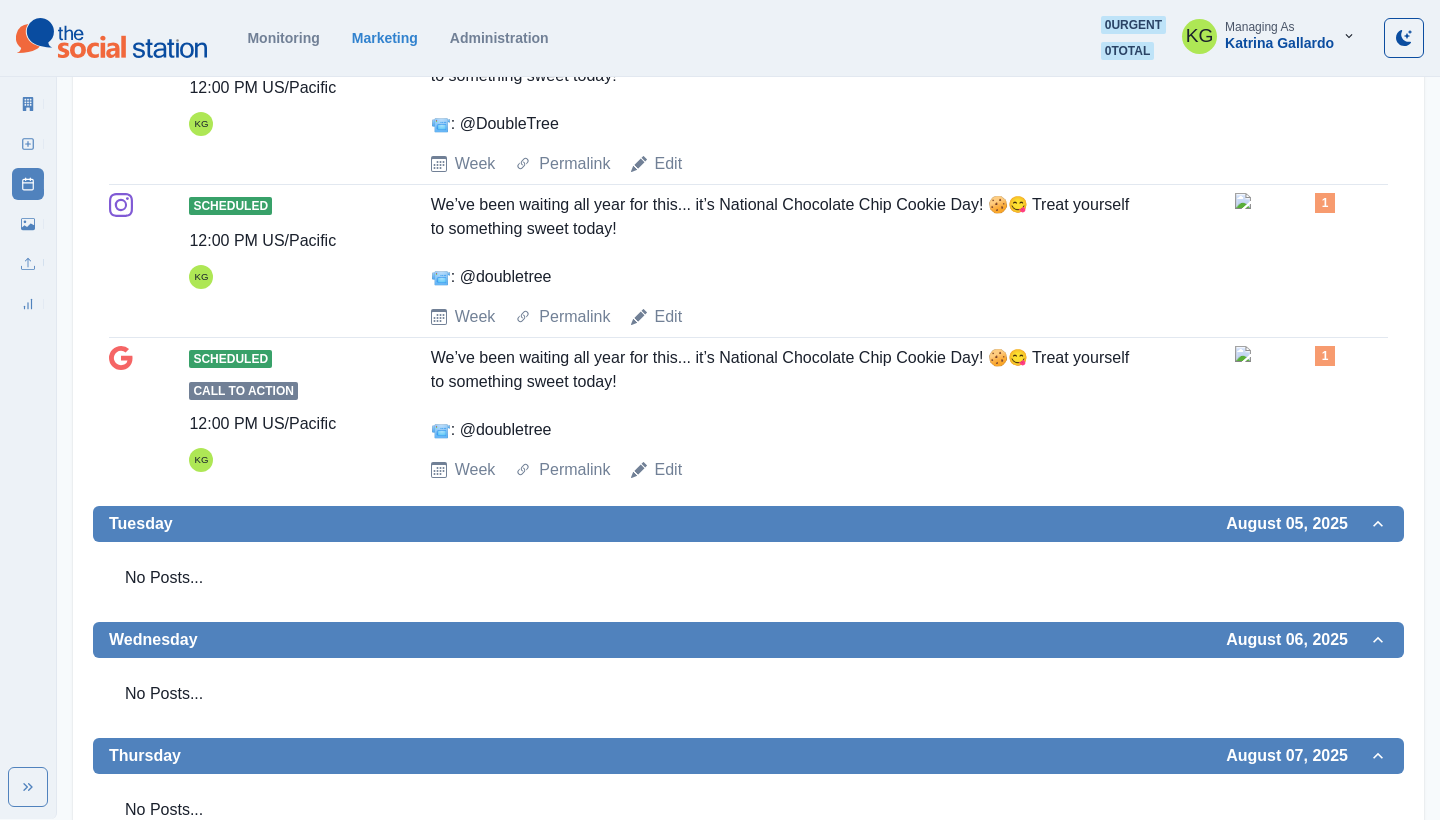 scroll, scrollTop: 412, scrollLeft: 0, axis: vertical 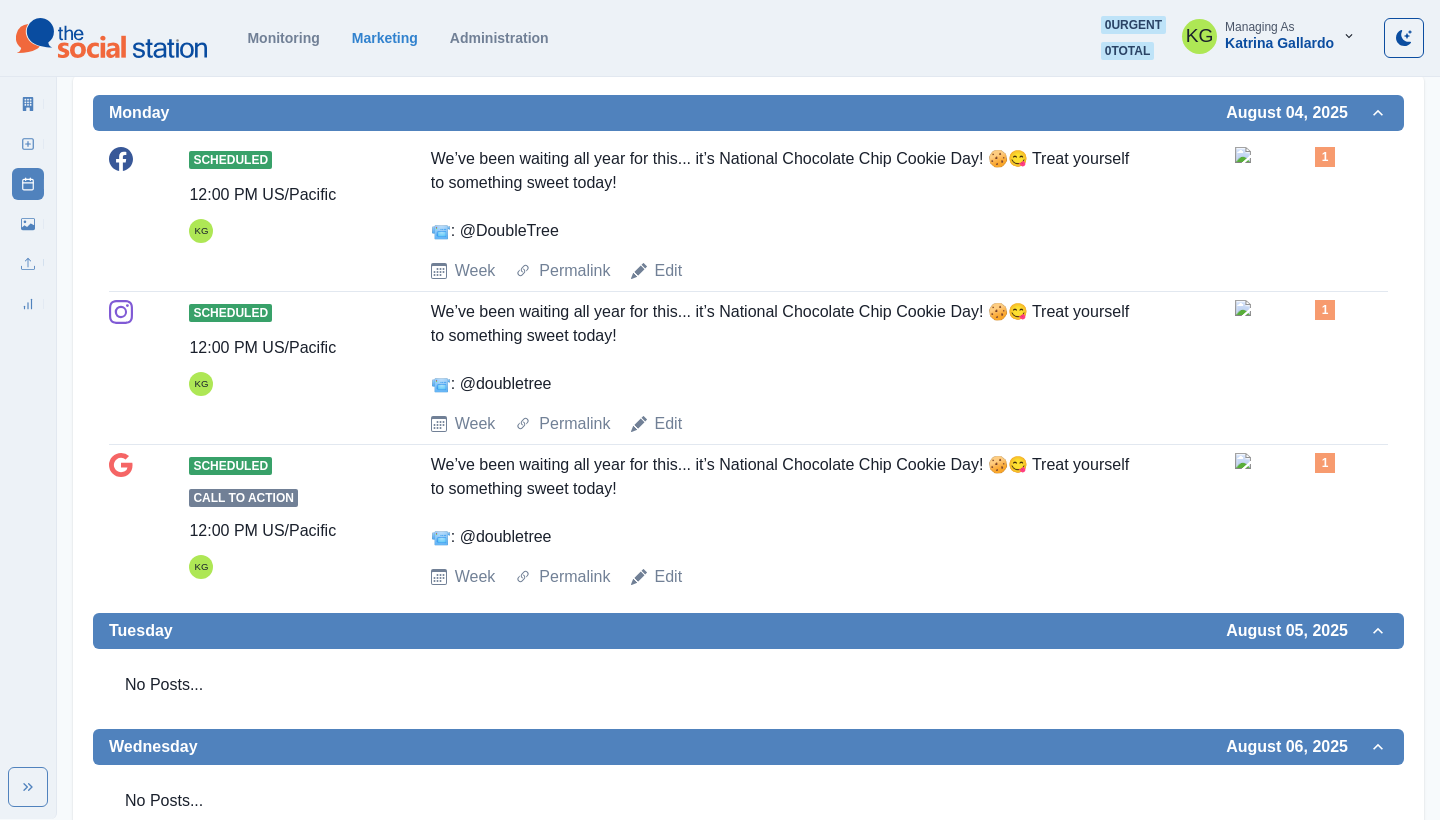 click at bounding box center (1285, 308) 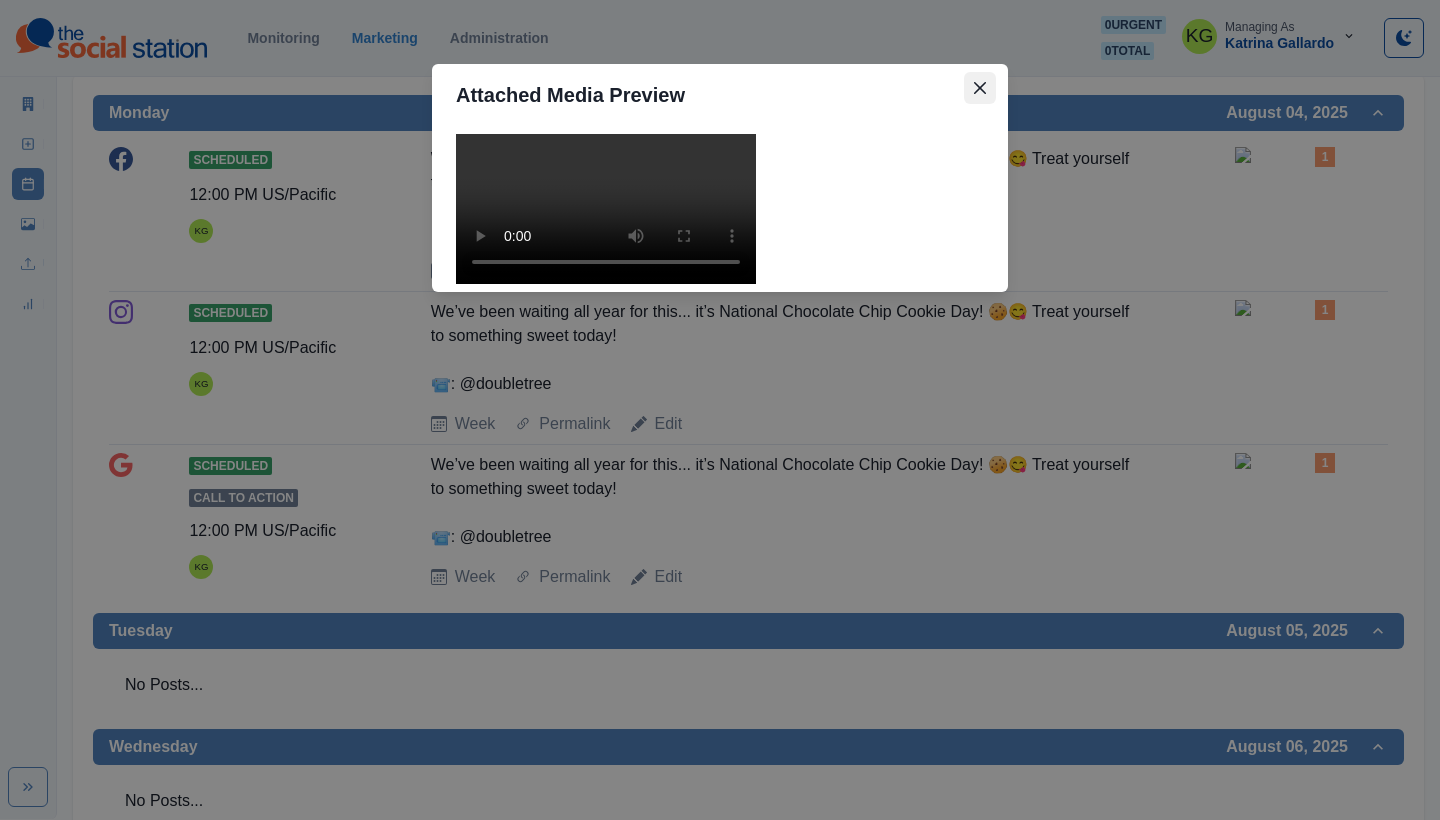 click at bounding box center [980, 88] 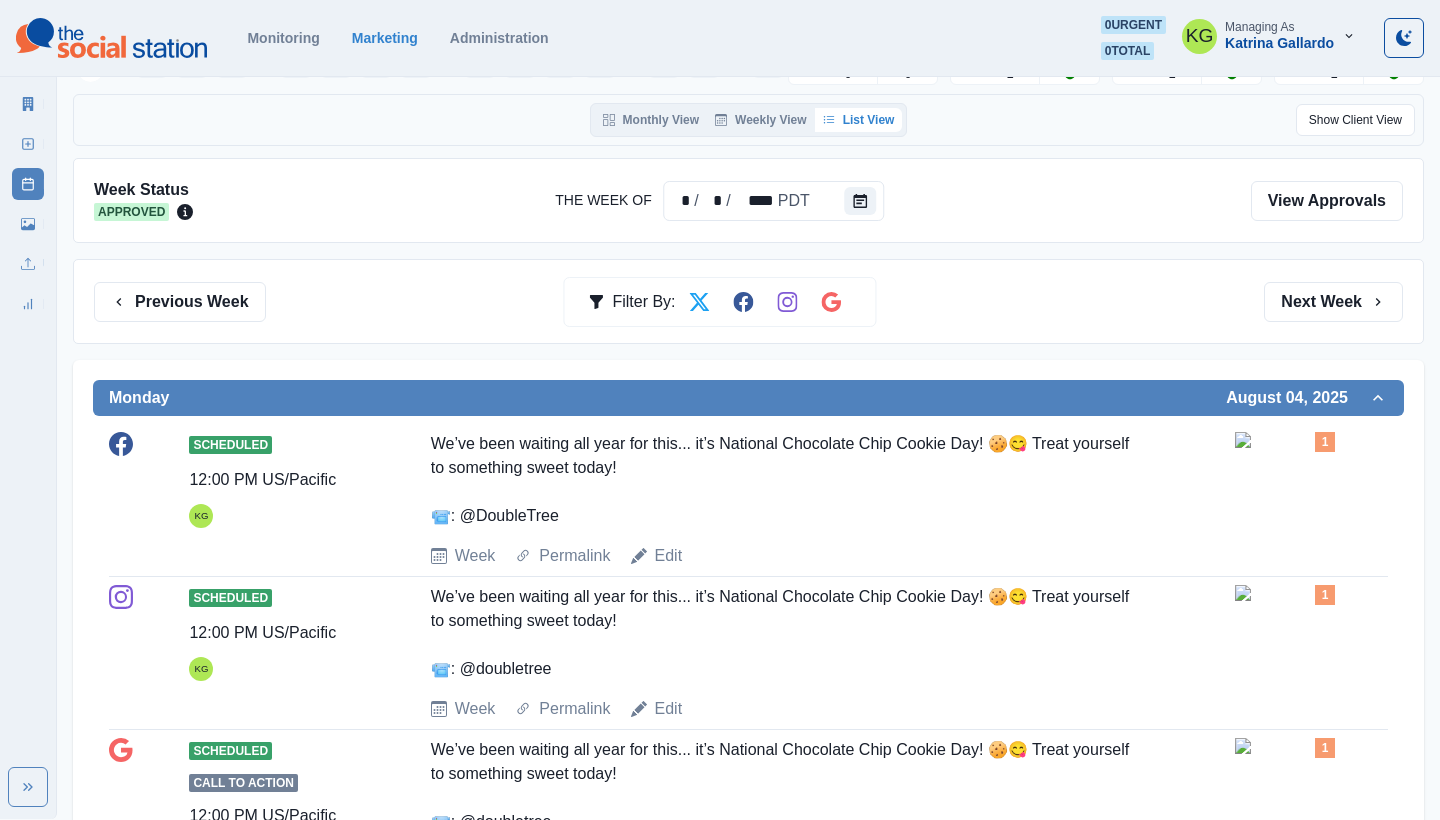scroll, scrollTop: 31, scrollLeft: 0, axis: vertical 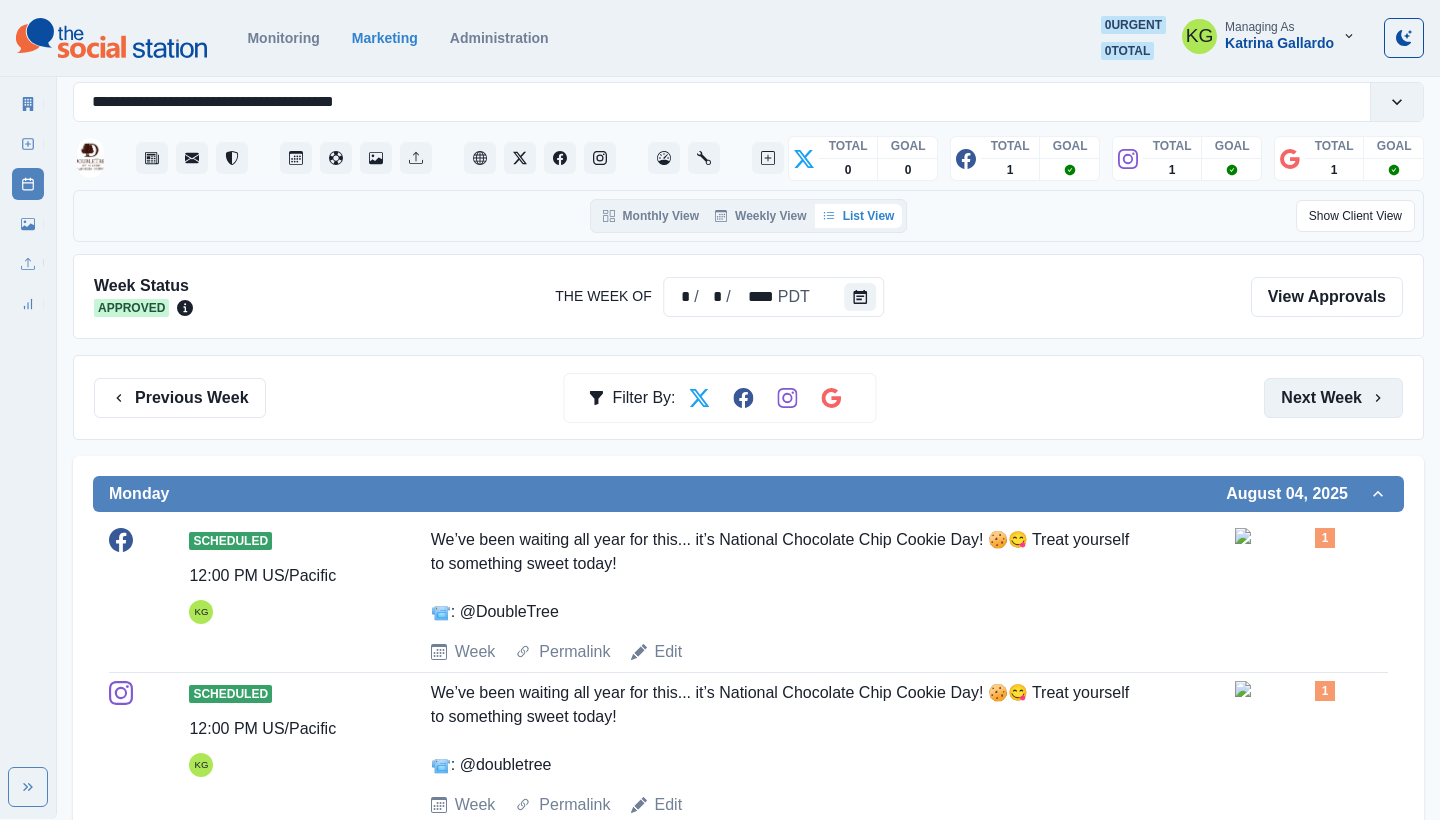 click on "Next Week" at bounding box center (1333, 398) 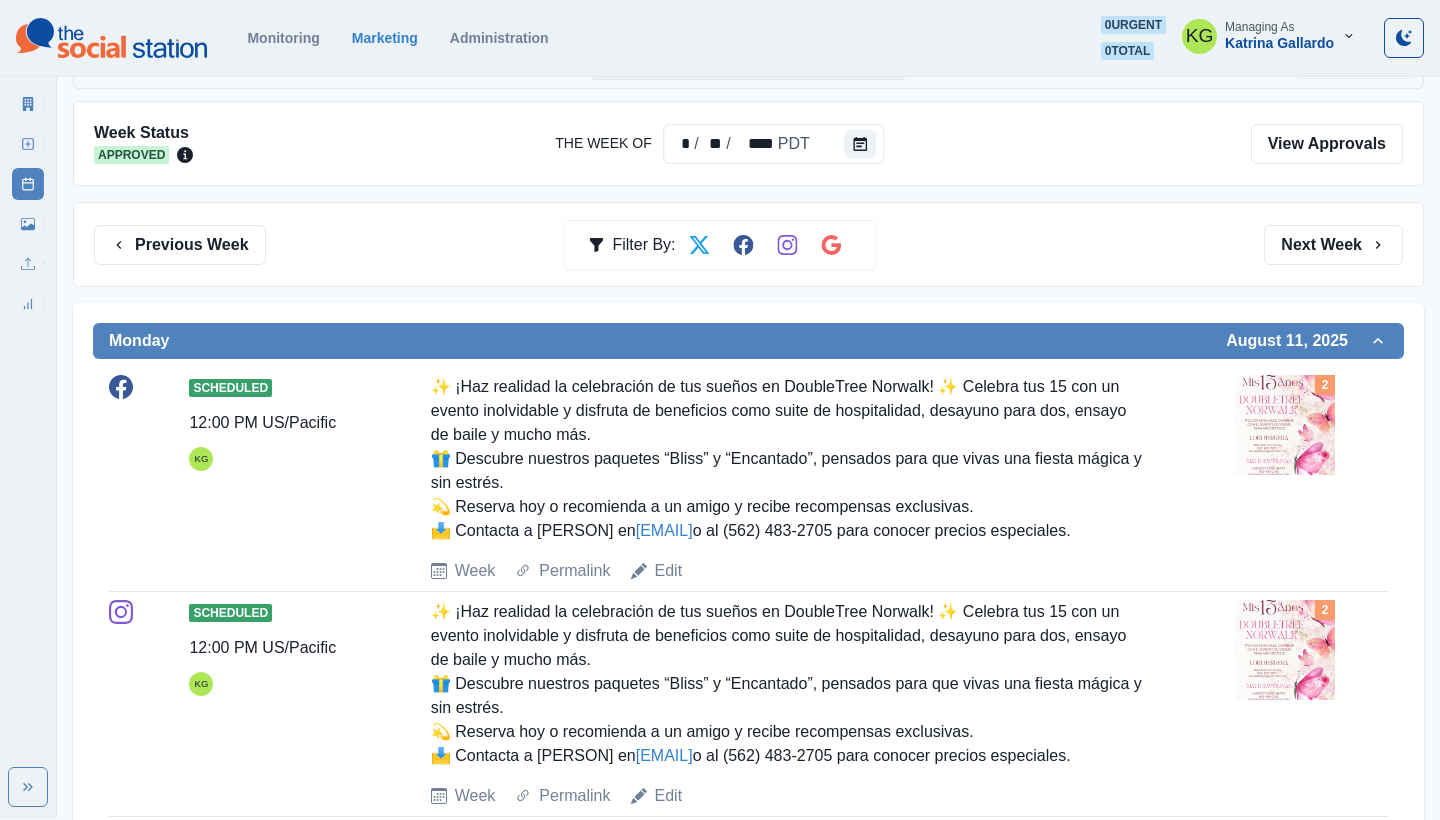 scroll, scrollTop: 198, scrollLeft: 0, axis: vertical 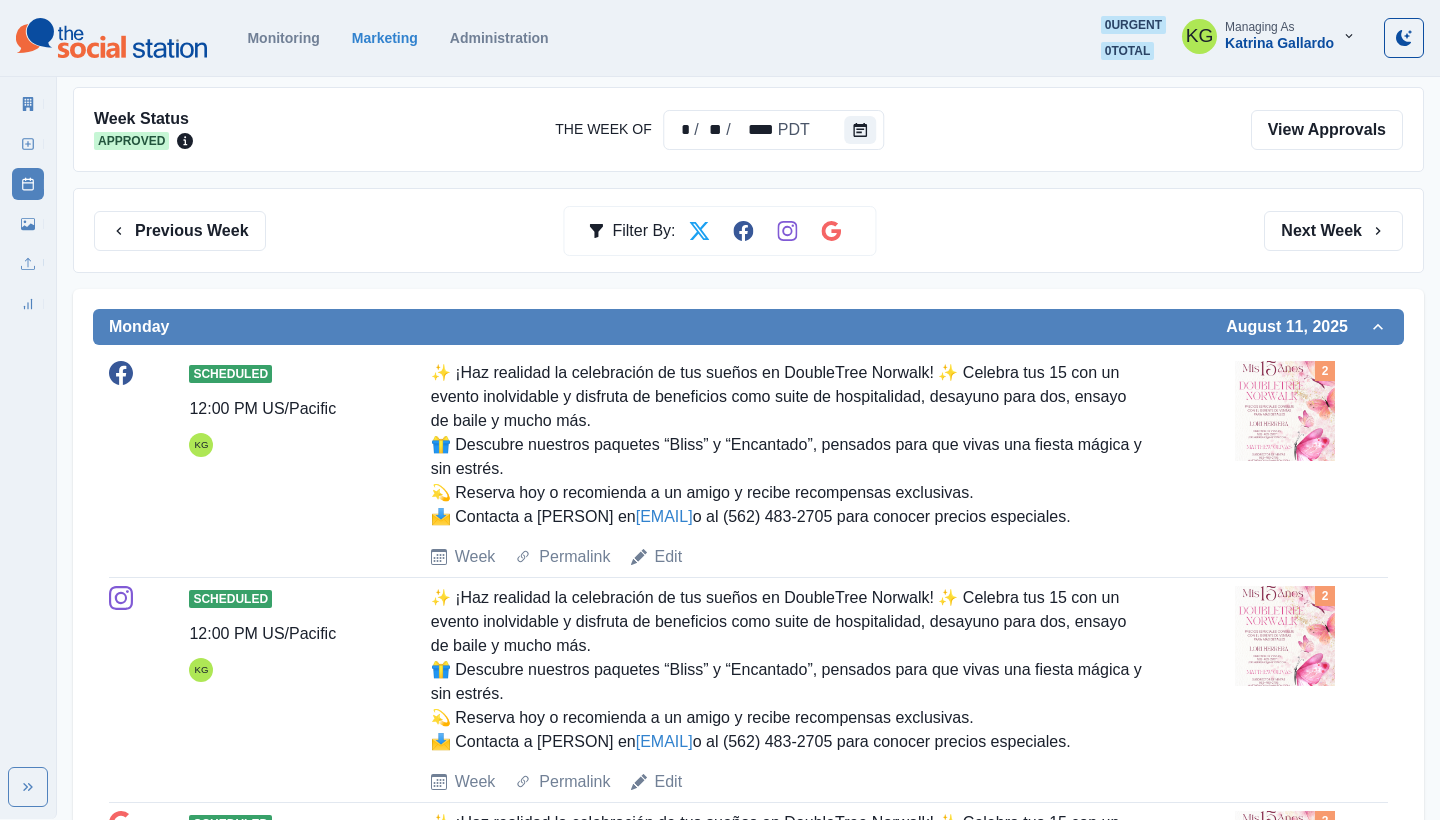 drag, startPoint x: 588, startPoint y: 616, endPoint x: 426, endPoint y: 400, distance: 270 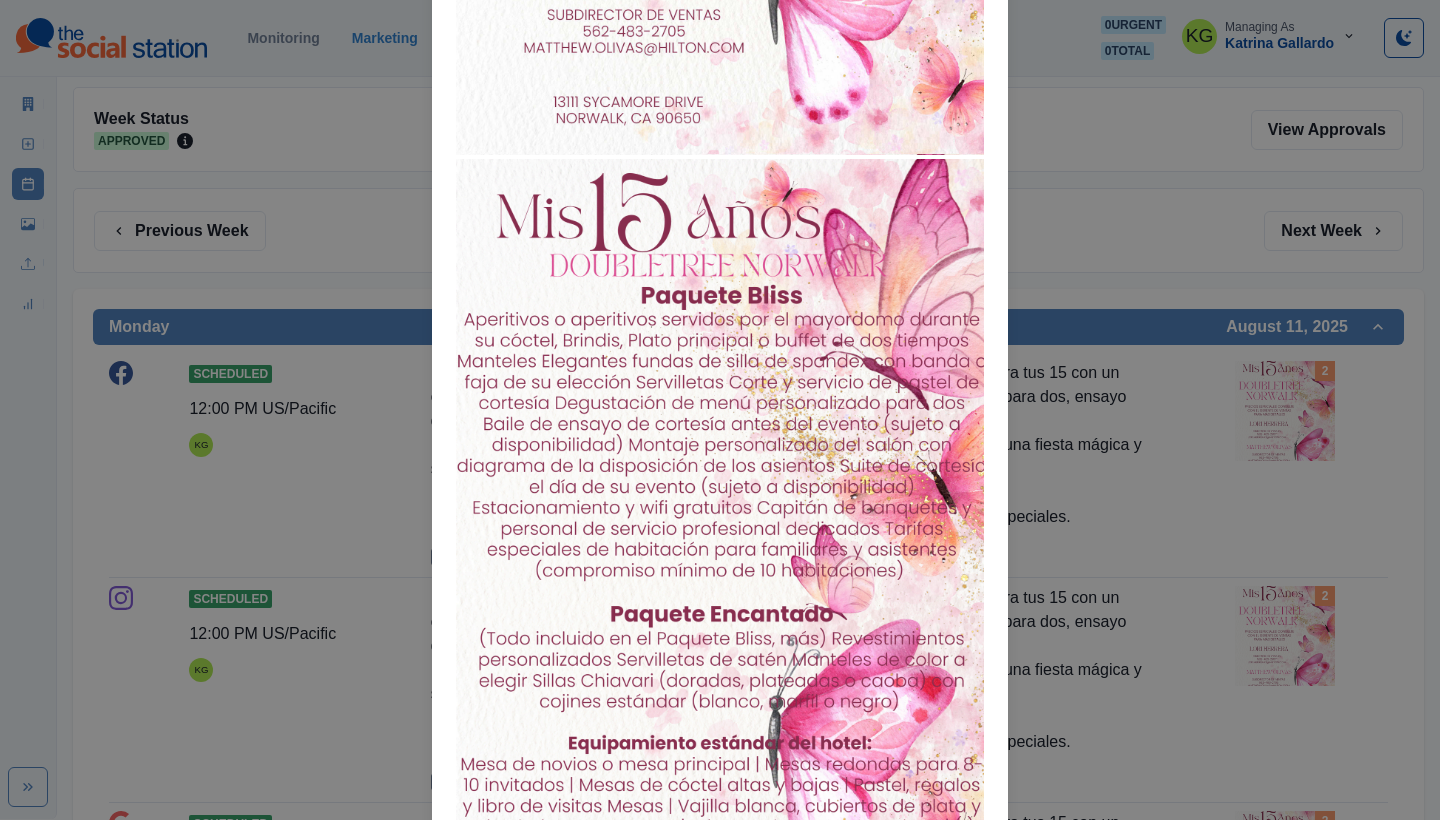 scroll, scrollTop: 873, scrollLeft: 0, axis: vertical 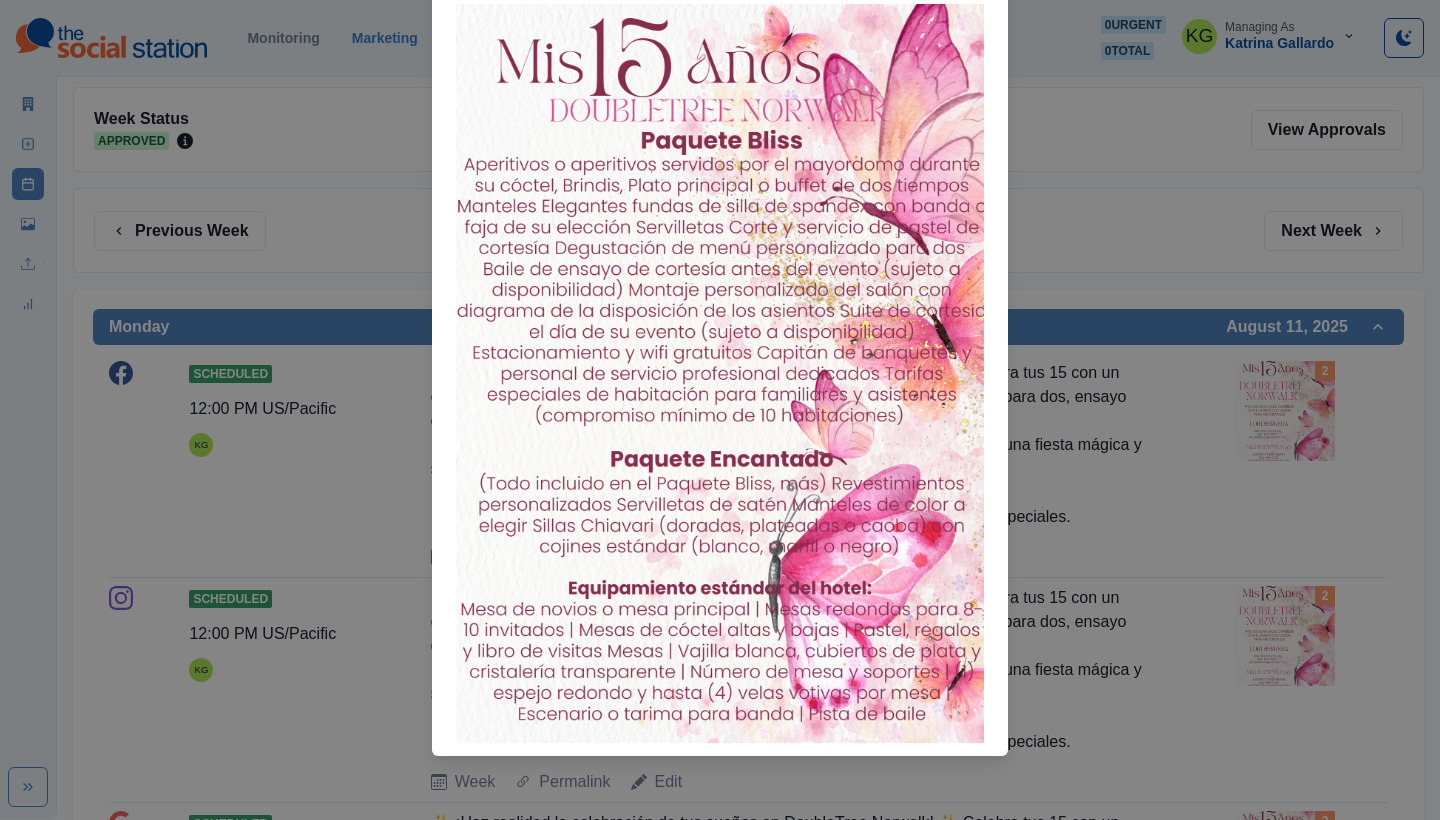 click on "Attached Media Preview" at bounding box center (720, 410) 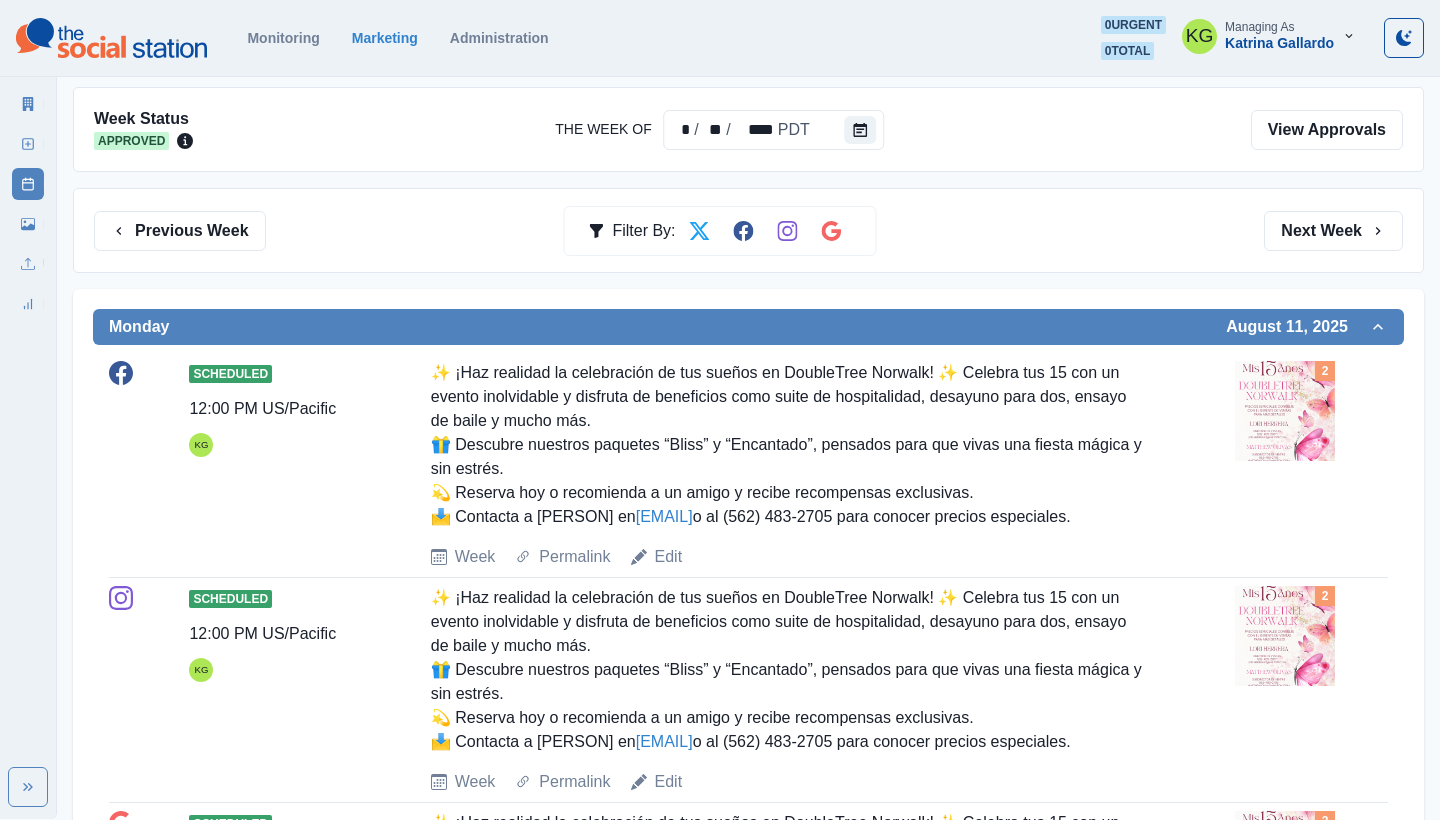 click at bounding box center [1285, 411] 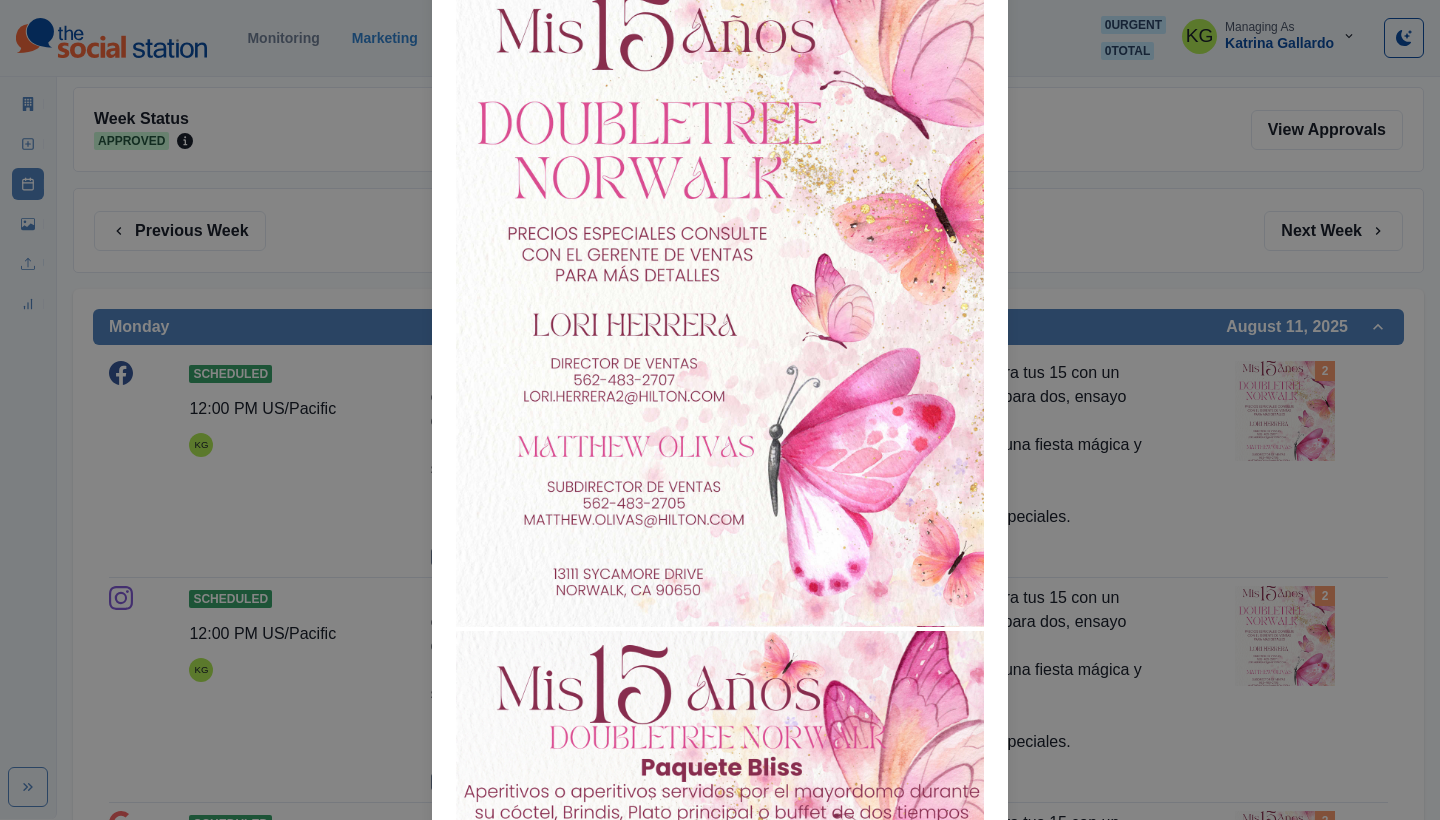 scroll, scrollTop: 189, scrollLeft: 0, axis: vertical 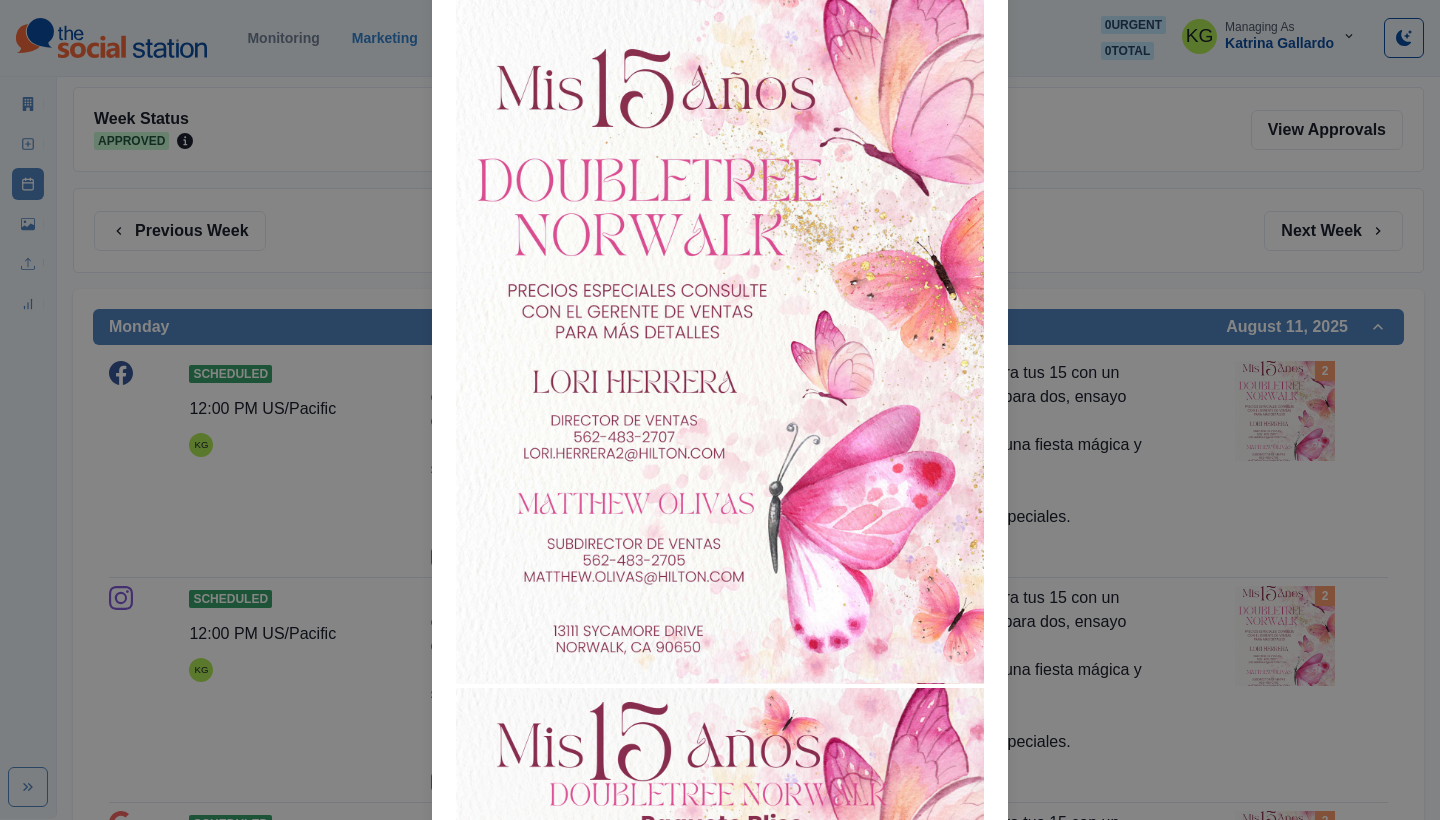 click on "Attached Media Preview" at bounding box center (720, 410) 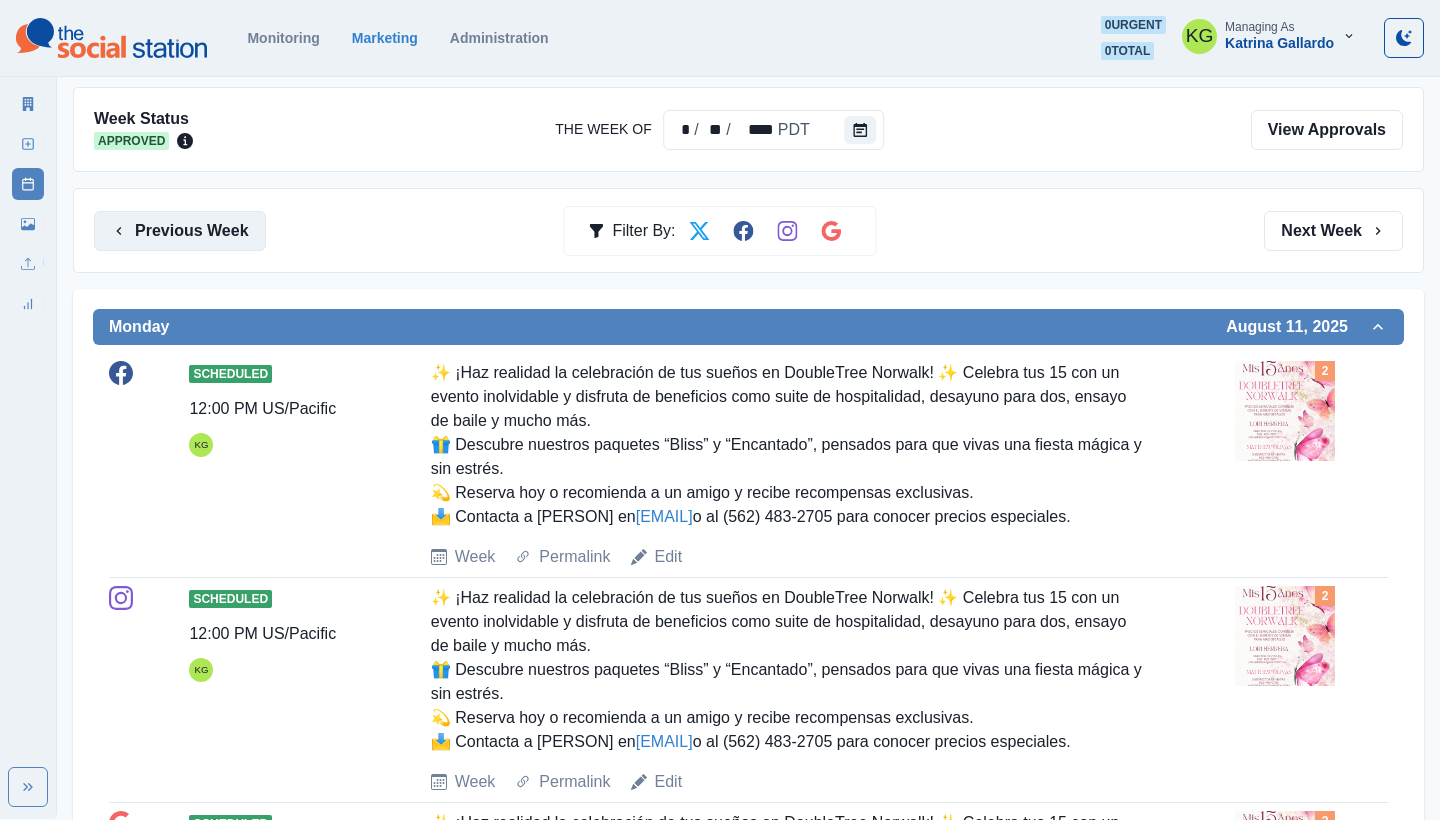 click on "Previous Week" at bounding box center [180, 231] 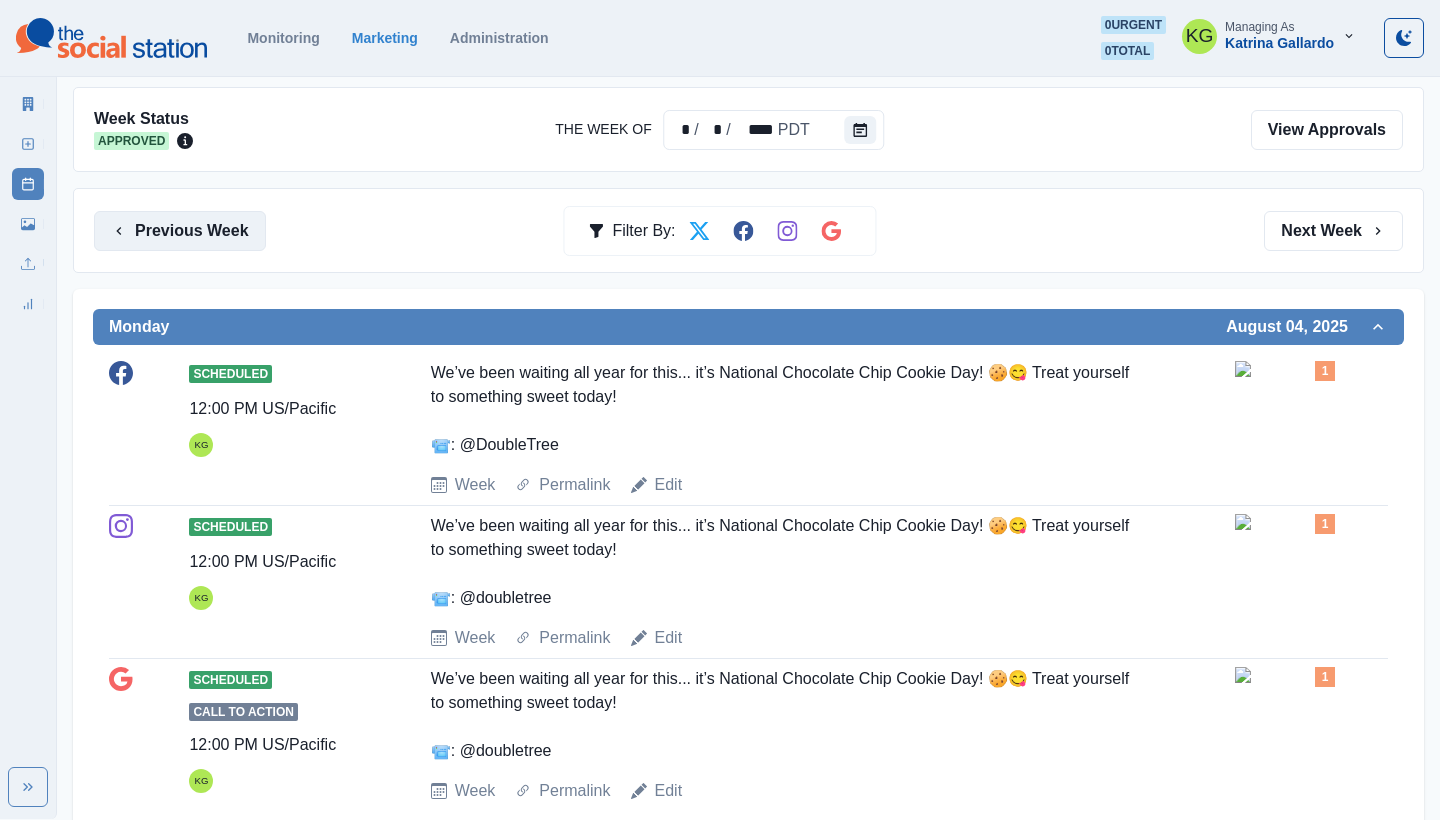 click on "Previous Week" at bounding box center (180, 231) 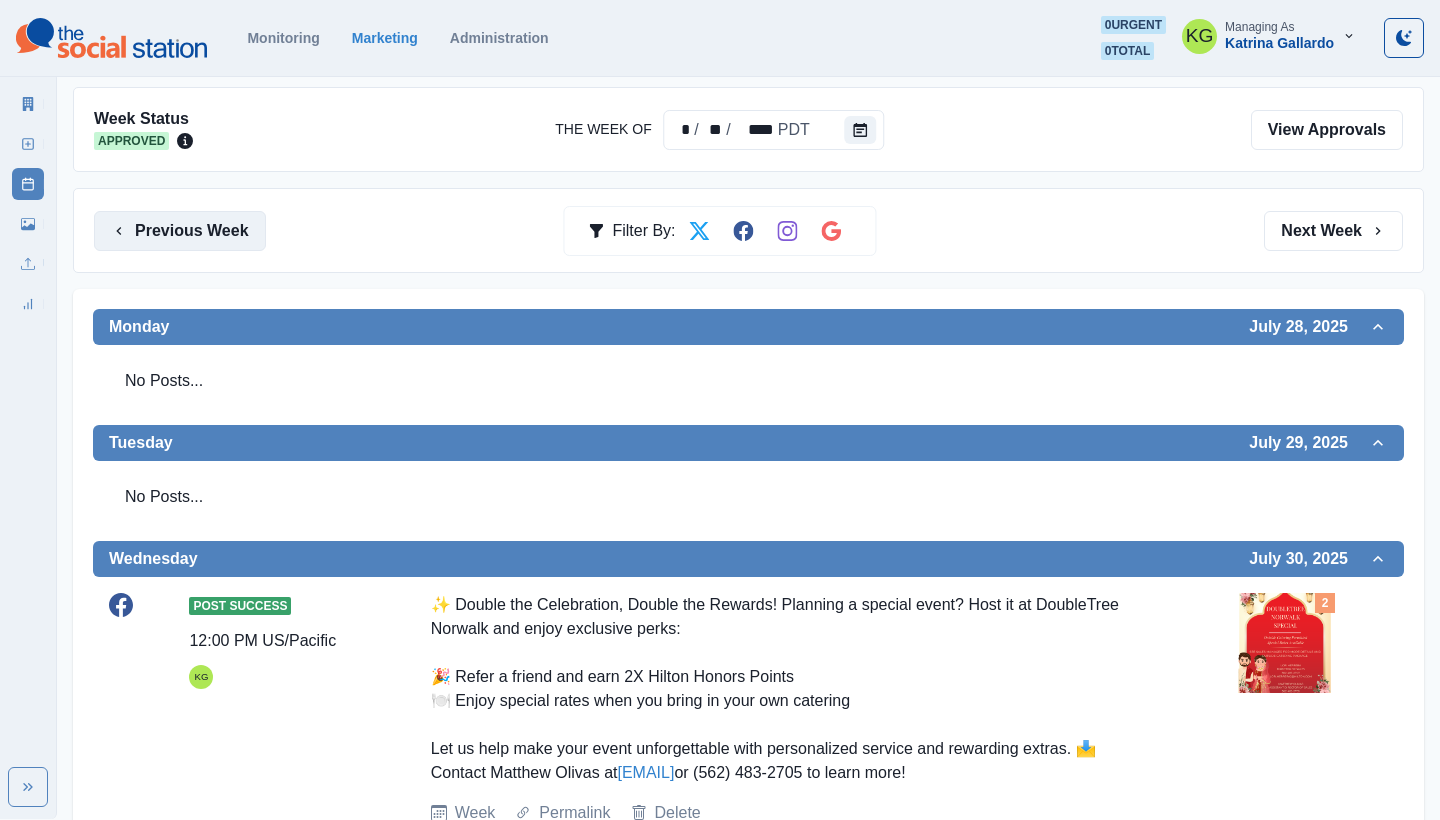 click on "Previous Week" at bounding box center (180, 231) 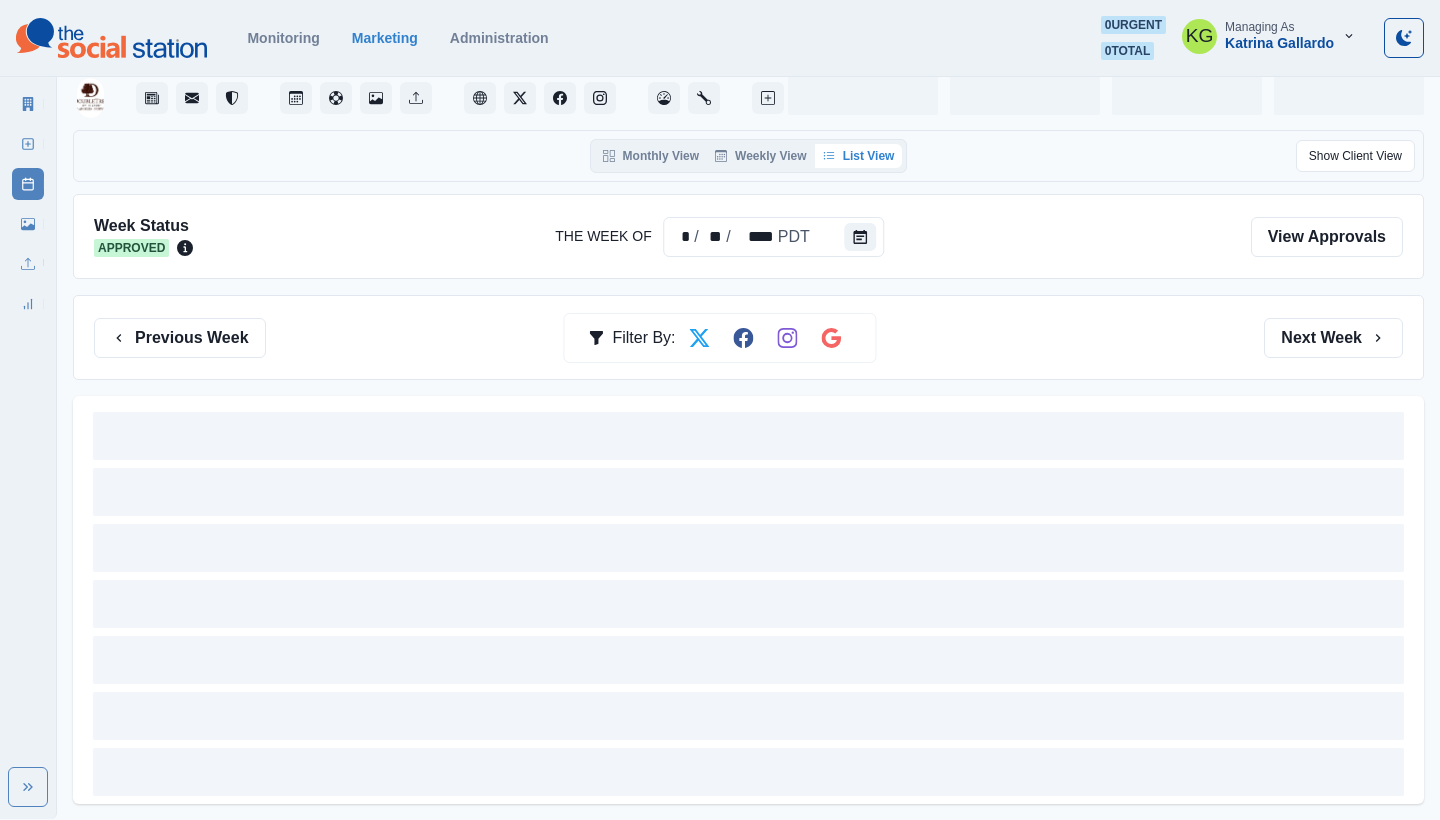scroll, scrollTop: 0, scrollLeft: 0, axis: both 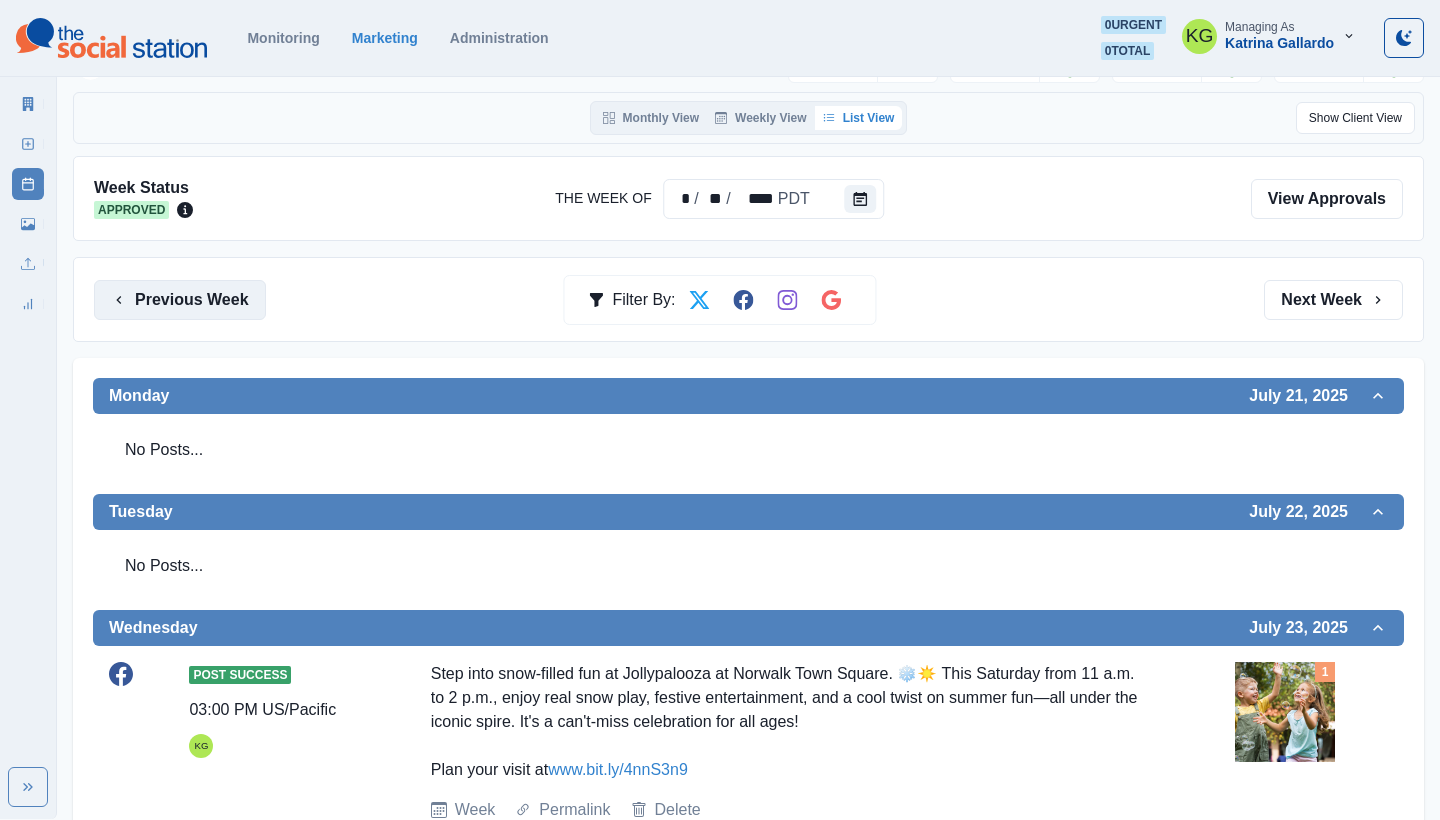click on "Previous Week" at bounding box center [180, 300] 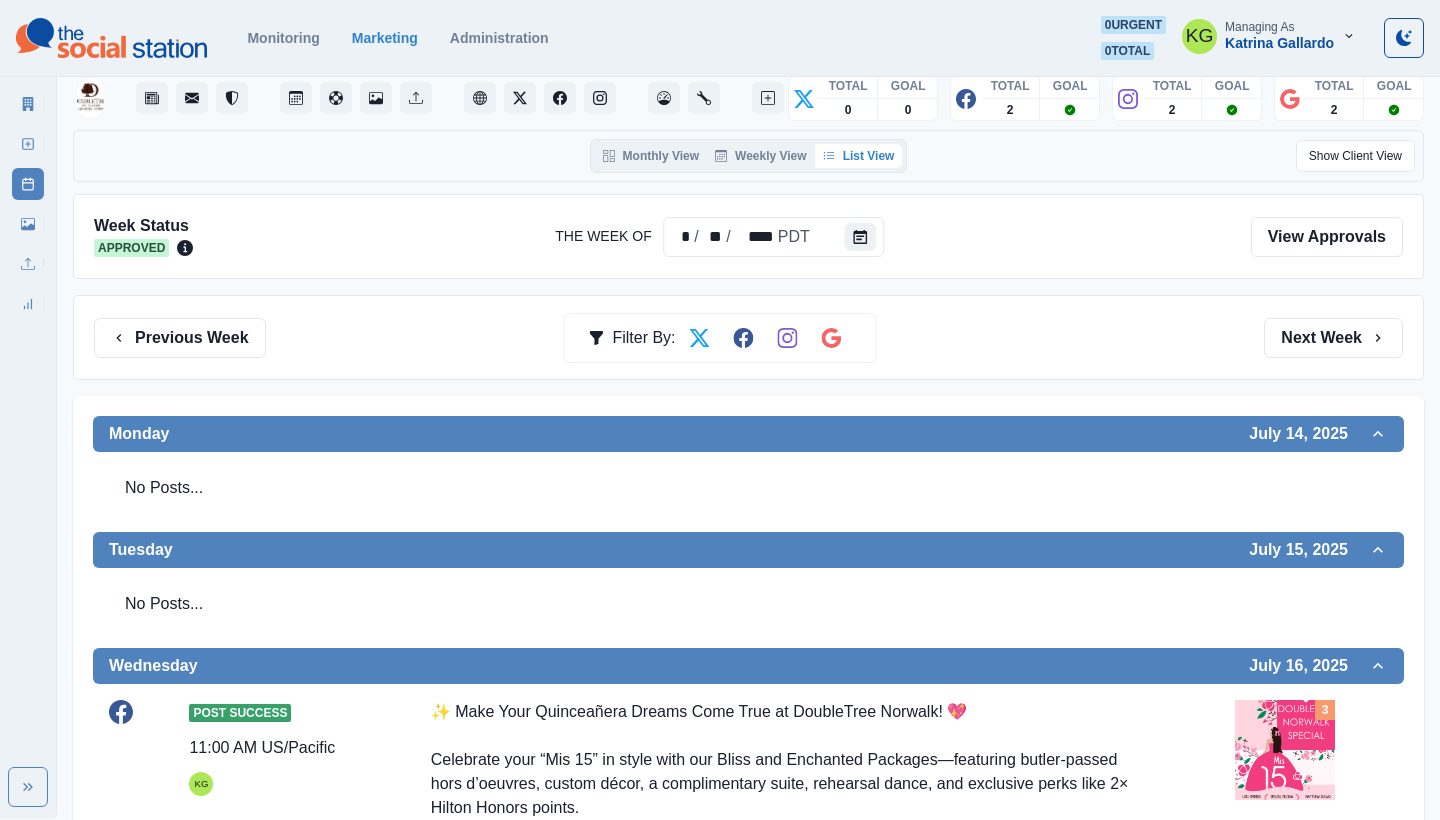 scroll, scrollTop: 0, scrollLeft: 0, axis: both 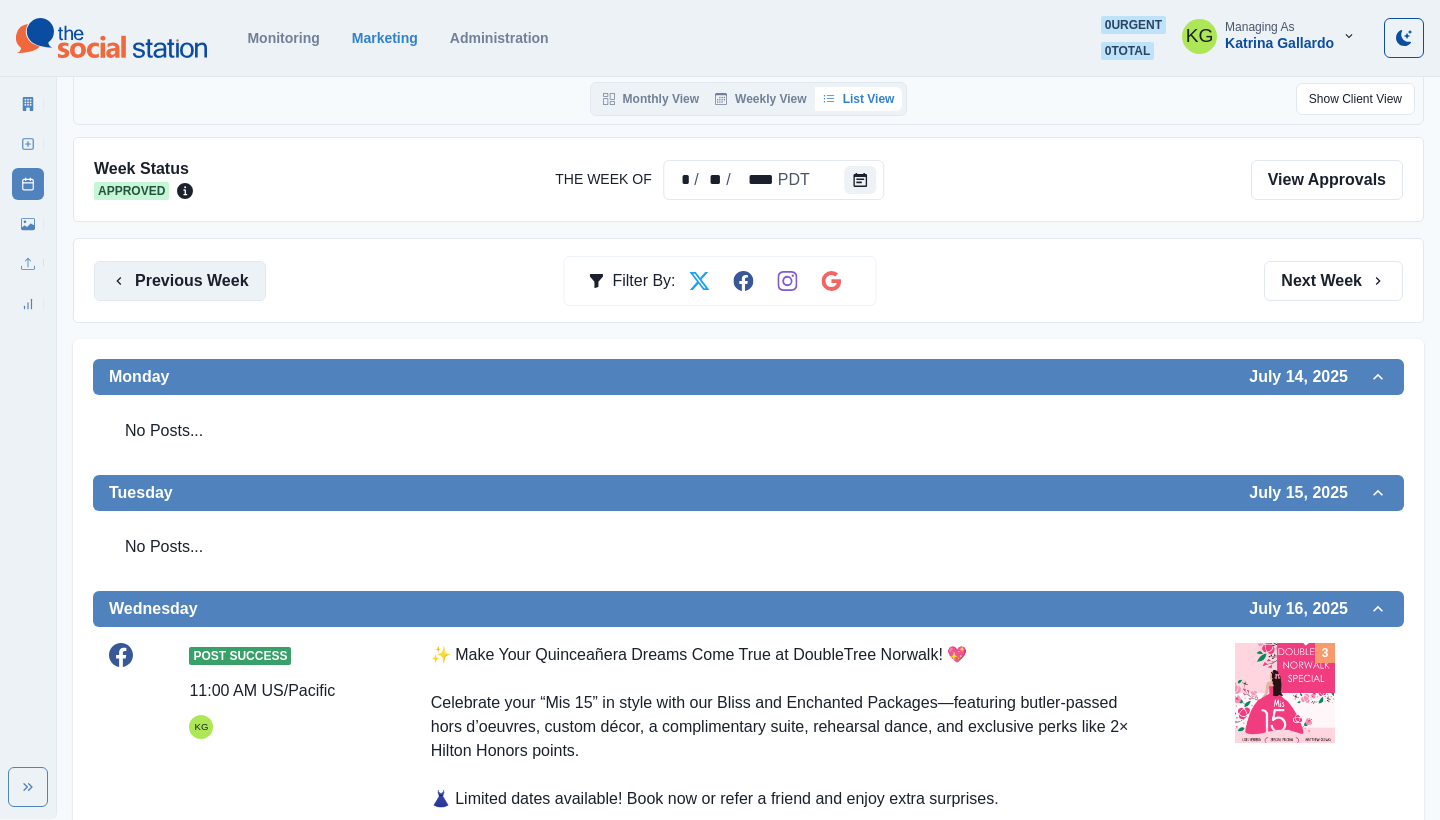 click on "Previous Week" at bounding box center [180, 281] 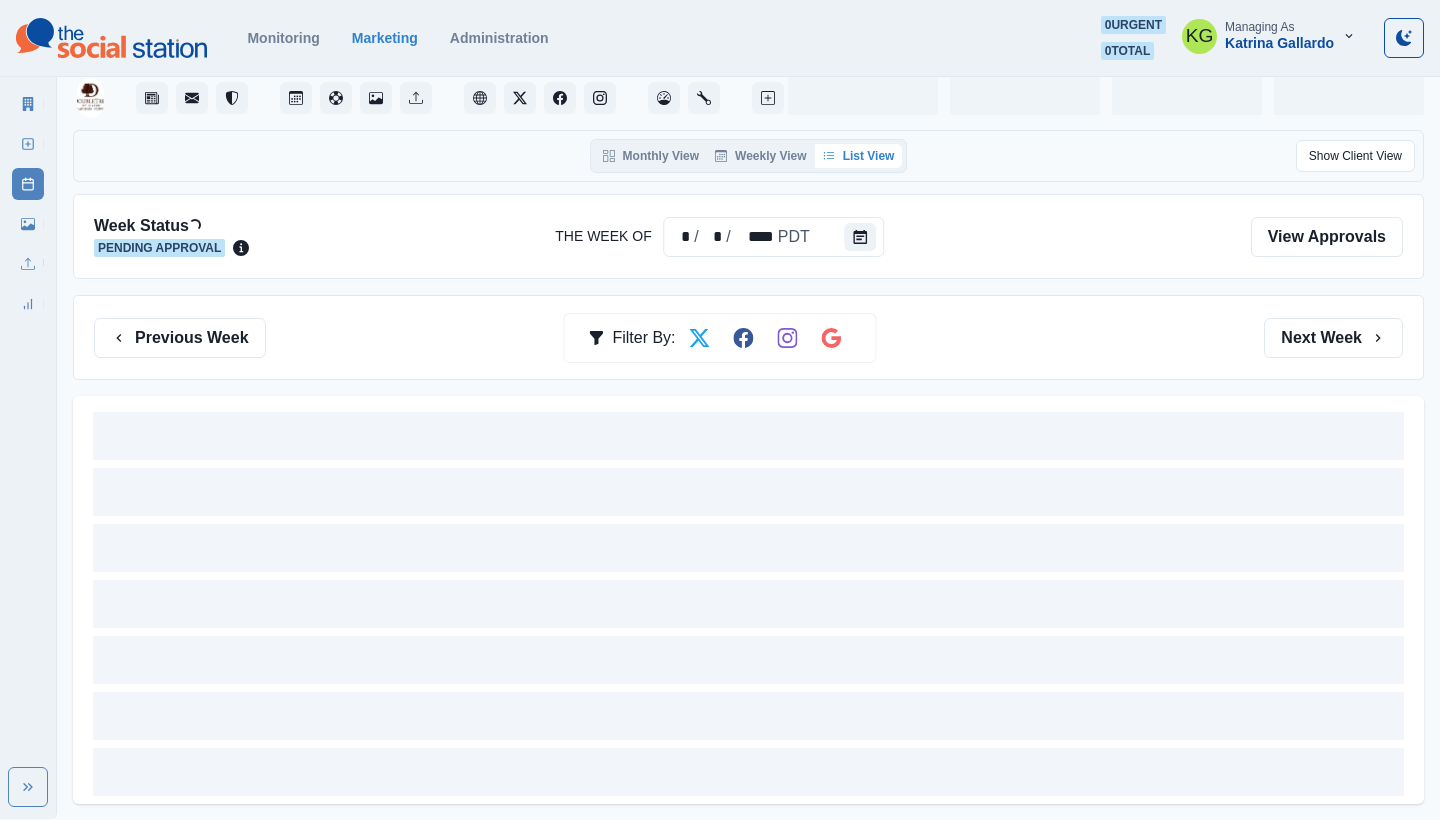 scroll, scrollTop: 0, scrollLeft: 0, axis: both 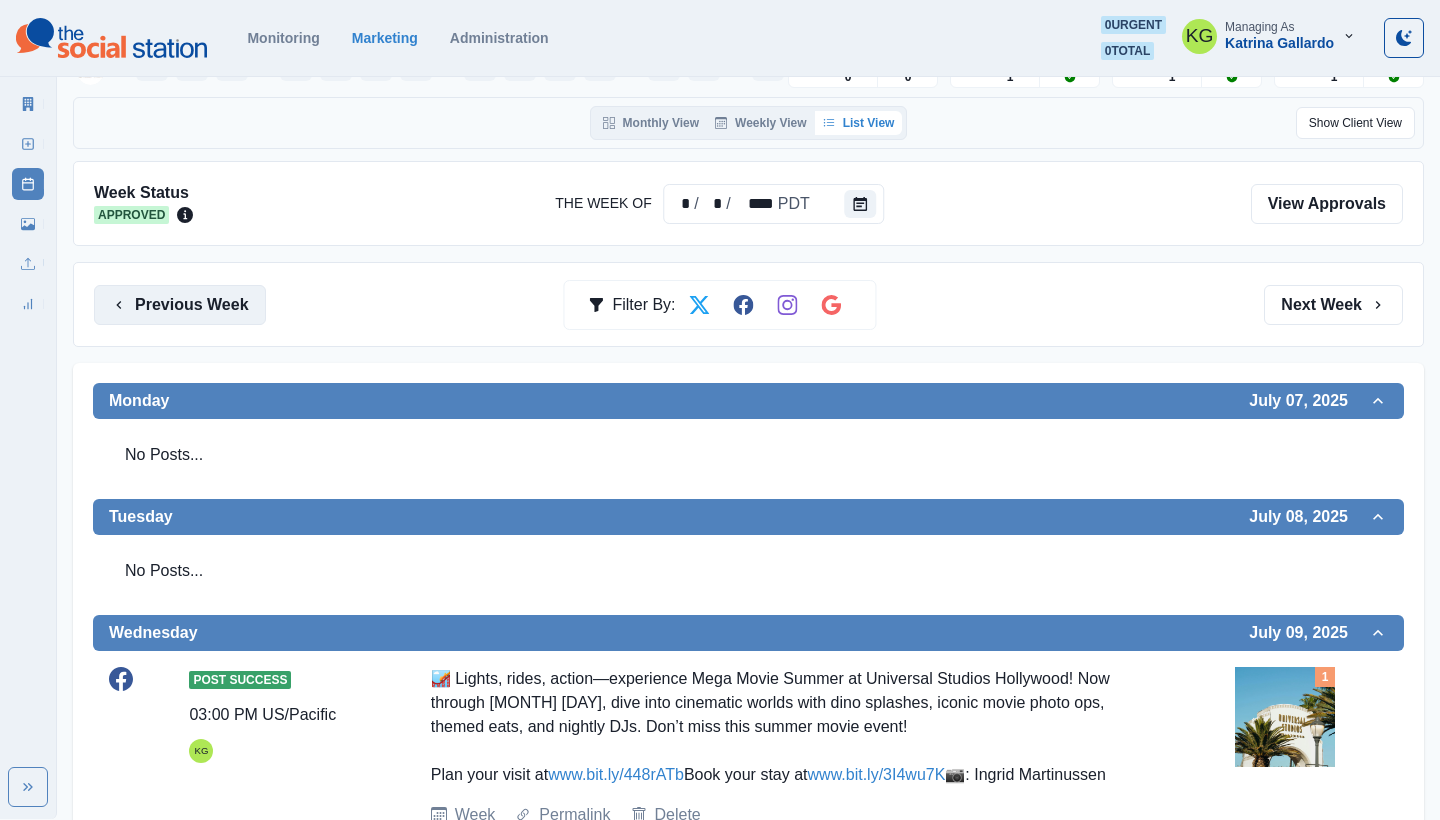 click on "Previous Week" at bounding box center [180, 305] 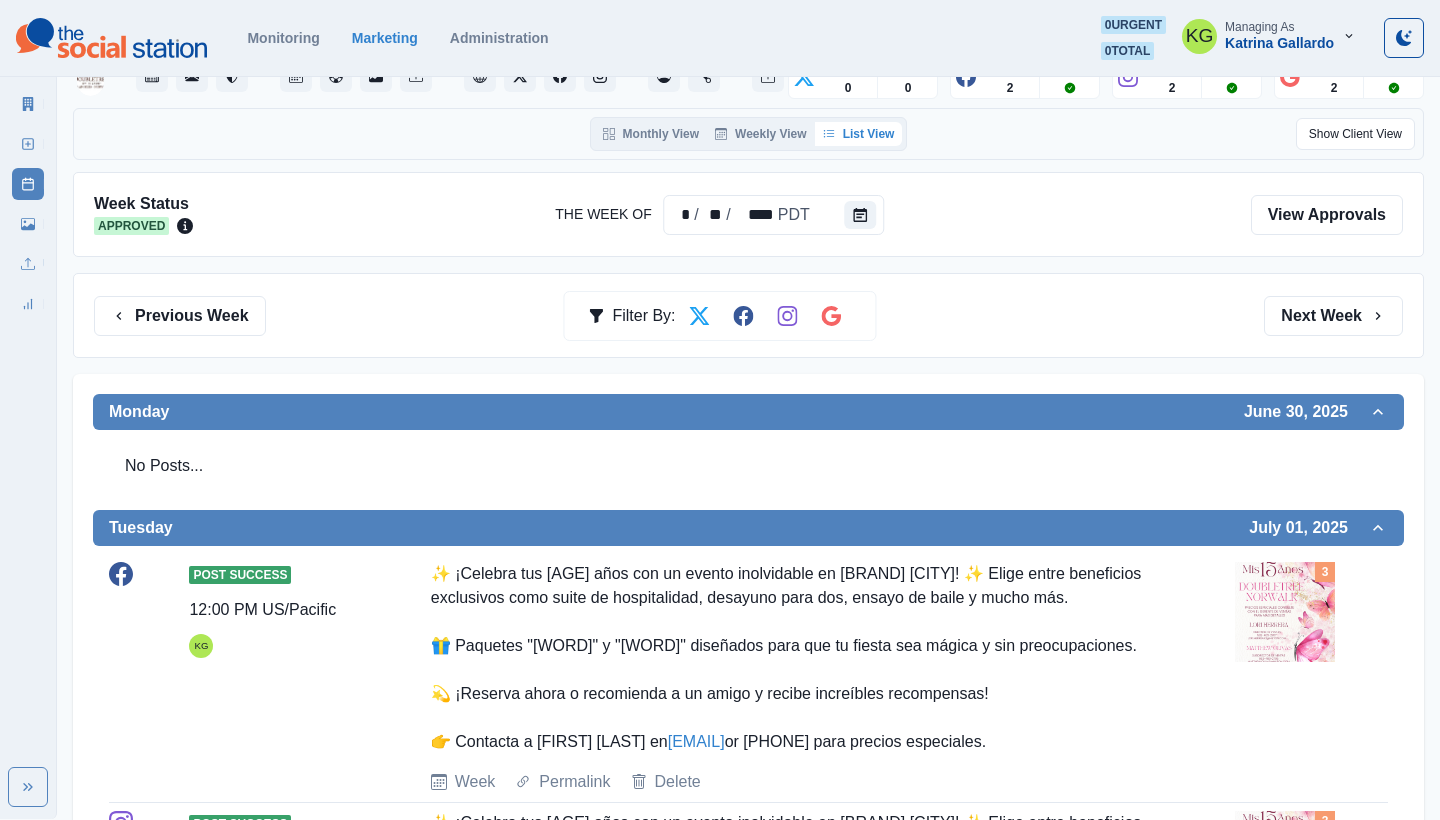 scroll, scrollTop: 115, scrollLeft: 0, axis: vertical 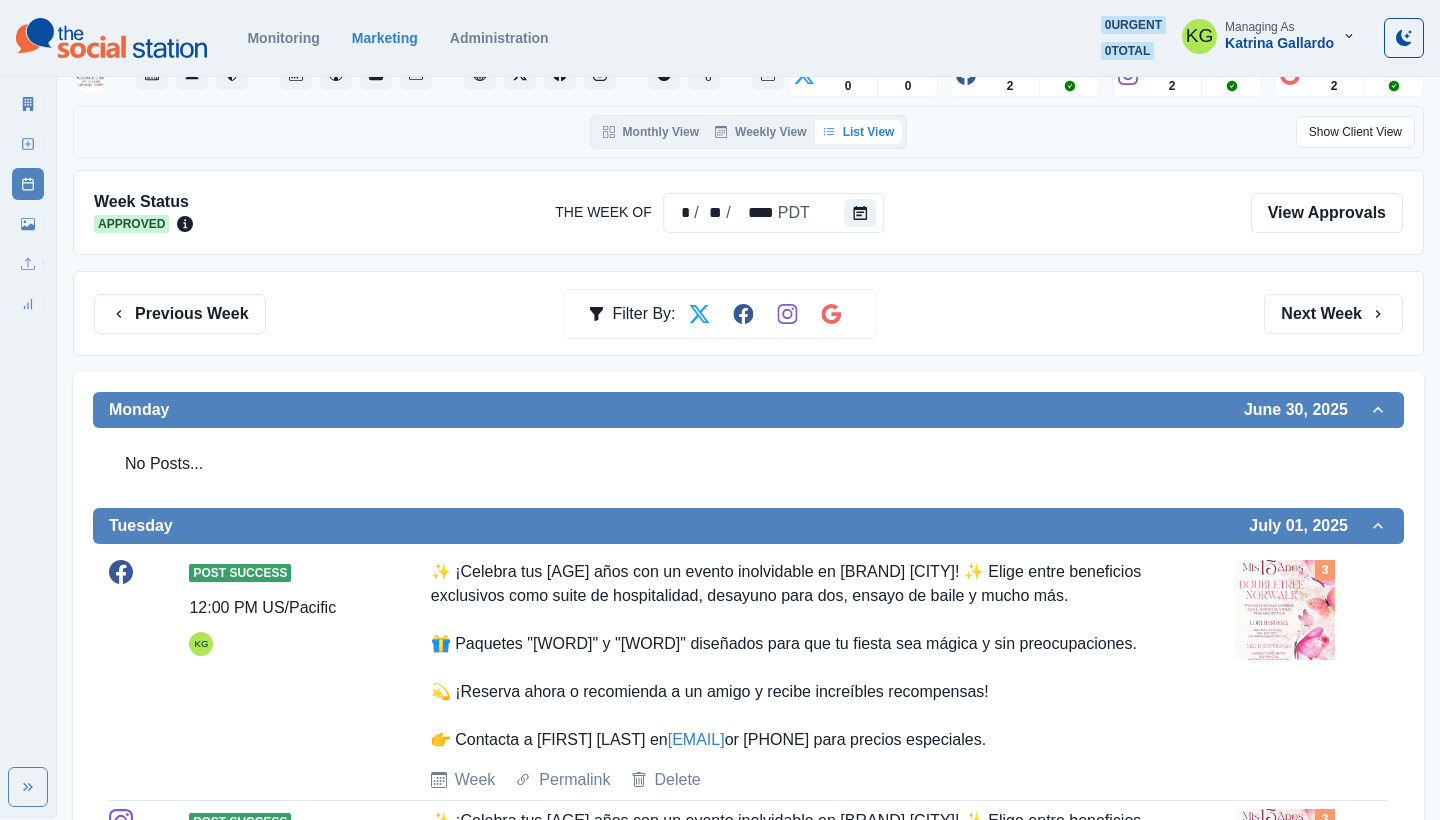 click at bounding box center (1285, 610) 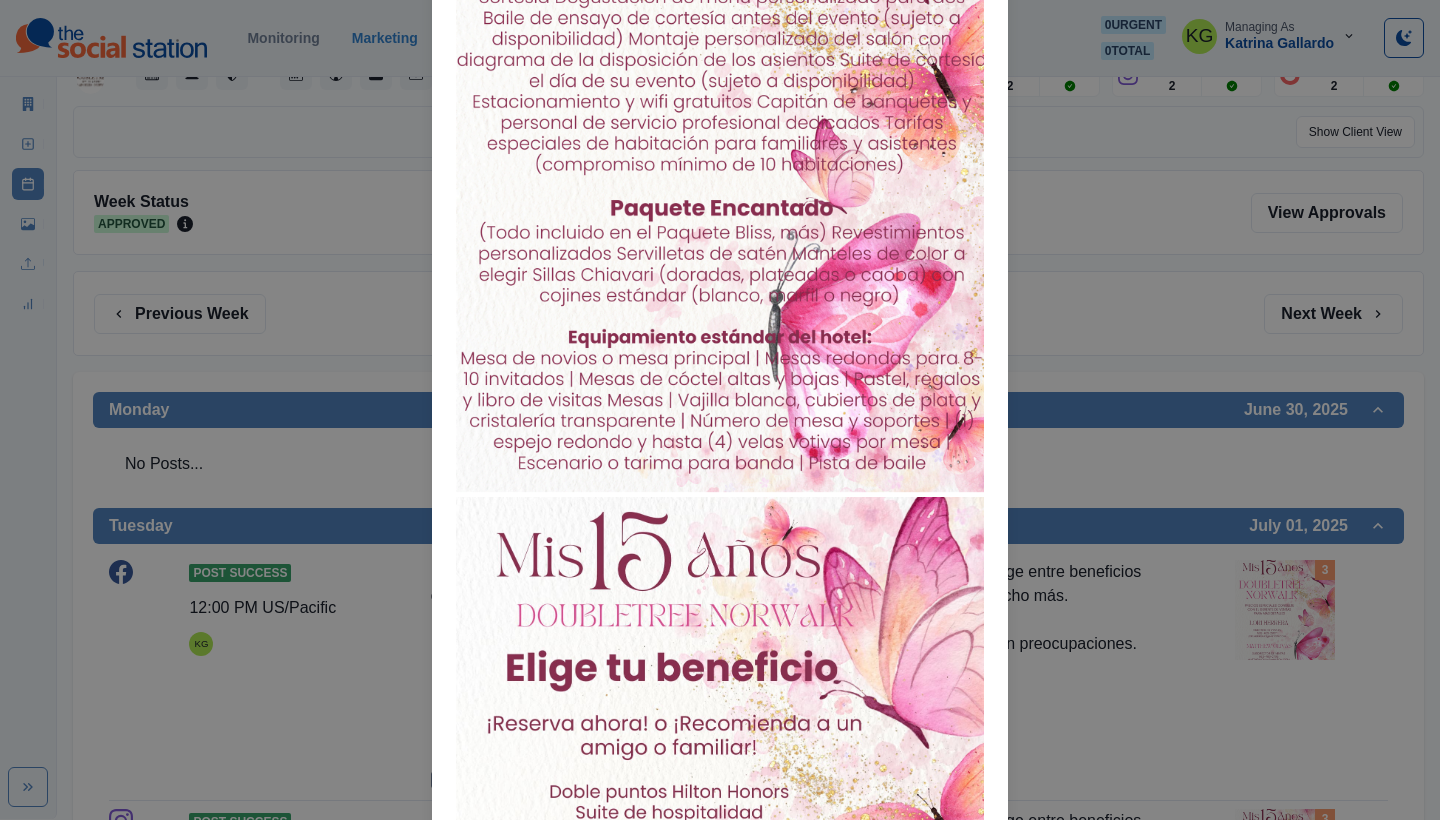 scroll, scrollTop: 1120, scrollLeft: 0, axis: vertical 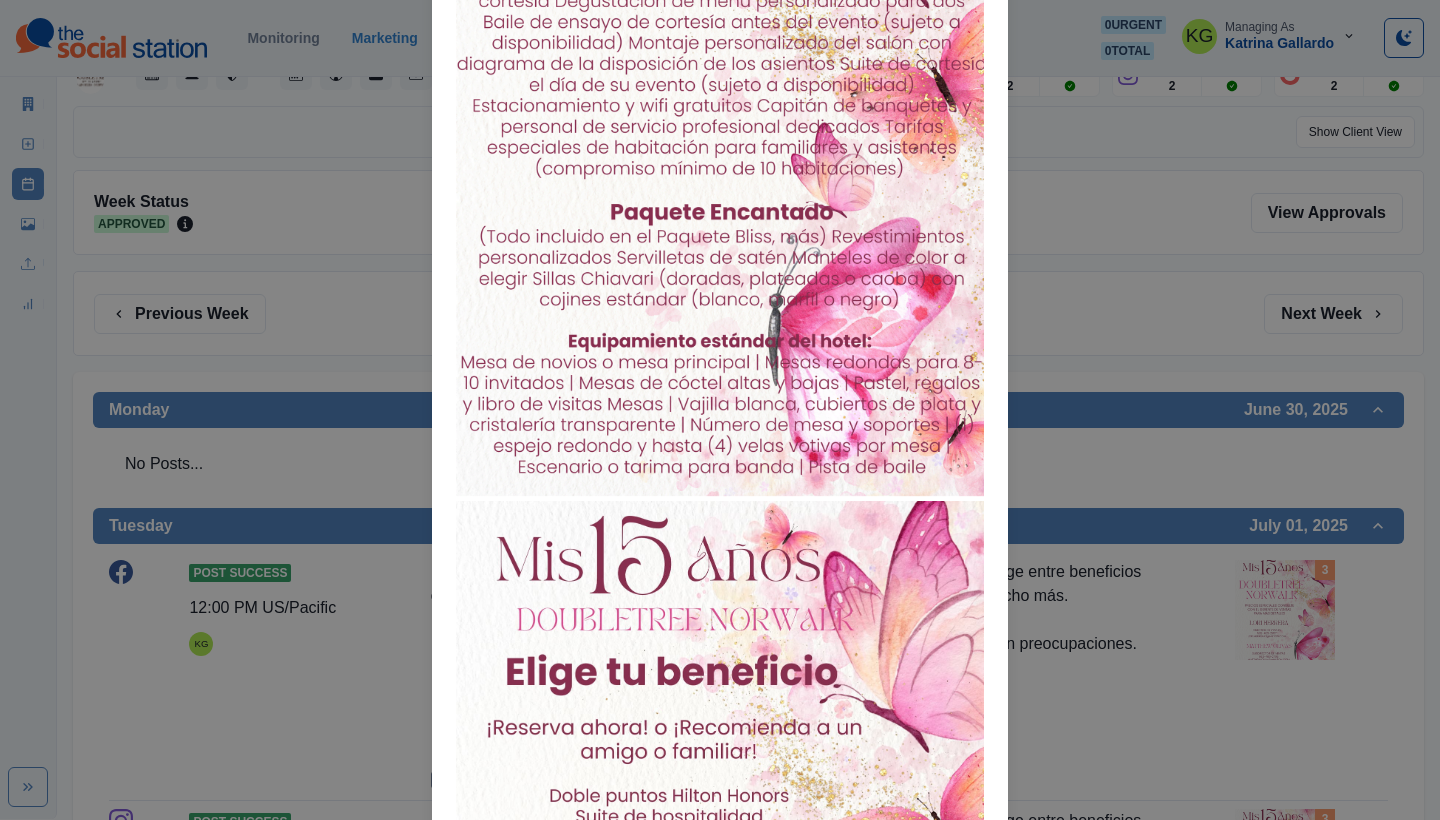 click on "Attached Media Preview" at bounding box center [720, 410] 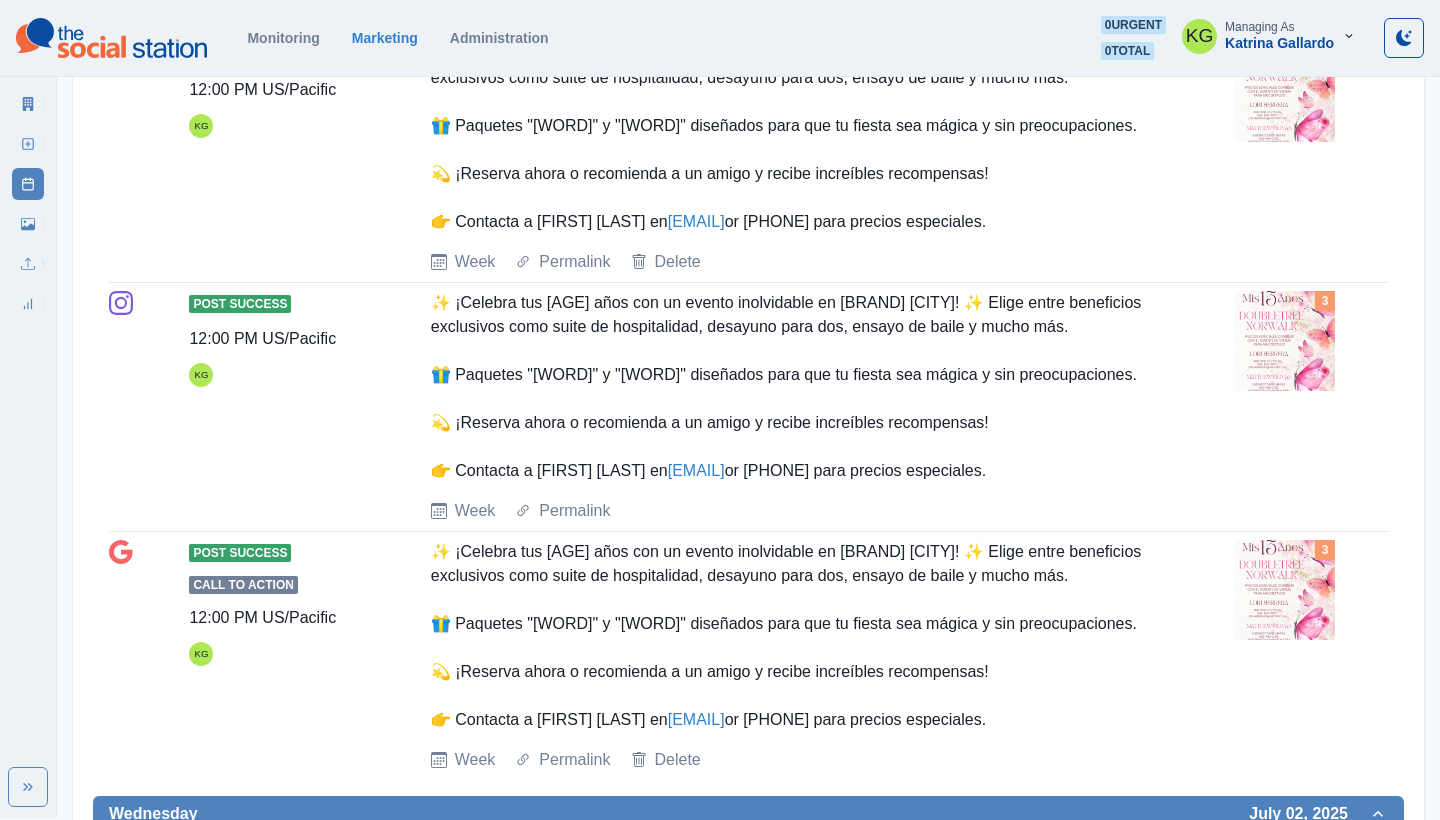 scroll, scrollTop: 731, scrollLeft: 0, axis: vertical 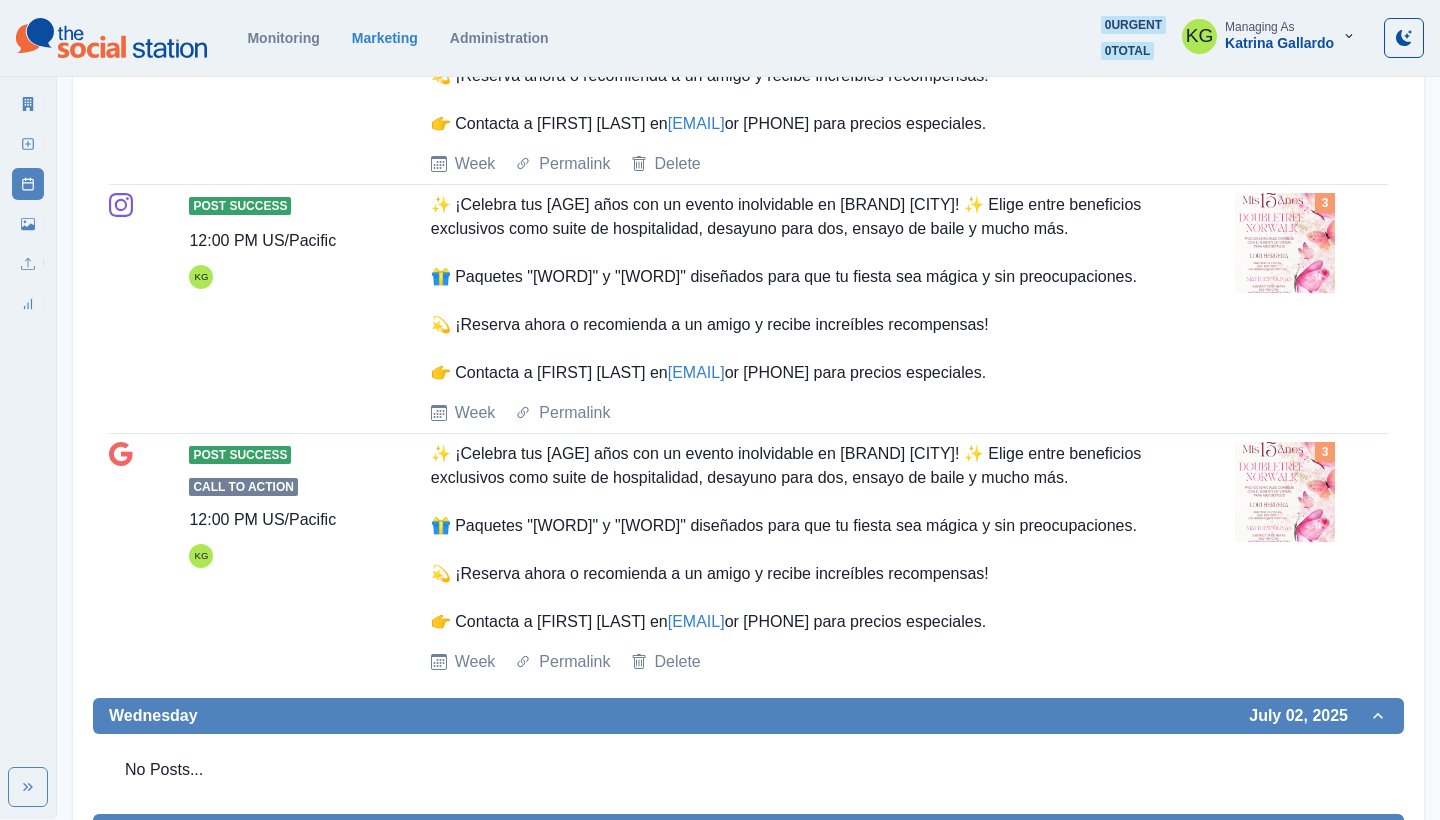 click on "Monitoring Marketing Administration 0  urgent 0  total KG Managing As [FIRST] [LAST]" at bounding box center (720, 38) 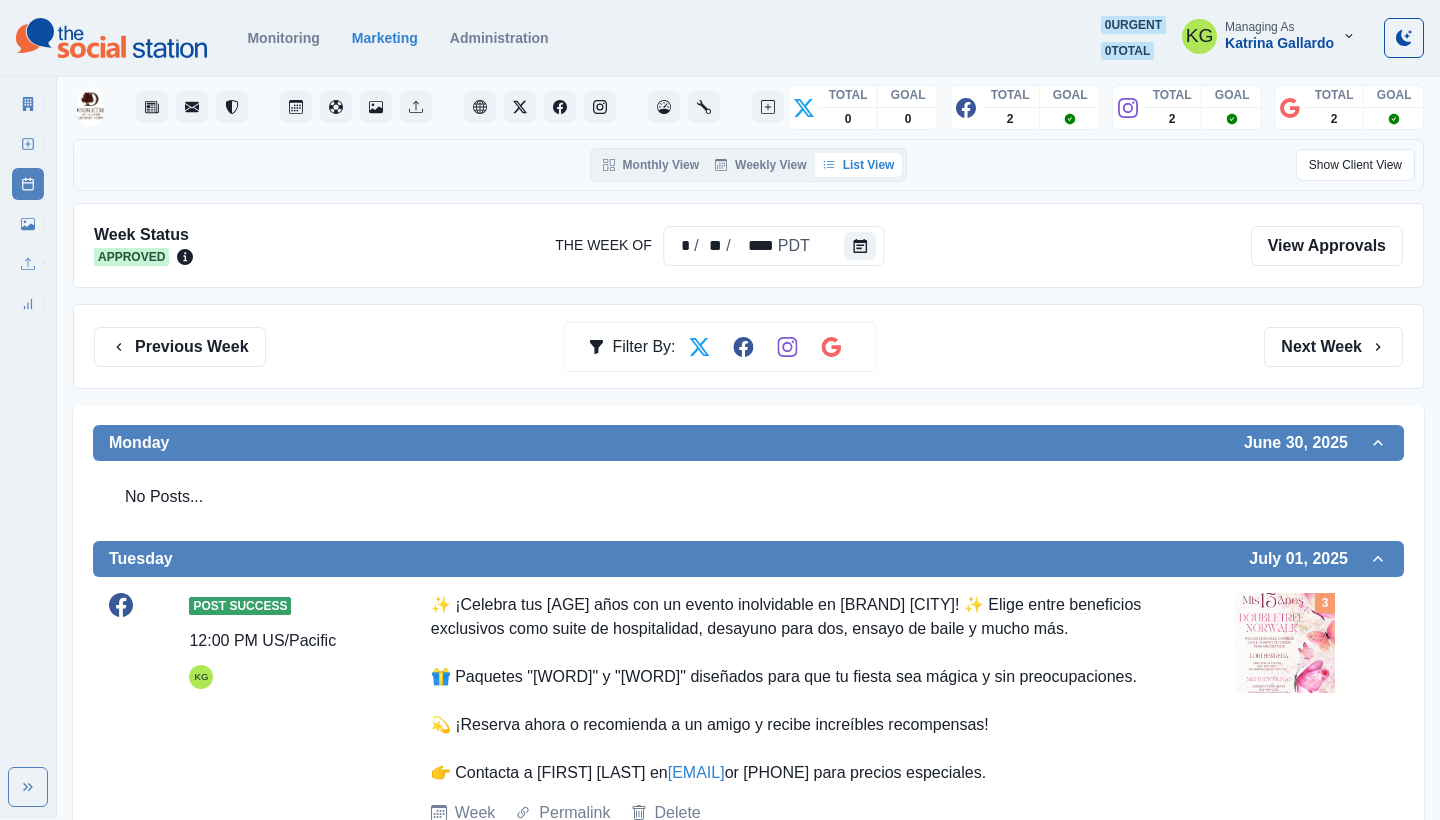 scroll, scrollTop: 67, scrollLeft: 0, axis: vertical 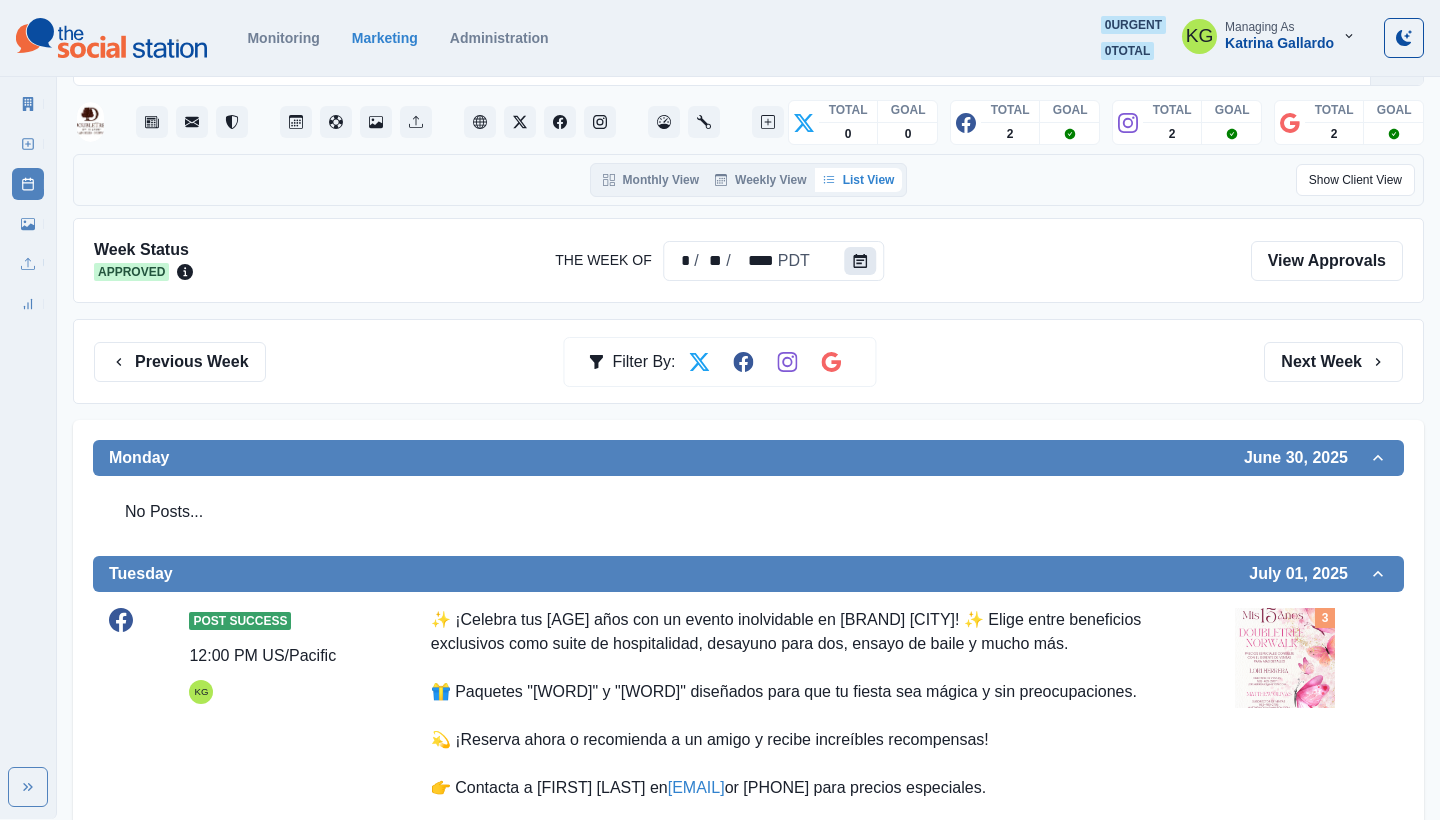 click 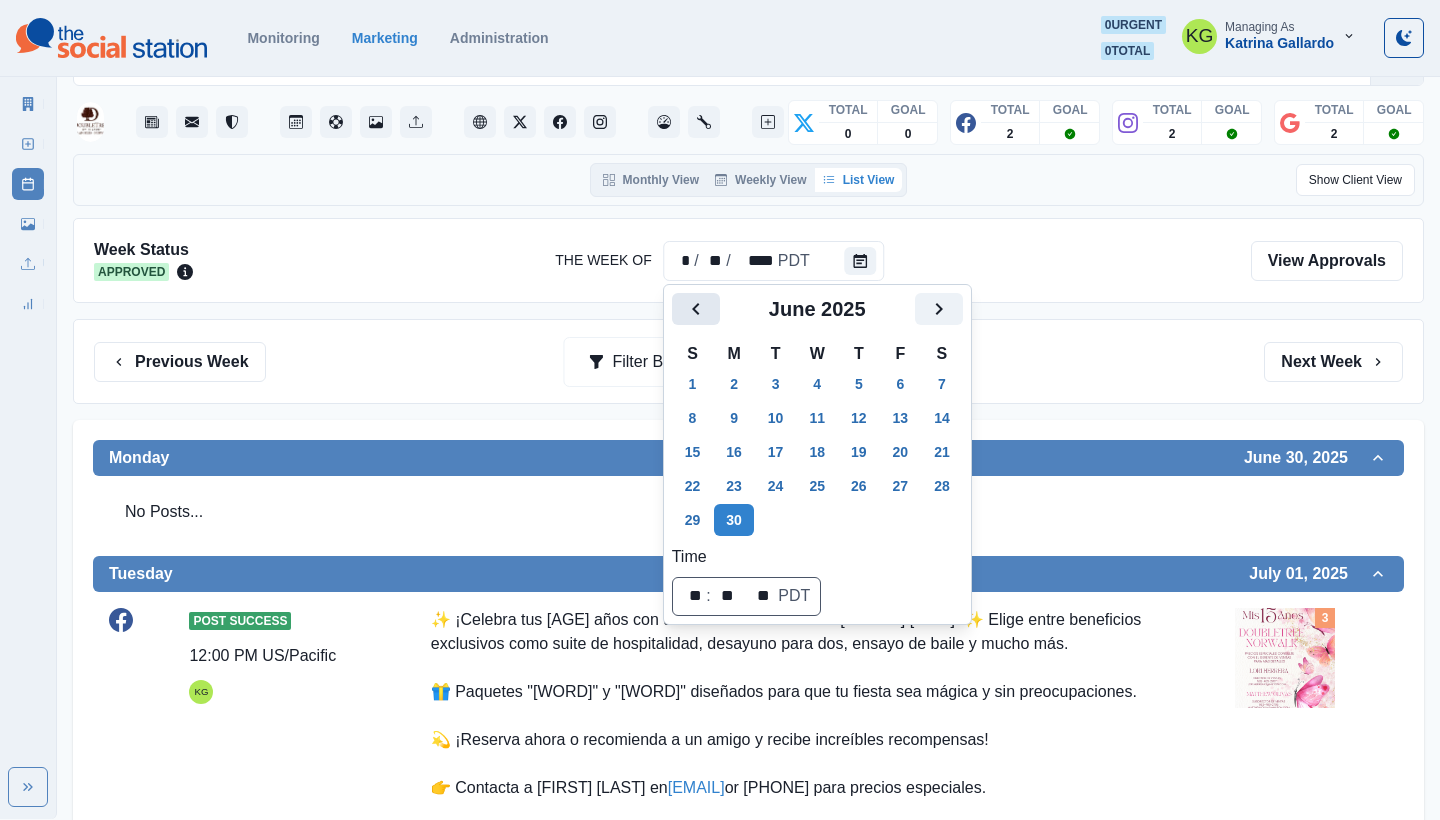 click at bounding box center (696, 309) 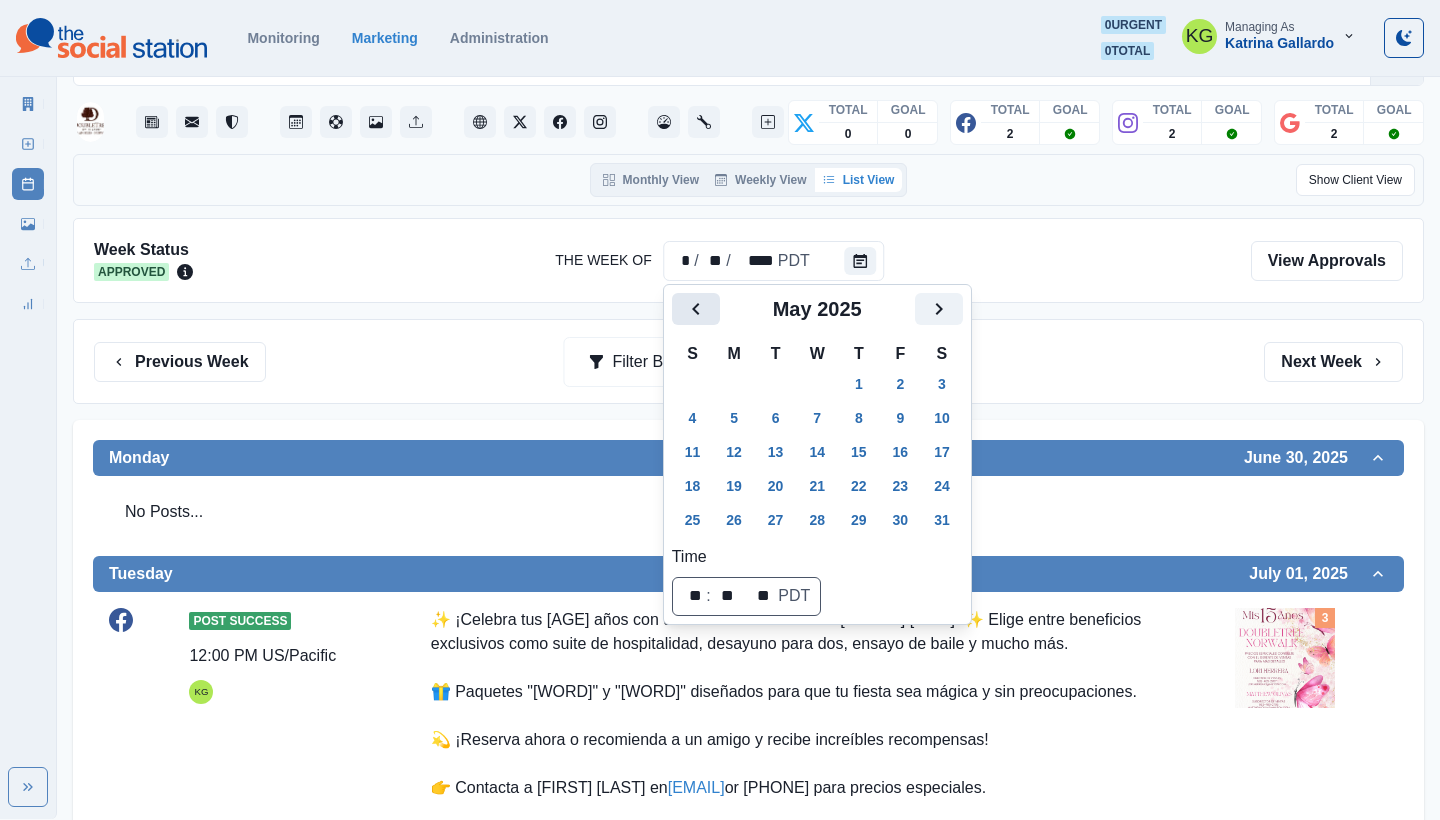 click at bounding box center (696, 309) 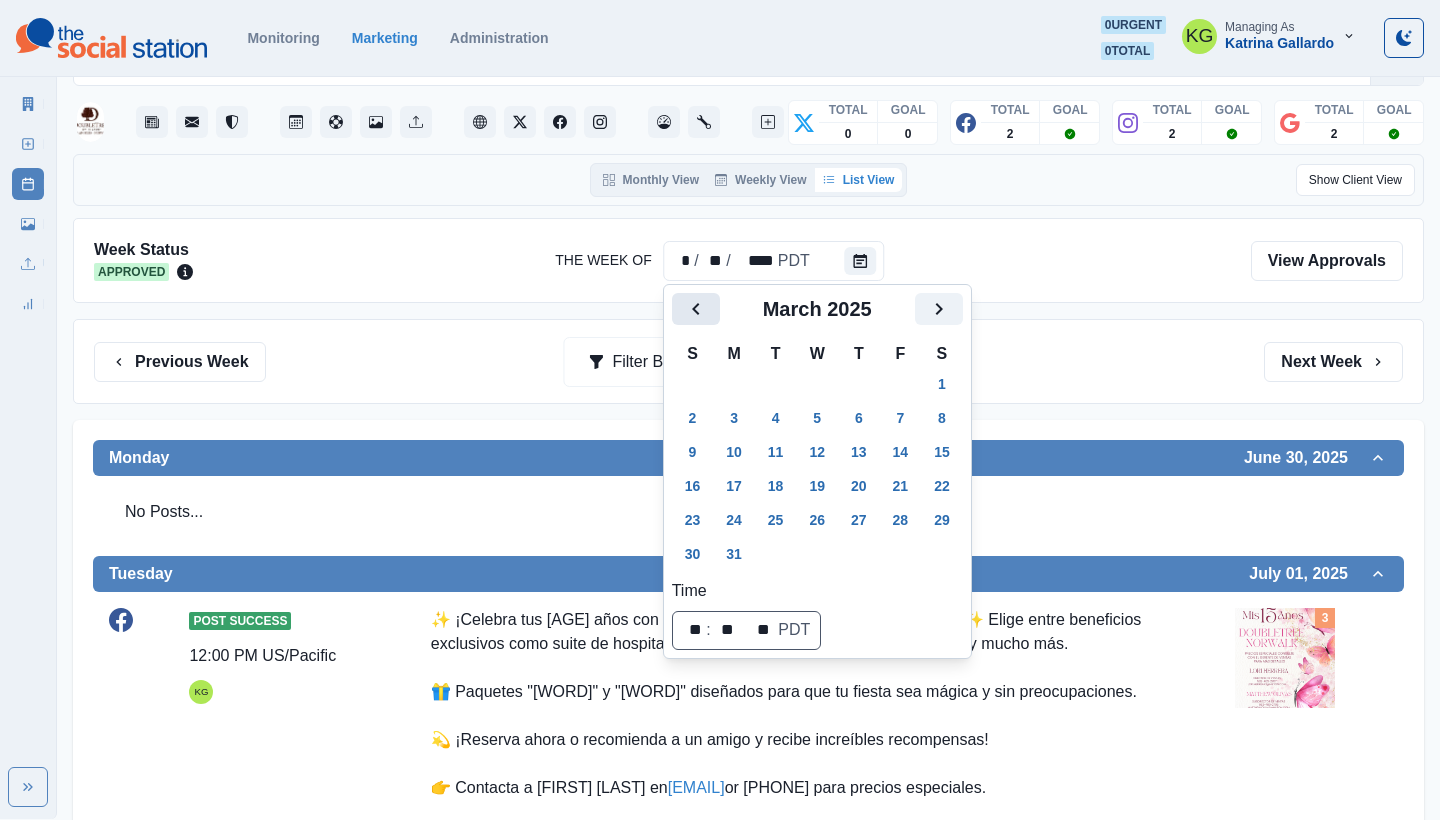 click at bounding box center (696, 309) 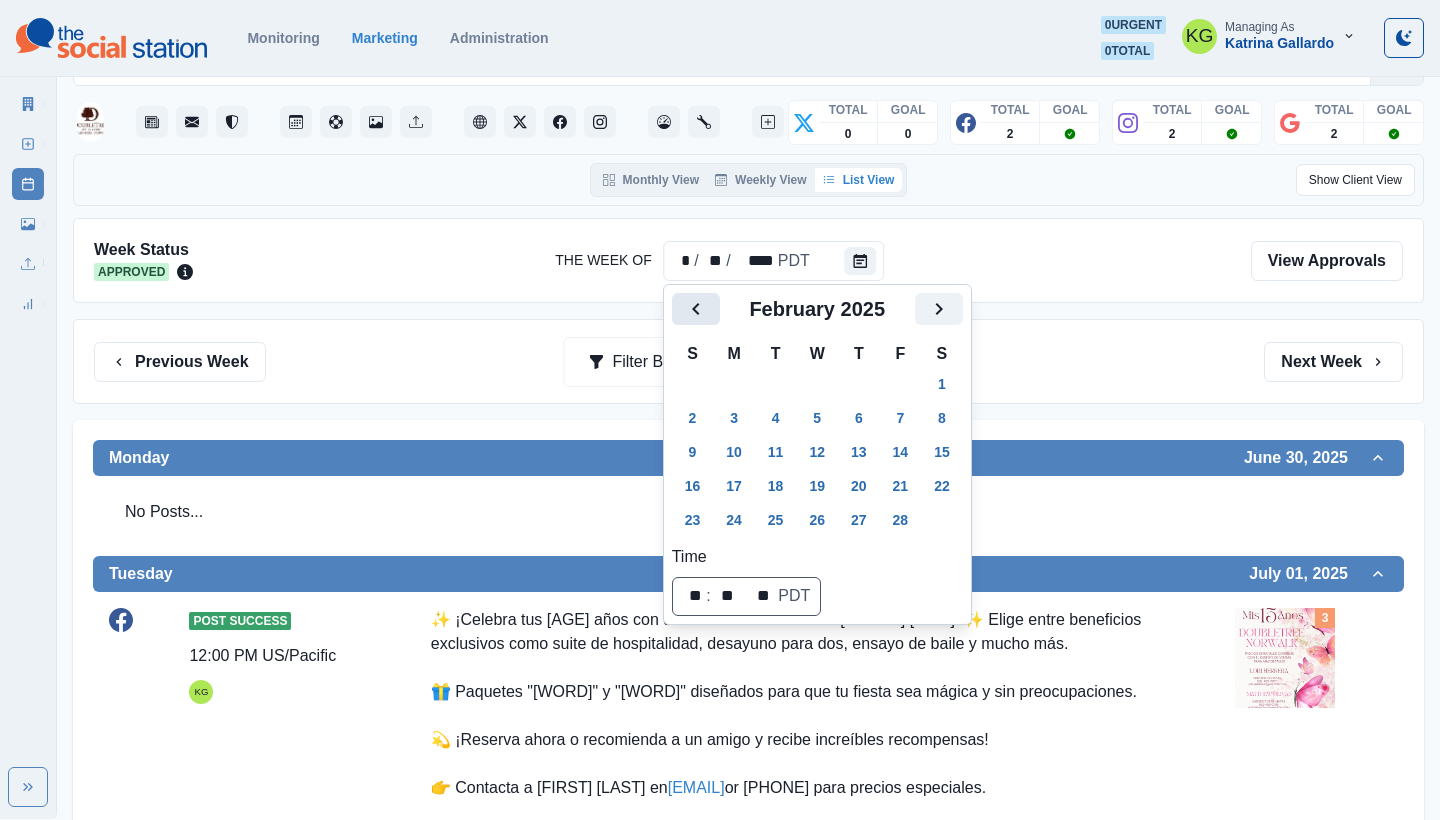 click at bounding box center (696, 309) 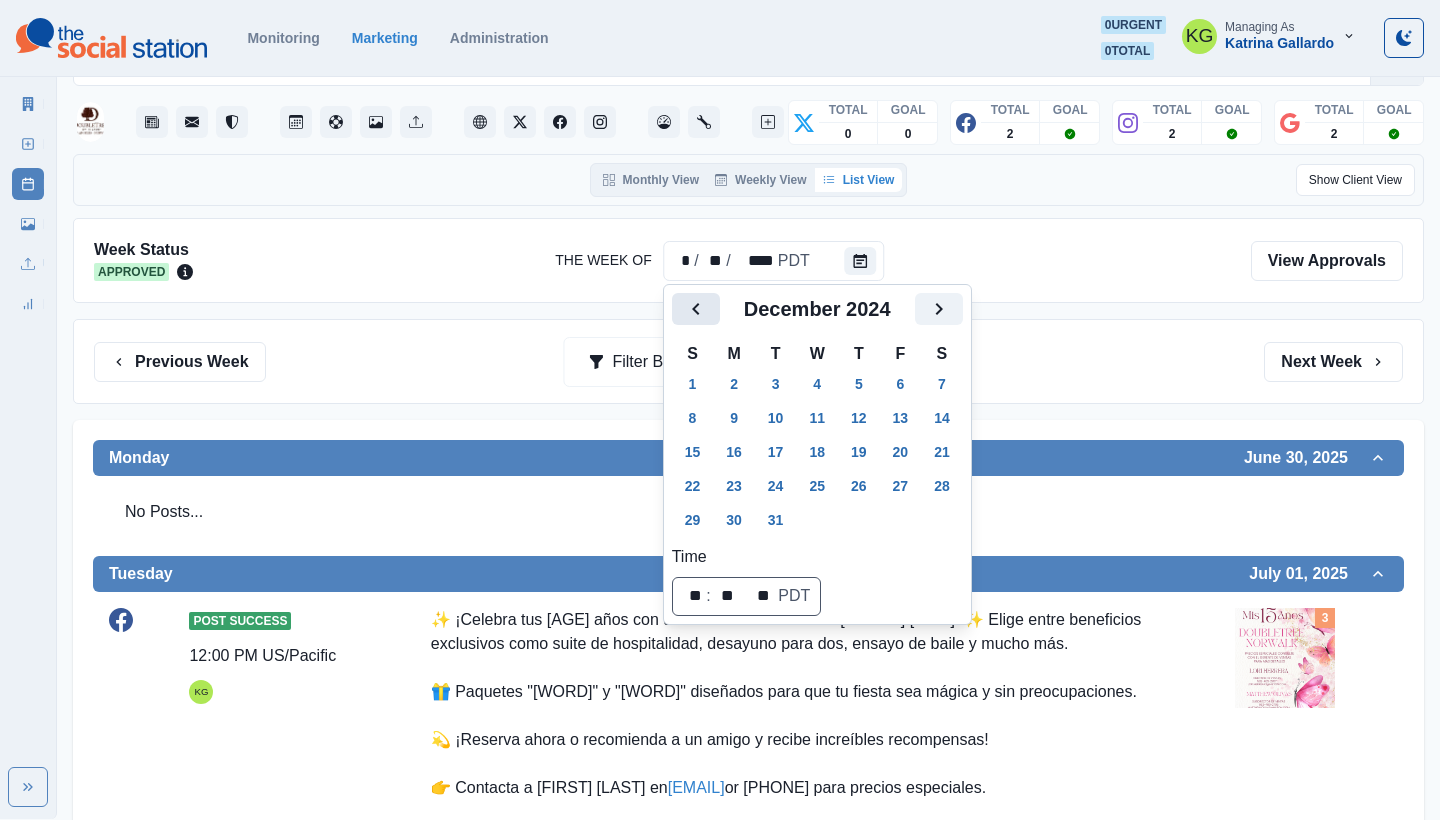 click at bounding box center [696, 309] 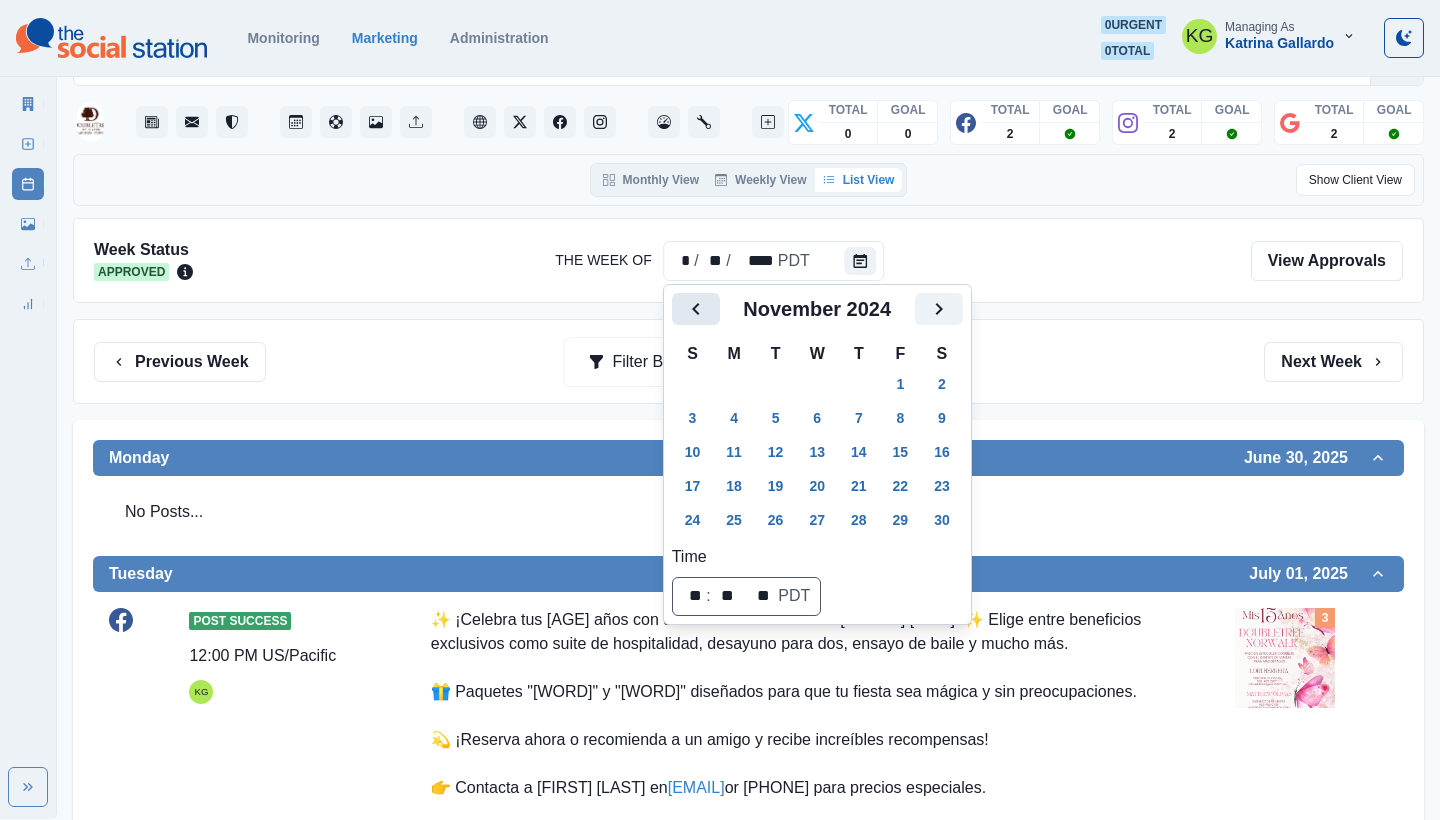 click at bounding box center [696, 309] 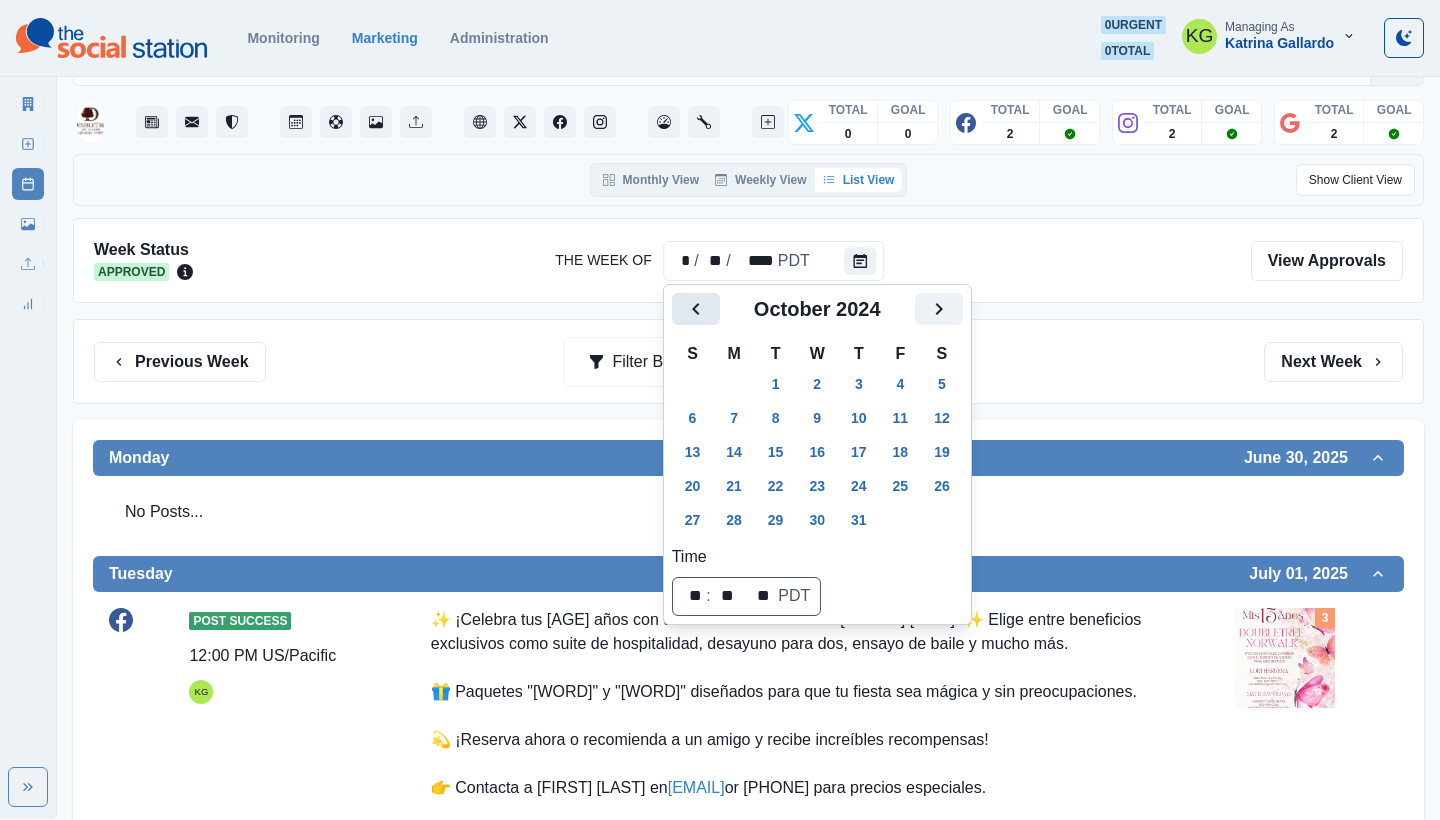 click at bounding box center (696, 309) 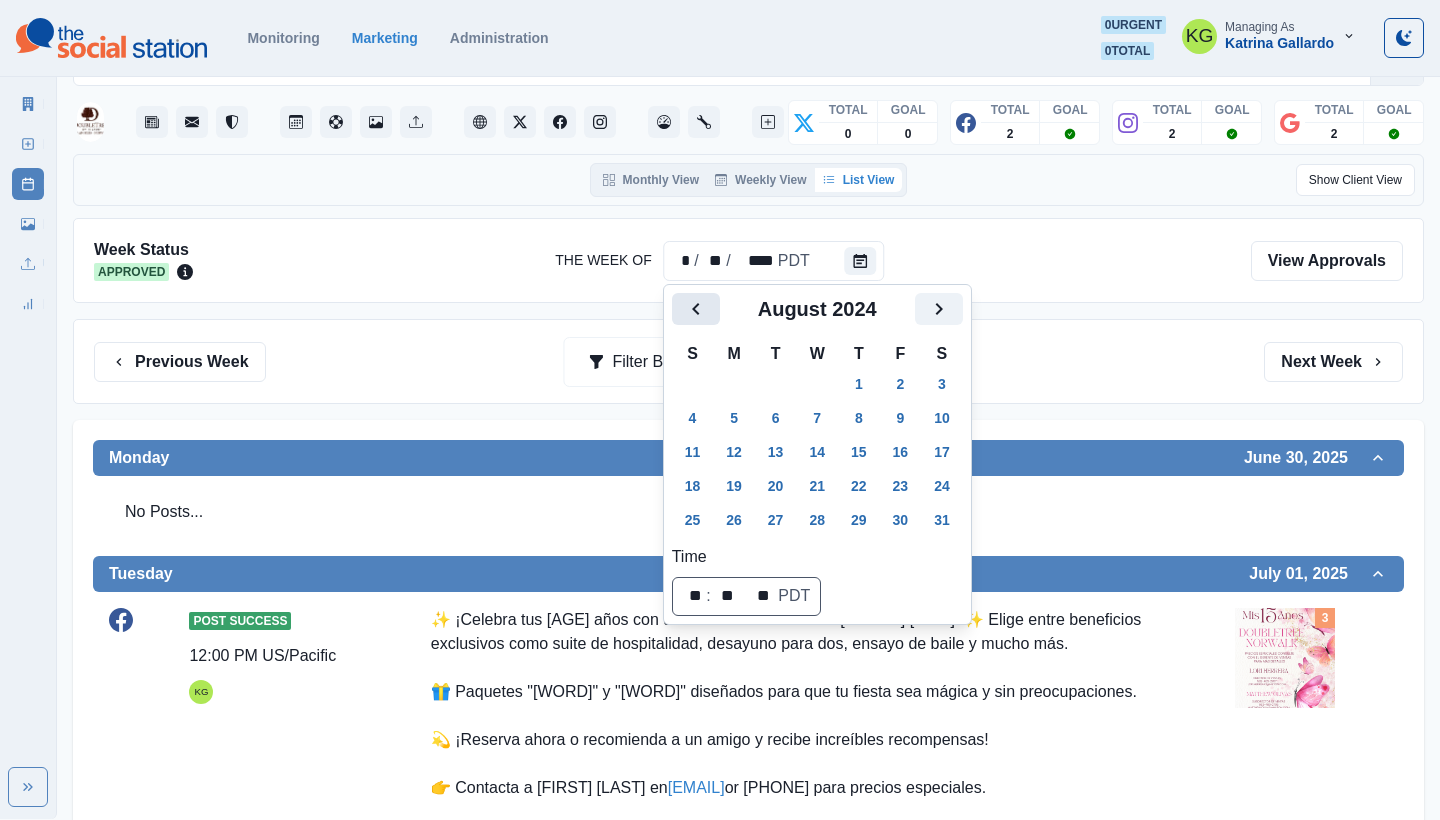 click at bounding box center [696, 309] 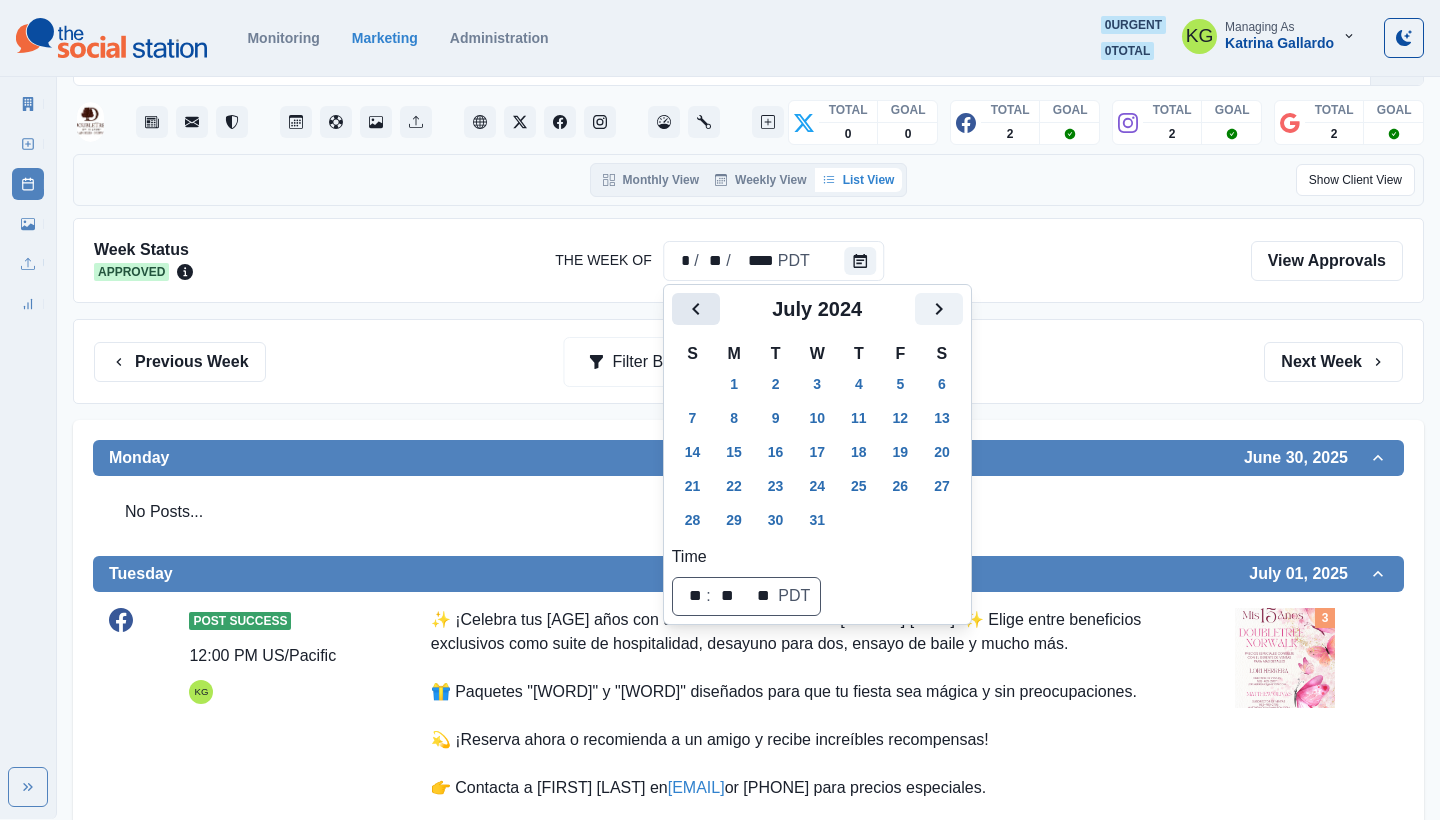 click at bounding box center (696, 309) 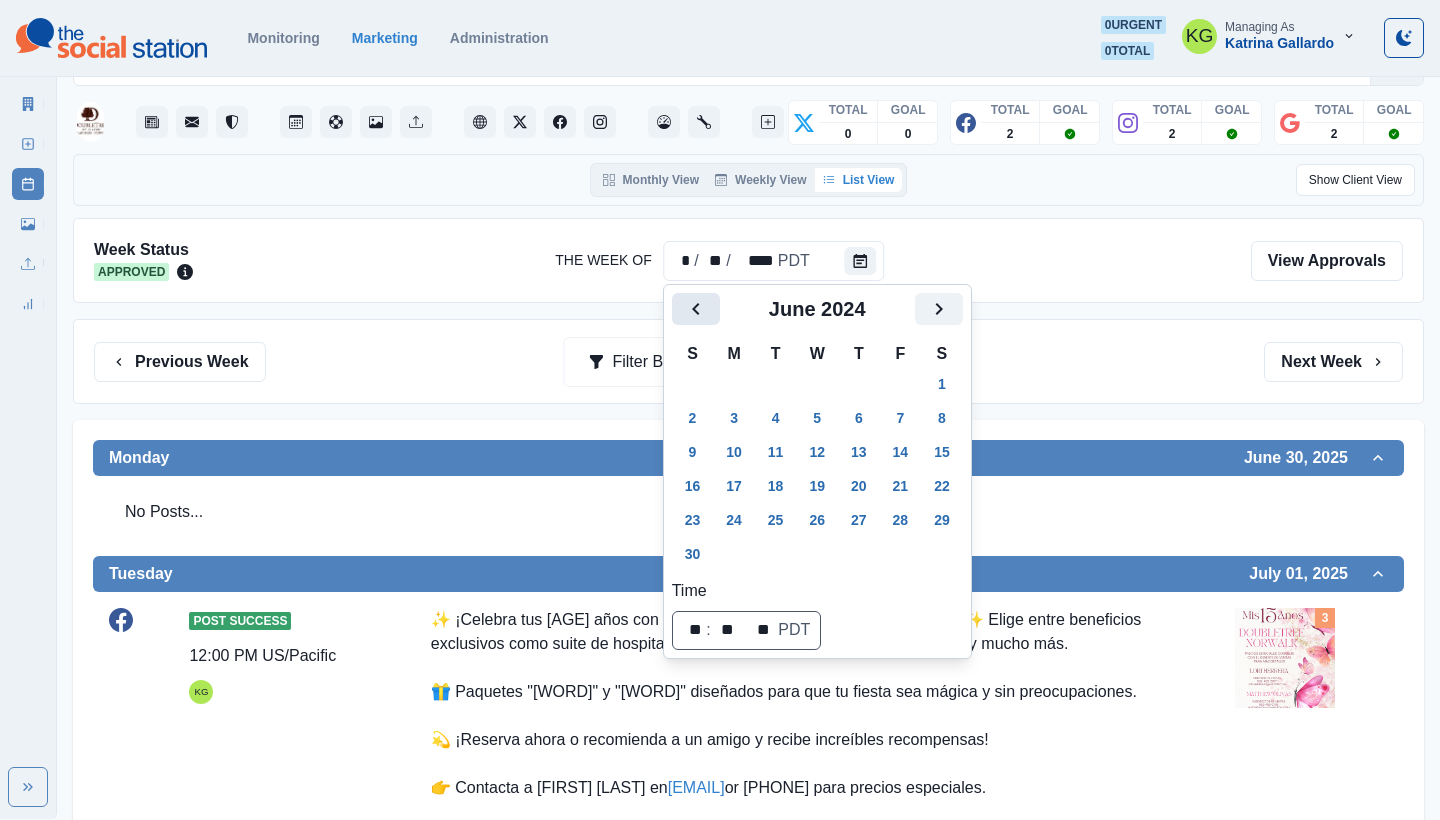 click at bounding box center [696, 309] 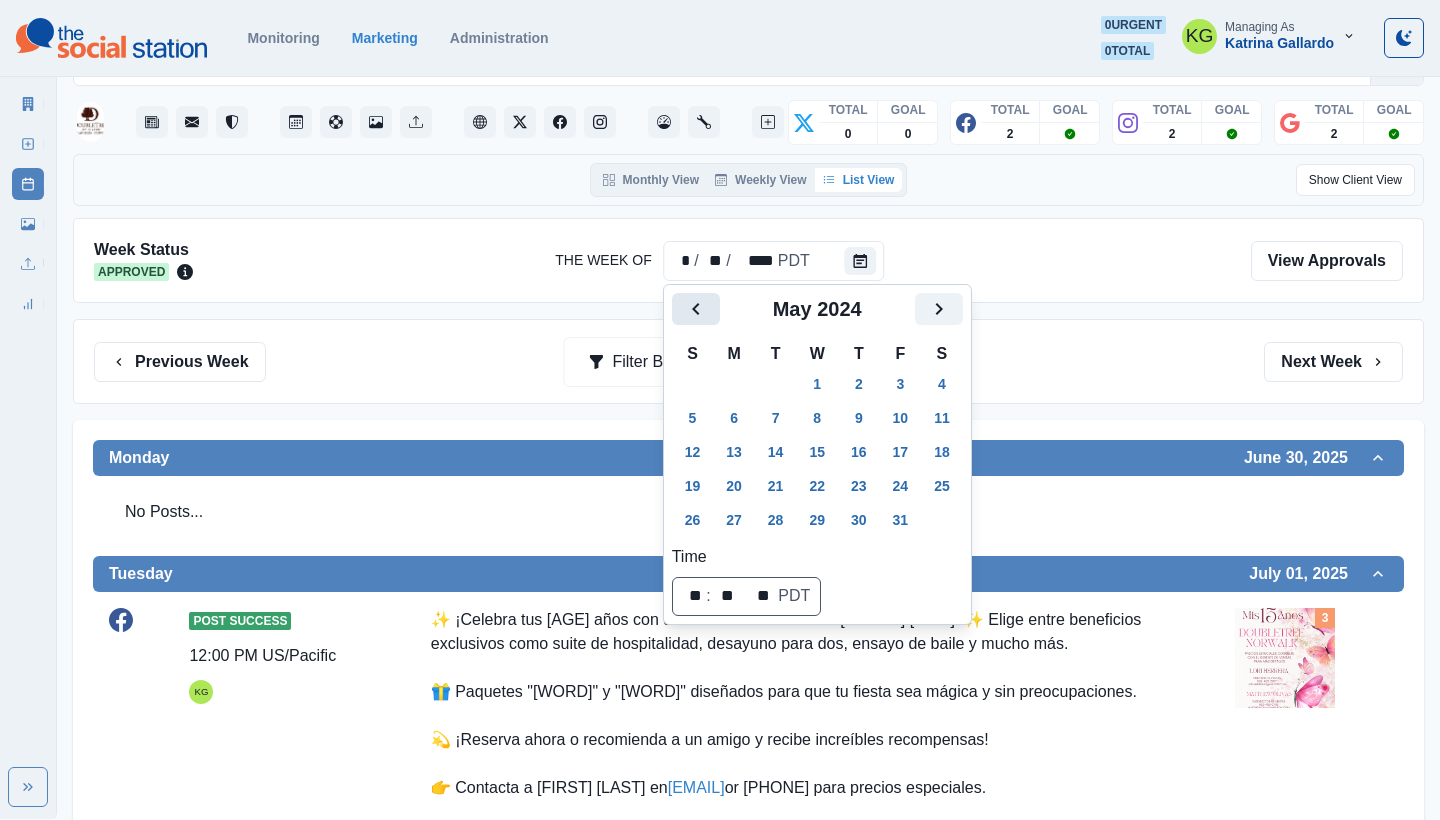 click at bounding box center [696, 309] 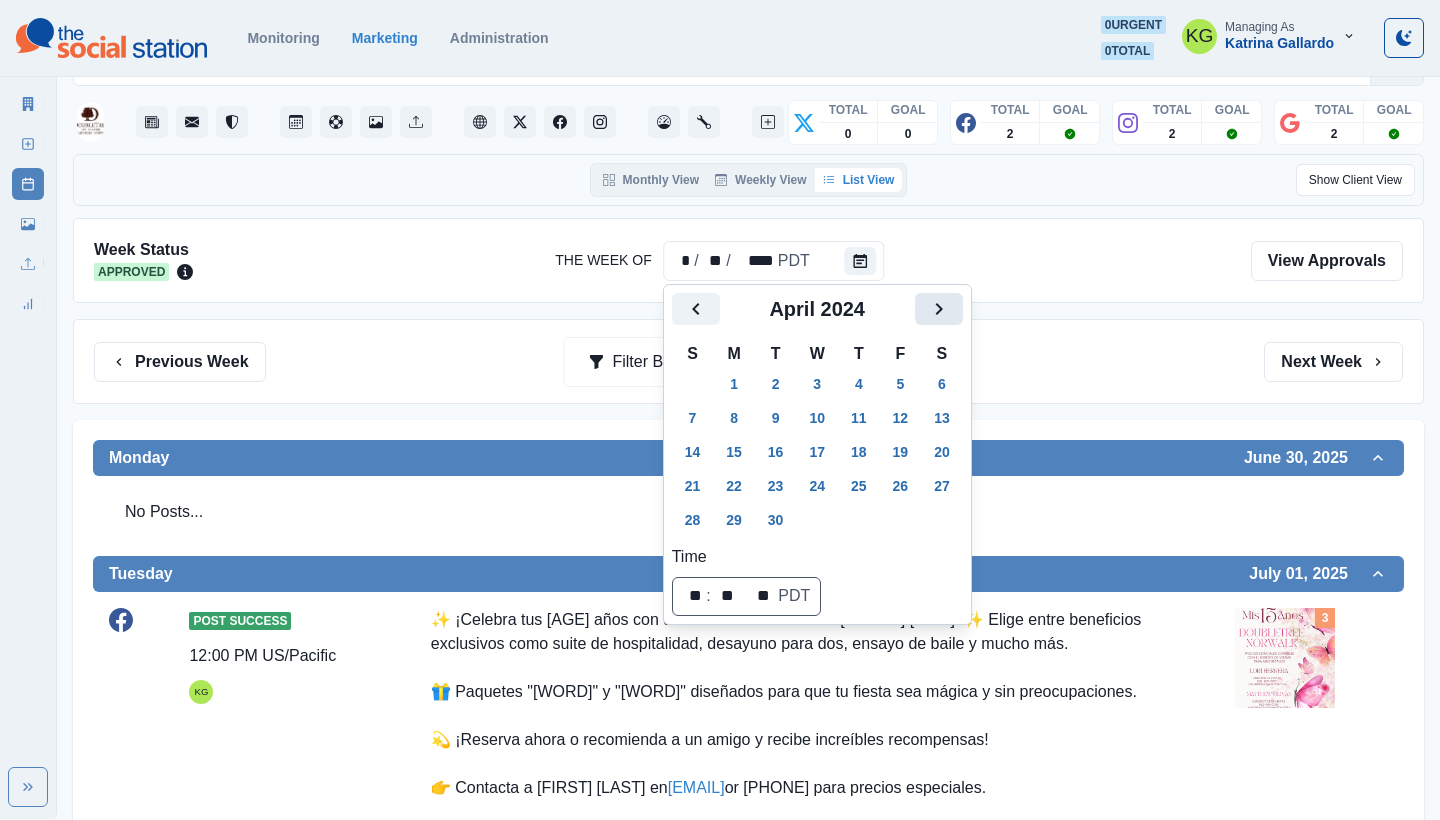 click 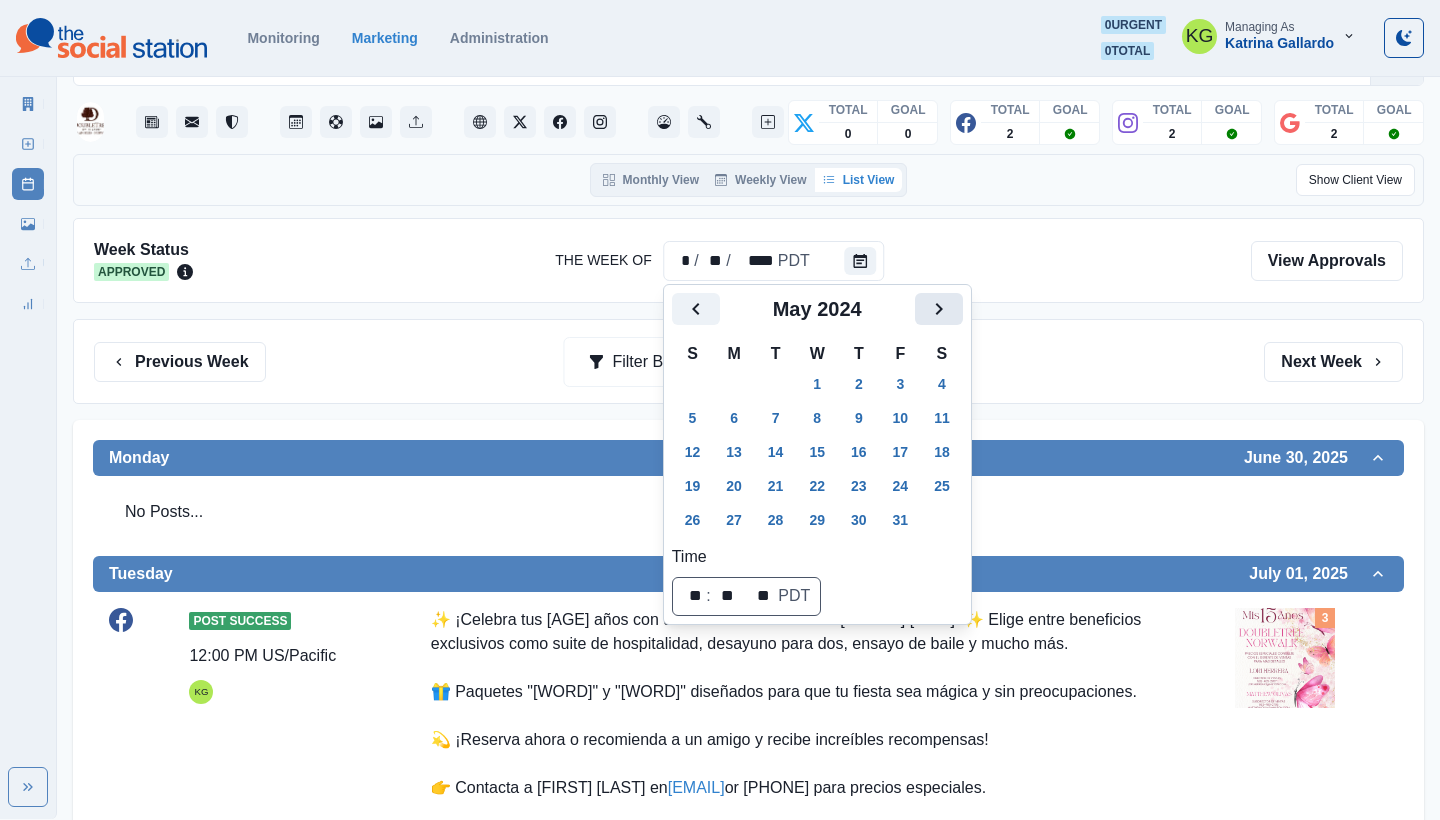click 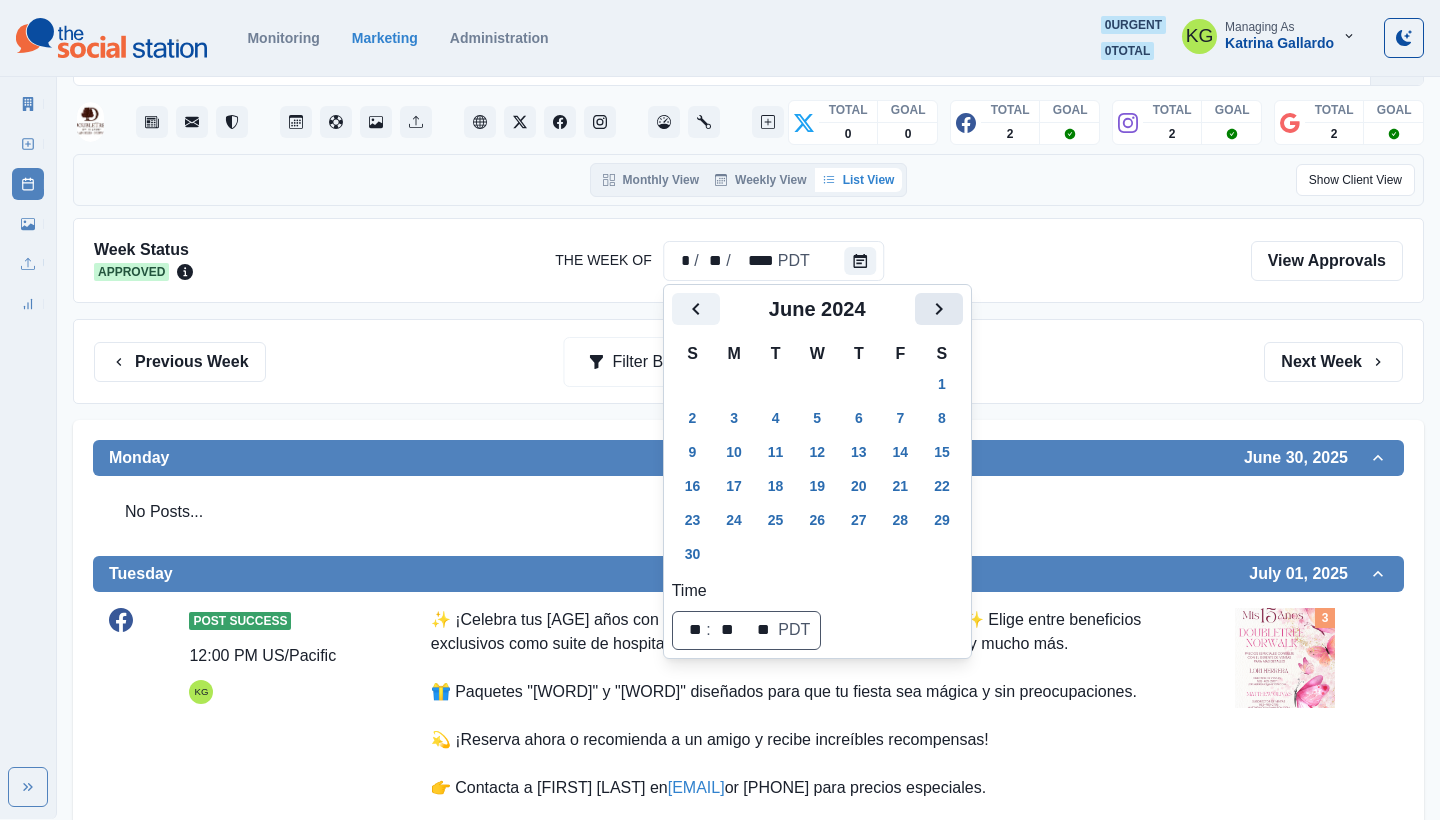 click 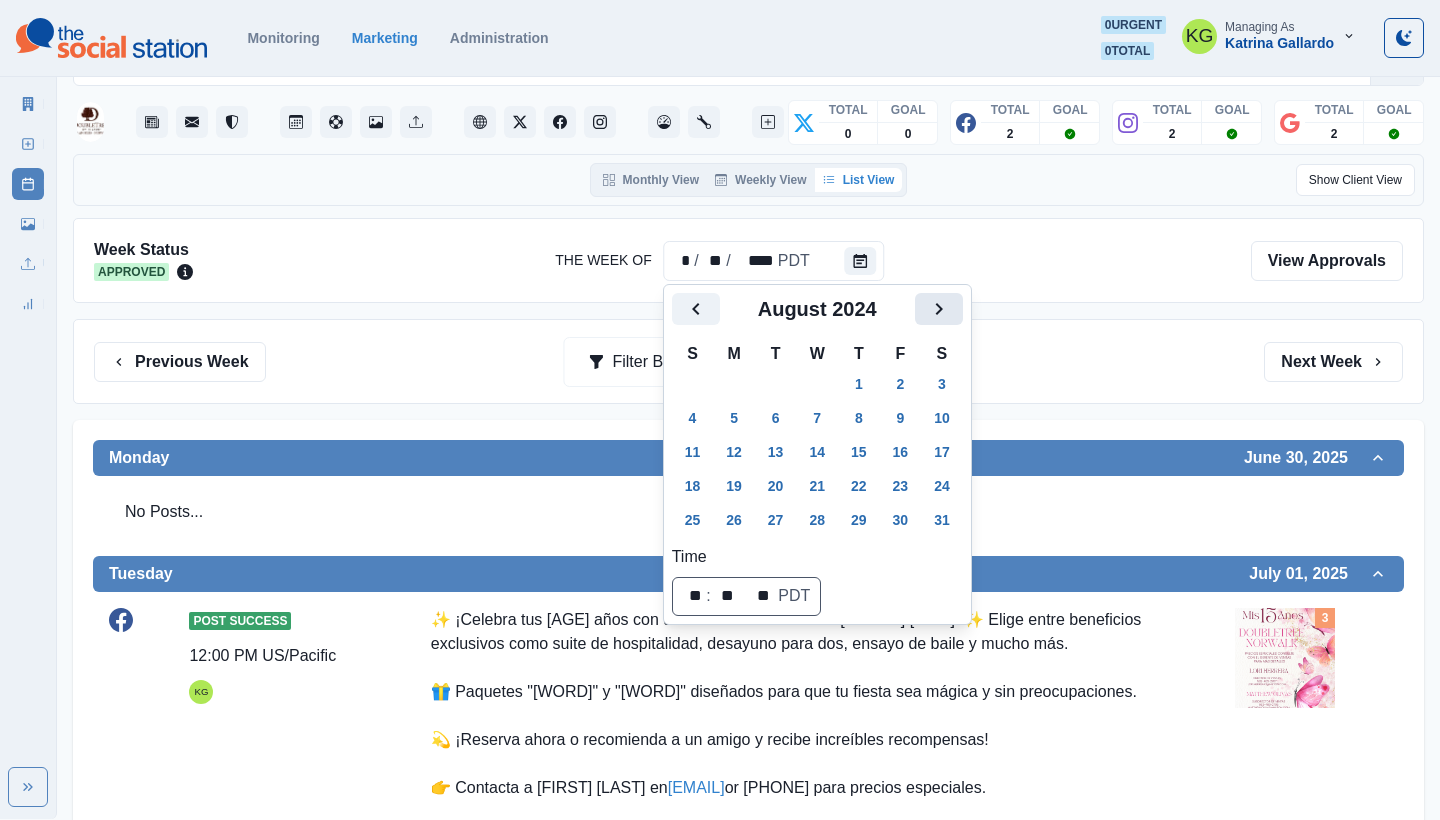 click 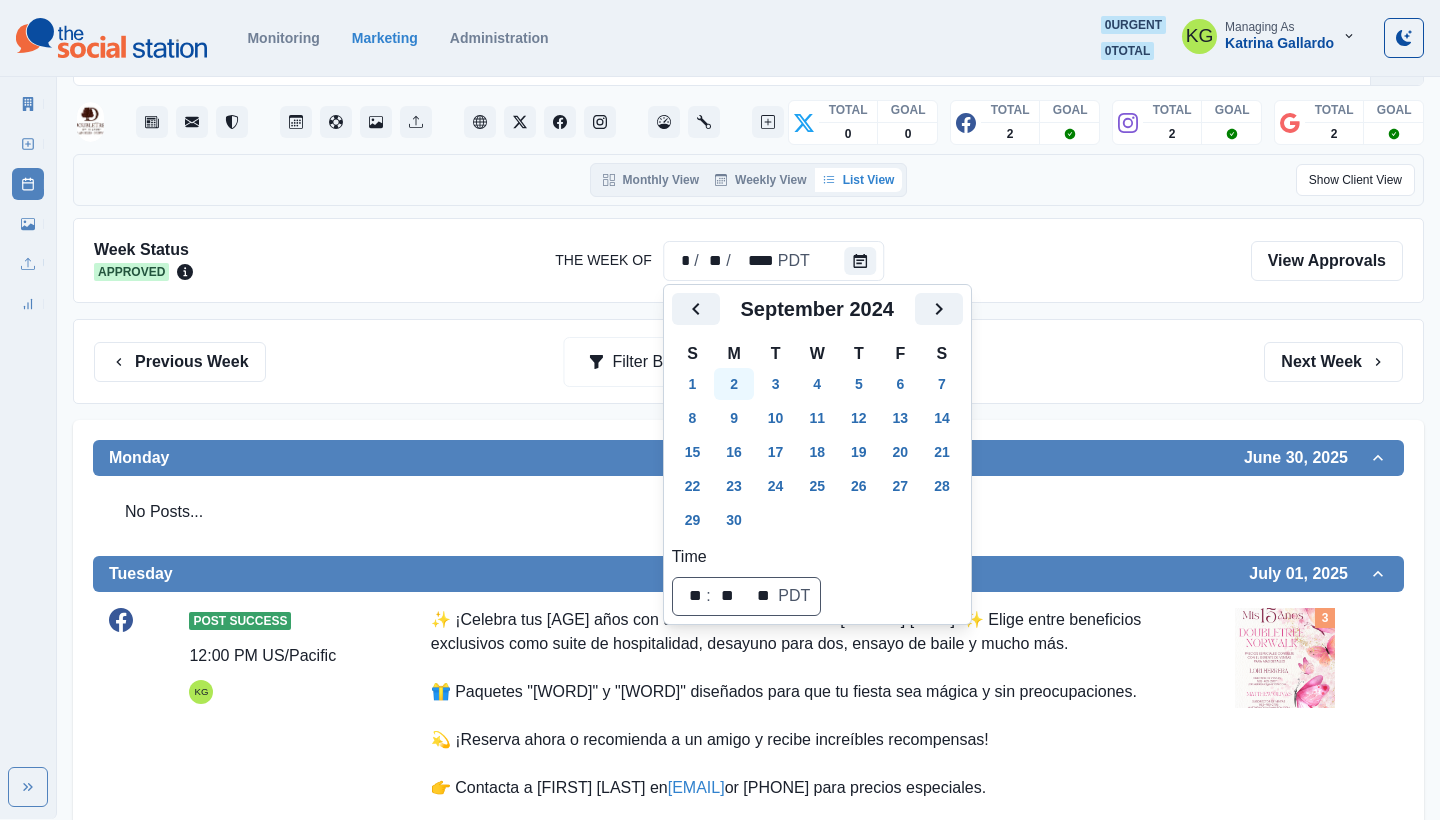 click on "2" at bounding box center (734, 384) 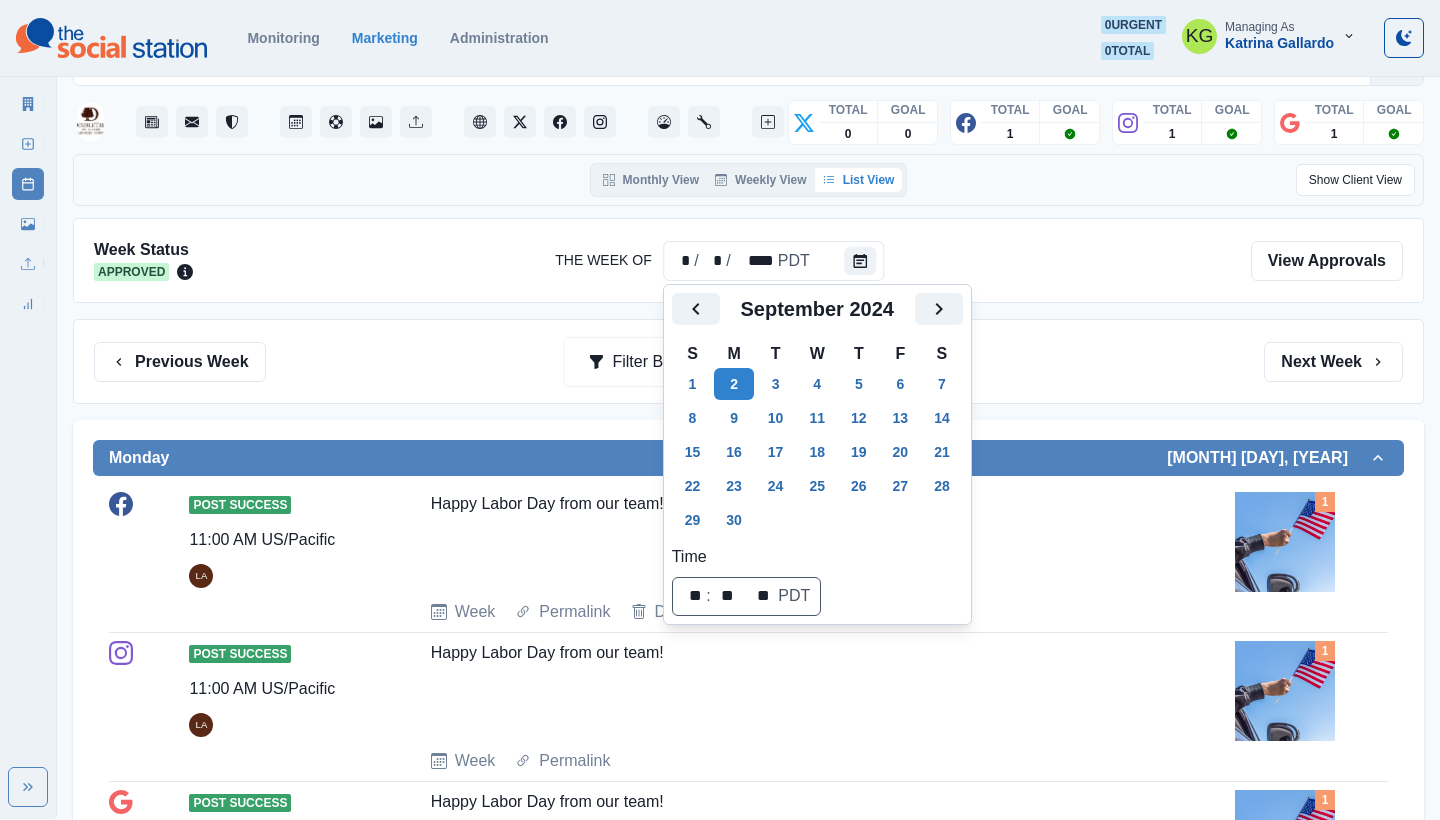 scroll, scrollTop: 0, scrollLeft: 0, axis: both 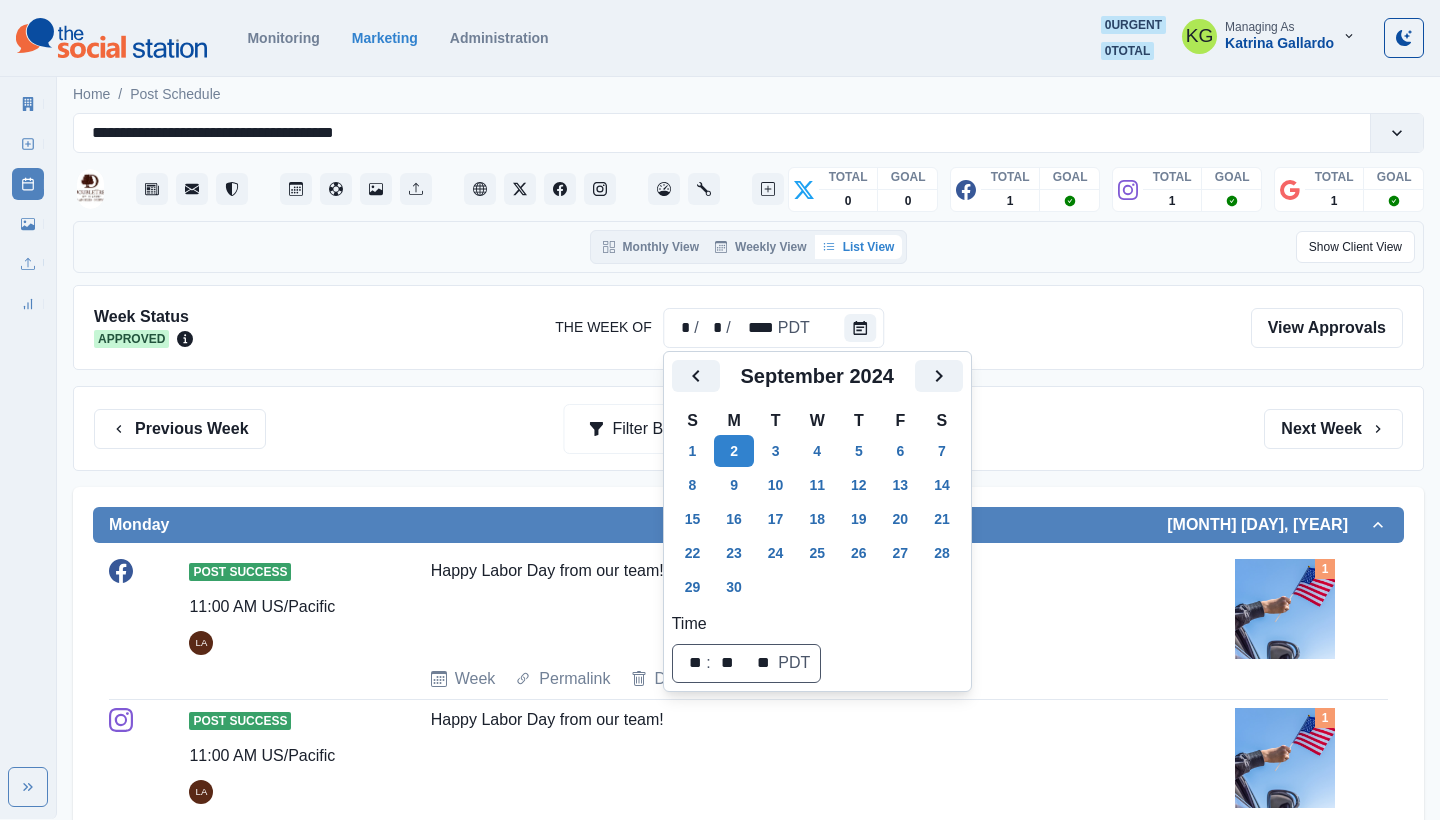 click on "Previous Week Filter By: Next Week" at bounding box center (748, 428) 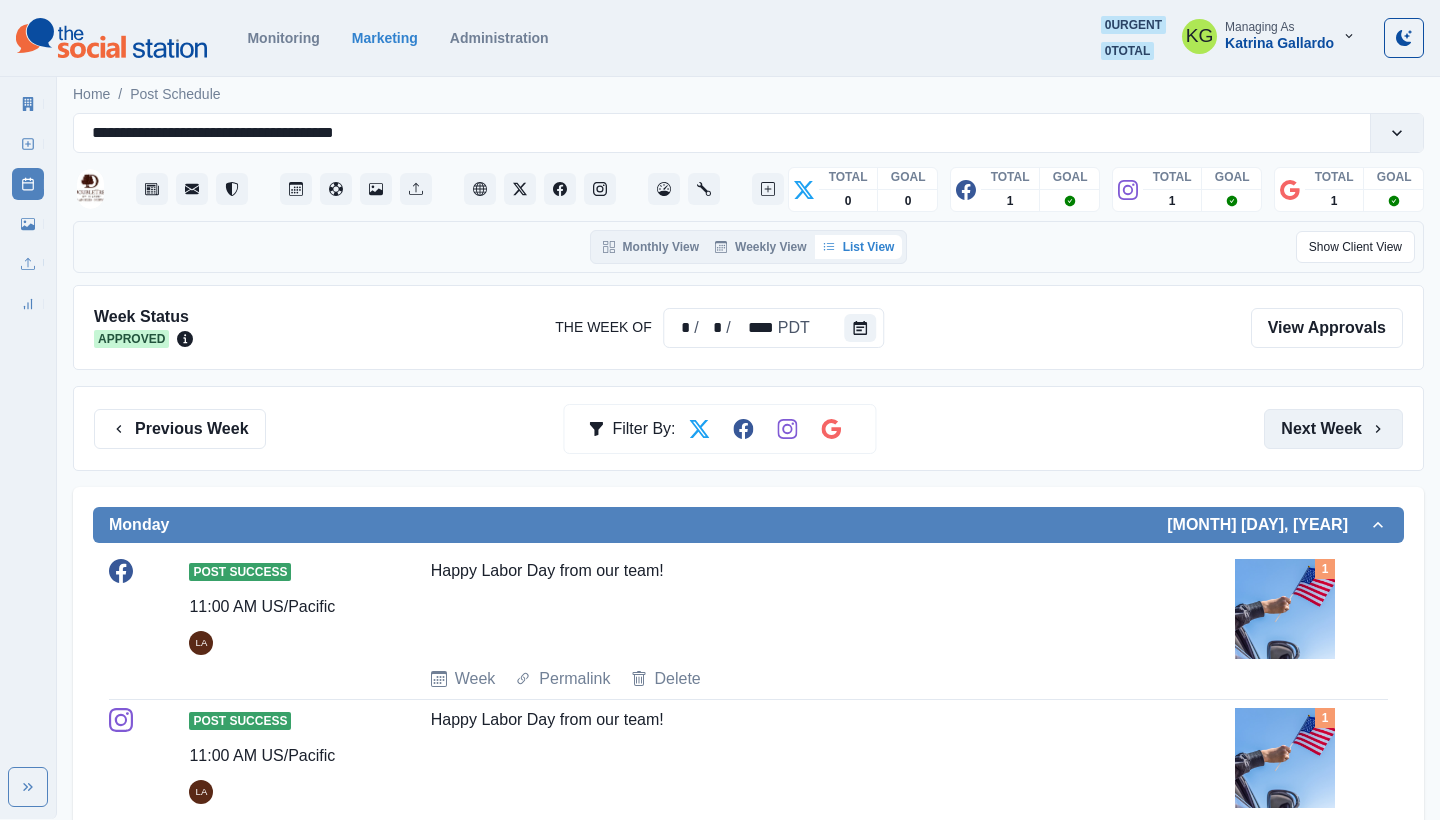 scroll, scrollTop: 0, scrollLeft: 0, axis: both 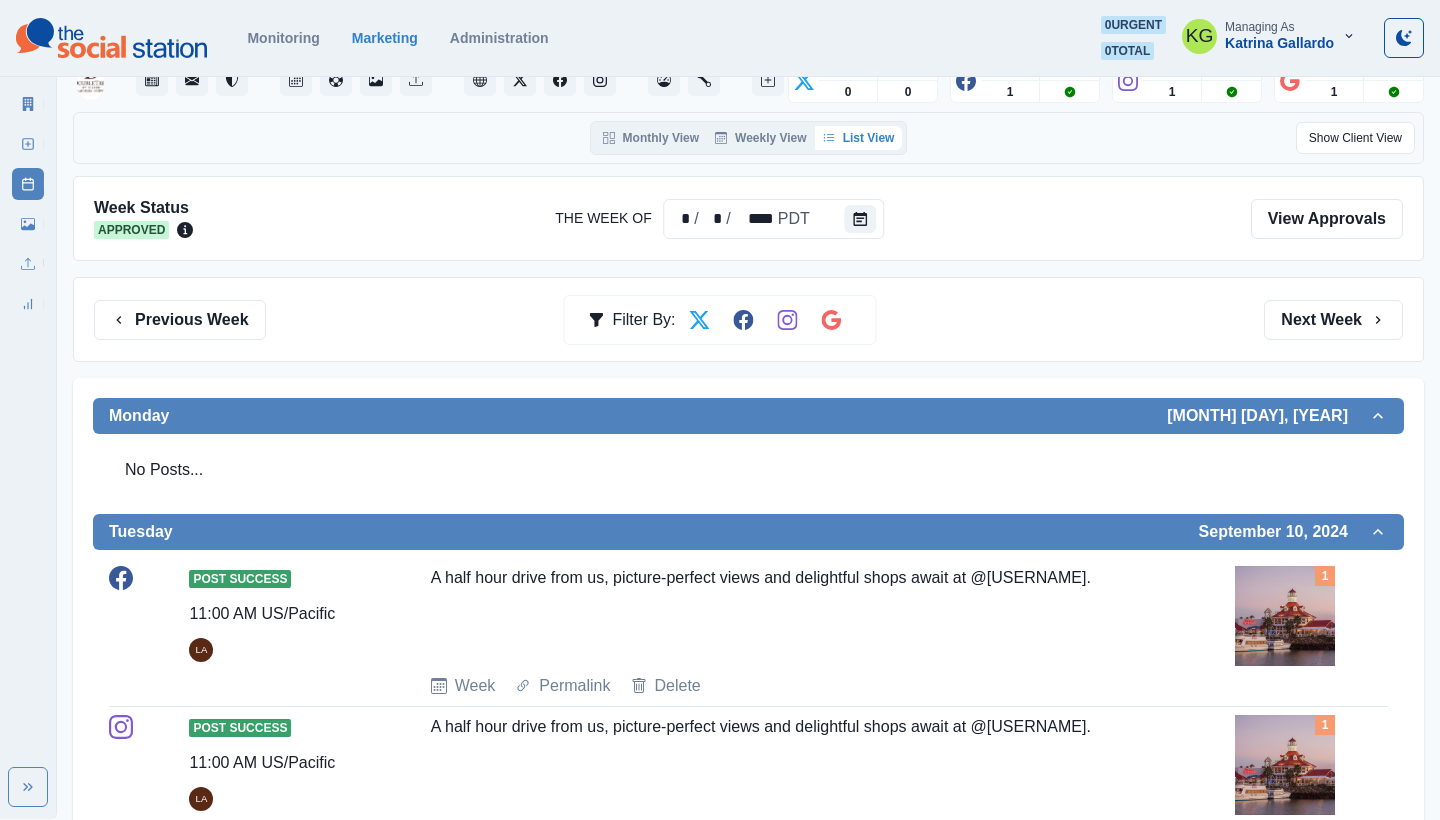 click on "Previous Week Filter By: Next Week" at bounding box center [748, 319] 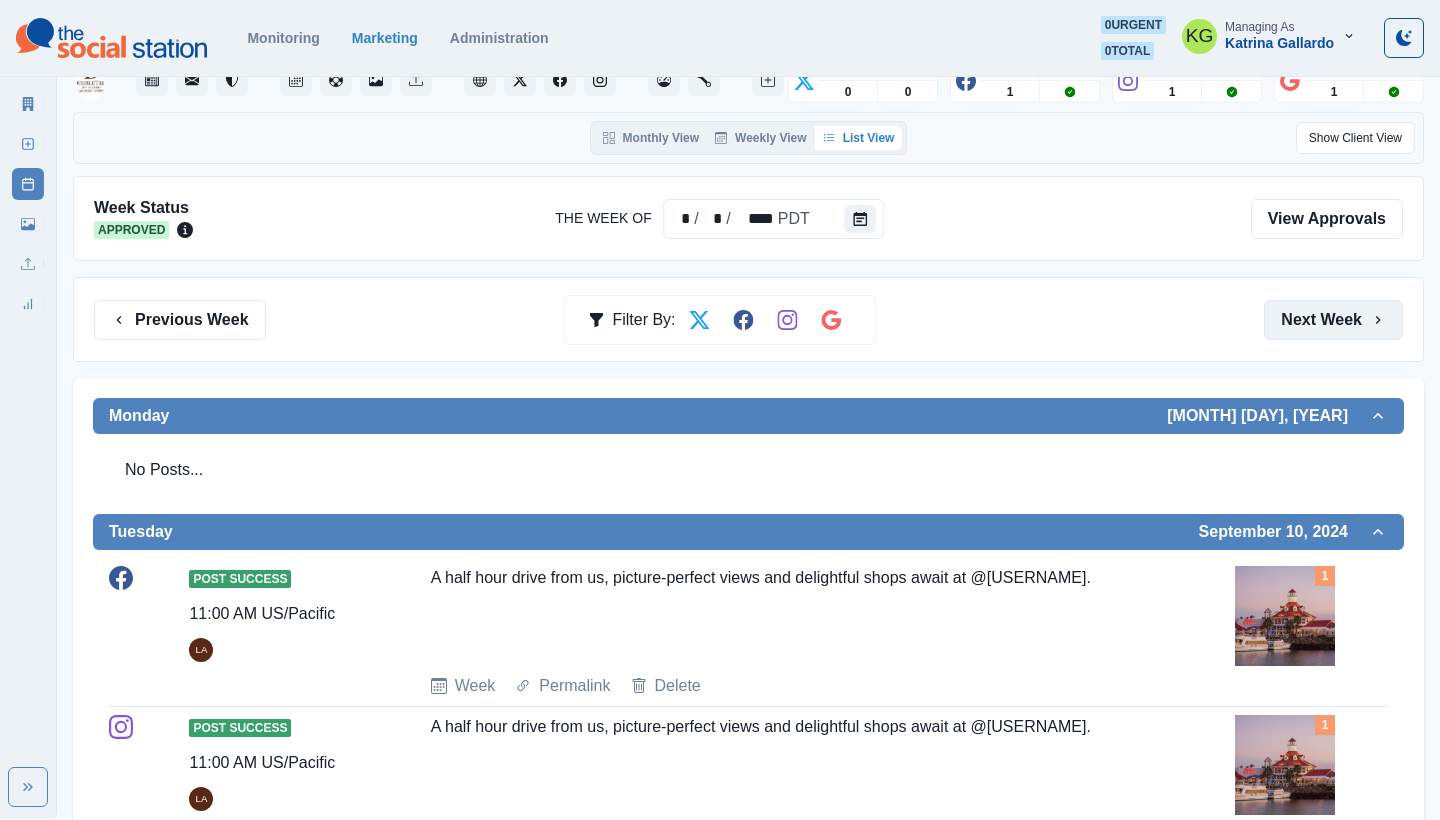 click on "Next Week" at bounding box center [1333, 320] 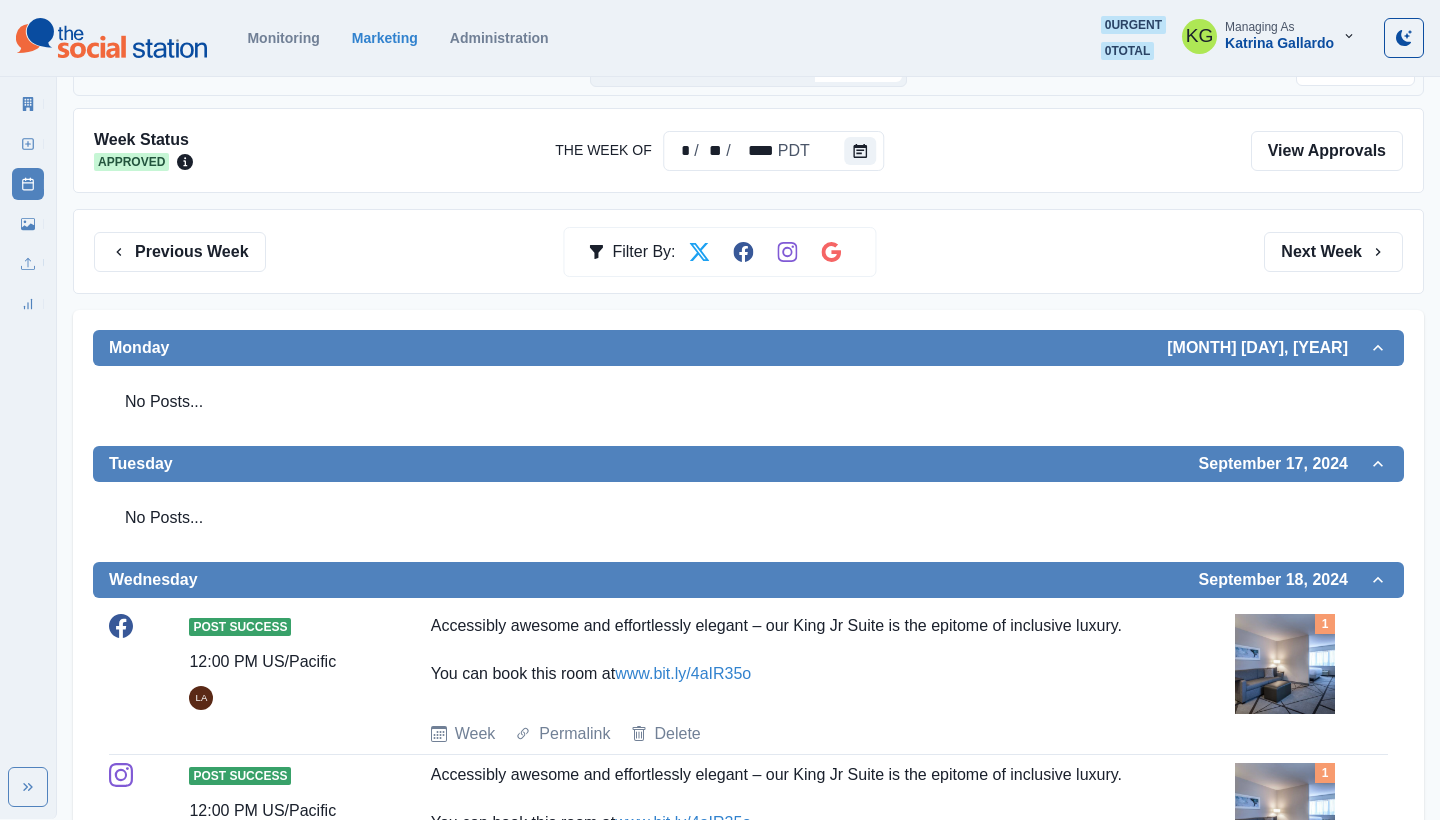 scroll, scrollTop: 178, scrollLeft: 0, axis: vertical 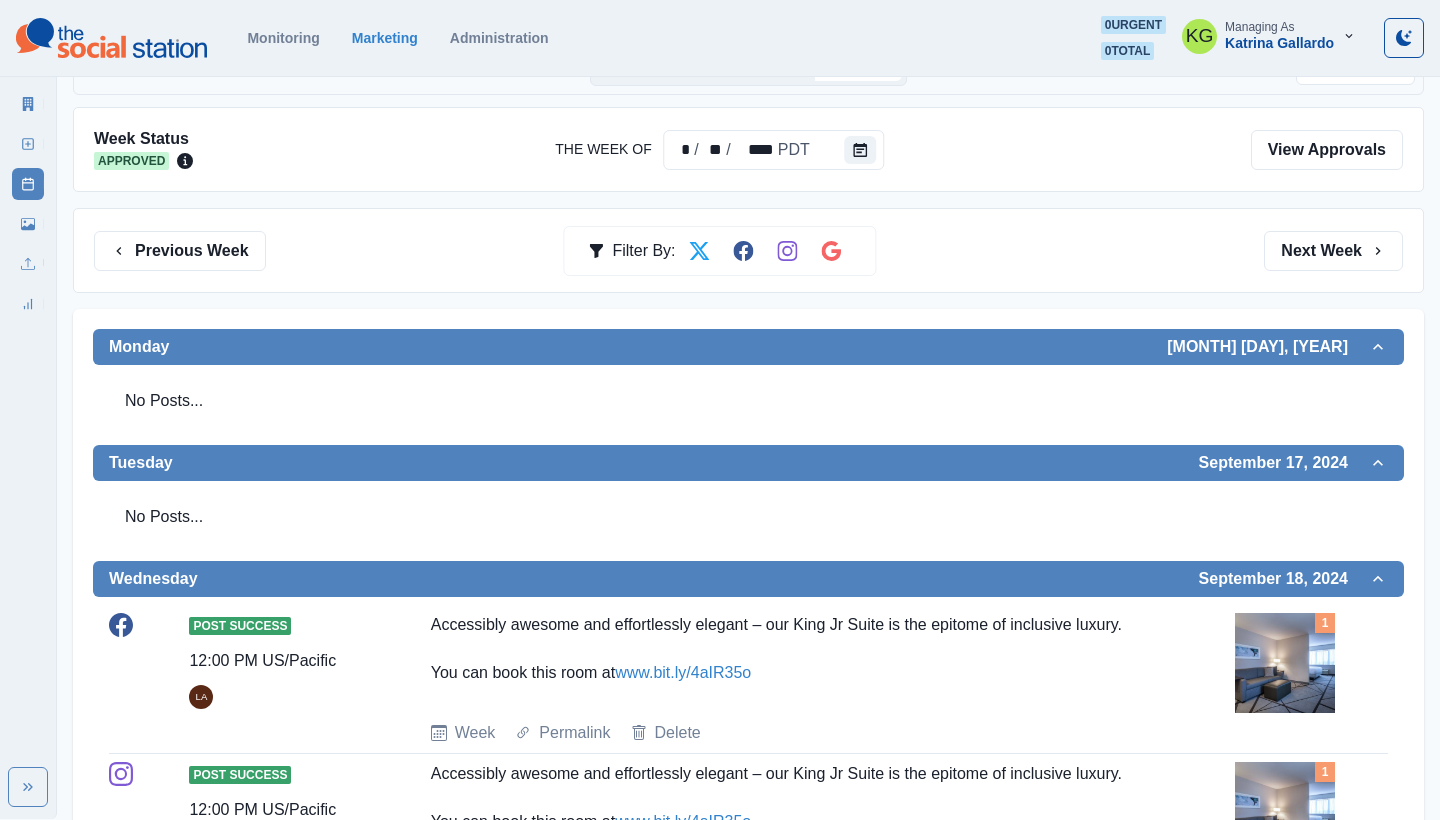 click at bounding box center [1285, 663] 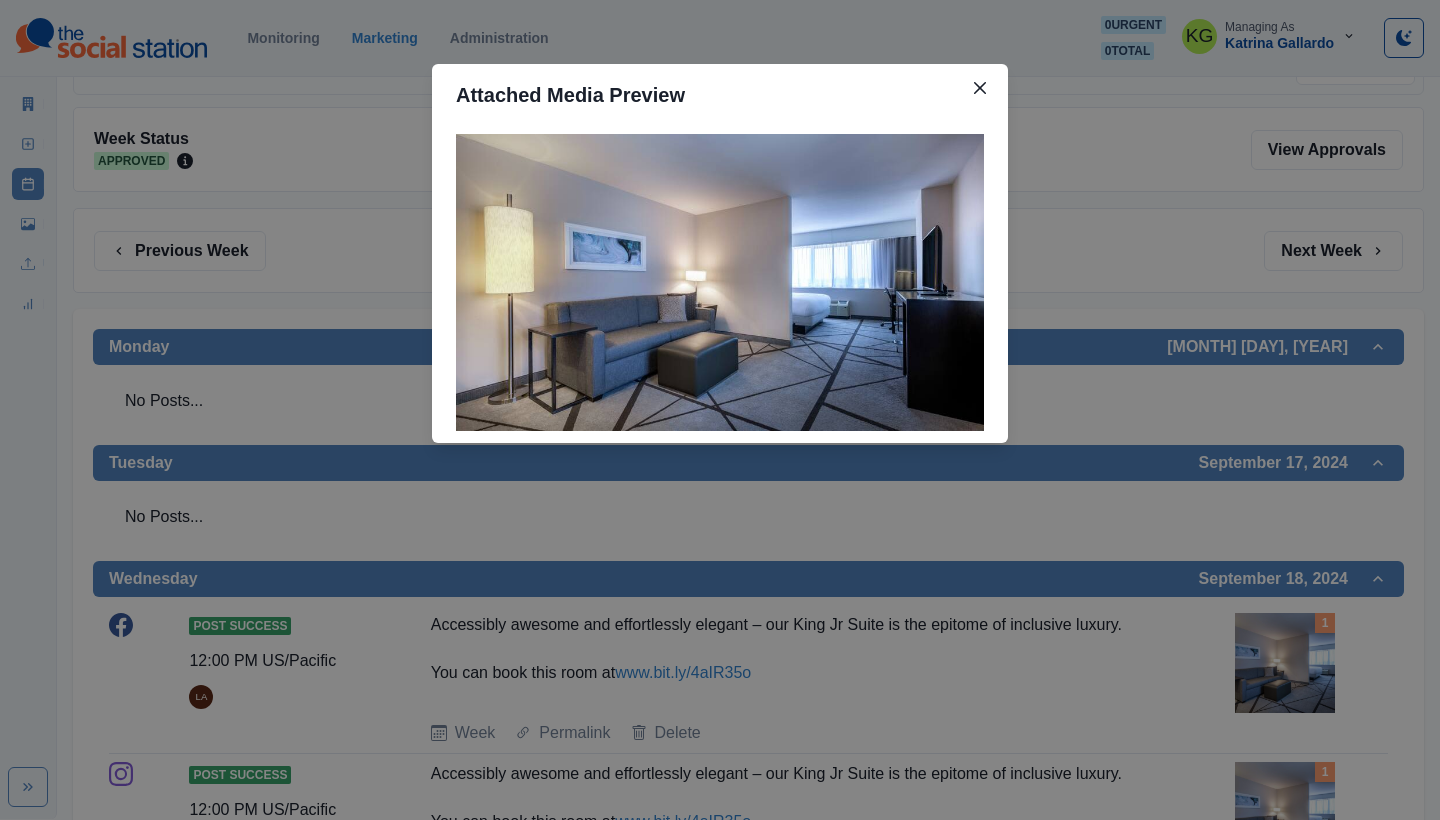 click on "Attached Media Preview" at bounding box center (720, 410) 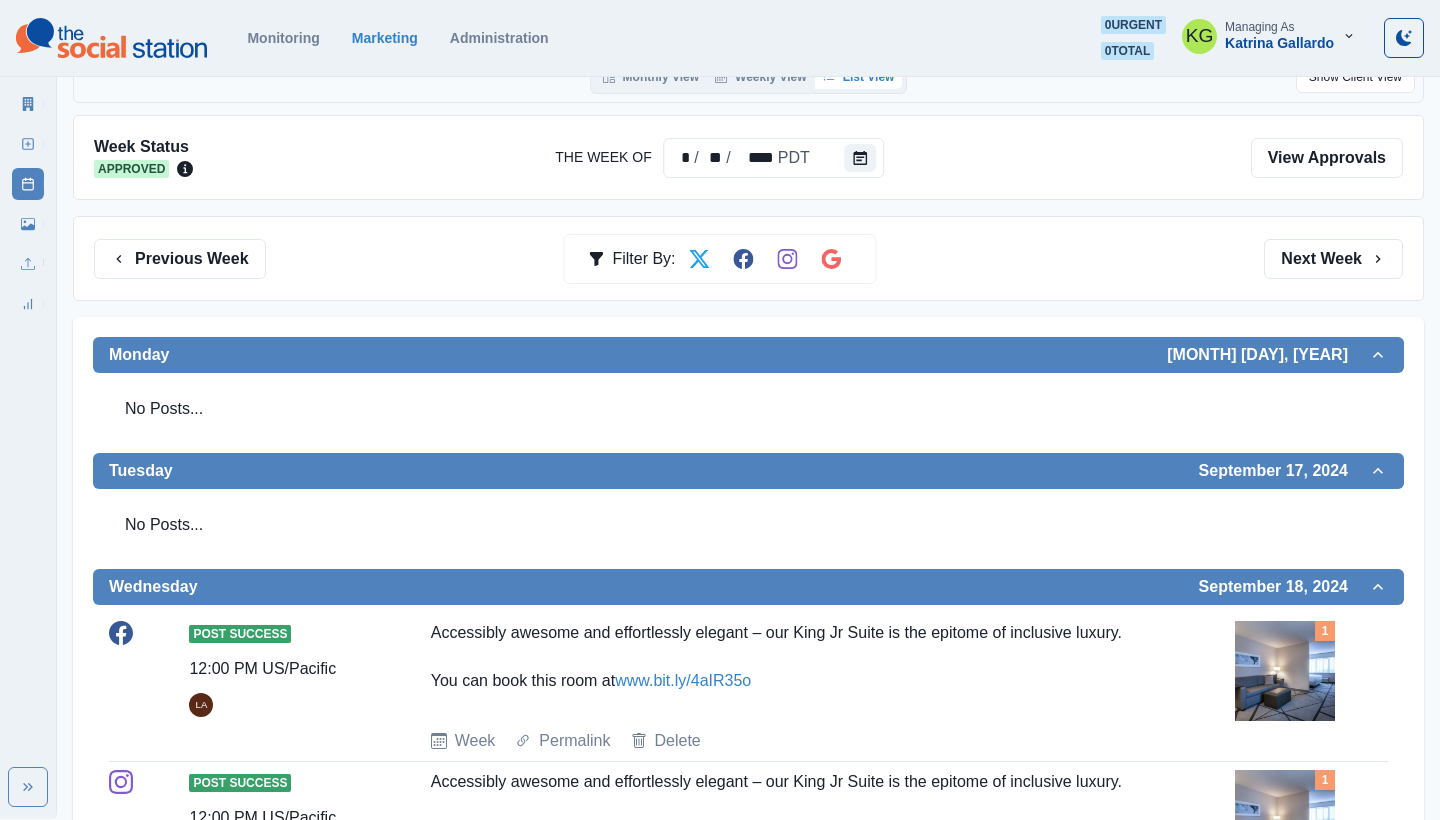 scroll, scrollTop: 9, scrollLeft: 0, axis: vertical 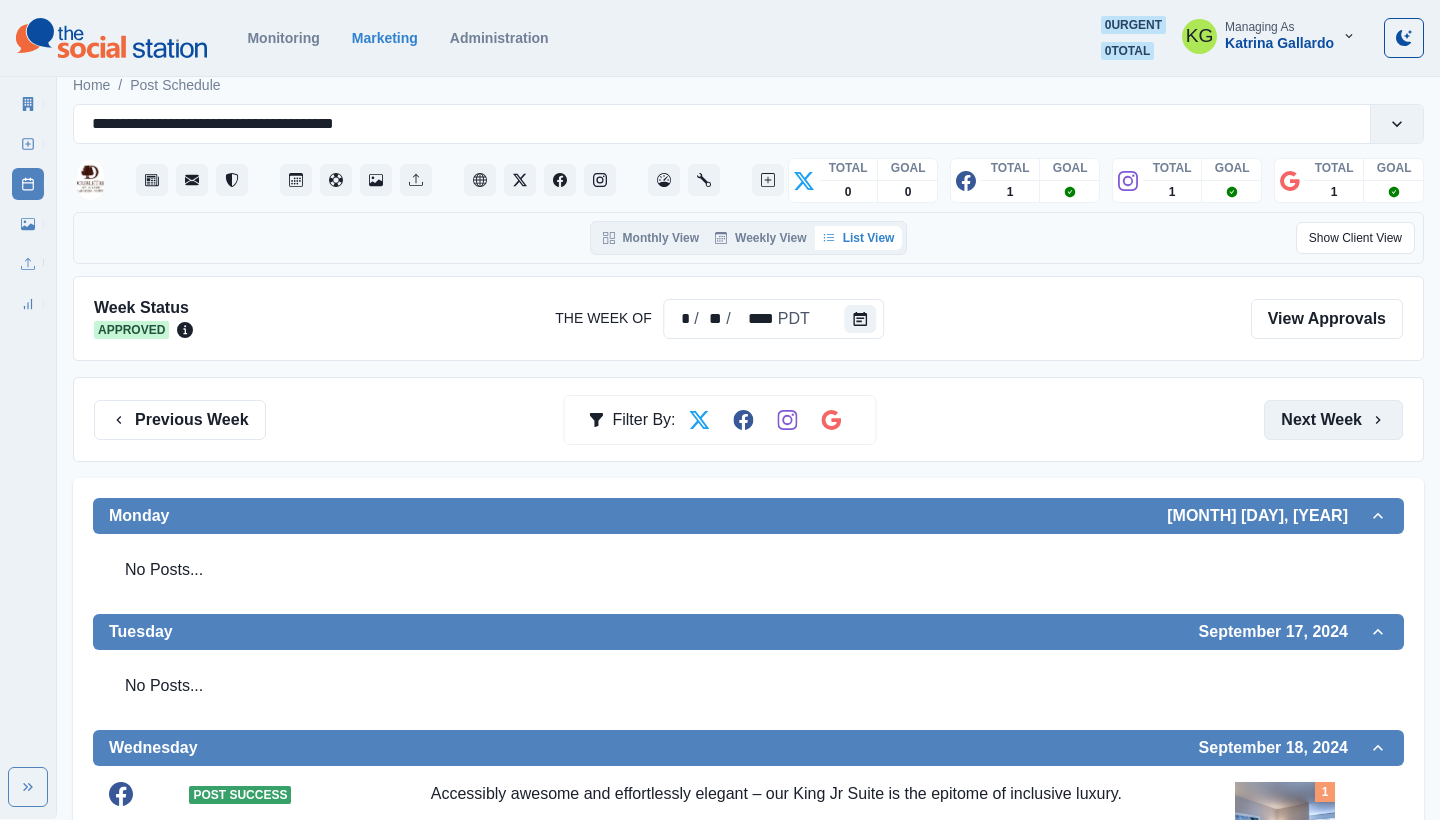 click on "Next Week" at bounding box center [1333, 420] 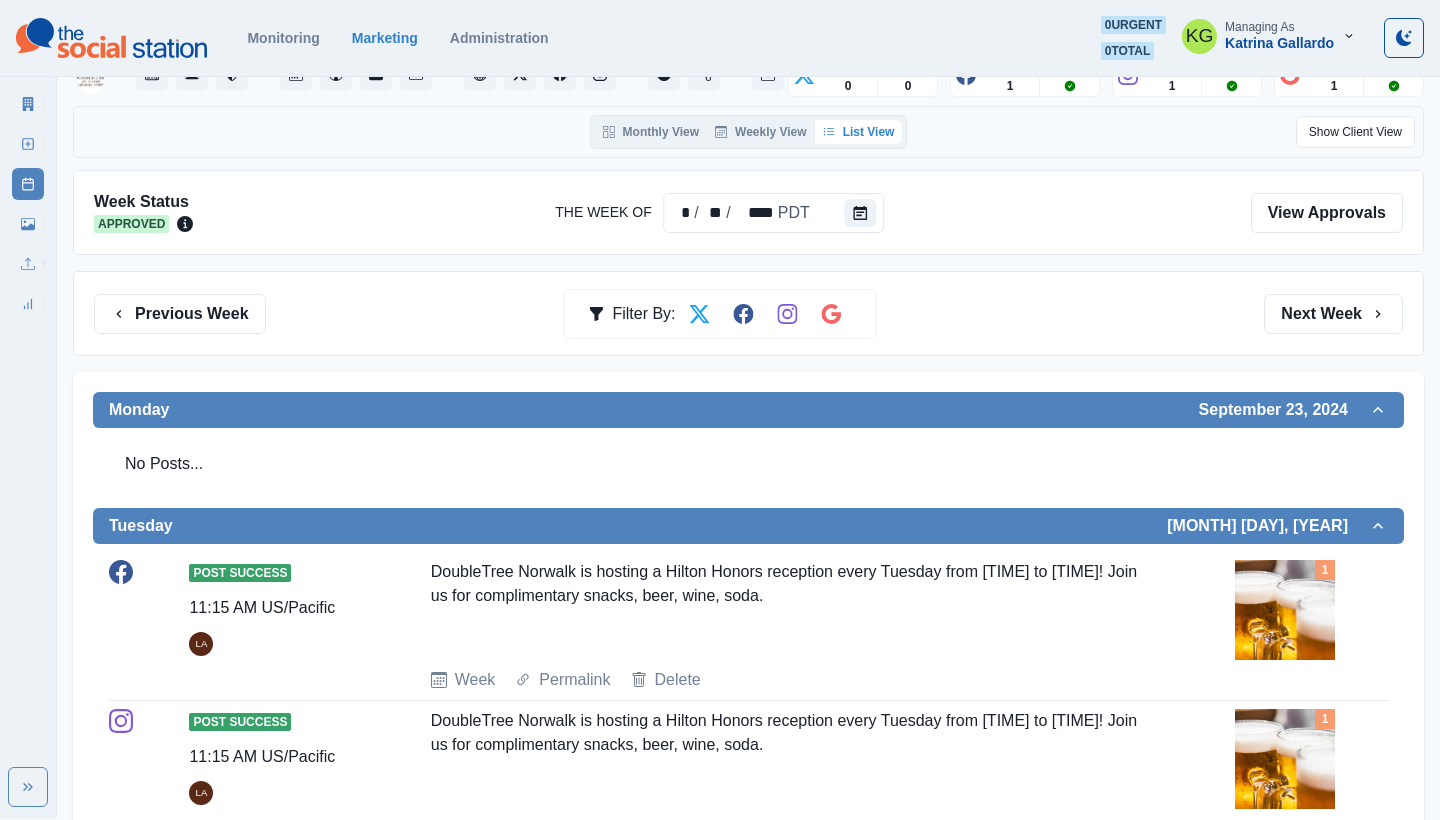 scroll, scrollTop: 645, scrollLeft: 1, axis: both 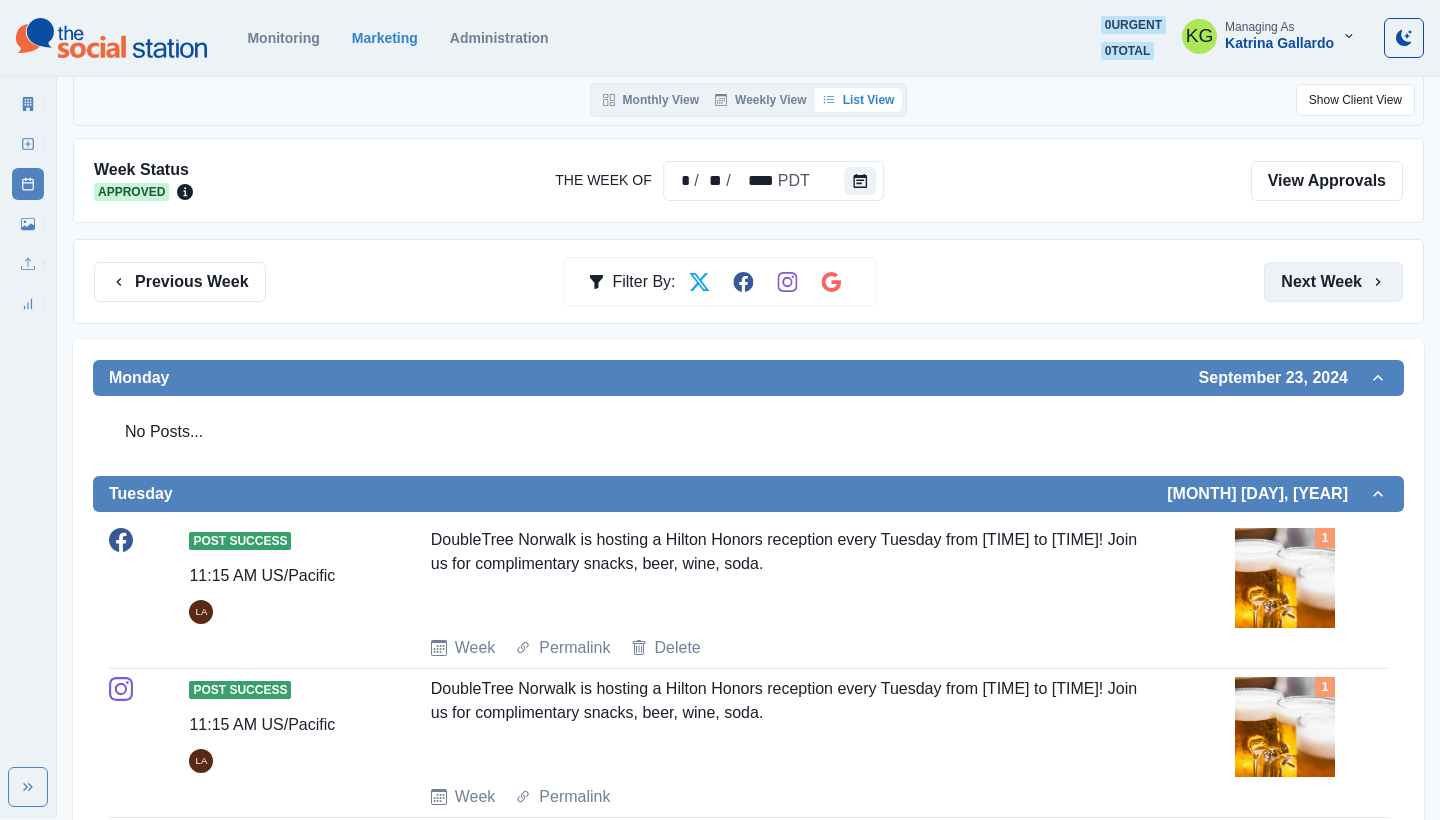 click on "Next Week" at bounding box center (1333, 282) 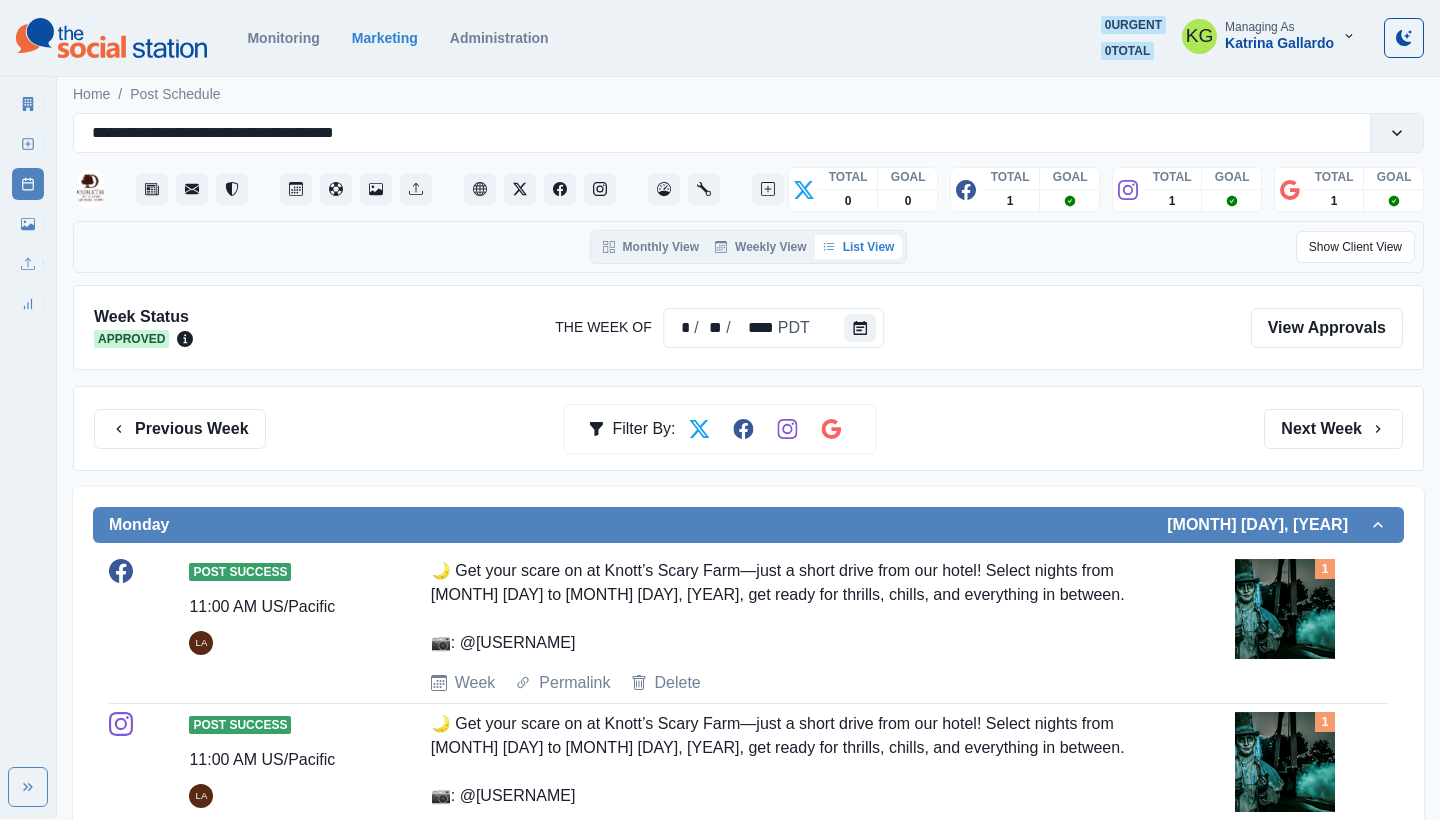 scroll, scrollTop: 0, scrollLeft: 0, axis: both 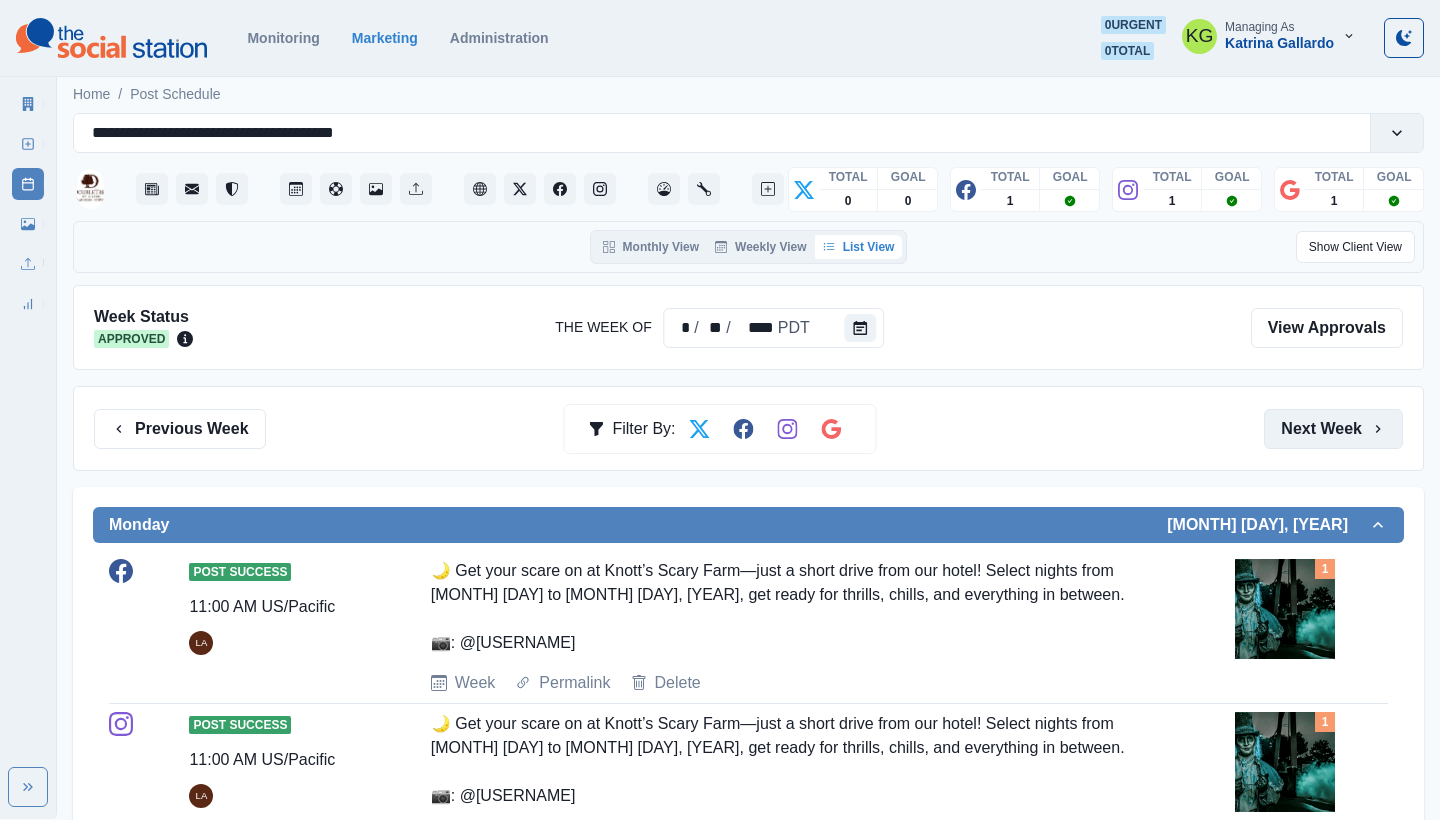click on "Next Week" at bounding box center (1333, 429) 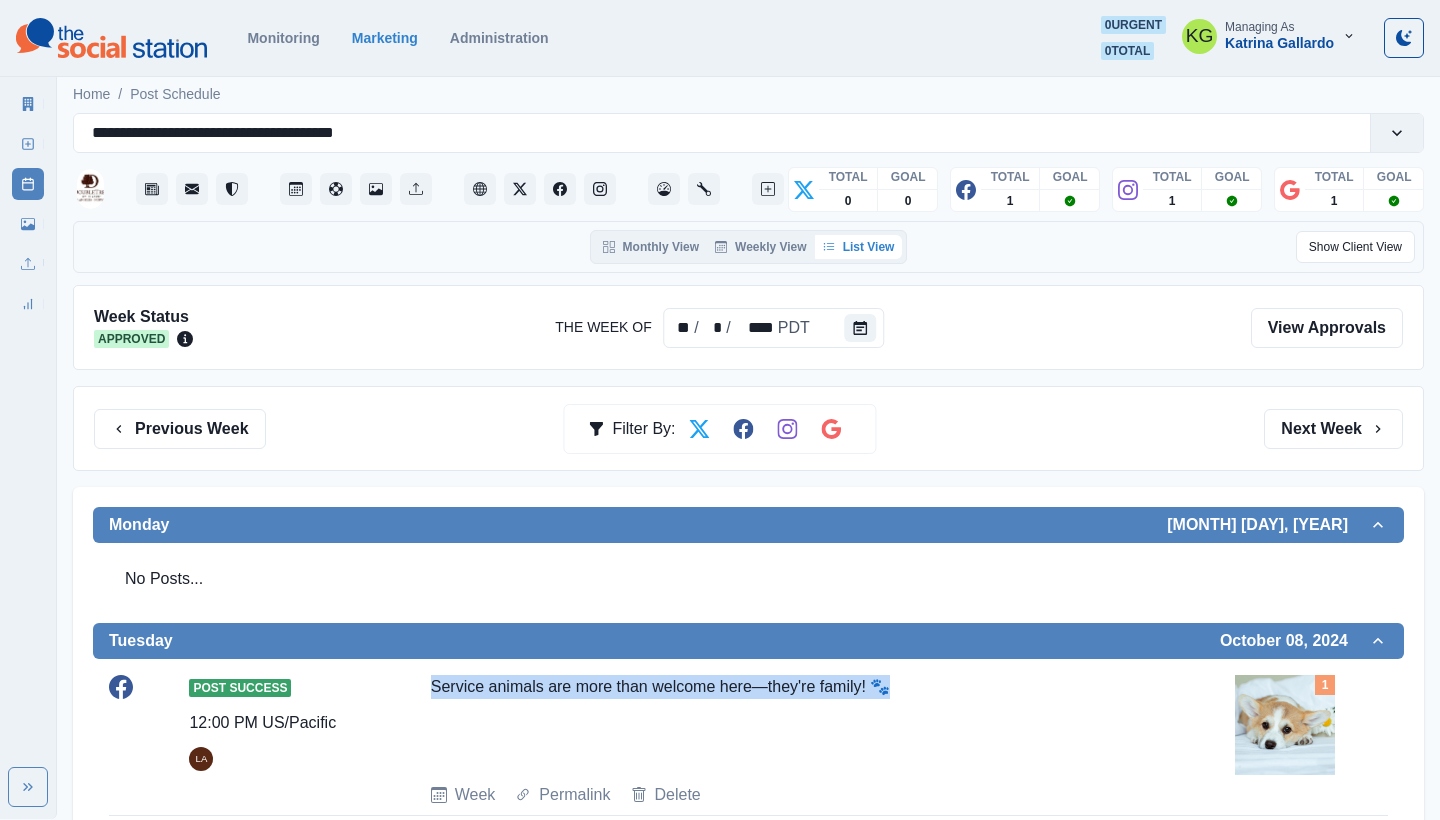 drag, startPoint x: 908, startPoint y: 683, endPoint x: 426, endPoint y: 690, distance: 482.05084 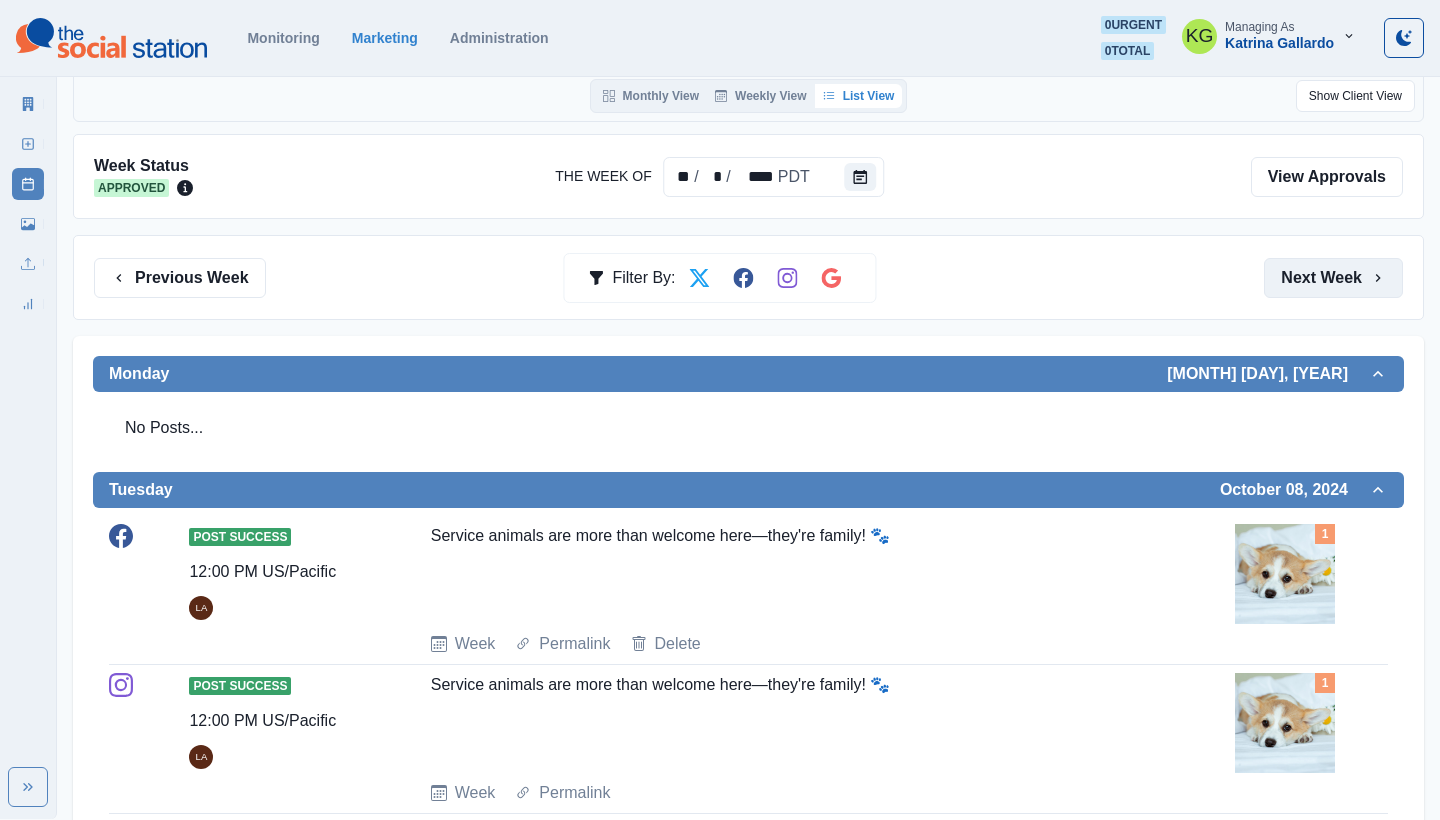 click on "Next Week" at bounding box center [1333, 278] 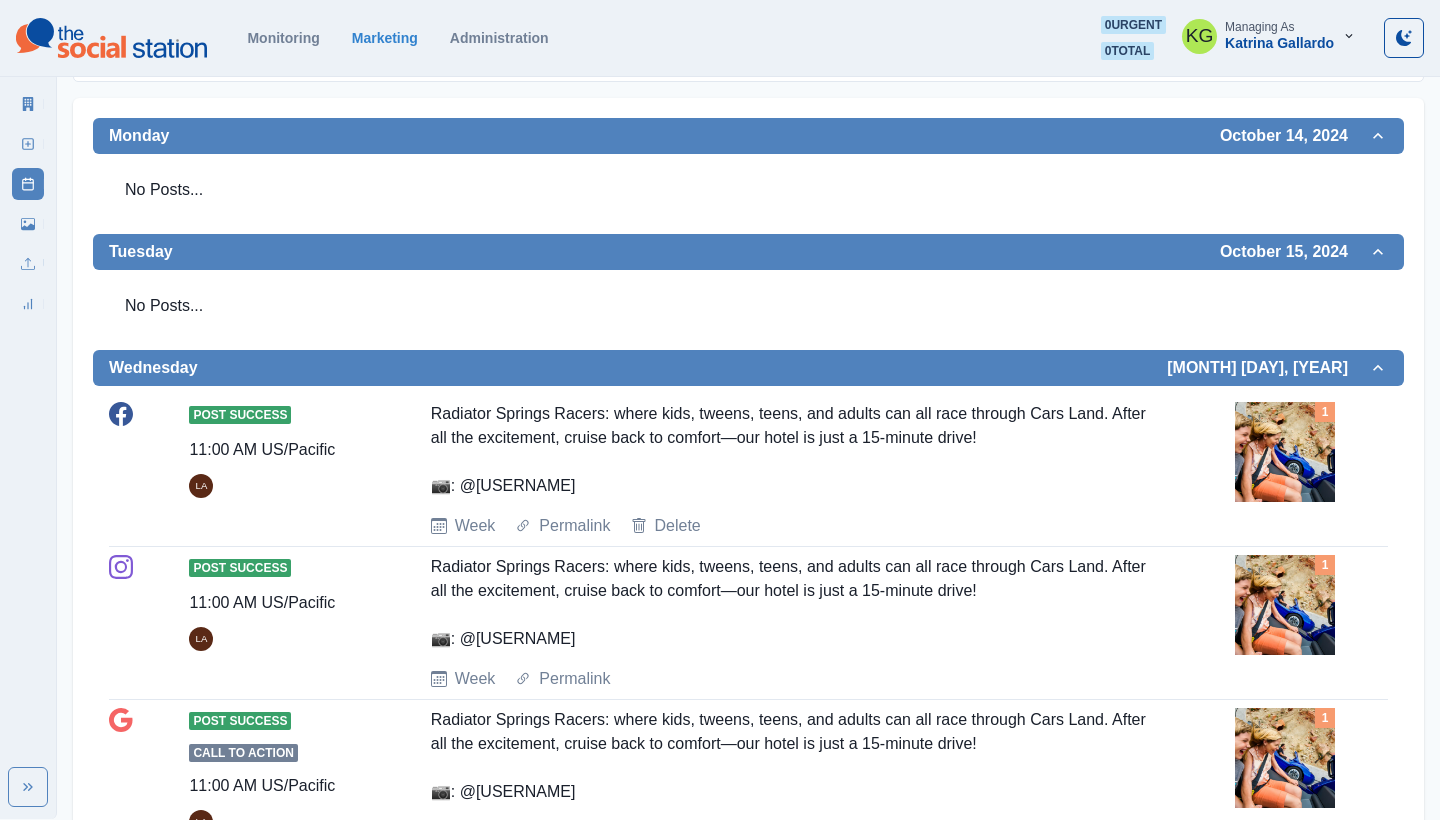 scroll, scrollTop: 142, scrollLeft: 0, axis: vertical 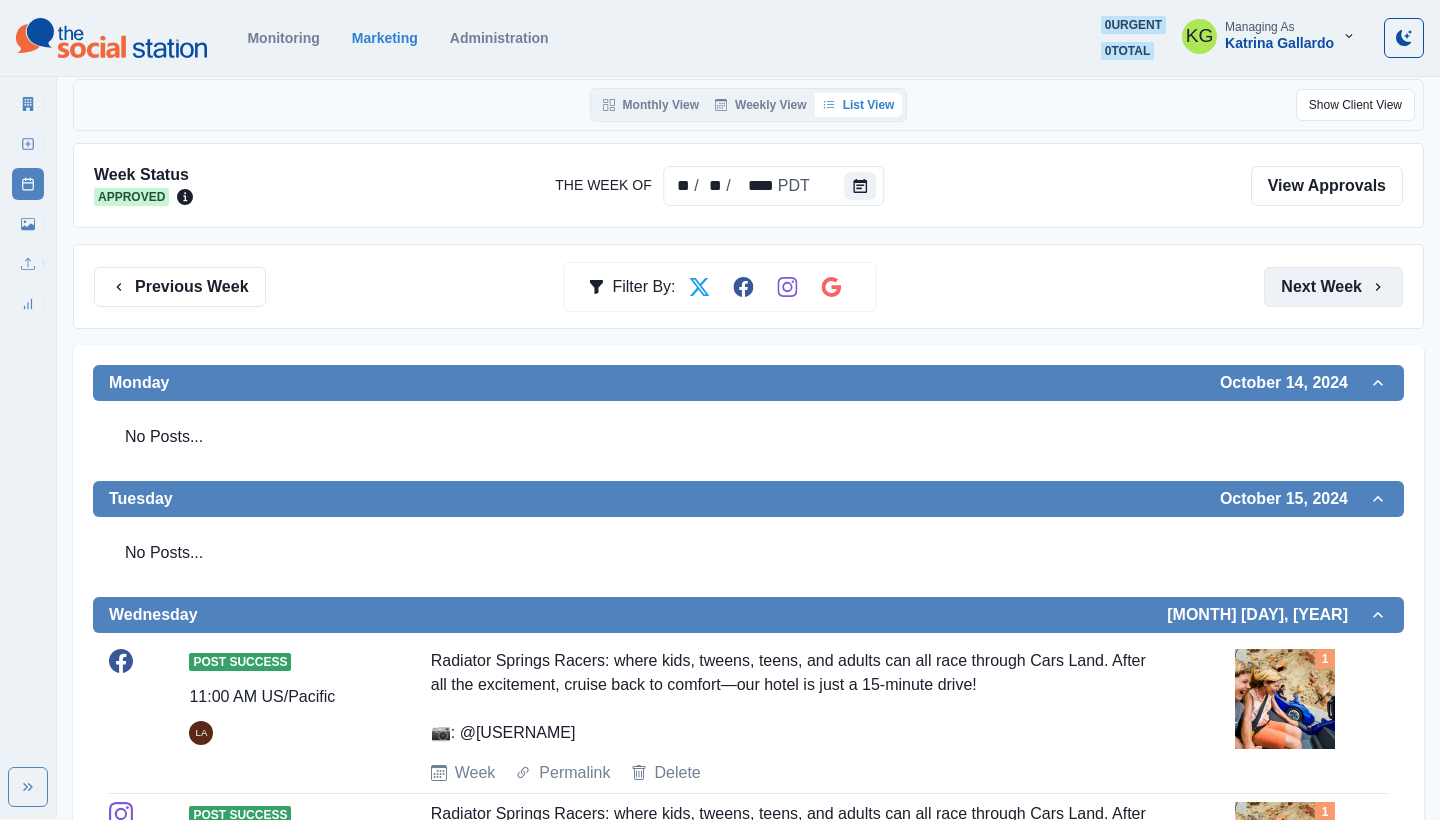 click on "Next Week" at bounding box center (1333, 287) 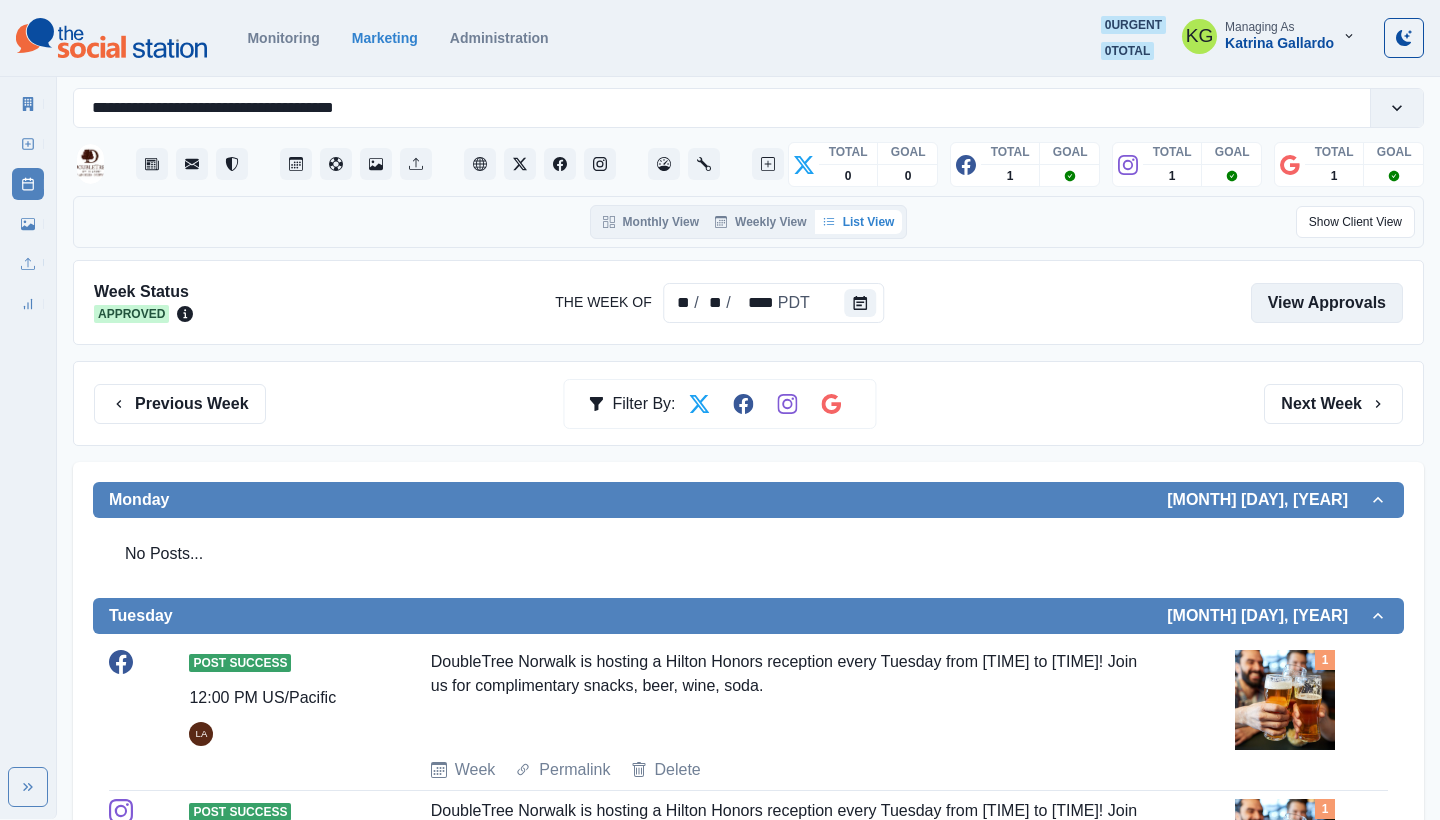 scroll, scrollTop: 0, scrollLeft: 0, axis: both 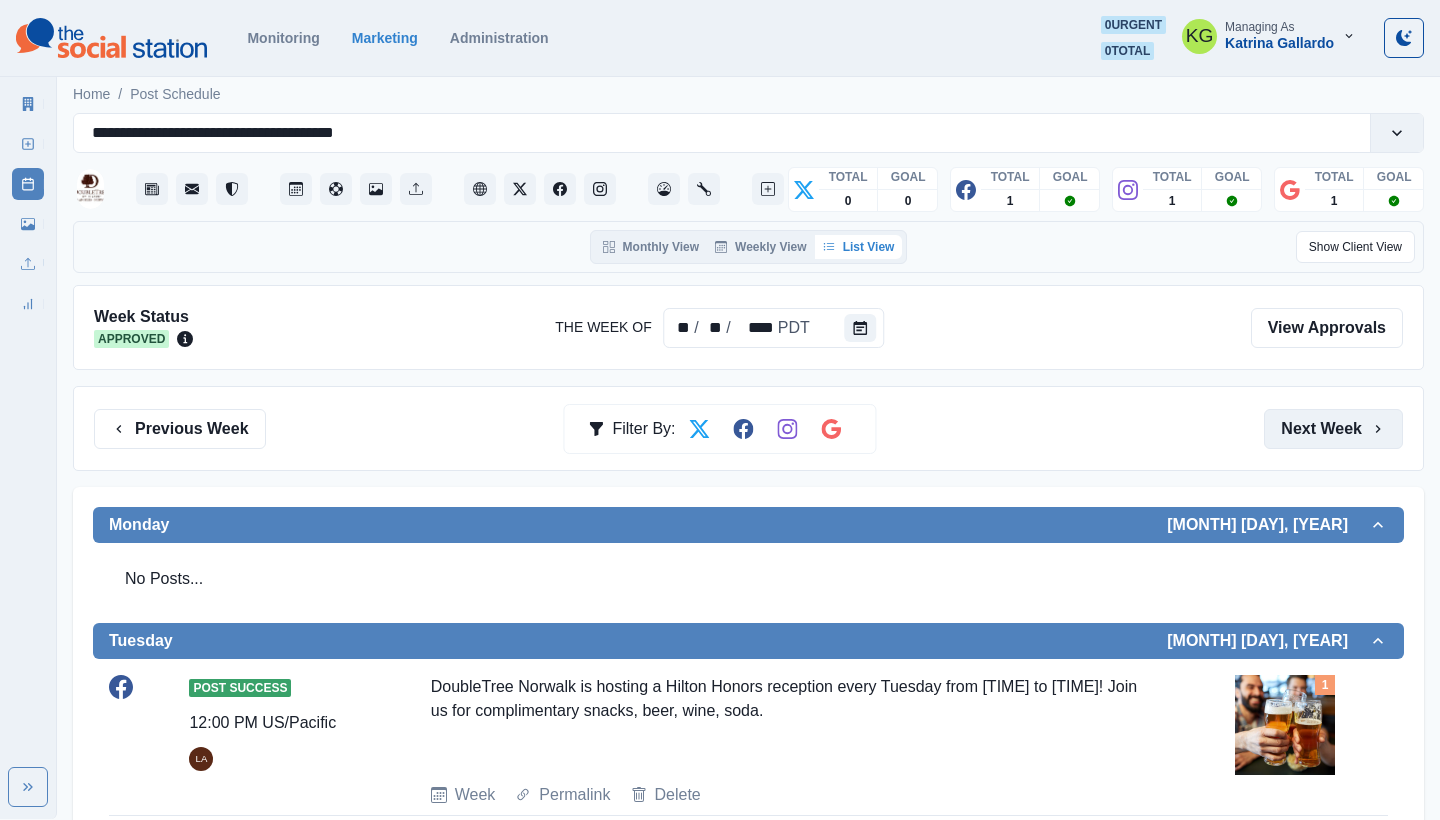 click on "Next Week" at bounding box center [1333, 429] 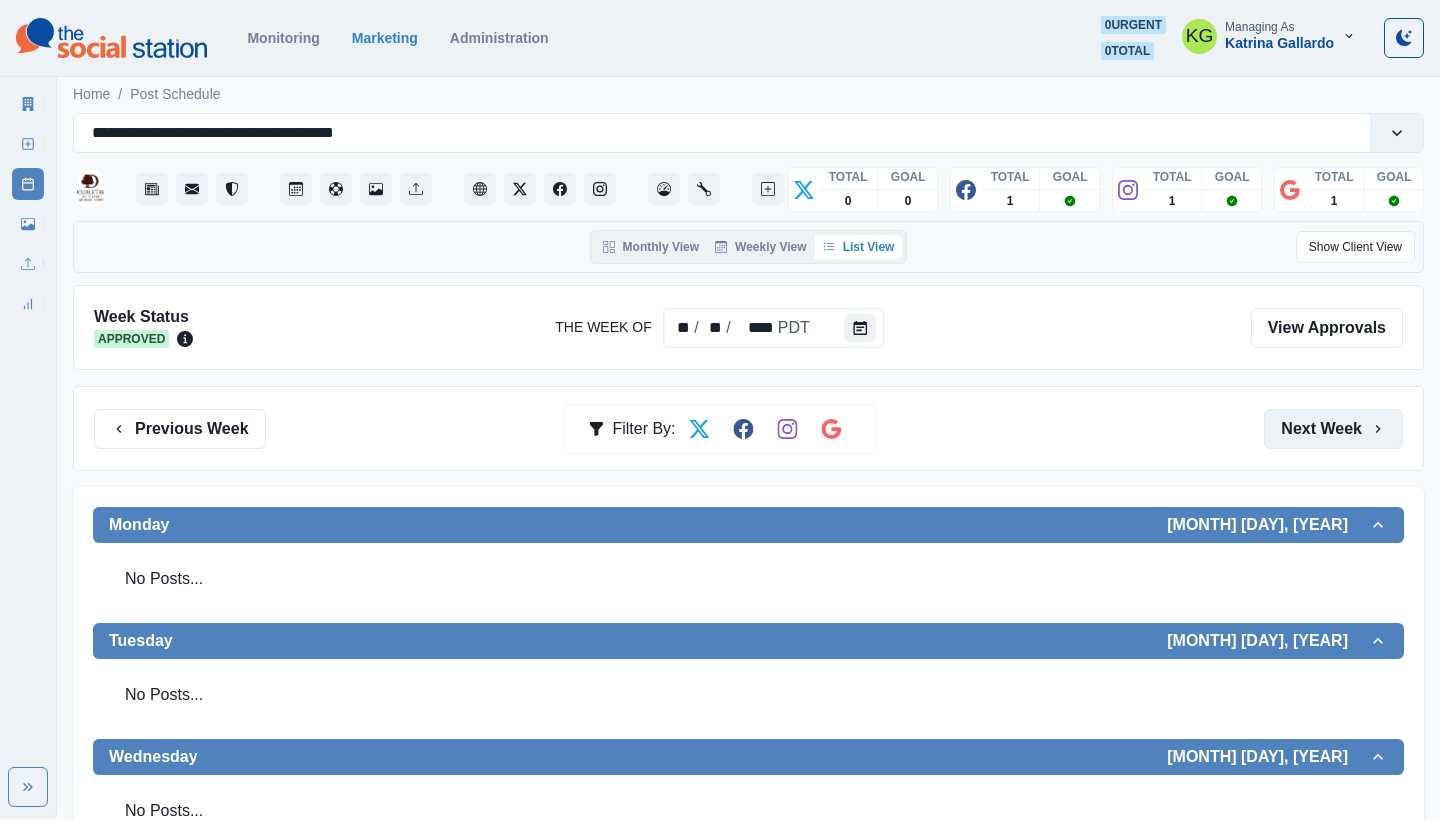 scroll, scrollTop: 0, scrollLeft: 0, axis: both 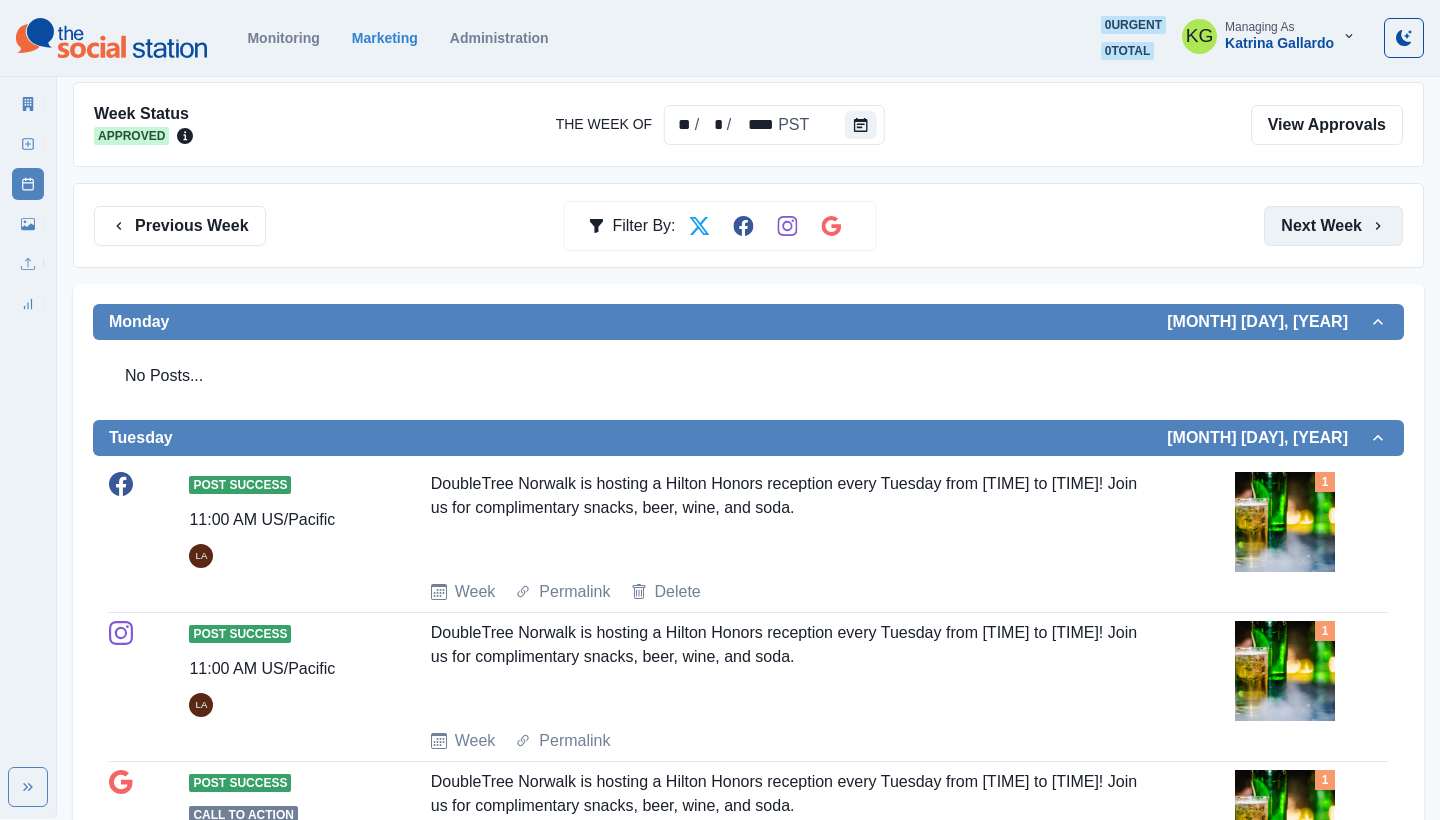 click on "Next Week" at bounding box center [1333, 226] 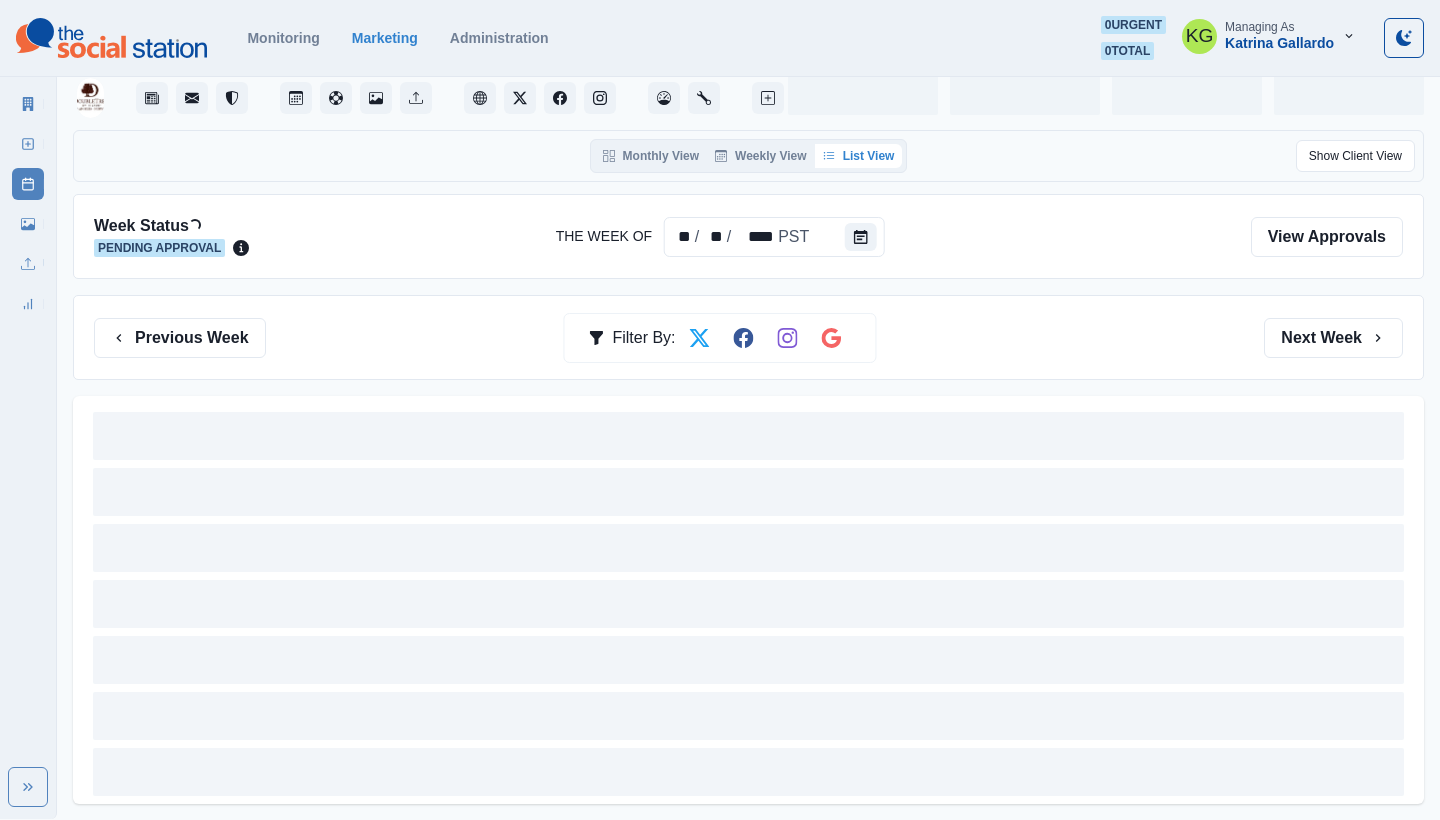 scroll, scrollTop: 0, scrollLeft: 0, axis: both 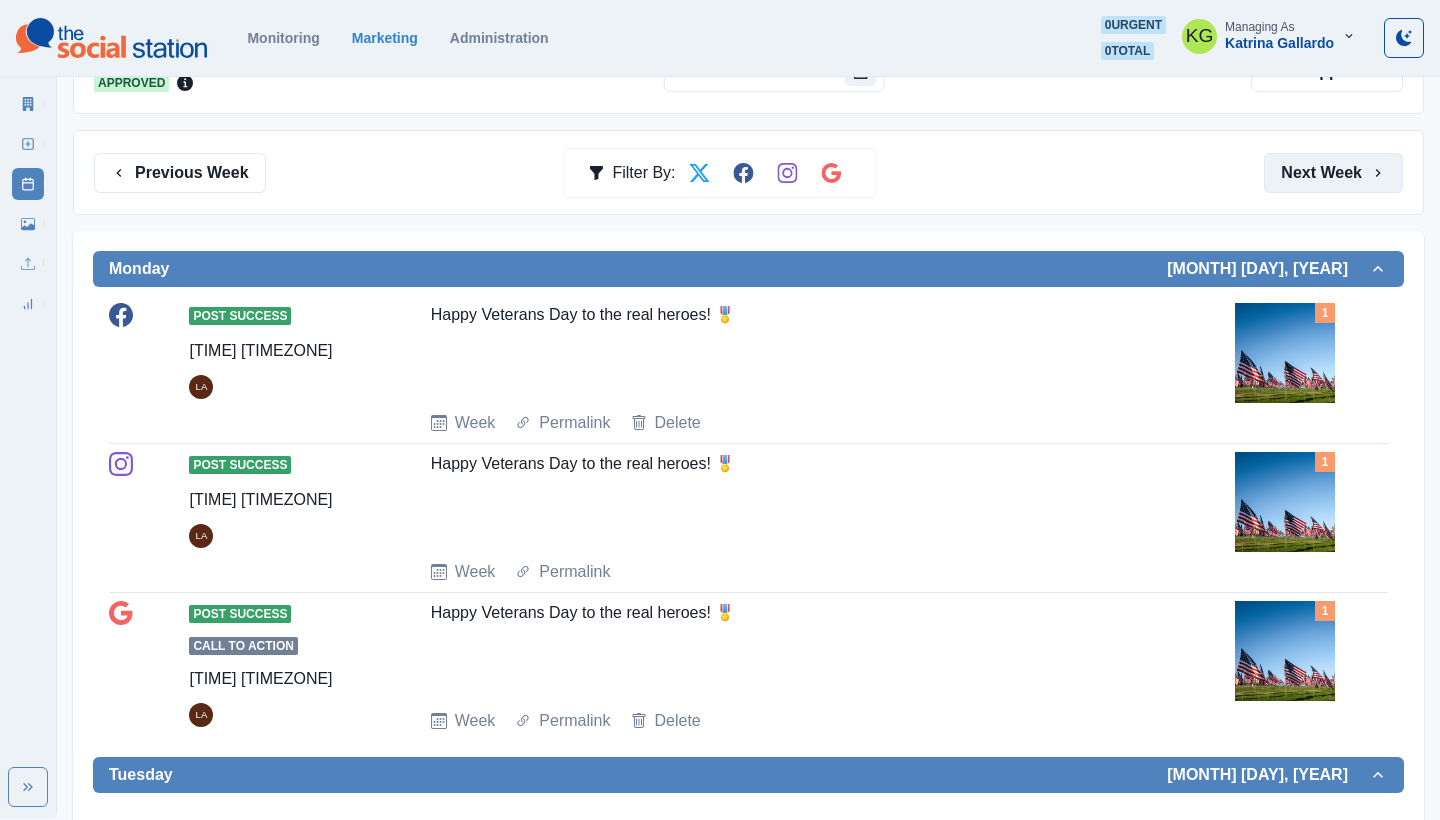 click on "Next Week" at bounding box center [1333, 173] 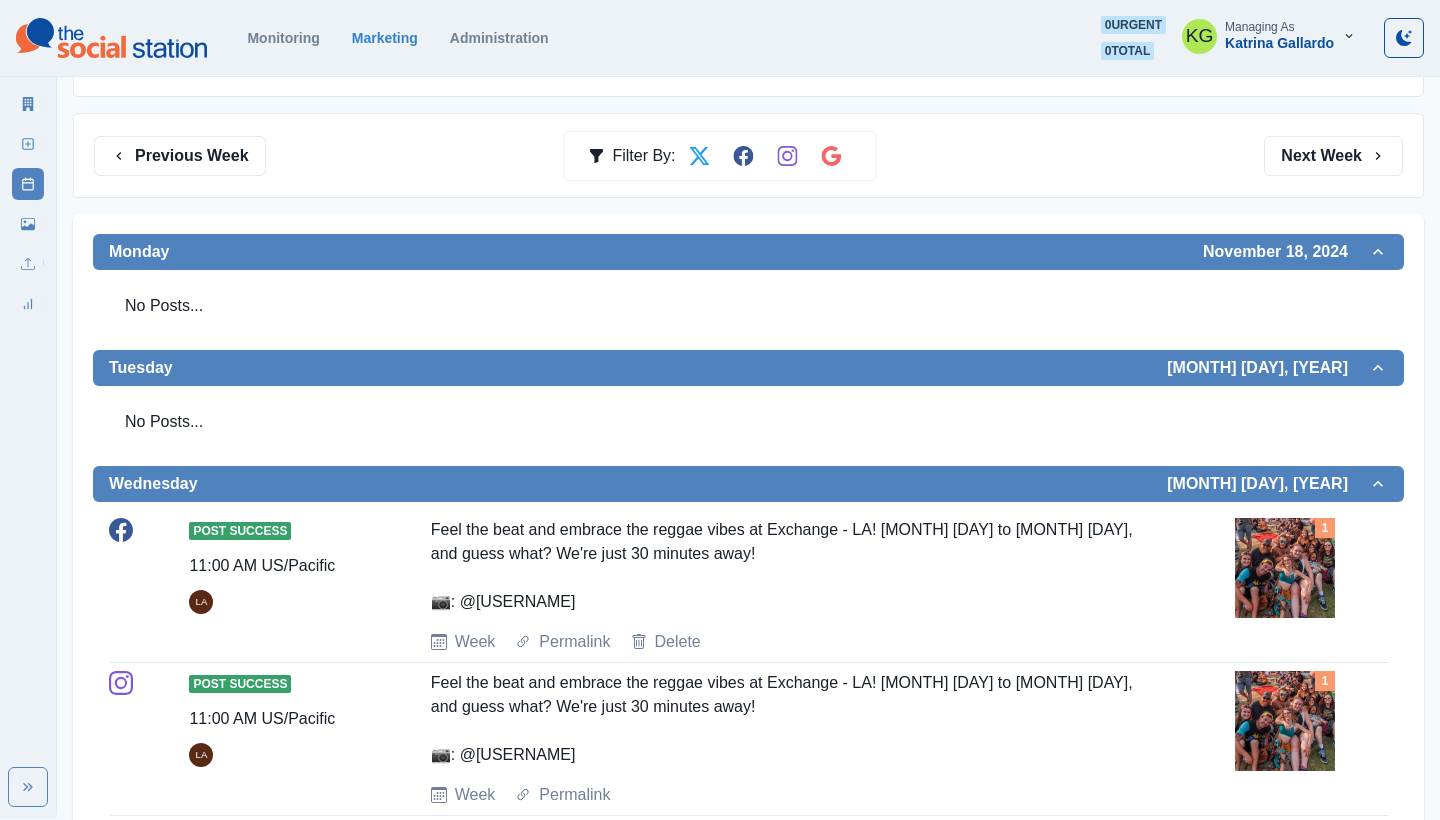 scroll, scrollTop: 109, scrollLeft: 0, axis: vertical 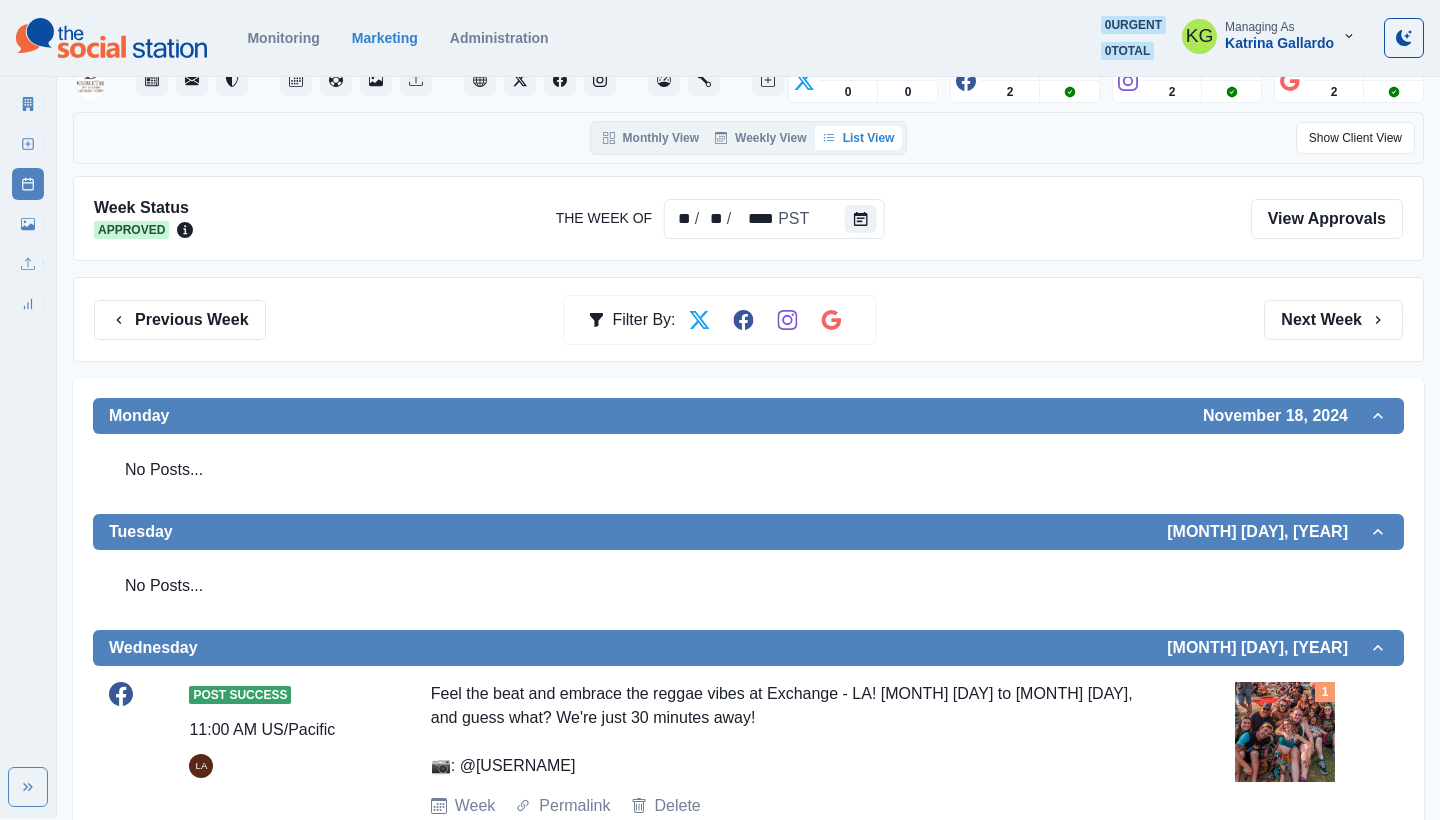 click on "Previous Week Filter By: Next Week" at bounding box center (748, 319) 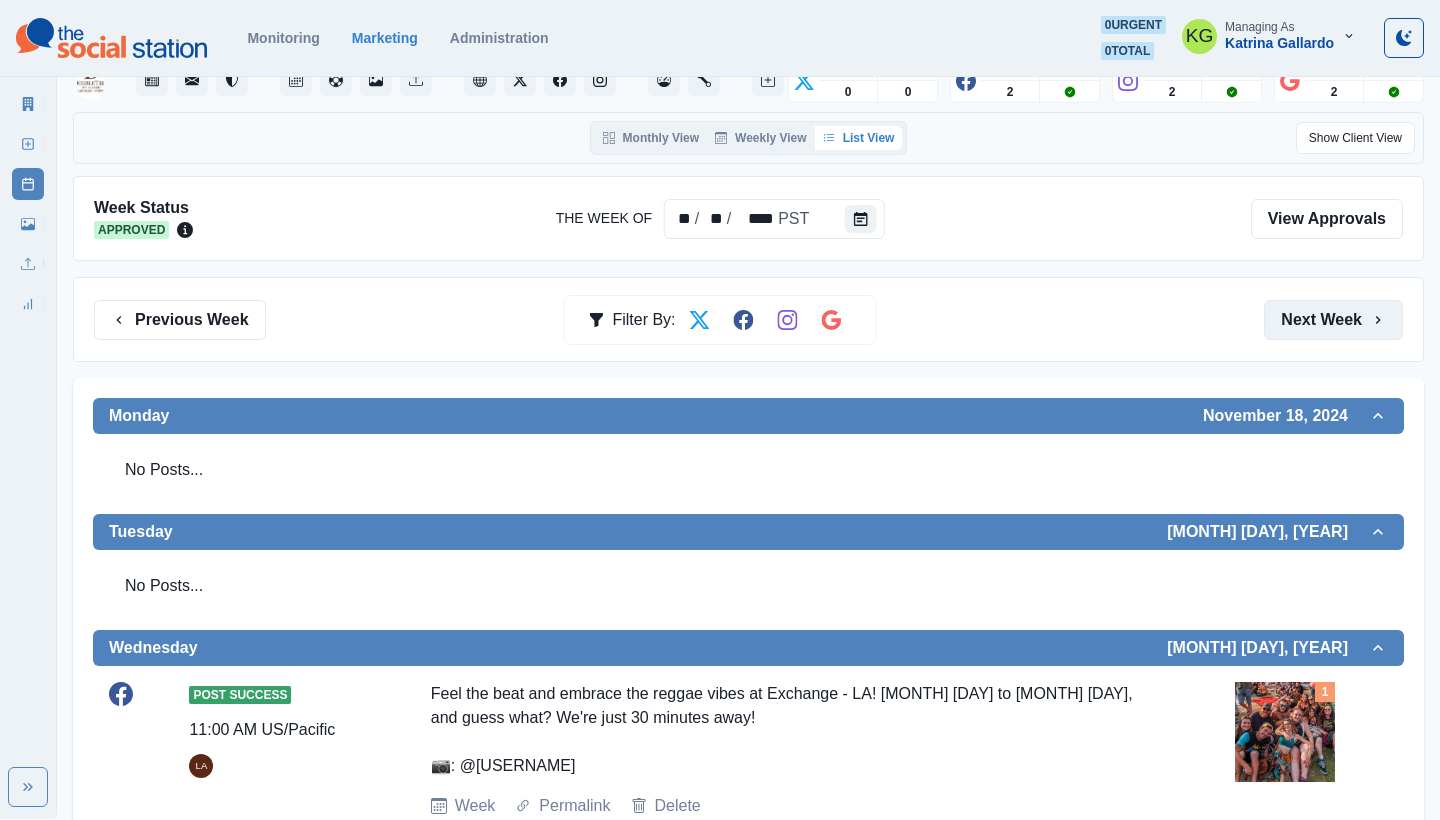 click on "Next Week" at bounding box center (1333, 320) 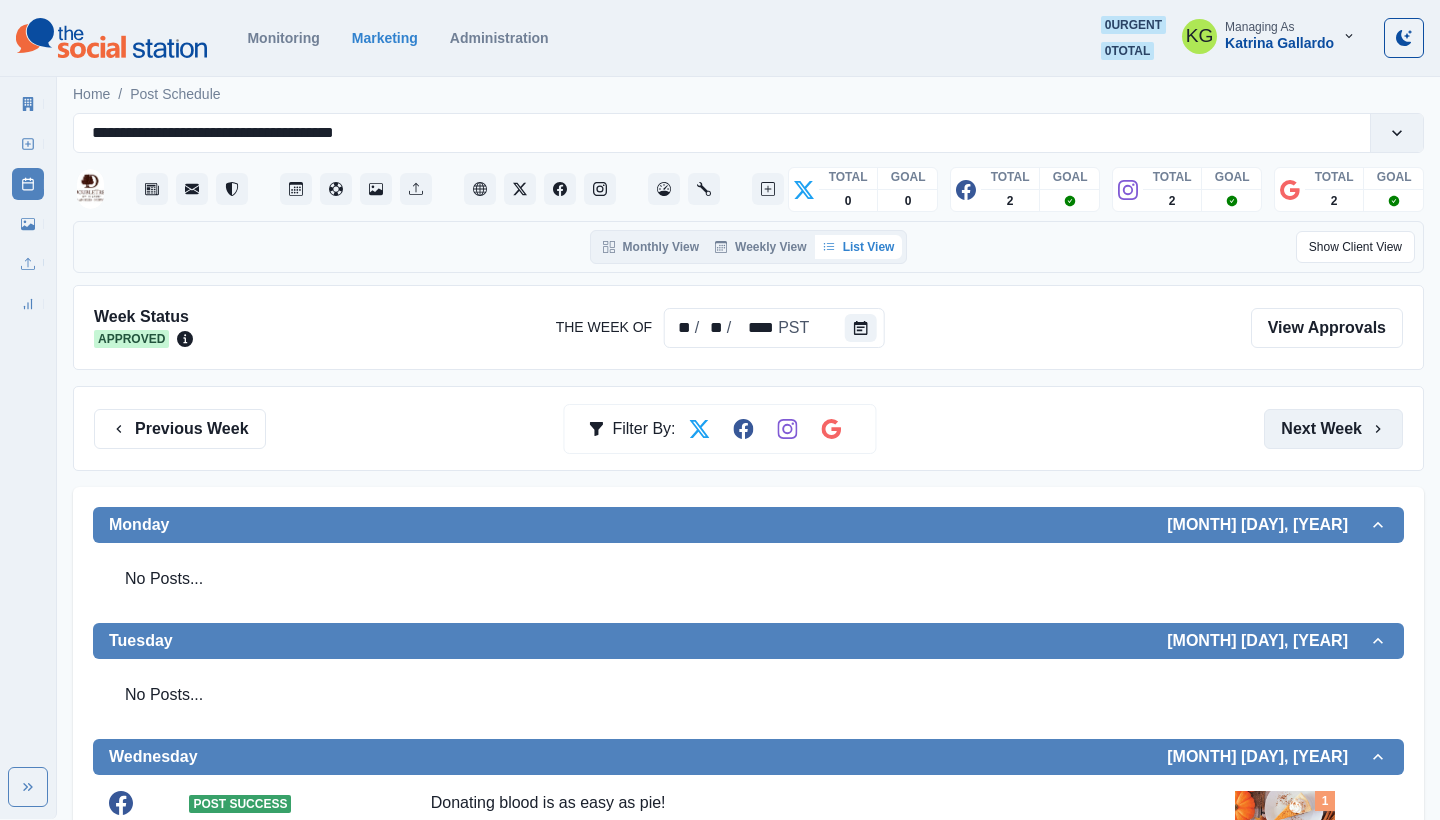 scroll, scrollTop: 0, scrollLeft: 0, axis: both 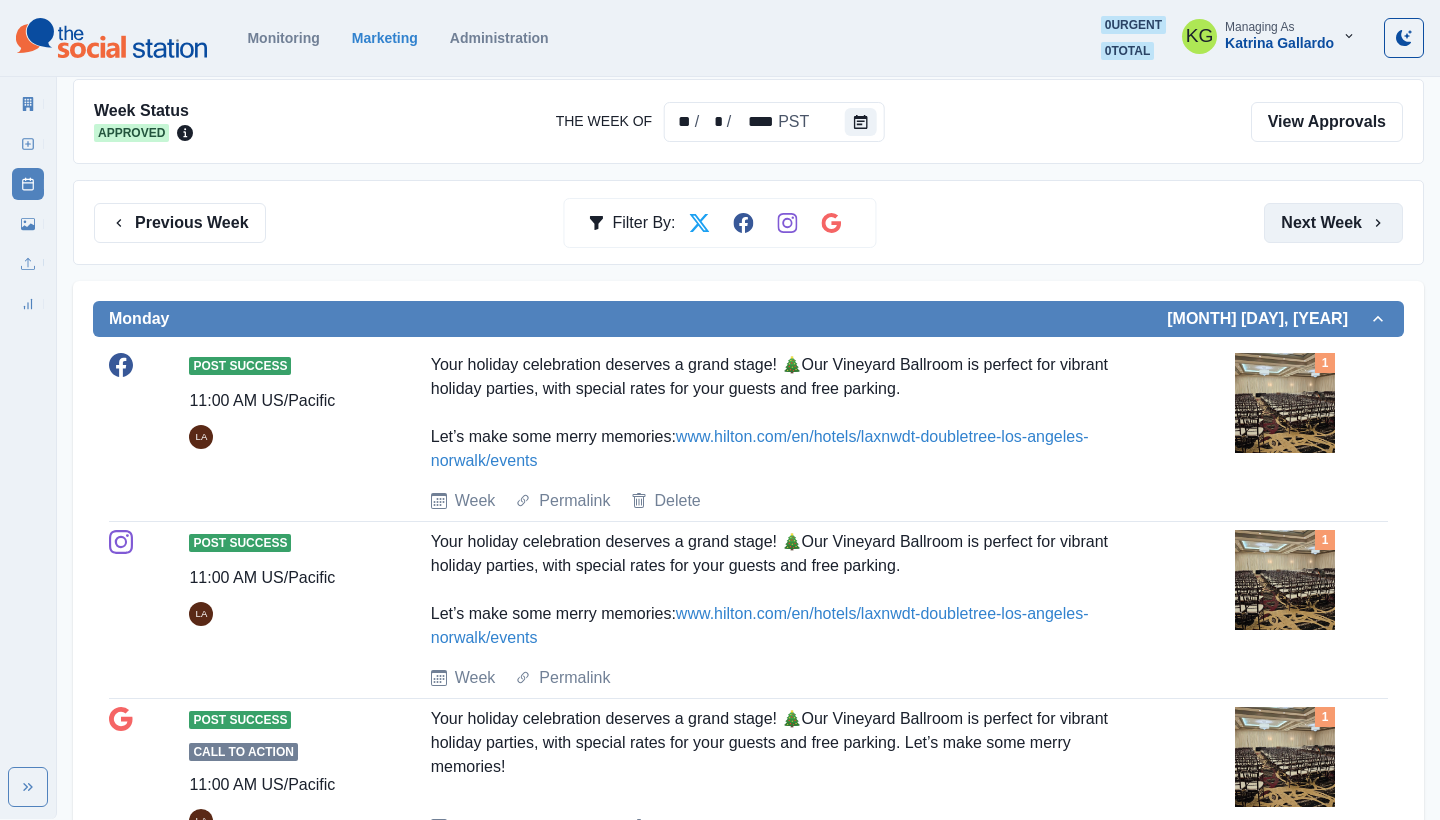 click on "Next Week" at bounding box center [1333, 223] 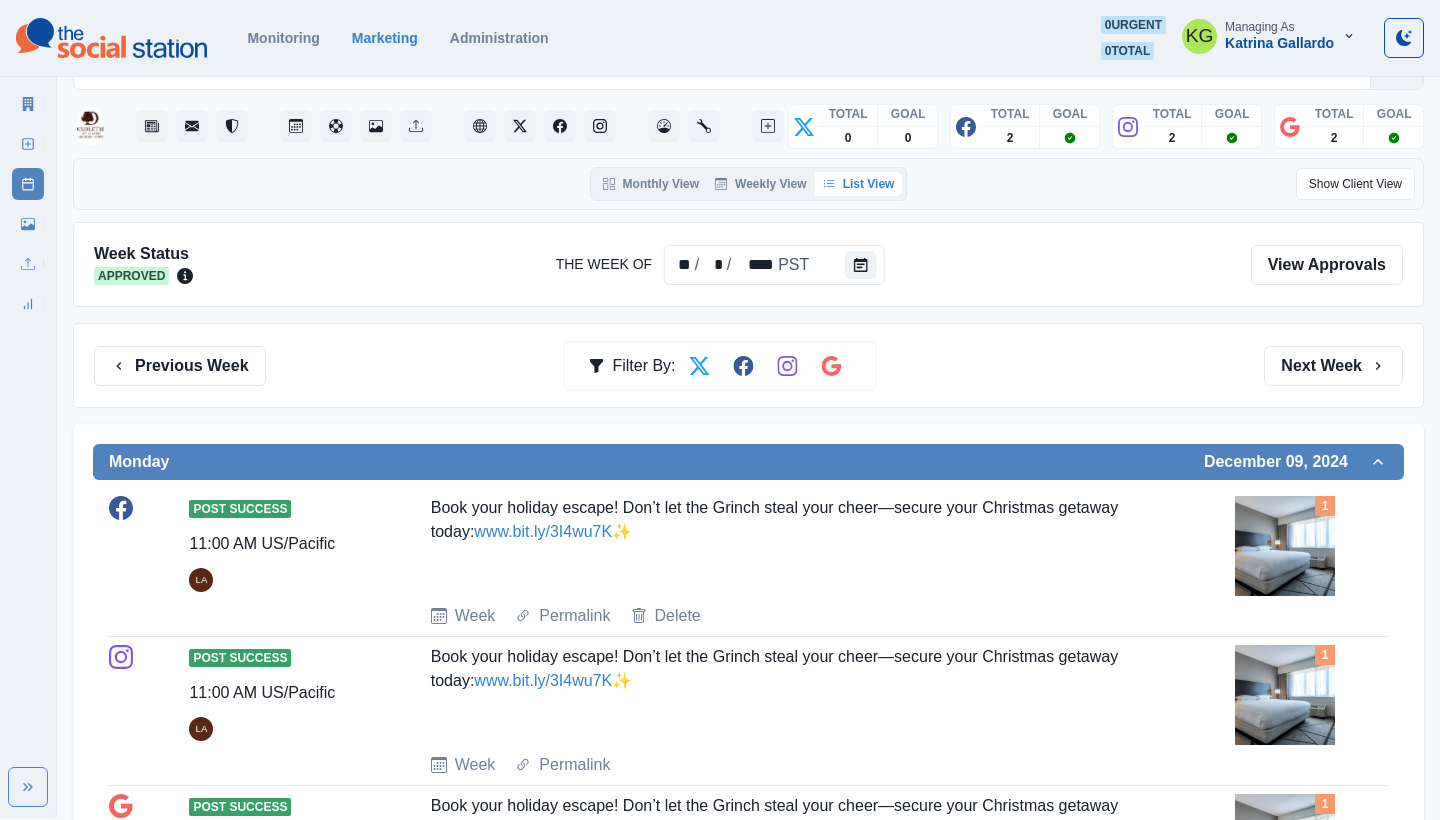 scroll, scrollTop: 18, scrollLeft: 0, axis: vertical 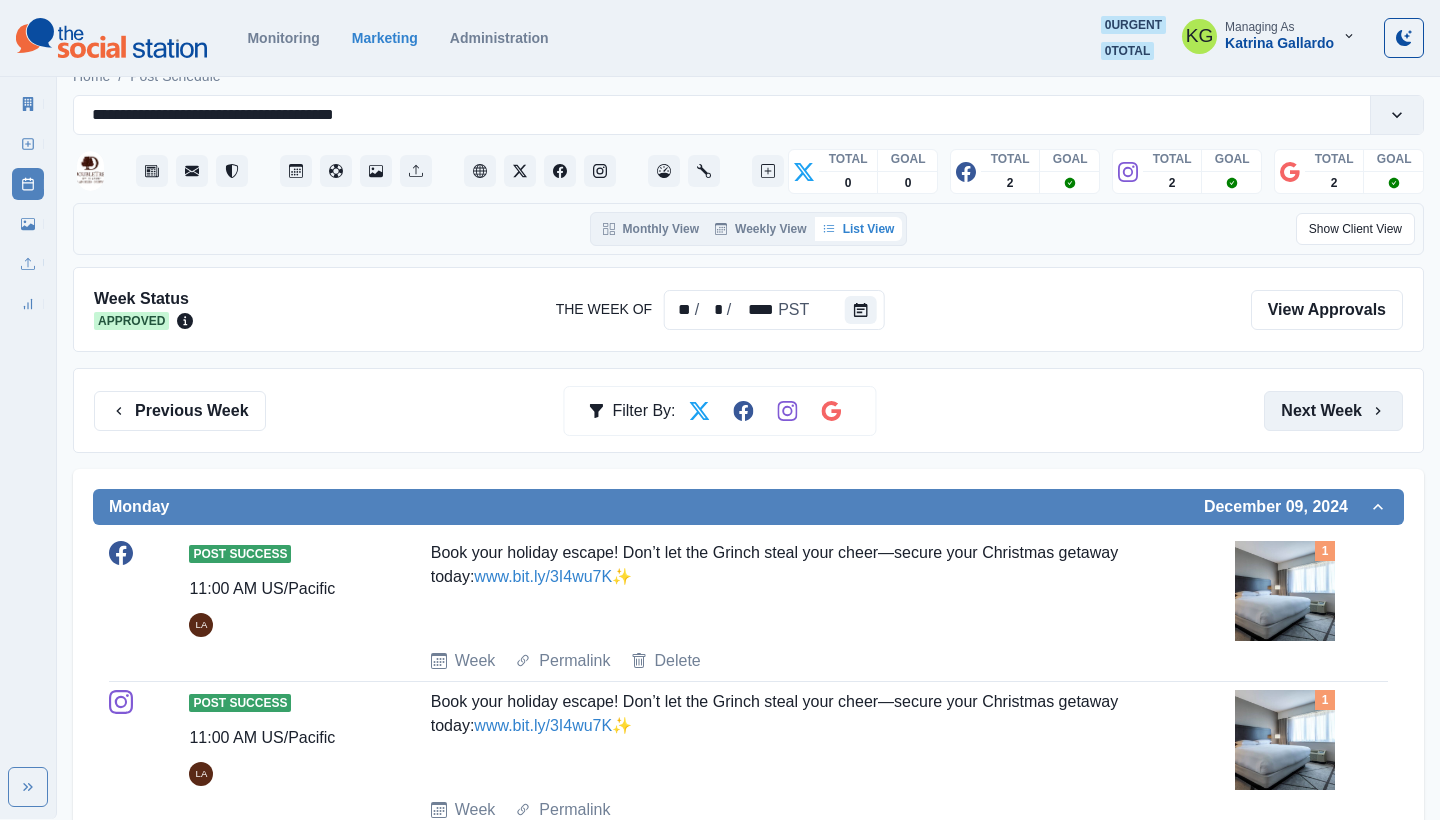 click on "Next Week" at bounding box center (1333, 411) 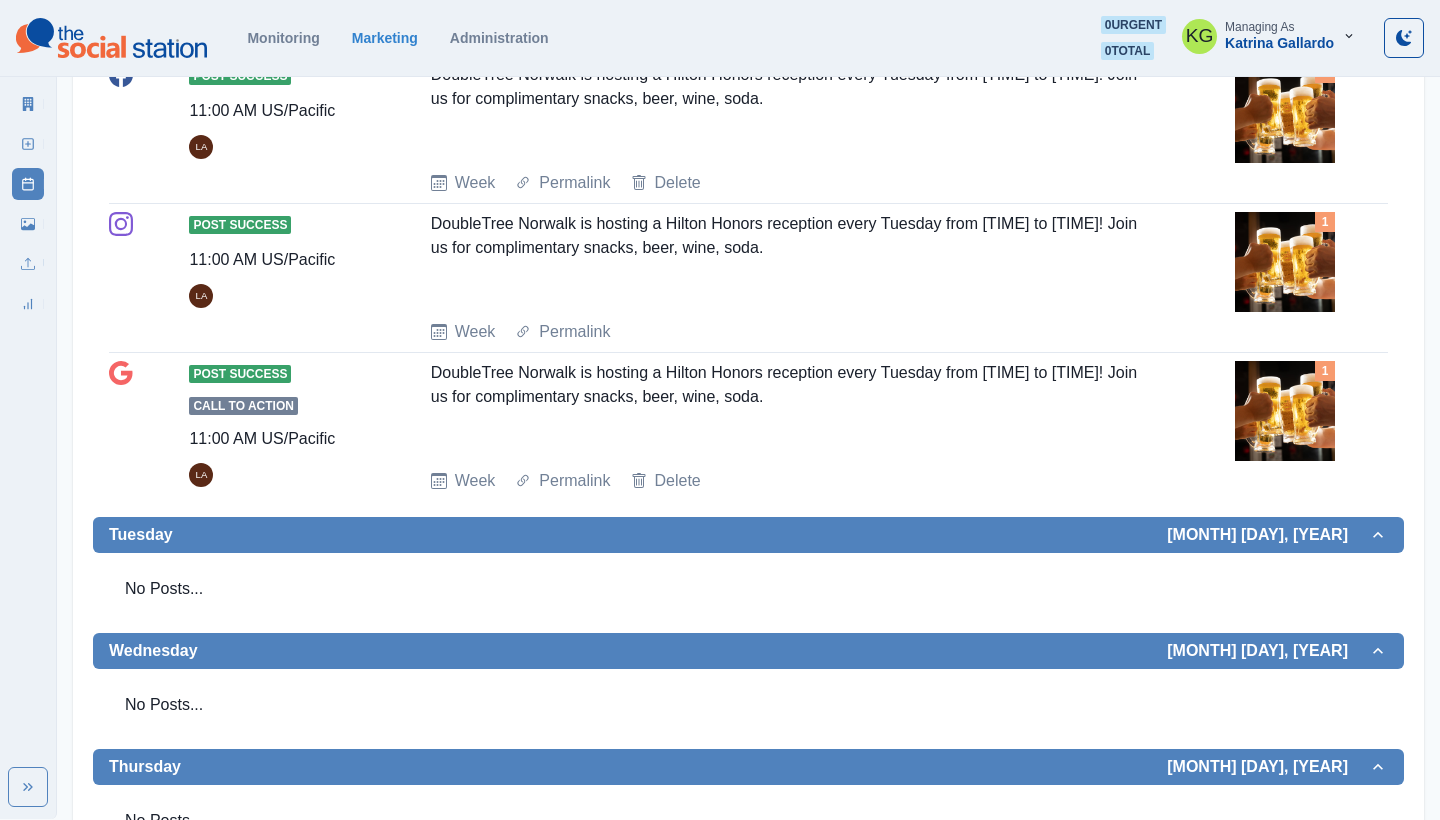 scroll, scrollTop: 0, scrollLeft: 0, axis: both 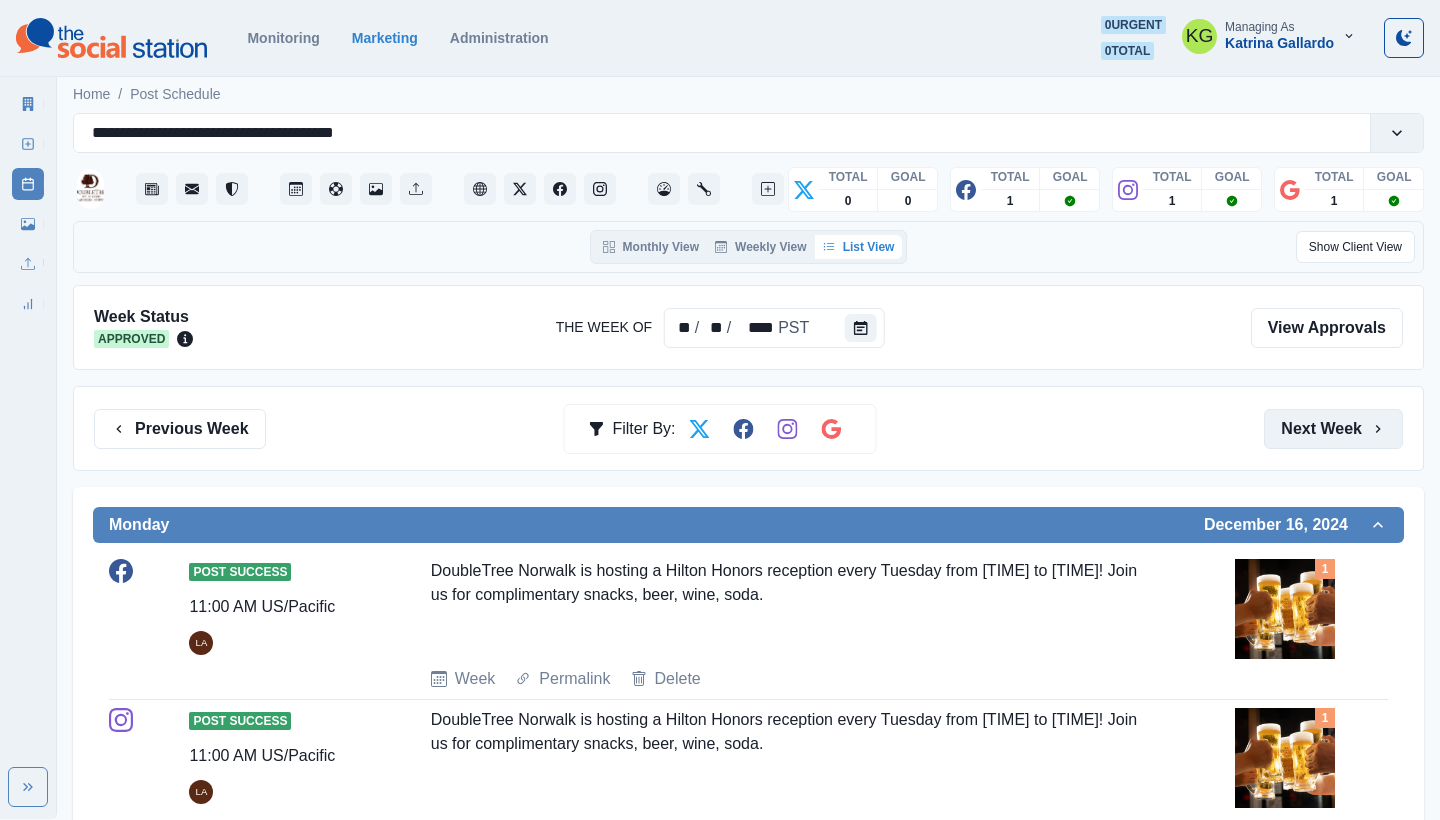 click on "Previous Week Filter By: Next Week" at bounding box center (748, 428) 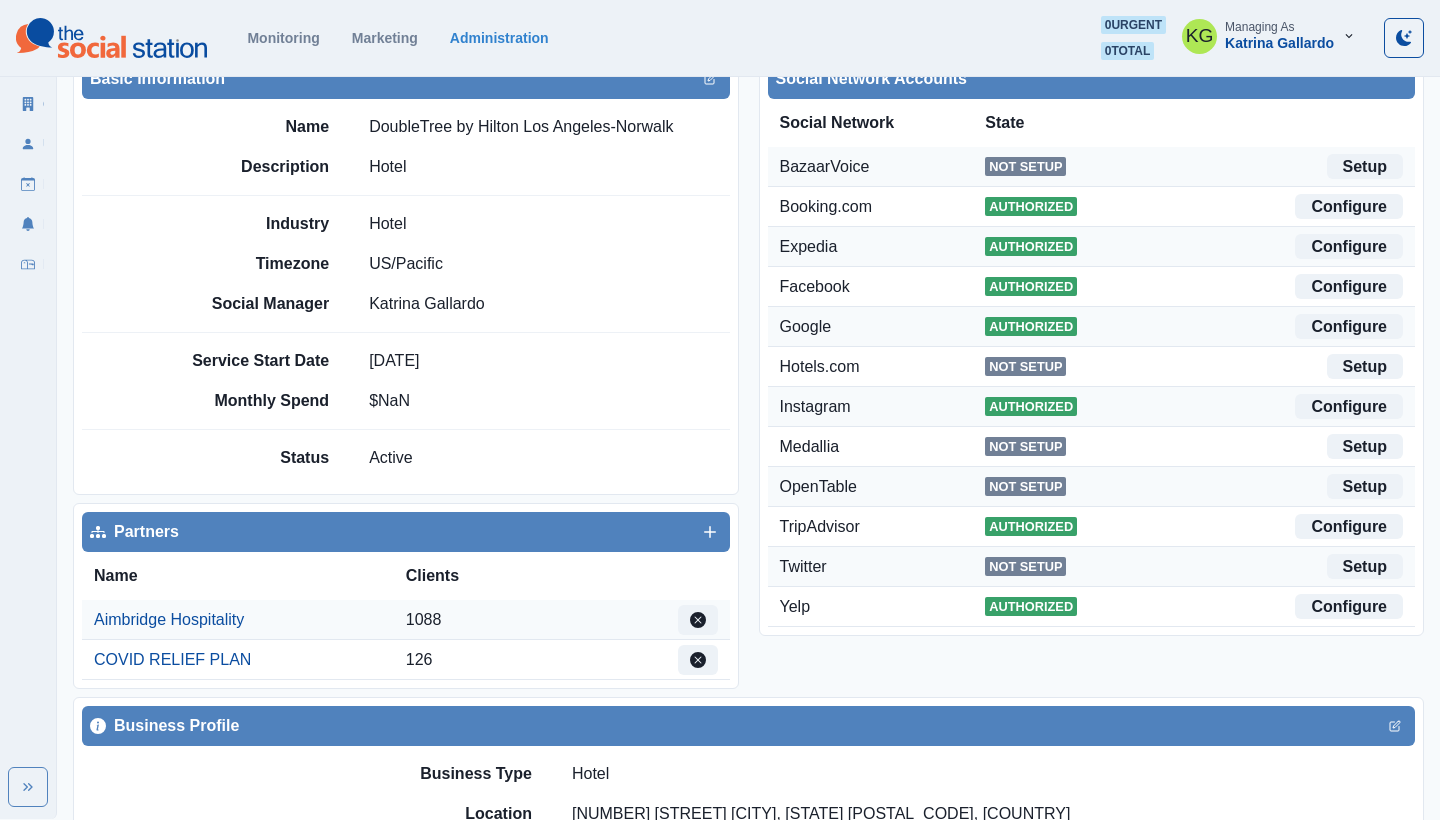 scroll, scrollTop: 12, scrollLeft: 0, axis: vertical 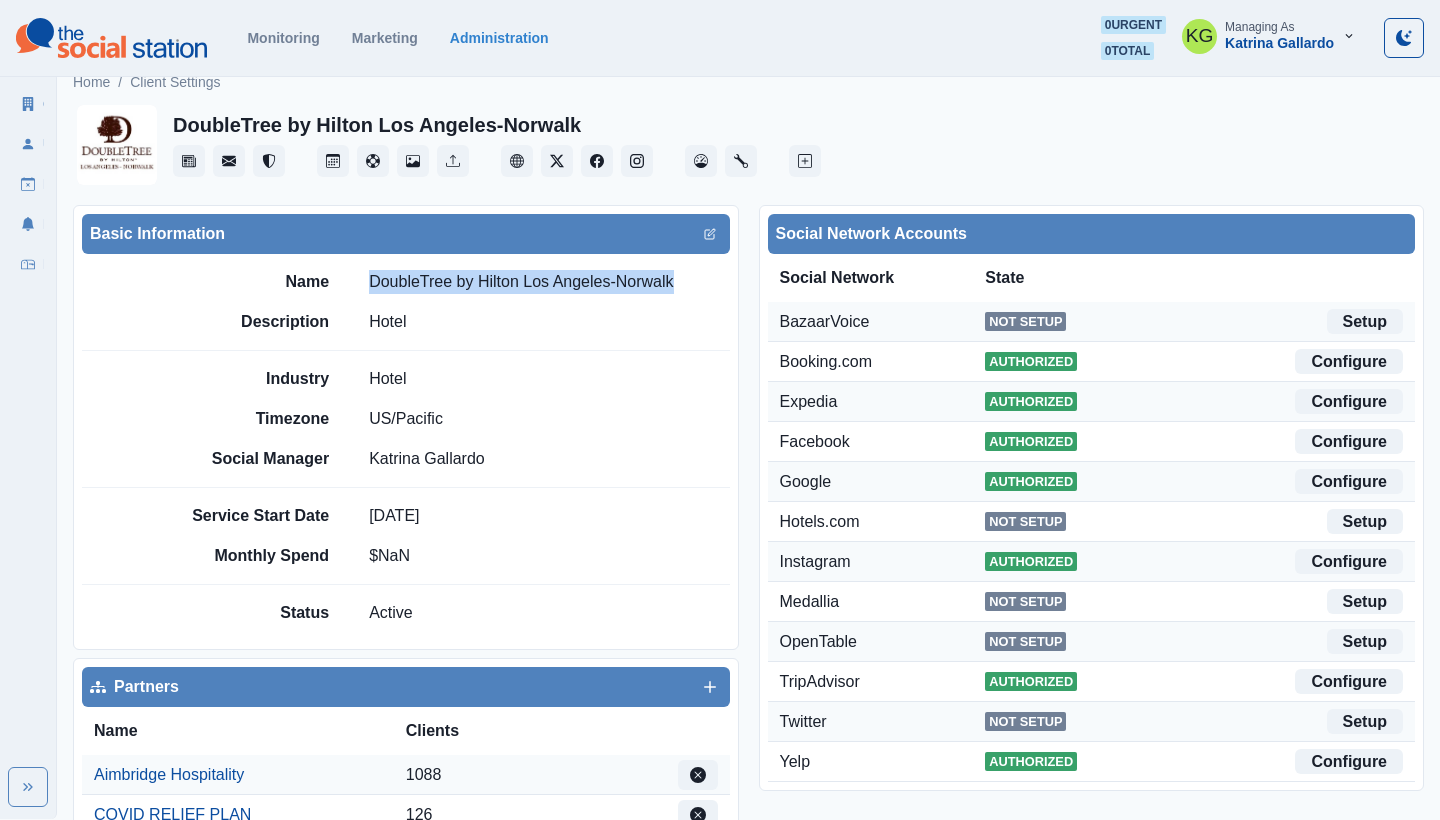 drag, startPoint x: 681, startPoint y: 281, endPoint x: 362, endPoint y: 280, distance: 319.00156 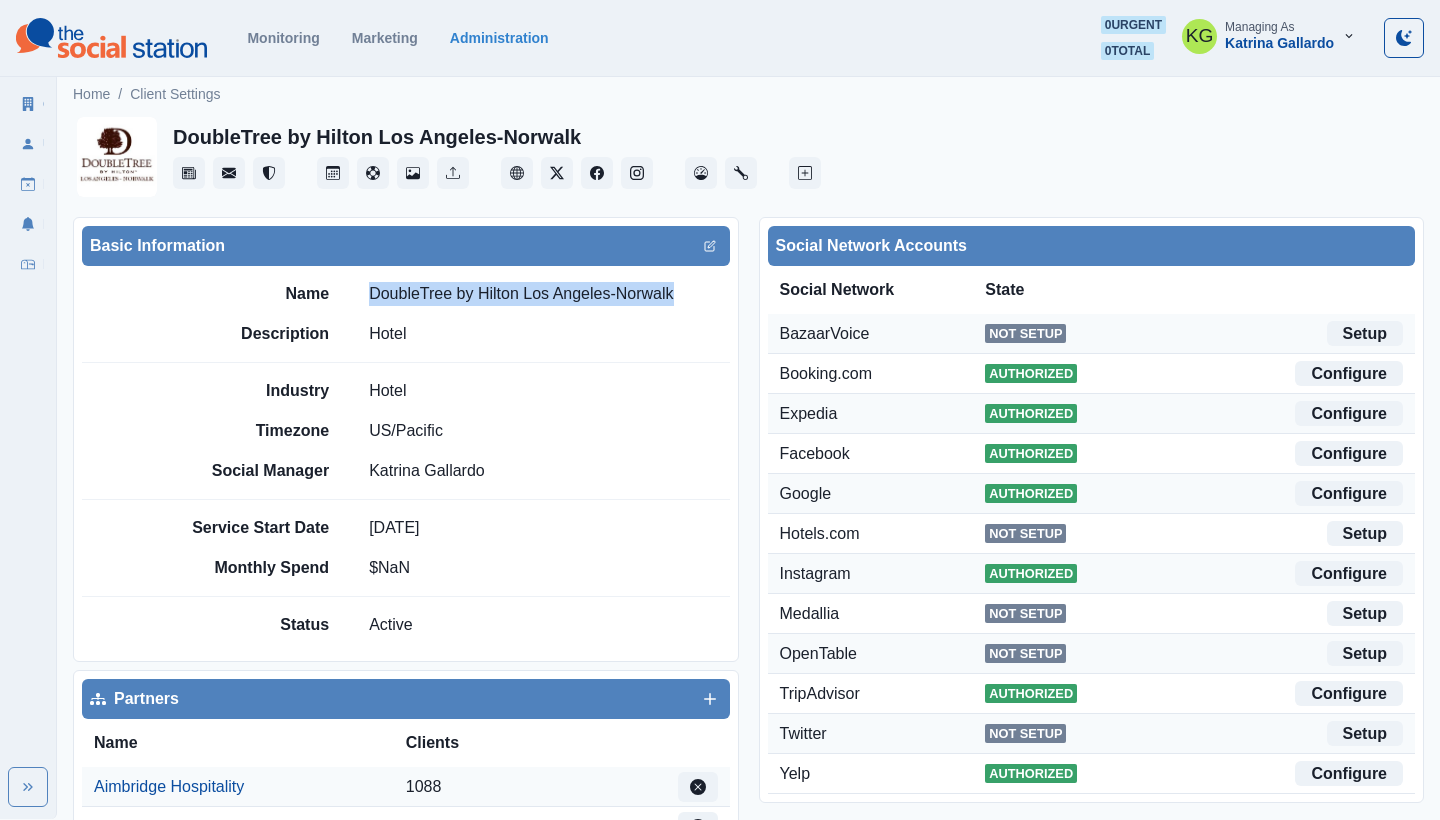 scroll, scrollTop: 0, scrollLeft: 0, axis: both 